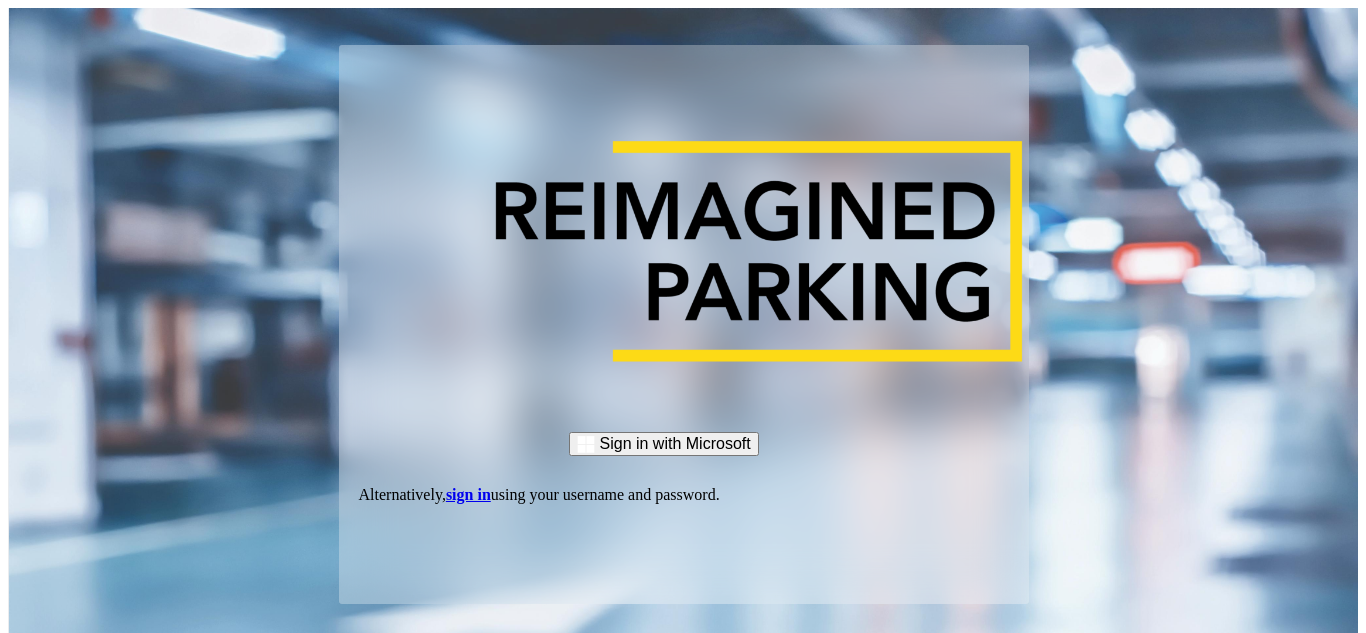scroll, scrollTop: 0, scrollLeft: 0, axis: both 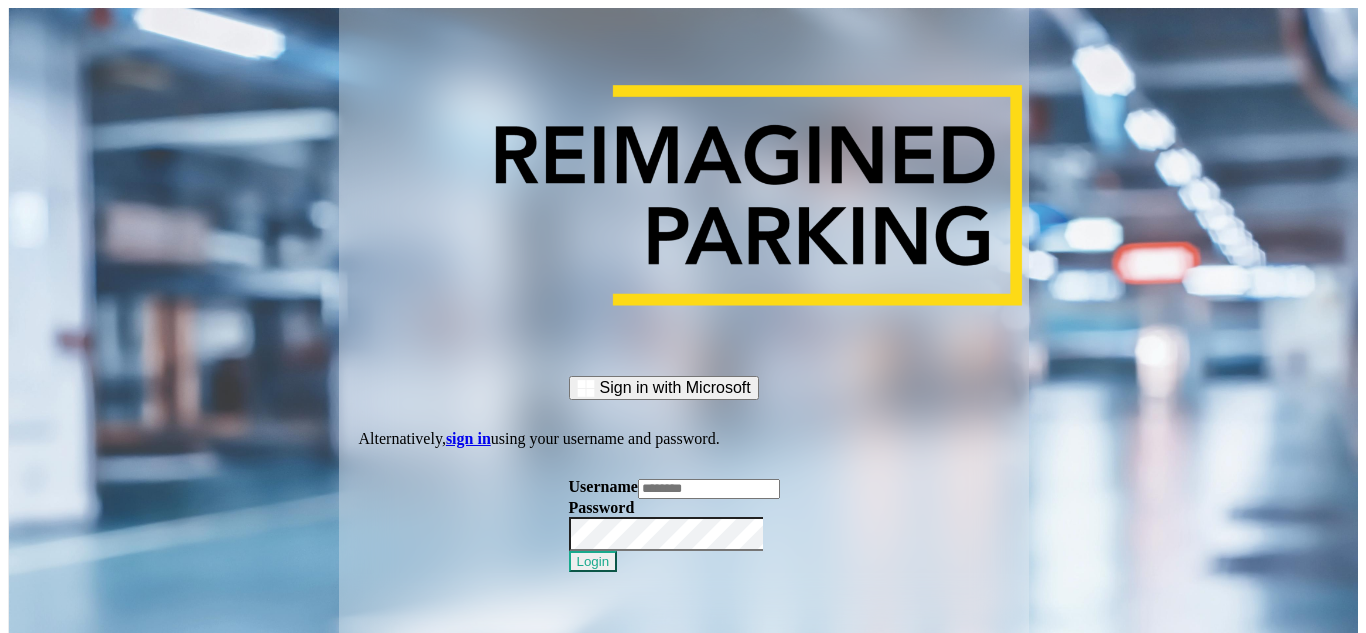 click at bounding box center [709, 489] 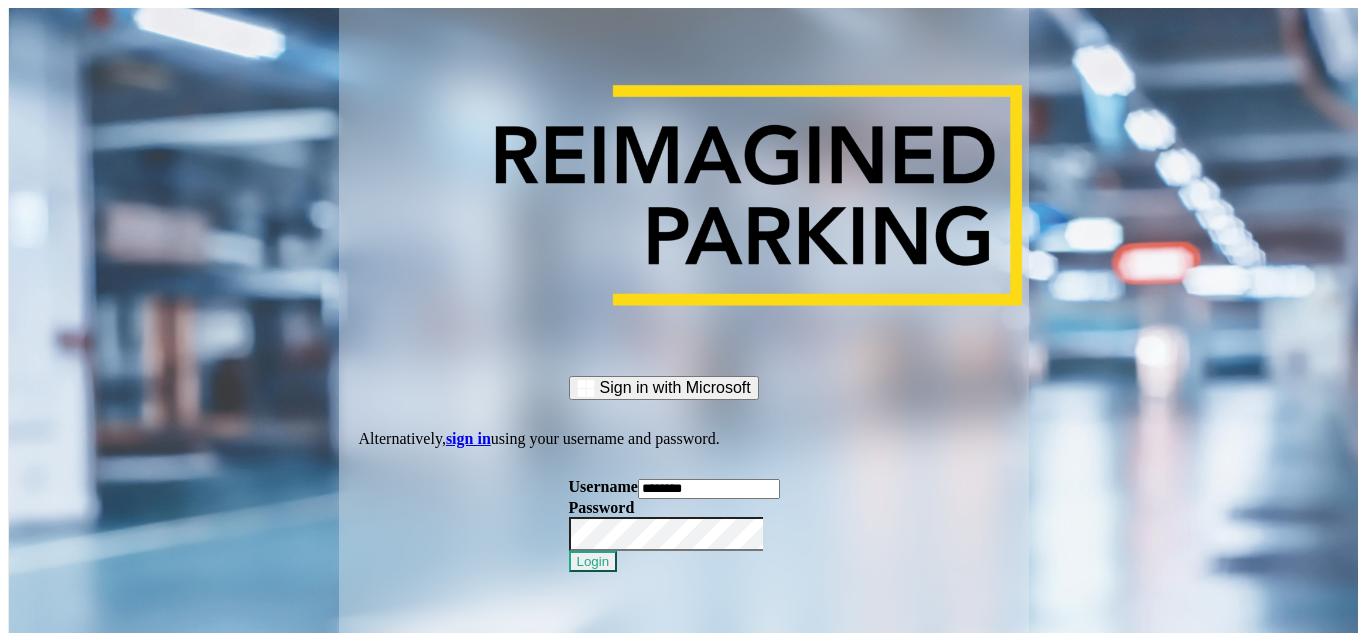 type on "********" 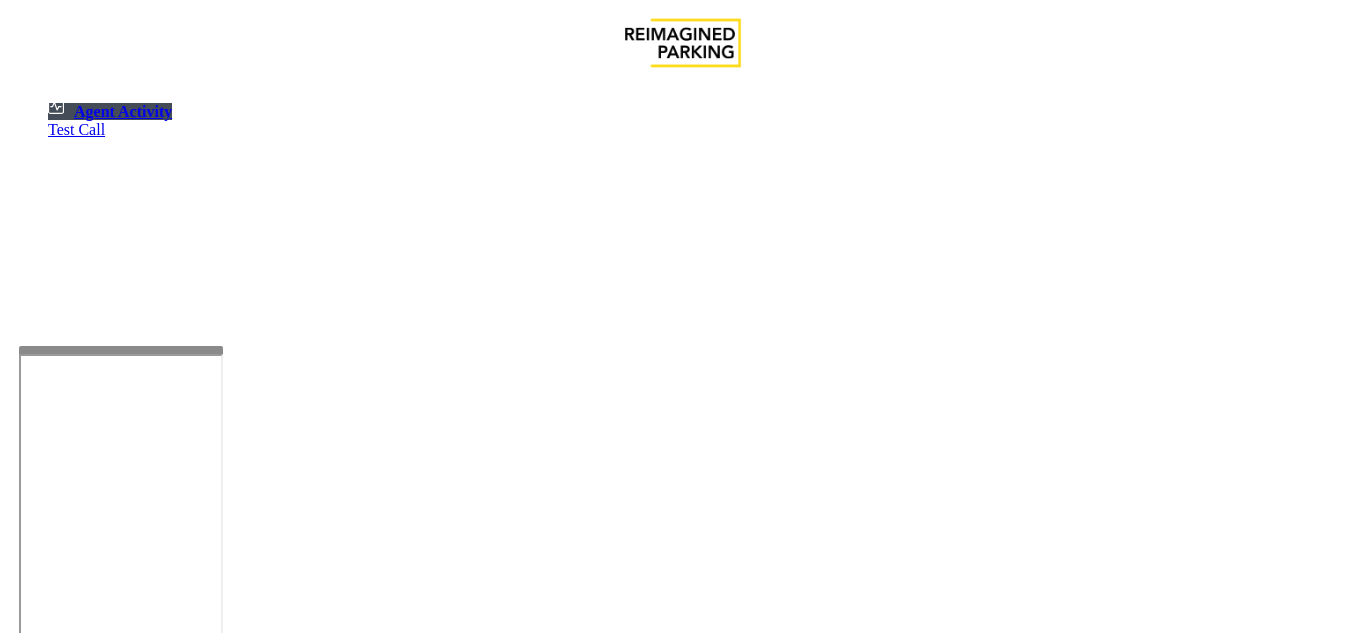 click at bounding box center (121, 582) 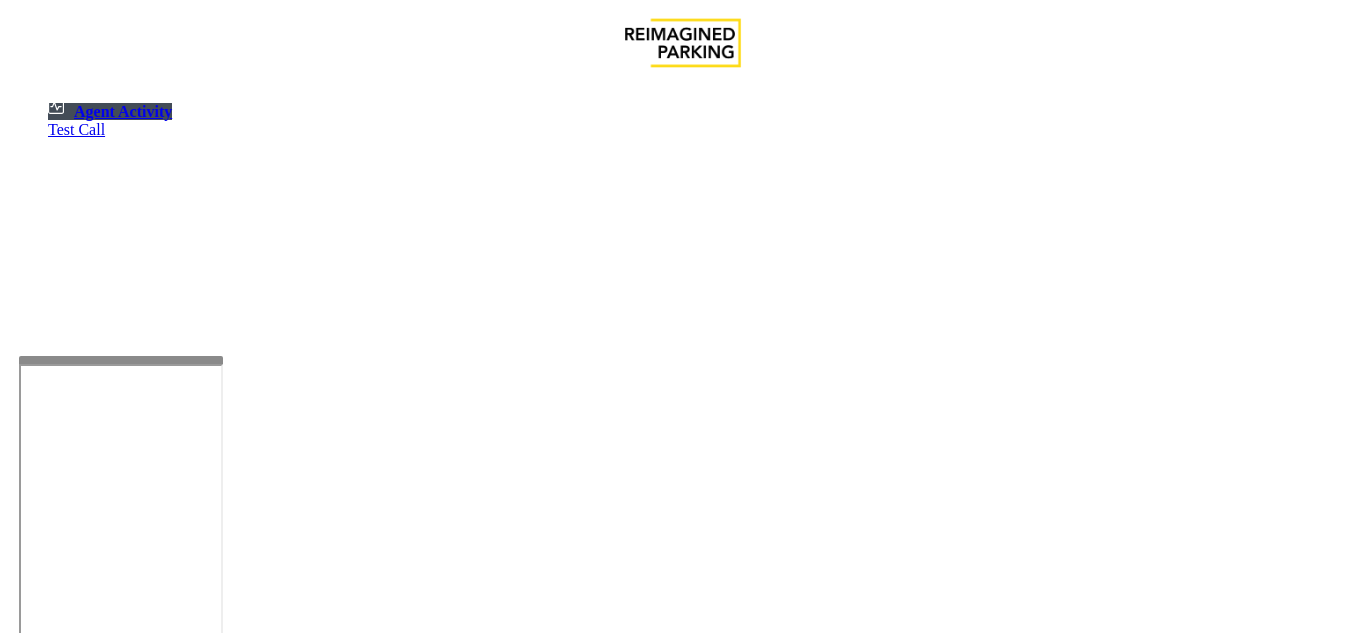 click at bounding box center (79, 1335) 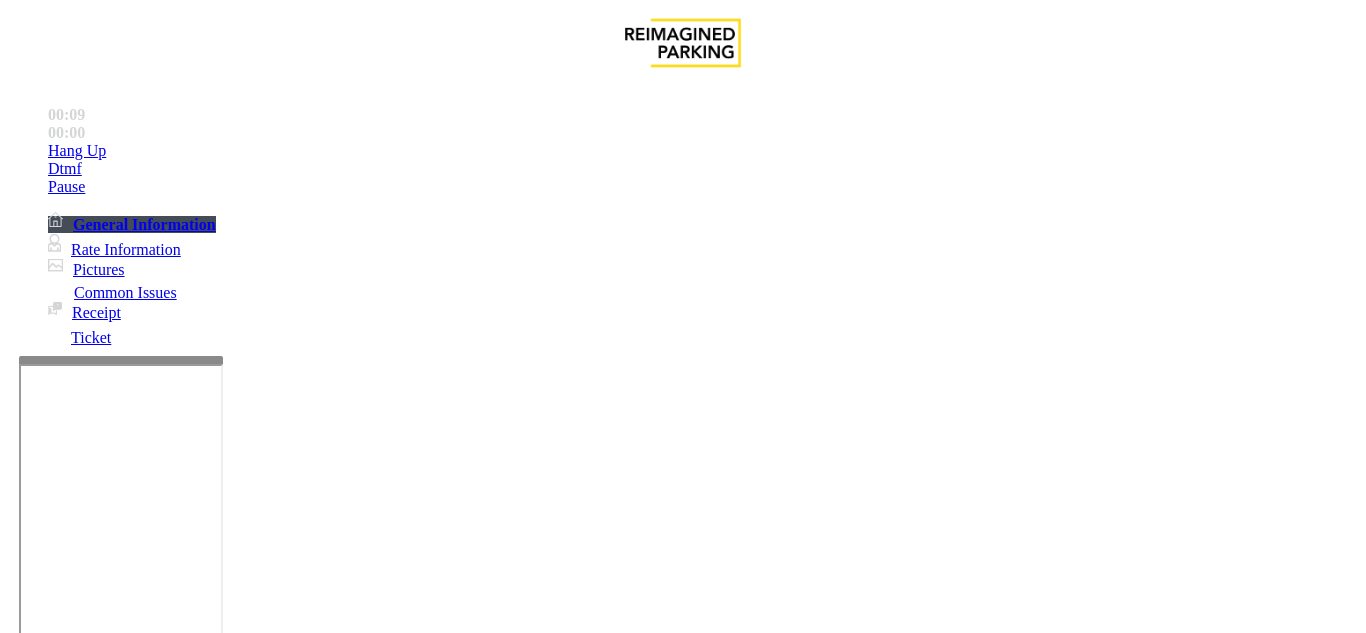 scroll, scrollTop: 500, scrollLeft: 0, axis: vertical 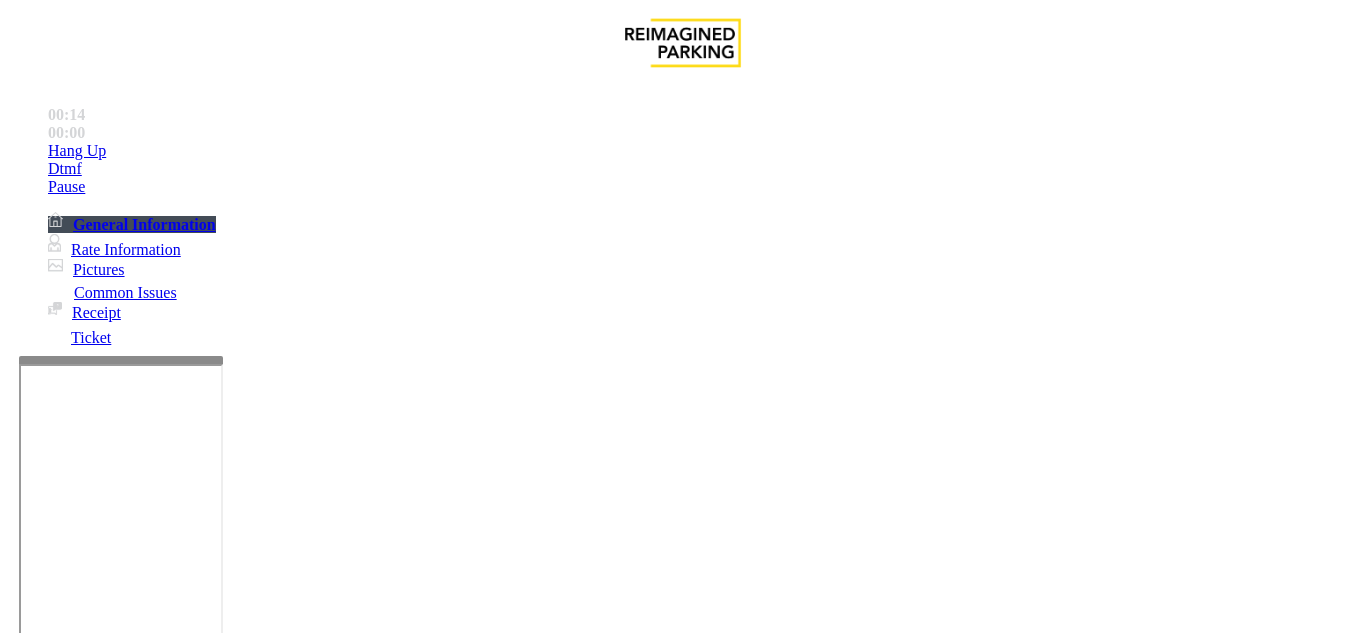 click on "Equipment Issue" at bounding box center (483, 1286) 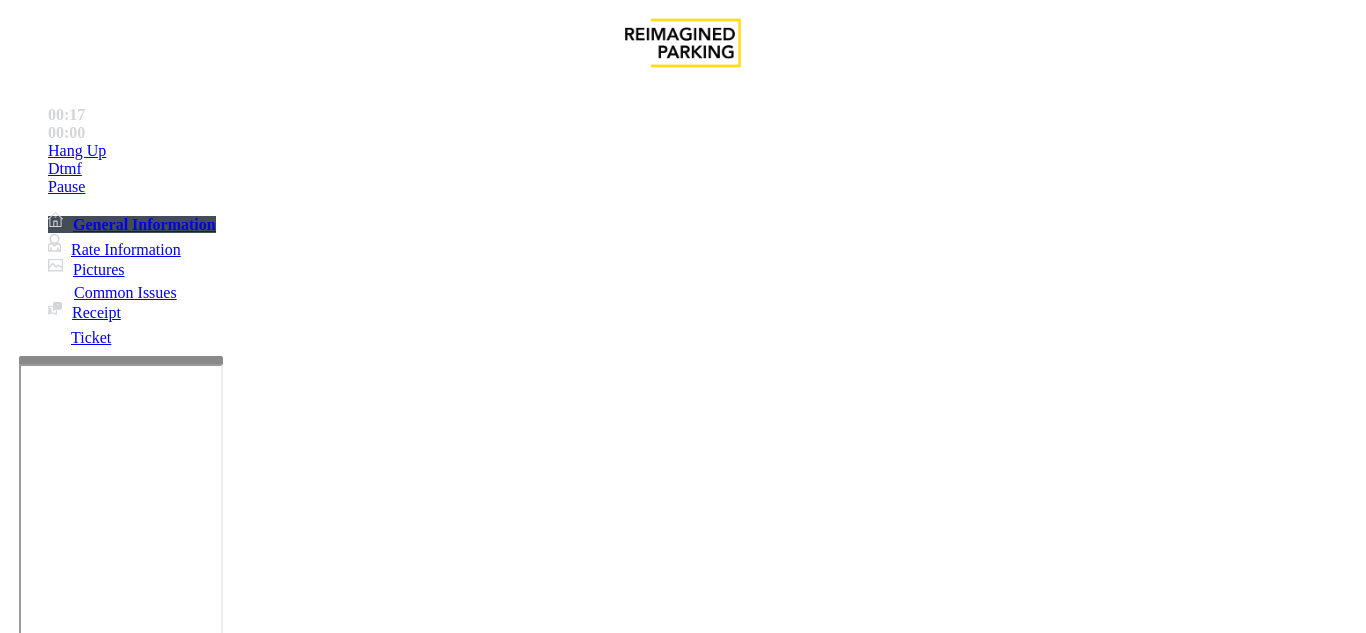 scroll, scrollTop: 300, scrollLeft: 0, axis: vertical 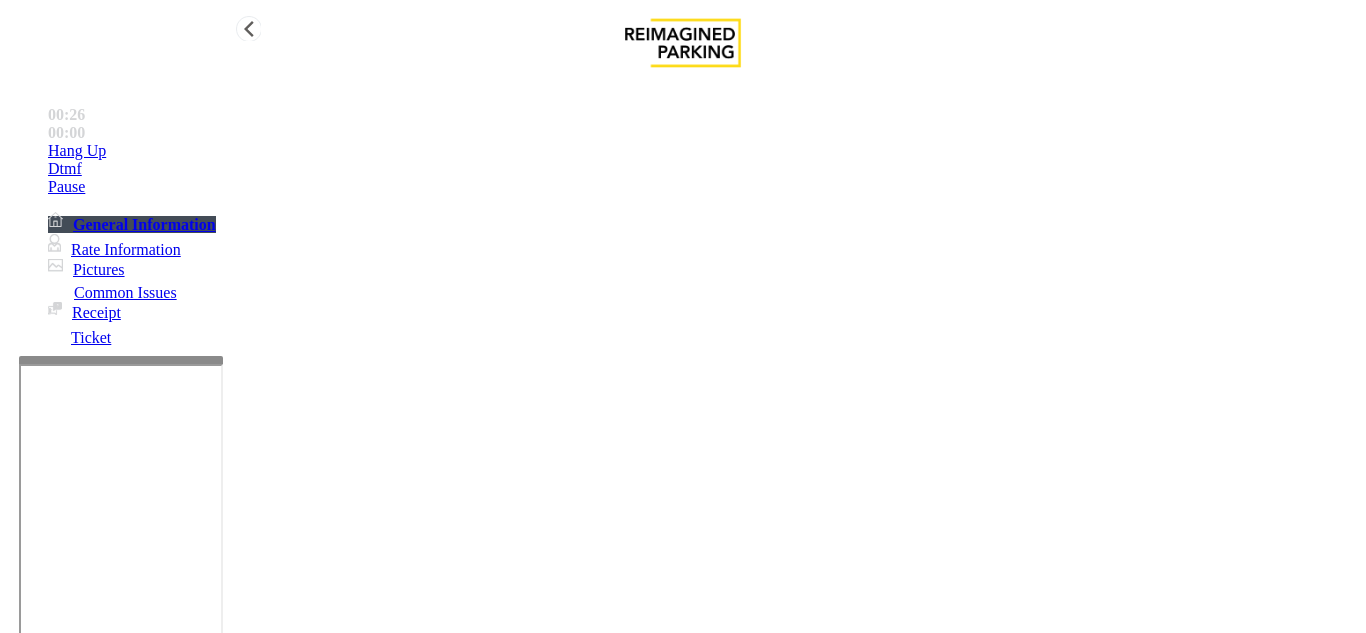 type on "**********" 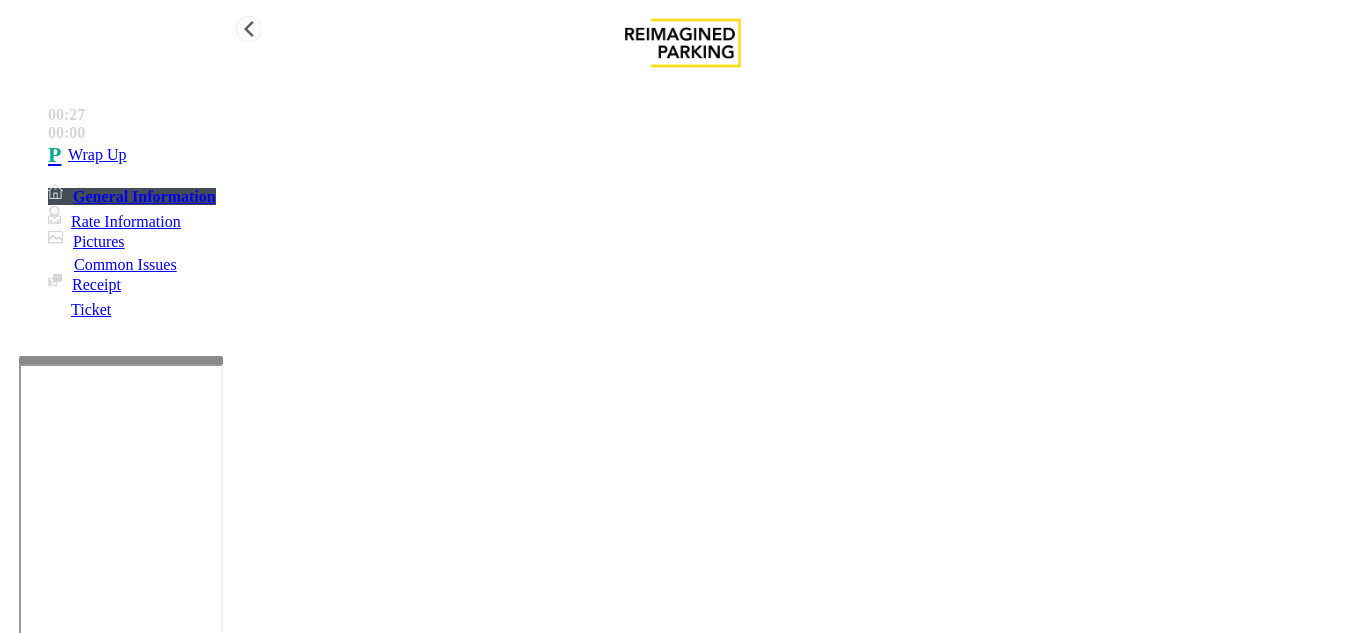 click on "Wrap Up" at bounding box center [703, 155] 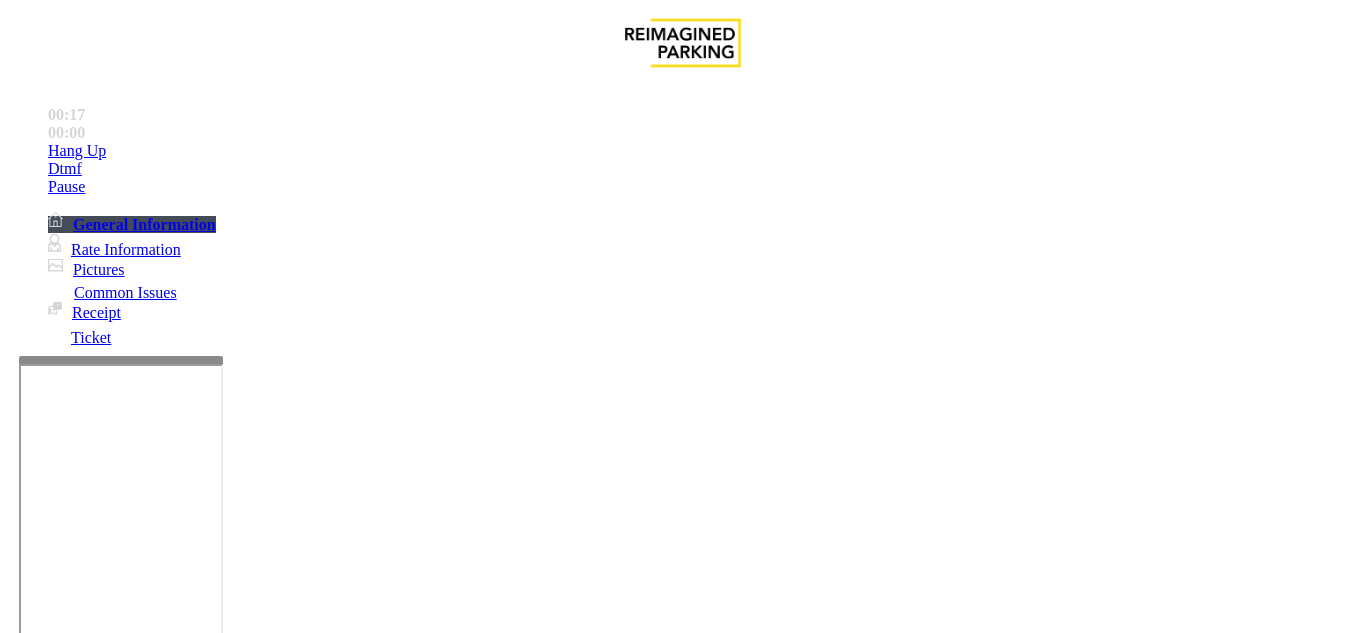 scroll, scrollTop: 2500, scrollLeft: 0, axis: vertical 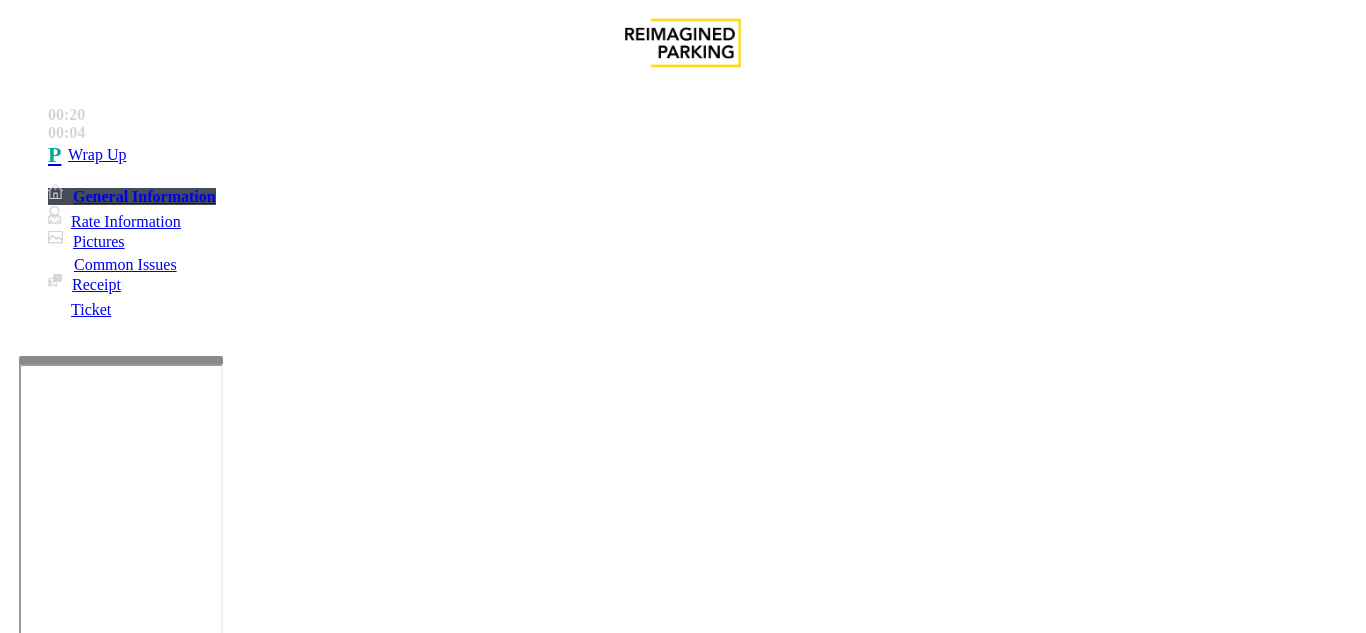 click on "Equipment Issue" at bounding box center (483, 1286) 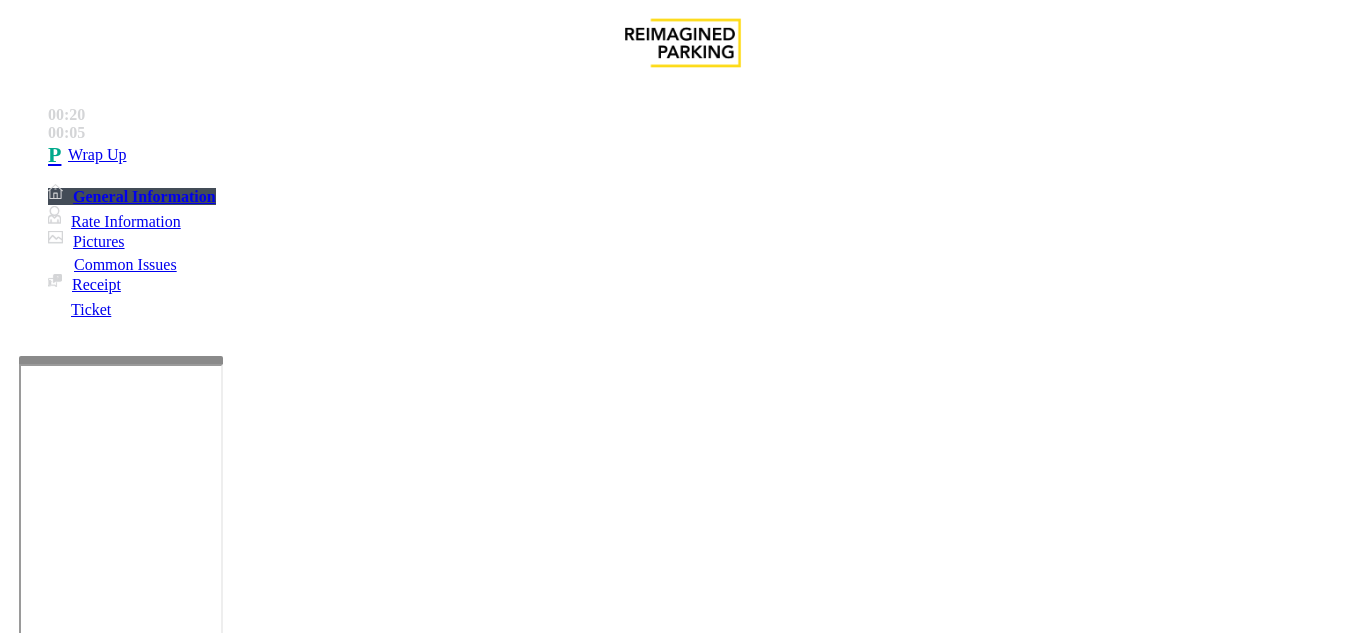 click on "Credit Card Stuck in Machine" at bounding box center [748, 1286] 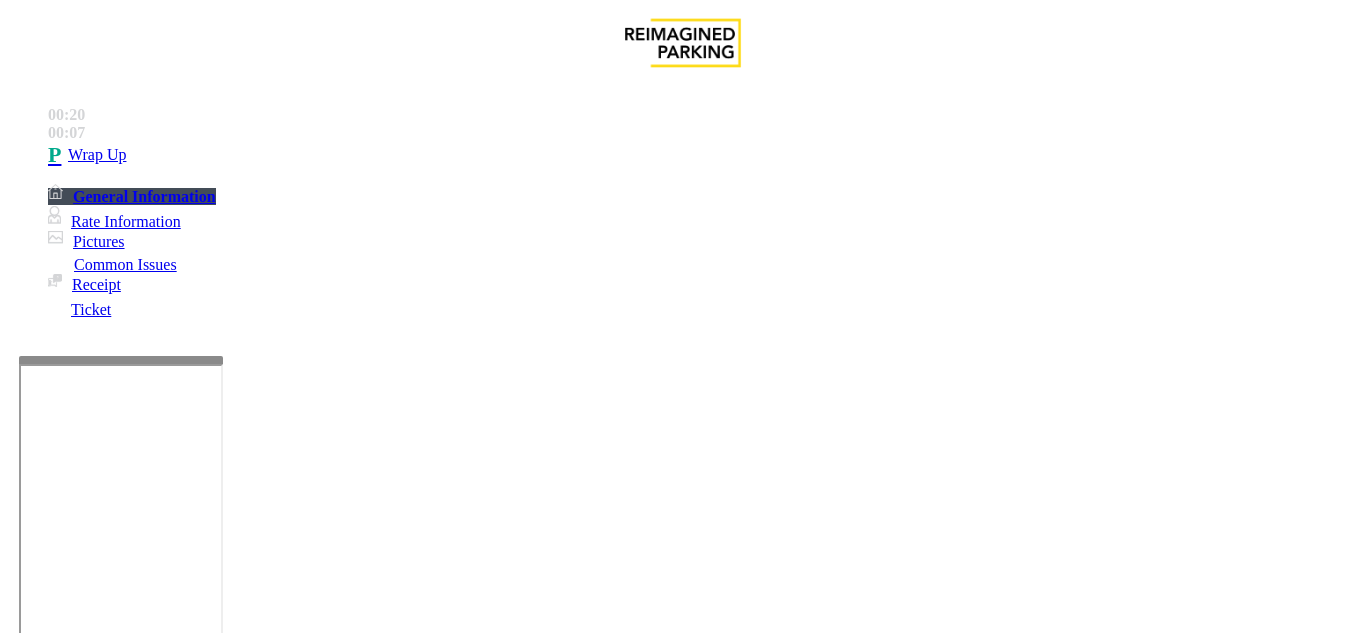 click on "**********" at bounding box center (682, 1528) 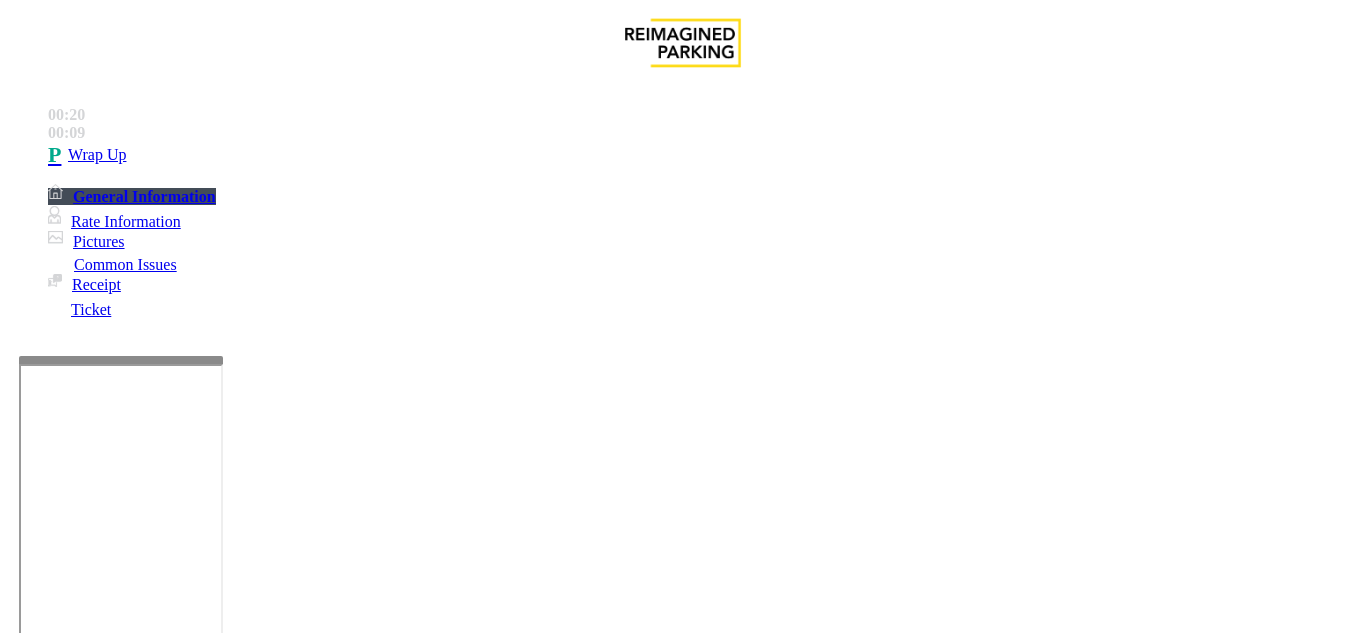 click on "Issue" at bounding box center [42, 1253] 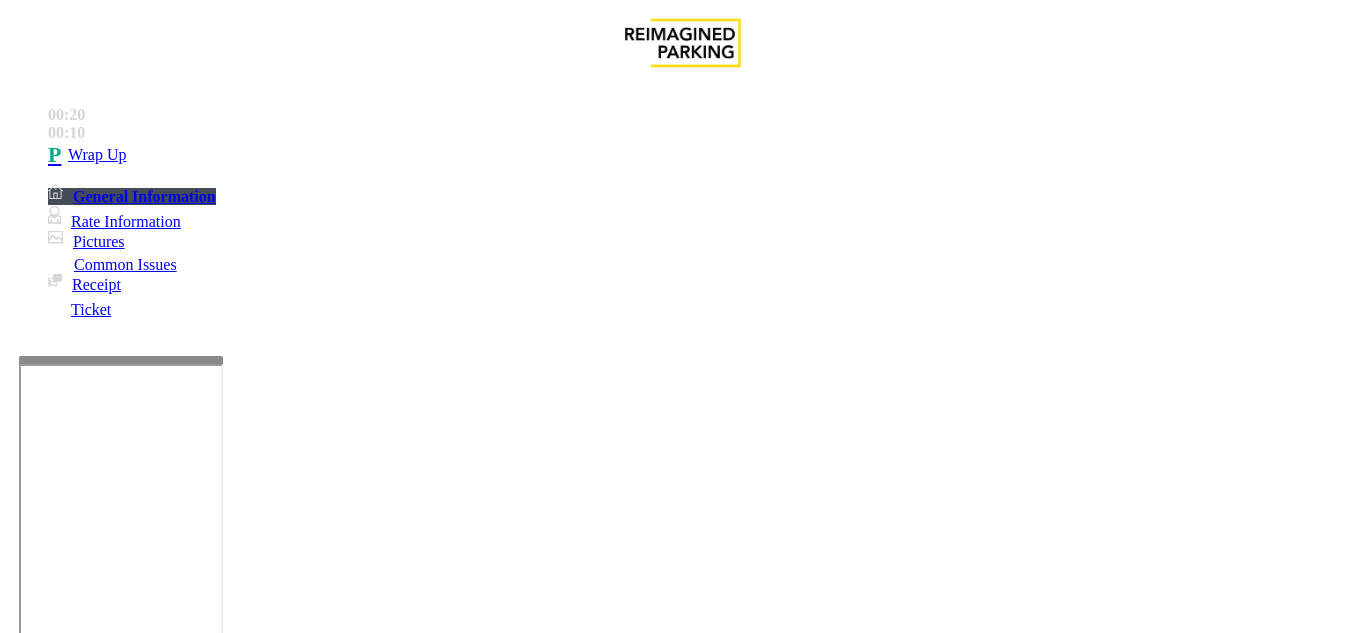 click on "Call dropped" at bounding box center (546, 1286) 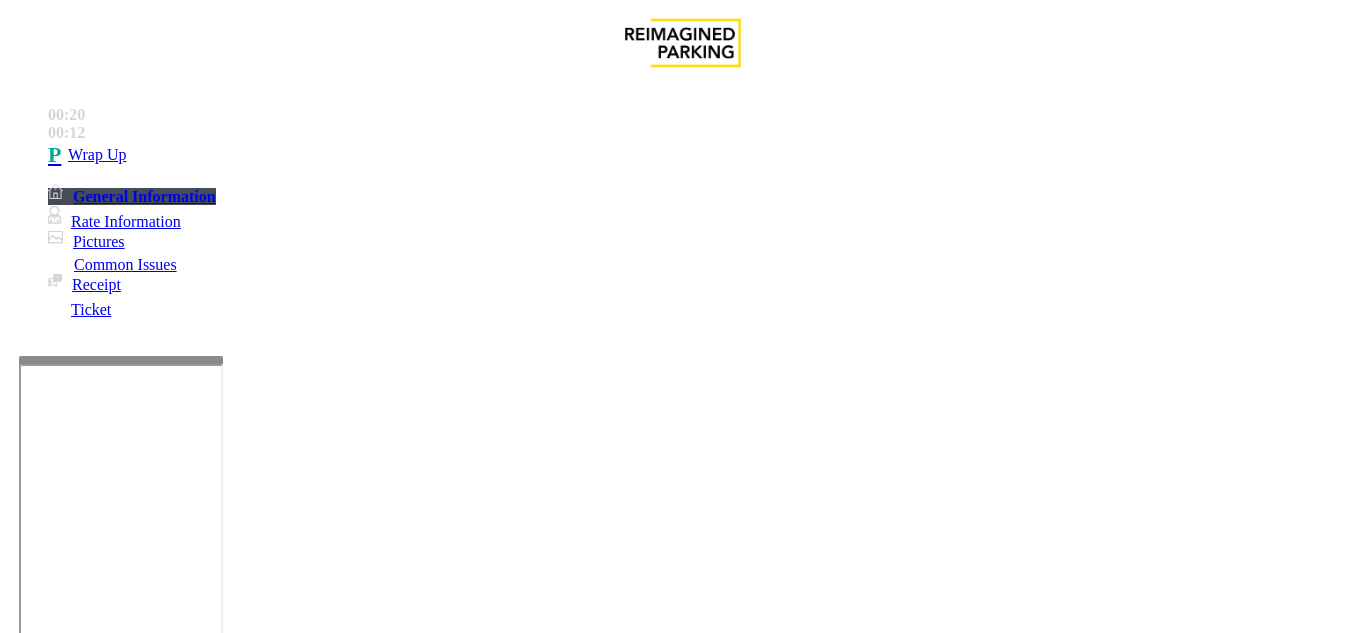 drag, startPoint x: 278, startPoint y: 182, endPoint x: 401, endPoint y: 186, distance: 123.065025 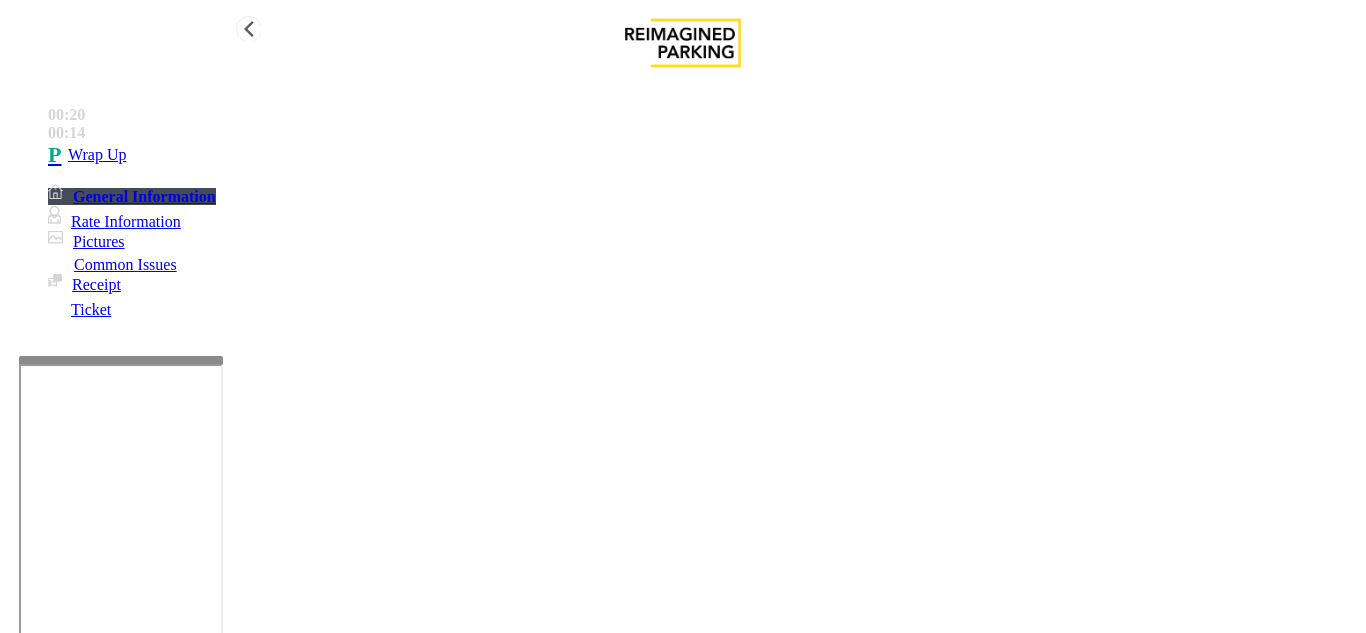 type on "**********" 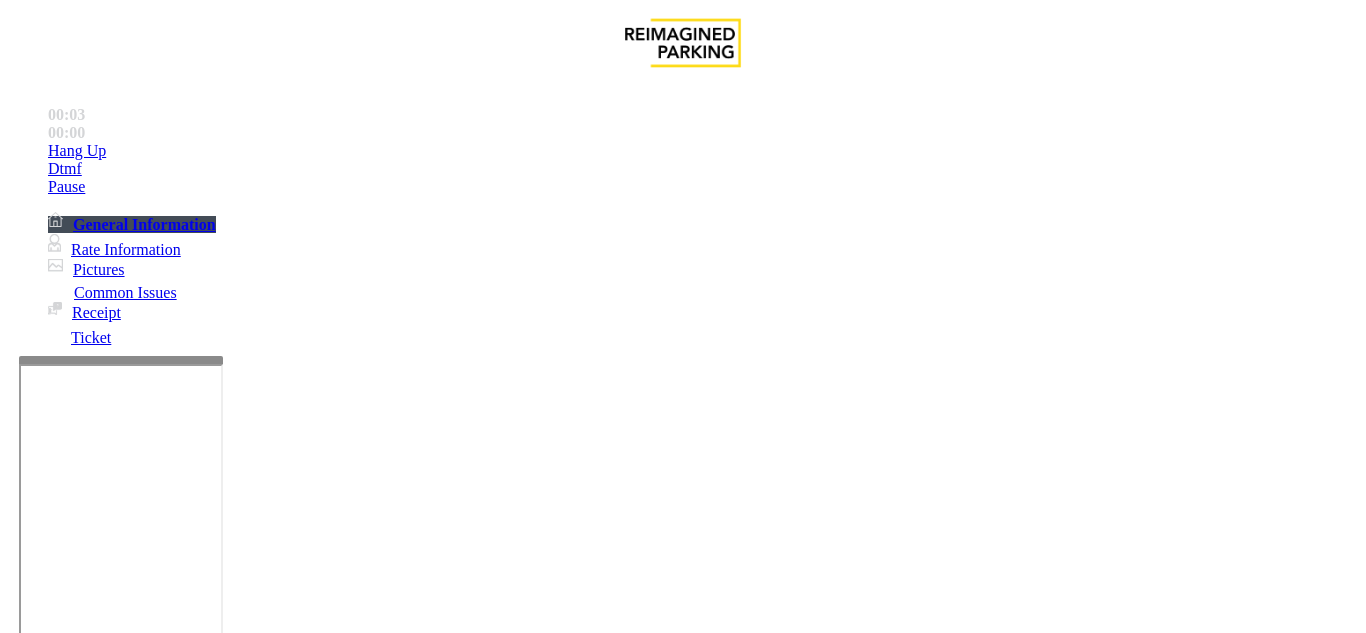 scroll, scrollTop: 600, scrollLeft: 0, axis: vertical 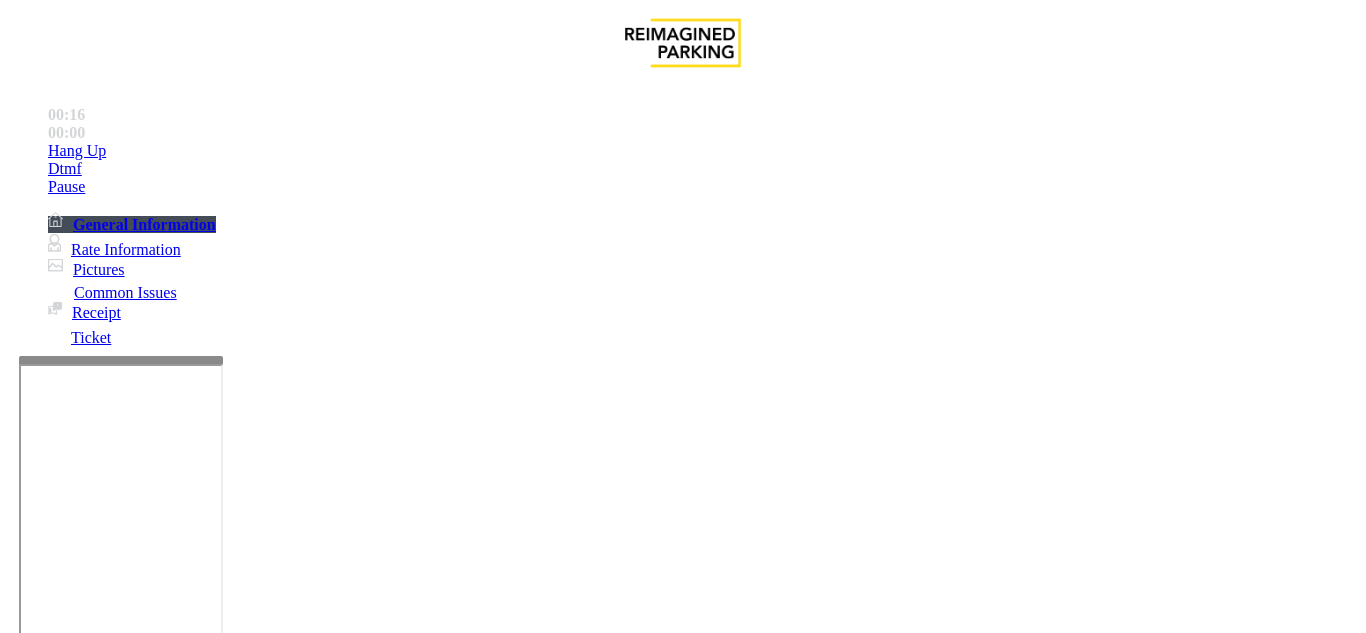 click on "Payment Issue" at bounding box center [167, 1286] 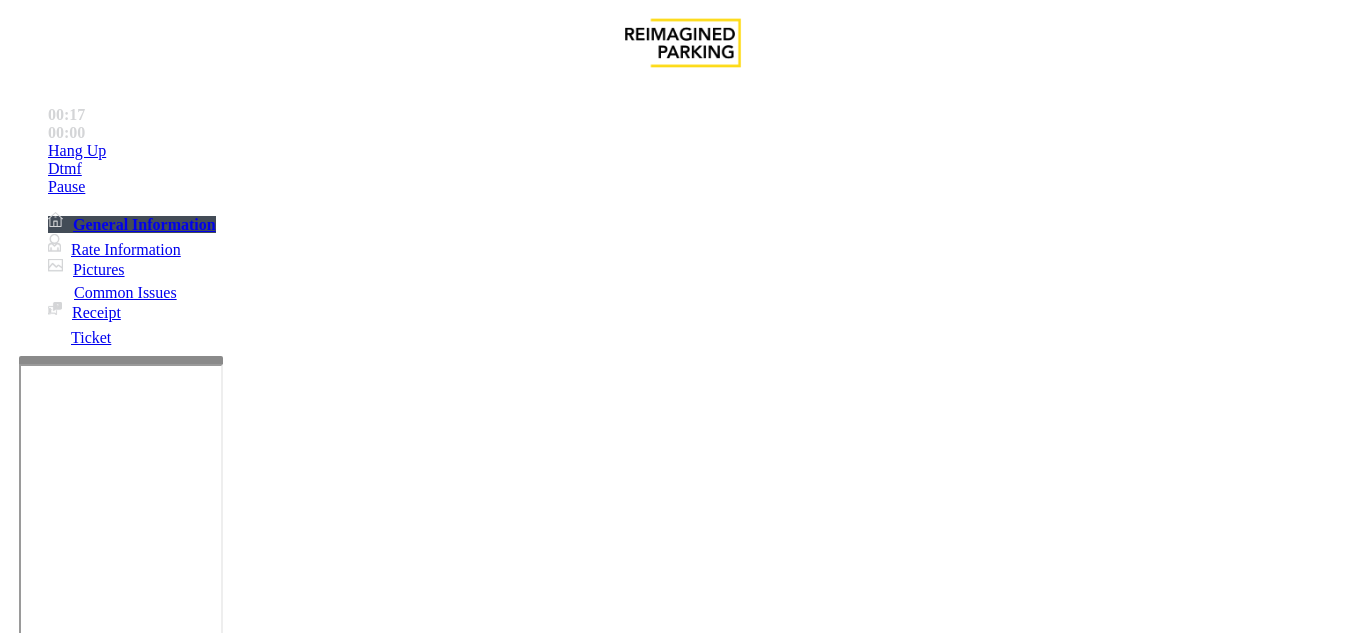 click on "Credit Card Not Reading" at bounding box center [109, 1286] 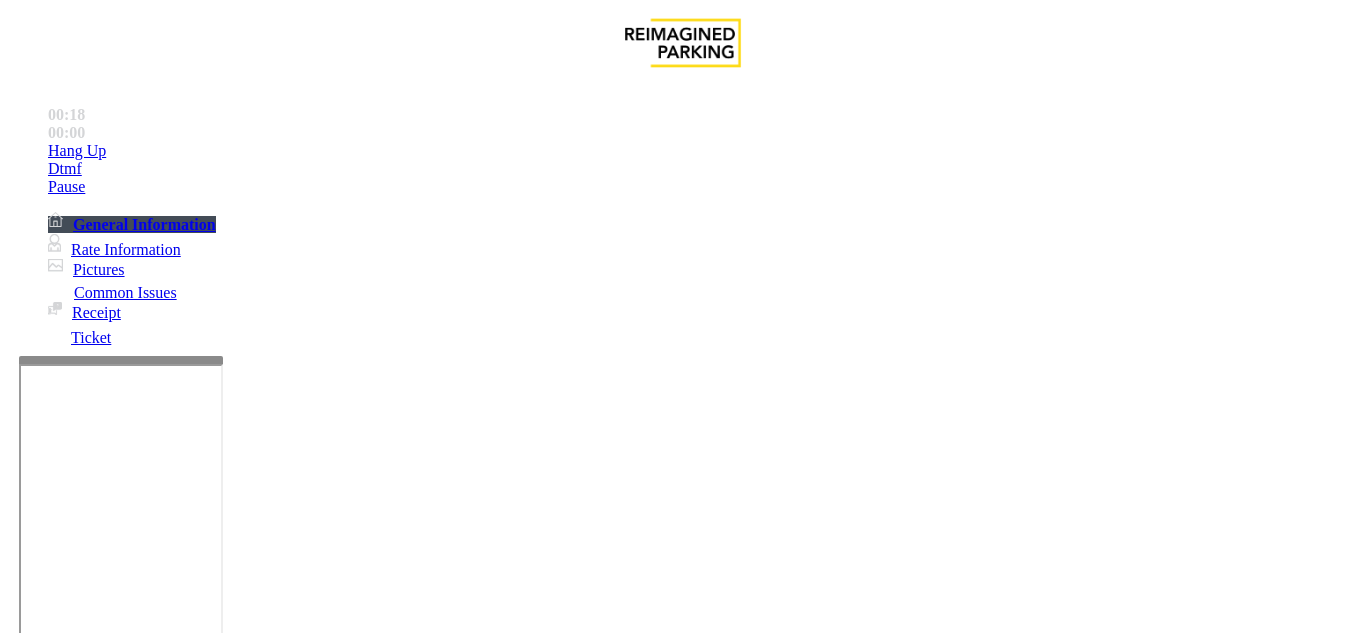 scroll, scrollTop: 100, scrollLeft: 0, axis: vertical 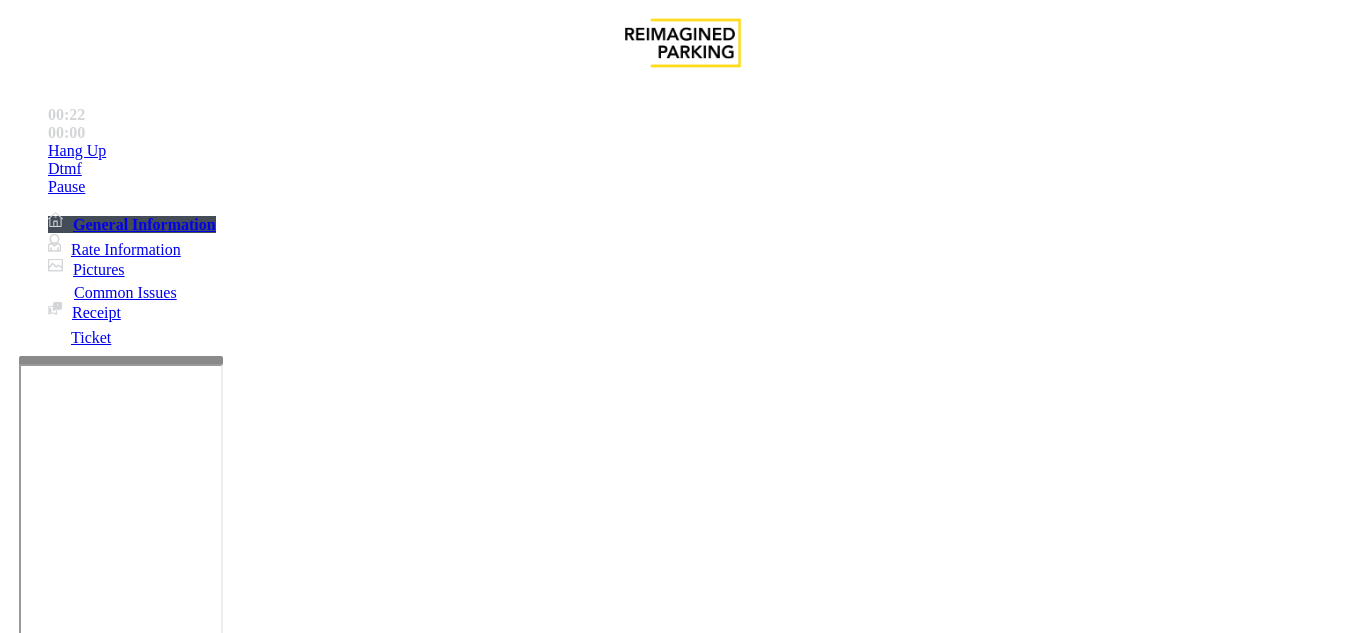 click at bounding box center [221, 1634] 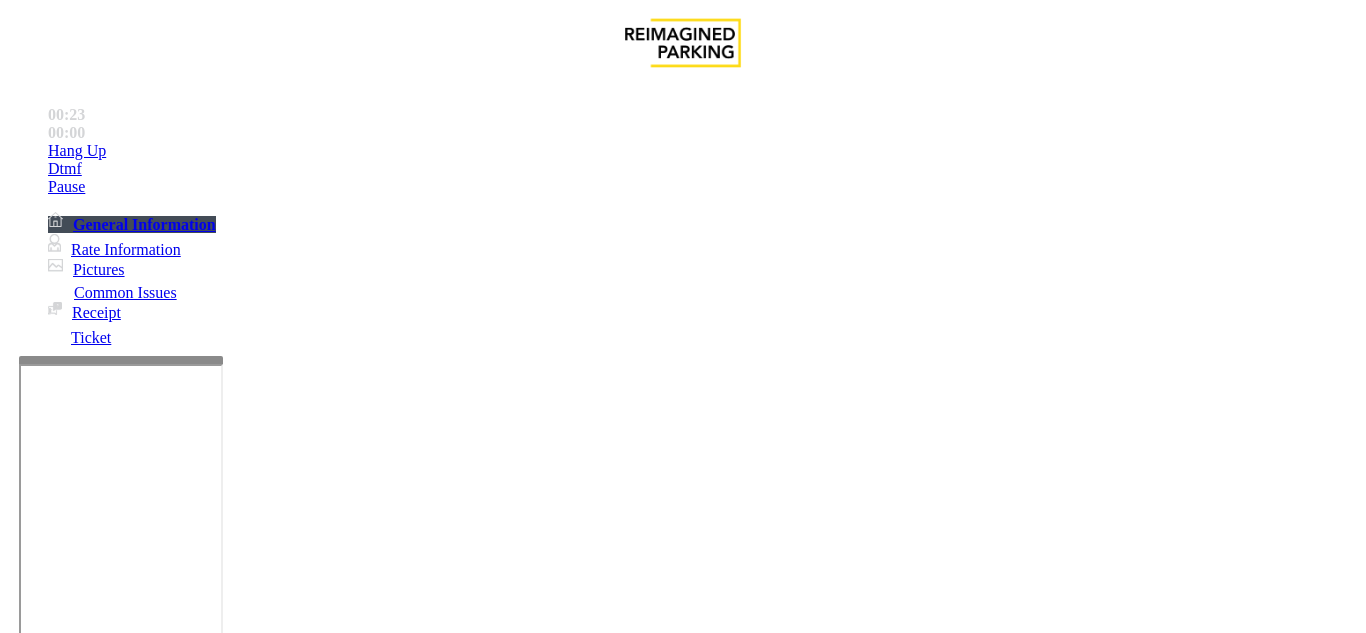 click at bounding box center [221, 1634] 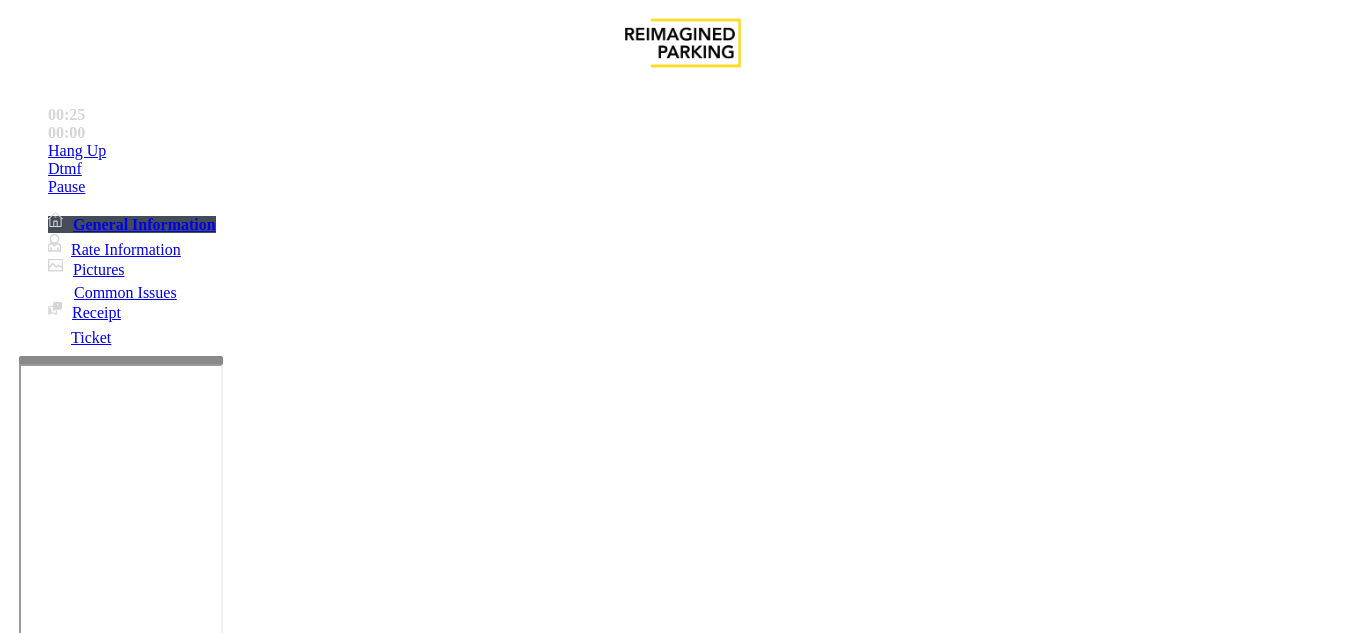 drag, startPoint x: 273, startPoint y: 85, endPoint x: 499, endPoint y: 88, distance: 226.01991 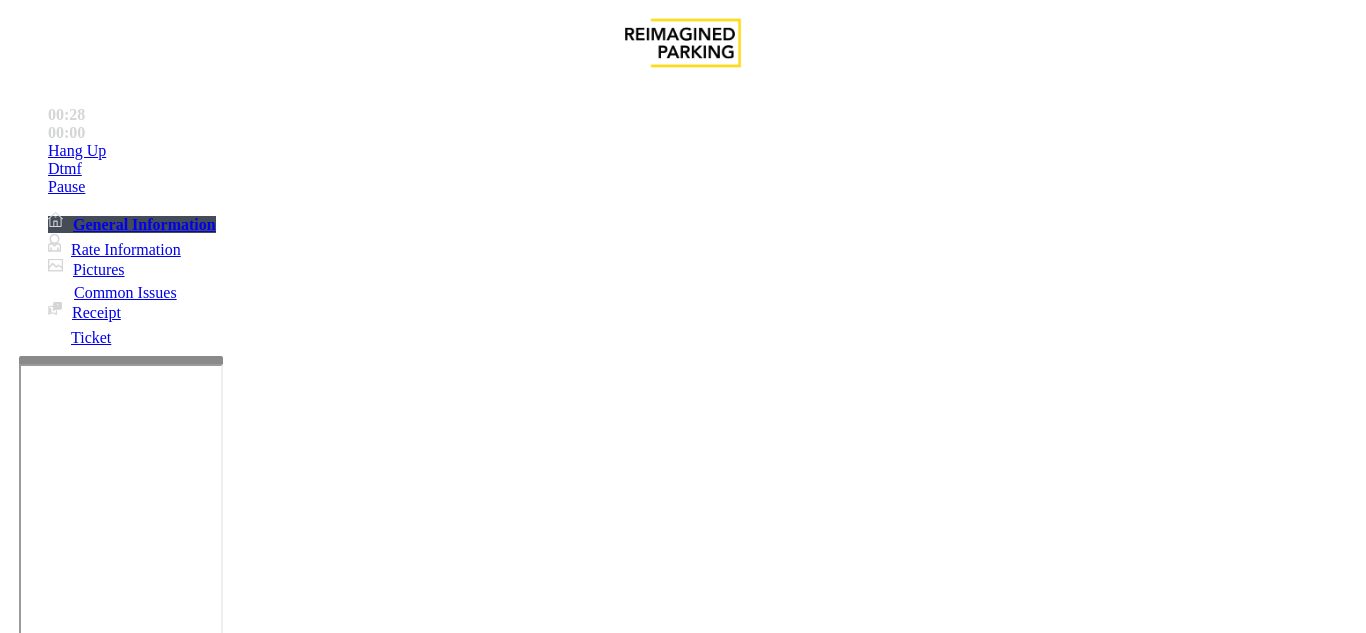 type on "**********" 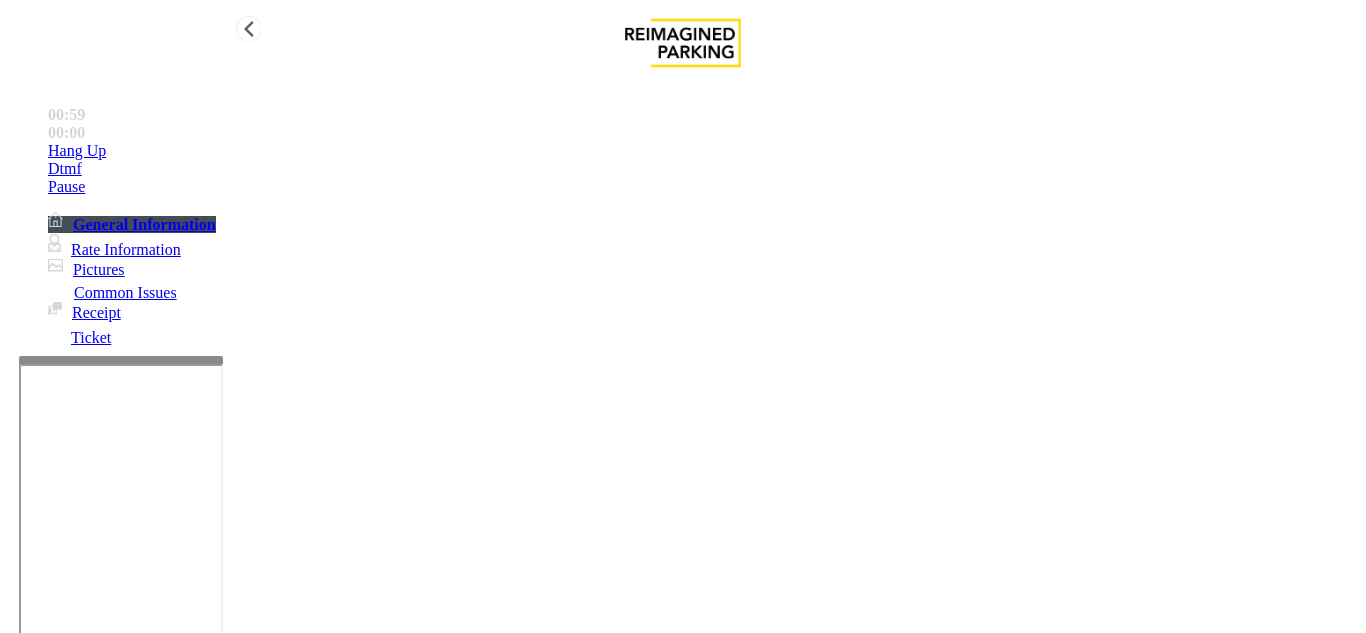 type on "**" 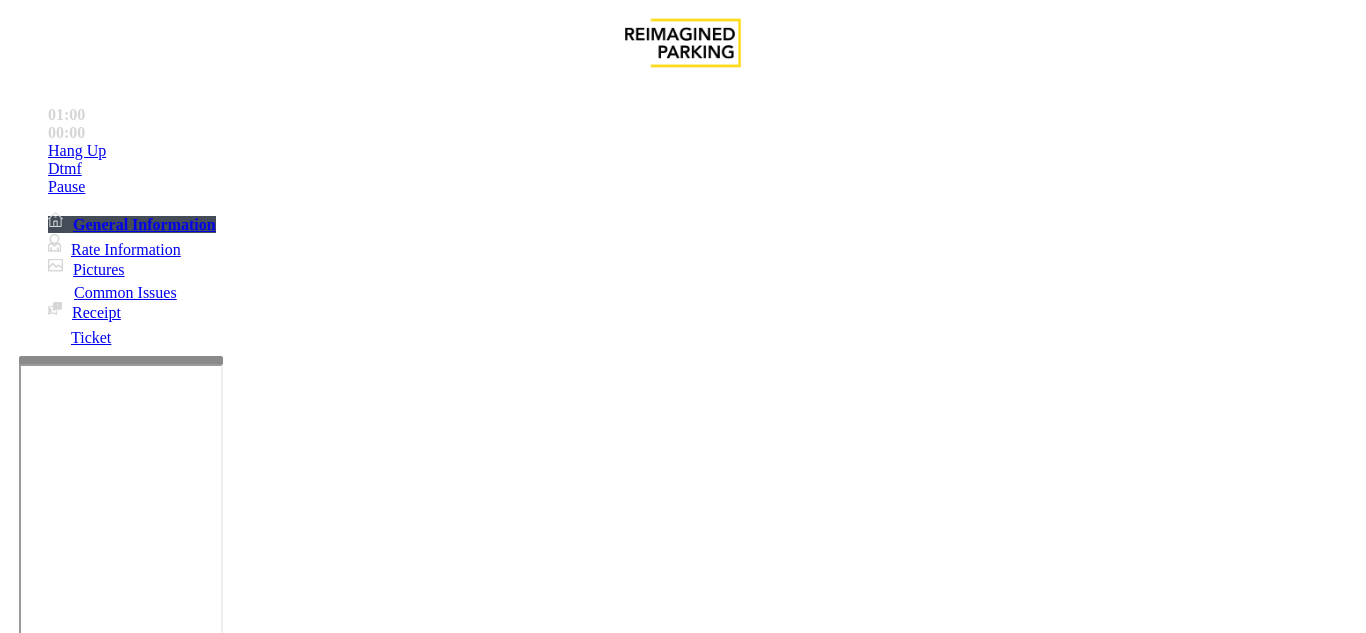 click at bounding box center [221, 1634] 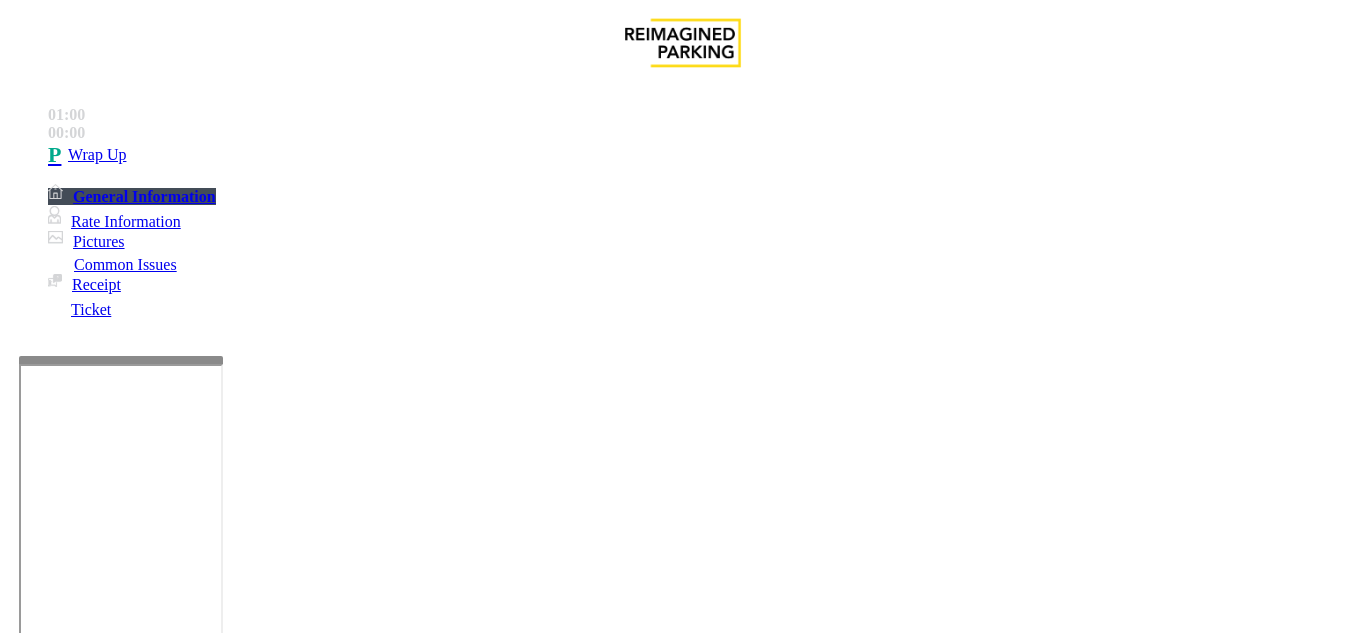 scroll, scrollTop: 200, scrollLeft: 0, axis: vertical 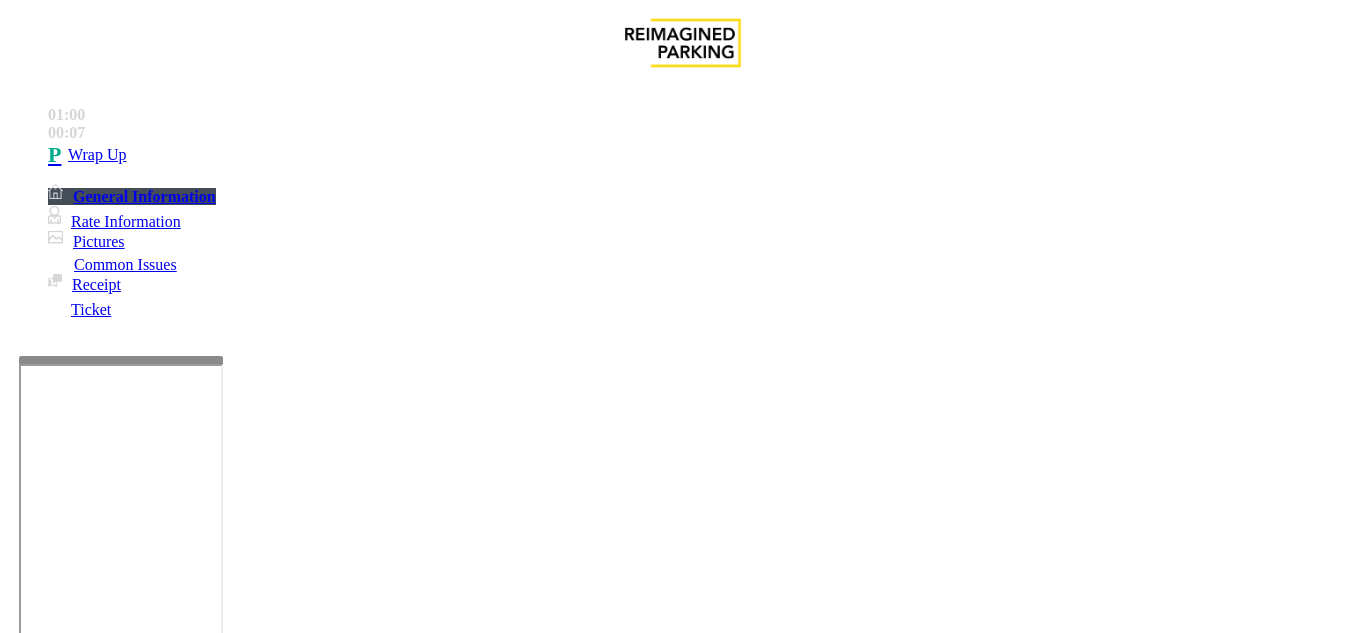 type on "**********" 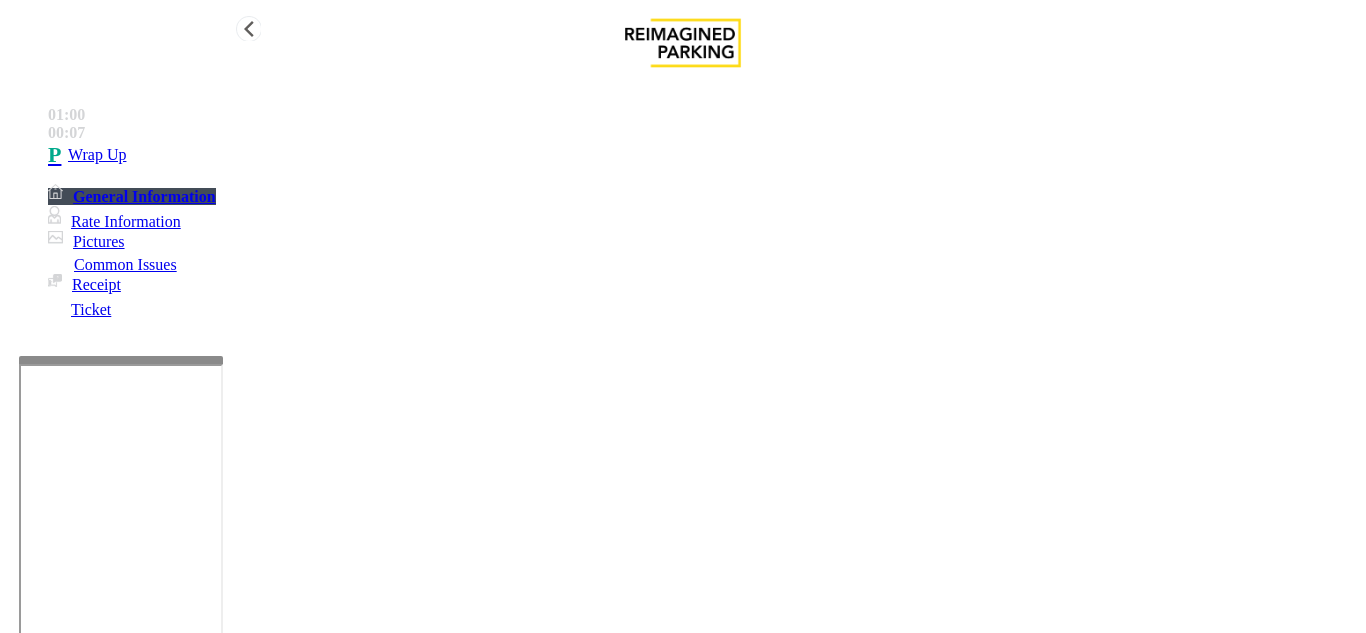 click on "Wrap Up" at bounding box center (703, 155) 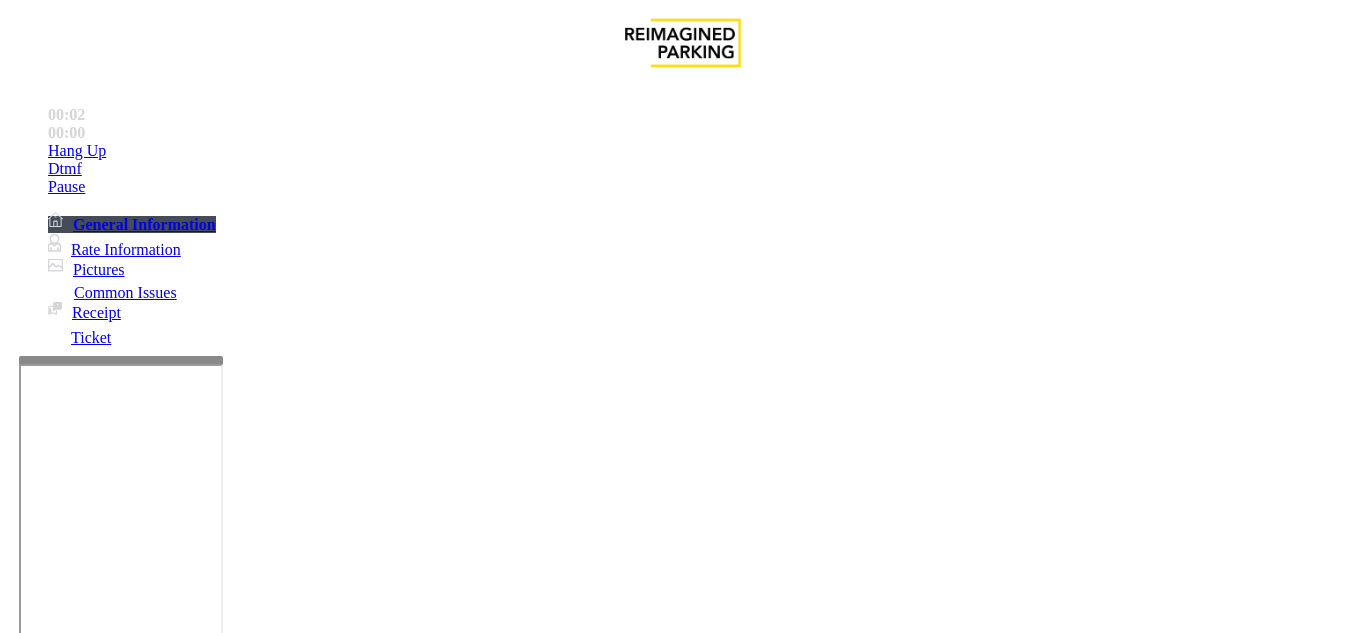 scroll, scrollTop: 500, scrollLeft: 0, axis: vertical 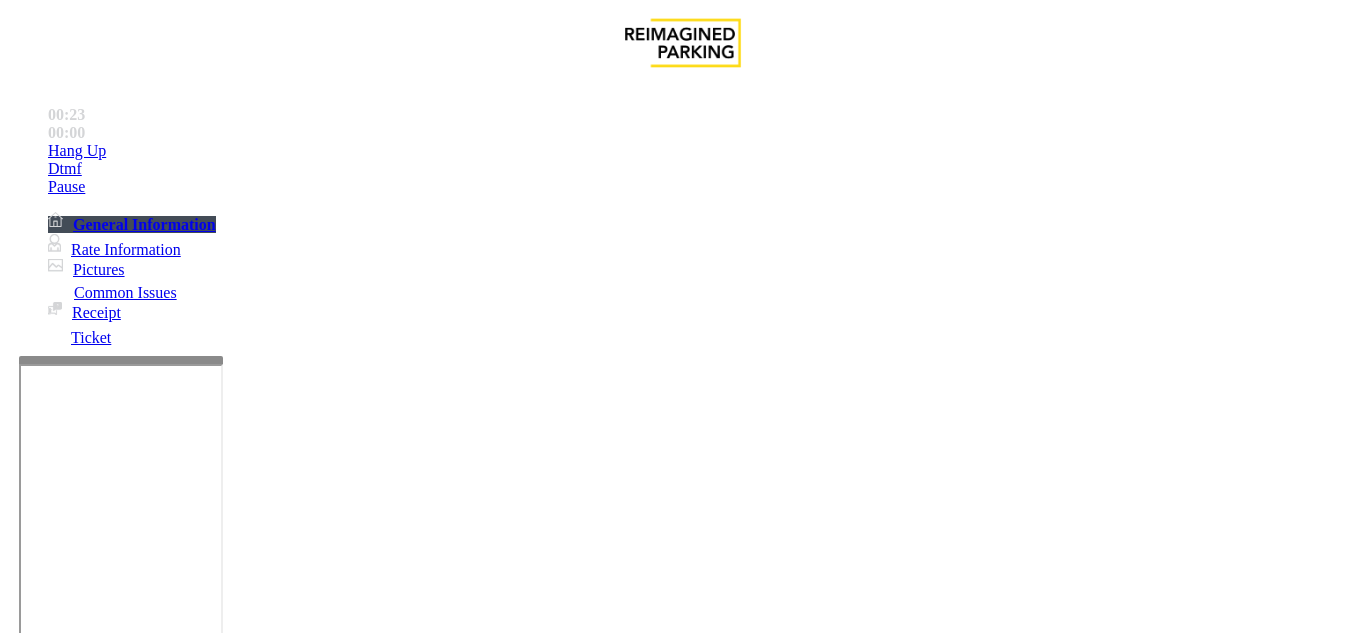 click on "Validation Issue" at bounding box center [371, 1286] 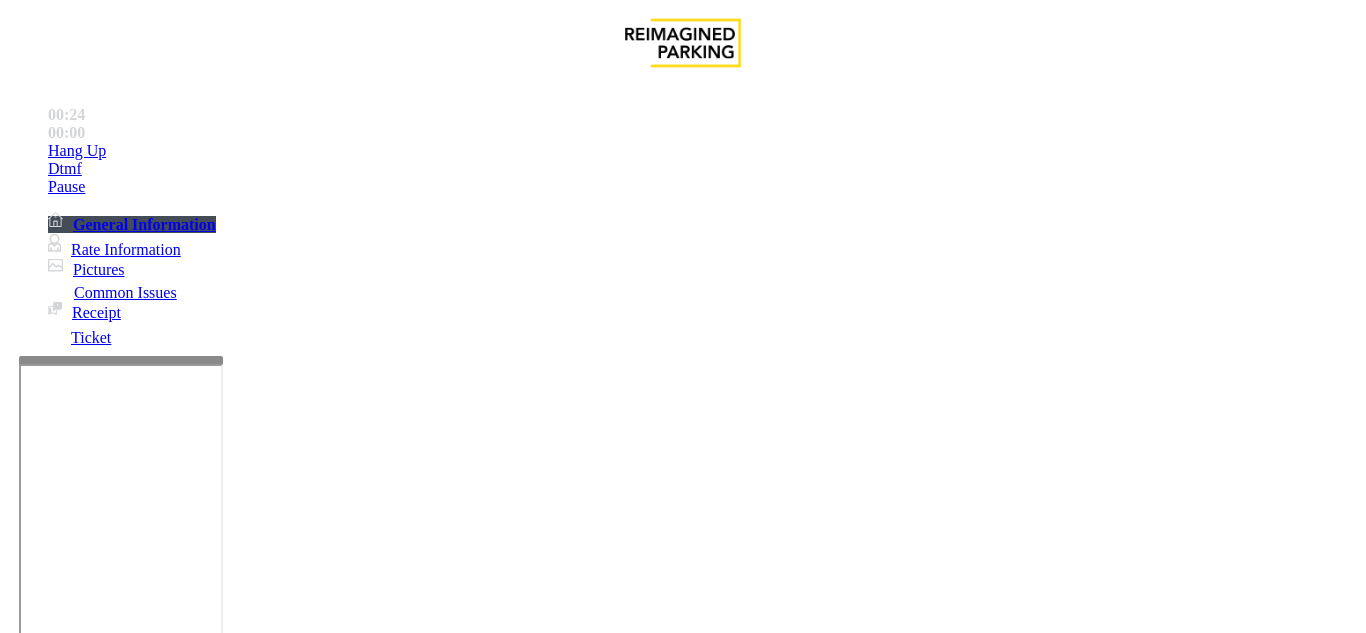 click on "Validation Error" at bounding box center [262, 1286] 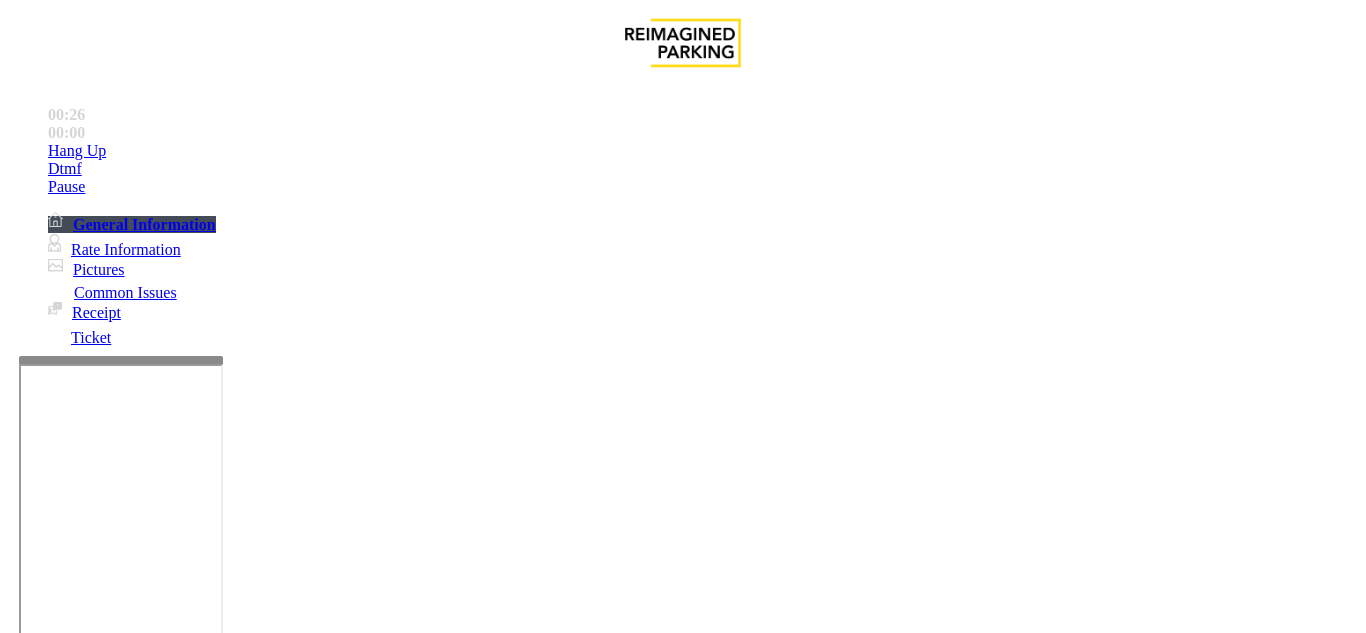 click at bounding box center [229, 1334] 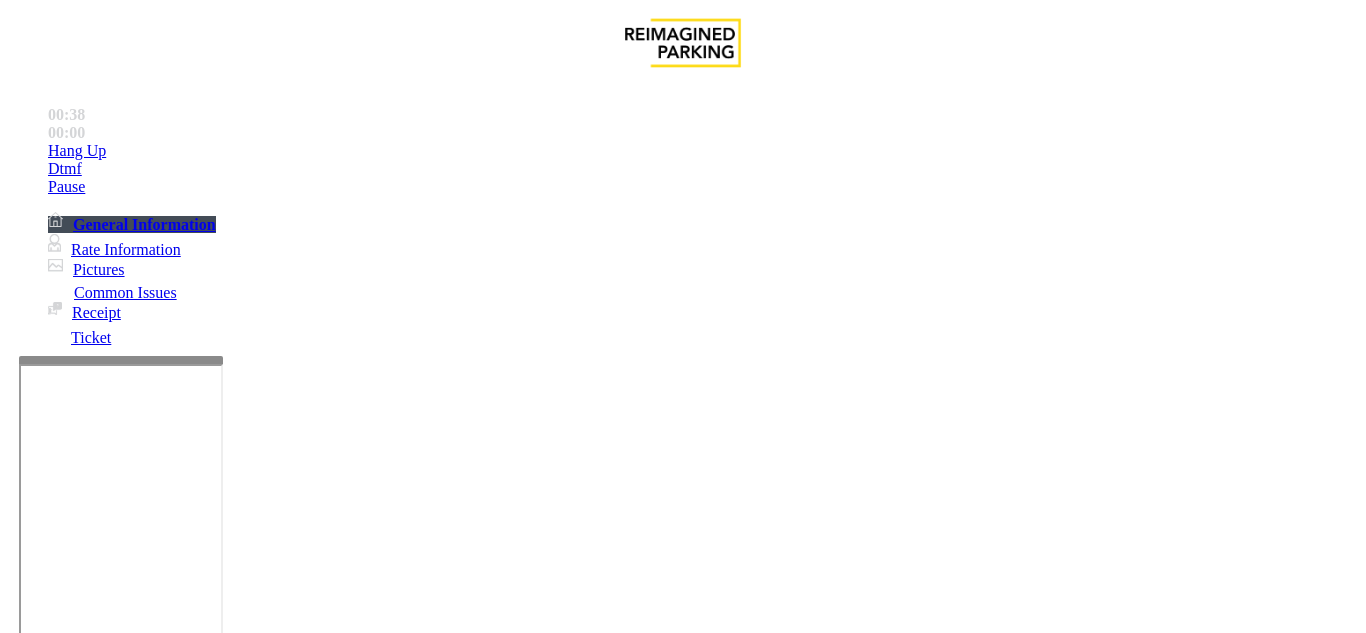 scroll, scrollTop: 800, scrollLeft: 0, axis: vertical 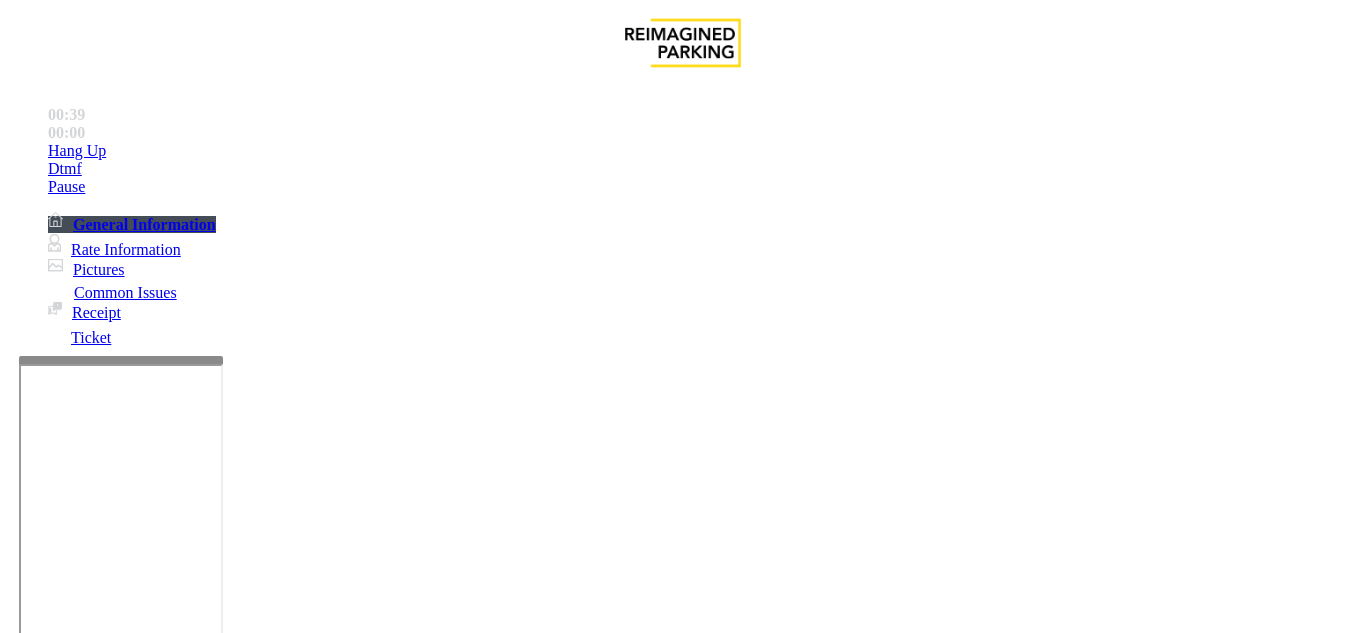 click on "for JMS     Username :  rmc341   Password:    Rmcjms@341 Time Zone" at bounding box center [682, 2816] 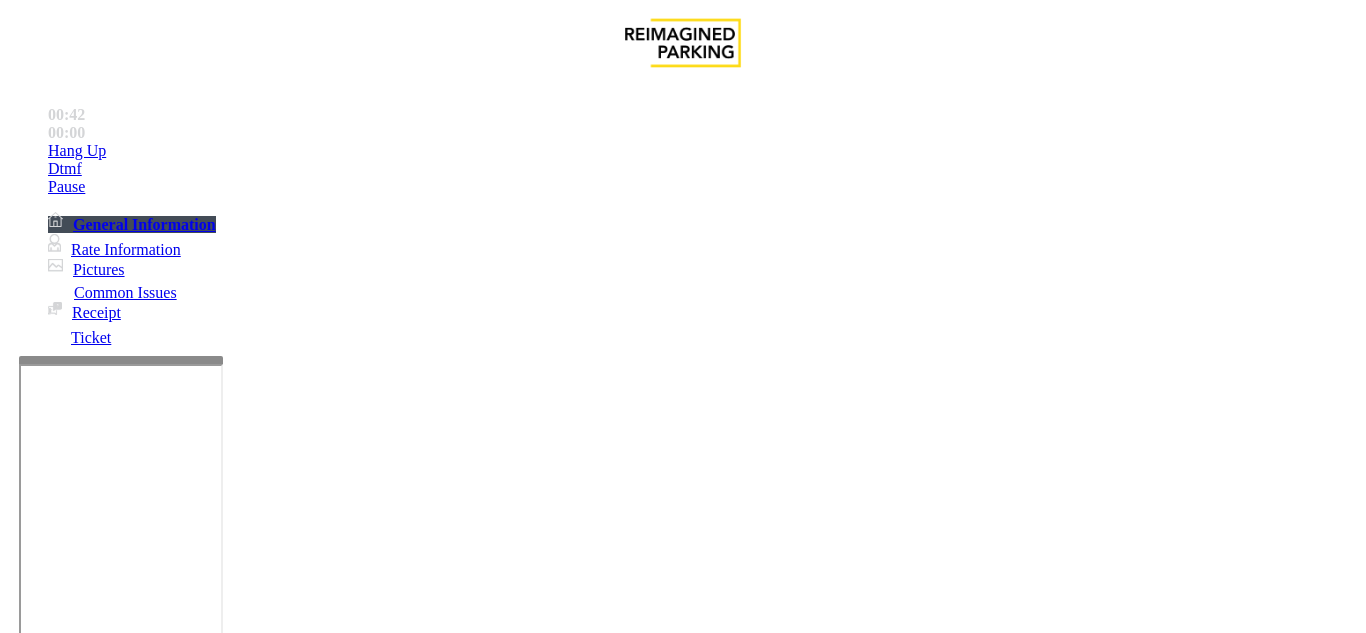 click at bounding box center (229, 1334) 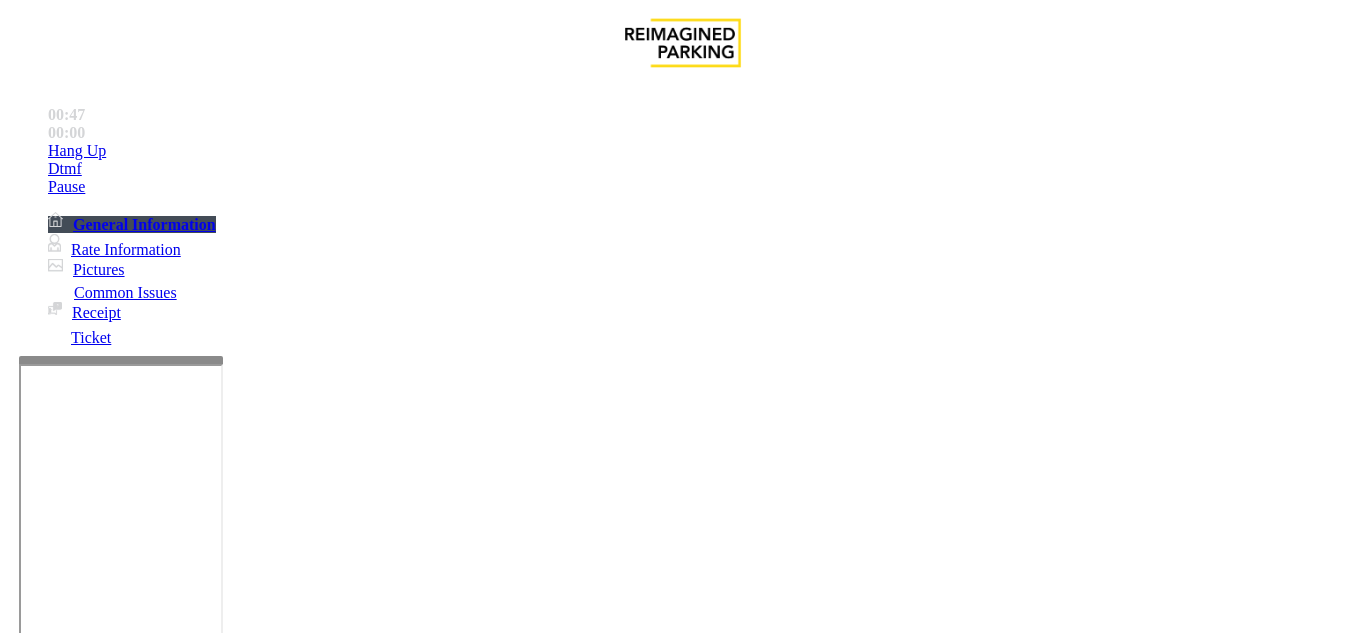 click at bounding box center (229, 1334) 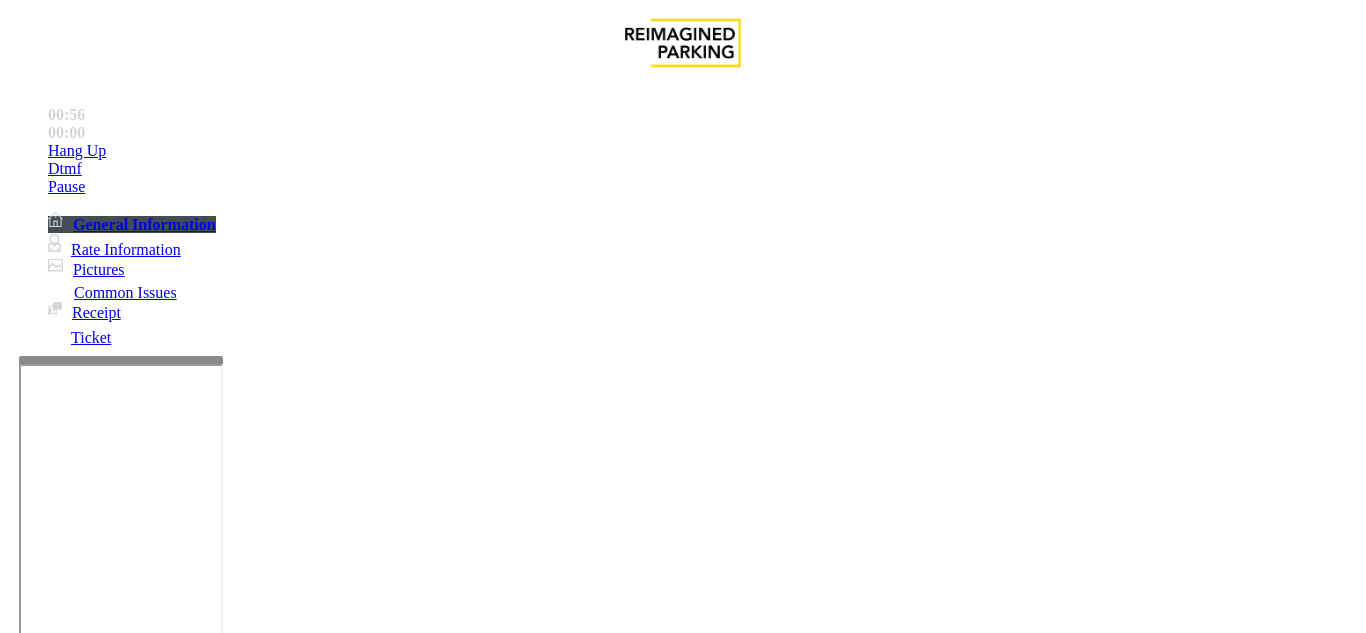 click at bounding box center (229, 1334) 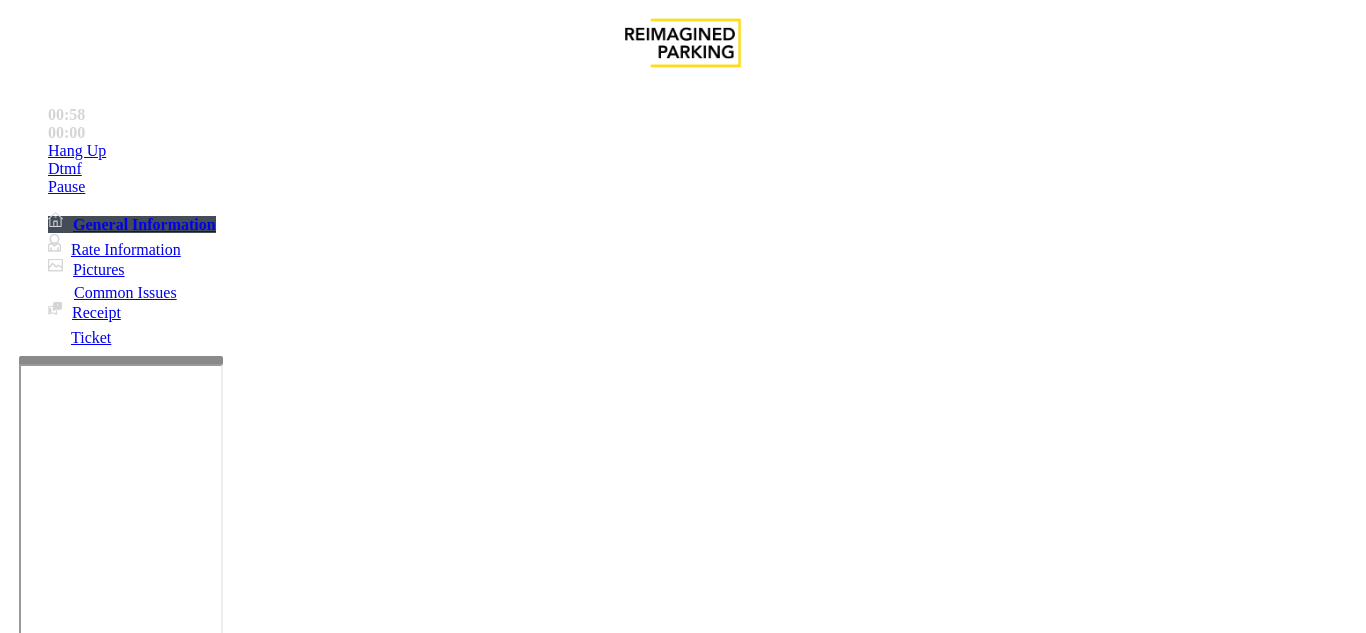 click at bounding box center (229, 1334) 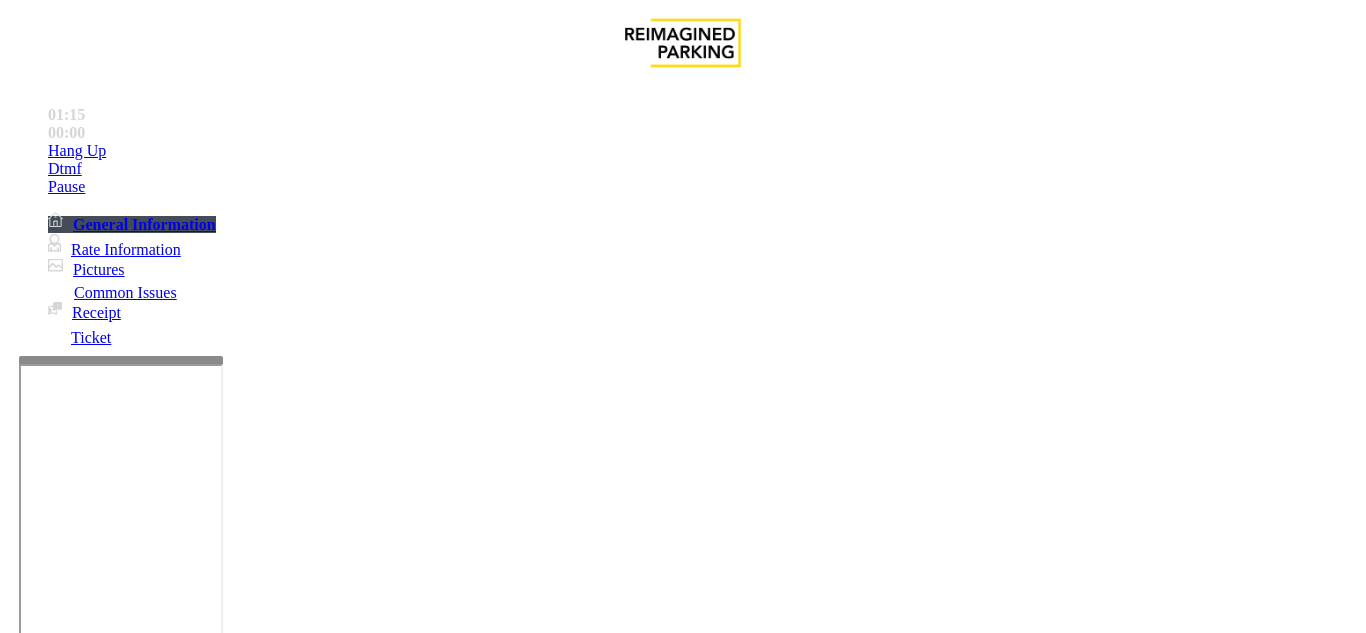 click on "Vend Gate" at bounding box center [69, 1427] 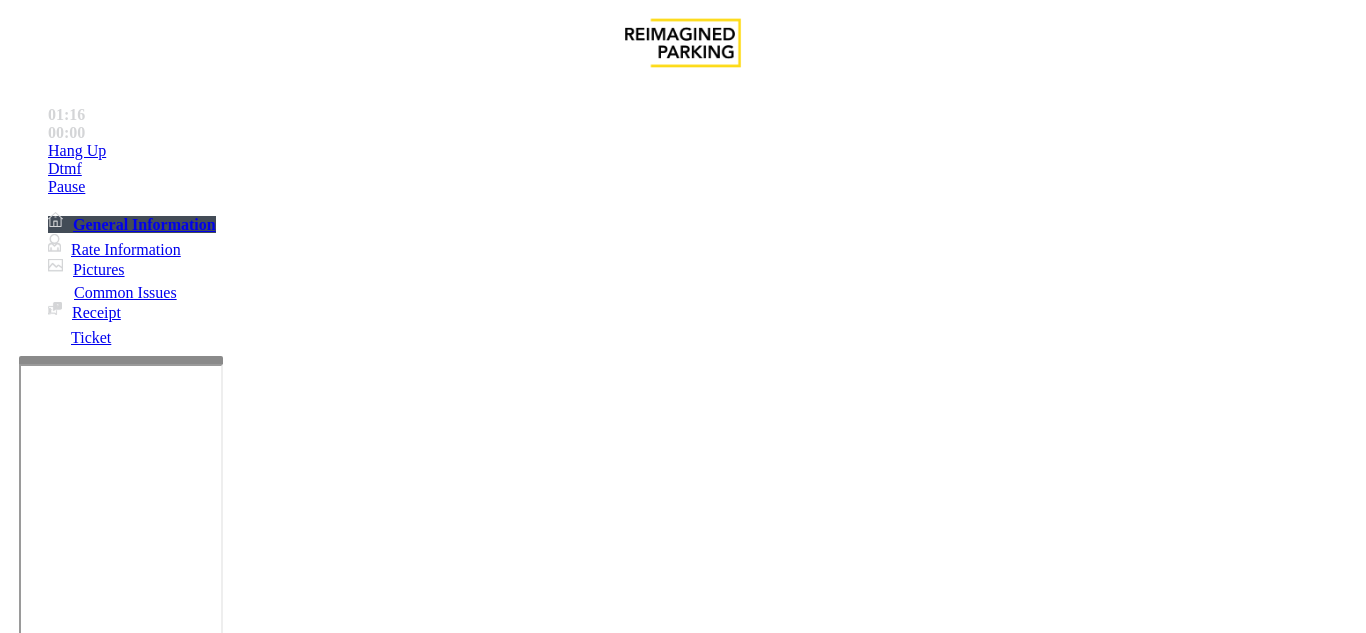 click at bounding box center [229, 1334] 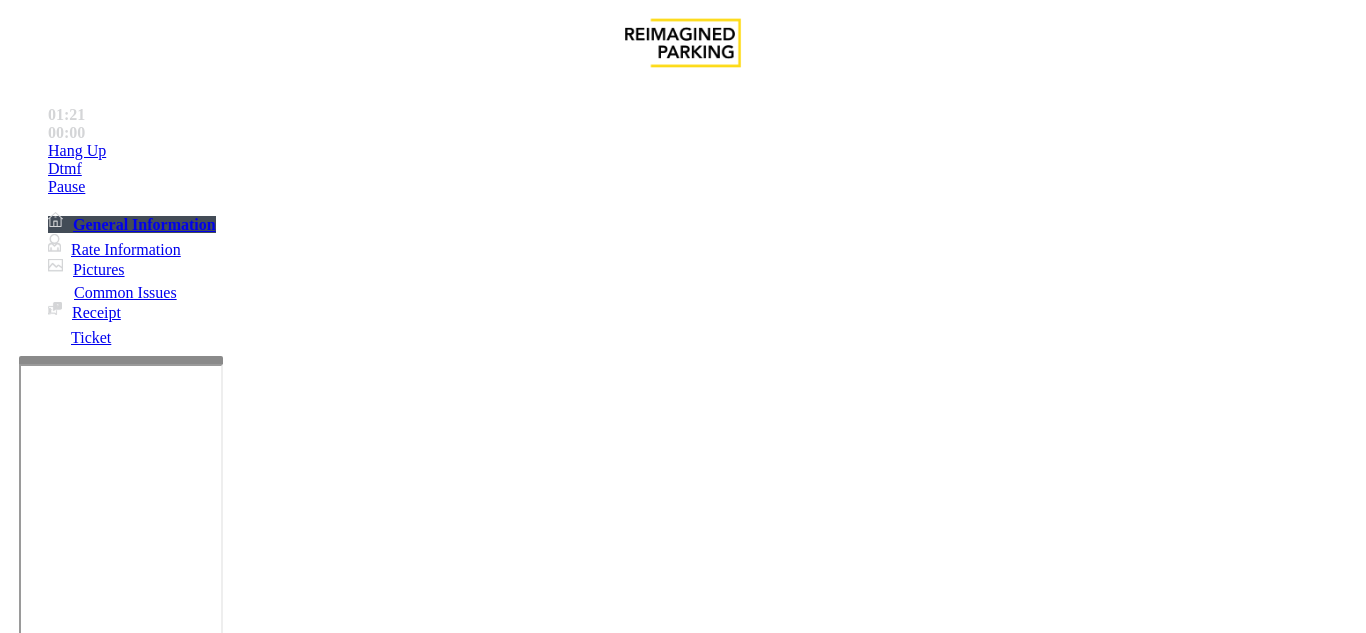 scroll, scrollTop: 21, scrollLeft: 0, axis: vertical 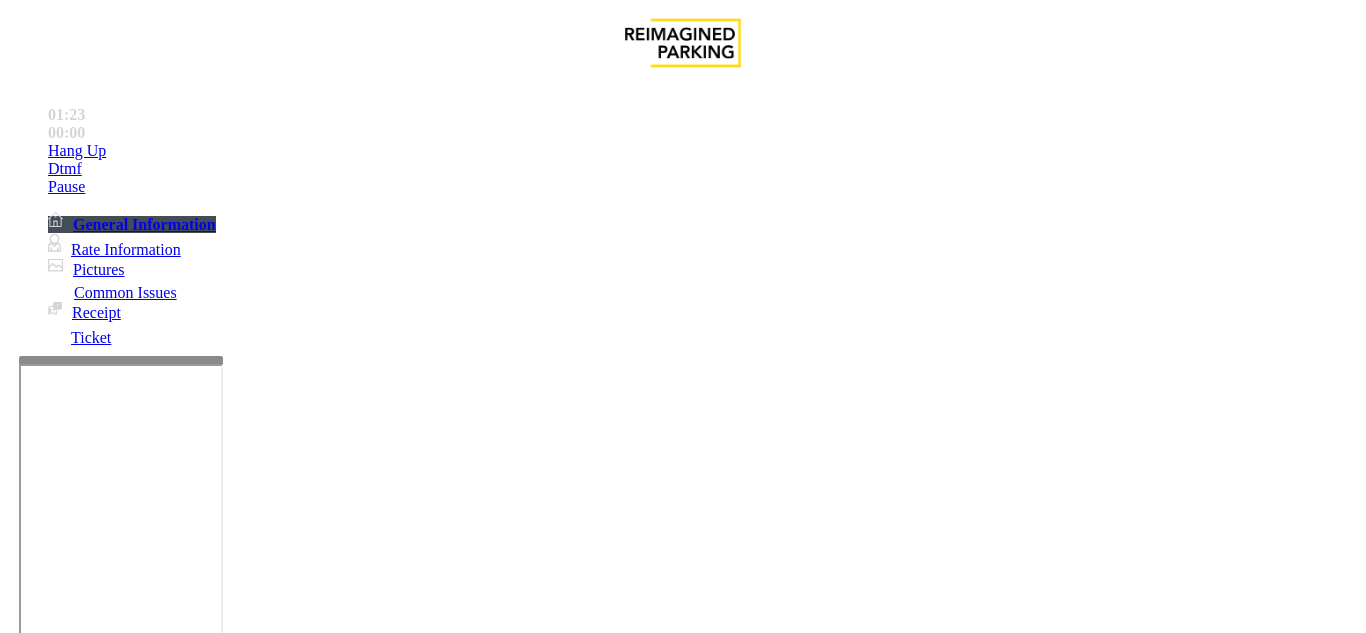 click at bounding box center (229, 1334) 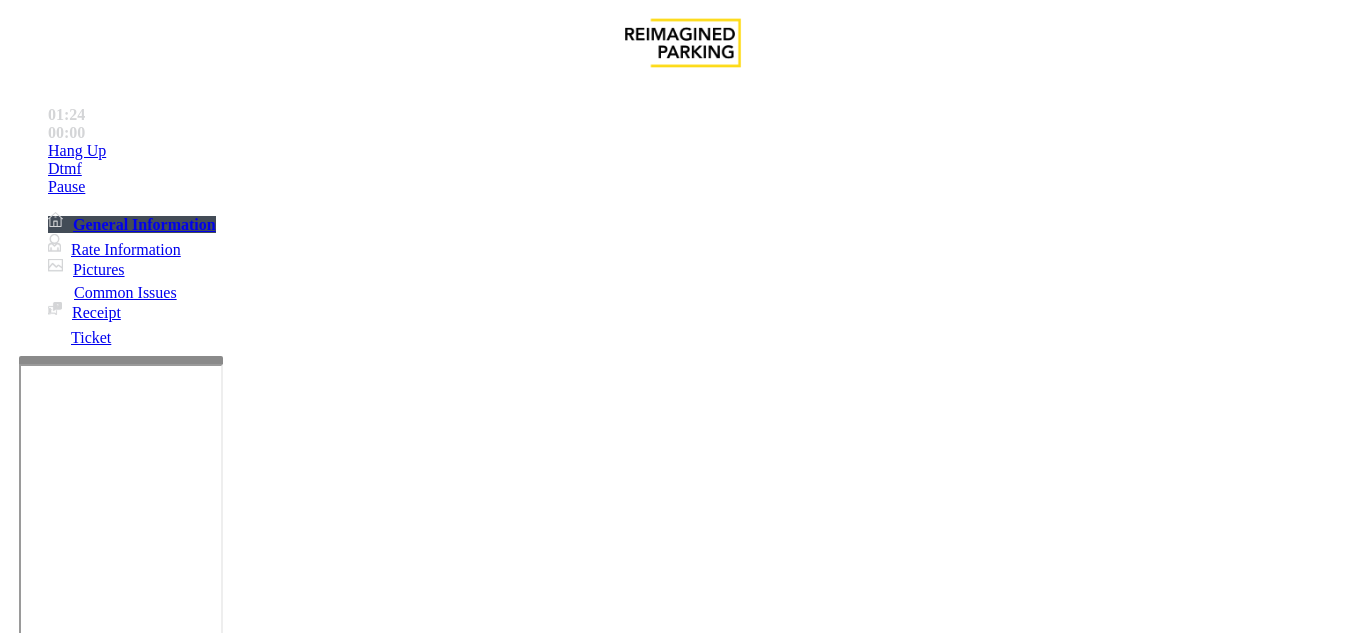 drag, startPoint x: 307, startPoint y: 170, endPoint x: 419, endPoint y: 166, distance: 112.0714 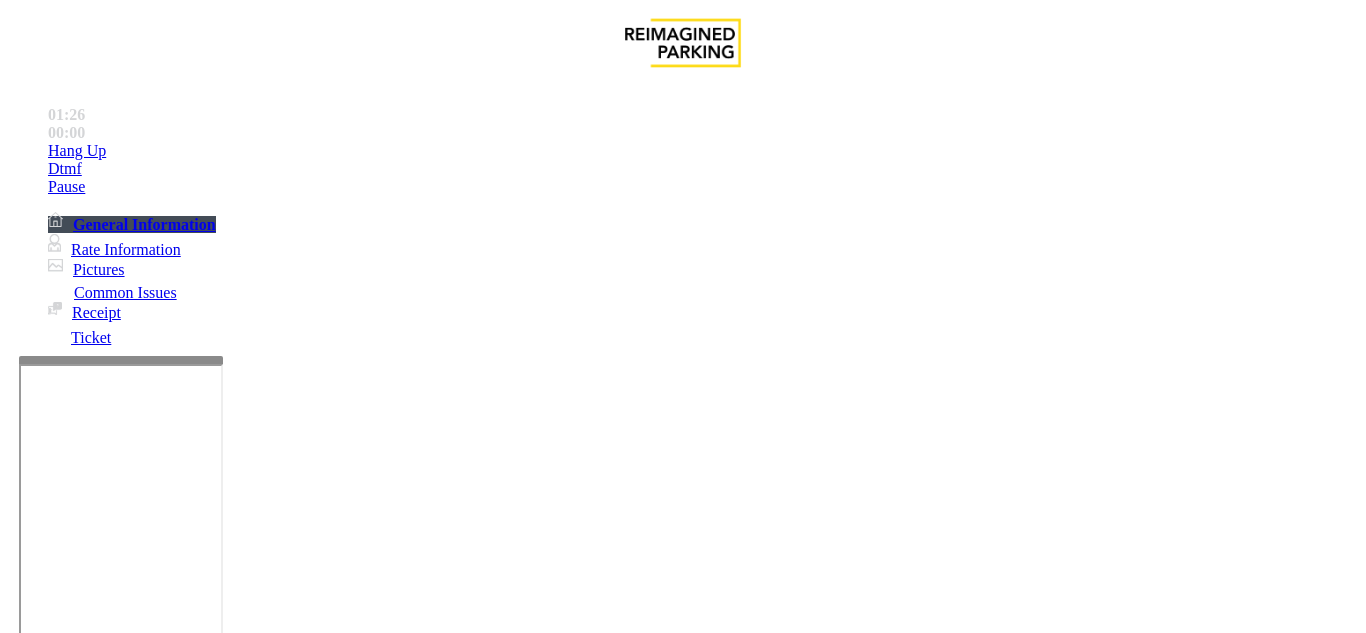 click at bounding box center (229, 1334) 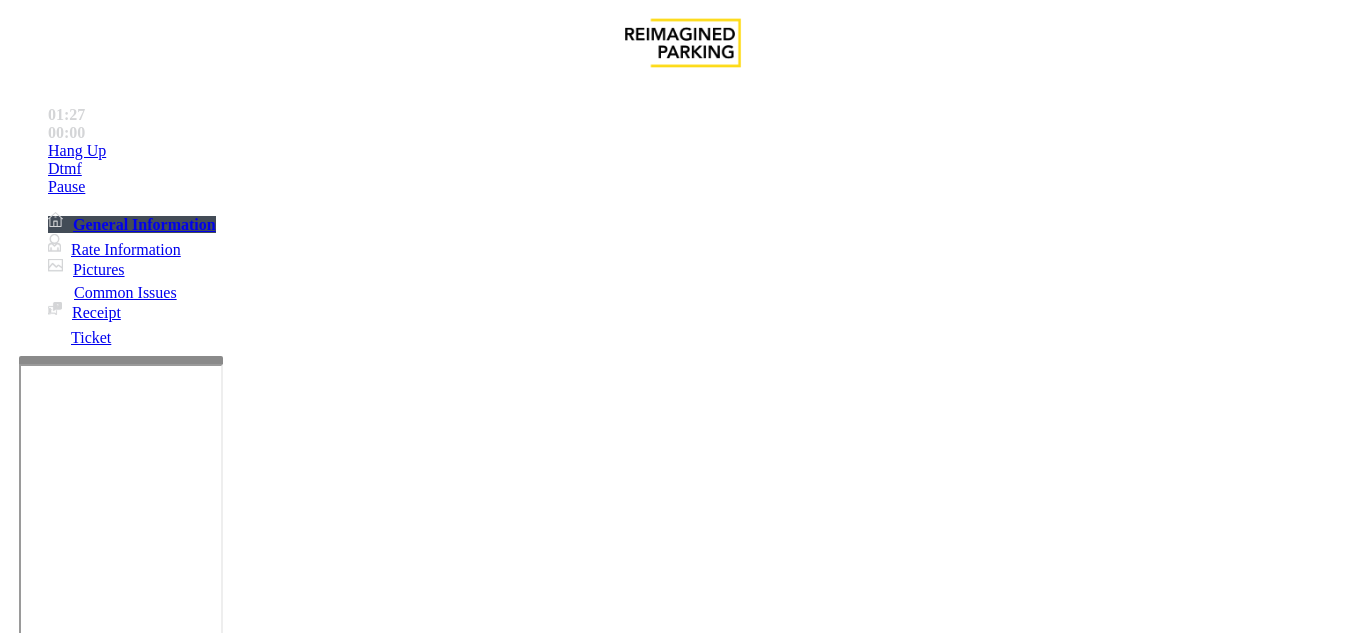 click at bounding box center (229, 1334) 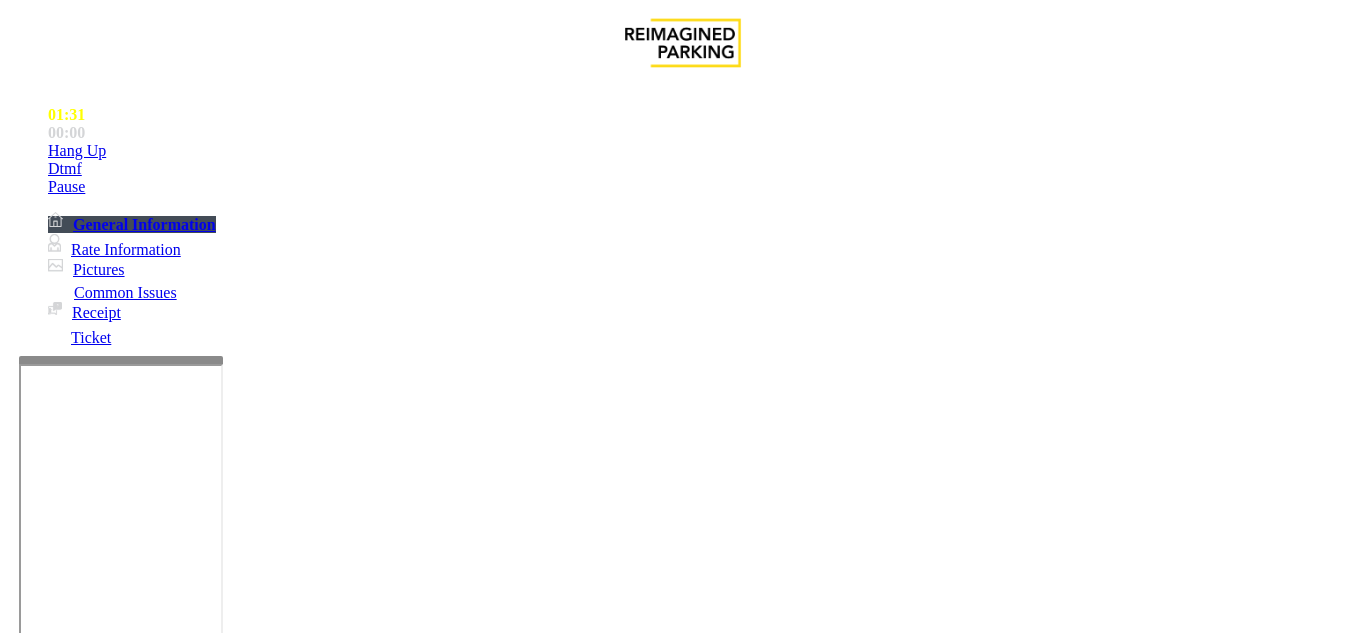 click on "Vend Gate" at bounding box center [69, 1427] 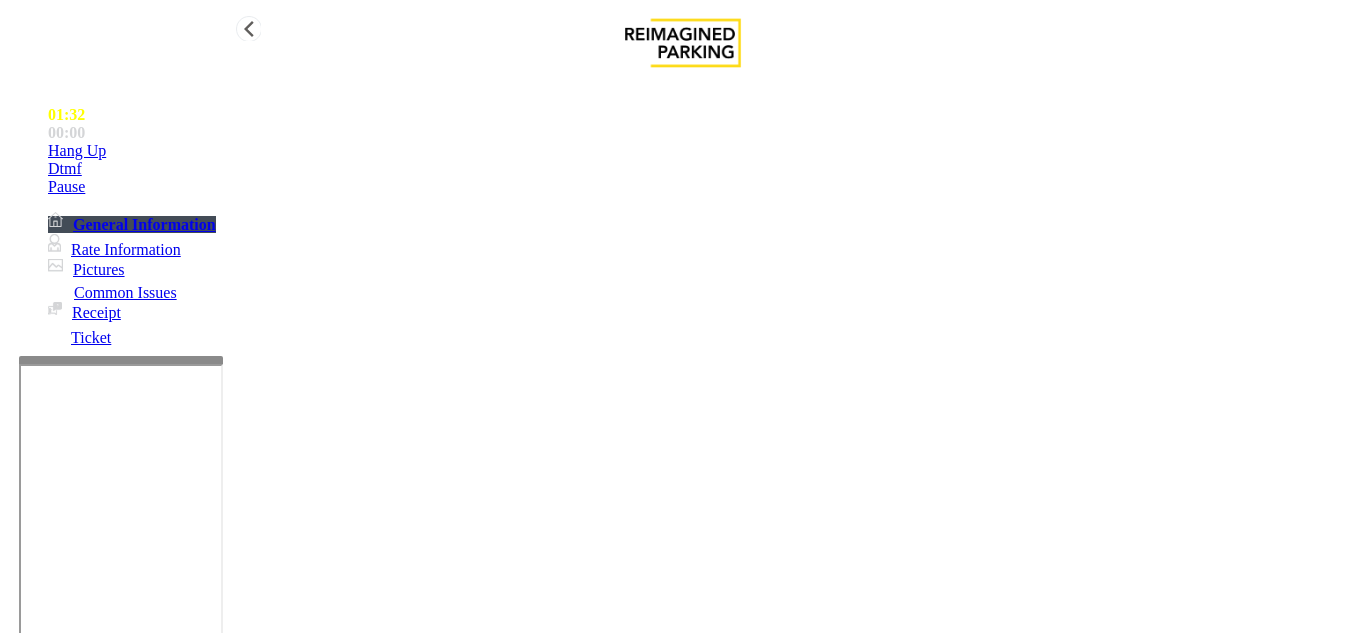 click on "Hang Up" at bounding box center [703, 151] 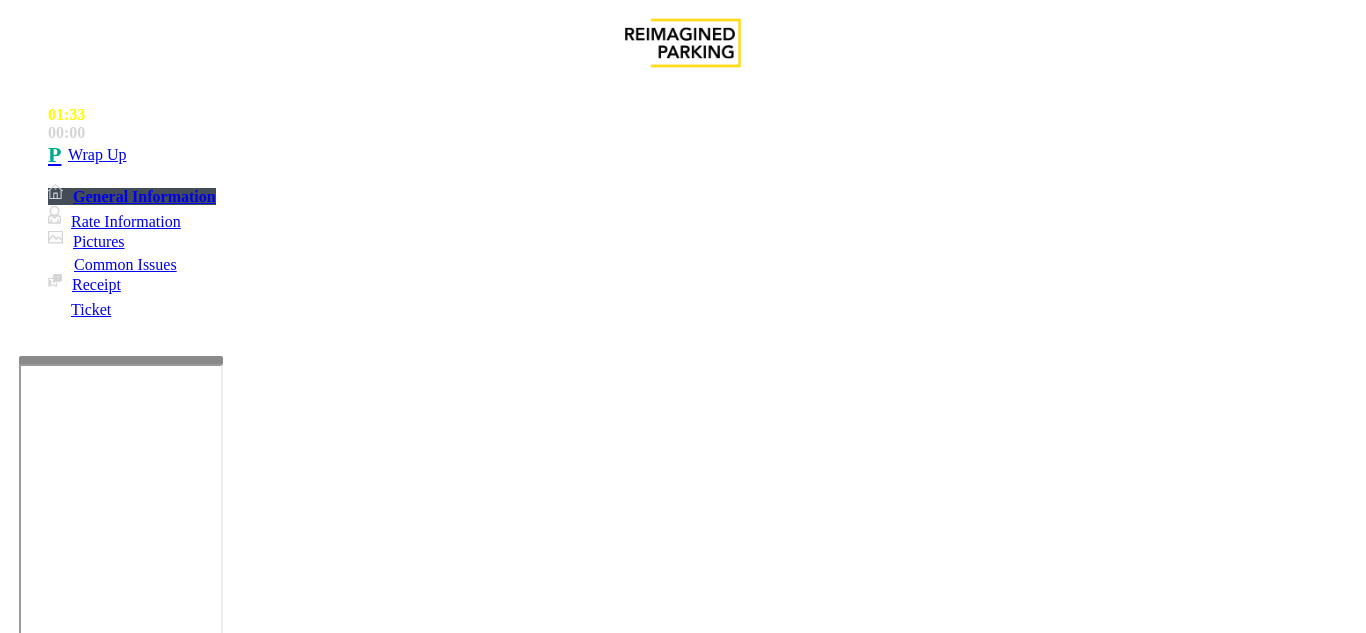 scroll, scrollTop: 42, scrollLeft: 0, axis: vertical 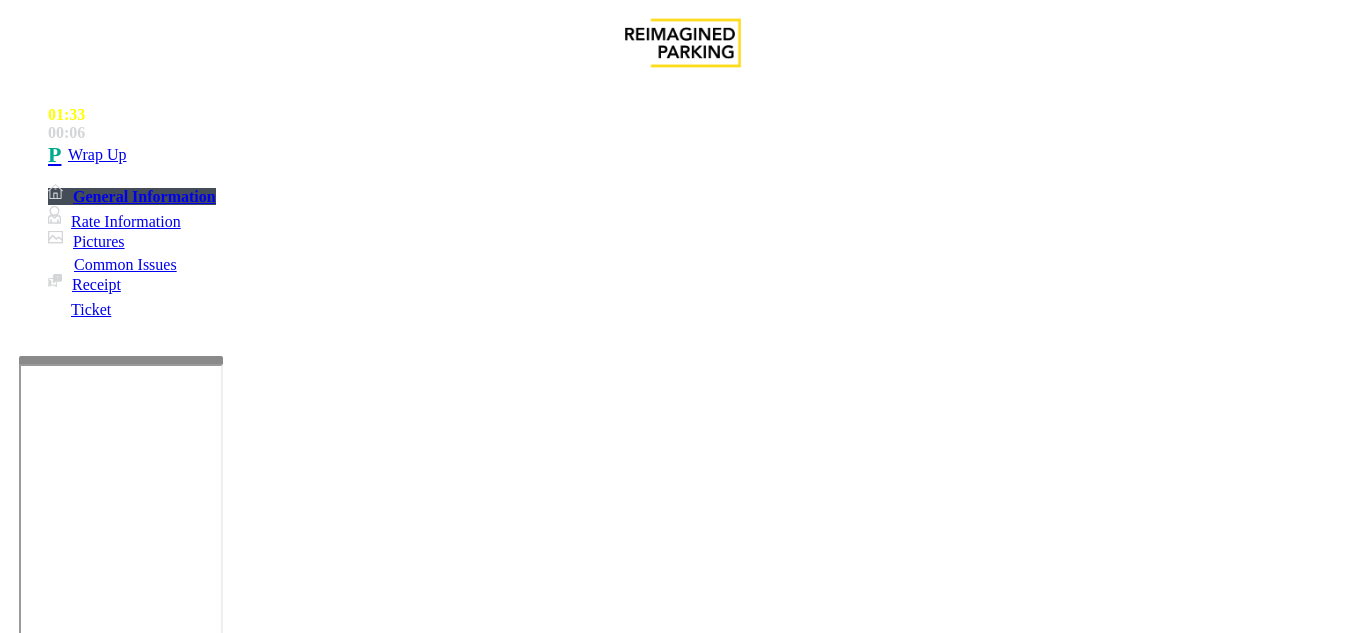 type on "**********" 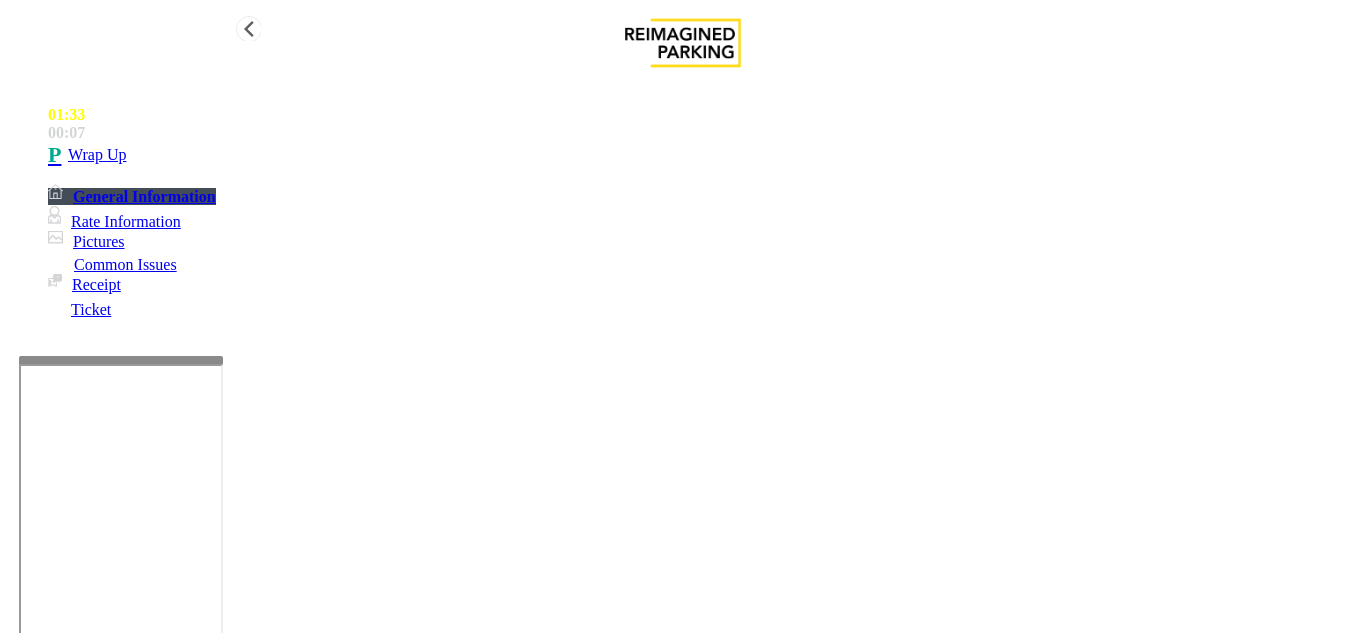 click on "Wrap Up" at bounding box center (703, 155) 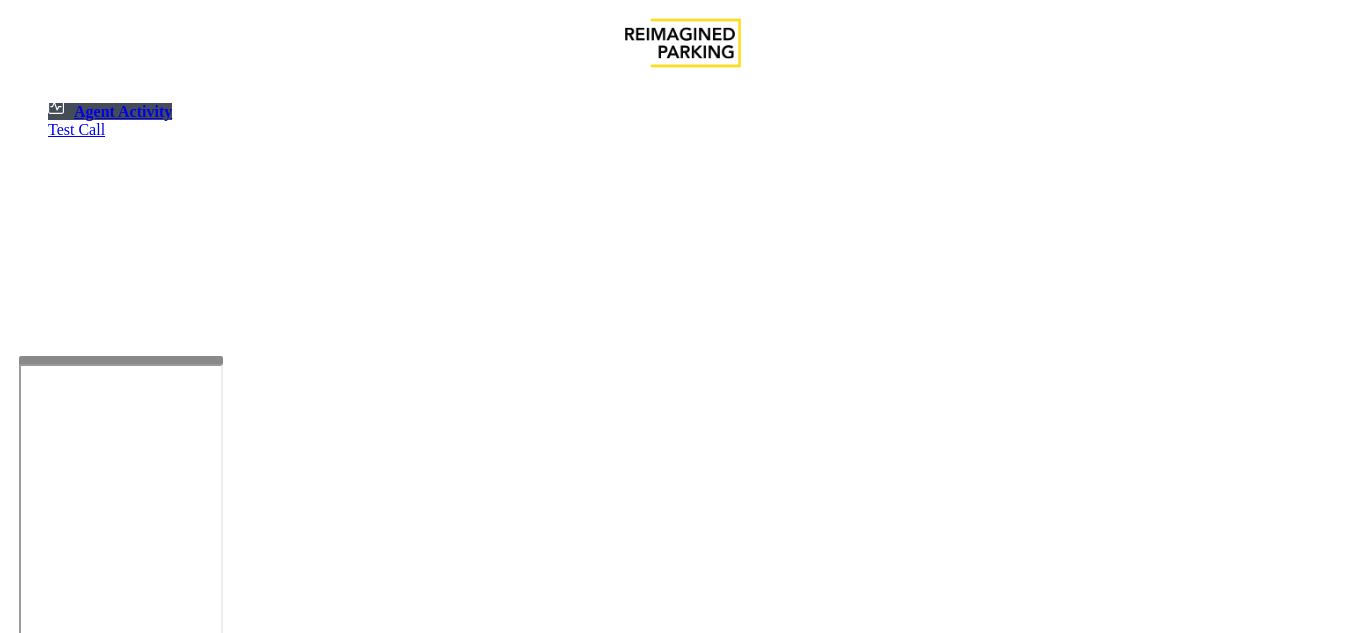drag, startPoint x: 797, startPoint y: 415, endPoint x: 686, endPoint y: 388, distance: 114.236595 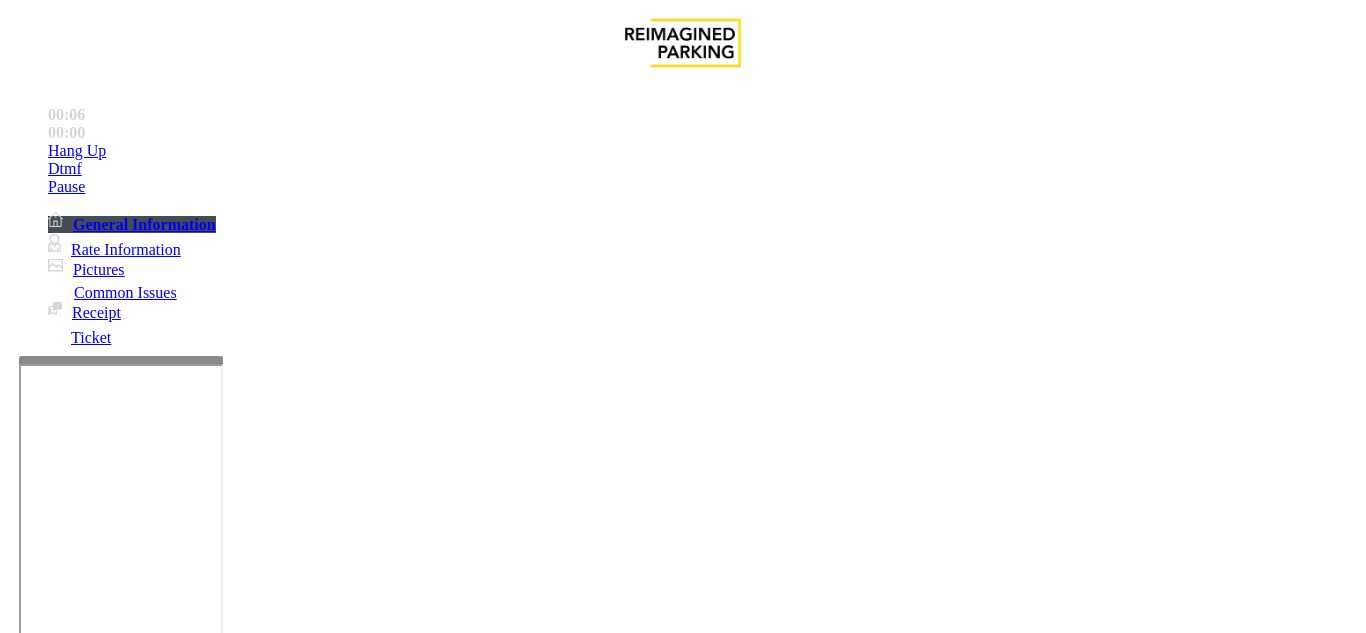 scroll, scrollTop: 1200, scrollLeft: 0, axis: vertical 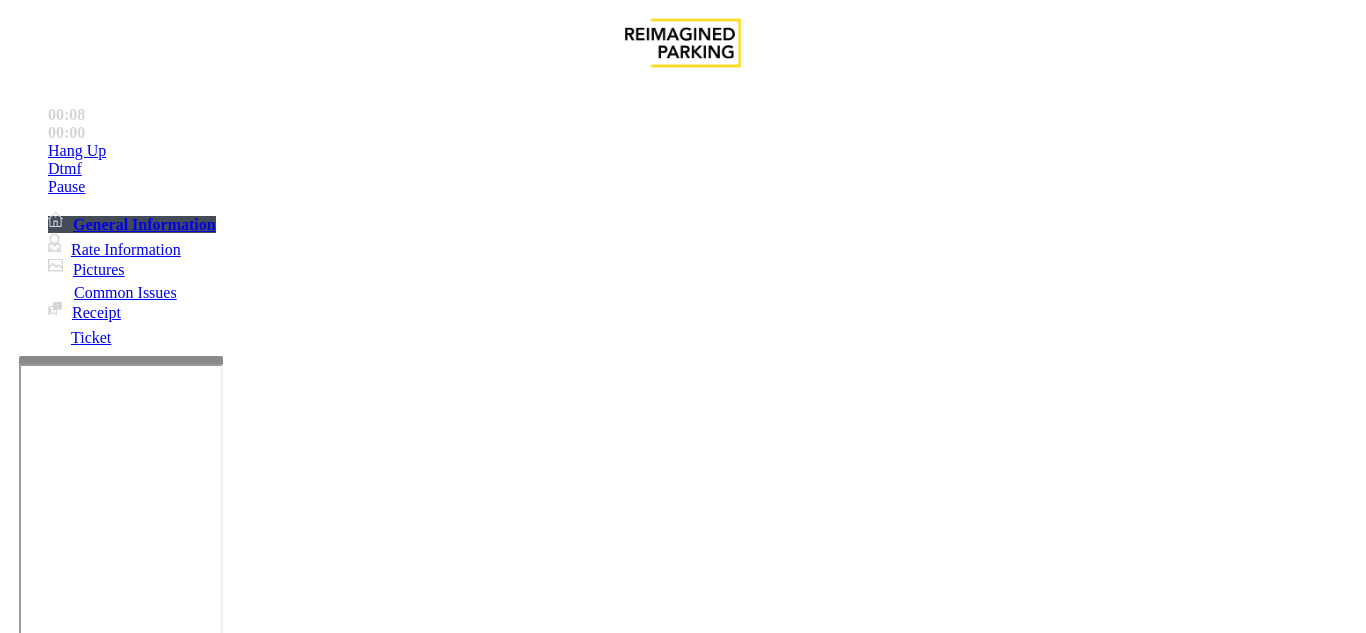 drag, startPoint x: 773, startPoint y: 363, endPoint x: 707, endPoint y: 342, distance: 69.260376 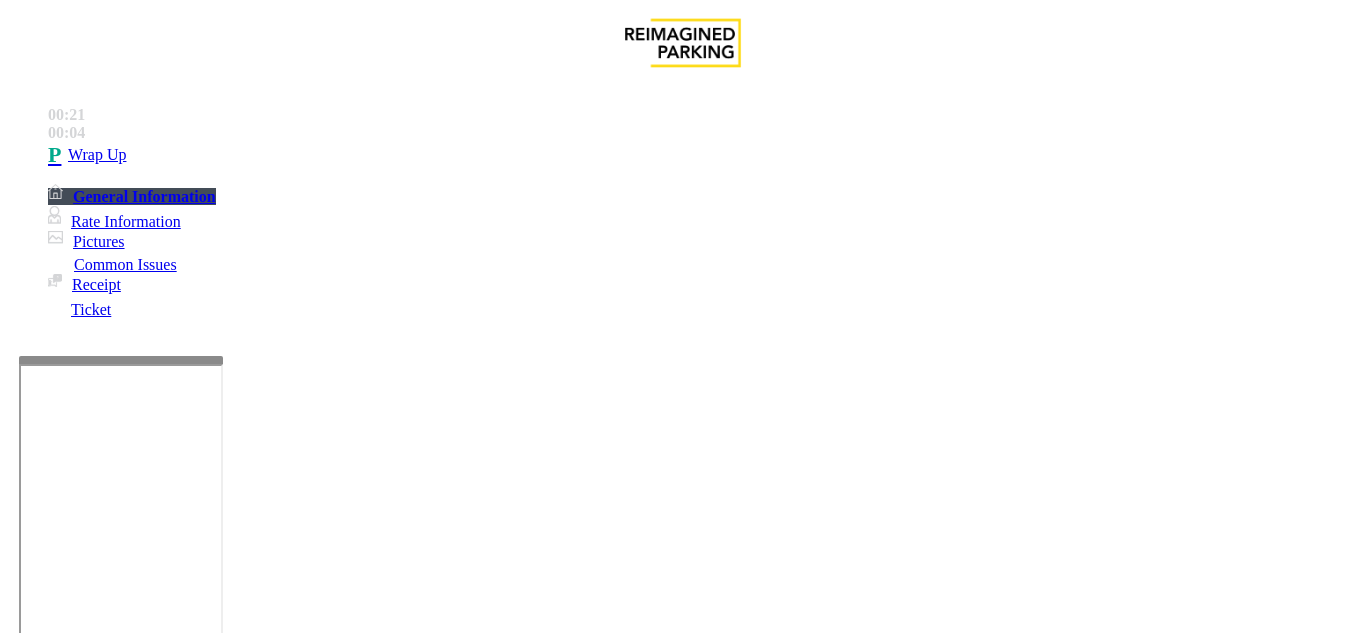 click on "Equipment Issue" at bounding box center [483, 1286] 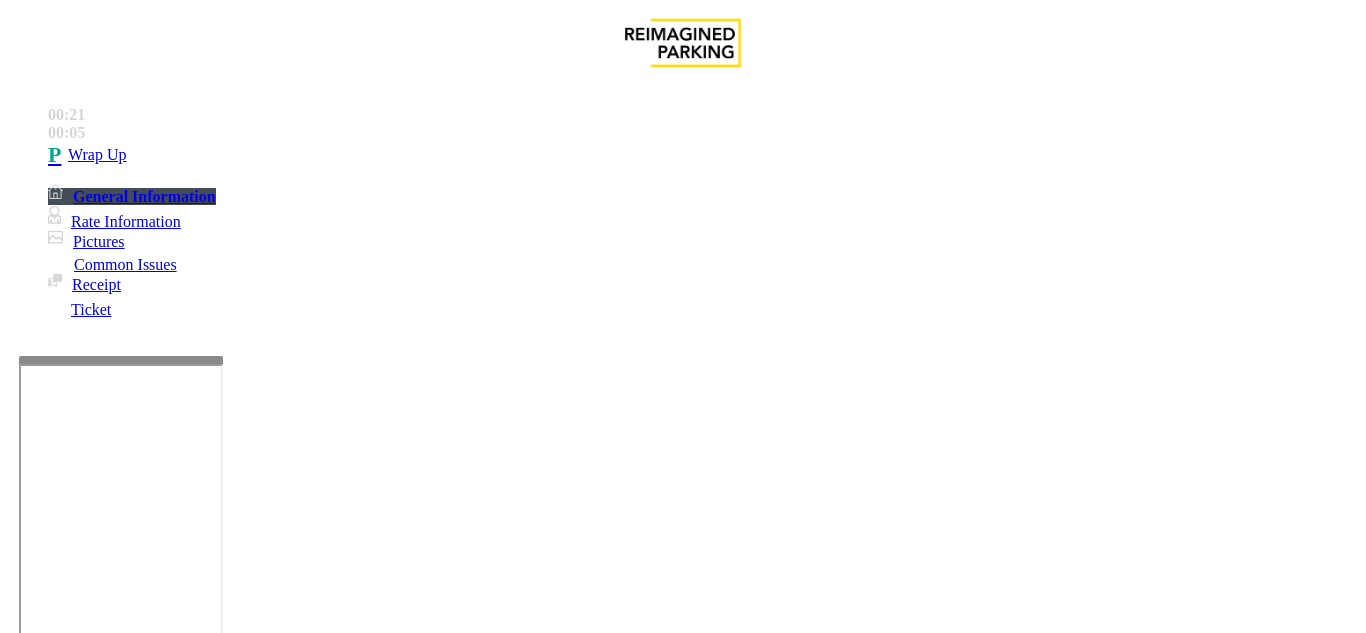 click on "Gate / Door Won't Open" at bounding box center [575, 1286] 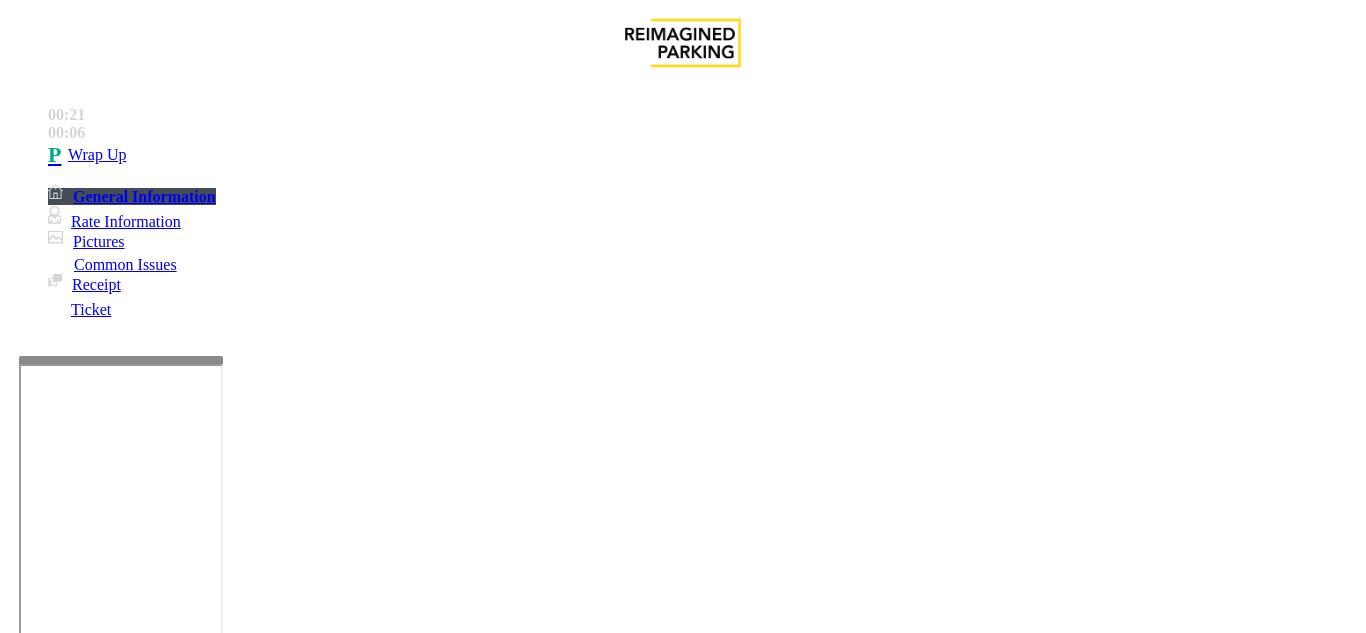 scroll, scrollTop: 200, scrollLeft: 0, axis: vertical 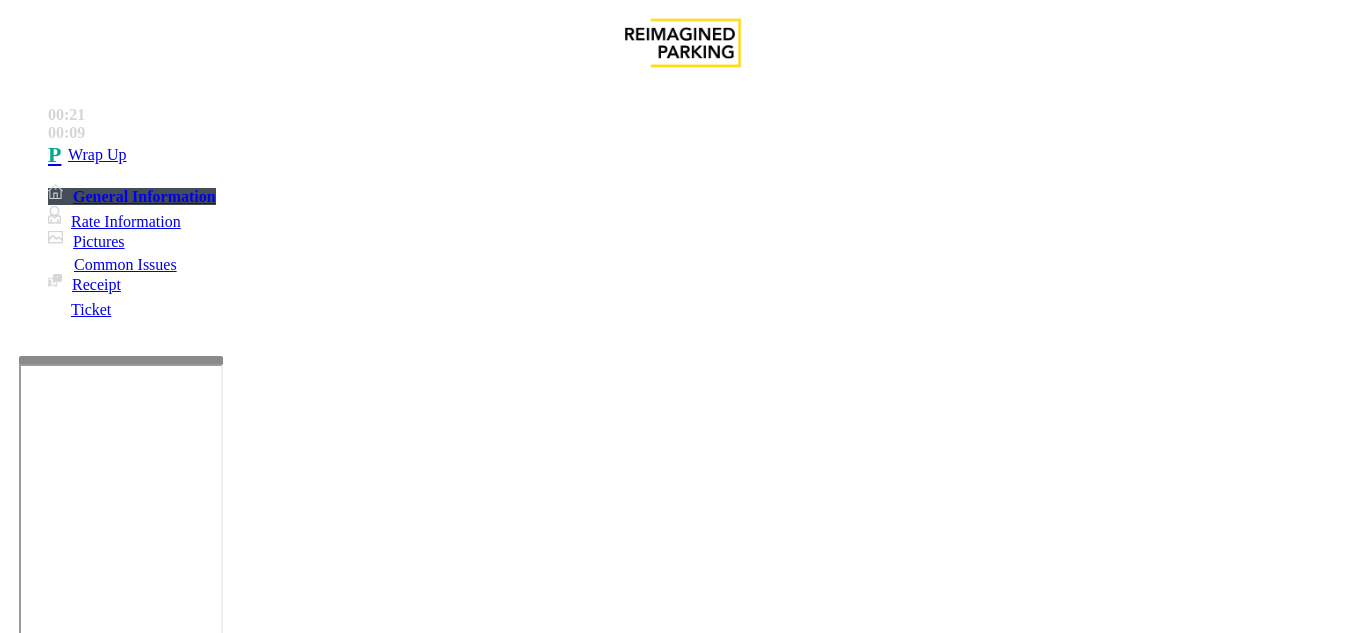 click at bounding box center [221, 1488] 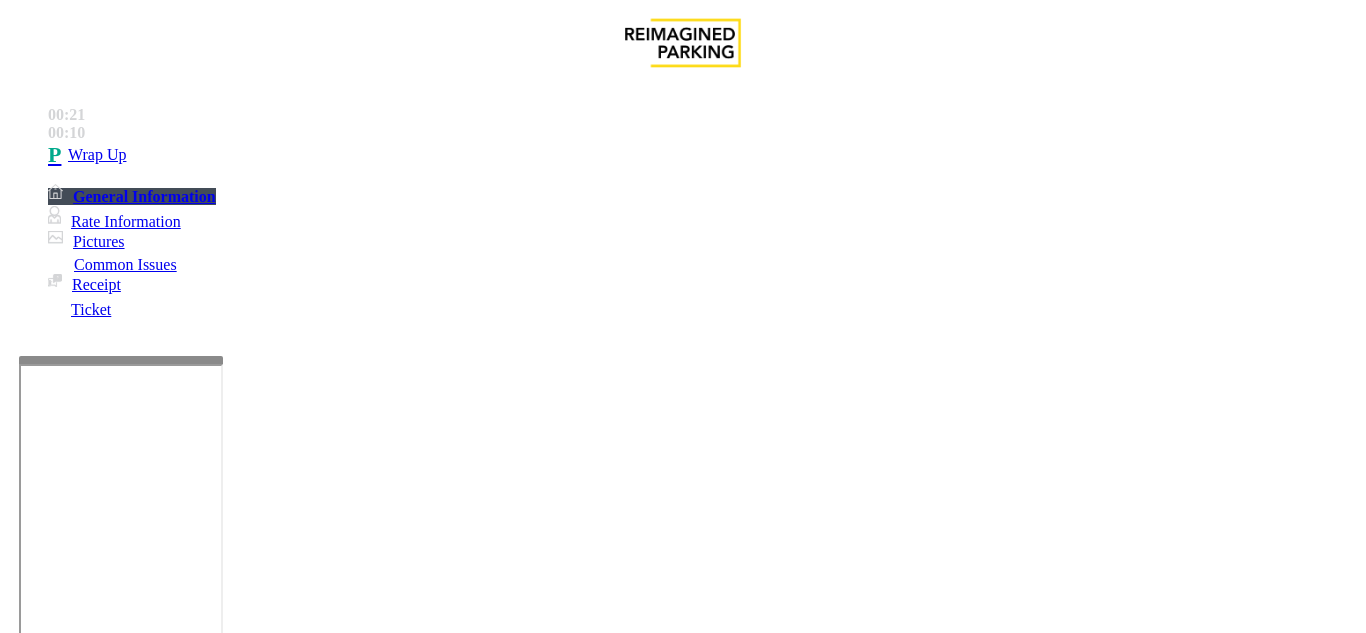 scroll, scrollTop: 0, scrollLeft: 0, axis: both 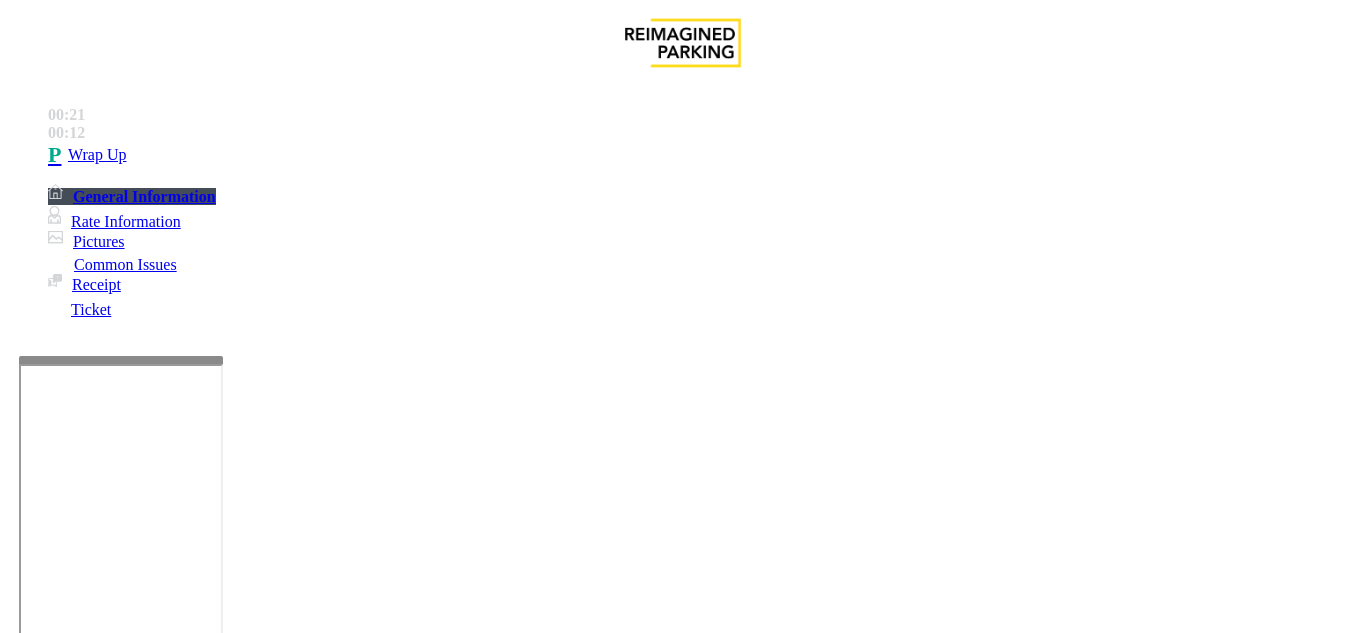 drag, startPoint x: 335, startPoint y: 183, endPoint x: 493, endPoint y: 188, distance: 158.0791 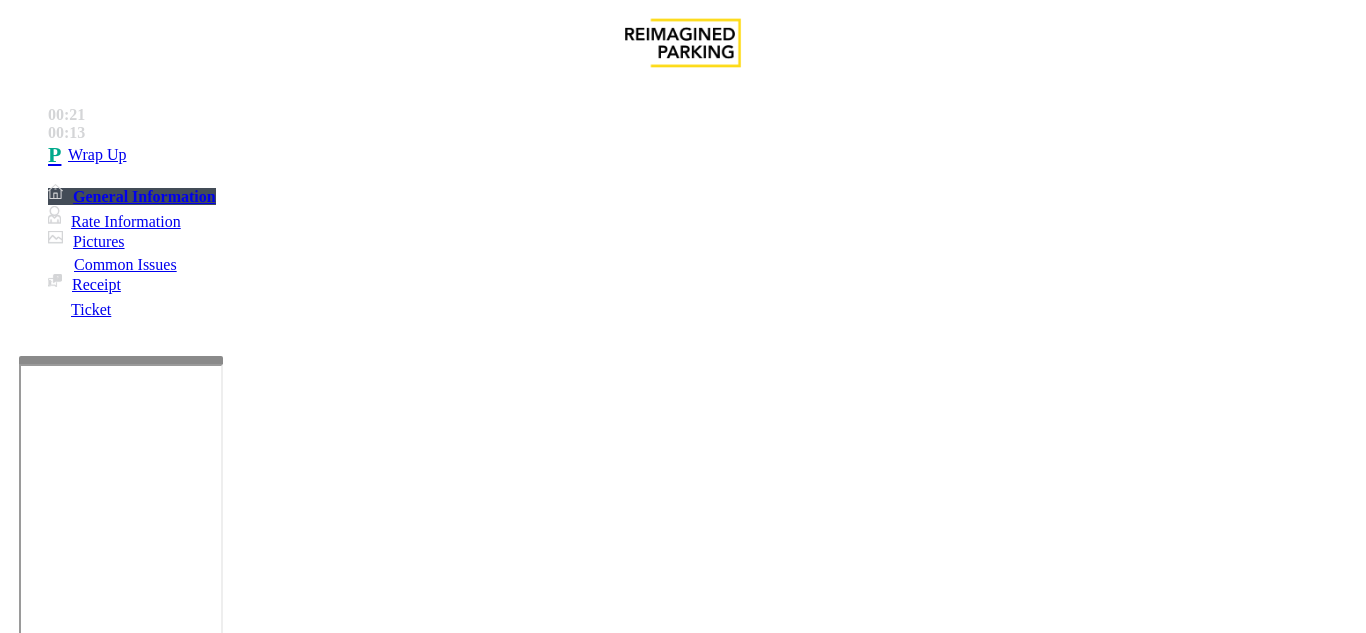 click at bounding box center [221, 1488] 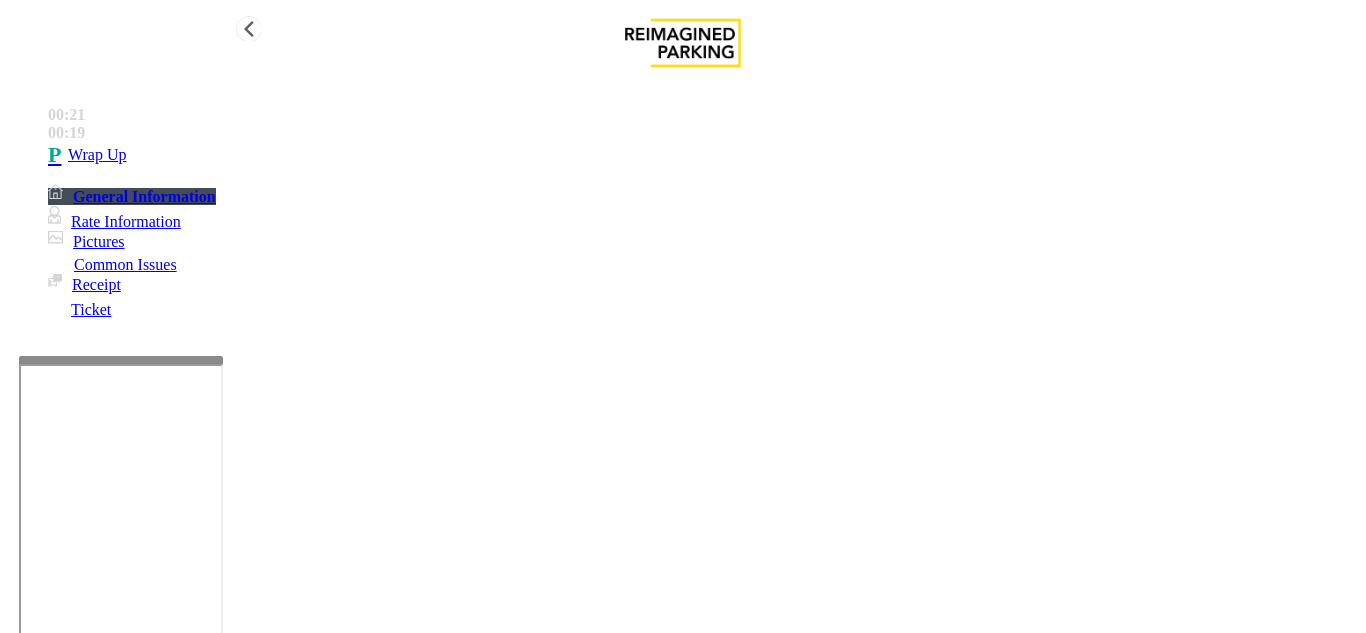 type on "**********" 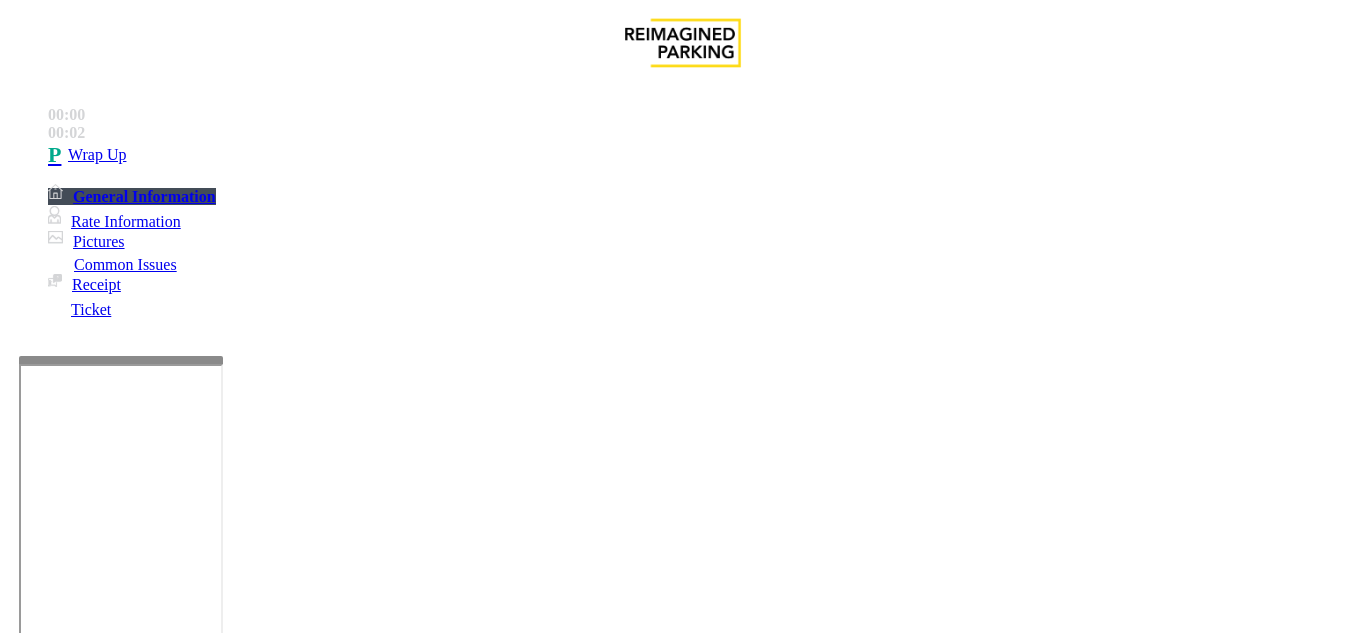 click on "Intercom Issue/No Response" at bounding box center (752, 1286) 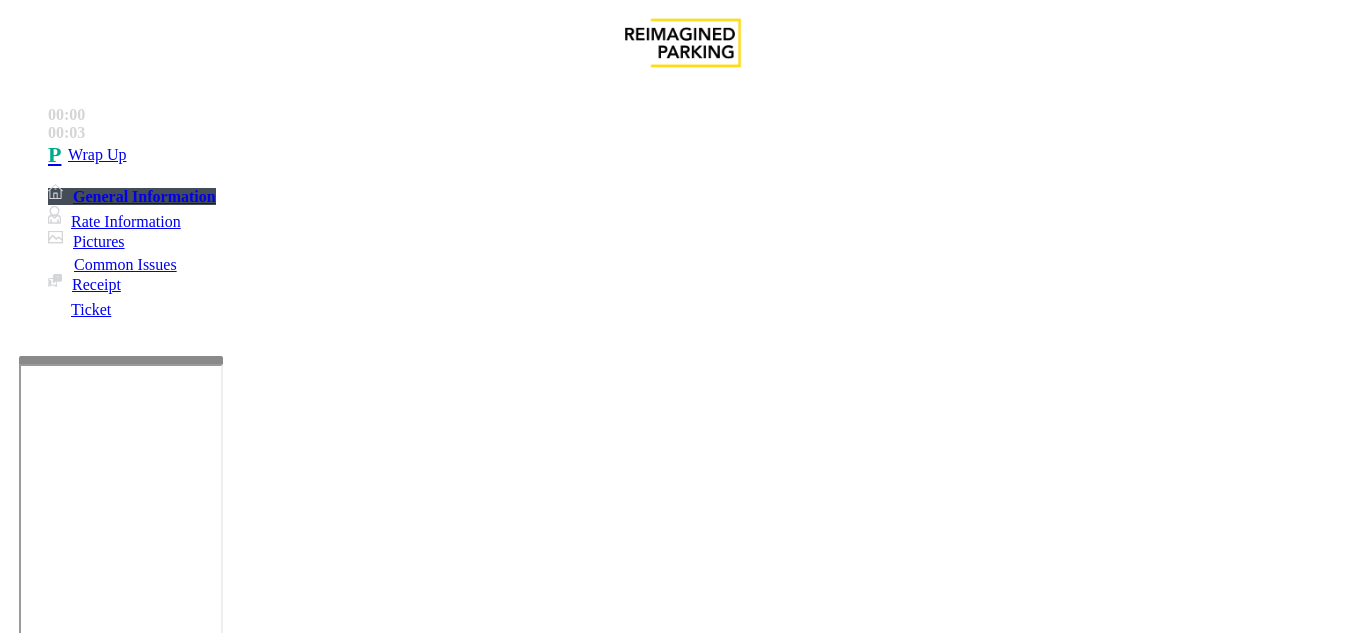 click on "Call dropped" at bounding box center (546, 1286) 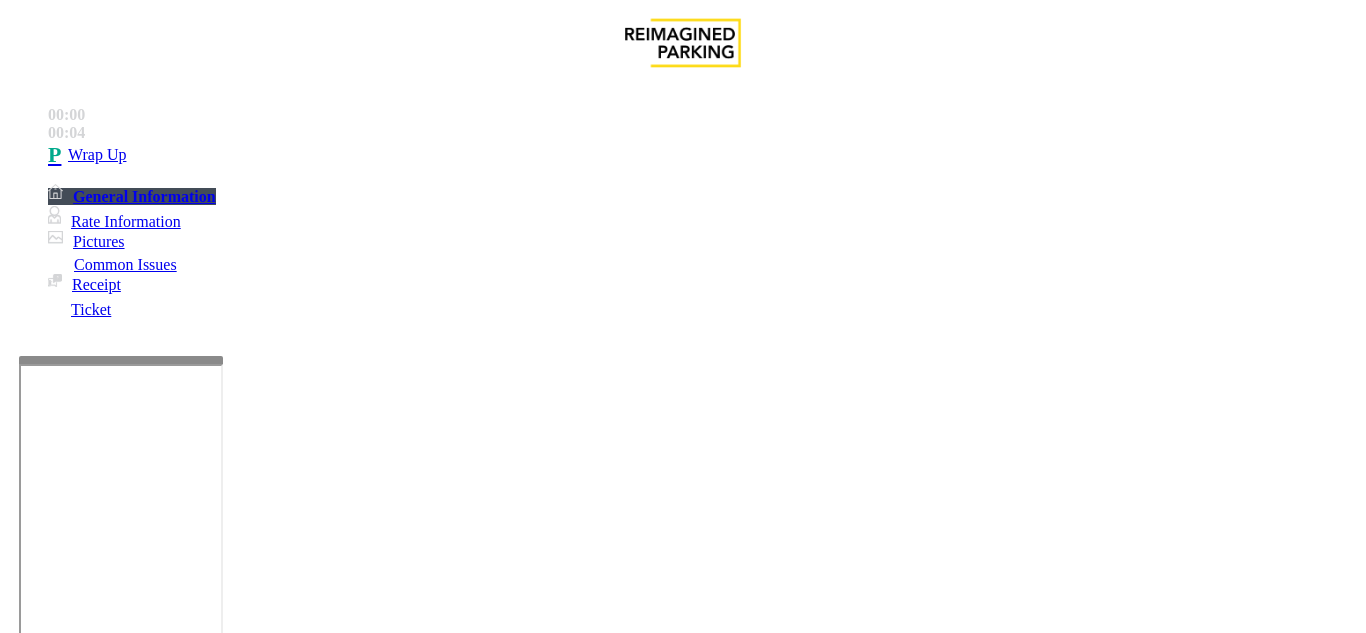 drag, startPoint x: 262, startPoint y: 175, endPoint x: 392, endPoint y: 176, distance: 130.00385 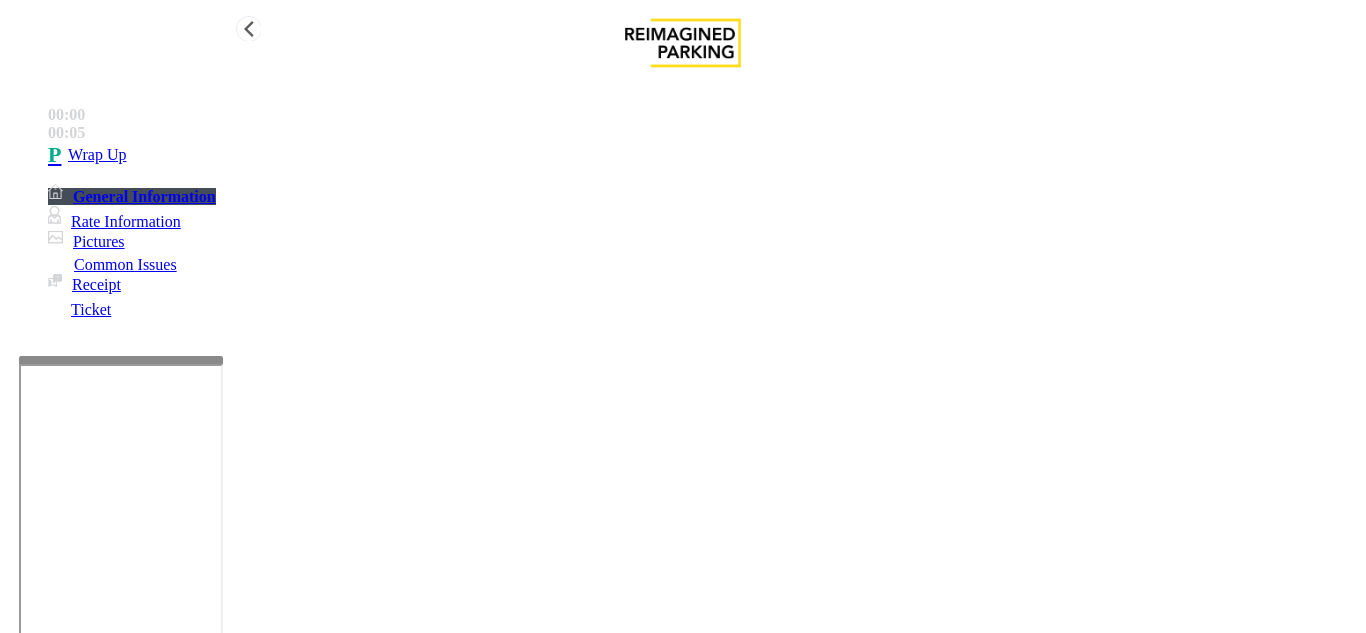click on "Wrap Up" at bounding box center [703, 155] 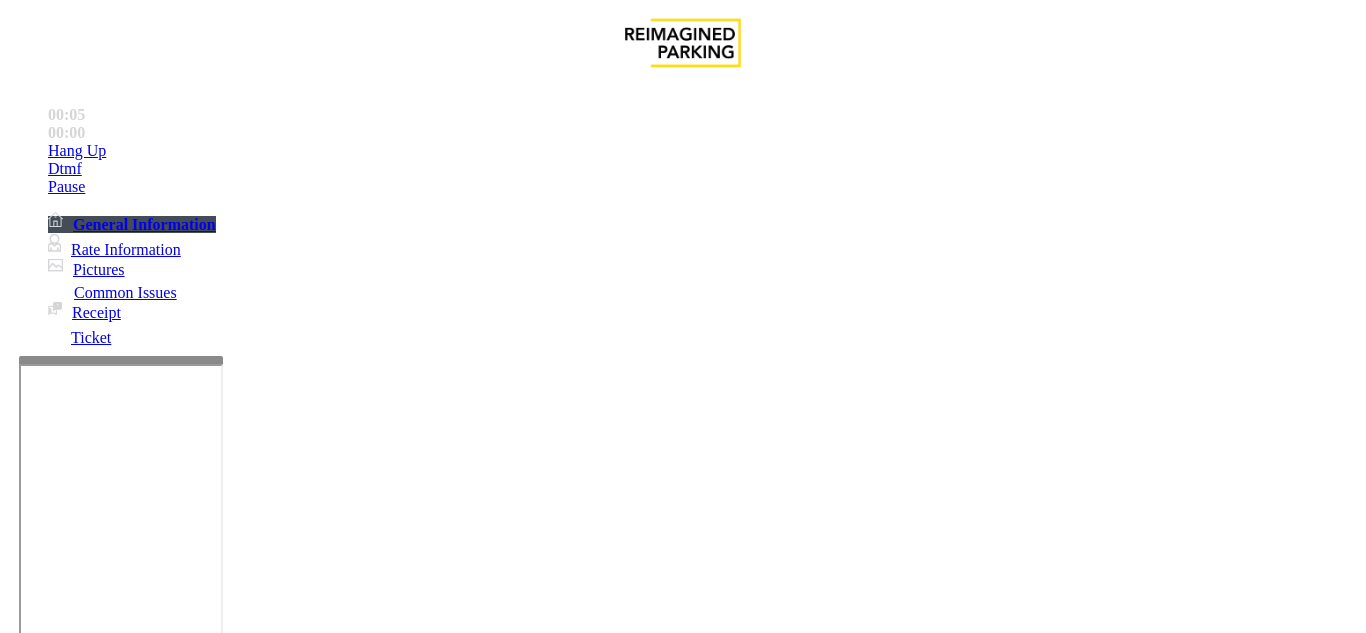 scroll, scrollTop: 700, scrollLeft: 0, axis: vertical 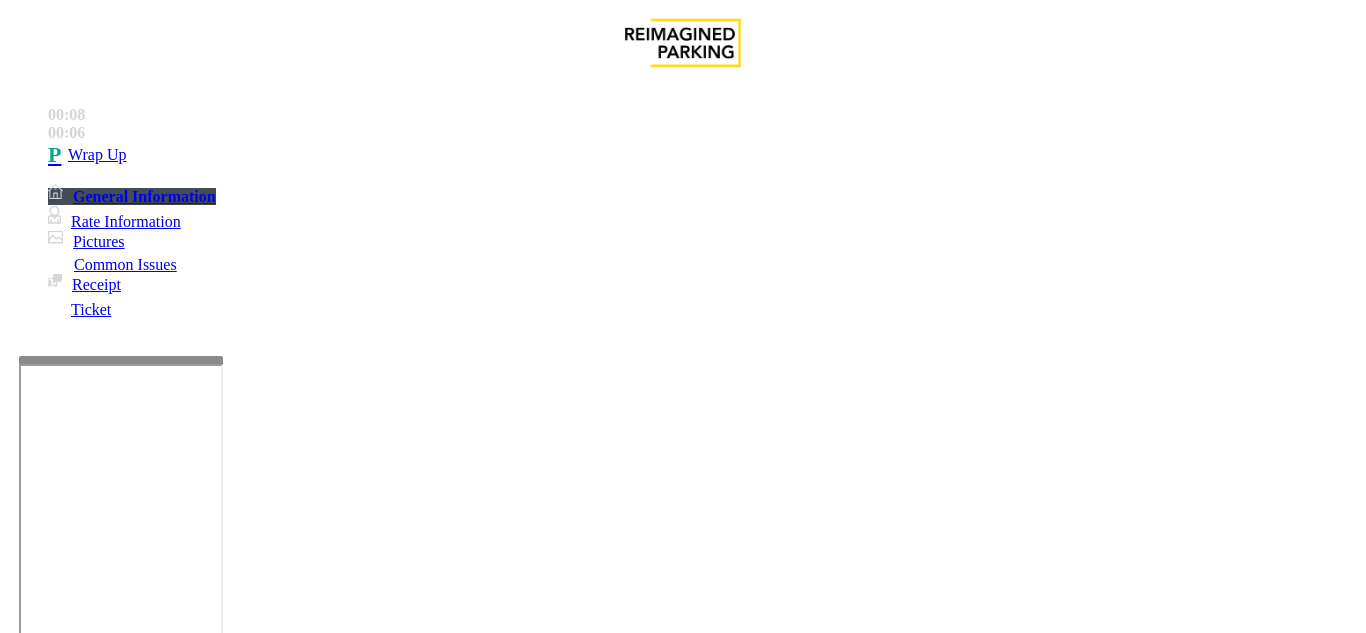 click on "Intercom Issue/No Response" at bounding box center (929, 1286) 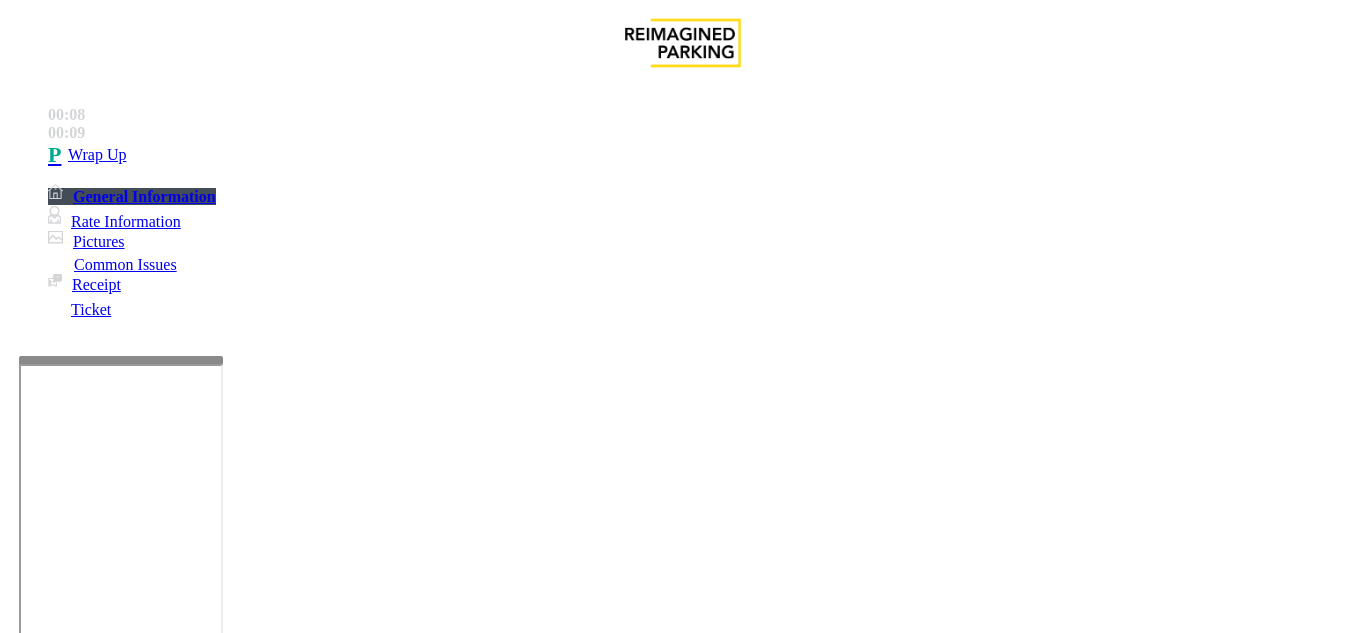 click on "Call dropped" at bounding box center (546, 1286) 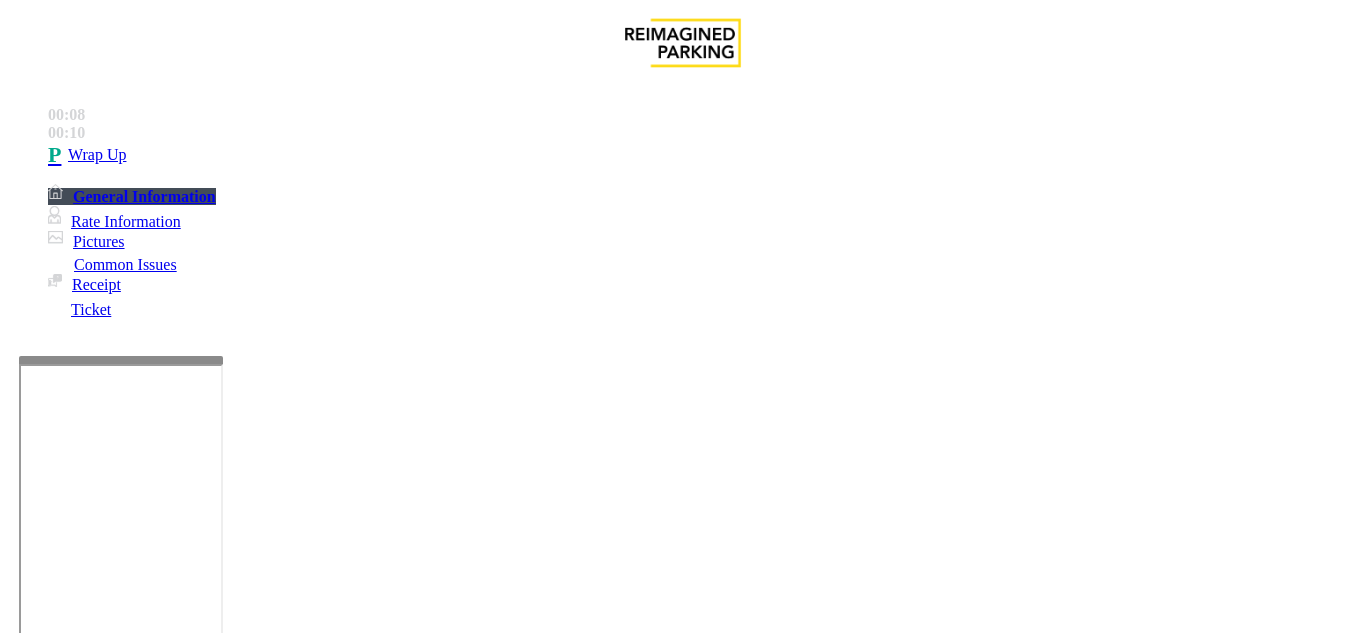 drag, startPoint x: 262, startPoint y: 181, endPoint x: 429, endPoint y: 176, distance: 167.07483 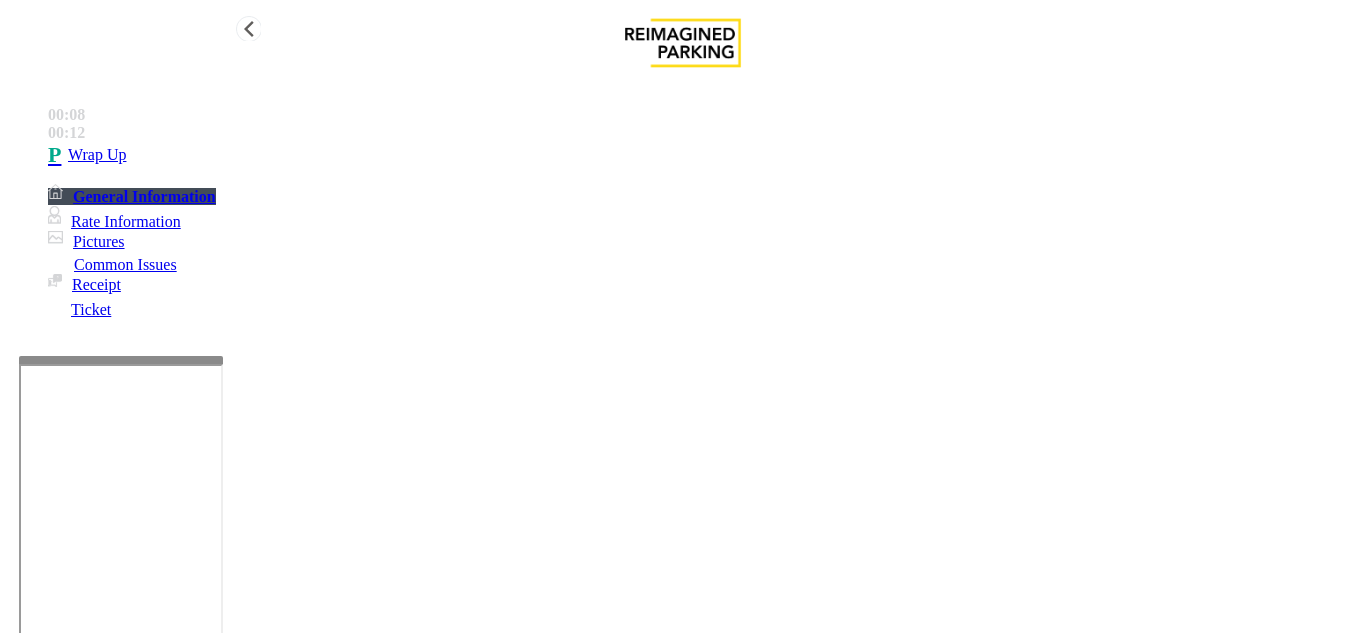 type on "**********" 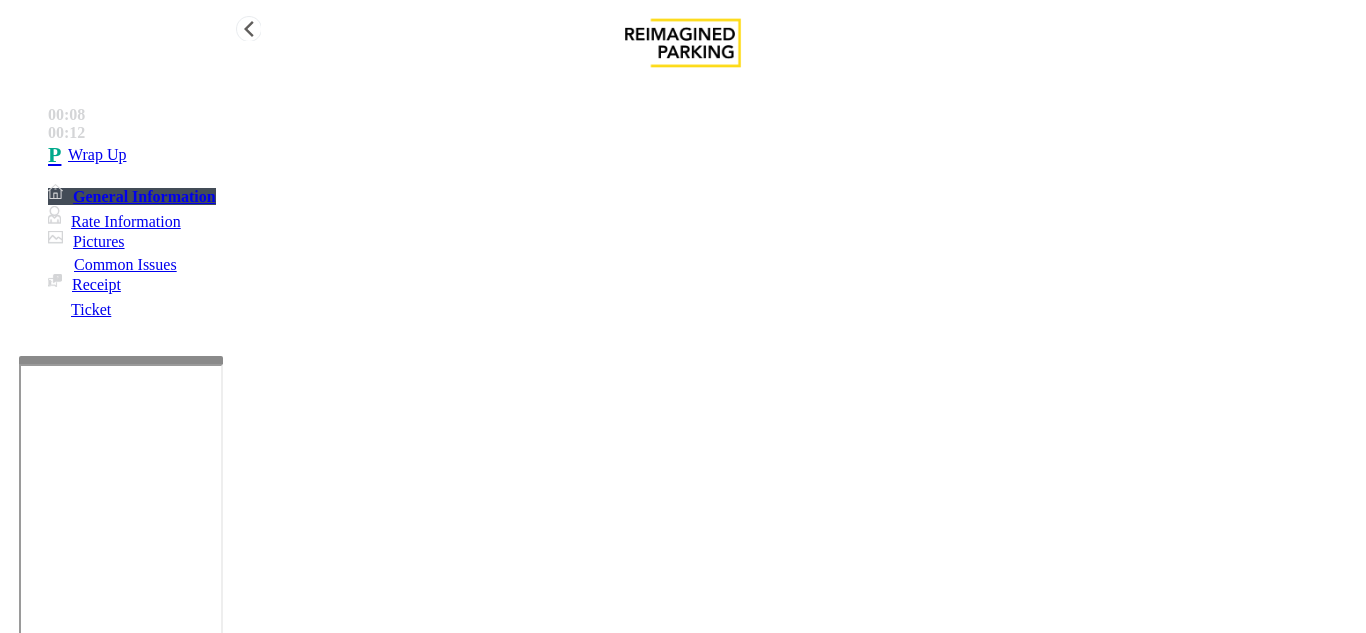 click on "Wrap Up" at bounding box center [703, 155] 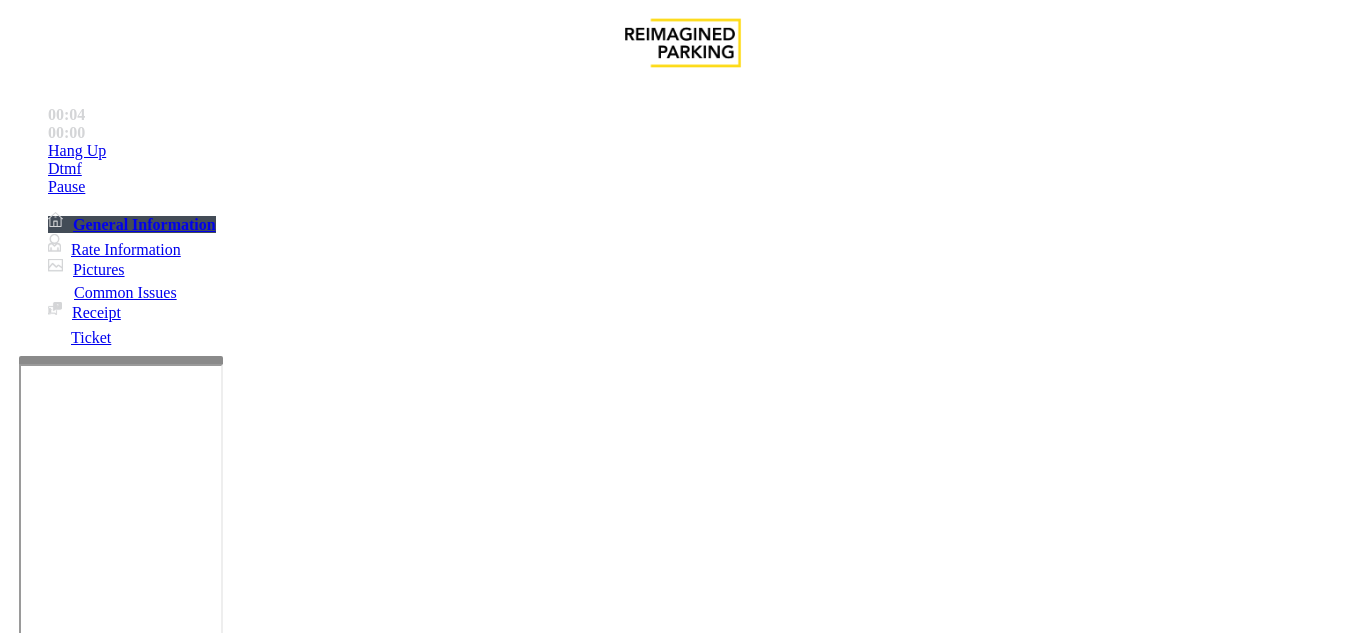 scroll, scrollTop: 300, scrollLeft: 0, axis: vertical 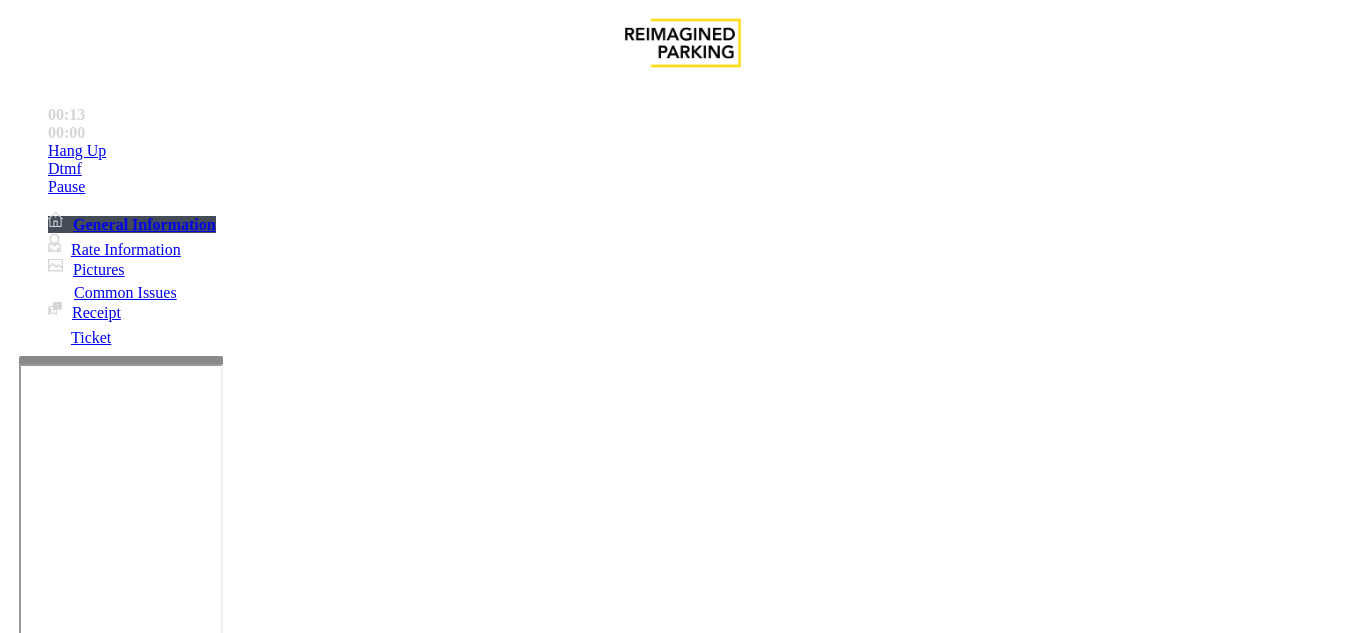 click on "Intercom Issue/No Response" at bounding box center [929, 1286] 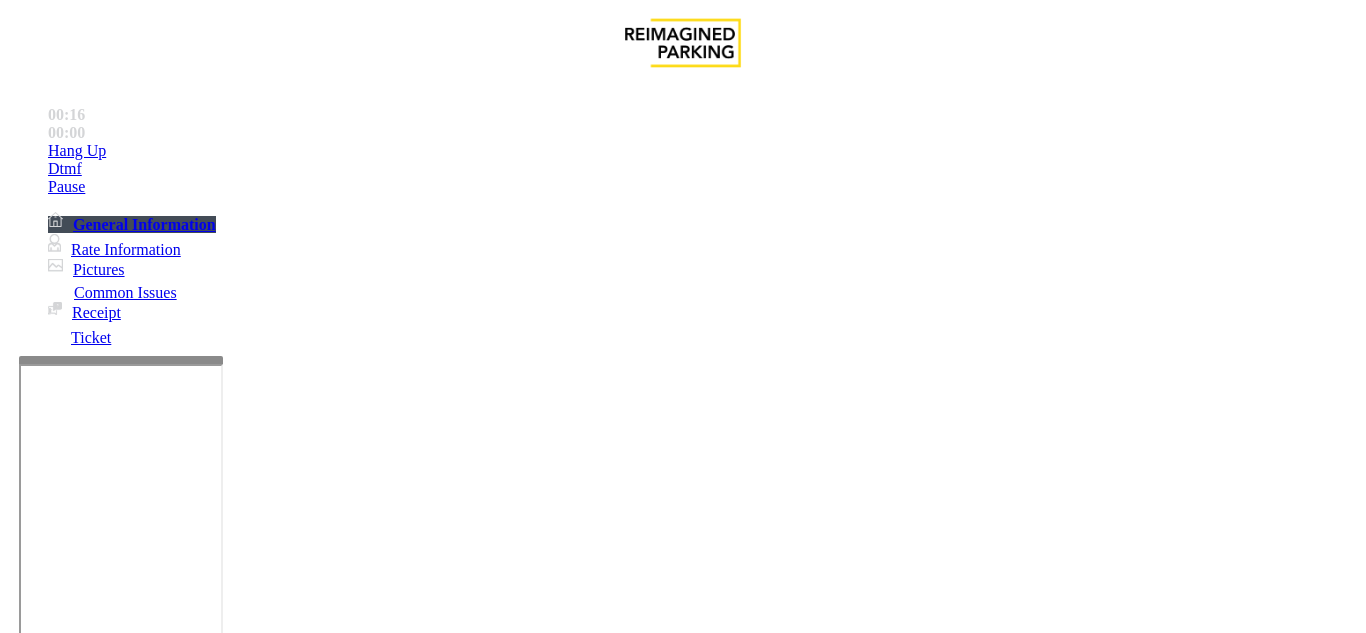 drag, startPoint x: 268, startPoint y: 178, endPoint x: 583, endPoint y: 172, distance: 315.05713 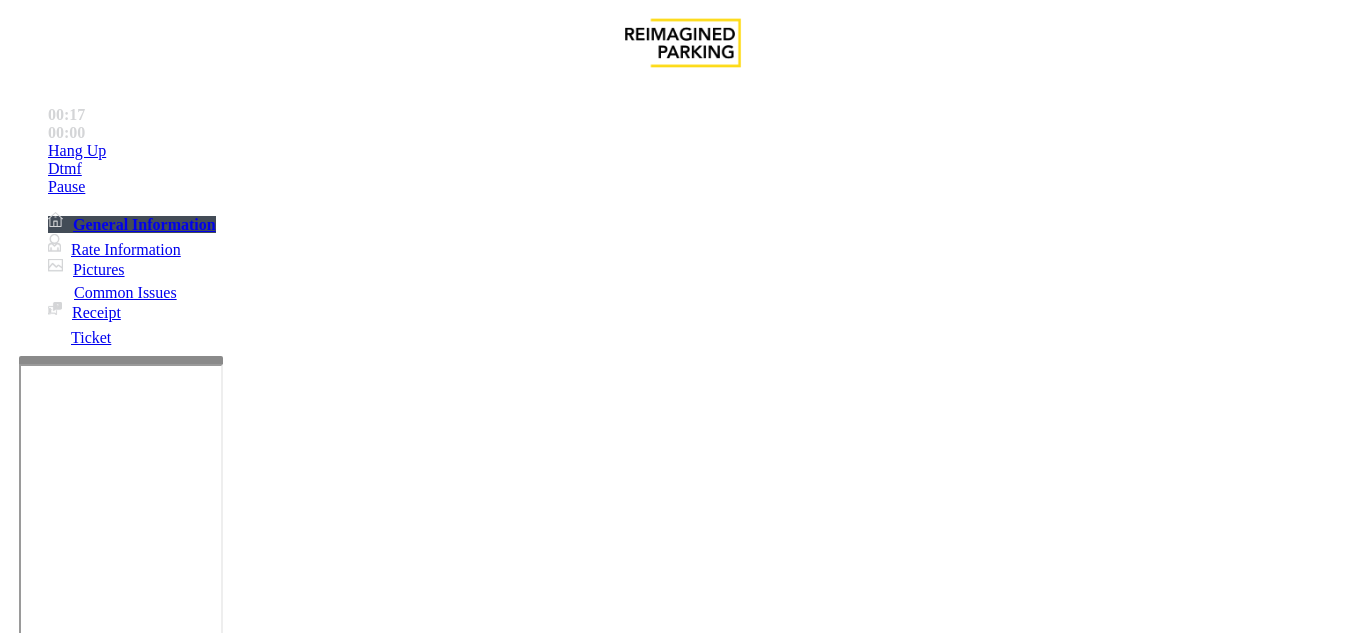 type on "**********" 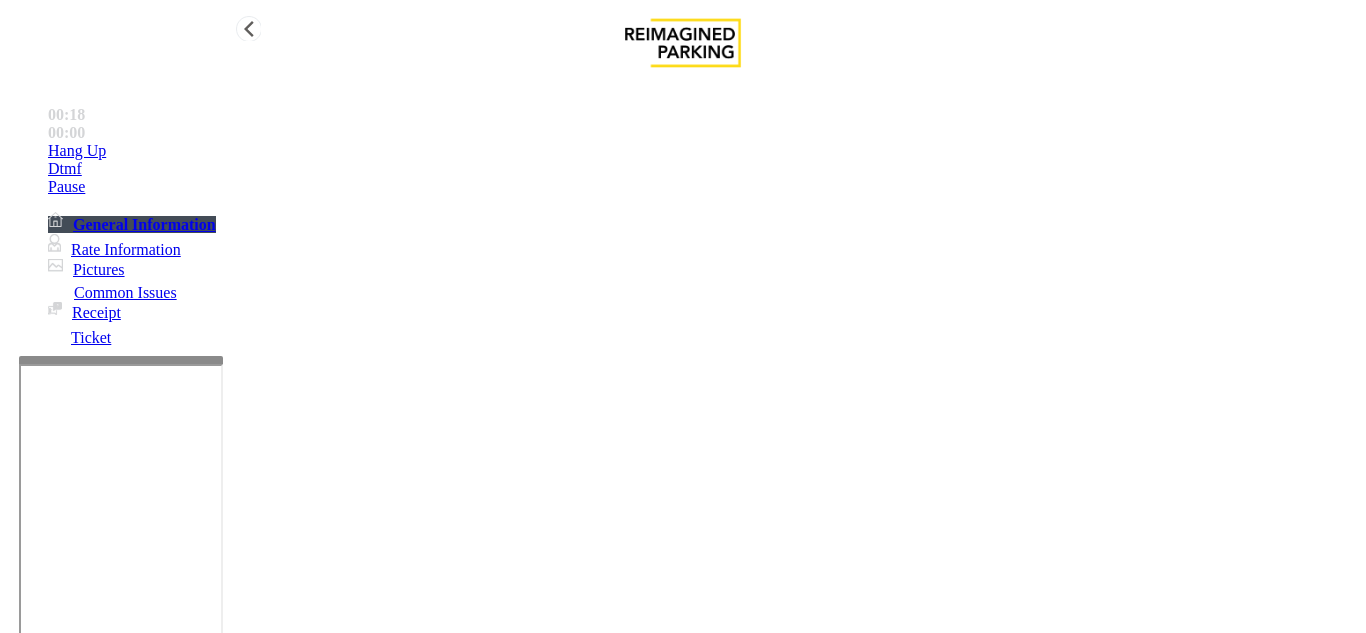 click on "Hang Up" at bounding box center [703, 151] 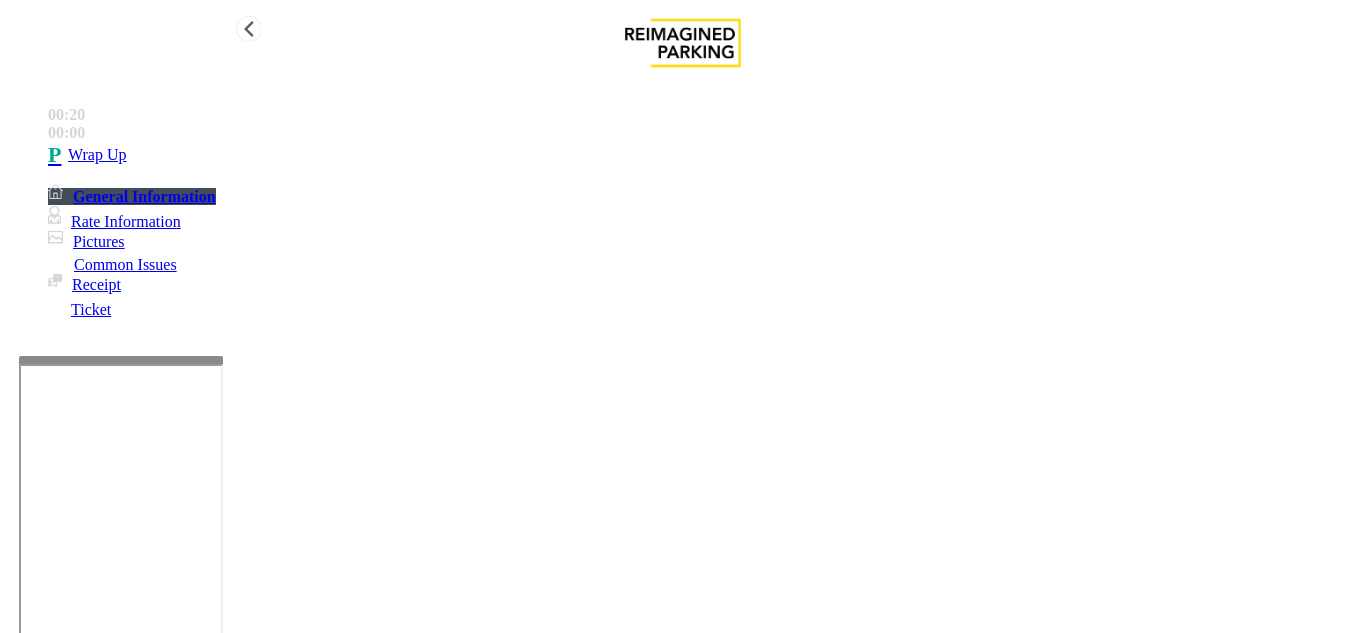 click on "Wrap Up" at bounding box center (703, 155) 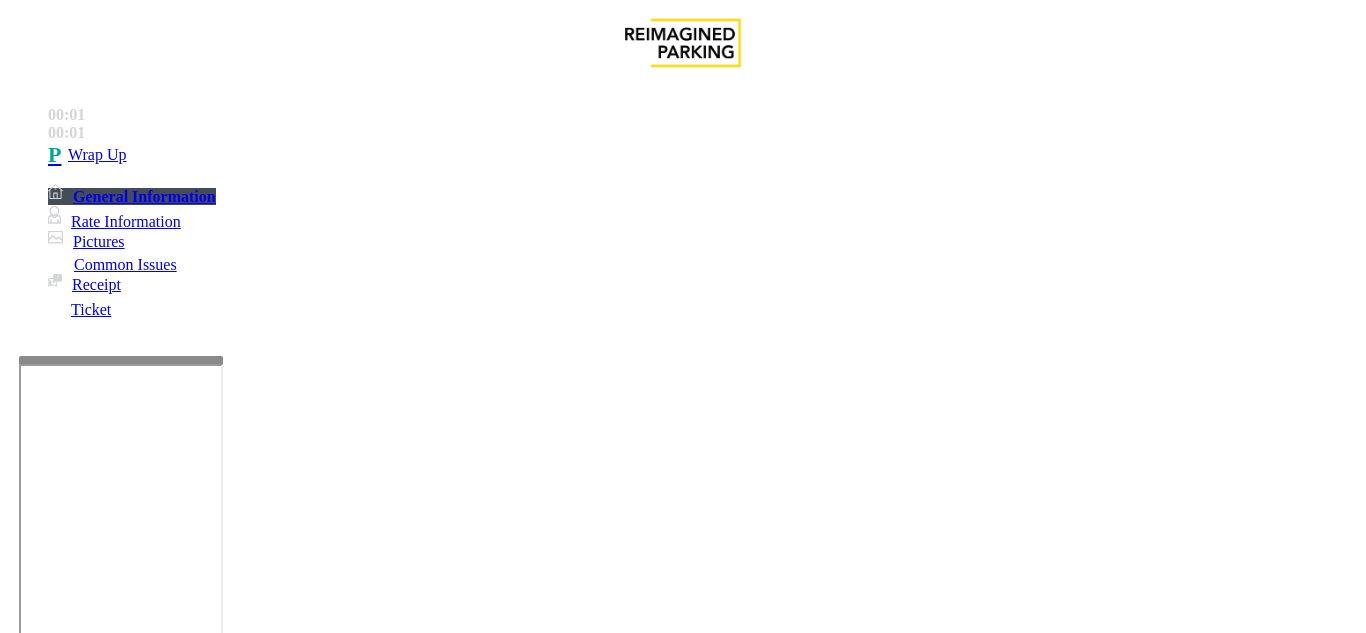 click on "Intercom Issue/No Response" at bounding box center (929, 1286) 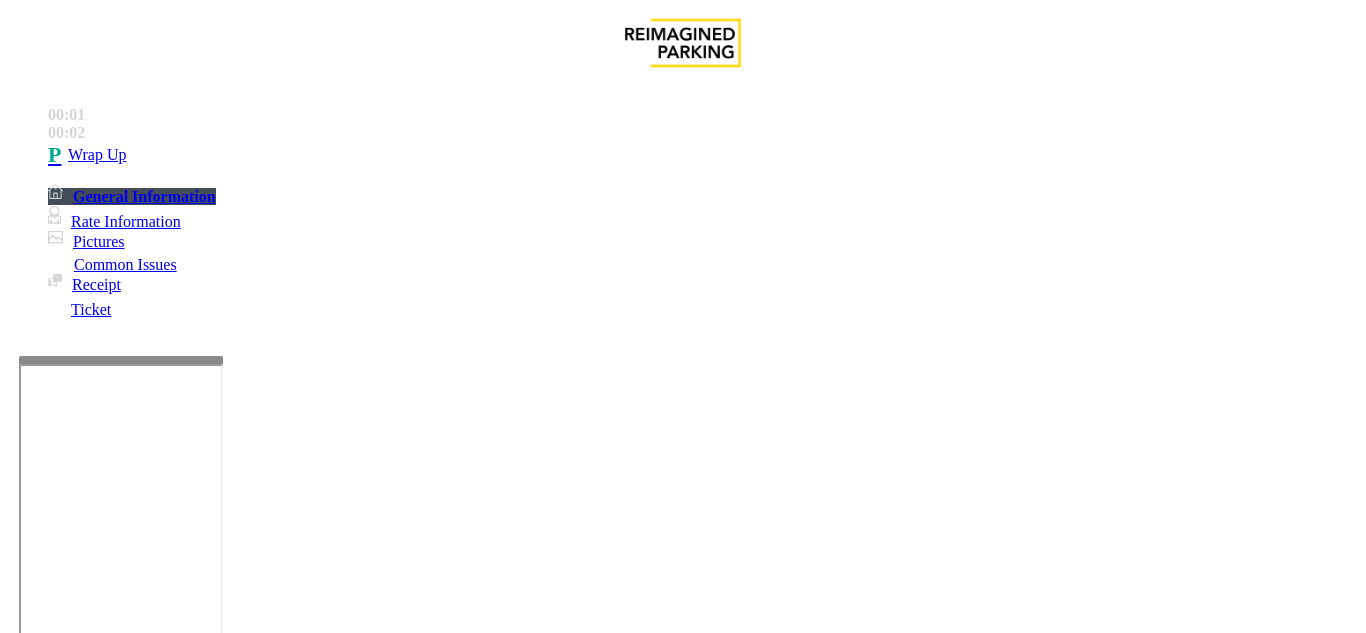 click on "Call dropped" at bounding box center [546, 1286] 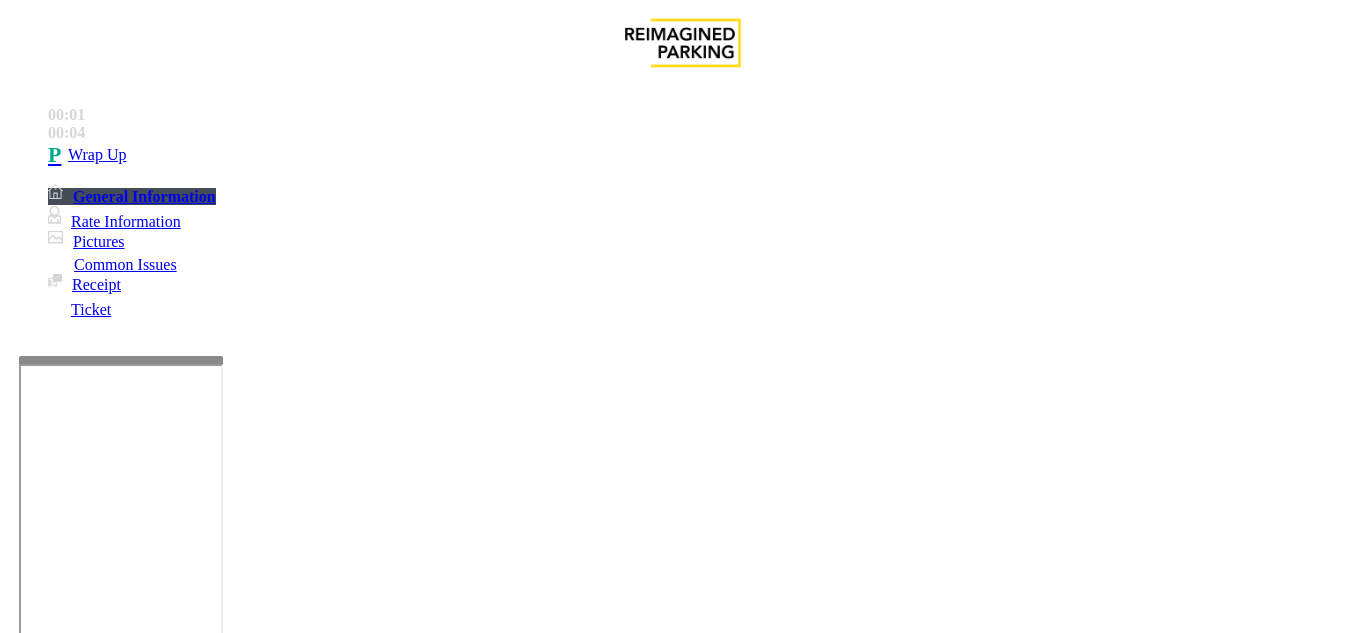 drag, startPoint x: 269, startPoint y: 180, endPoint x: 396, endPoint y: 172, distance: 127.25172 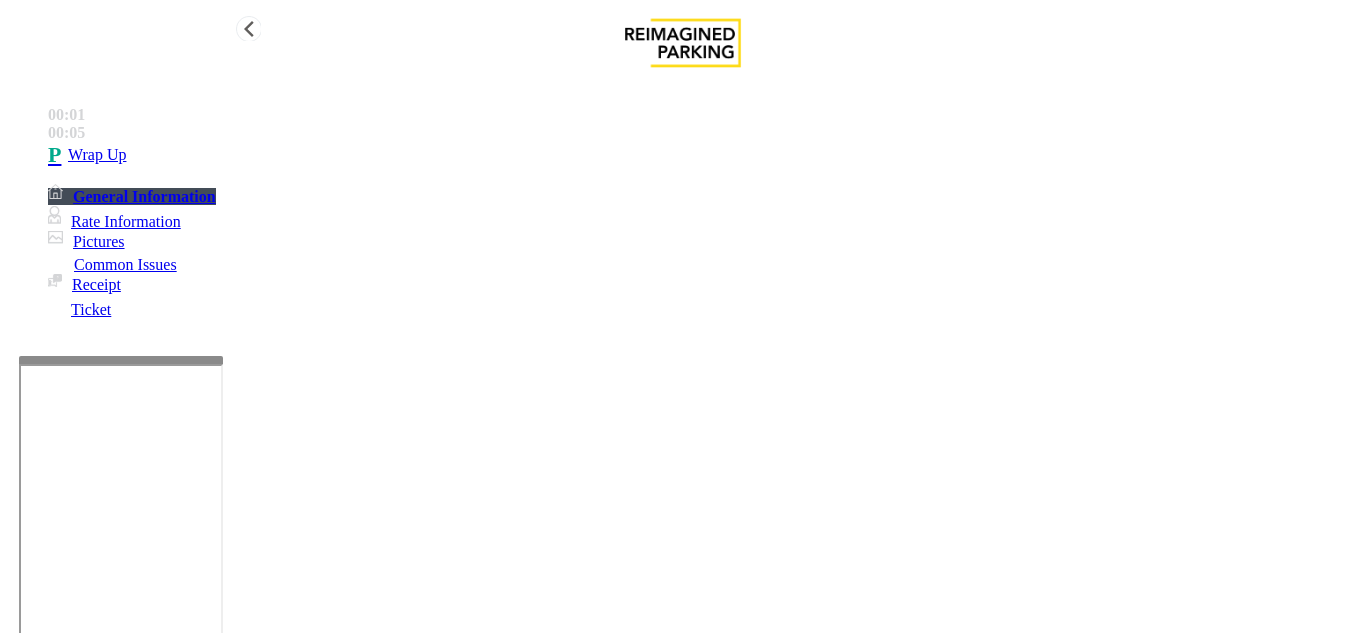 type on "**********" 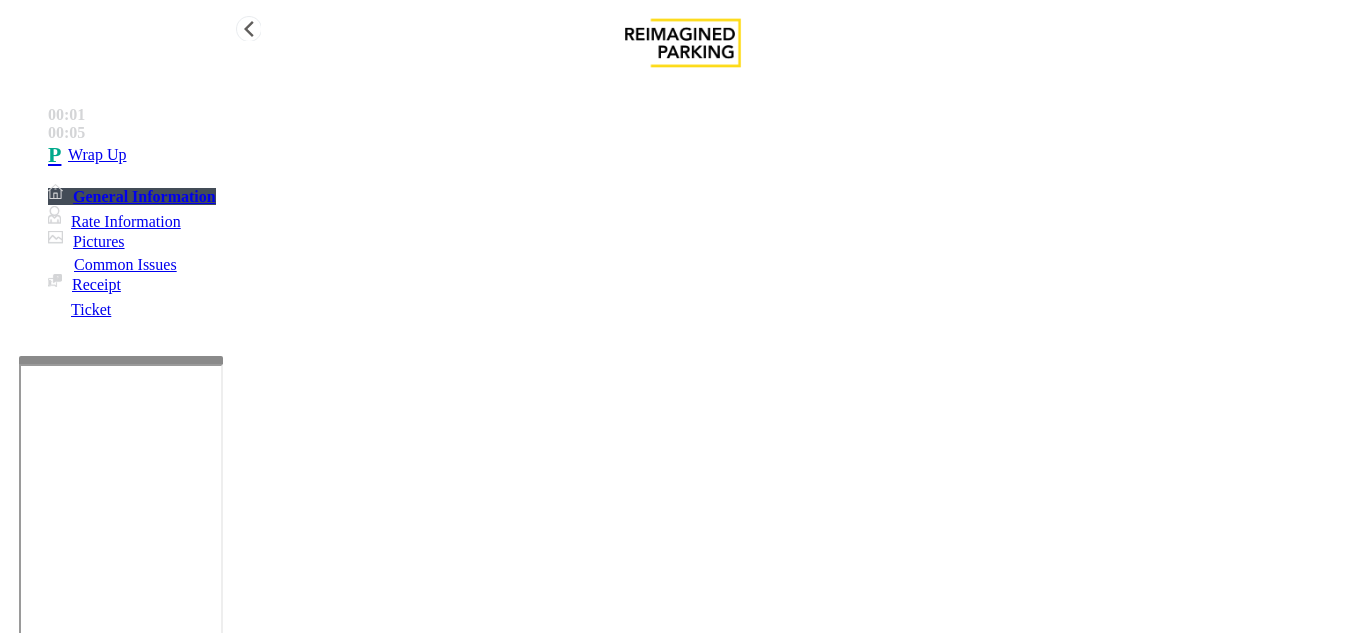 click on "Wrap Up" at bounding box center [703, 155] 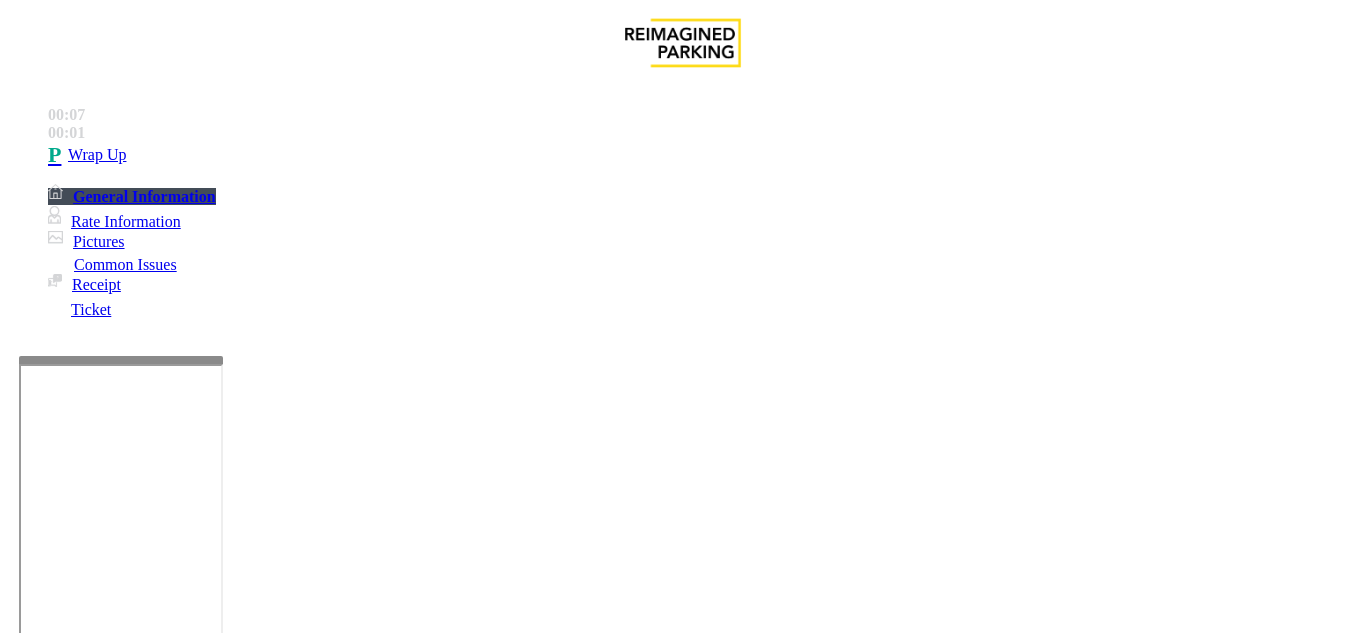 click on "Equipment Issue" at bounding box center [697, 1286] 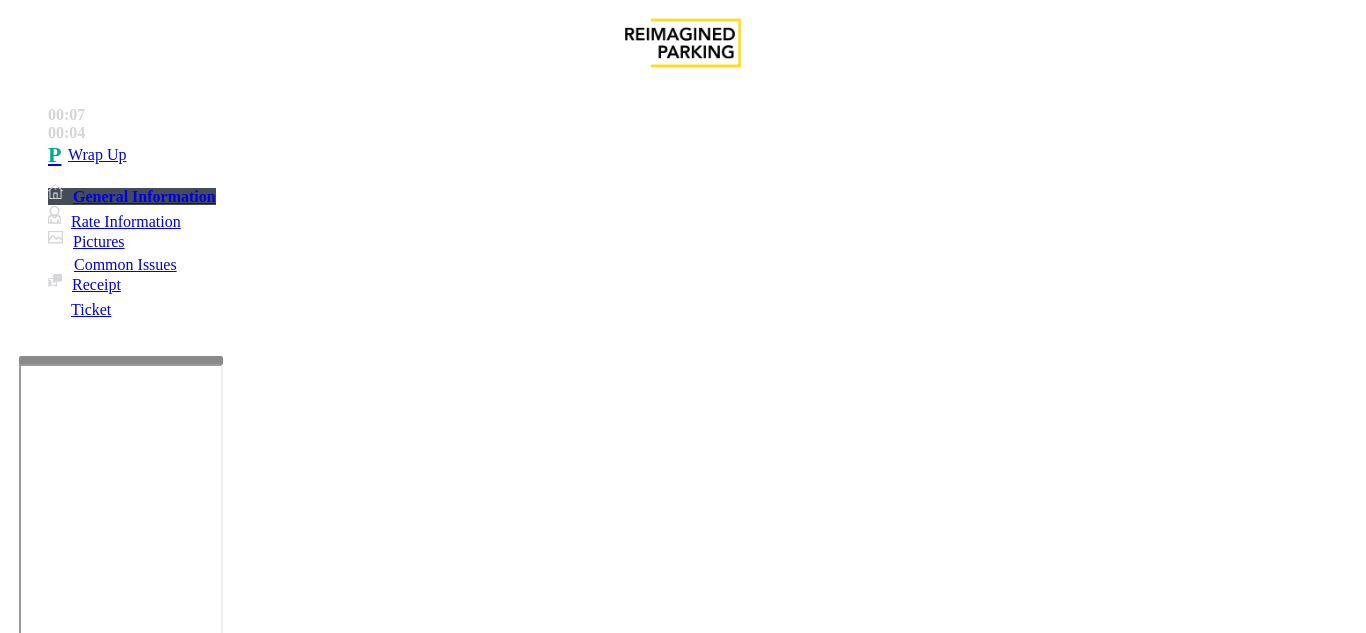 click on "Issue" at bounding box center [42, 1253] 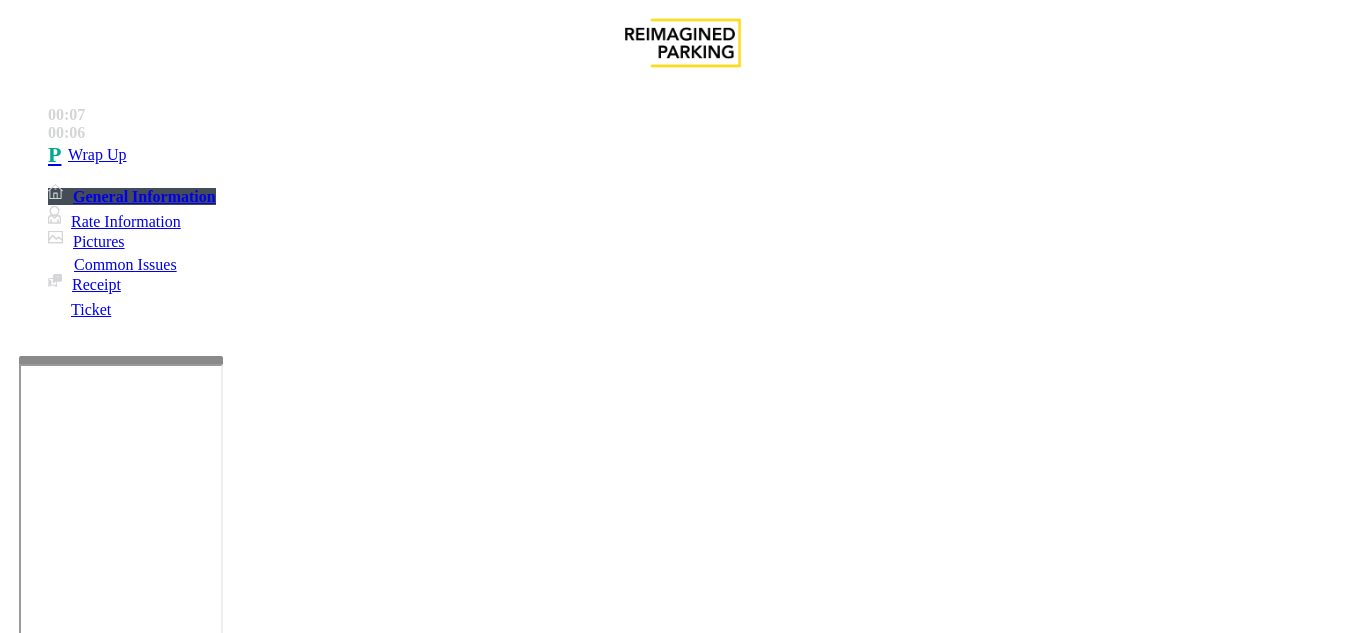 click on "Intercom Issue/No Response" at bounding box center [1080, 1286] 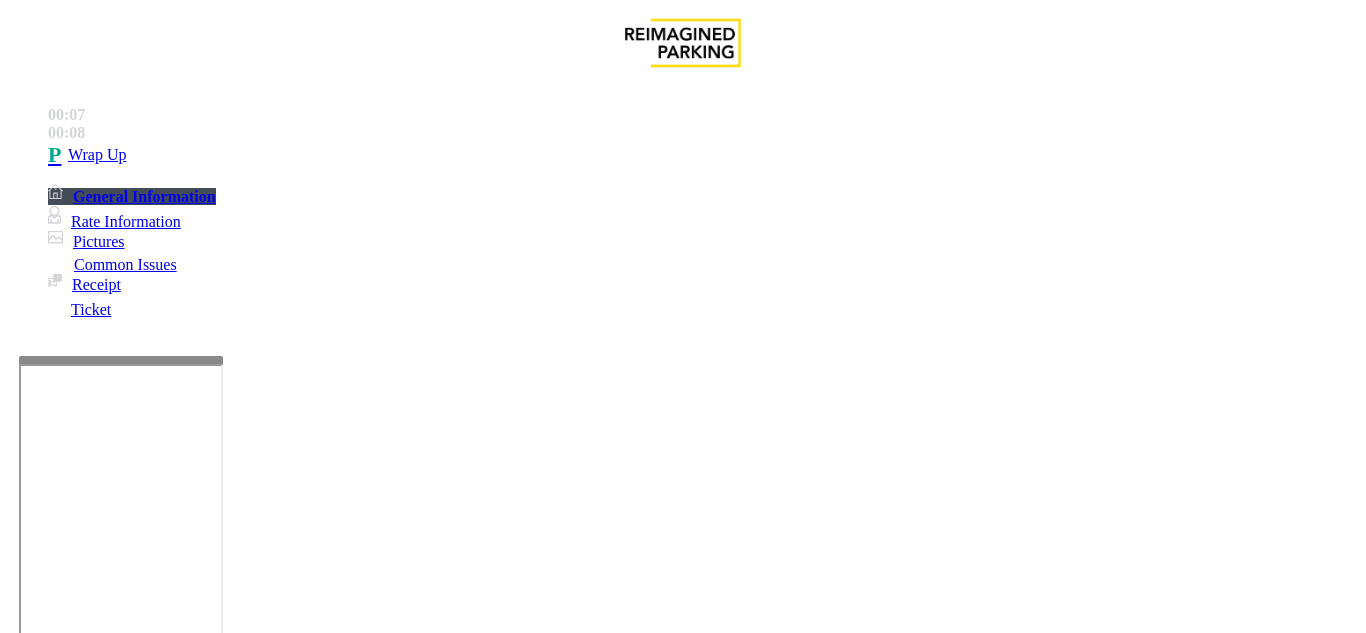 drag, startPoint x: 276, startPoint y: 174, endPoint x: 420, endPoint y: 170, distance: 144.05554 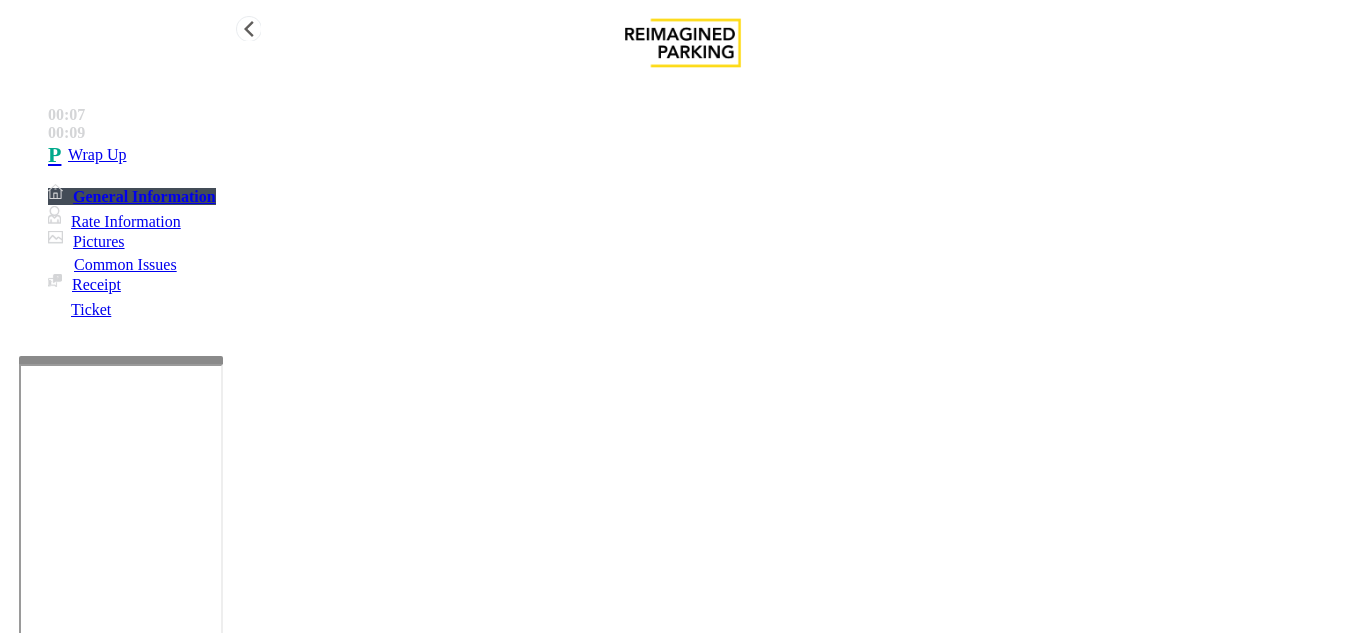 type on "**********" 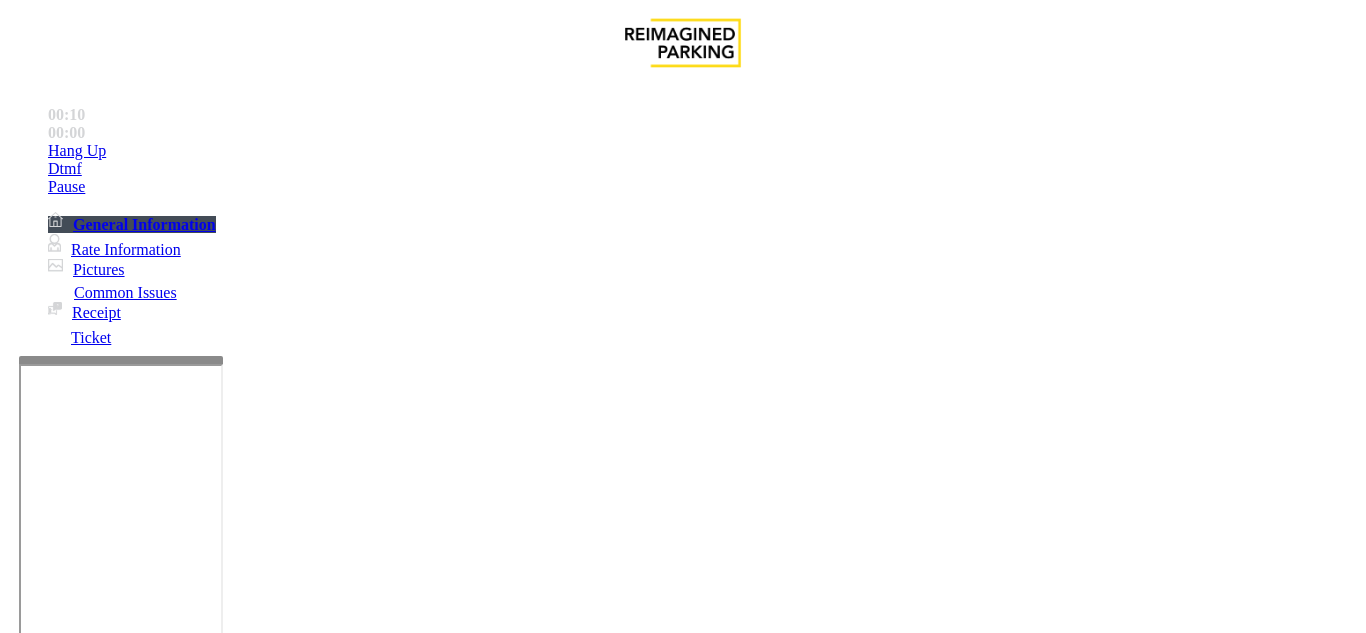 scroll, scrollTop: 1000, scrollLeft: 0, axis: vertical 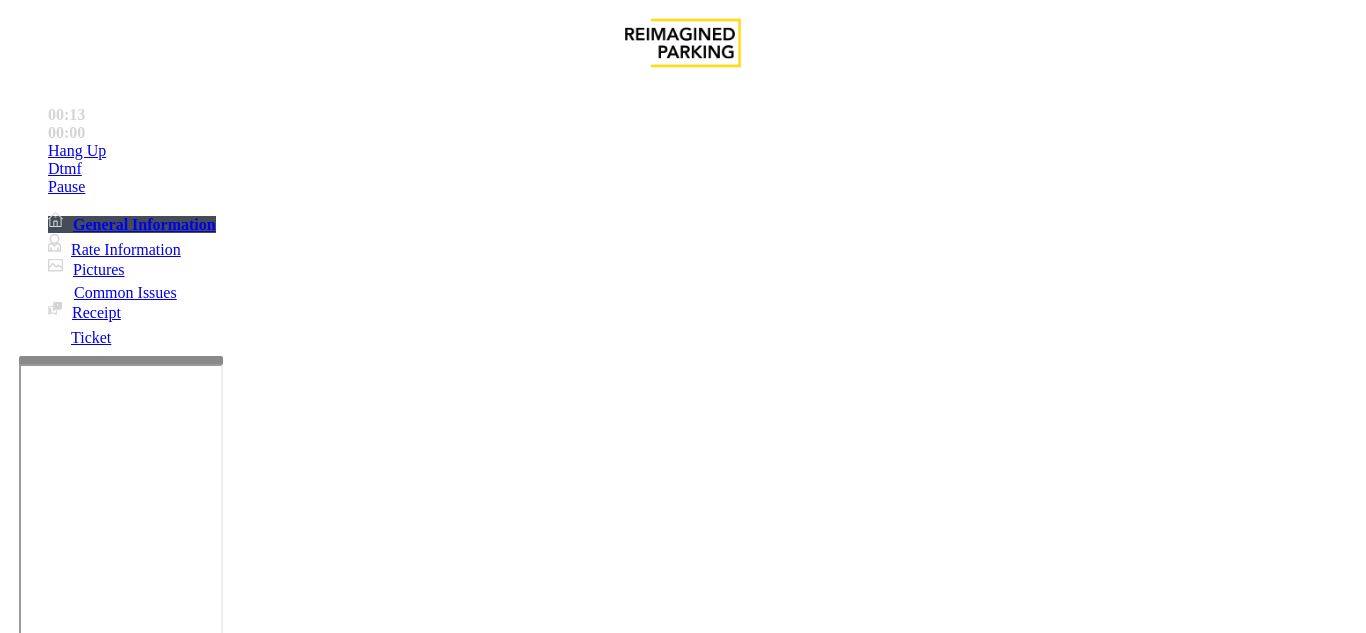 drag, startPoint x: 752, startPoint y: 389, endPoint x: 710, endPoint y: 374, distance: 44.598206 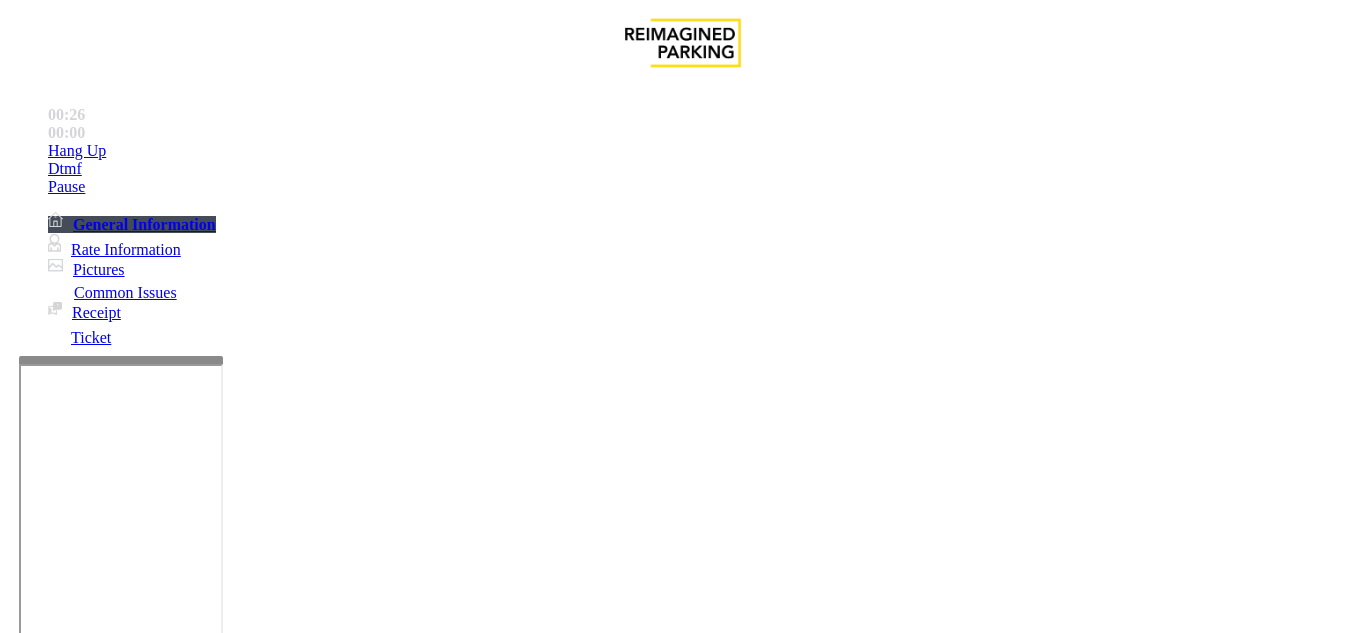 click on "Validation Issue" at bounding box center (371, 1286) 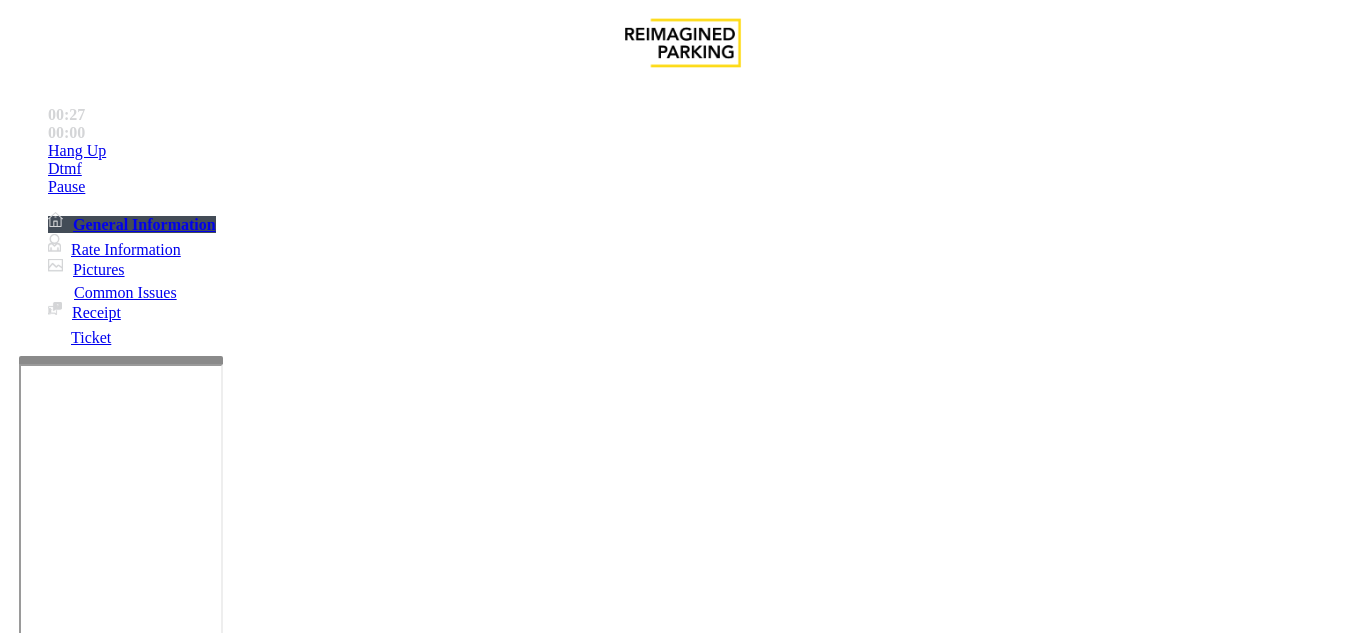 click on "Validation Remotely Applied" at bounding box center (118, 1286) 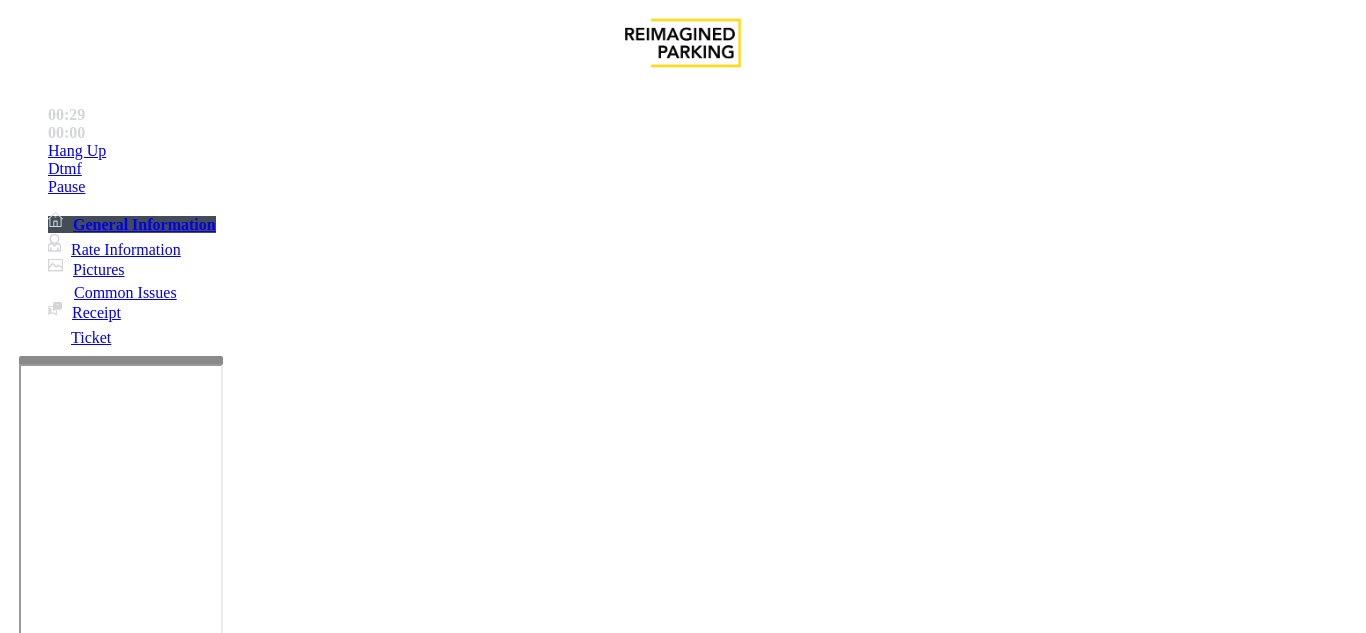 click on "Issue" at bounding box center (42, 1253) 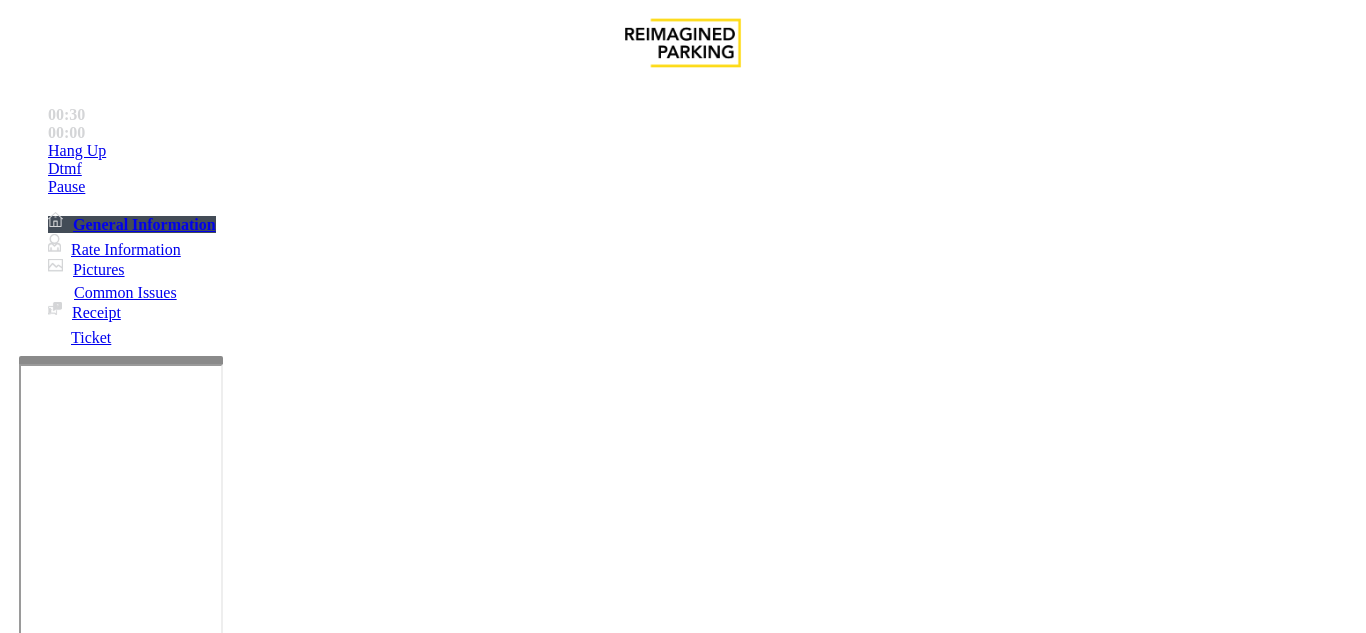click on "Validation Issue" at bounding box center [371, 1286] 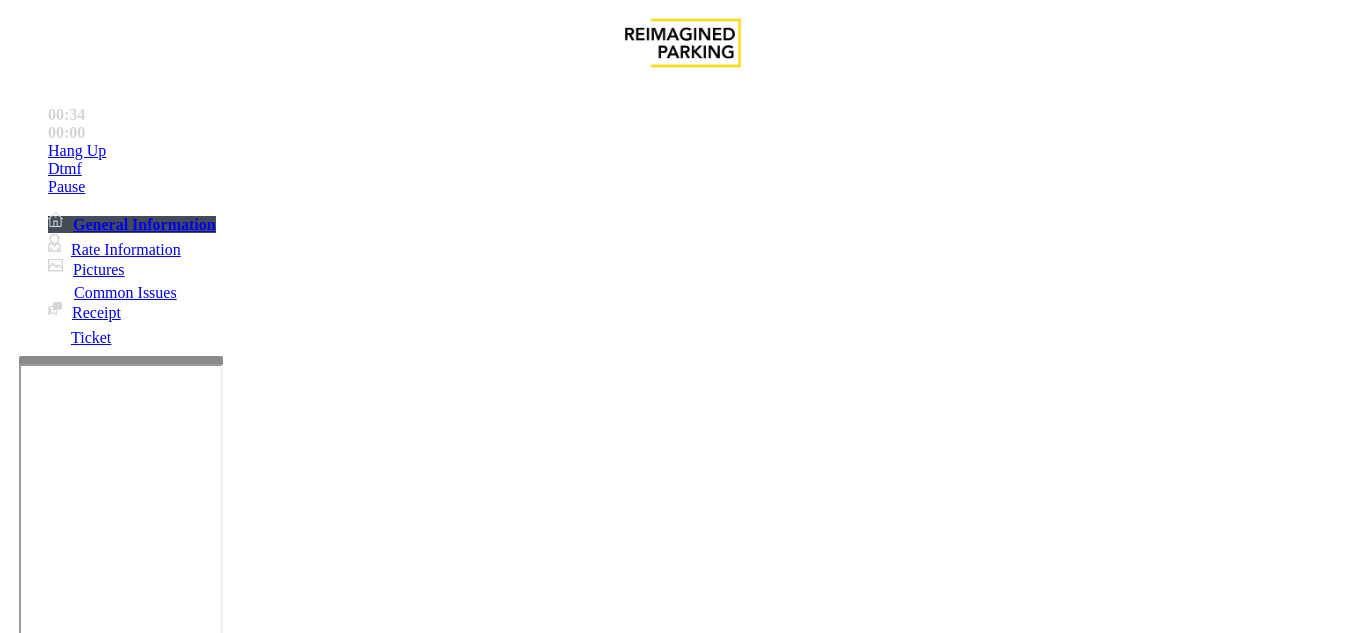 click on "Validation Error" at bounding box center [262, 1286] 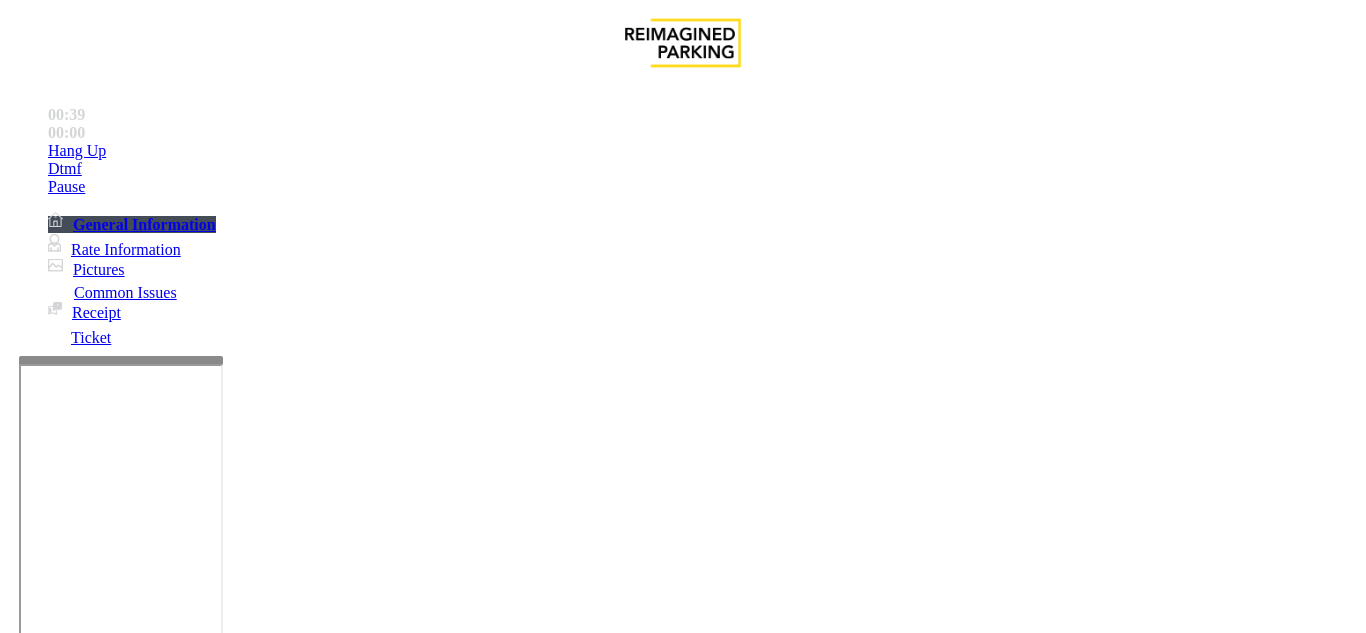 click at bounding box center (221, 1515) 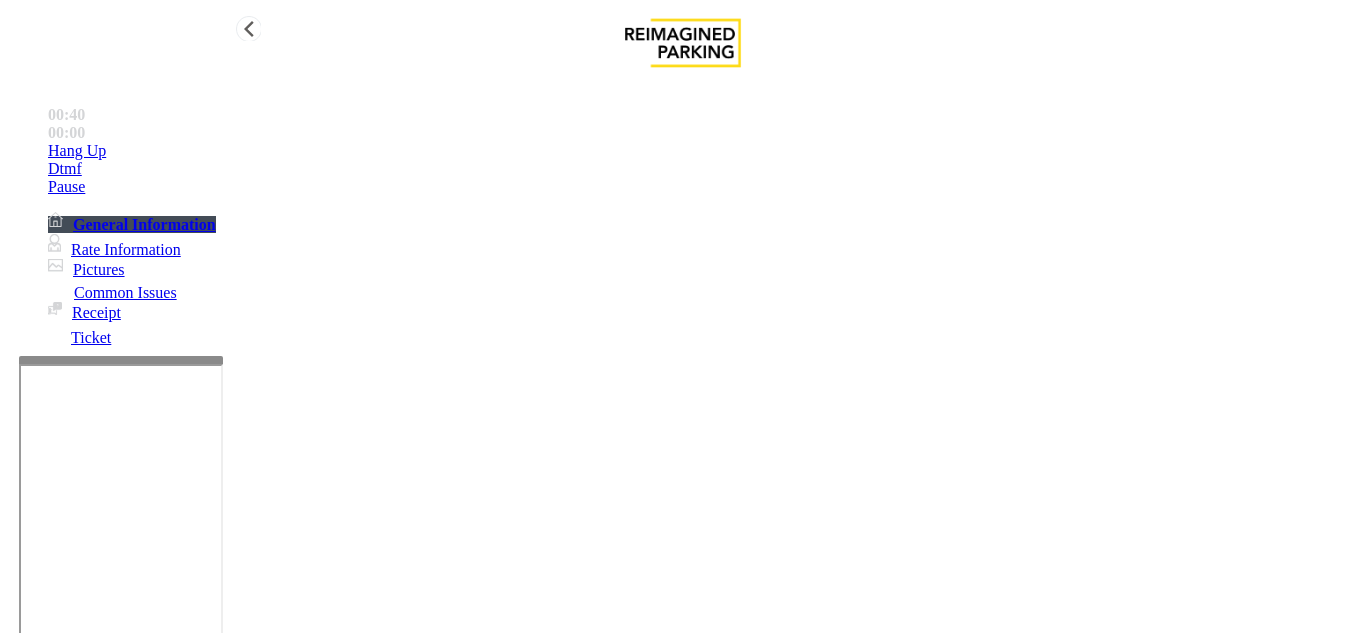 click on "Hang Up" at bounding box center [703, 151] 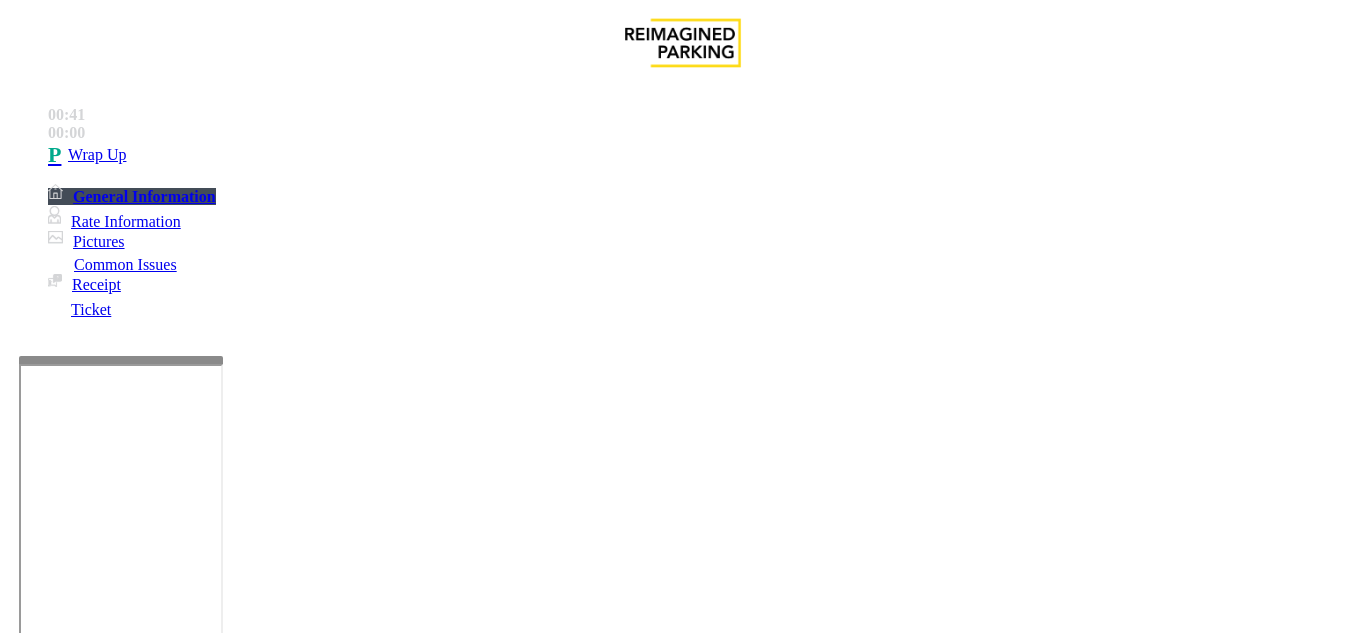 drag, startPoint x: 267, startPoint y: 177, endPoint x: 419, endPoint y: 182, distance: 152.08221 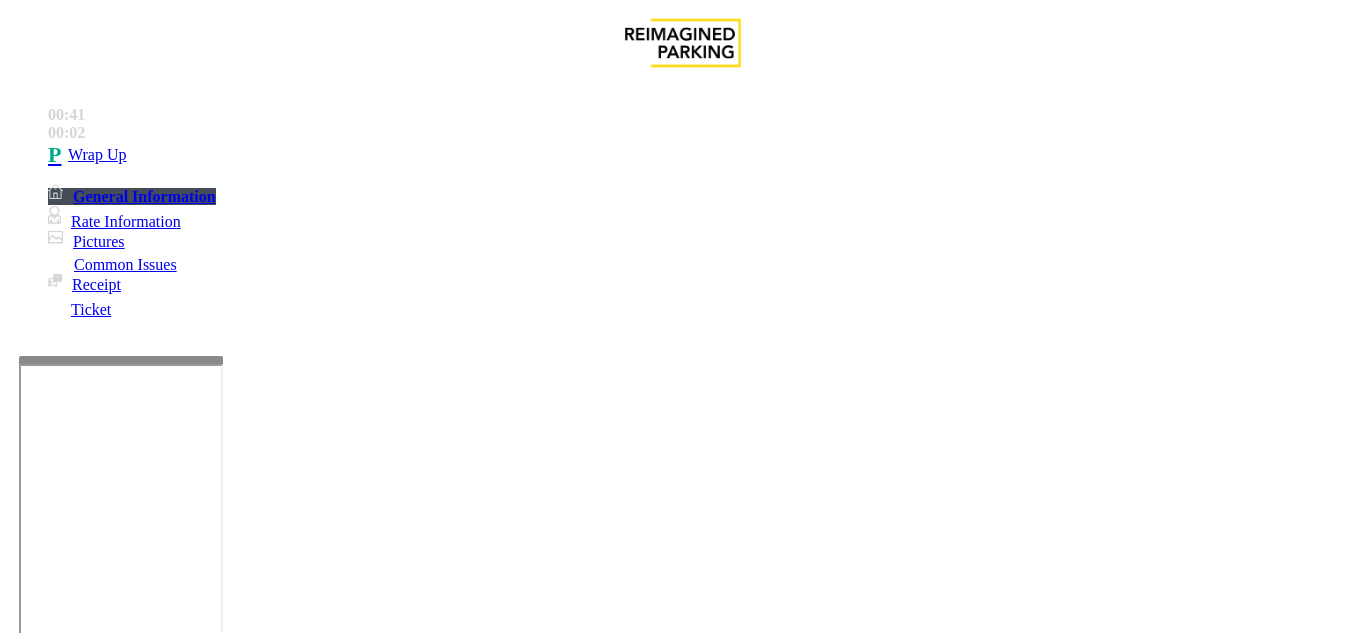 type on "**********" 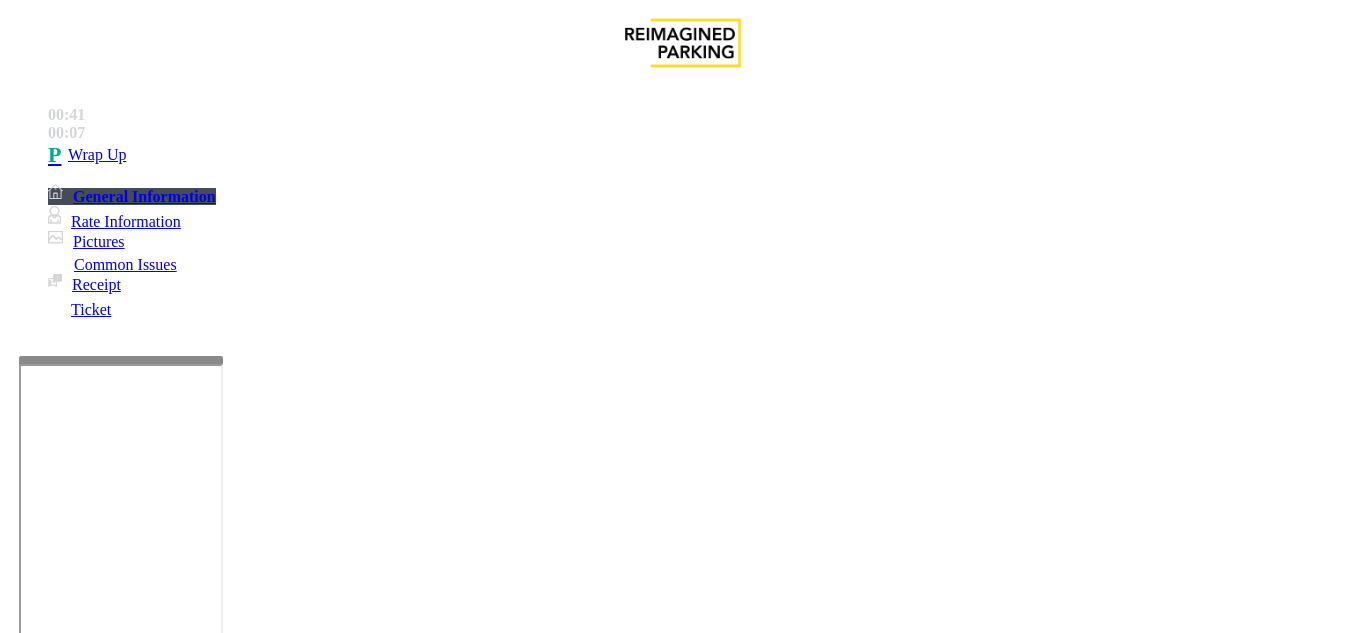 click on "Tiba1234" at bounding box center [342, 3047] 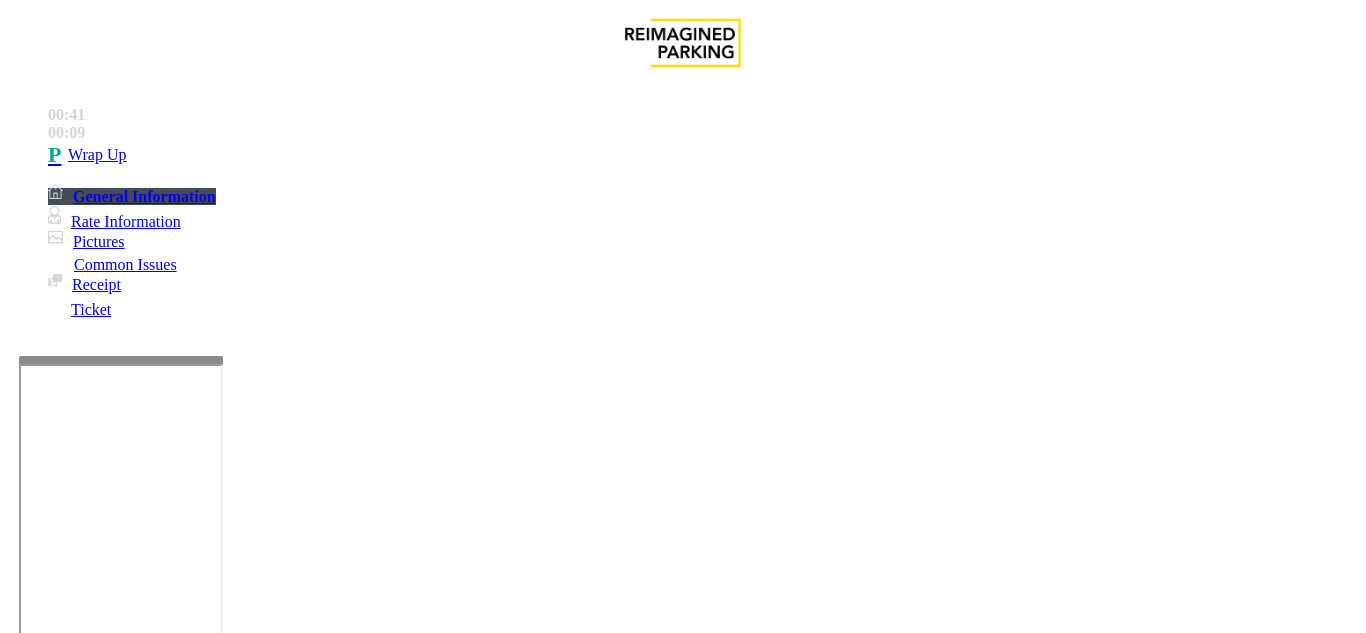 scroll, scrollTop: 1501, scrollLeft: 0, axis: vertical 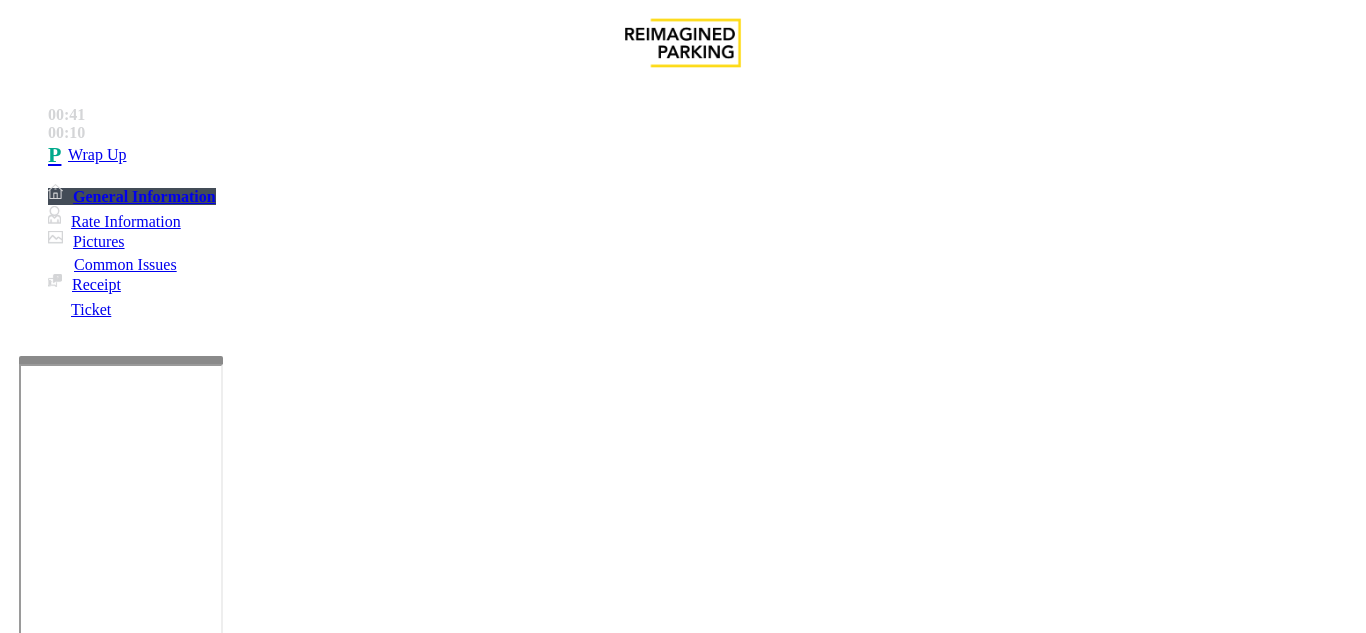 click at bounding box center (96, 1308) 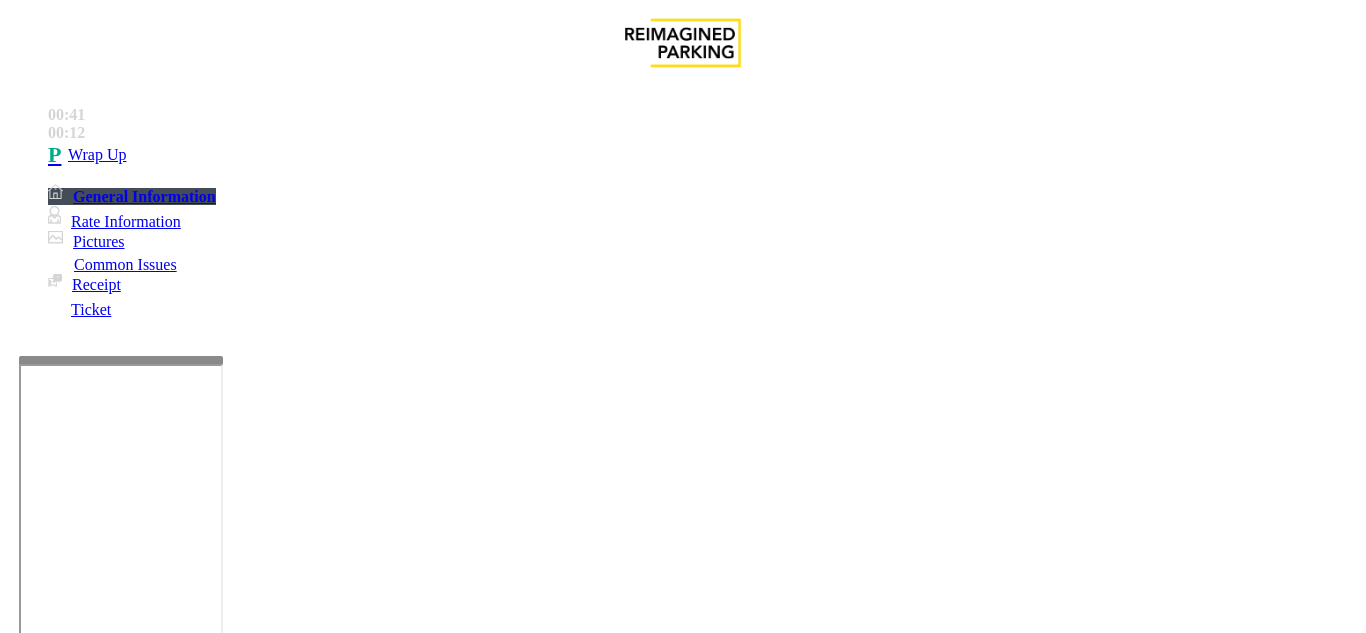 type on "**" 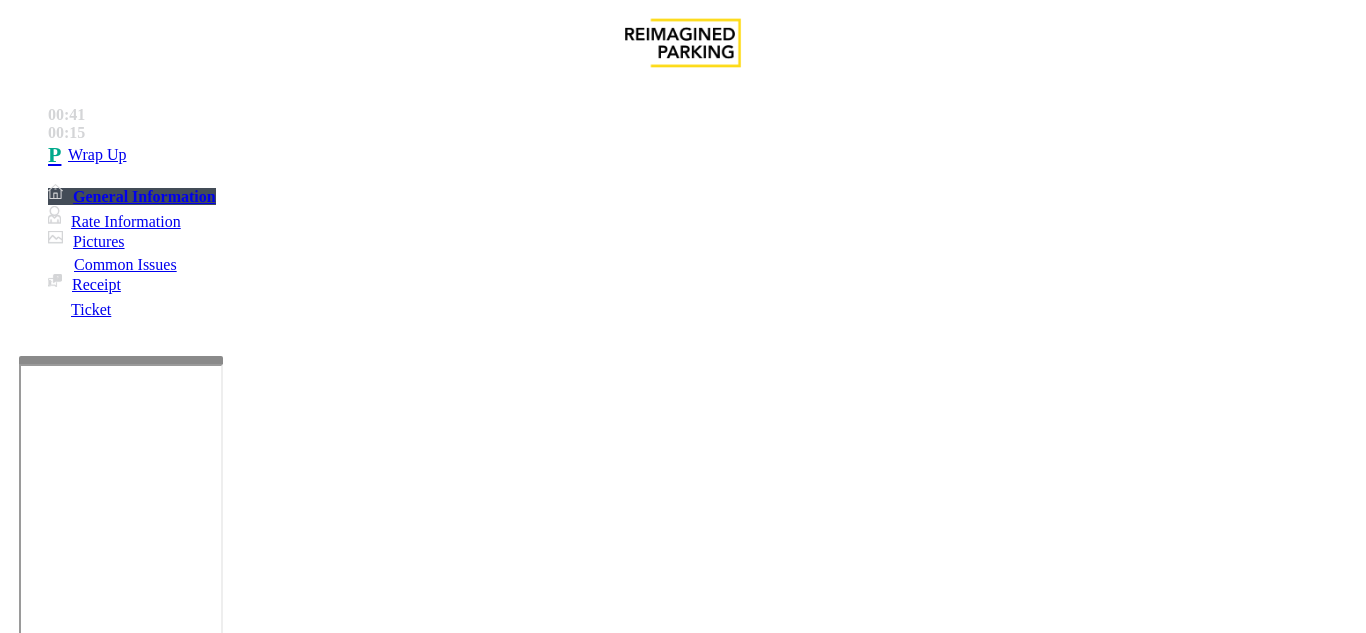 scroll, scrollTop: 300, scrollLeft: 0, axis: vertical 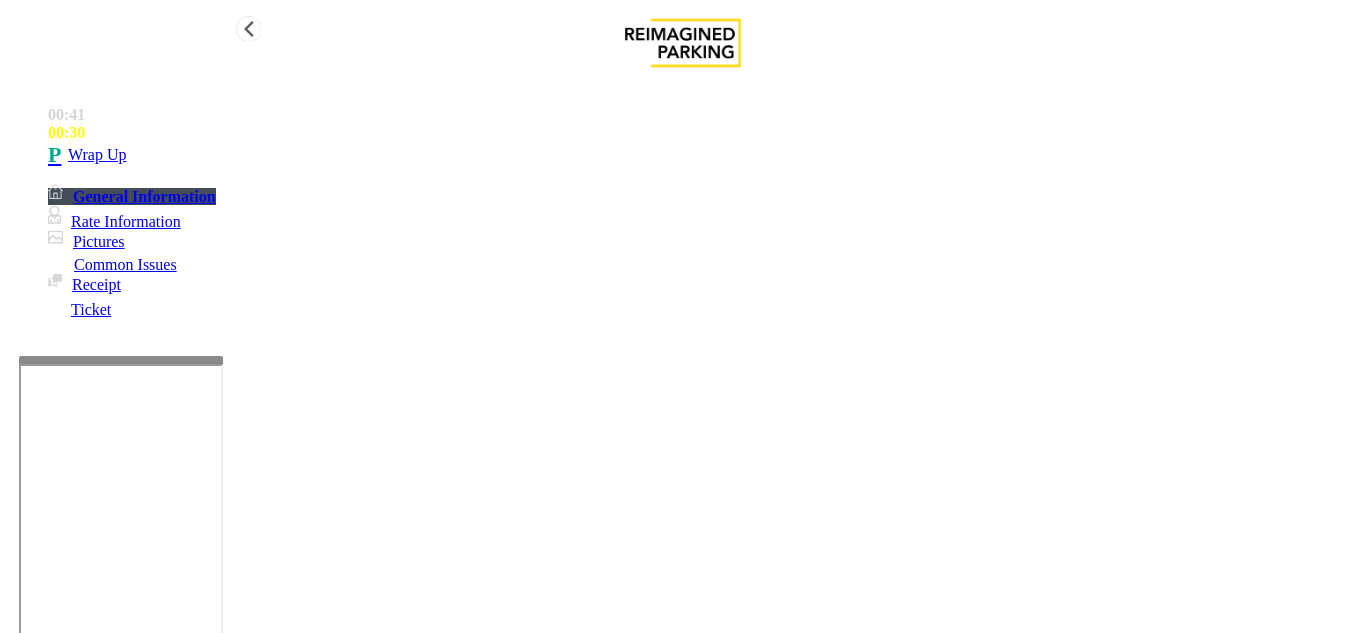 type on "**********" 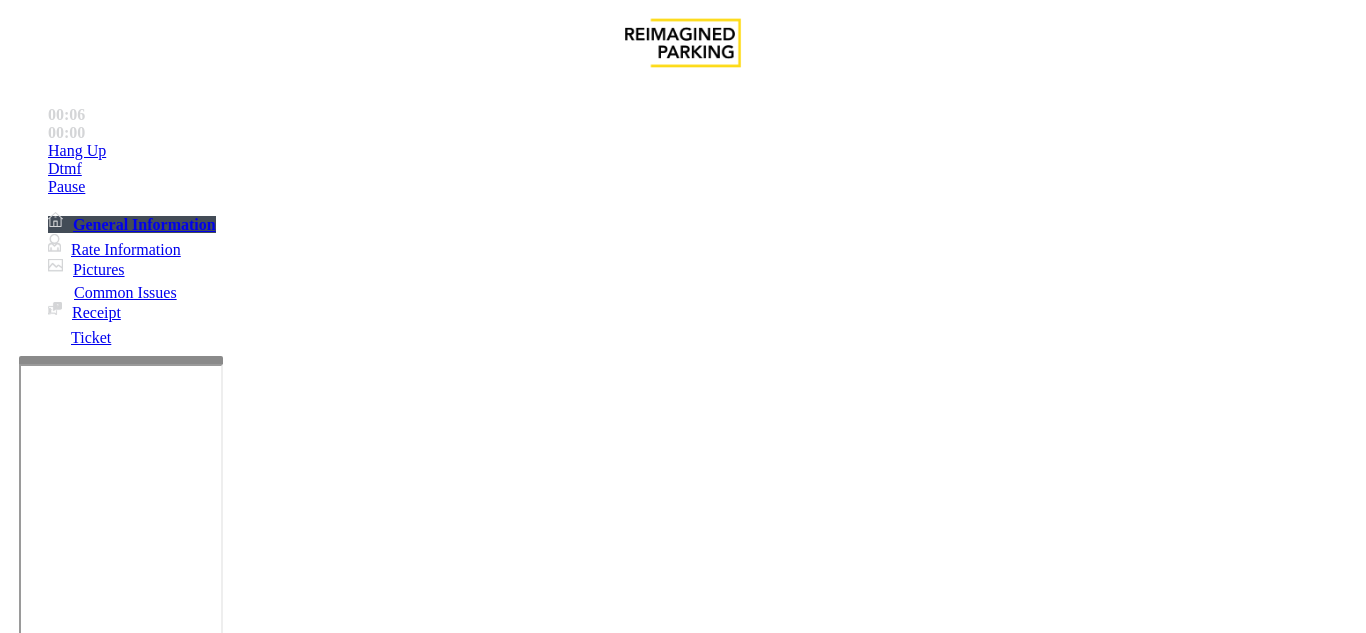 scroll, scrollTop: 500, scrollLeft: 0, axis: vertical 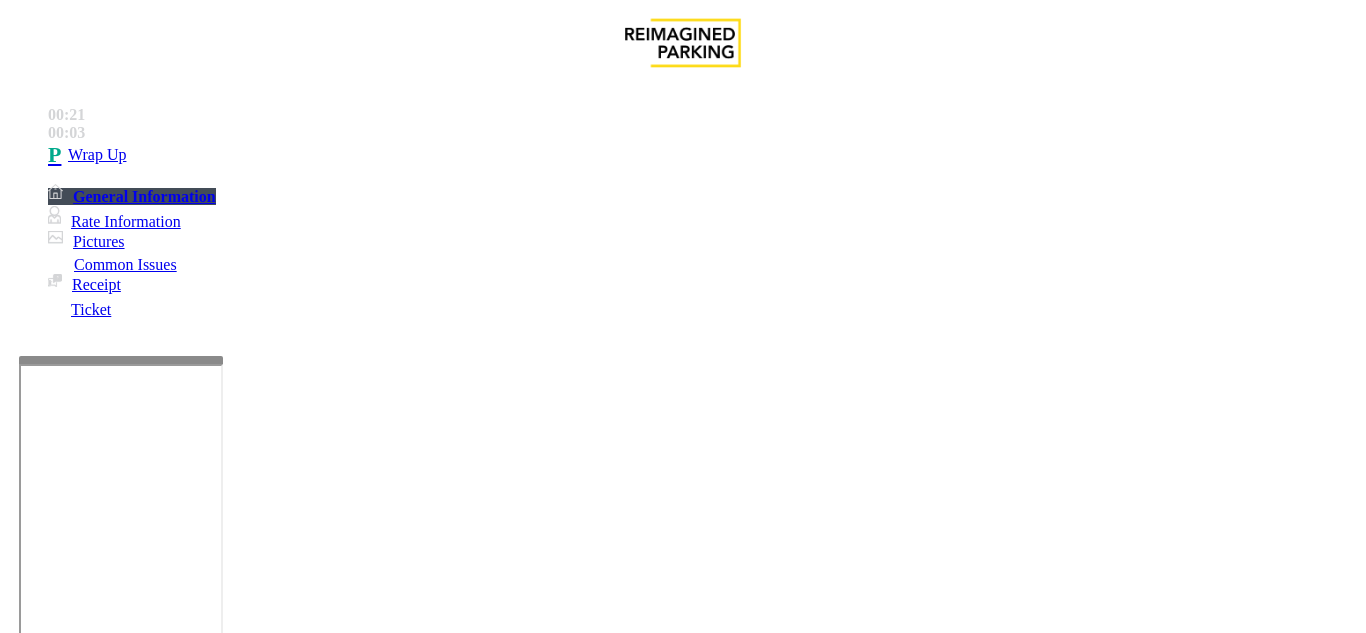 click on "Equipment Issue" at bounding box center [483, 1286] 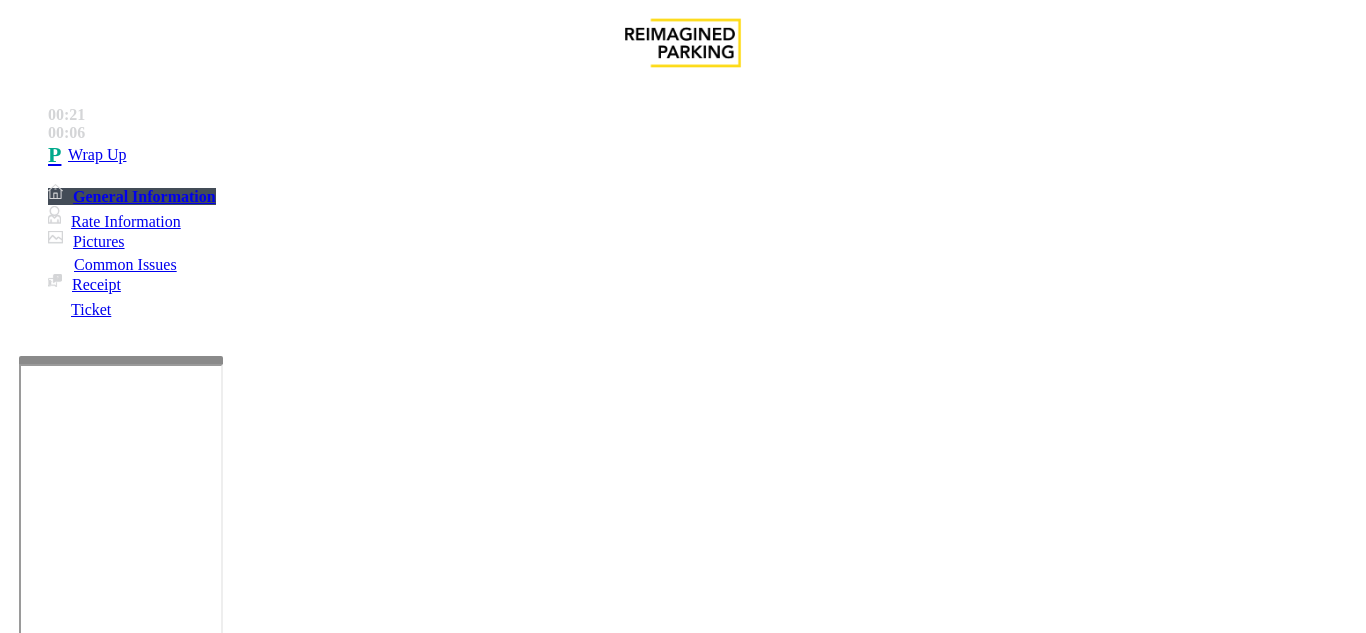 click on "Gate / Door Won't Open" at bounding box center [575, 1286] 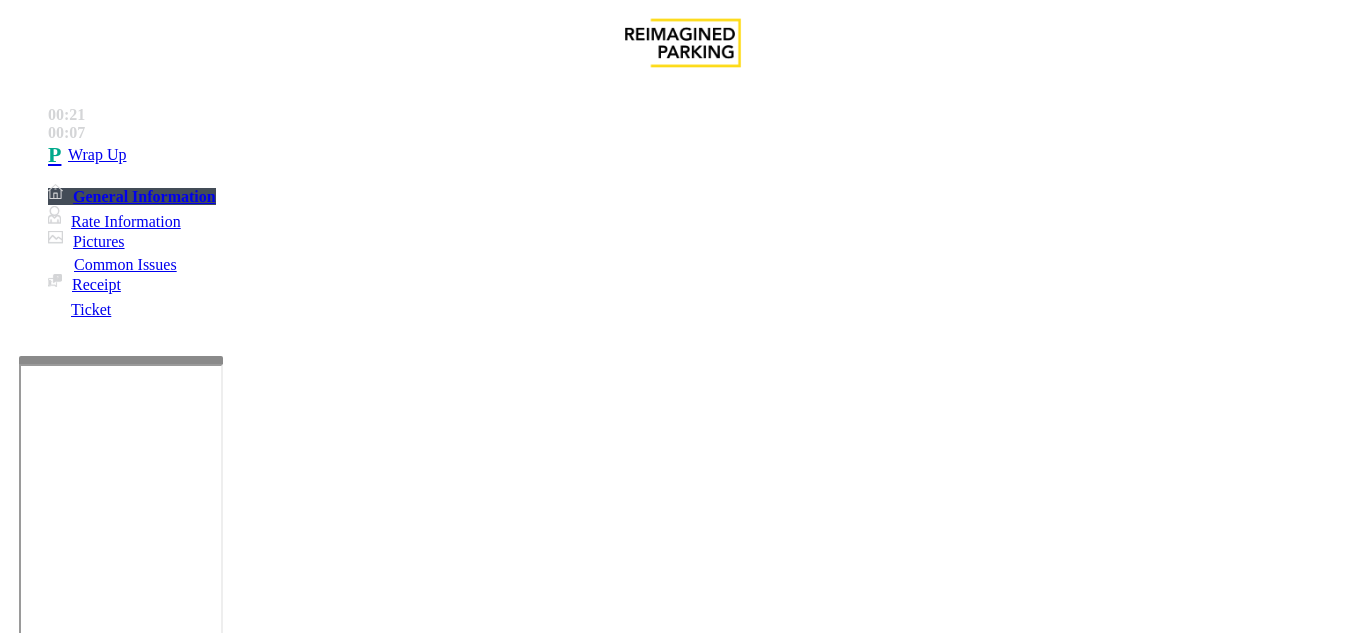 scroll, scrollTop: 100, scrollLeft: 0, axis: vertical 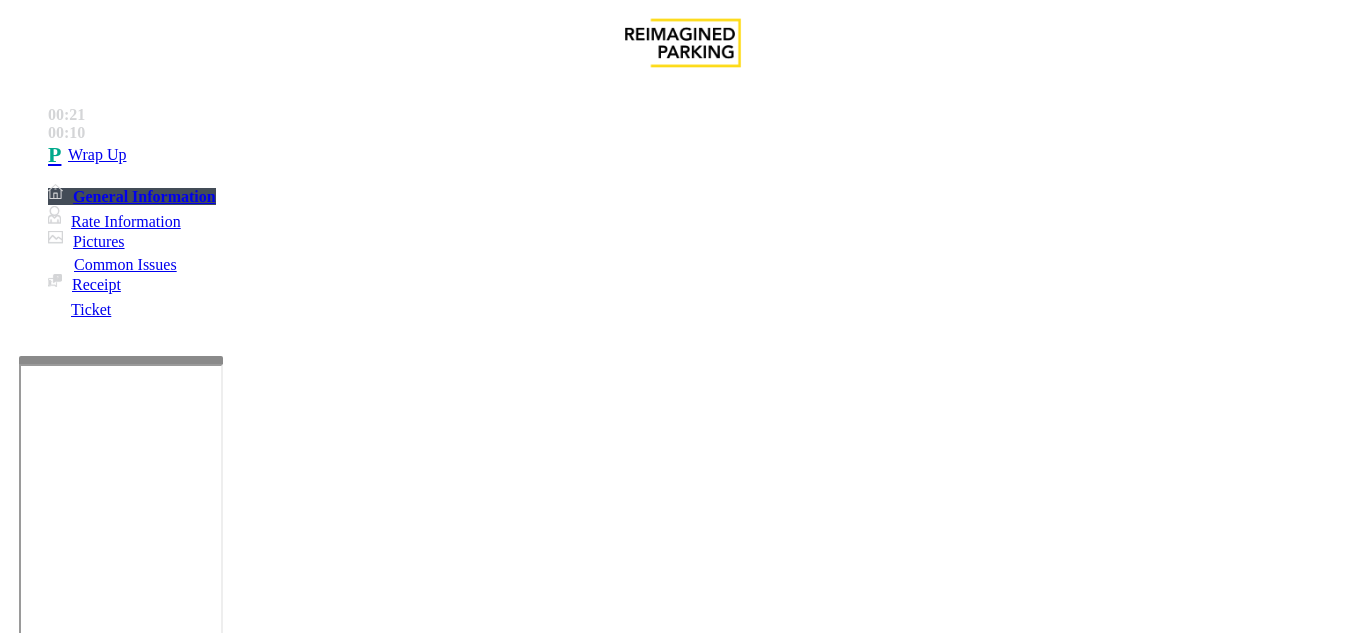 click at bounding box center [221, 1642] 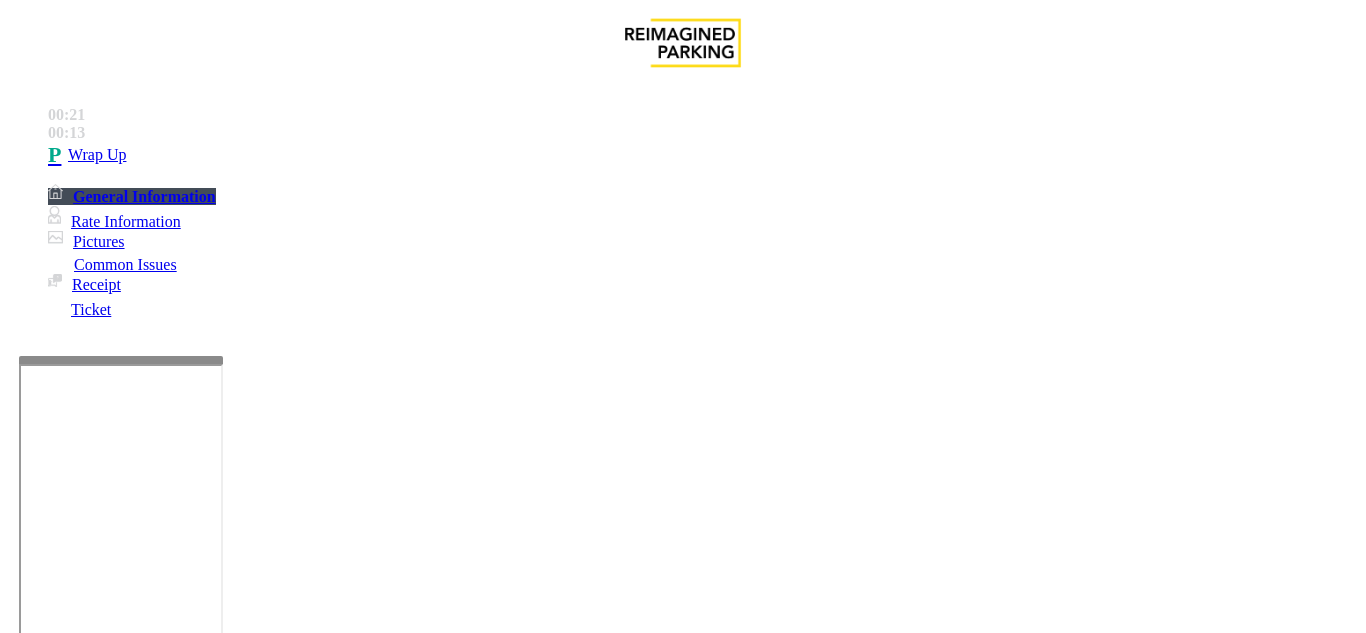drag, startPoint x: 334, startPoint y: 82, endPoint x: 491, endPoint y: 89, distance: 157.15598 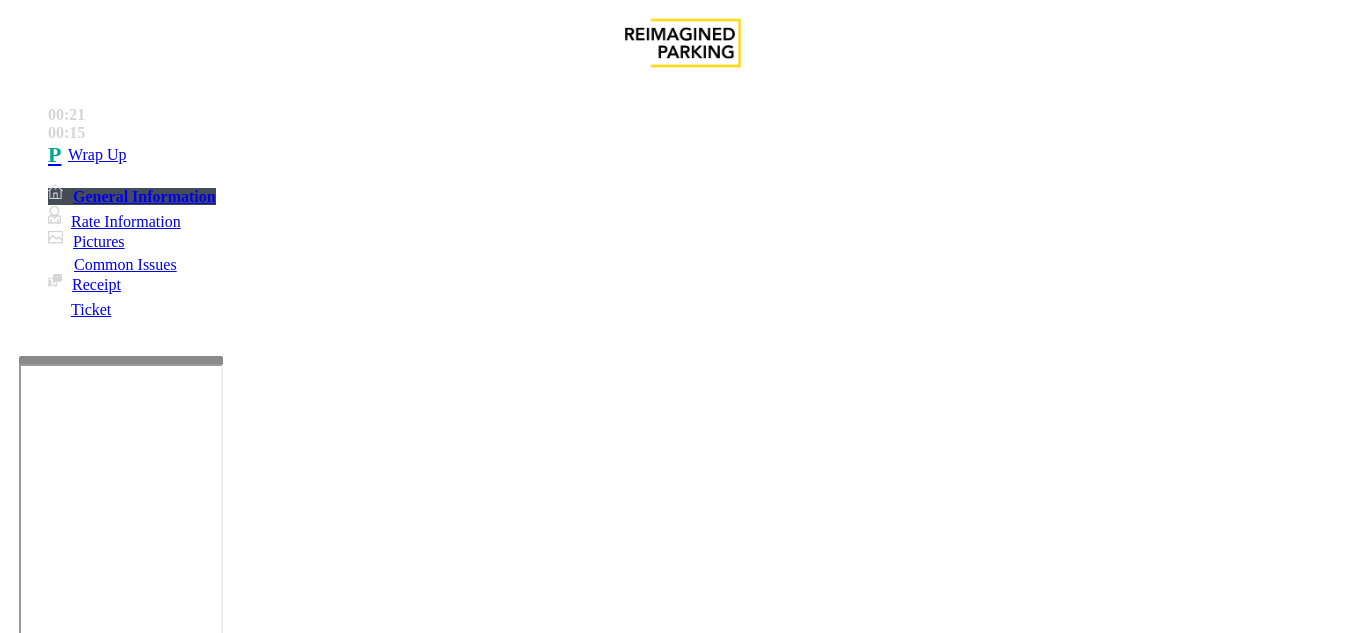 click at bounding box center [221, 1642] 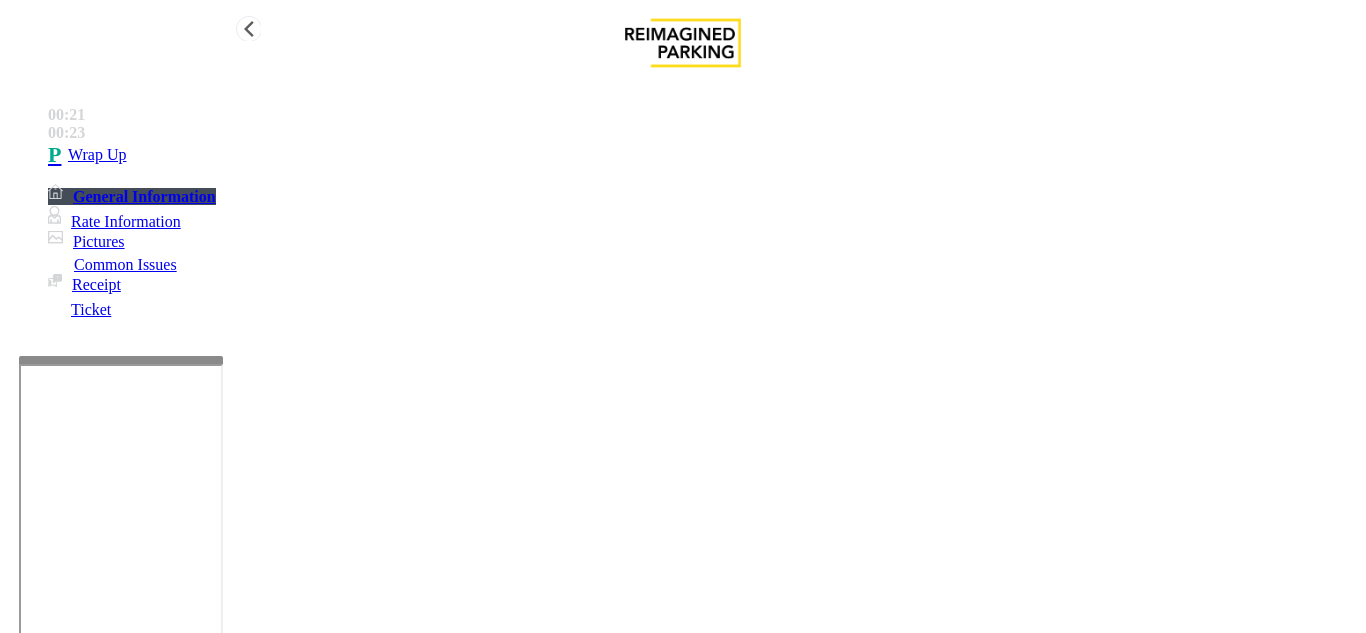 type on "**********" 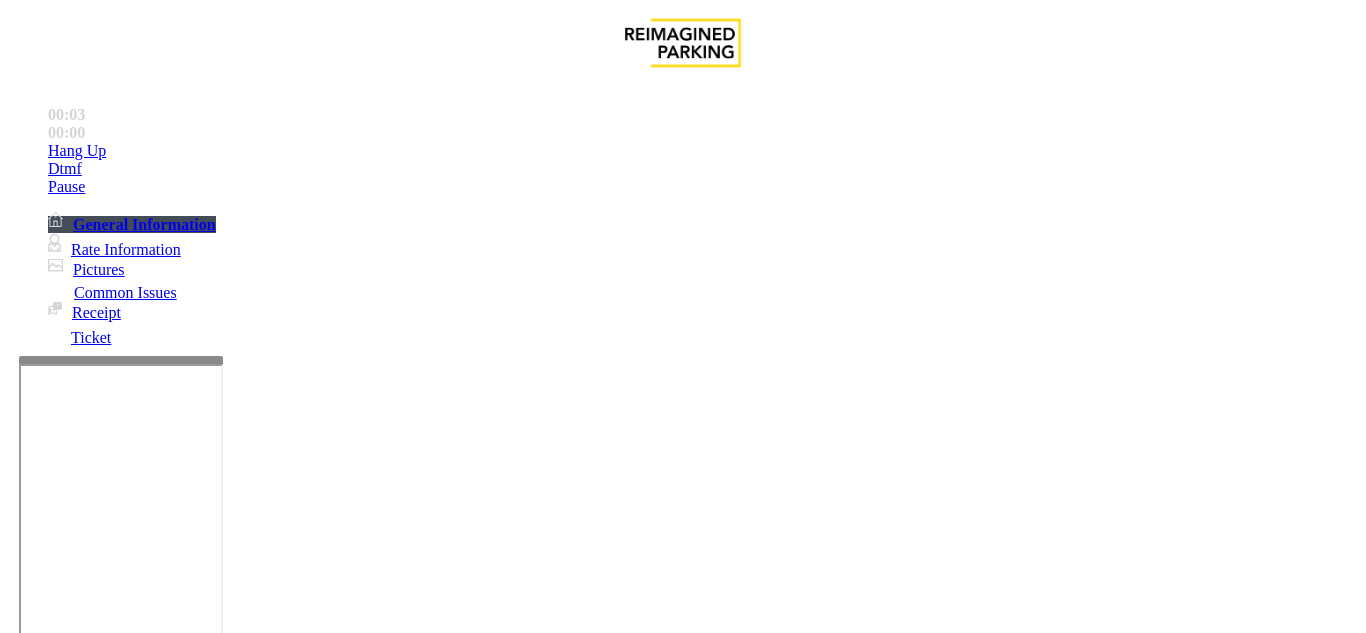 scroll, scrollTop: 400, scrollLeft: 0, axis: vertical 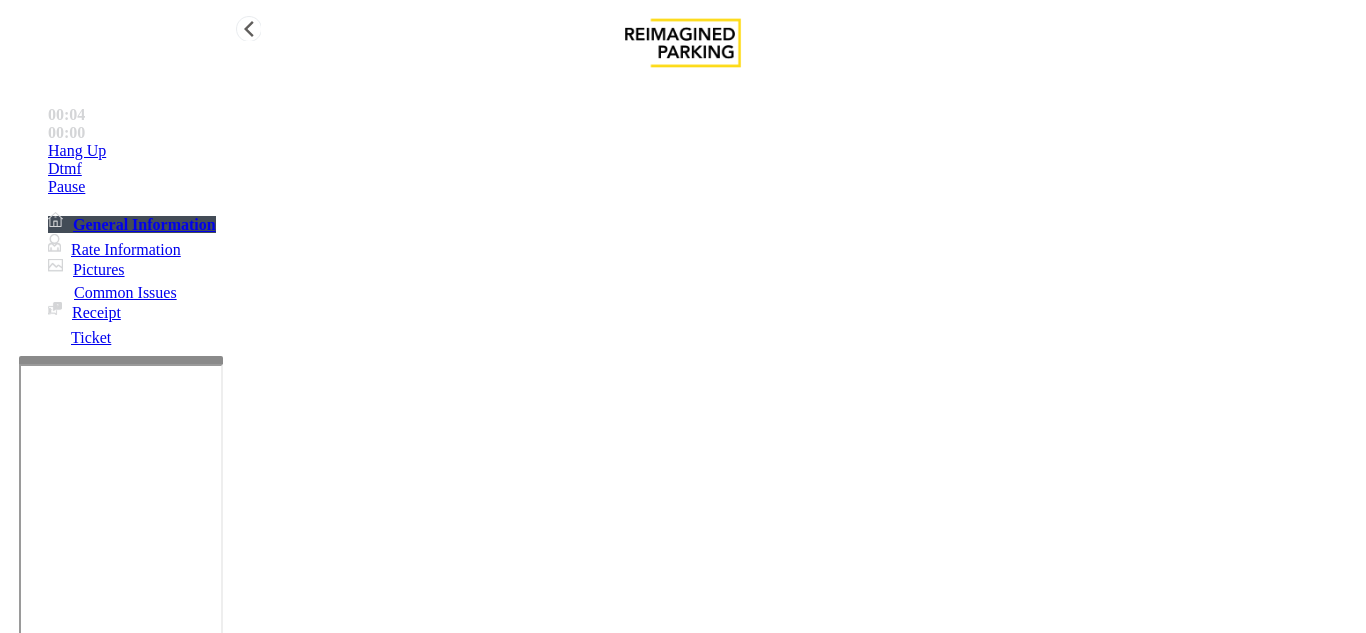 click on "Dtmf" at bounding box center [703, 151] 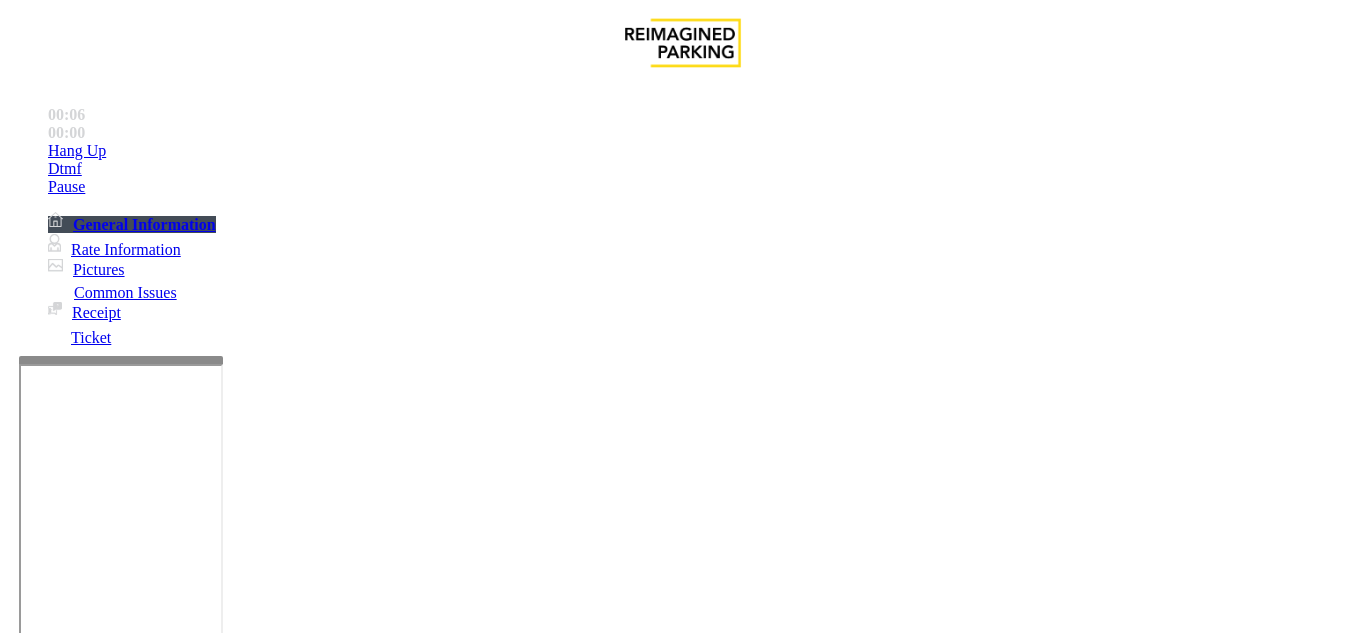 click on "*" at bounding box center [58, 4433] 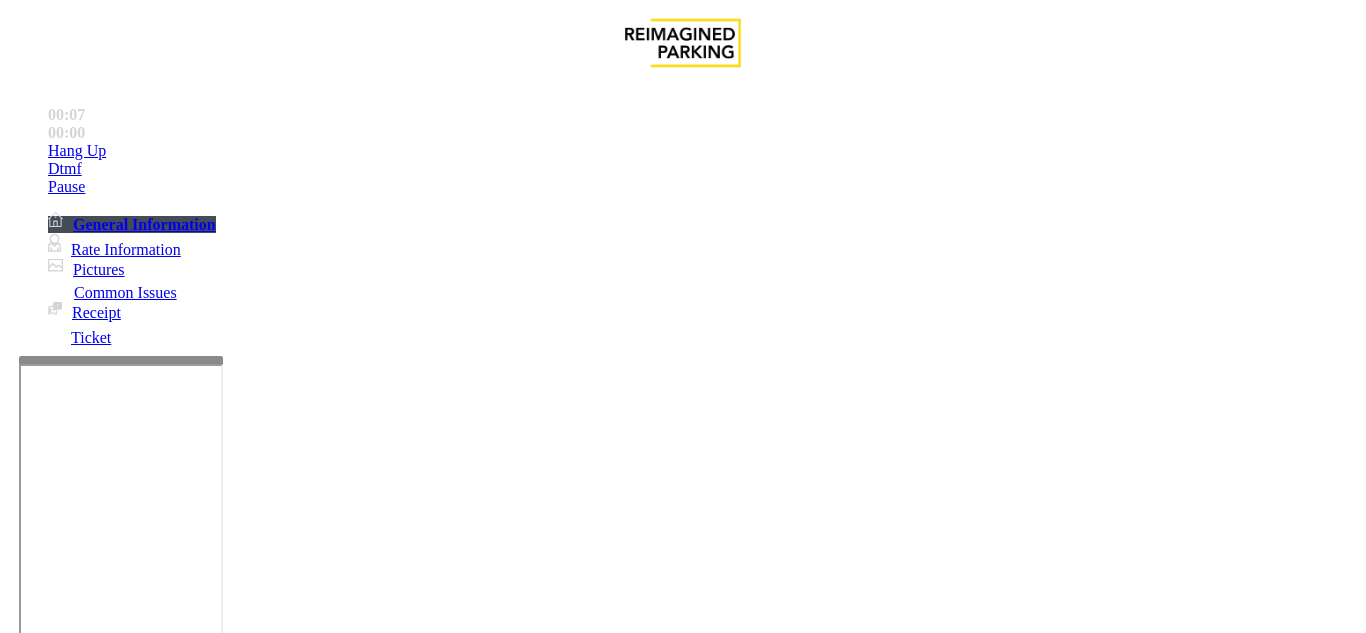 click on "9" at bounding box center (58, 4433) 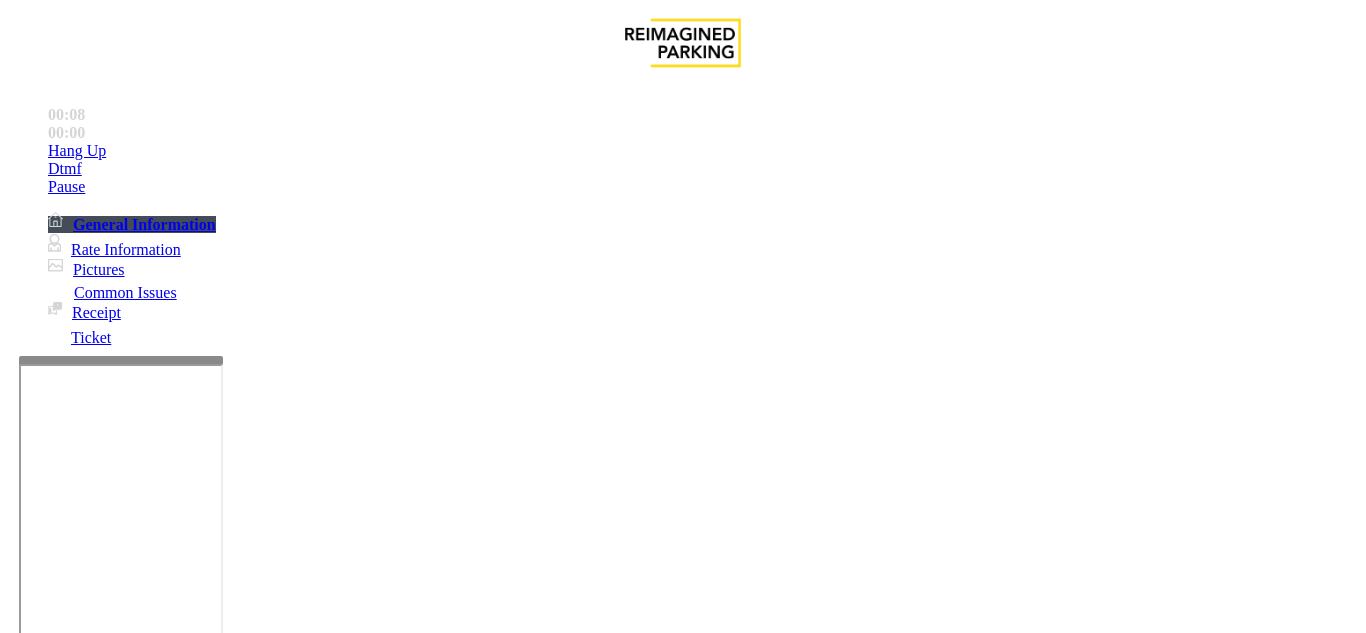 click on "#" at bounding box center (58, 4483) 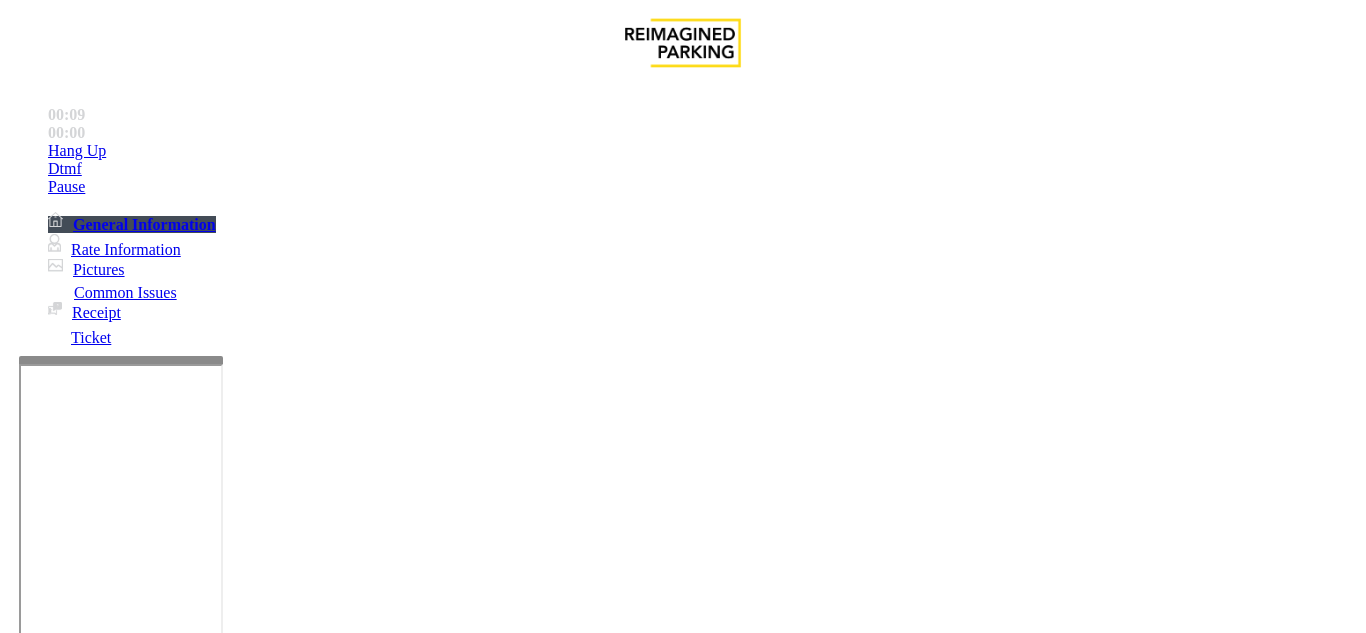 click on "×" at bounding box center (20, 4374) 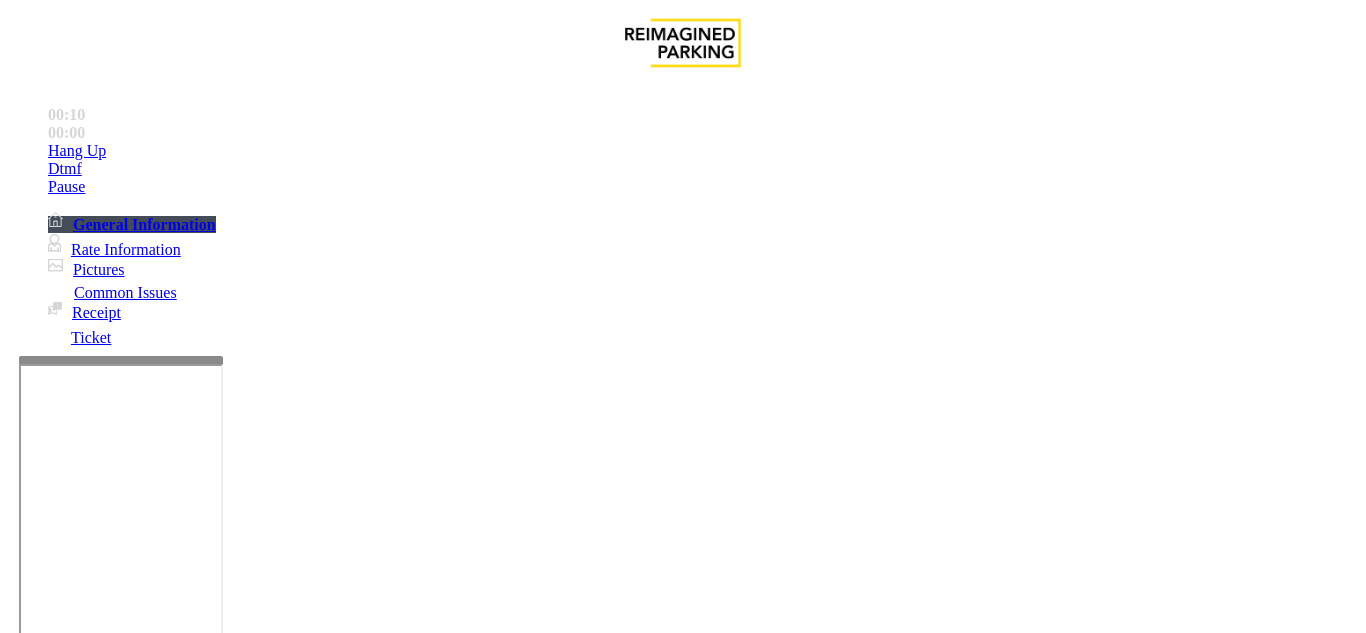 click on "Gate / Door Won't Open" at bounding box center [575, 1286] 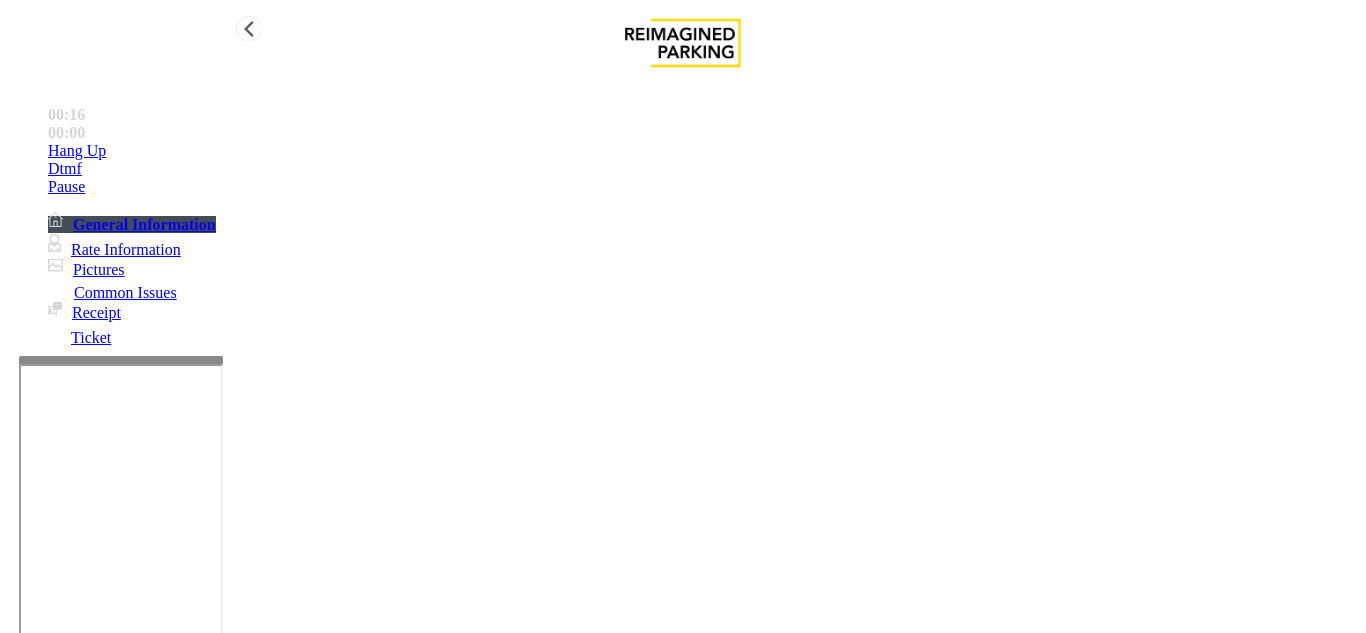 type on "**********" 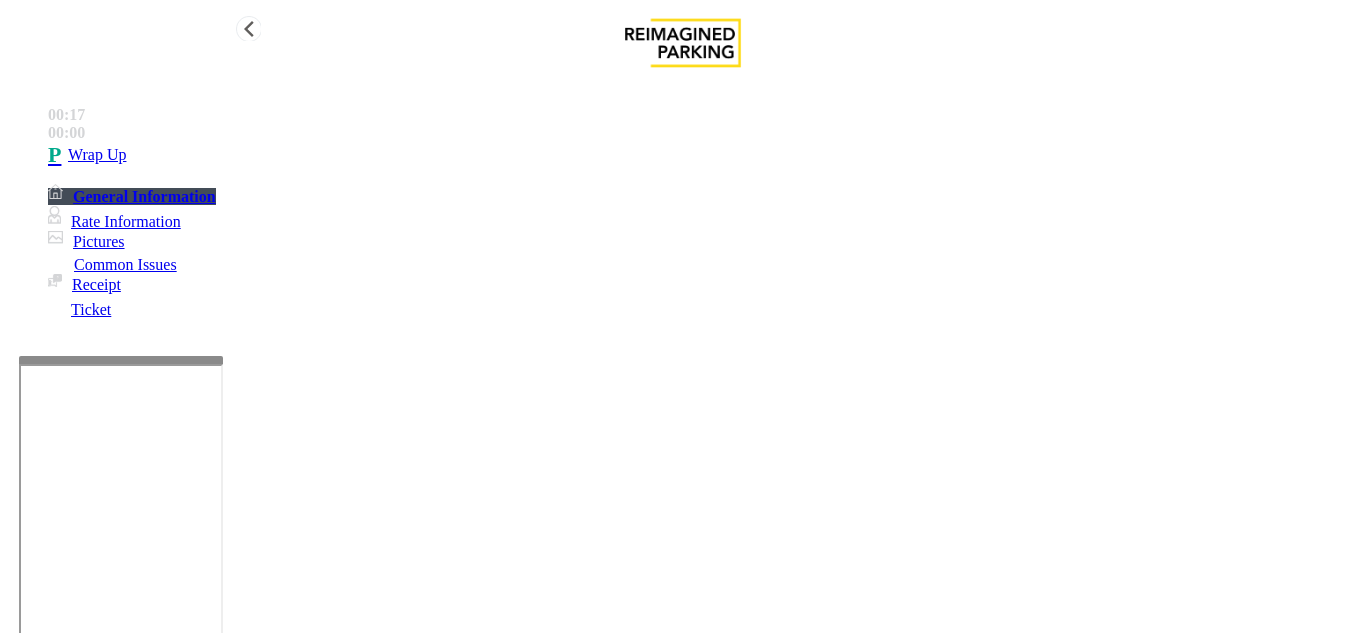 click on "Wrap Up" at bounding box center [703, 155] 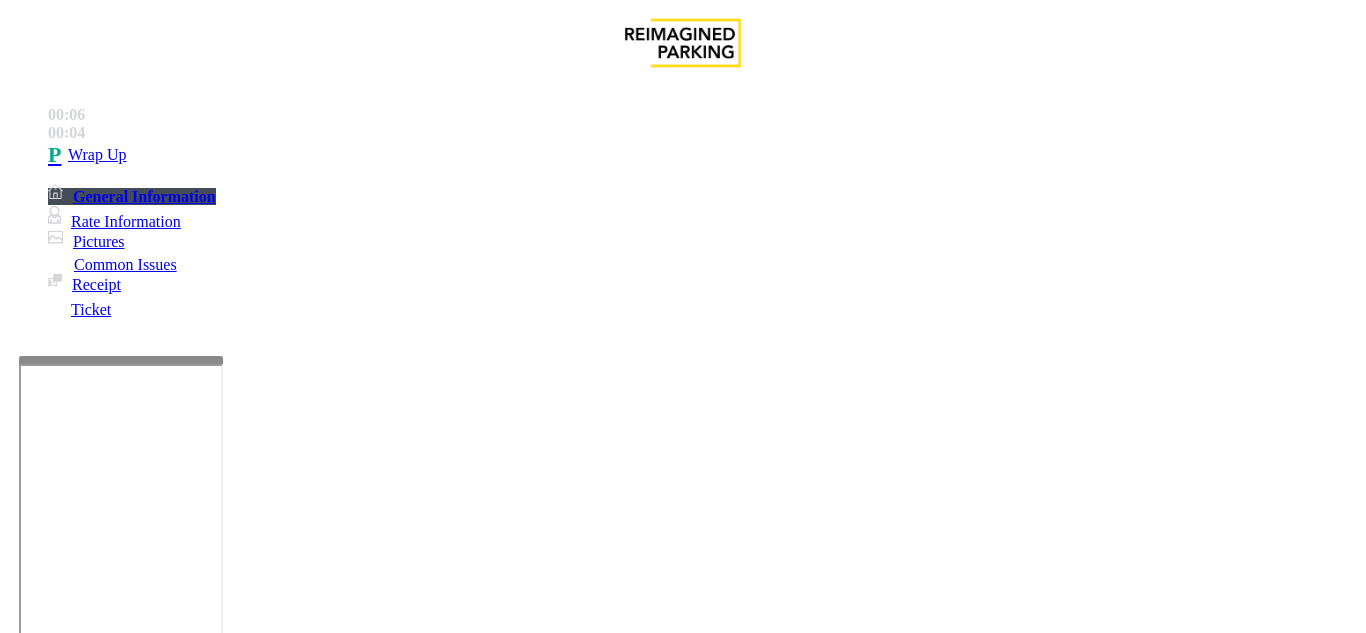 click on "Intercom Issue/No Response" at bounding box center [1080, 1286] 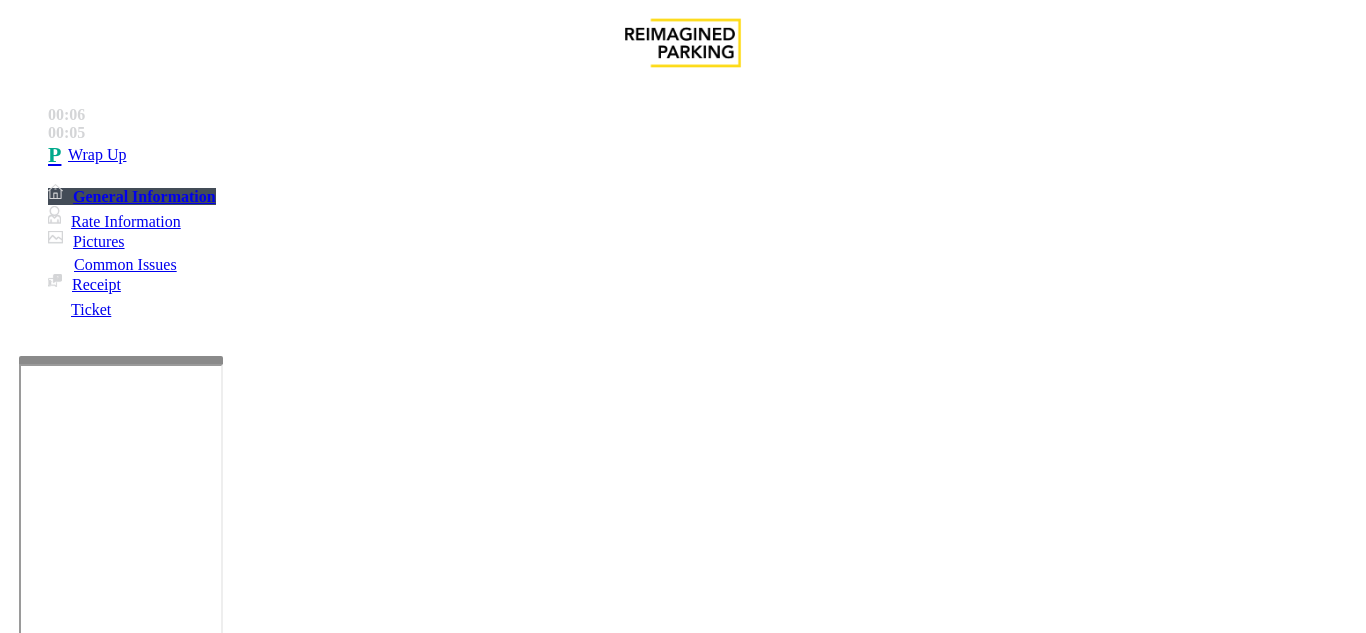 click on "Call dropped" at bounding box center [546, 1286] 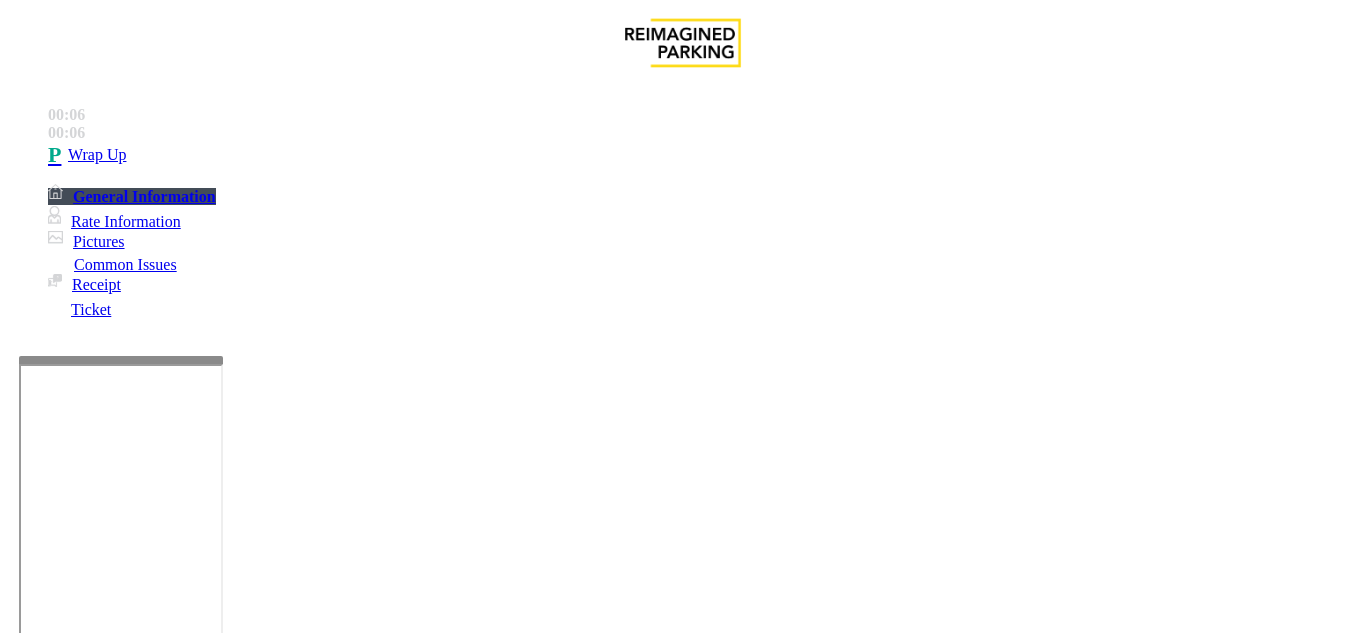 drag, startPoint x: 272, startPoint y: 176, endPoint x: 402, endPoint y: 177, distance: 130.00385 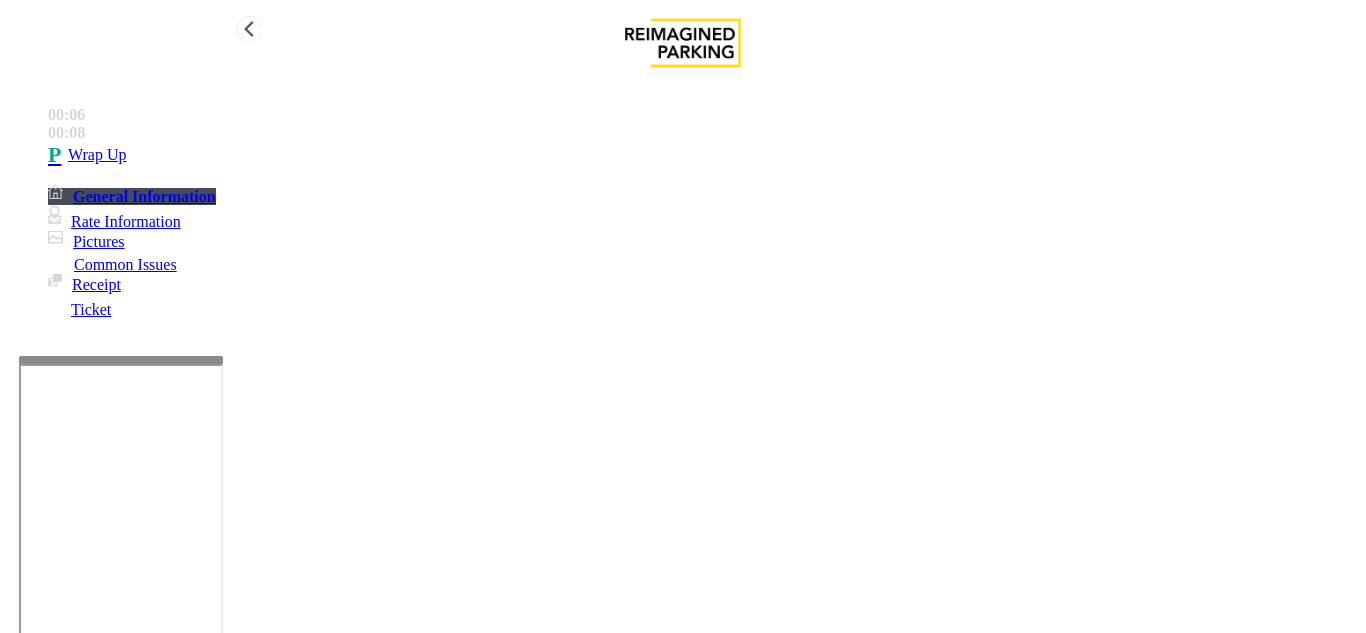 type on "**********" 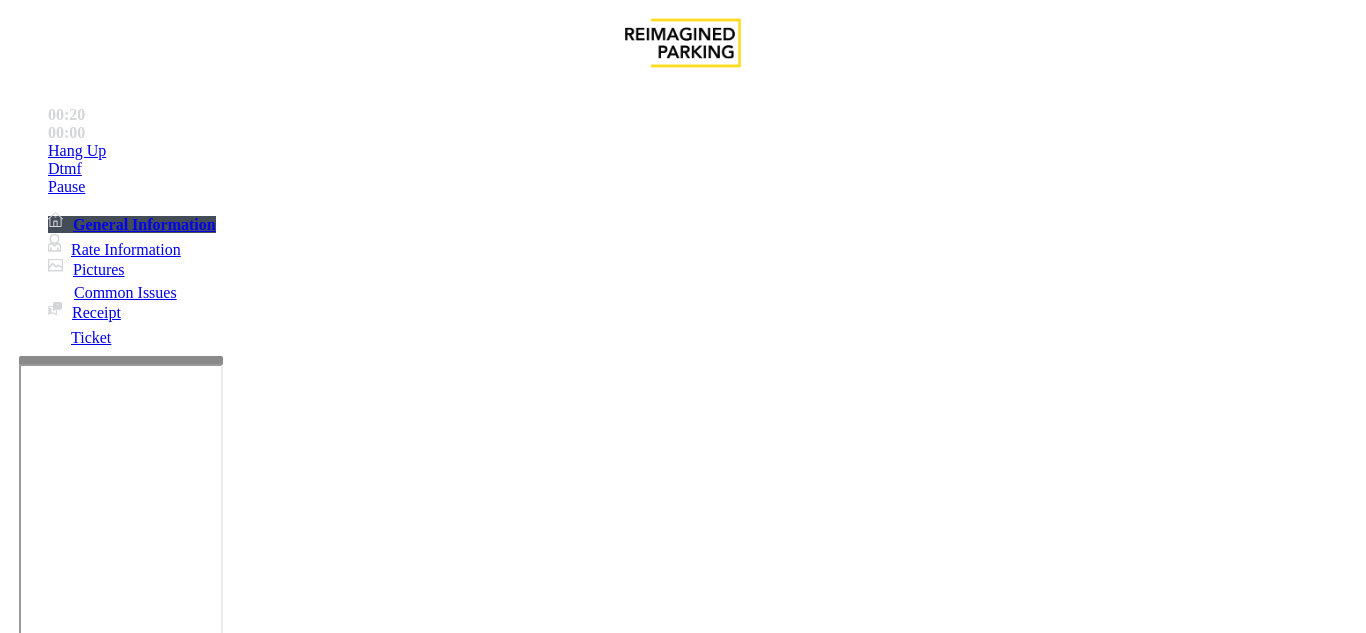 scroll, scrollTop: 700, scrollLeft: 0, axis: vertical 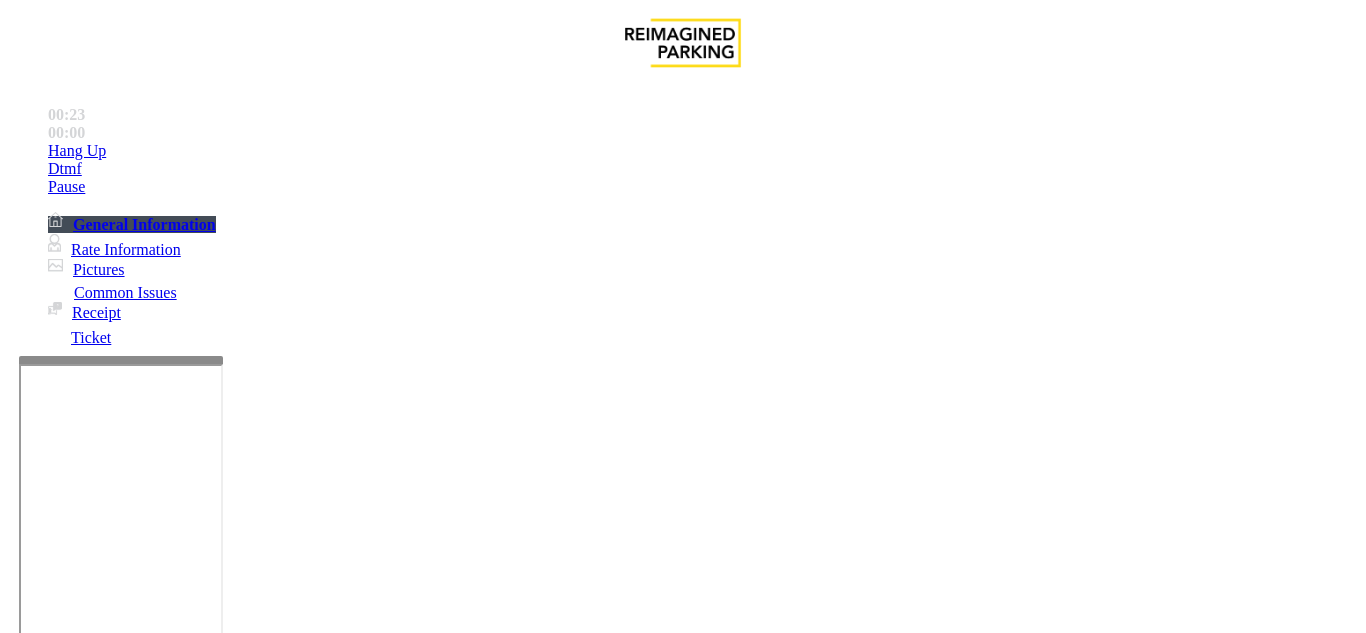 click on "Monthly Issue" at bounding box center [268, 1286] 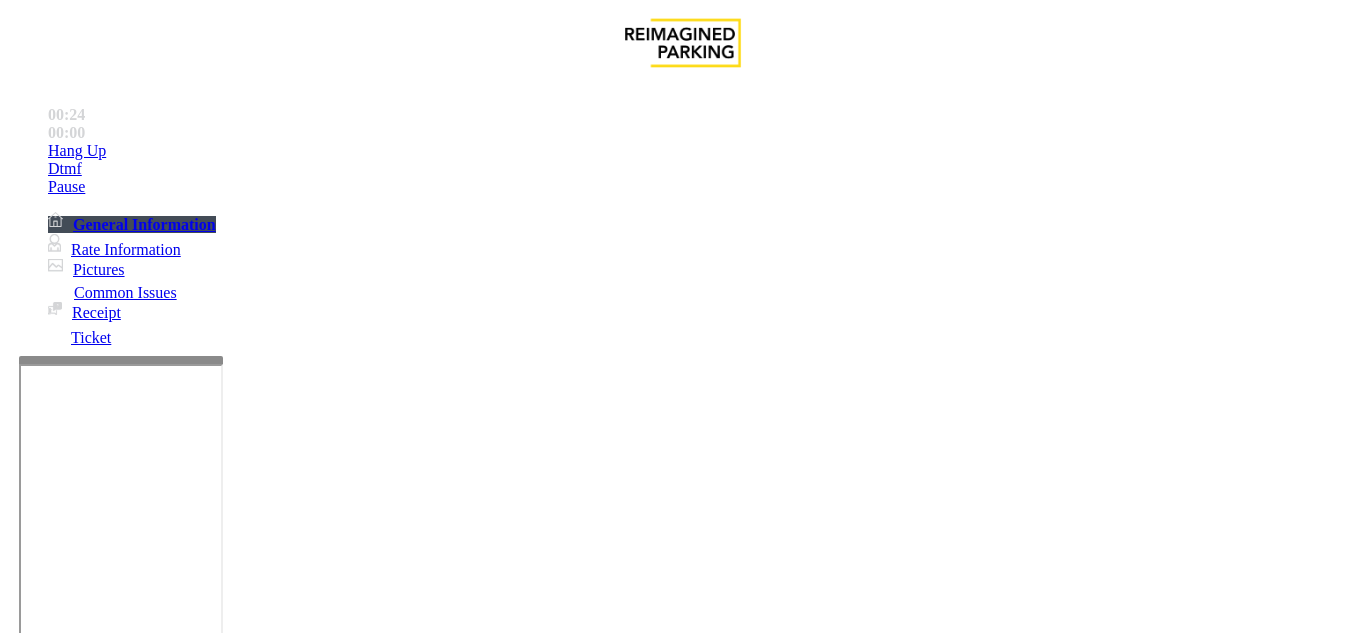 click on "Passback" at bounding box center [165, 1286] 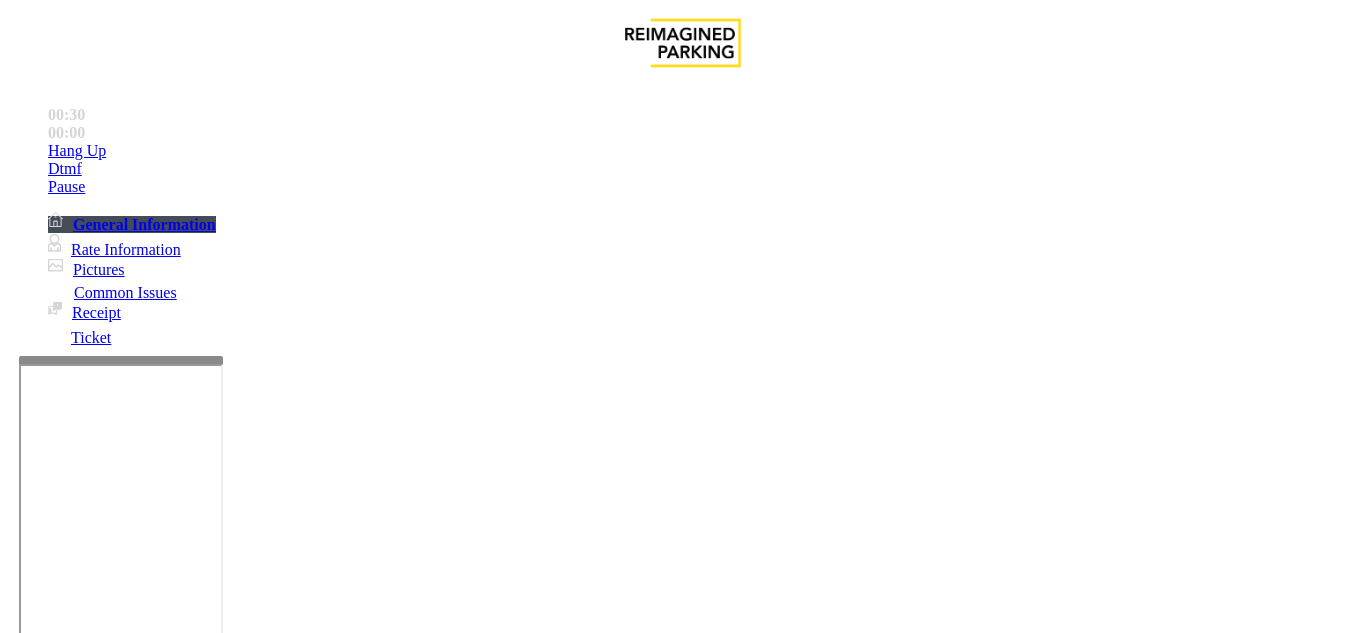 click at bounding box center (221, 1588) 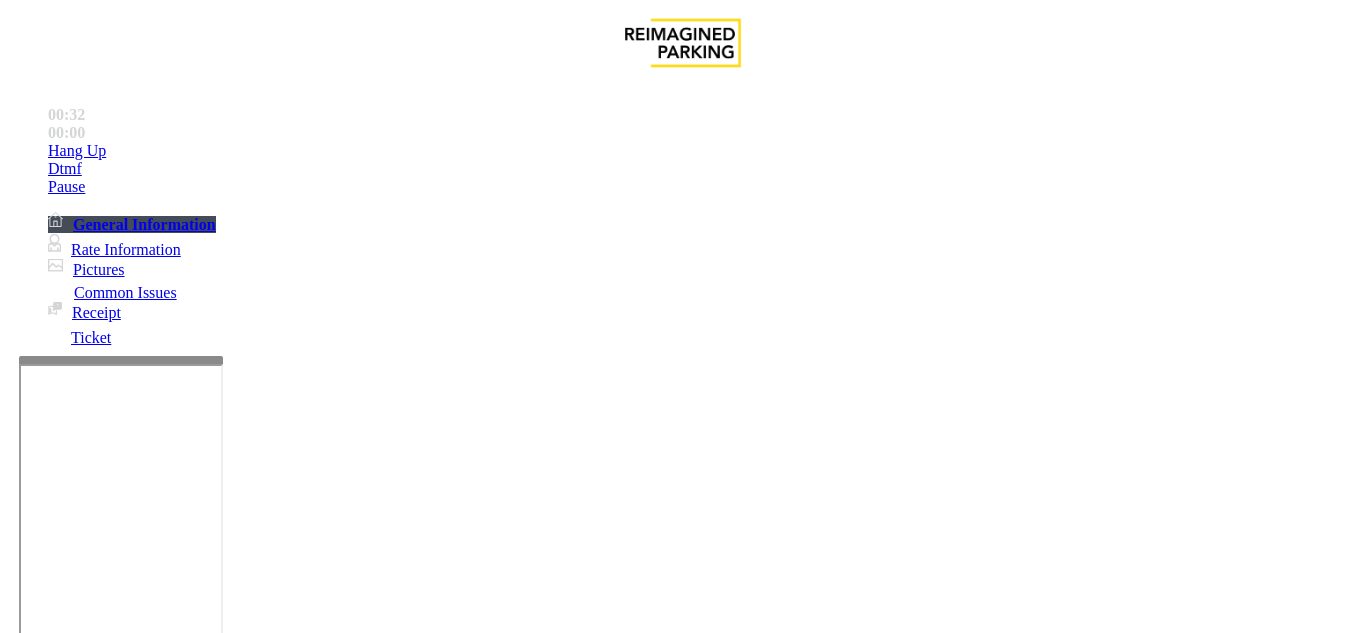 drag, startPoint x: 270, startPoint y: 178, endPoint x: 339, endPoint y: 176, distance: 69.02898 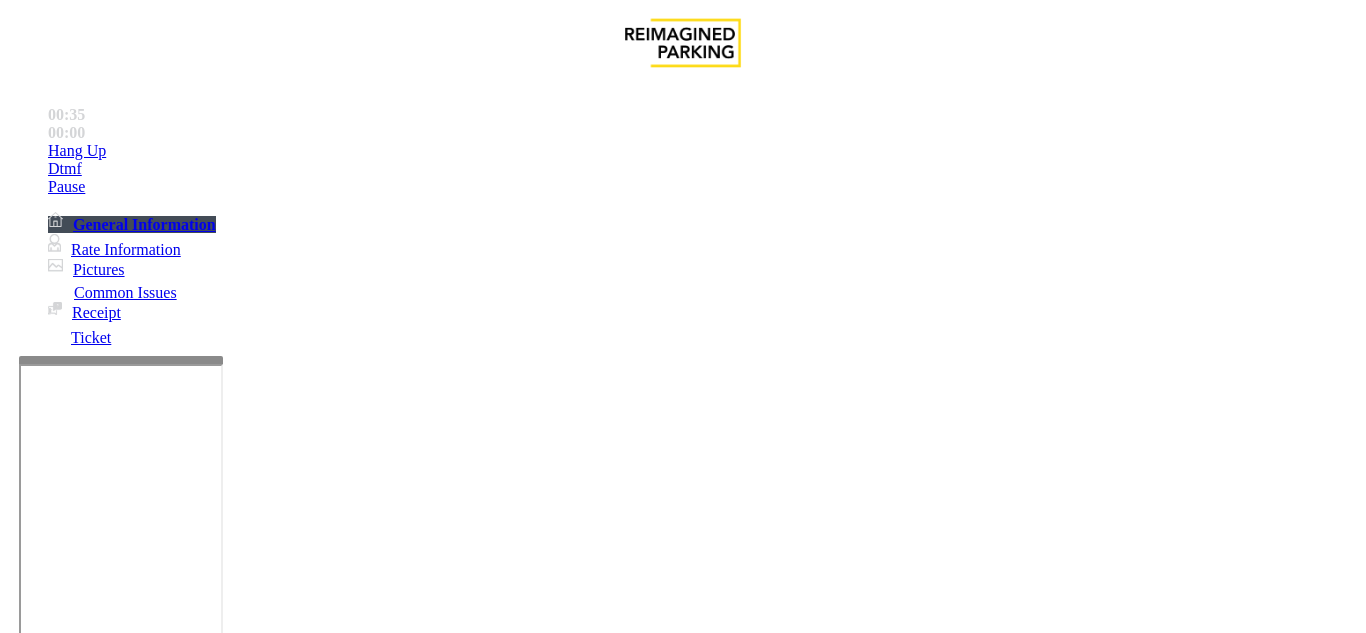 type on "**********" 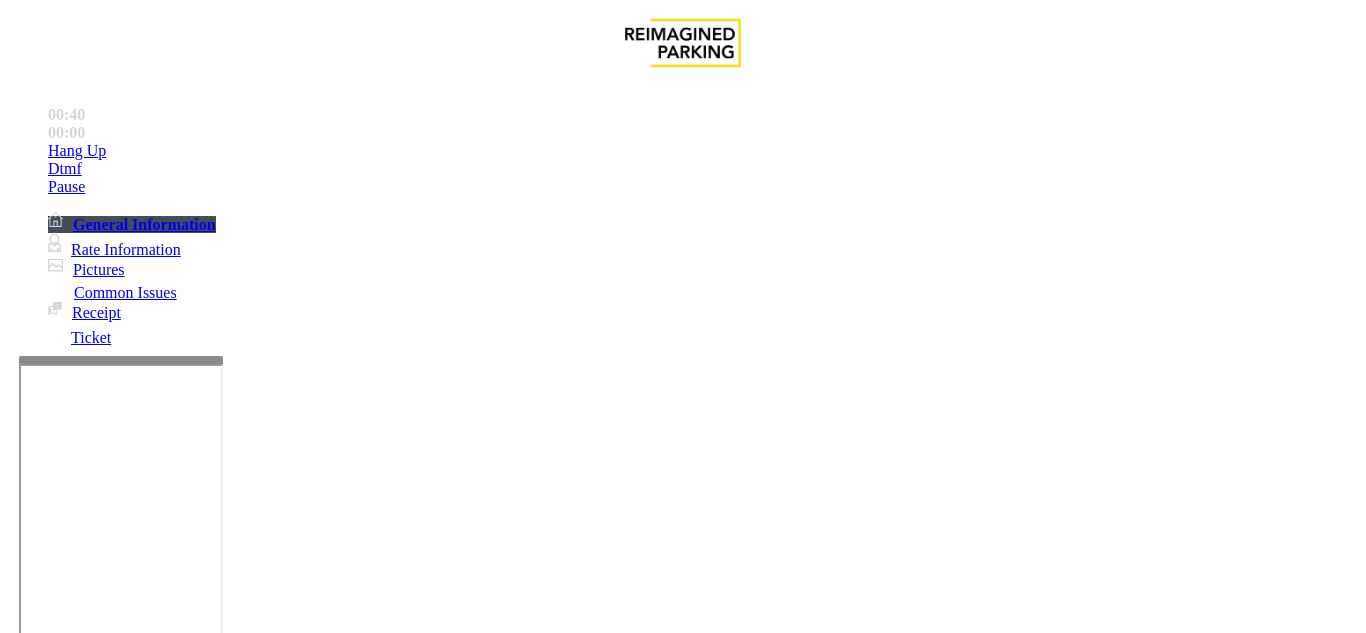 click on "***" at bounding box center (96, 1362) 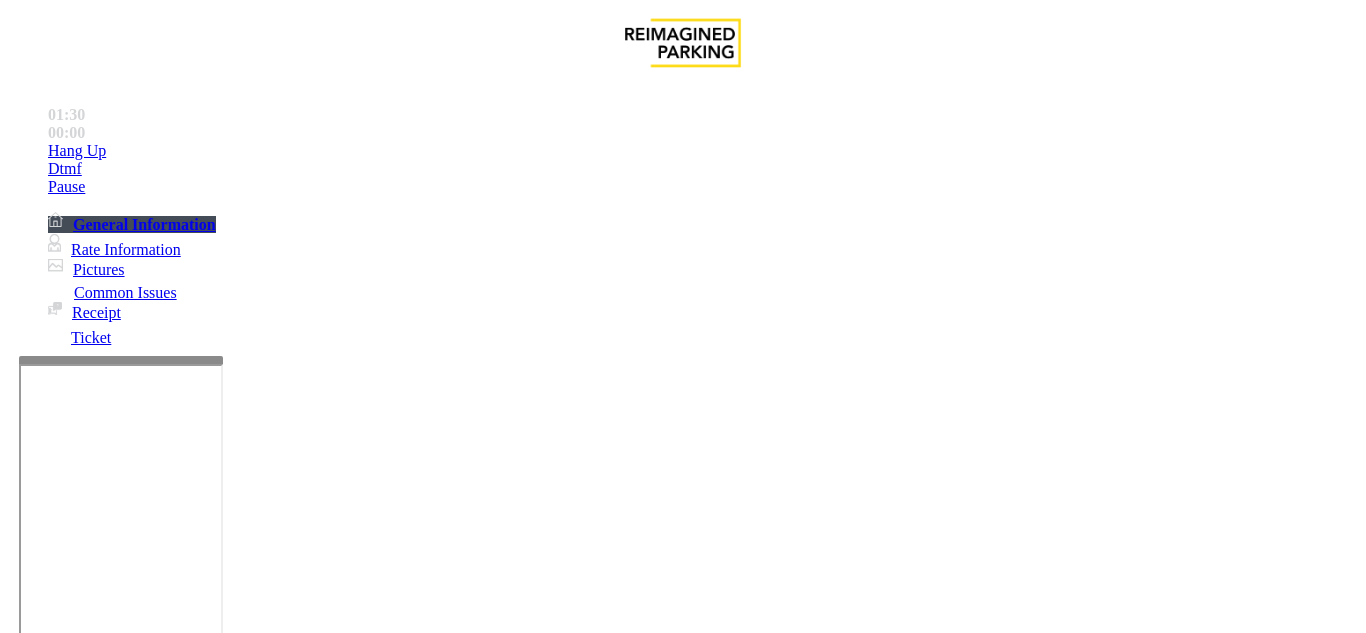 scroll, scrollTop: 400, scrollLeft: 0, axis: vertical 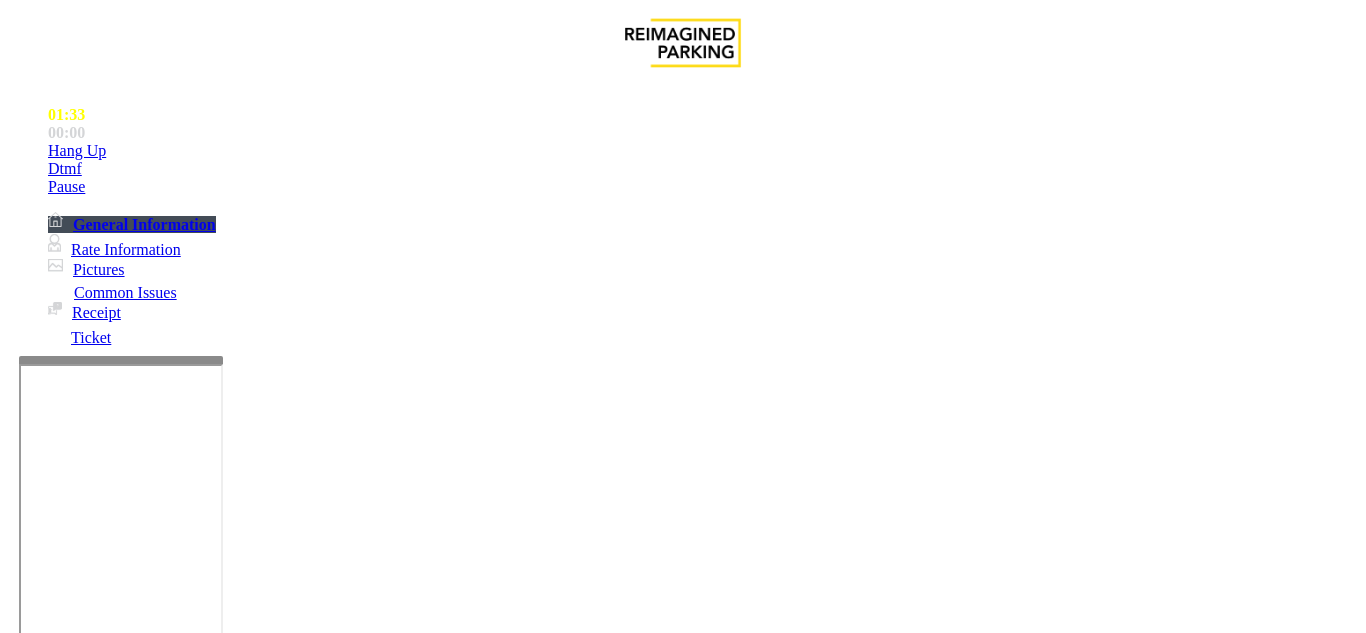 type on "********" 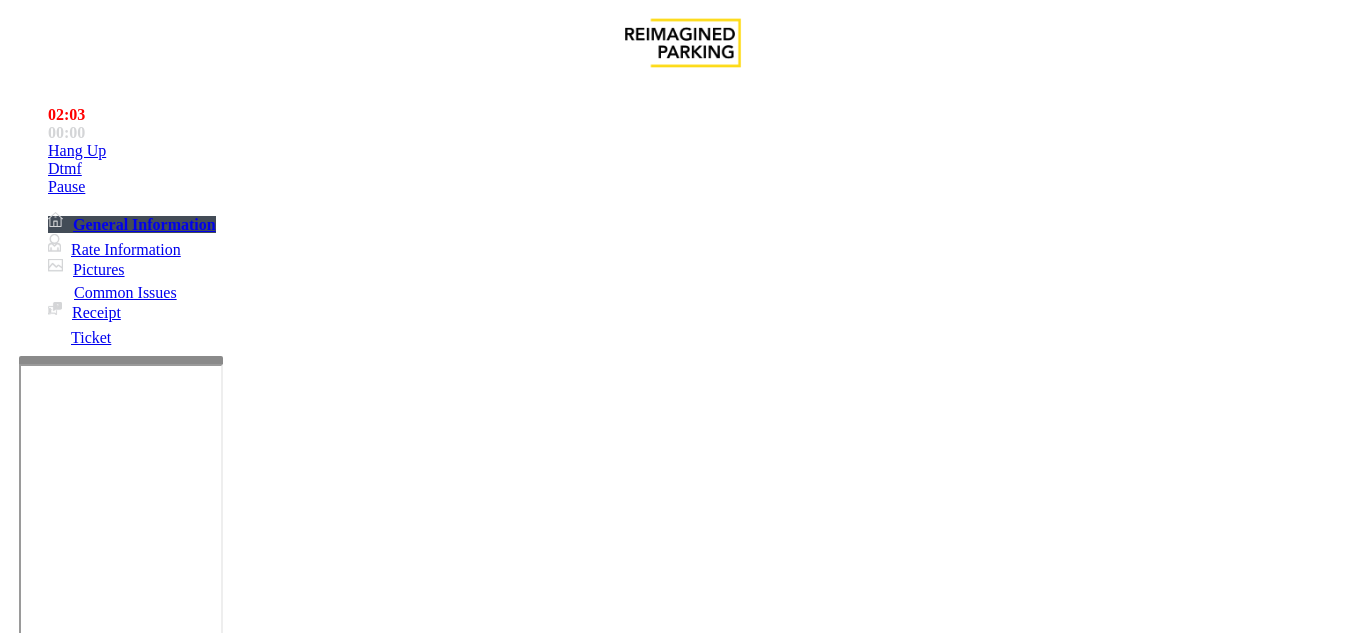 click on "*******" at bounding box center (96, 1308) 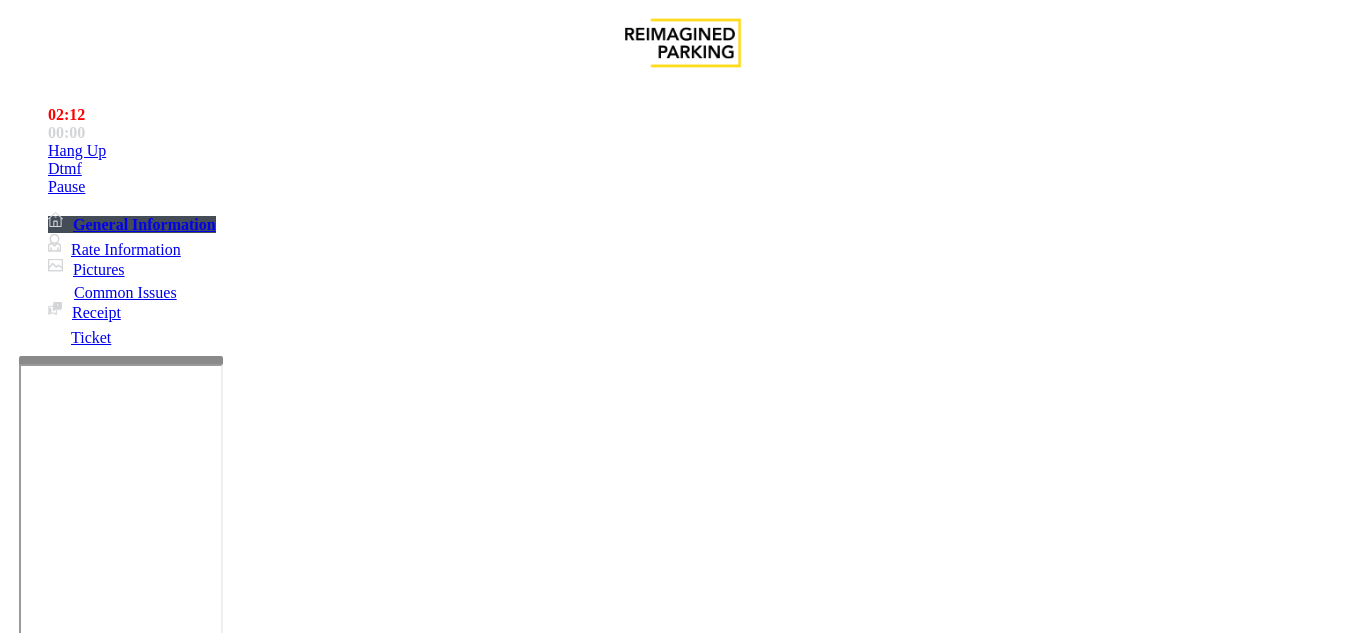 click on "*********" at bounding box center (96, 1308) 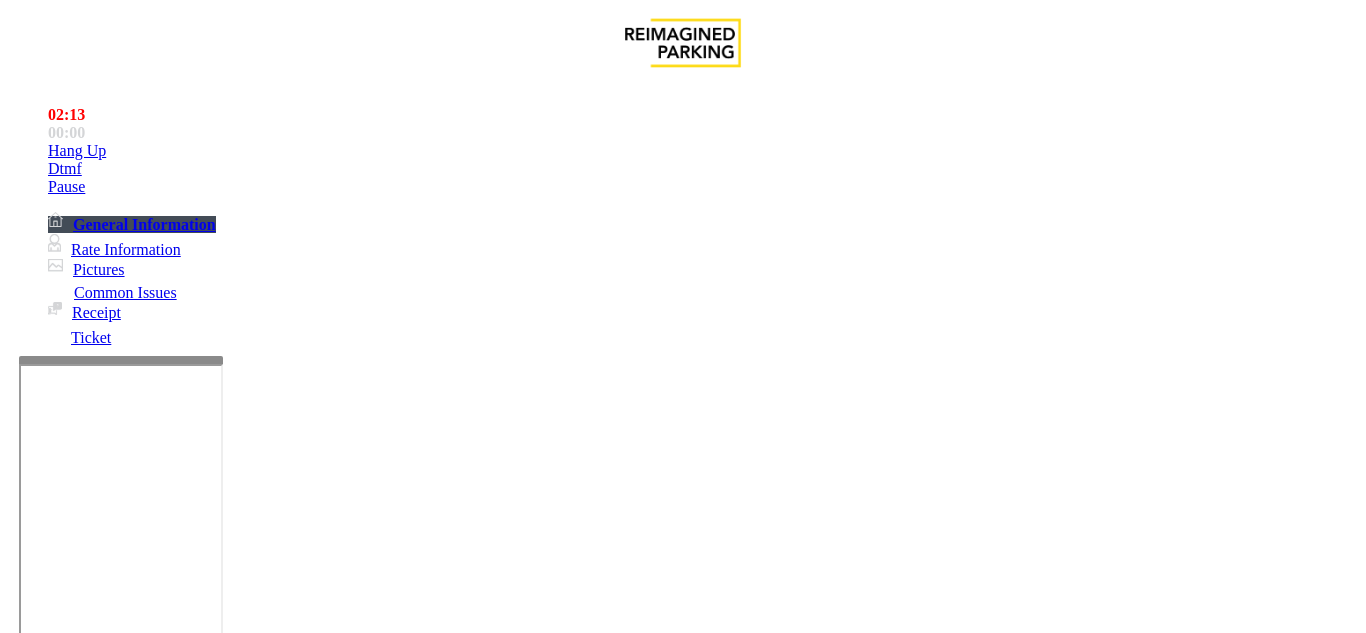 scroll, scrollTop: 200, scrollLeft: 0, axis: vertical 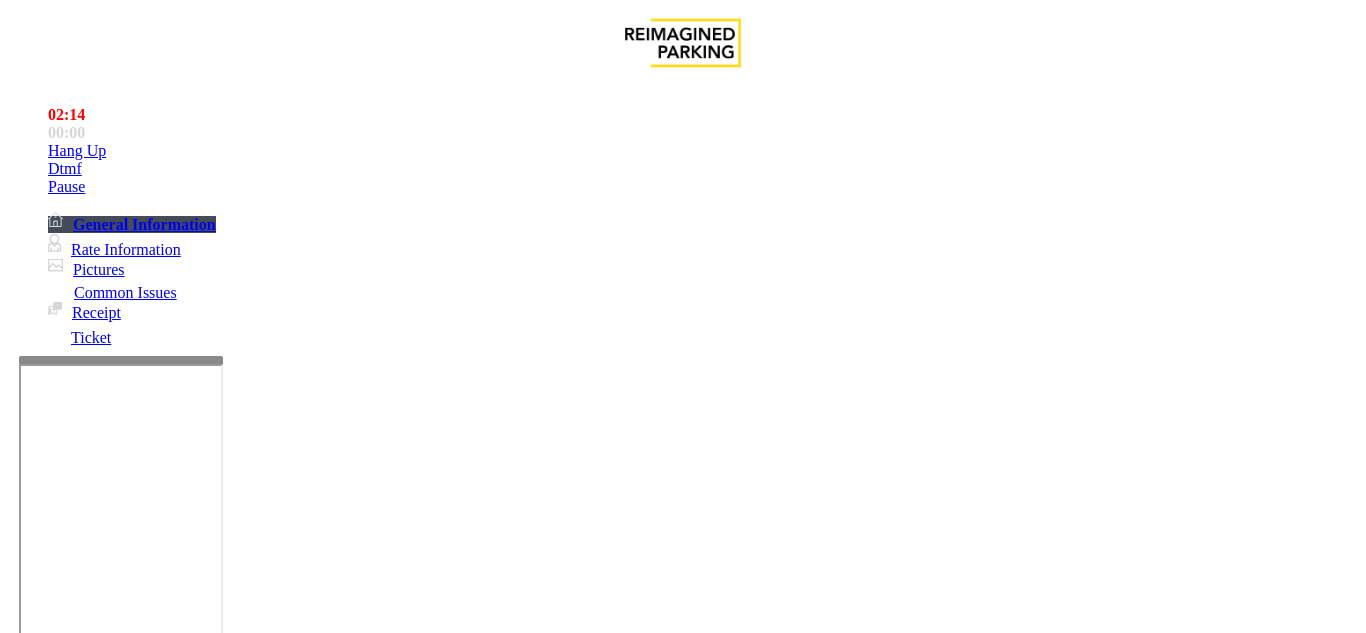click at bounding box center [221, 1588] 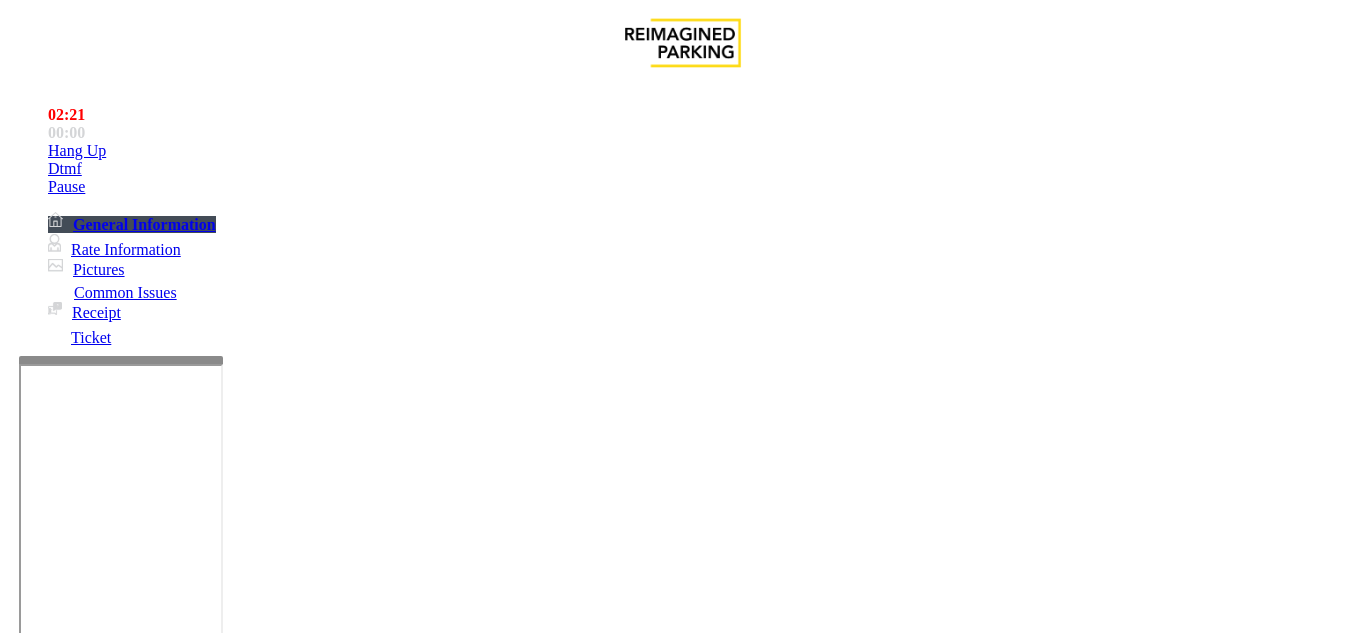 type on "**********" 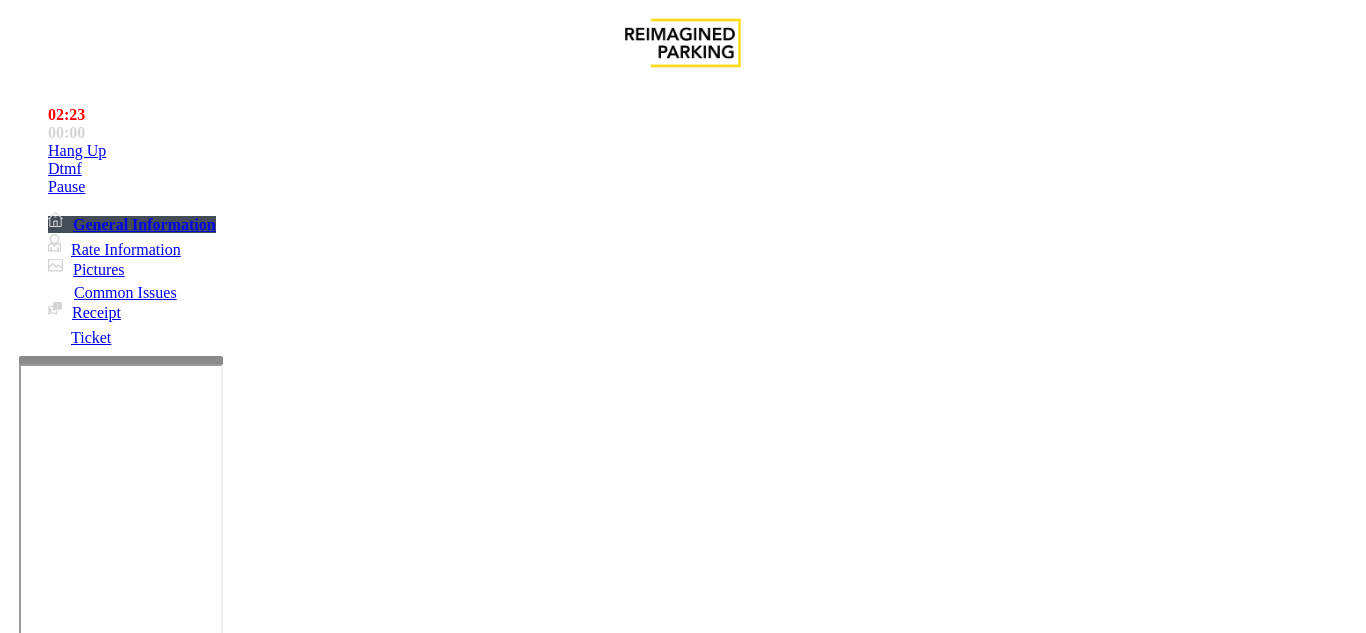 scroll, scrollTop: 0, scrollLeft: 0, axis: both 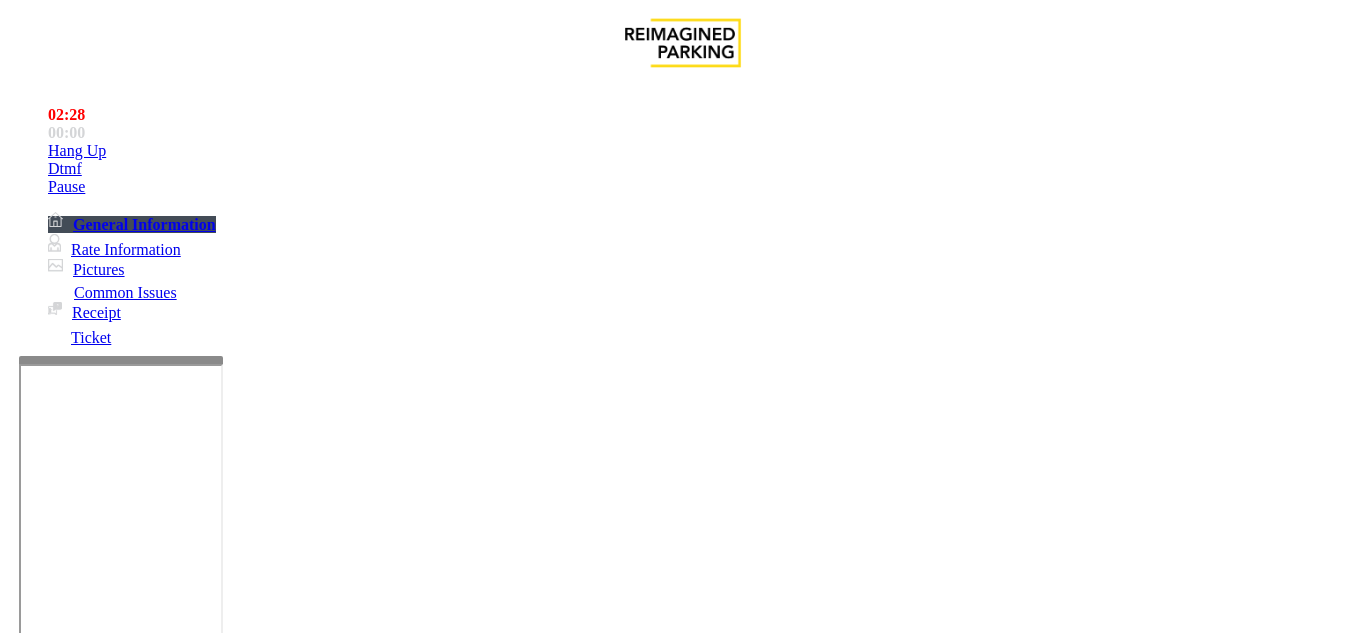 drag, startPoint x: 357, startPoint y: 227, endPoint x: 250, endPoint y: 229, distance: 107.01869 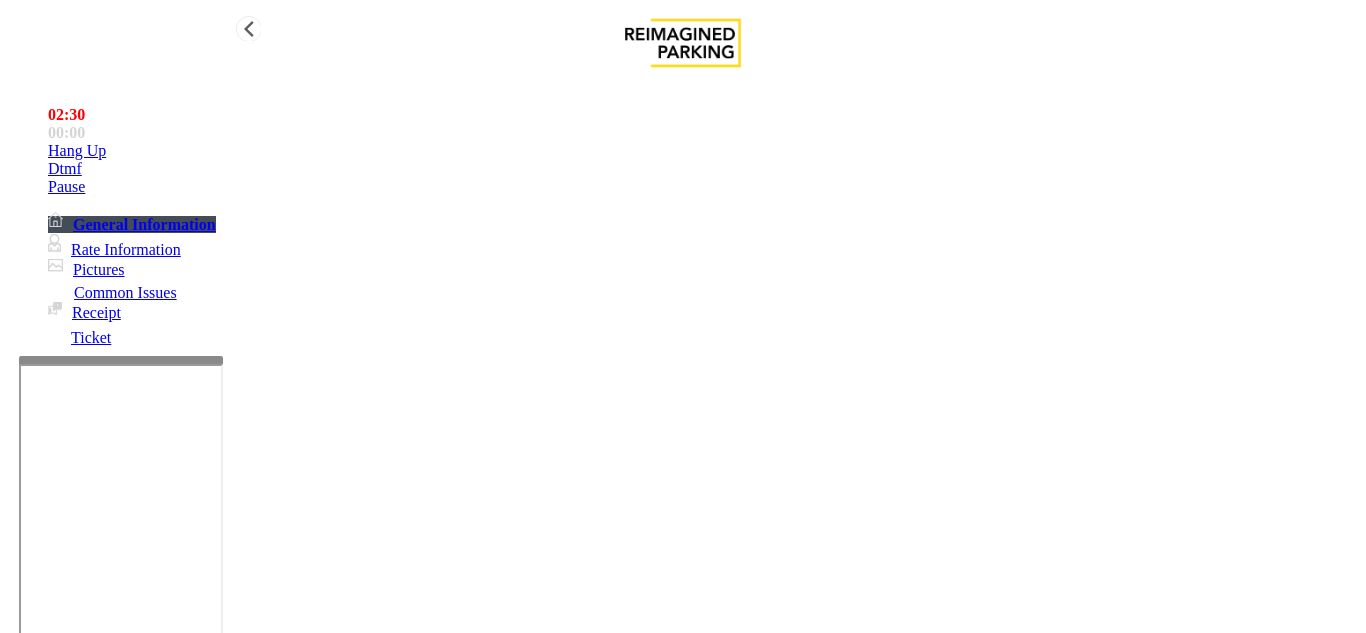 type on "*" 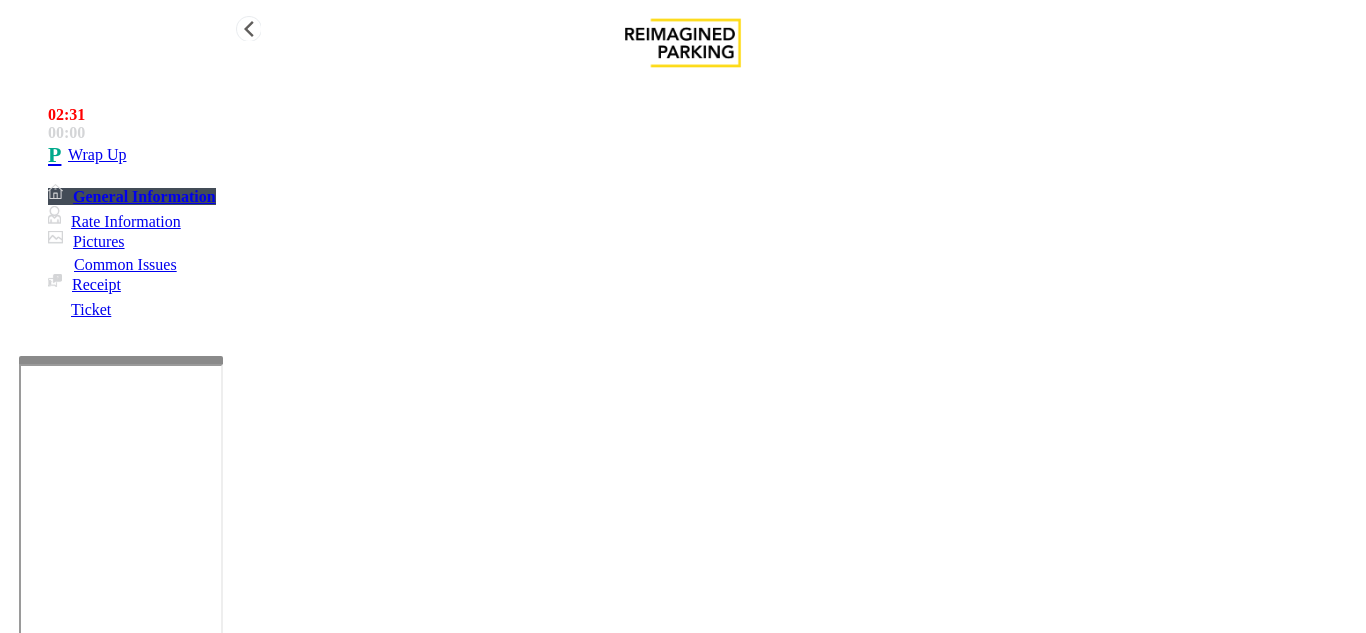 click on "Wrap Up" at bounding box center (703, 155) 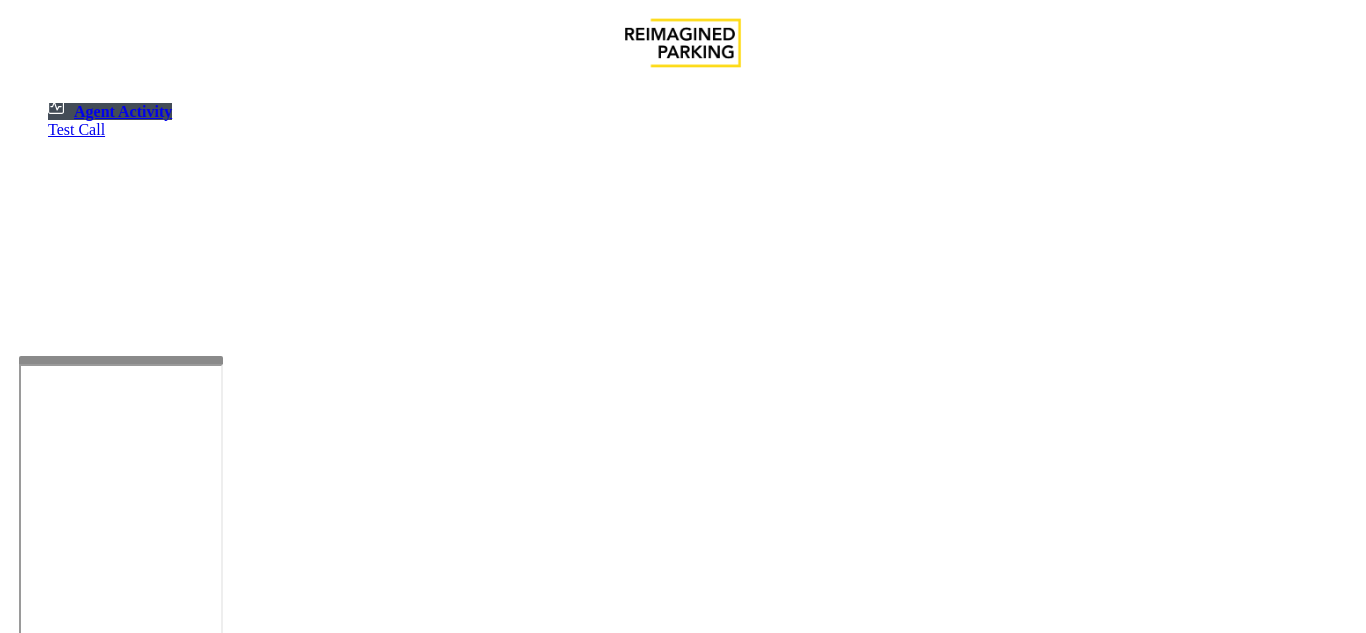 scroll, scrollTop: 100, scrollLeft: 0, axis: vertical 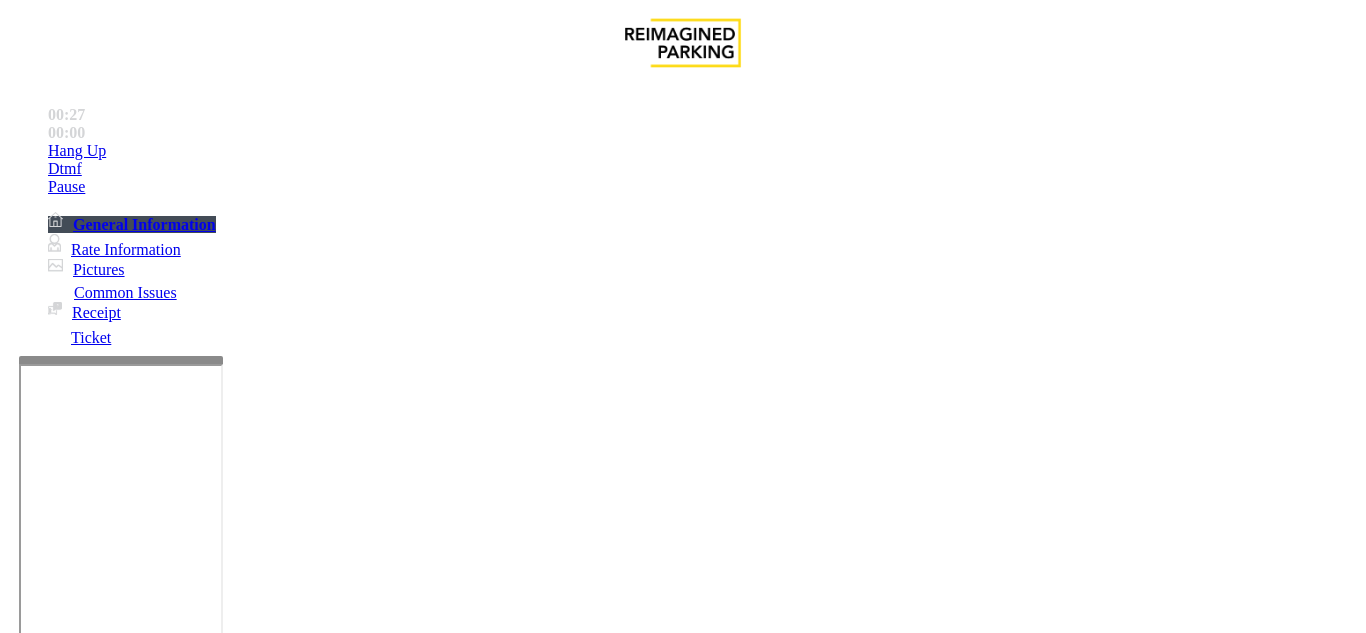 click on "Equipment Issue" at bounding box center [483, 1286] 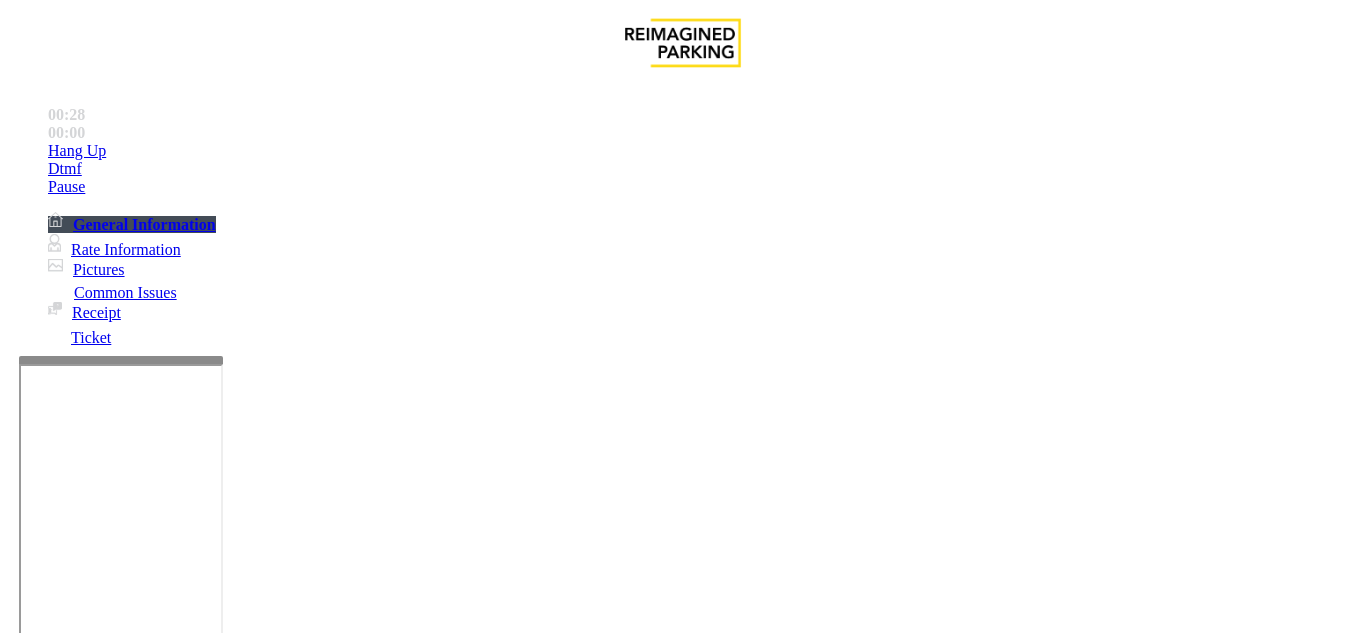scroll, scrollTop: 100, scrollLeft: 0, axis: vertical 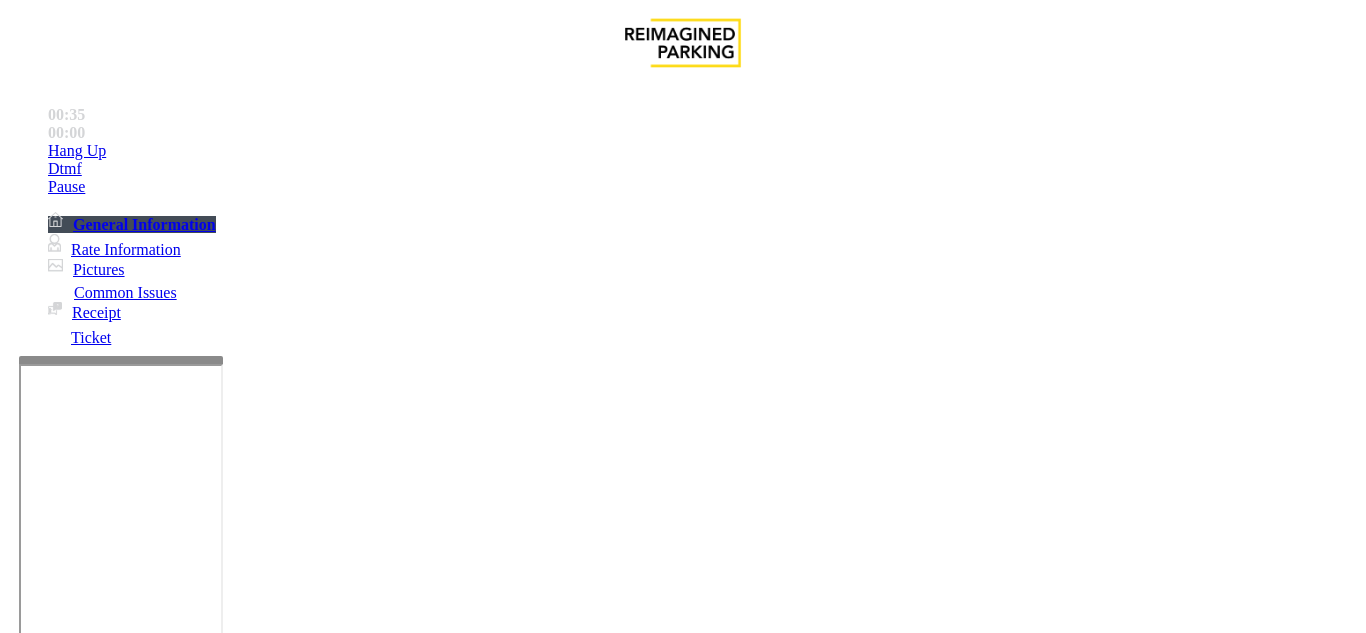 click at bounding box center (221, 1534) 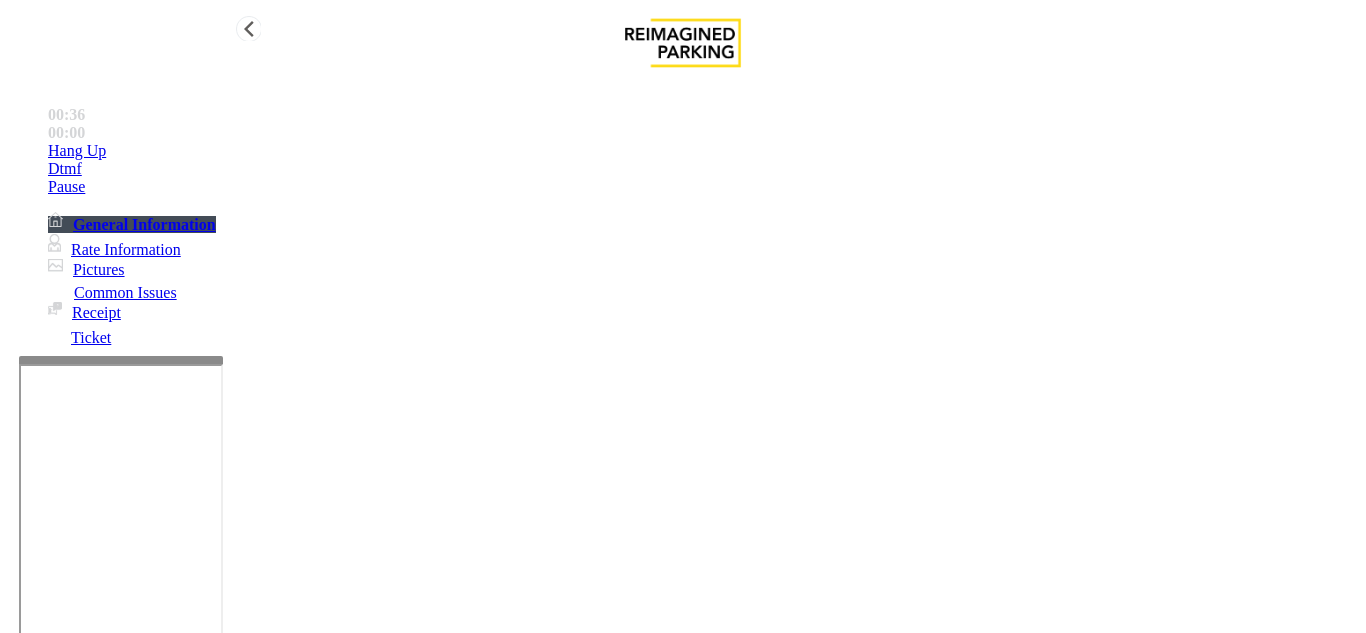 click on "Hang Up" at bounding box center (703, 151) 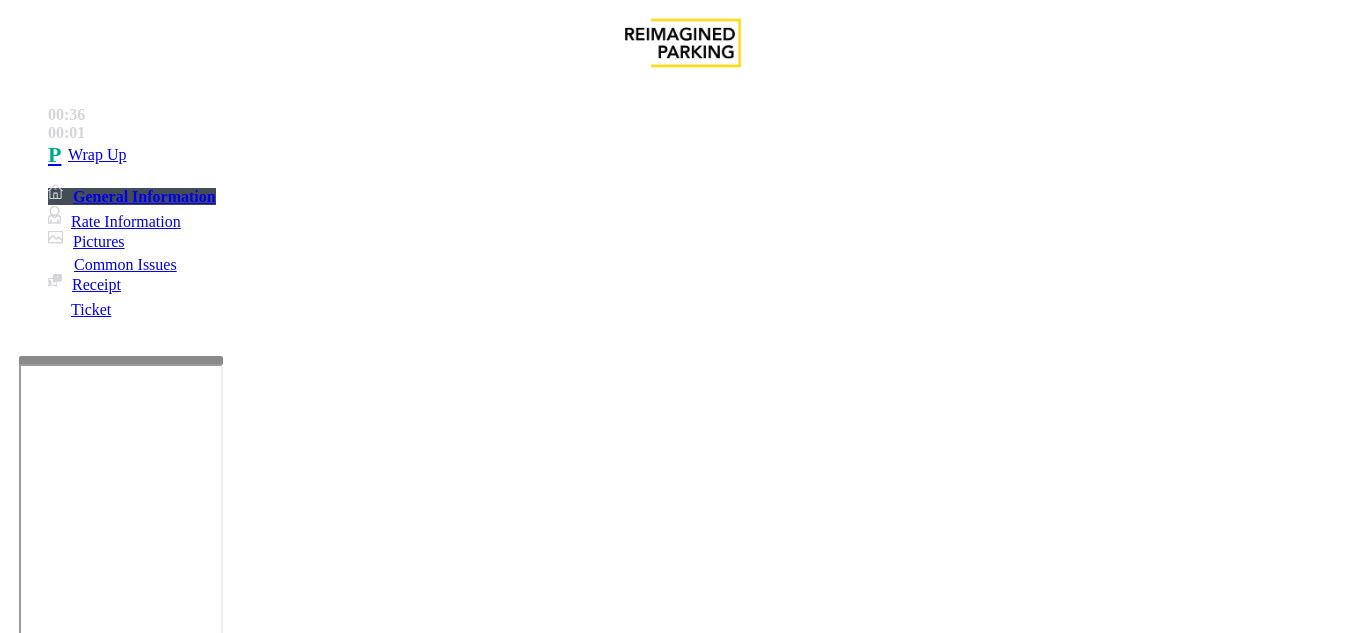 scroll, scrollTop: 64, scrollLeft: 0, axis: vertical 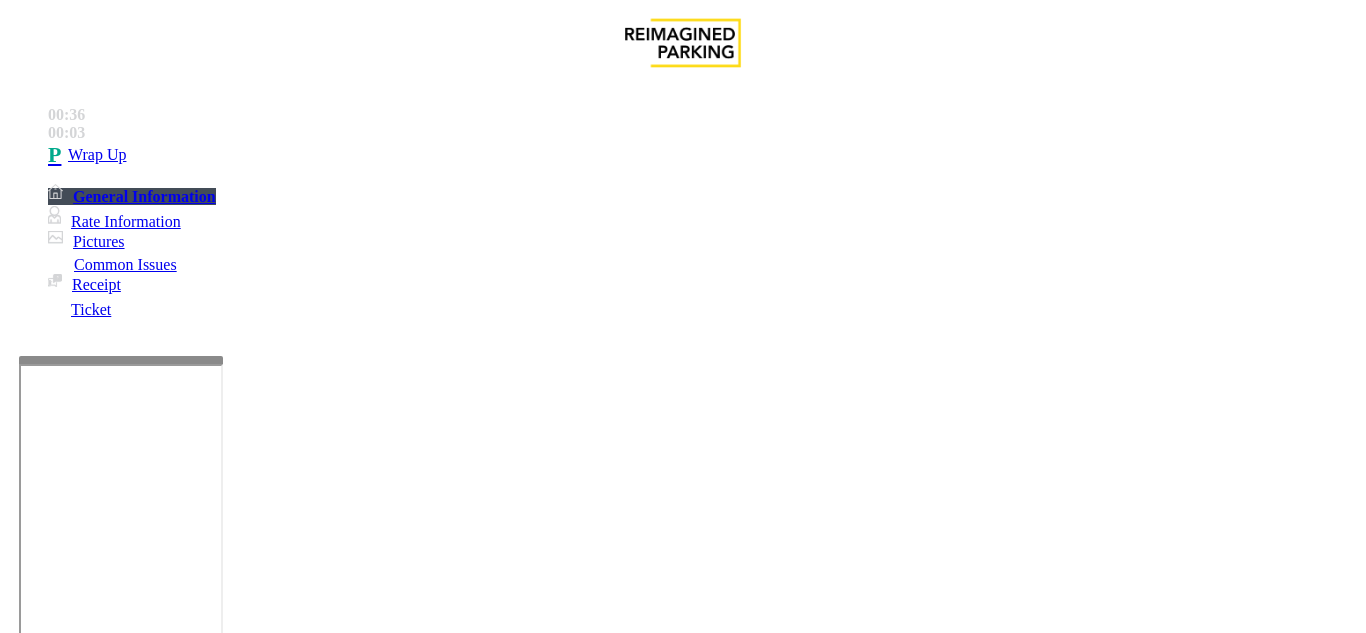 click at bounding box center [221, 1534] 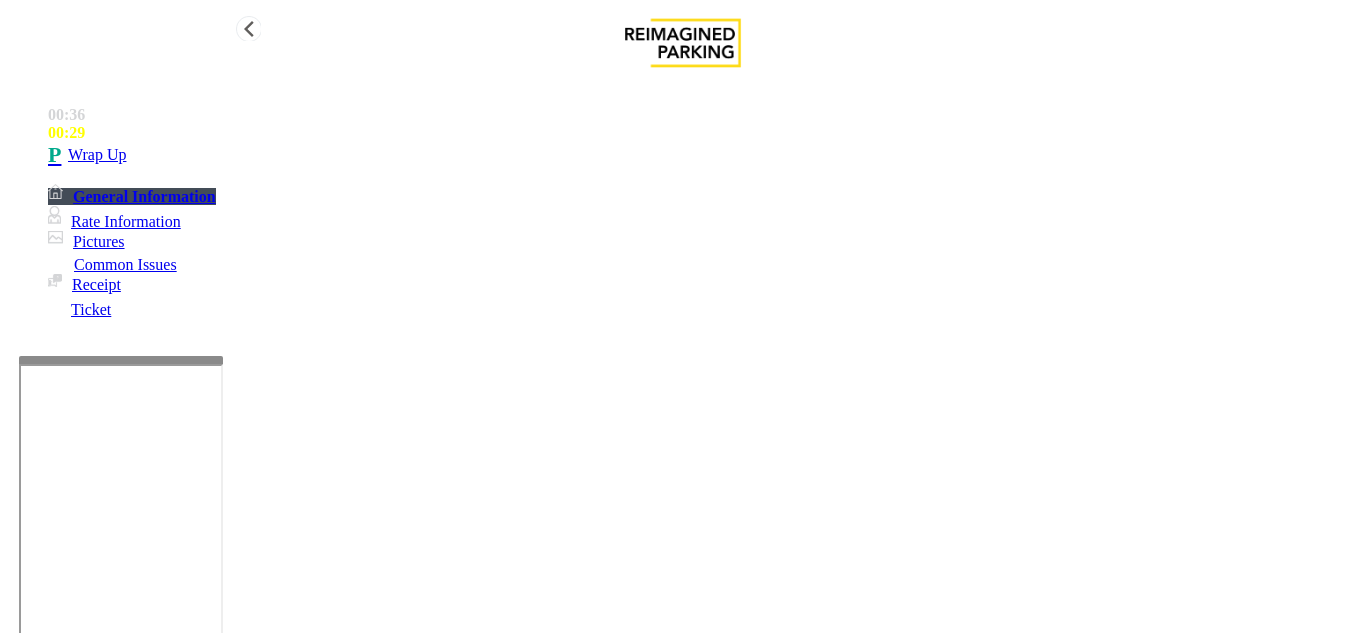 type on "**********" 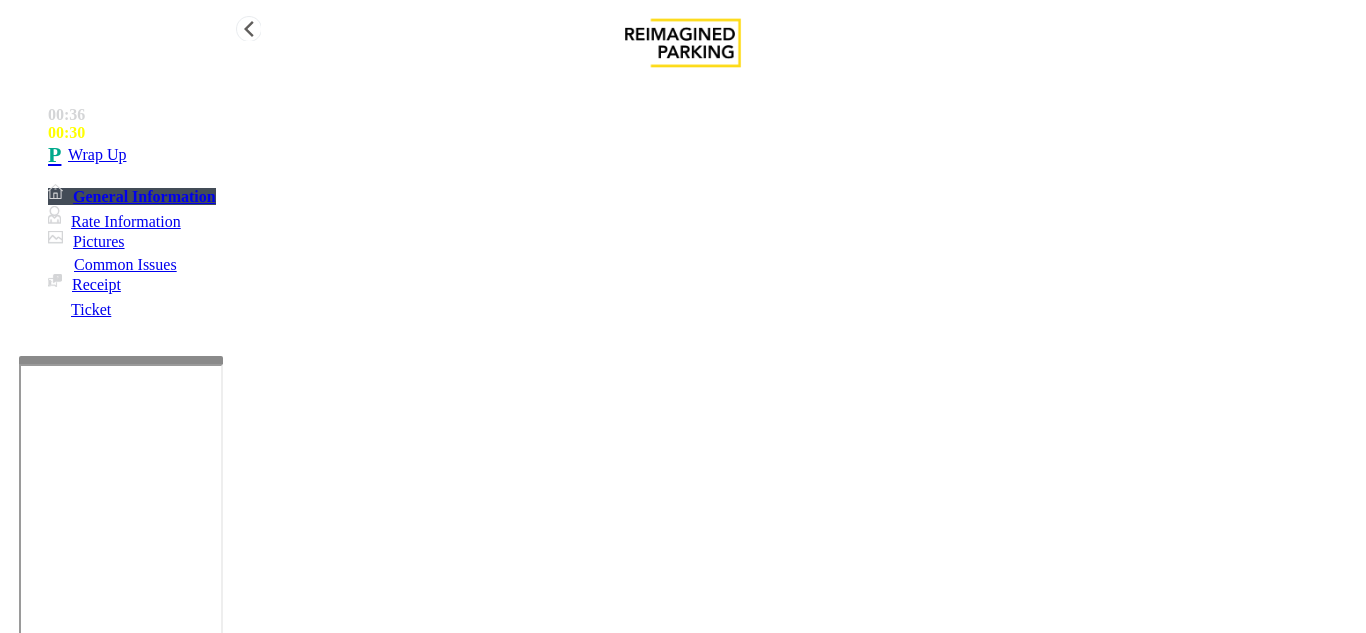 click on "Wrap Up" at bounding box center [703, 155] 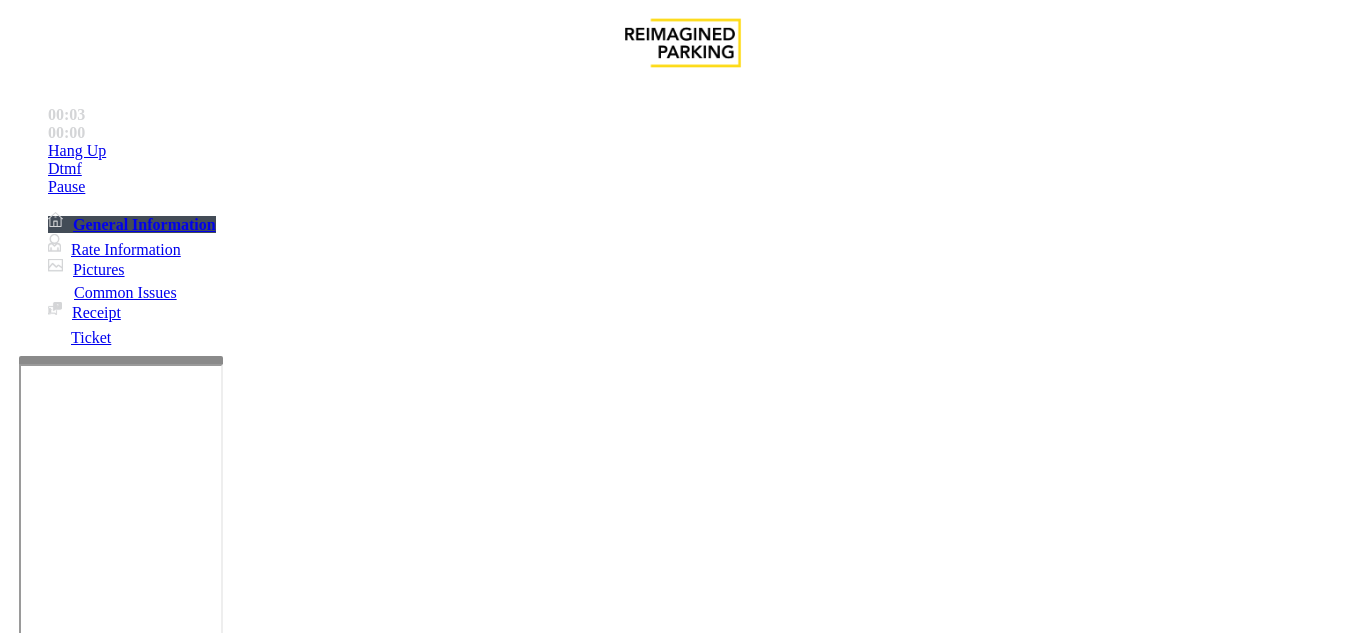 click on "Validation Issue" at bounding box center [371, 1286] 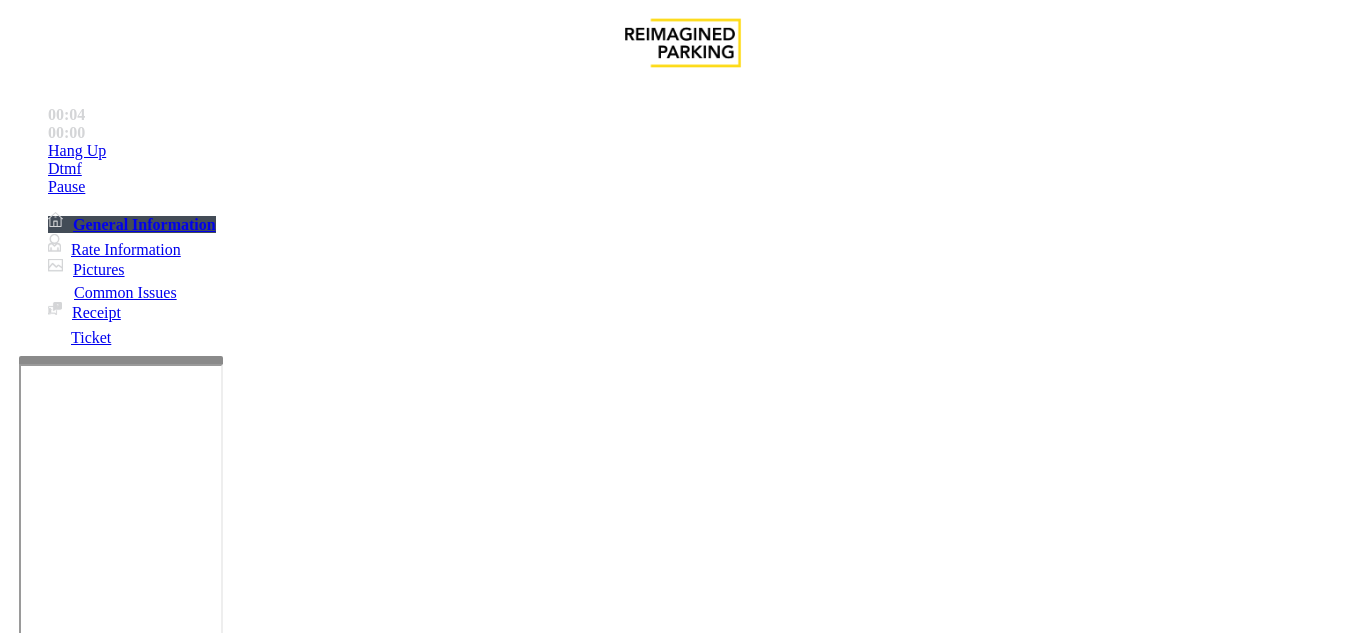 click on "Validation Error" at bounding box center [262, 1286] 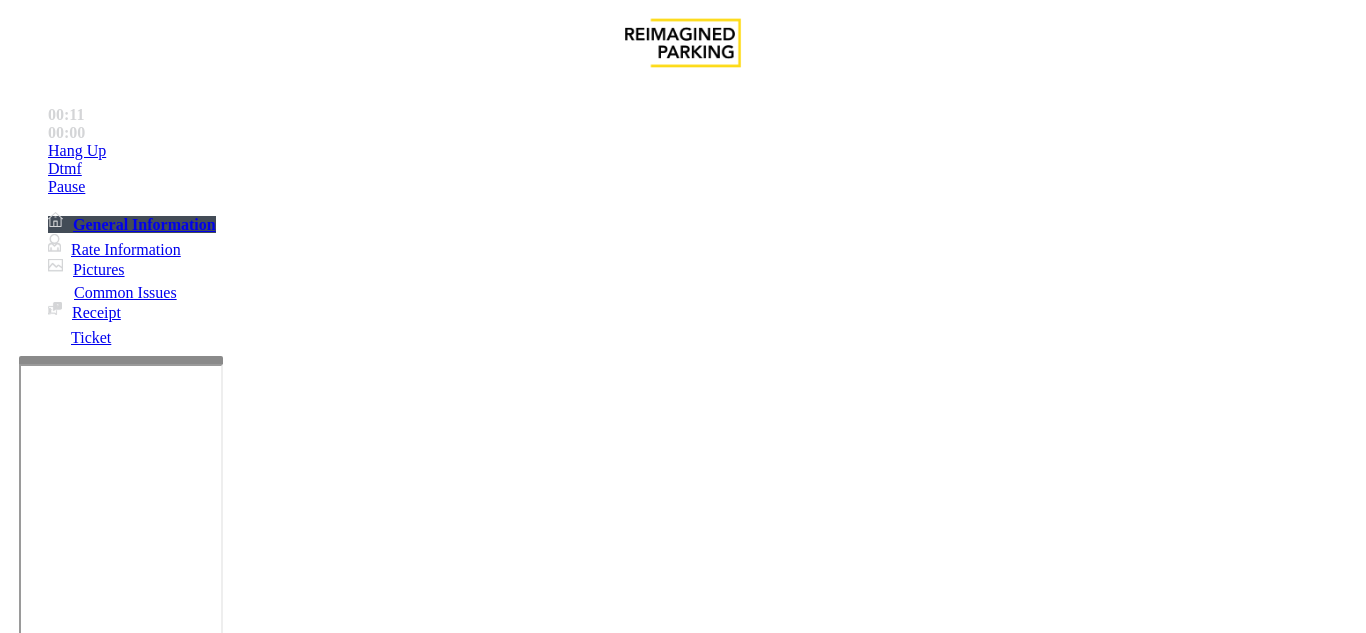 click at bounding box center [229, 1334] 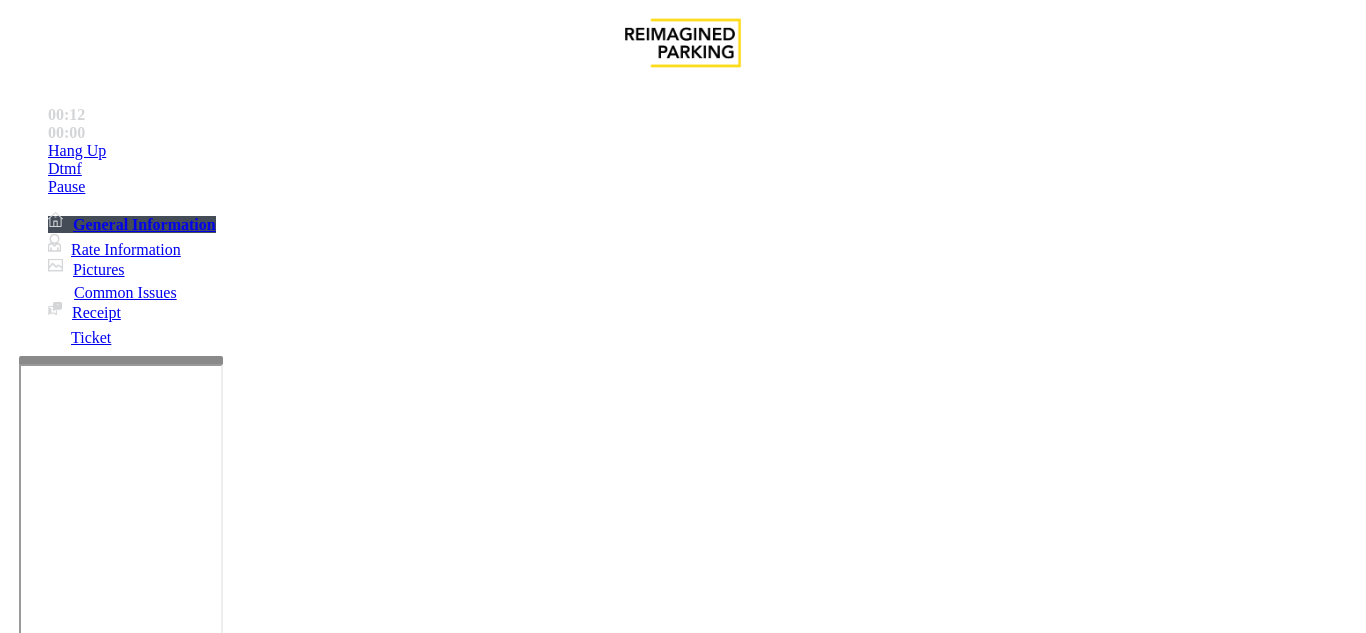 type on "**********" 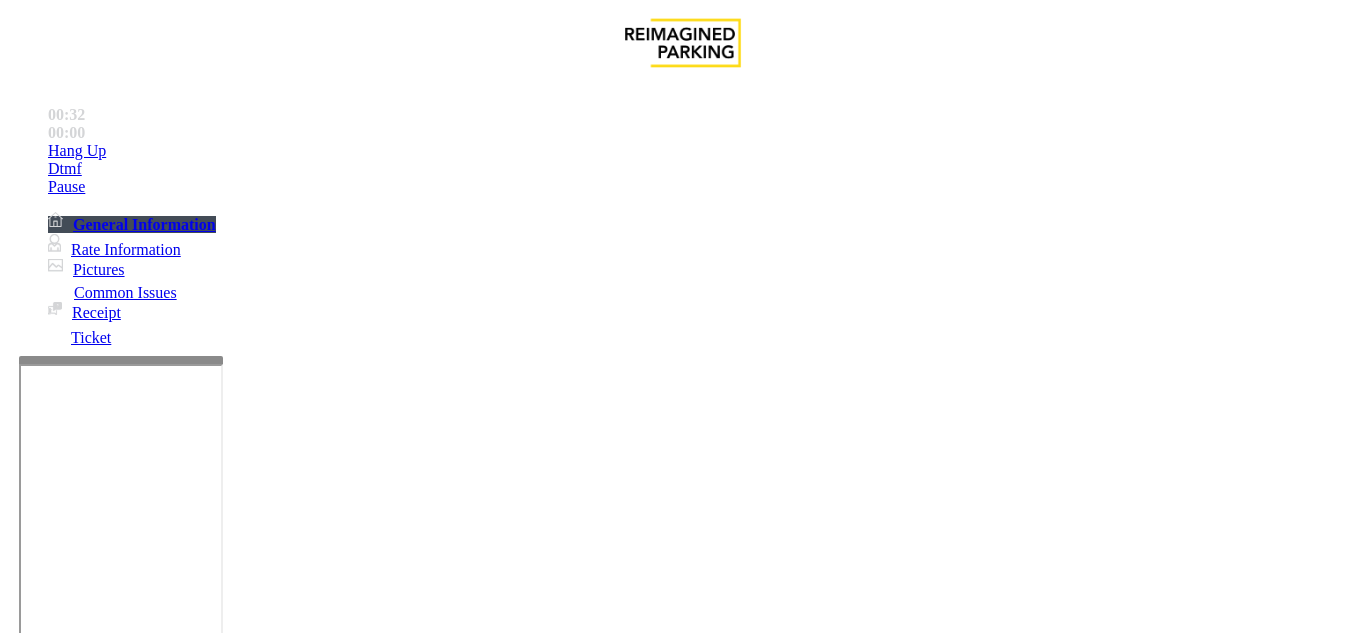 click on "Ticket Issue" at bounding box center [71, 1286] 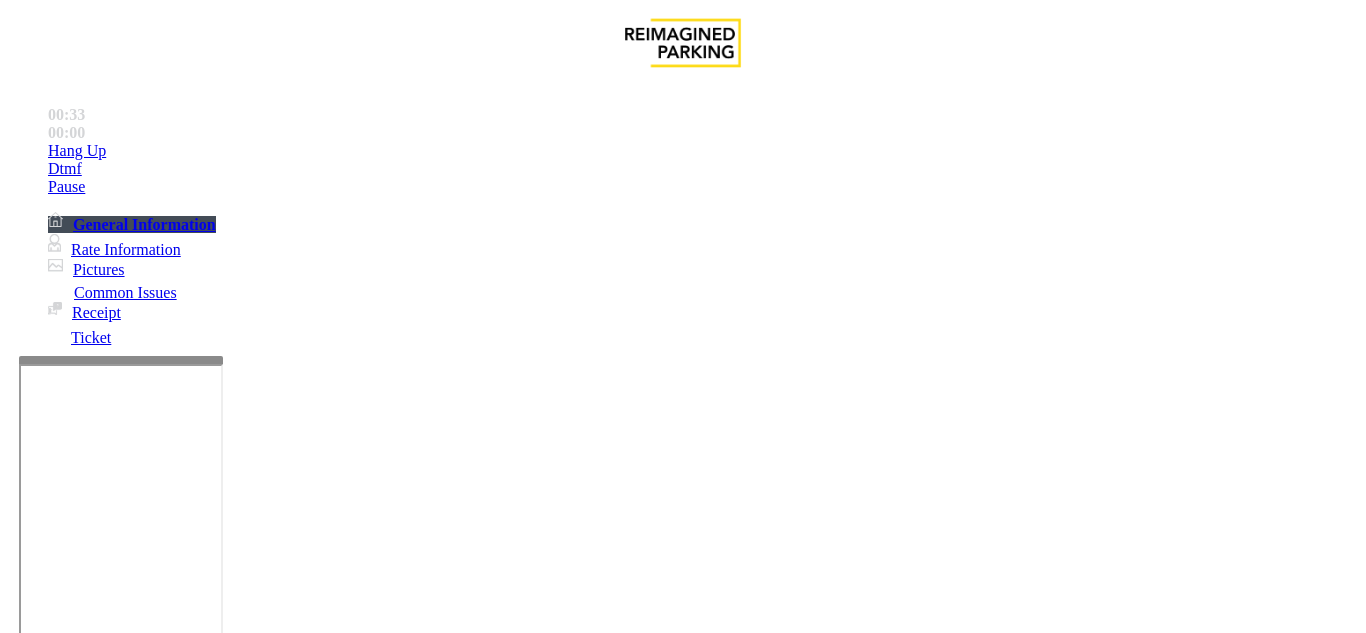 click on "Ticket Unreadable" at bounding box center [300, 1286] 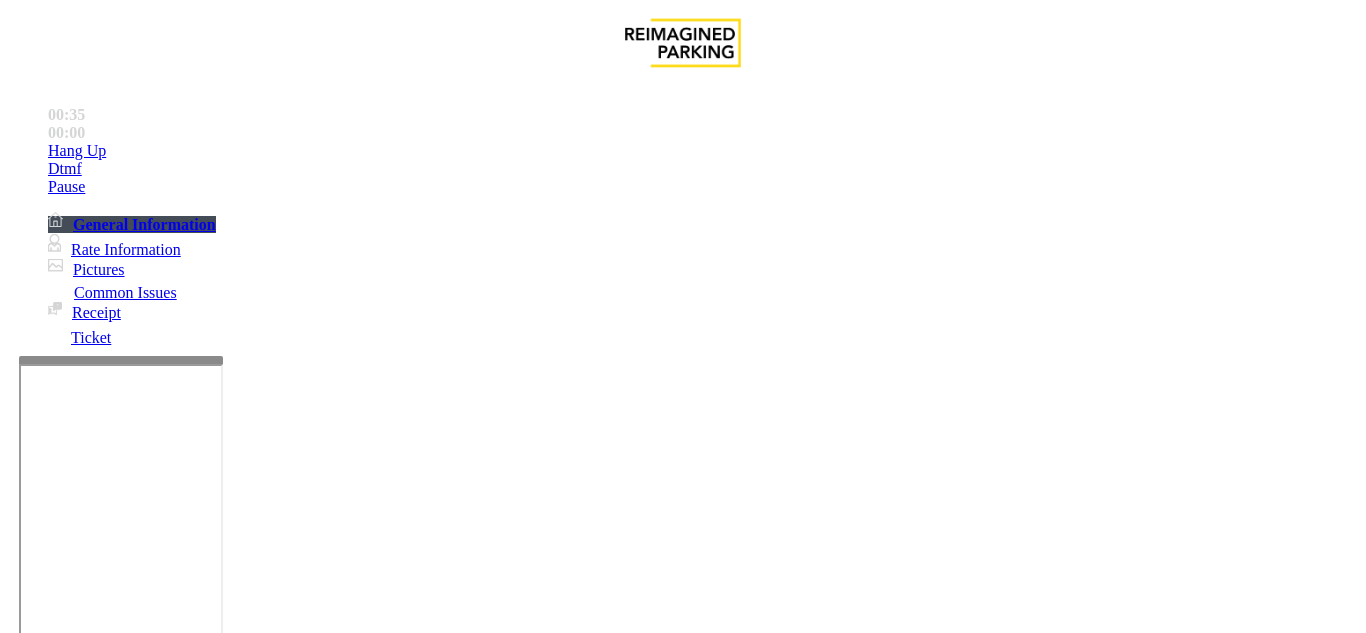 click at bounding box center (229, 1334) 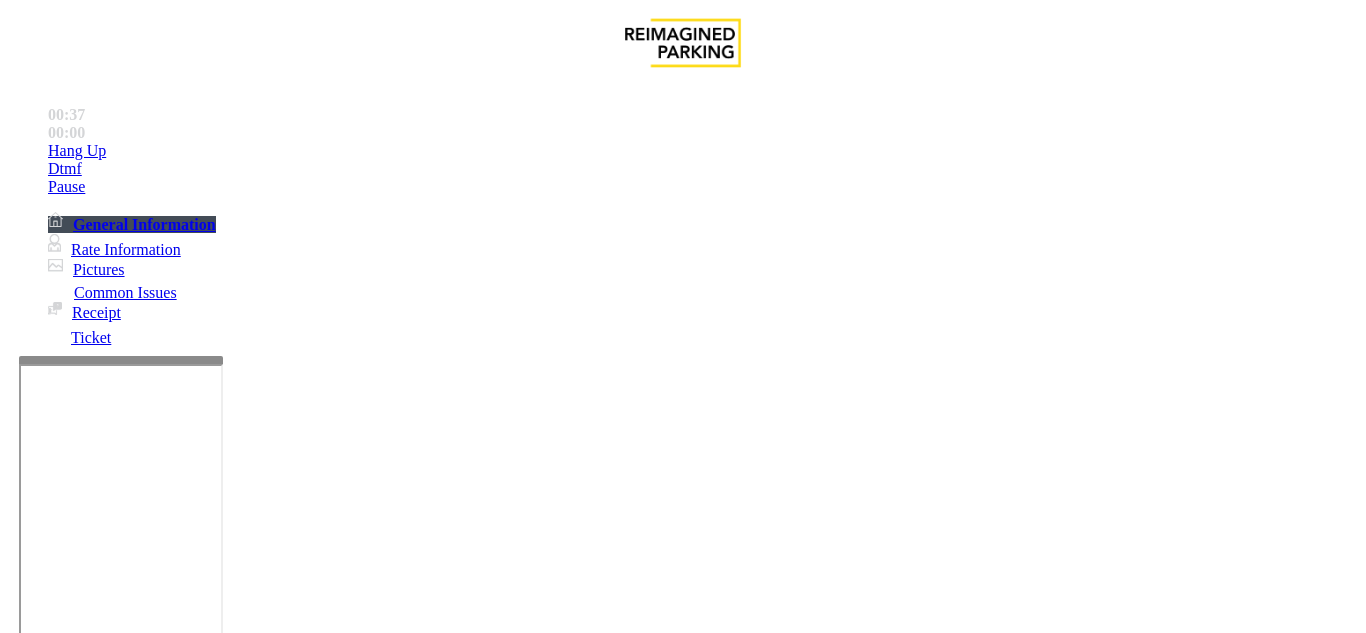 click at bounding box center [229, 1334] 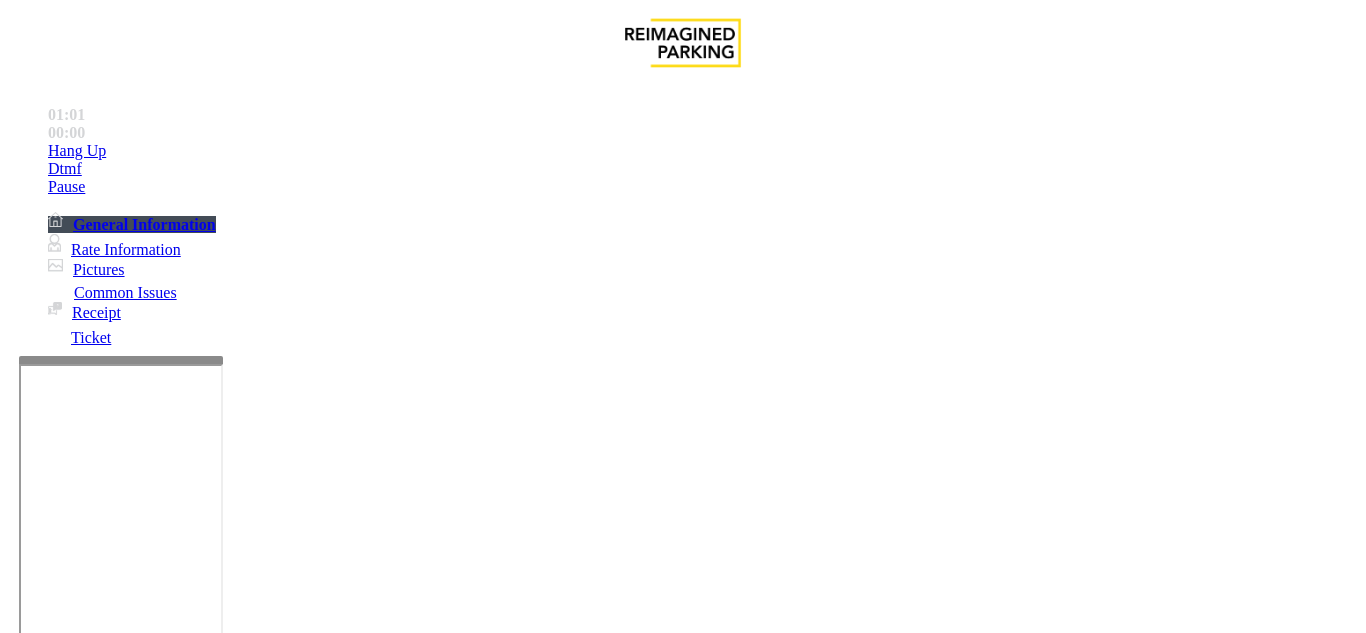 scroll, scrollTop: 15, scrollLeft: 0, axis: vertical 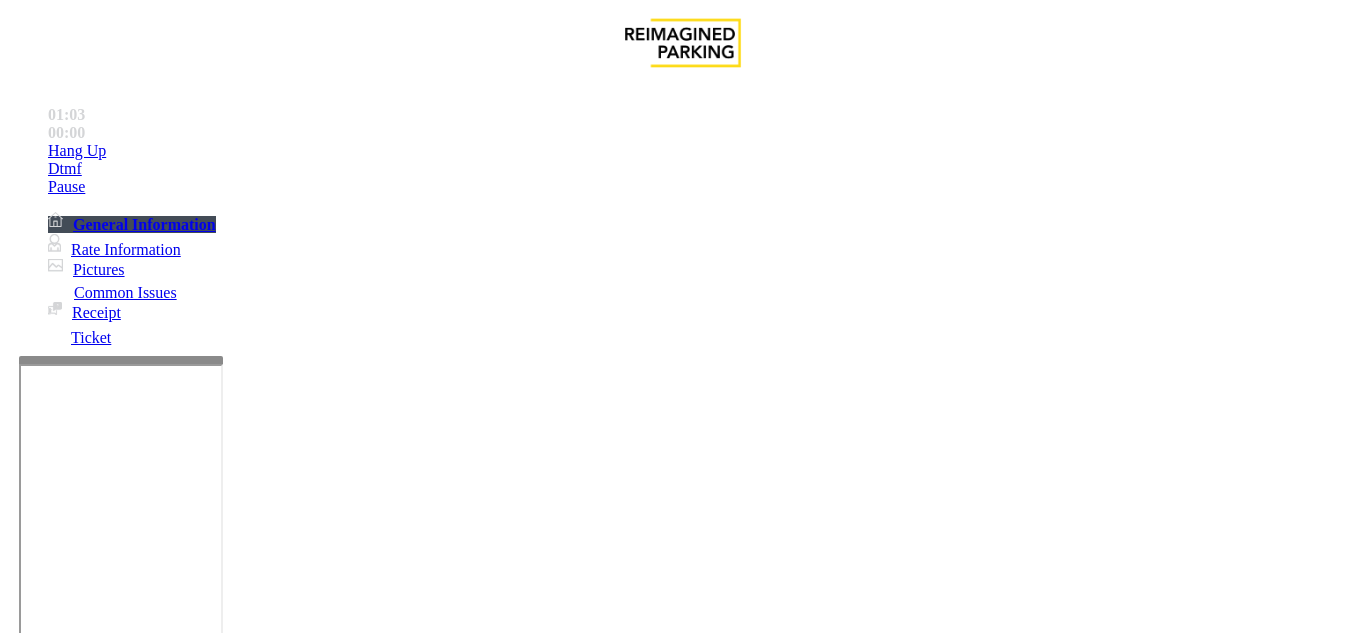 click on "Vend Gate" at bounding box center (69, 1427) 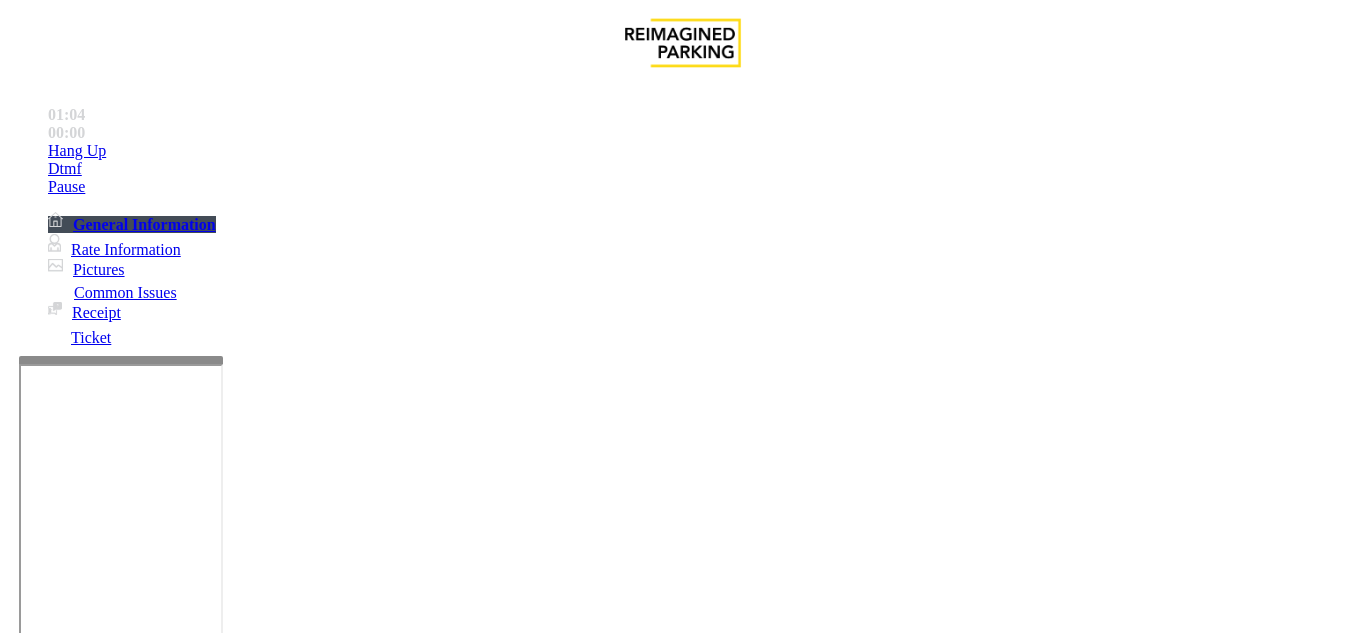 click at bounding box center (229, 1334) 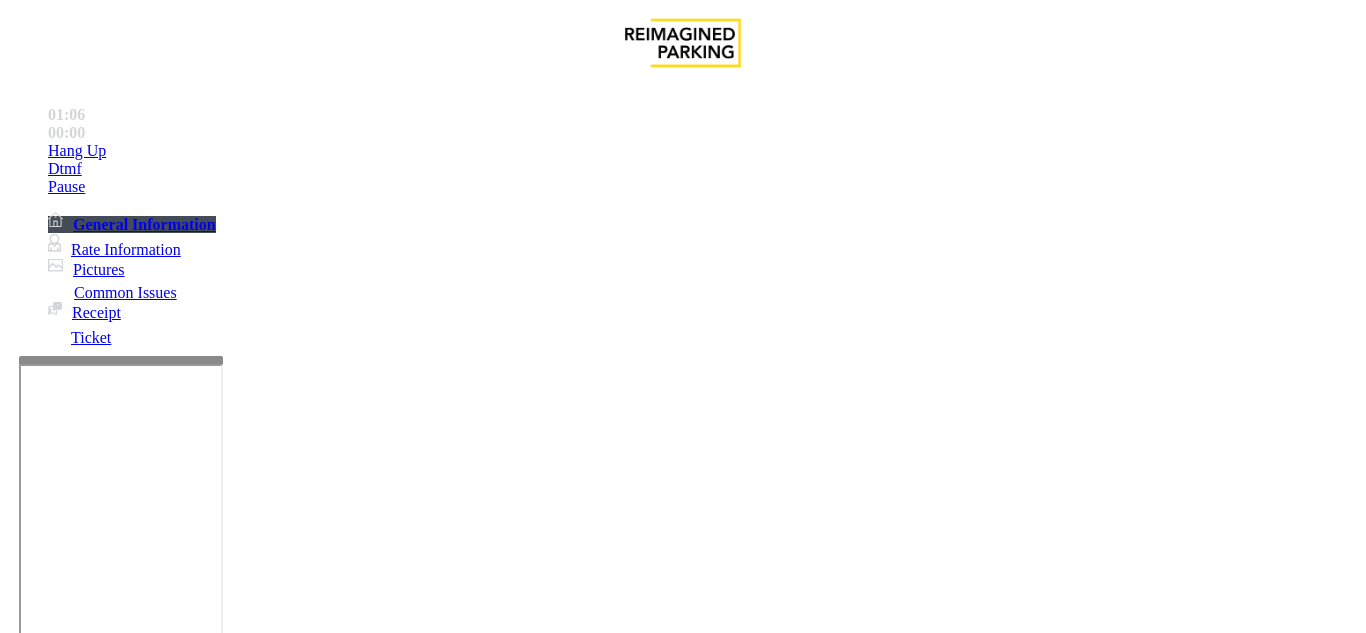 drag, startPoint x: 274, startPoint y: 179, endPoint x: 468, endPoint y: 178, distance: 194.00258 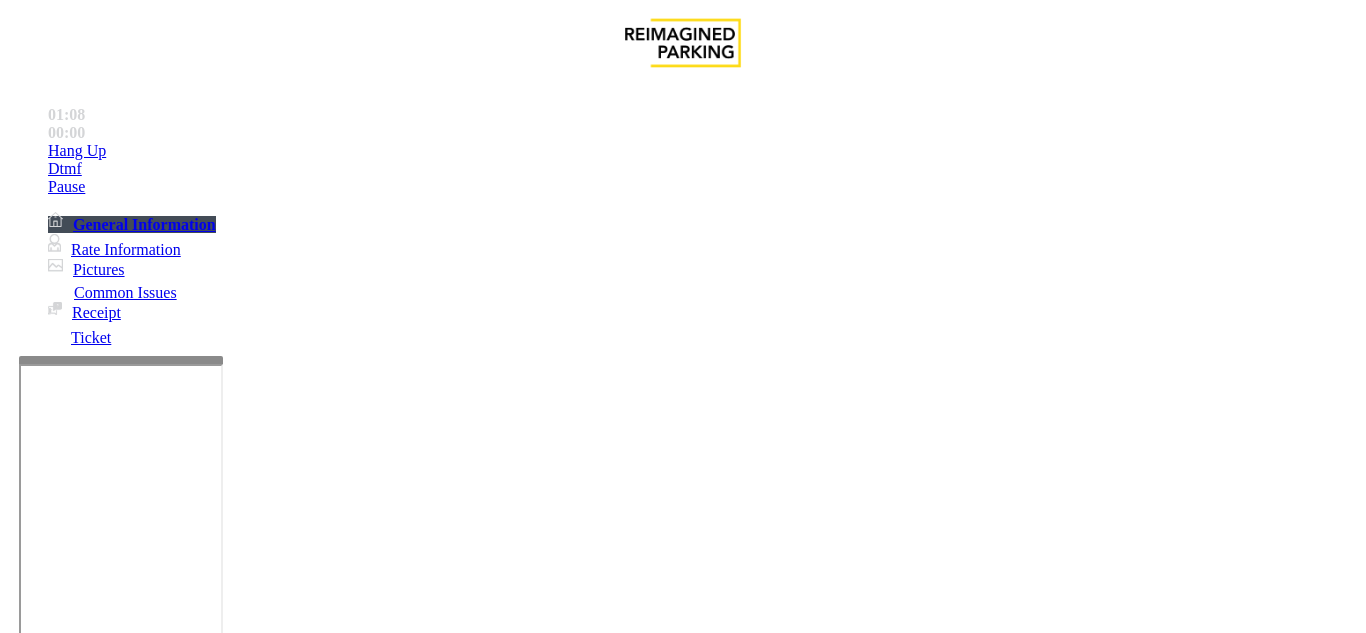 click at bounding box center [229, 1334] 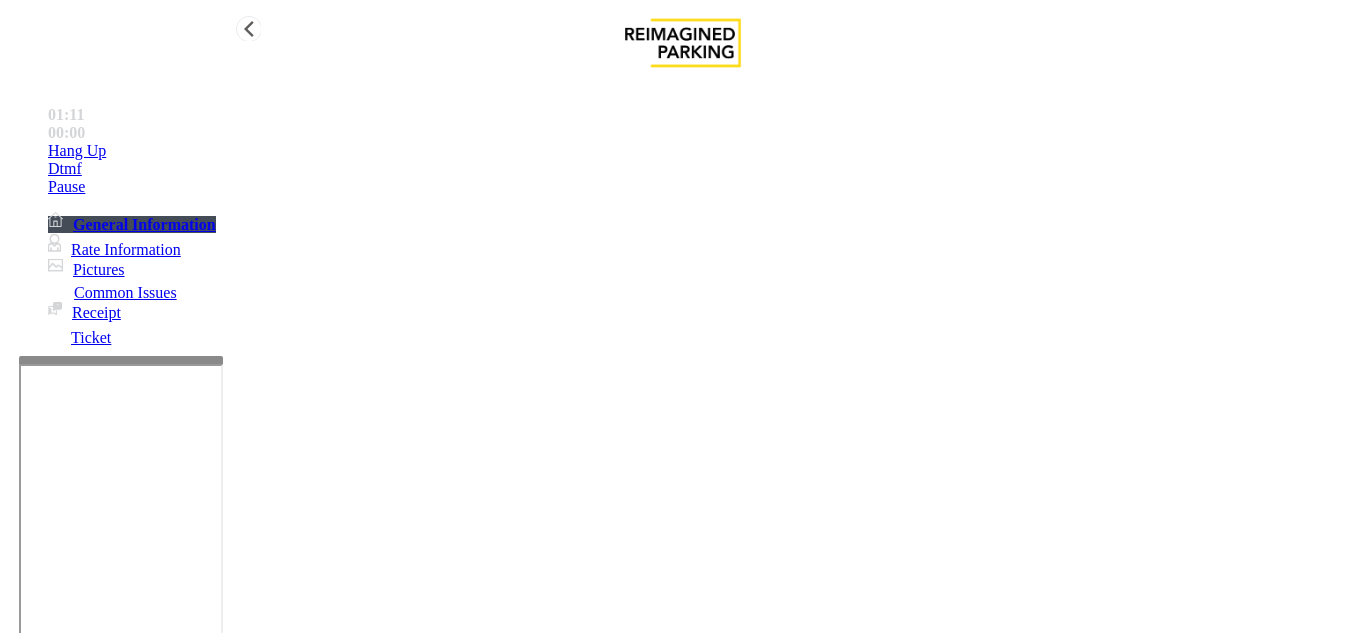 click on "Hang Up" at bounding box center [703, 151] 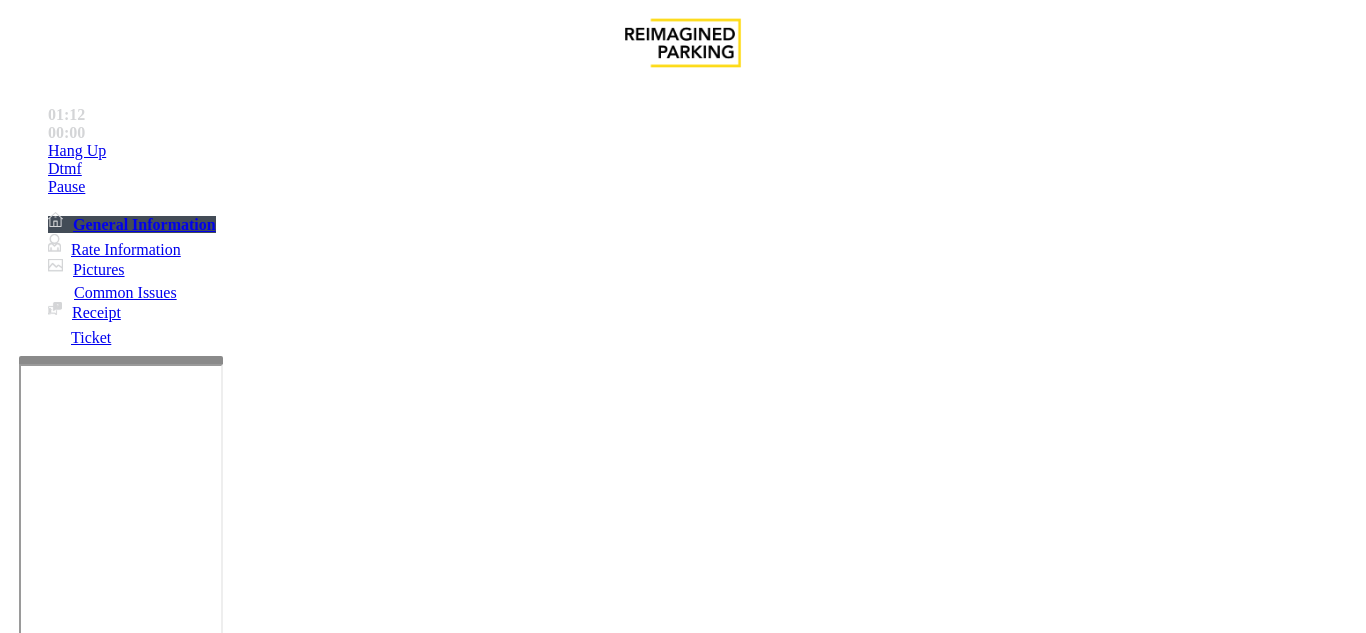 click at bounding box center (229, 1334) 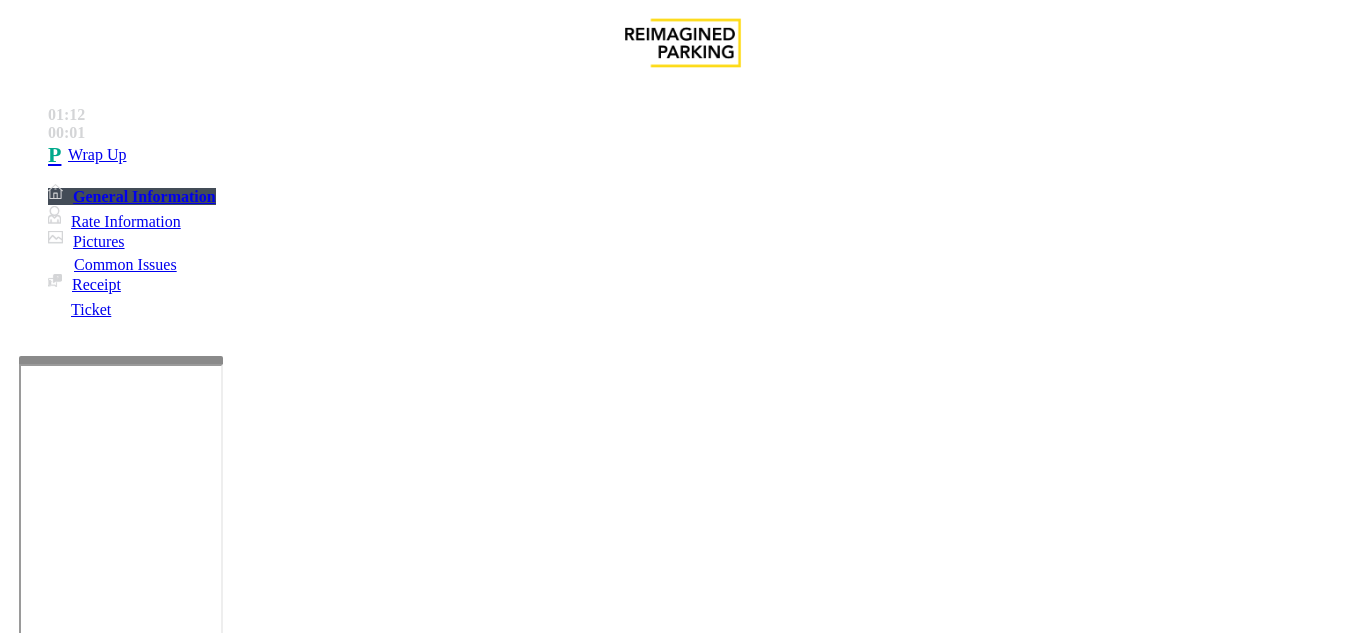 click at bounding box center [229, 1334] 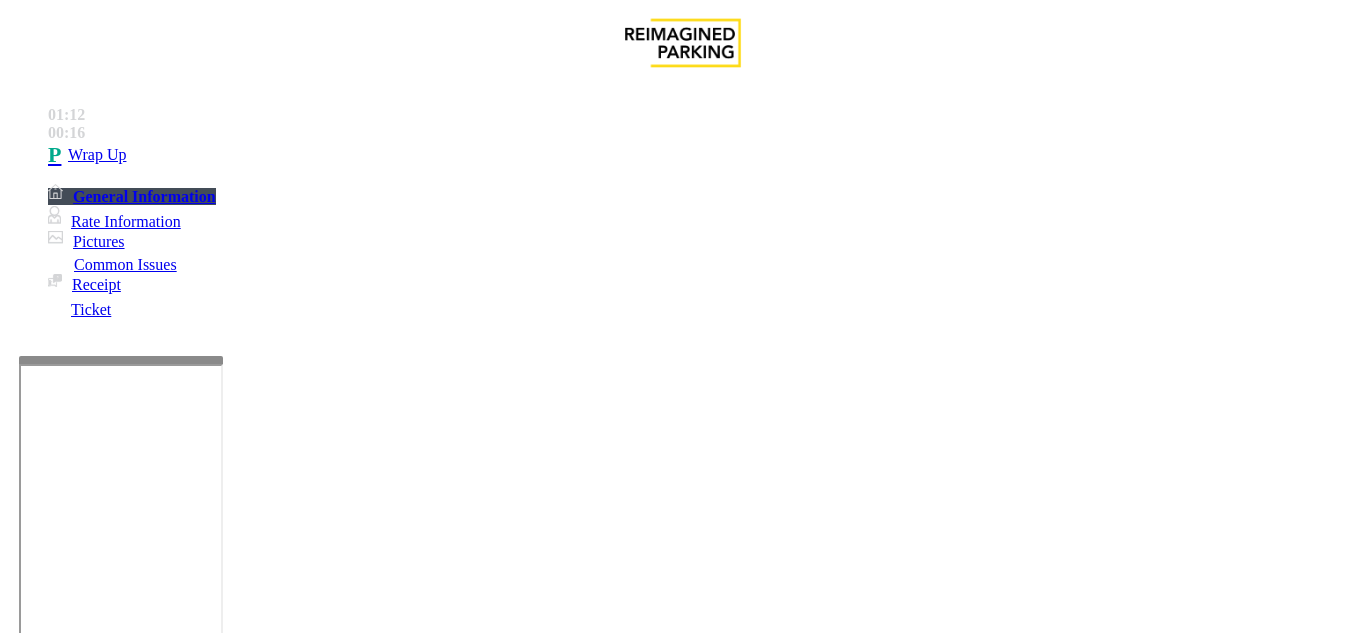 scroll, scrollTop: 7, scrollLeft: 0, axis: vertical 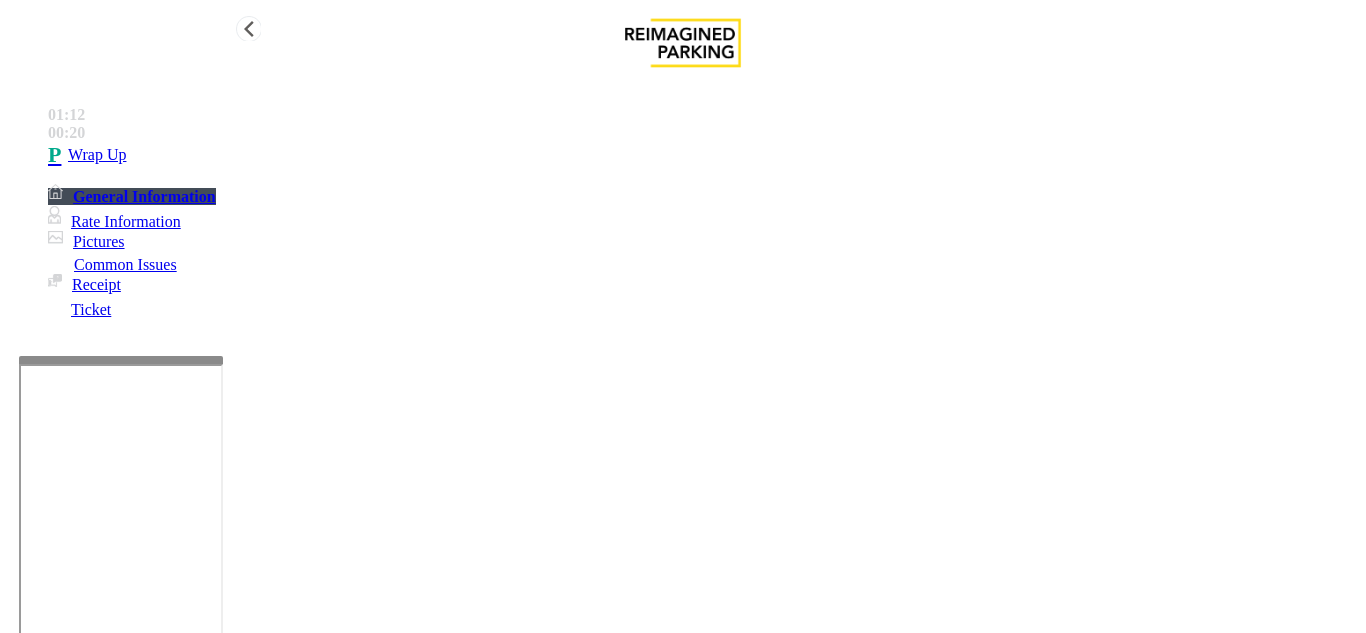 type on "**********" 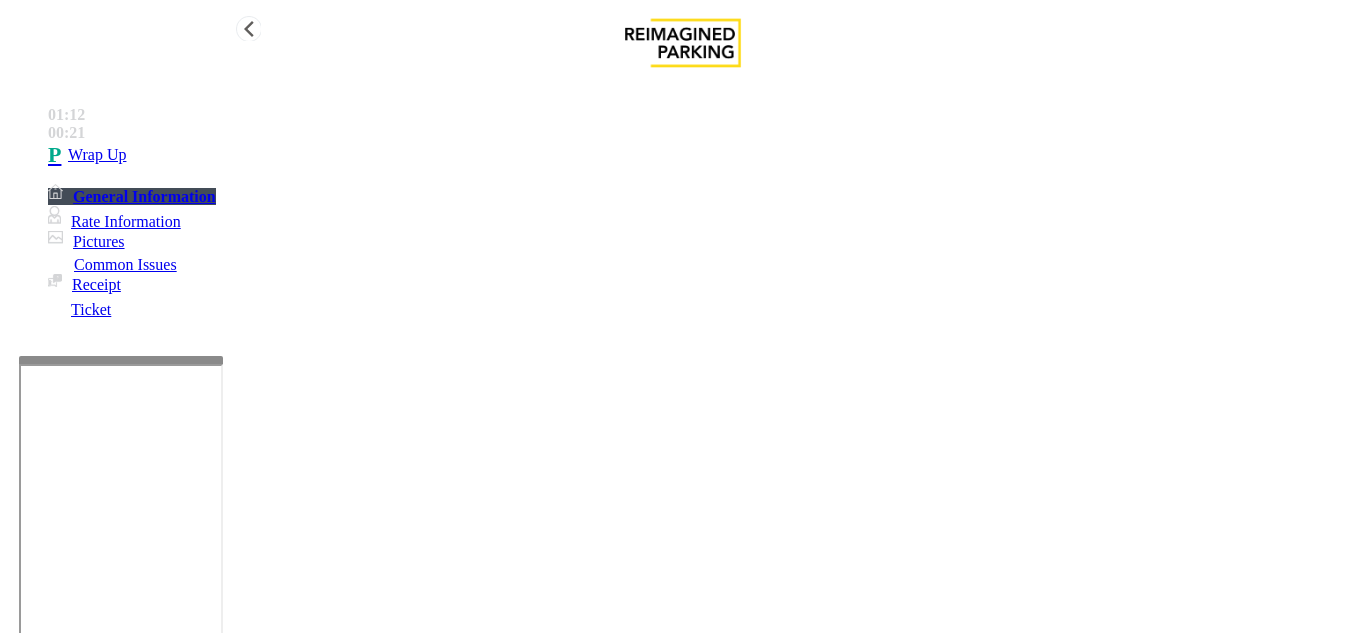 click on "Wrap Up" at bounding box center [97, 155] 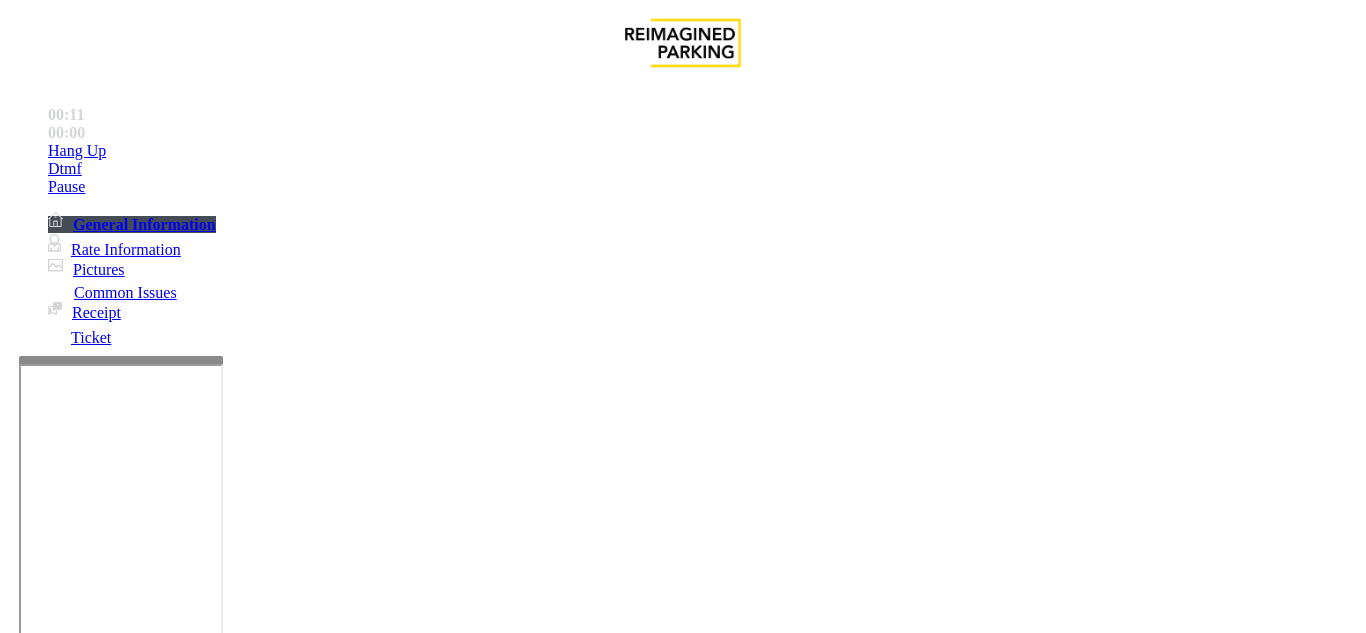 drag, startPoint x: 395, startPoint y: 567, endPoint x: 387, endPoint y: 548, distance: 20.615528 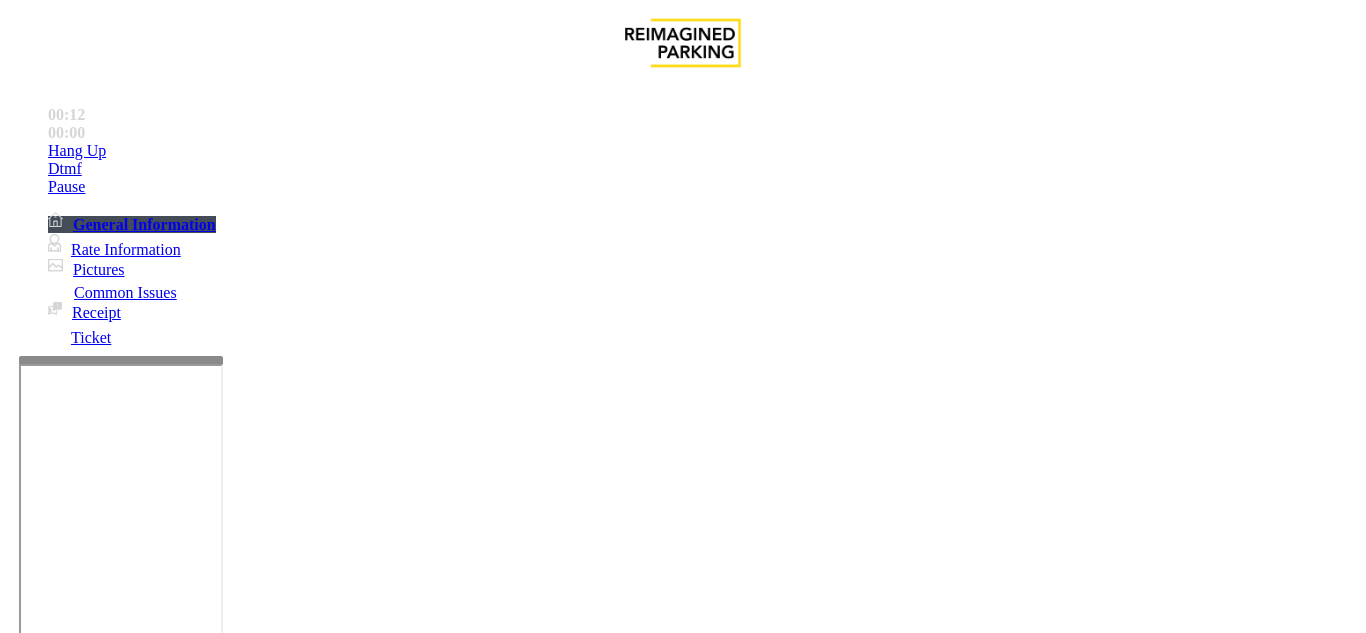 click on "No Response/Unable to hear parker" at bounding box center (142, 1286) 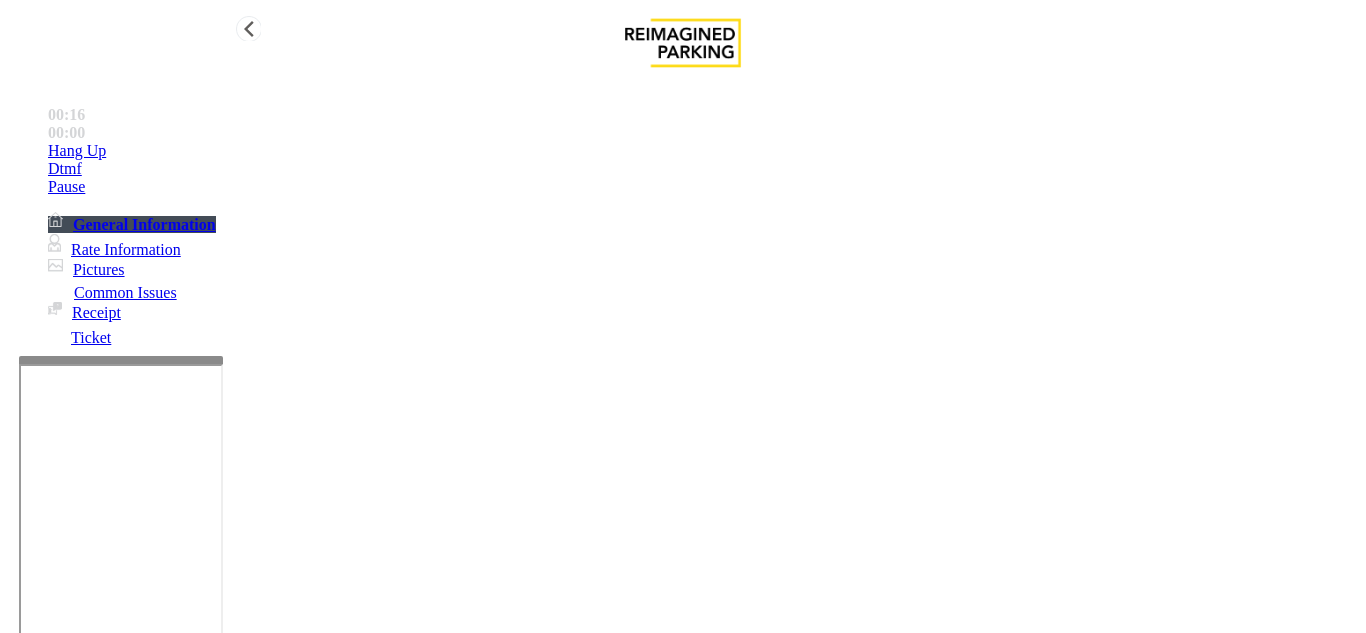 click on "Hang Up" at bounding box center [703, 151] 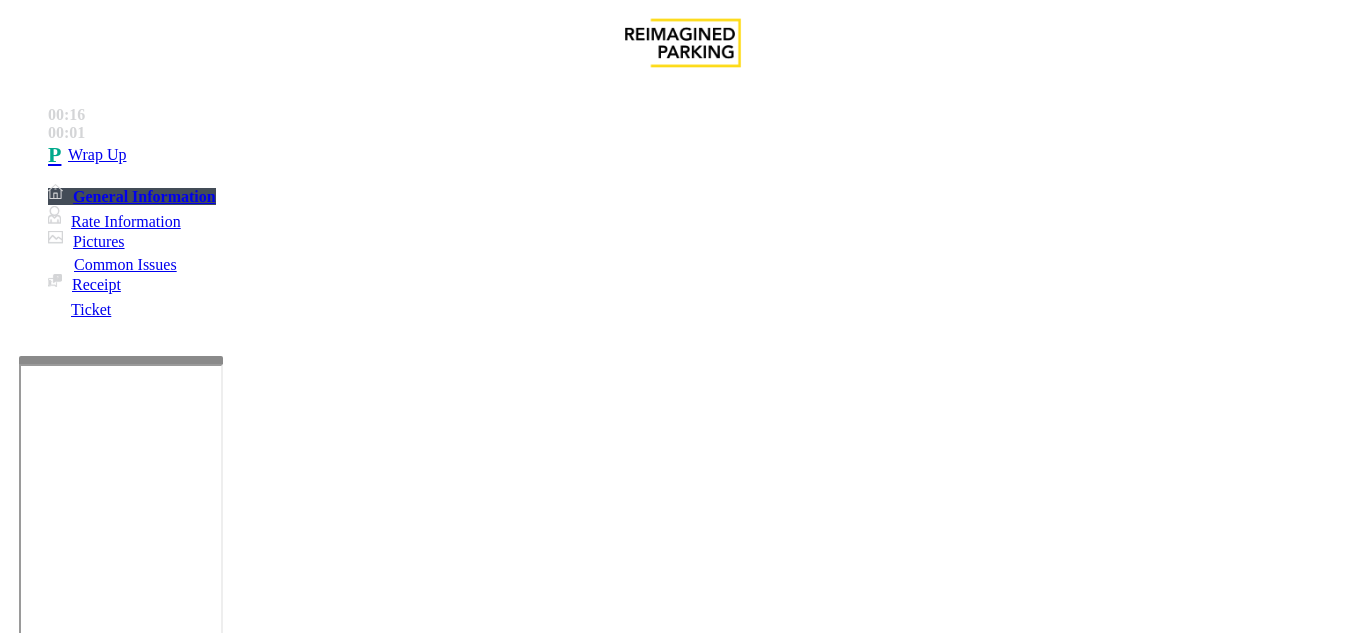 drag, startPoint x: 271, startPoint y: 181, endPoint x: 561, endPoint y: 183, distance: 290.0069 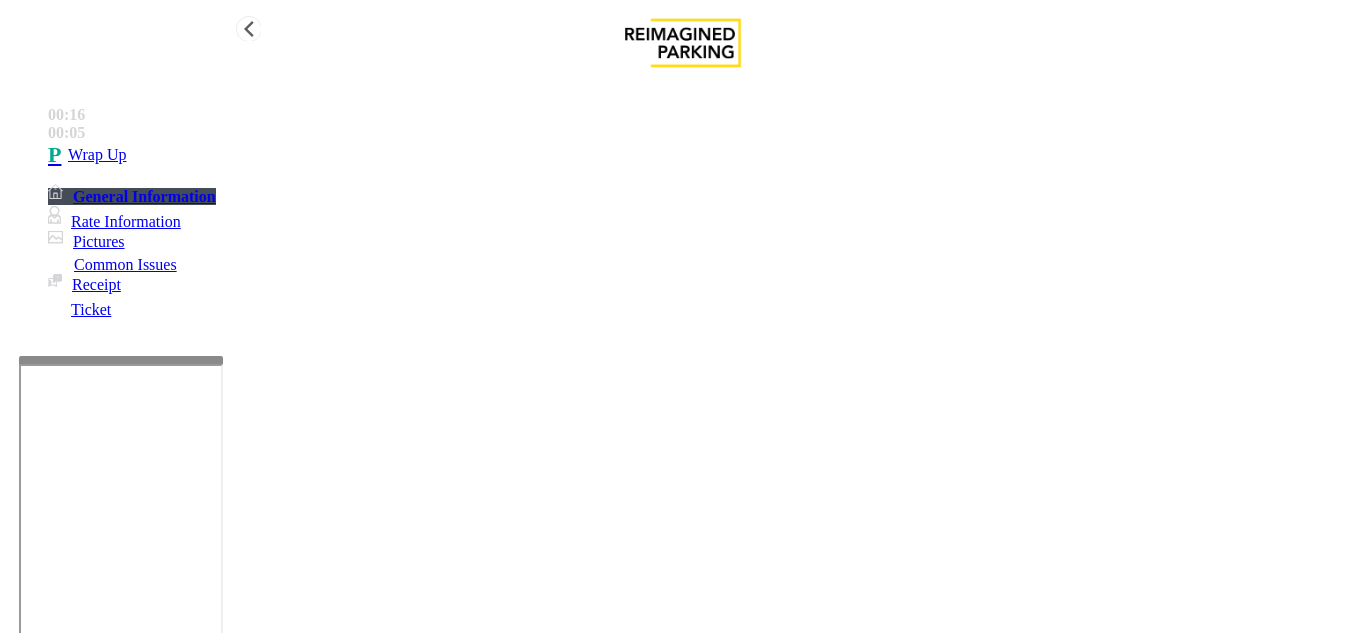 type on "**********" 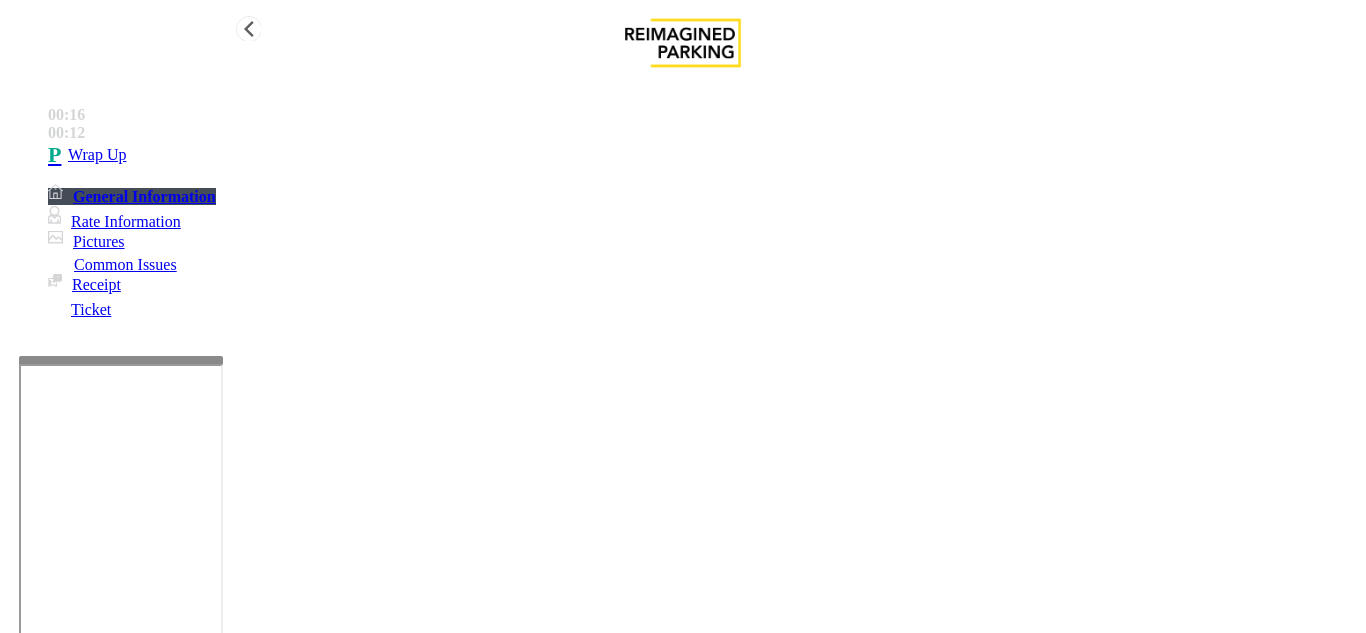 click on "Wrap Up" at bounding box center (703, 155) 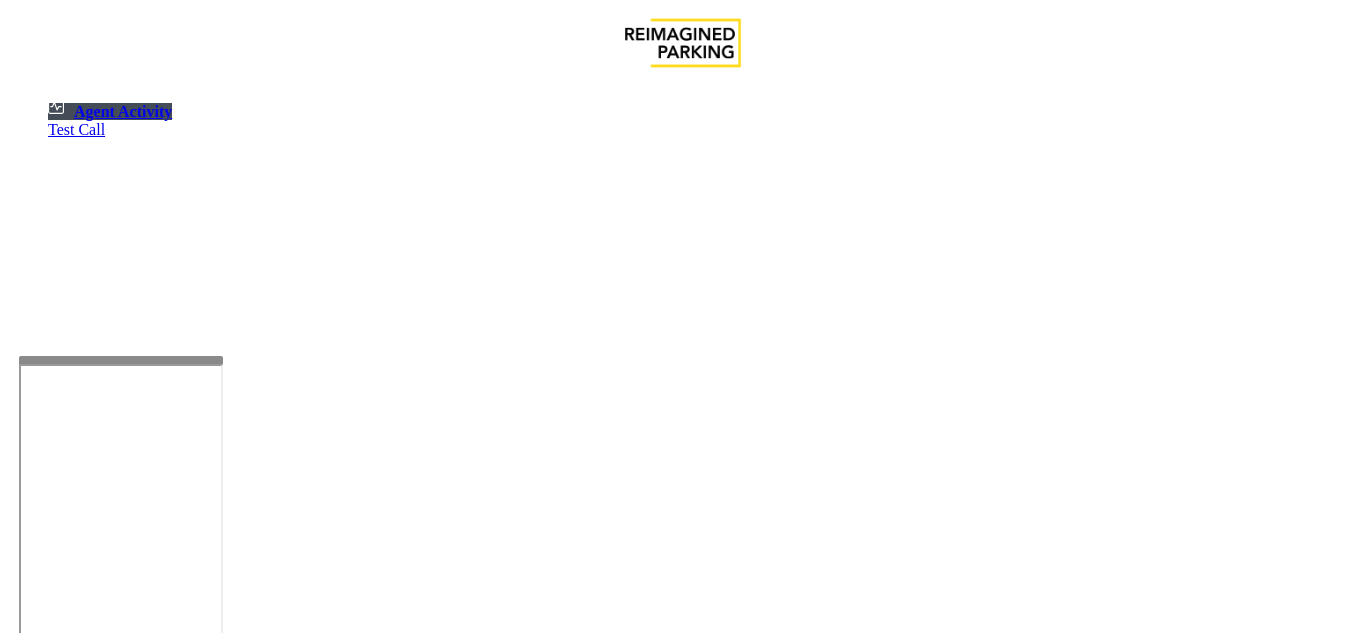 scroll, scrollTop: 0, scrollLeft: 0, axis: both 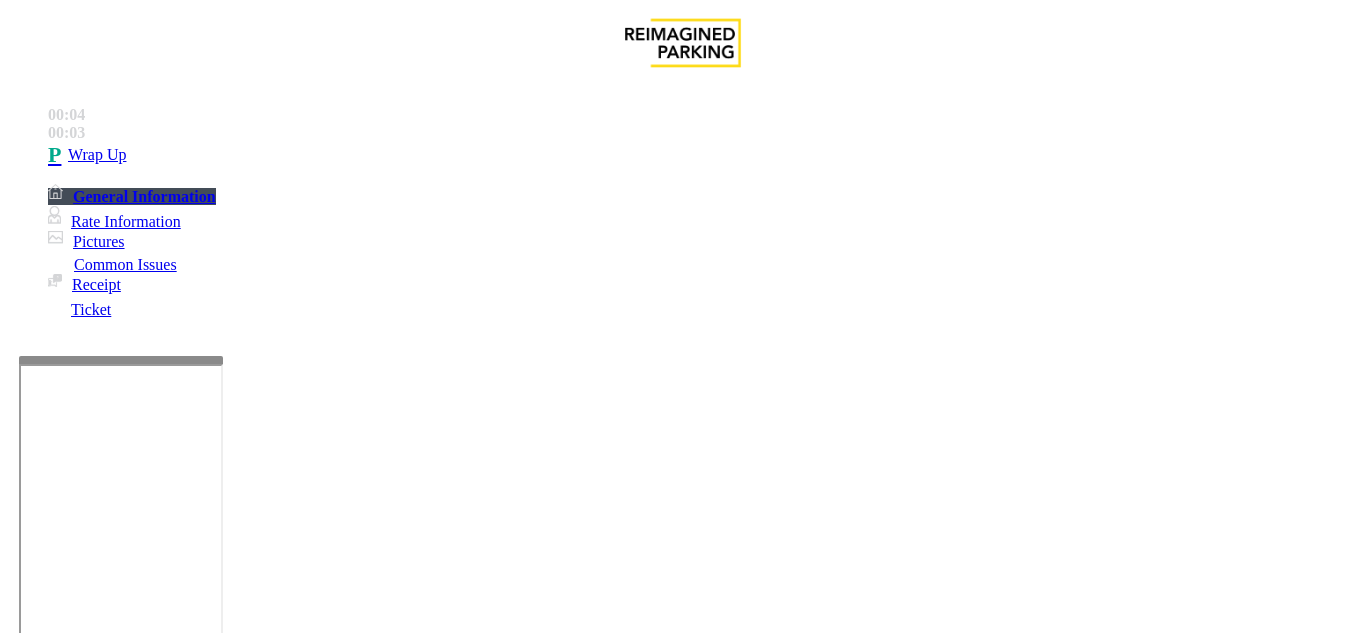 drag, startPoint x: 436, startPoint y: 554, endPoint x: 442, endPoint y: 395, distance: 159.11317 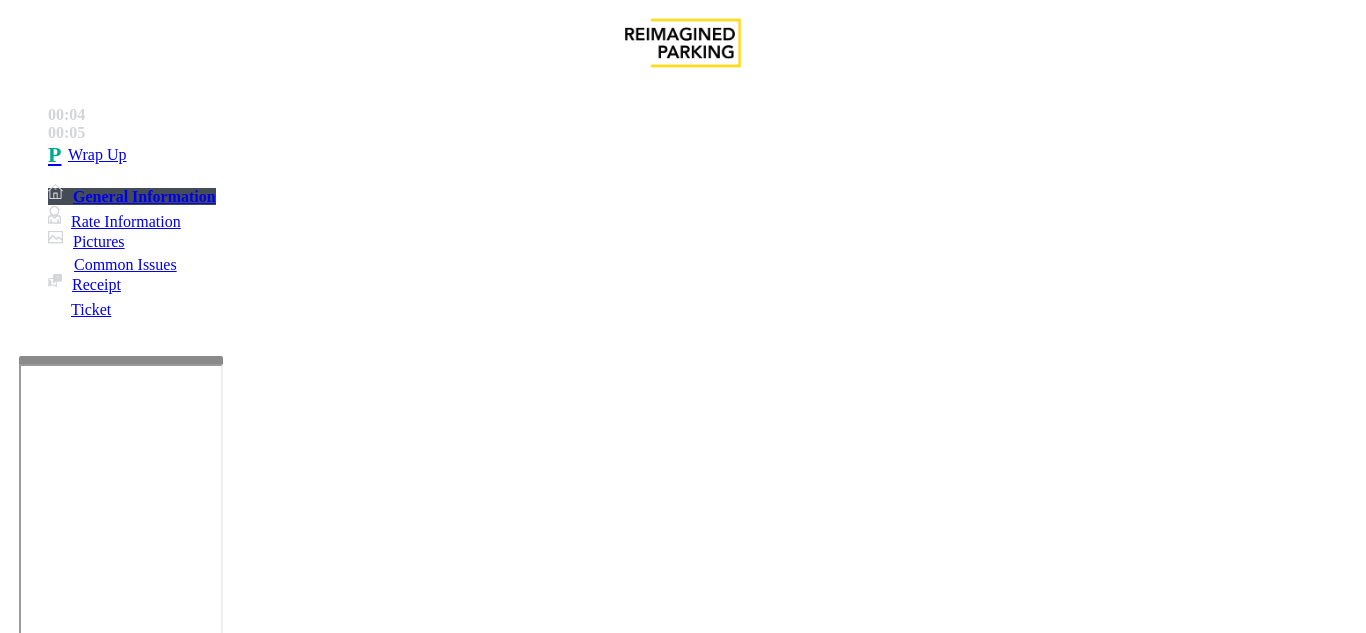 drag, startPoint x: 270, startPoint y: 177, endPoint x: 447, endPoint y: 167, distance: 177.28226 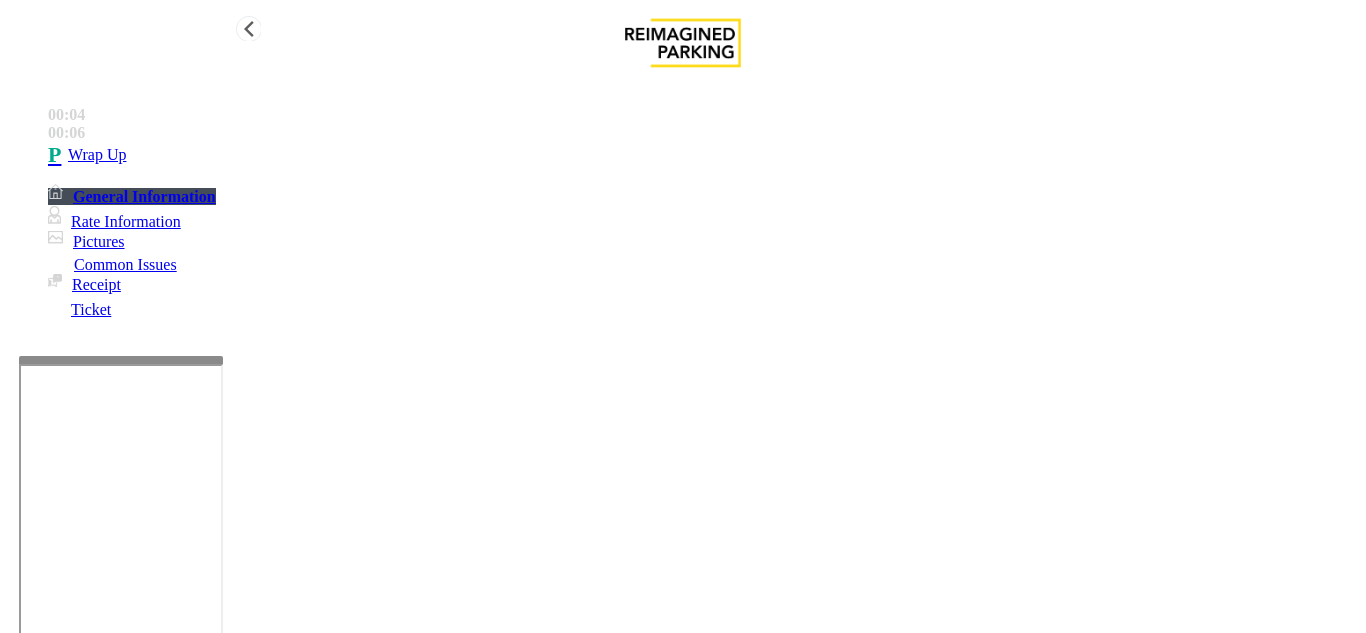 type on "**********" 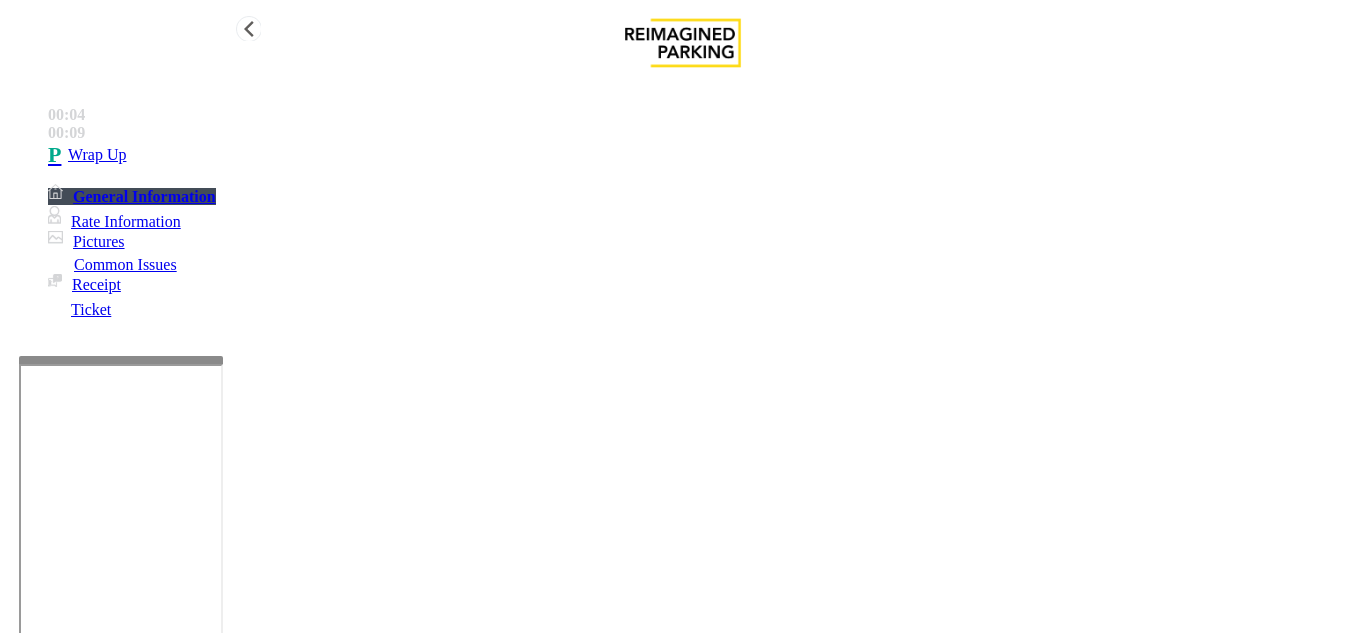 click on "General Information" at bounding box center [144, 196] 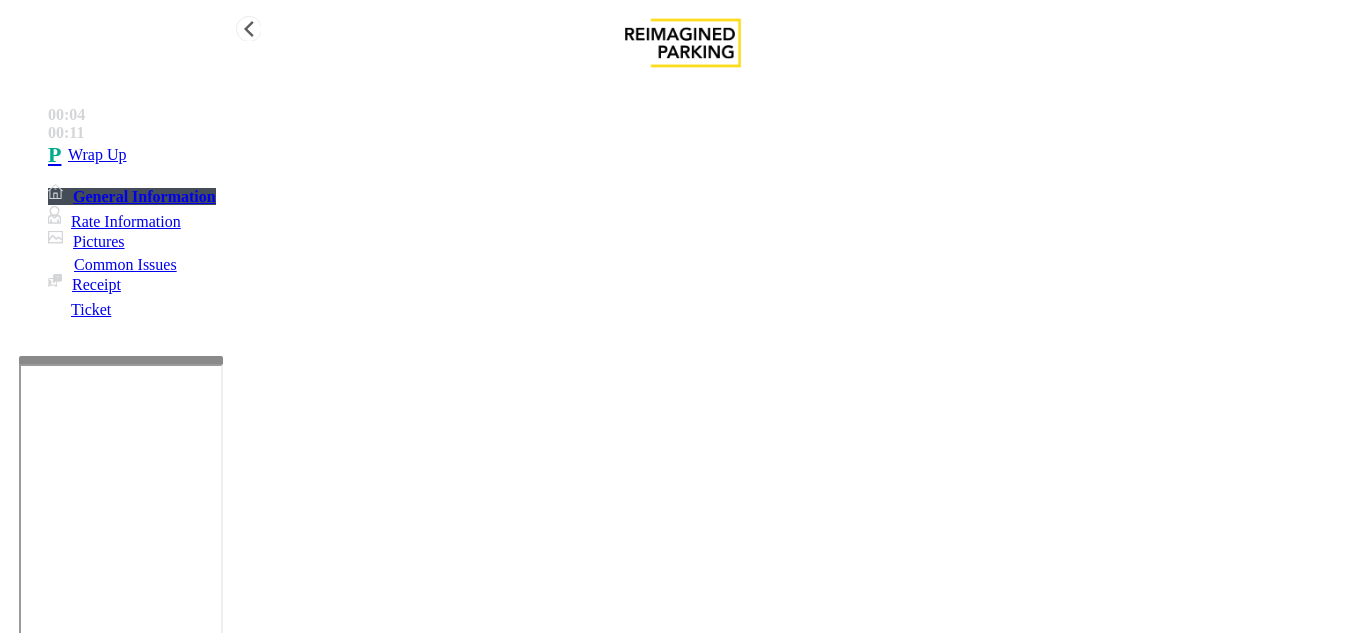 click on "Wrap Up" at bounding box center (703, 155) 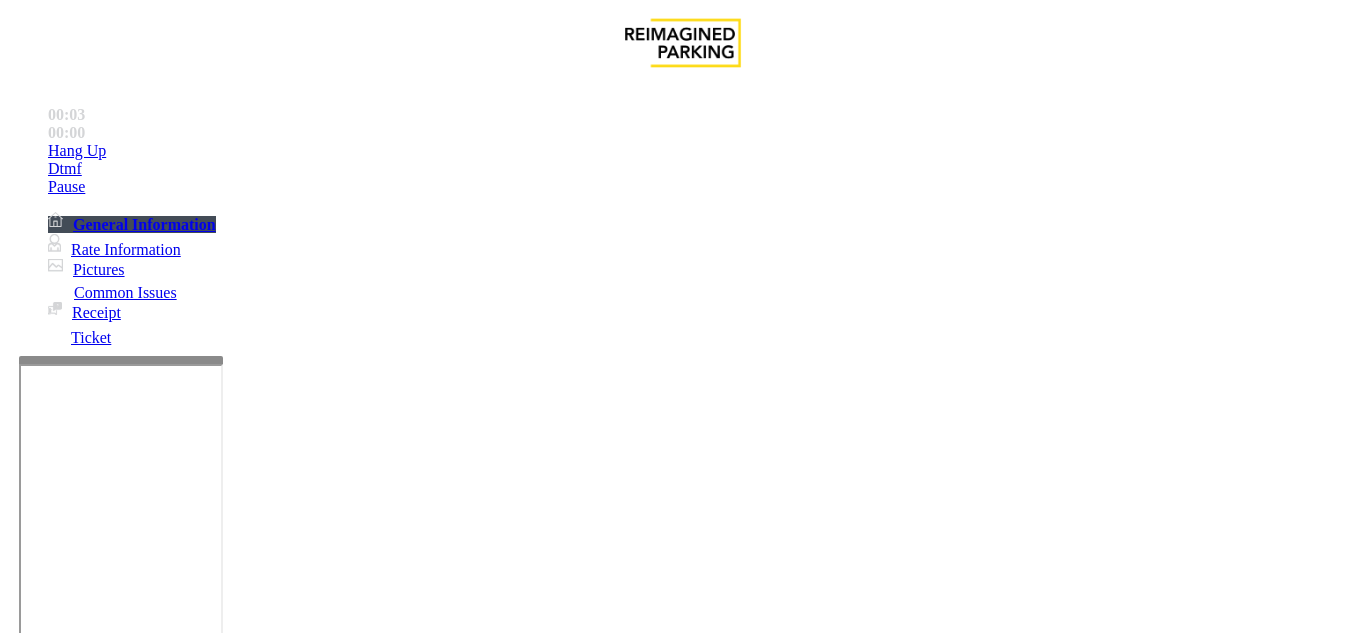 scroll, scrollTop: 400, scrollLeft: 0, axis: vertical 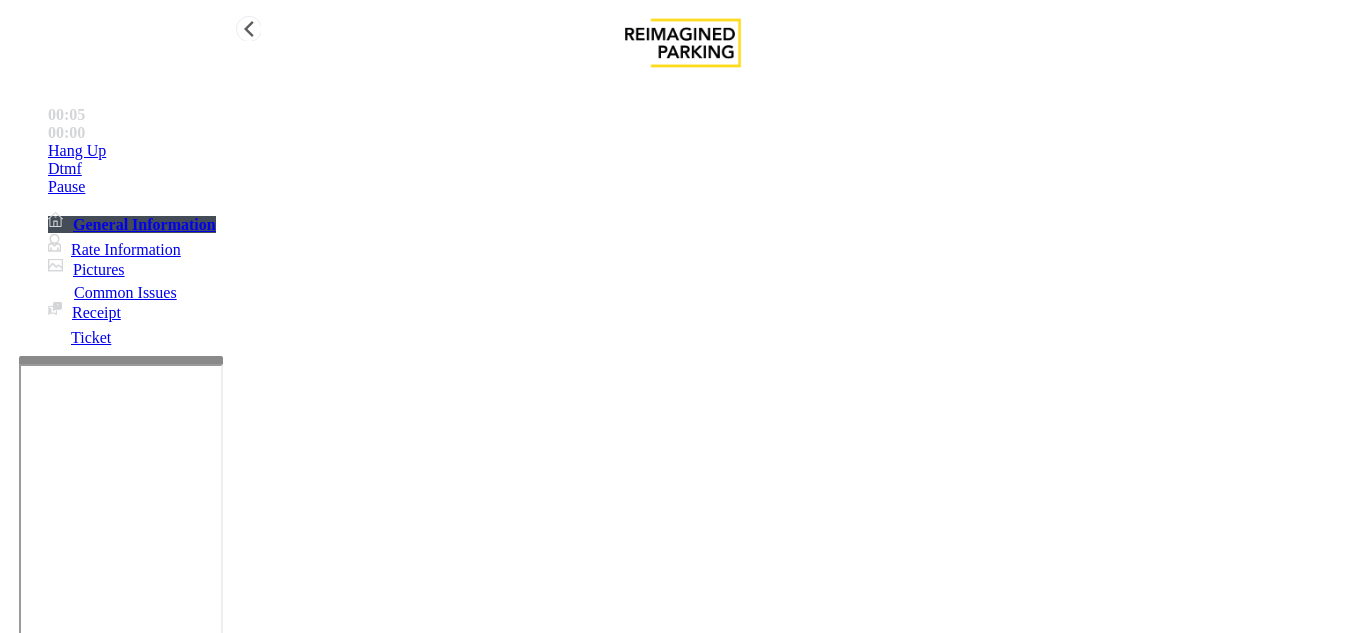 click on "Dtmf" at bounding box center [77, 151] 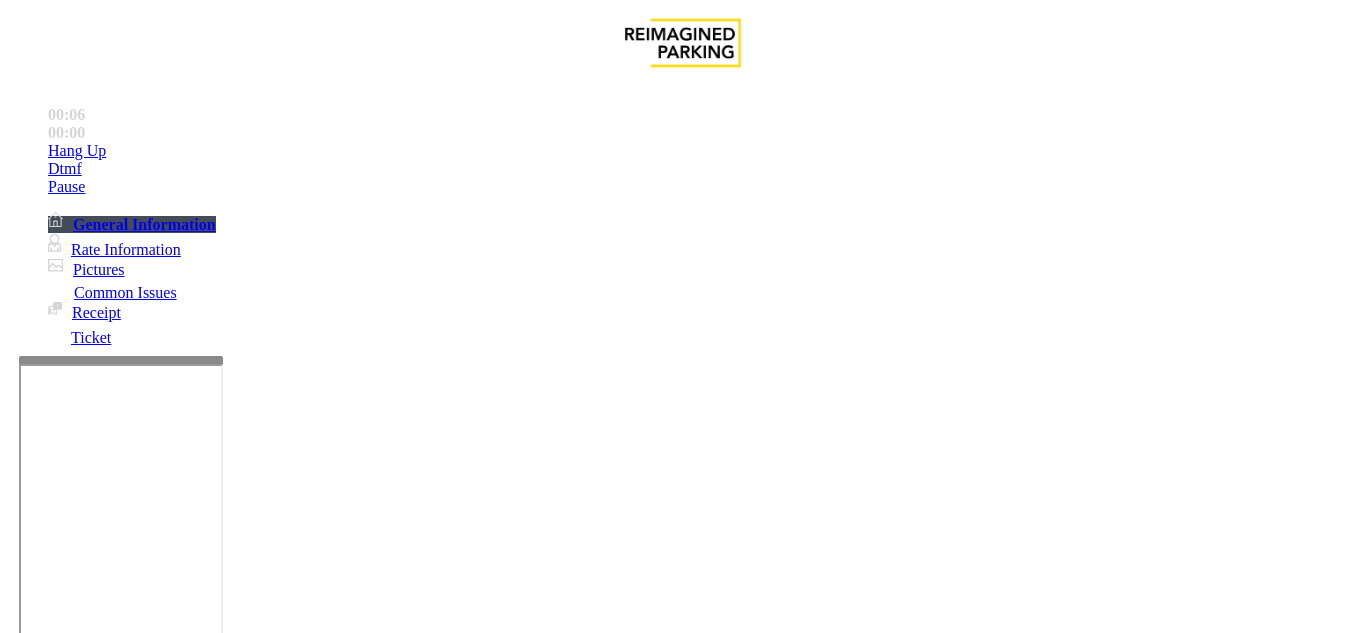 click on "*" at bounding box center (58, 4433) 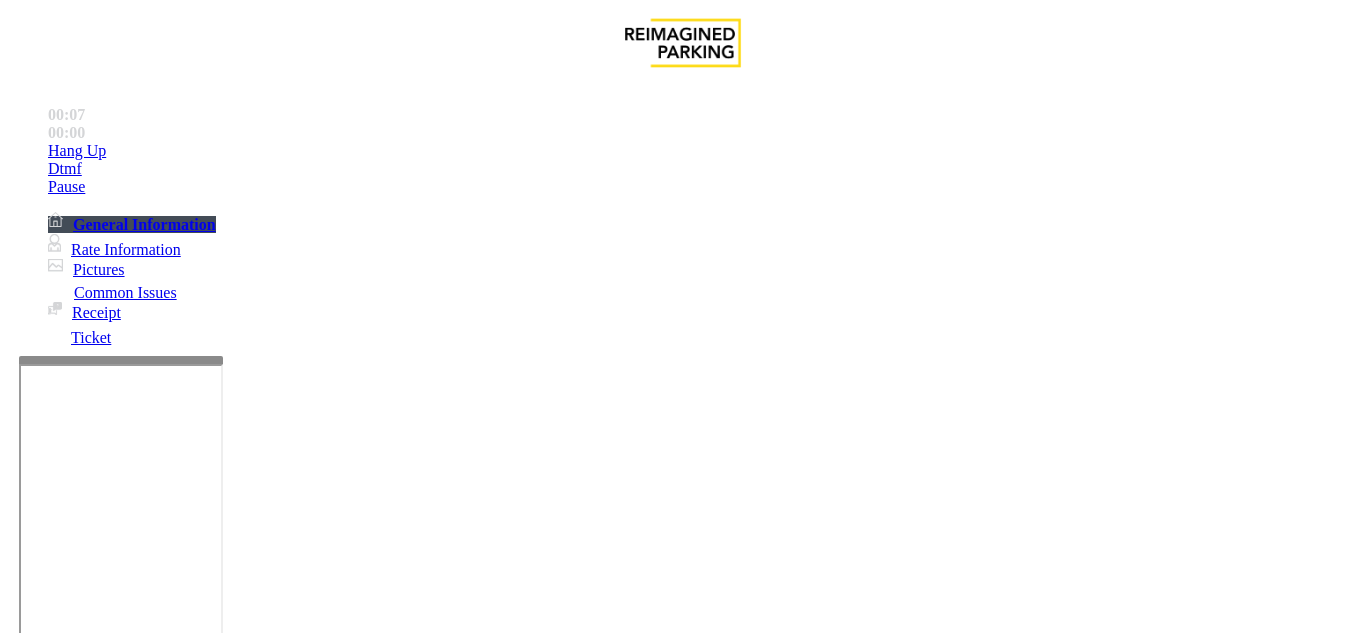 click on "9" at bounding box center (58, 4433) 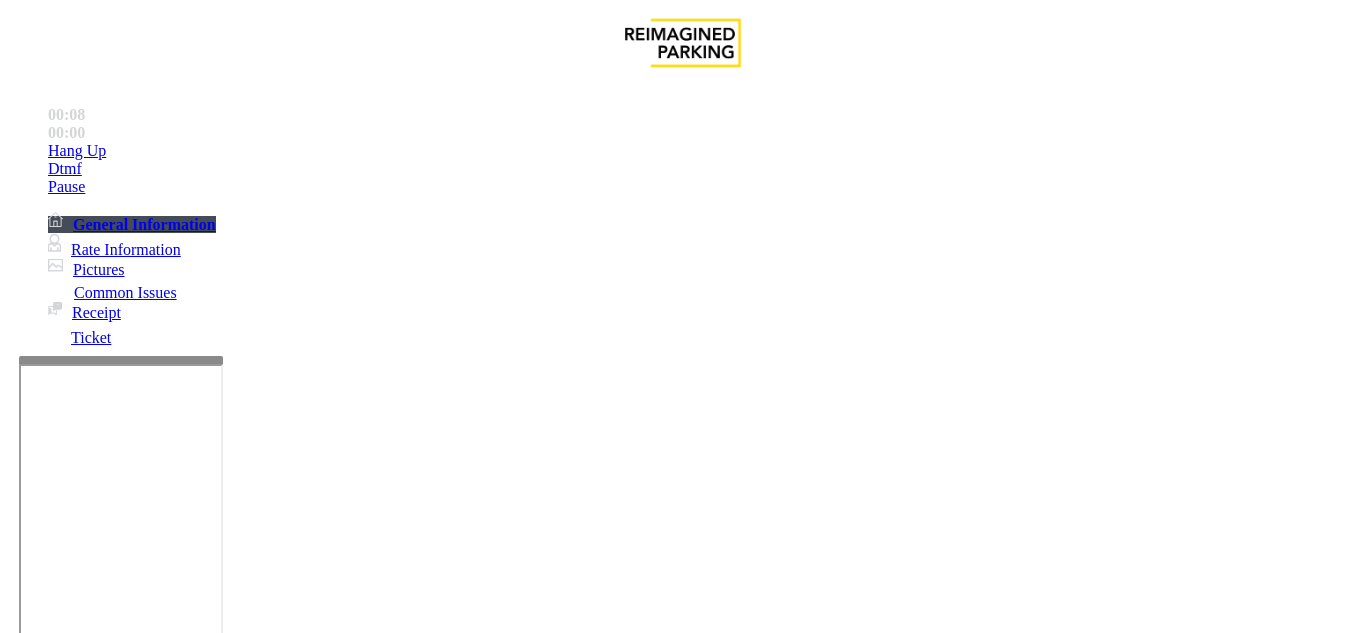 click on "#" at bounding box center (58, 4483) 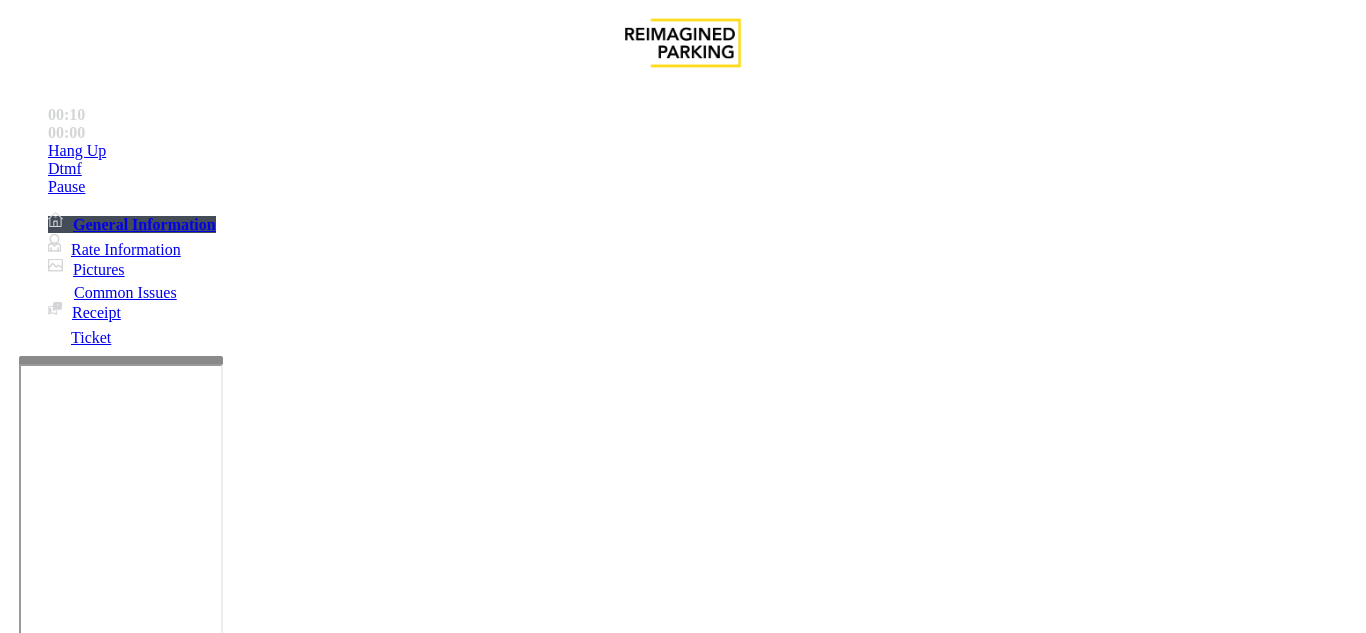 click on "× *** 1 2 ABC 3 DEF 4 GHI 5 JKL 6 MNO 7 PQRS 8 TUV 9 WXYZ * 0 #" at bounding box center [683, 4675] 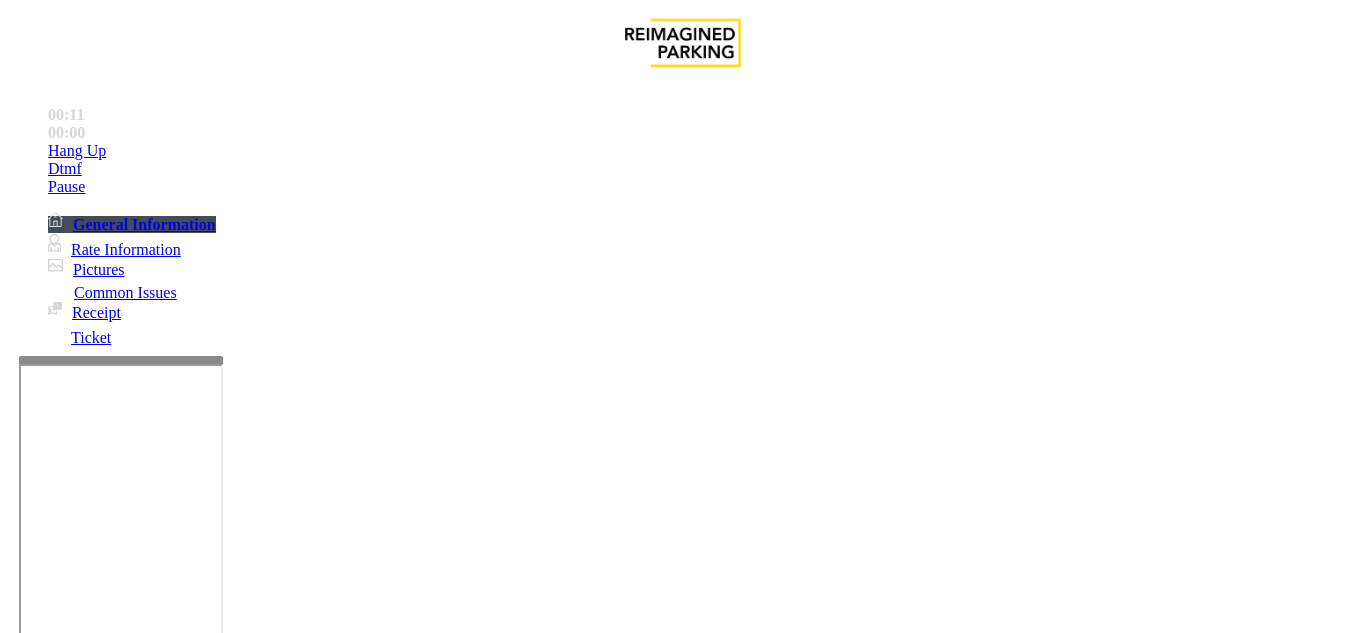 click on "Equipment Issue" at bounding box center (483, 1286) 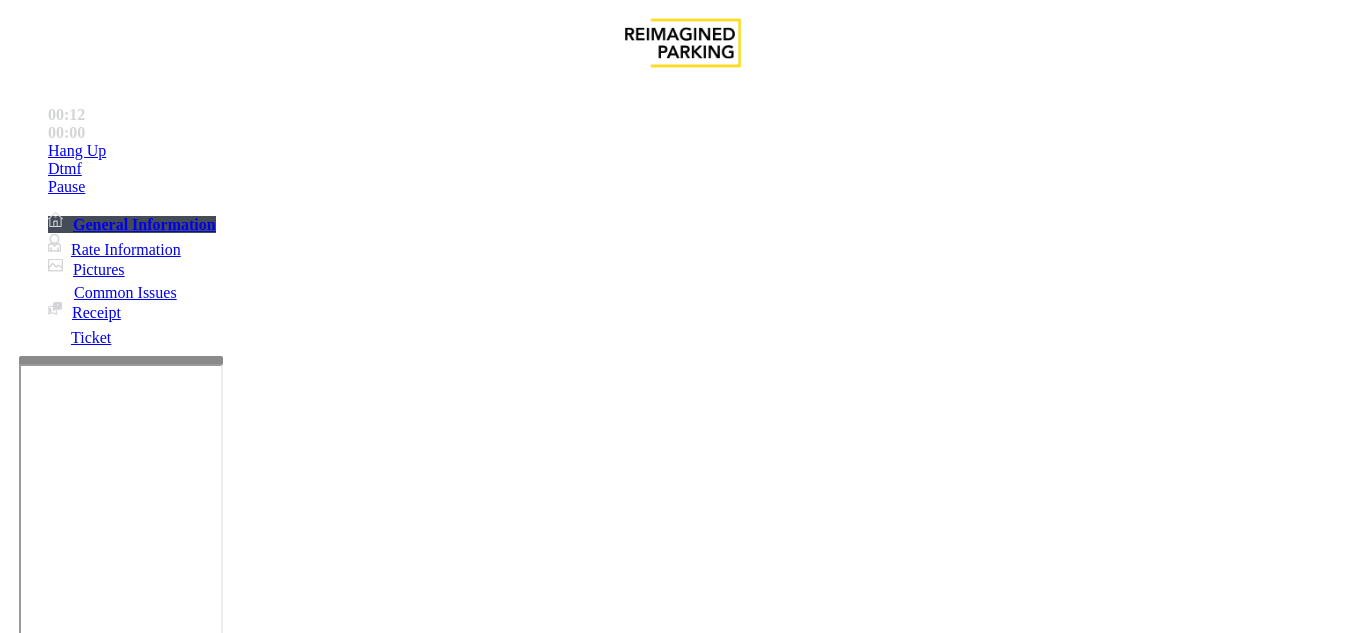click on "Gate / Door Won't Open" at bounding box center [575, 1286] 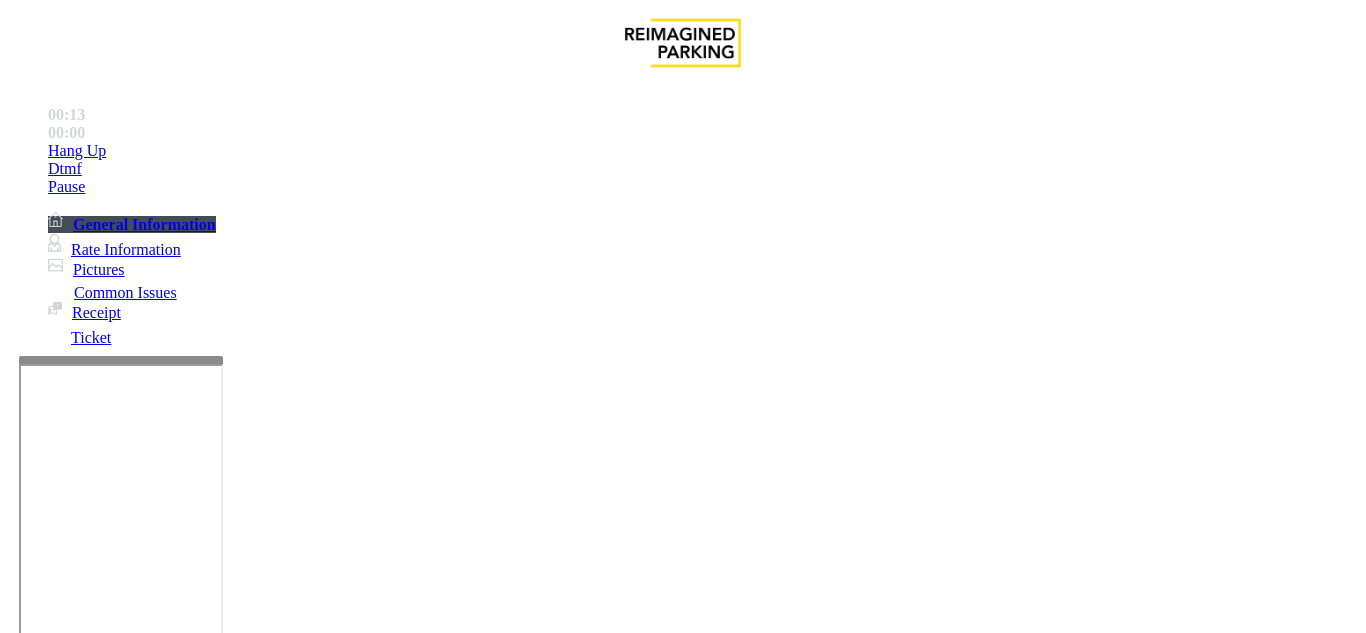 scroll, scrollTop: 200, scrollLeft: 0, axis: vertical 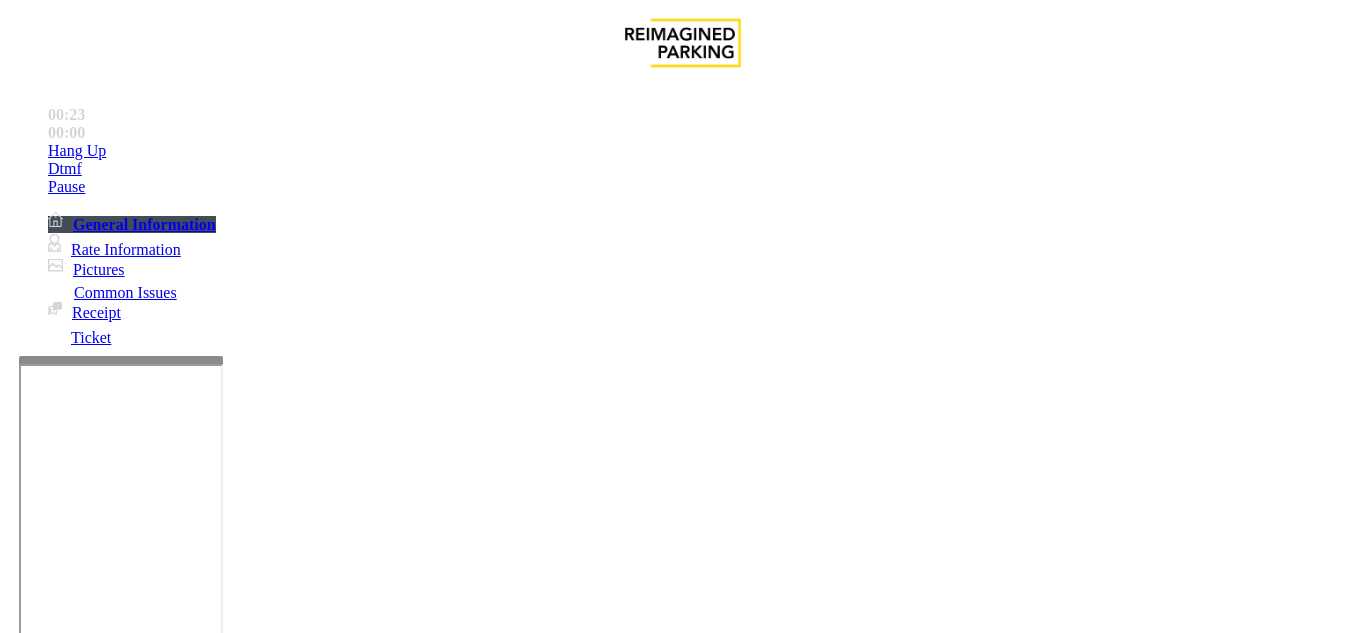 click at bounding box center [682, 2797] 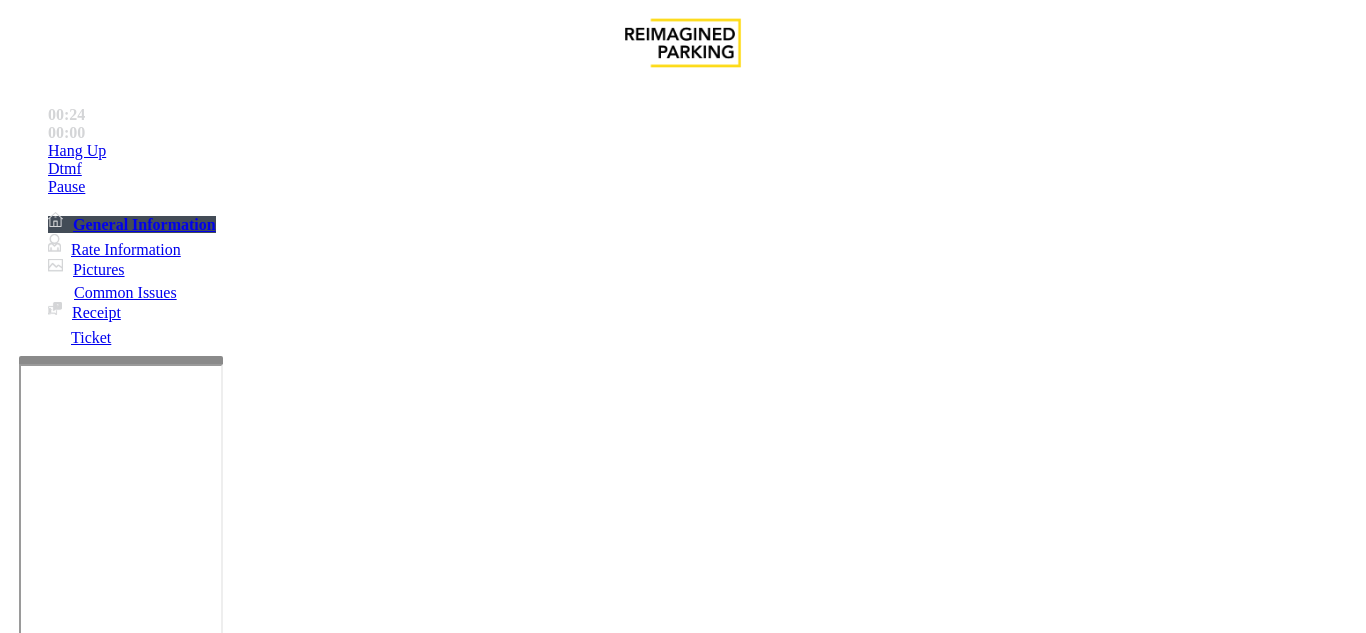 click at bounding box center [96, 1333] 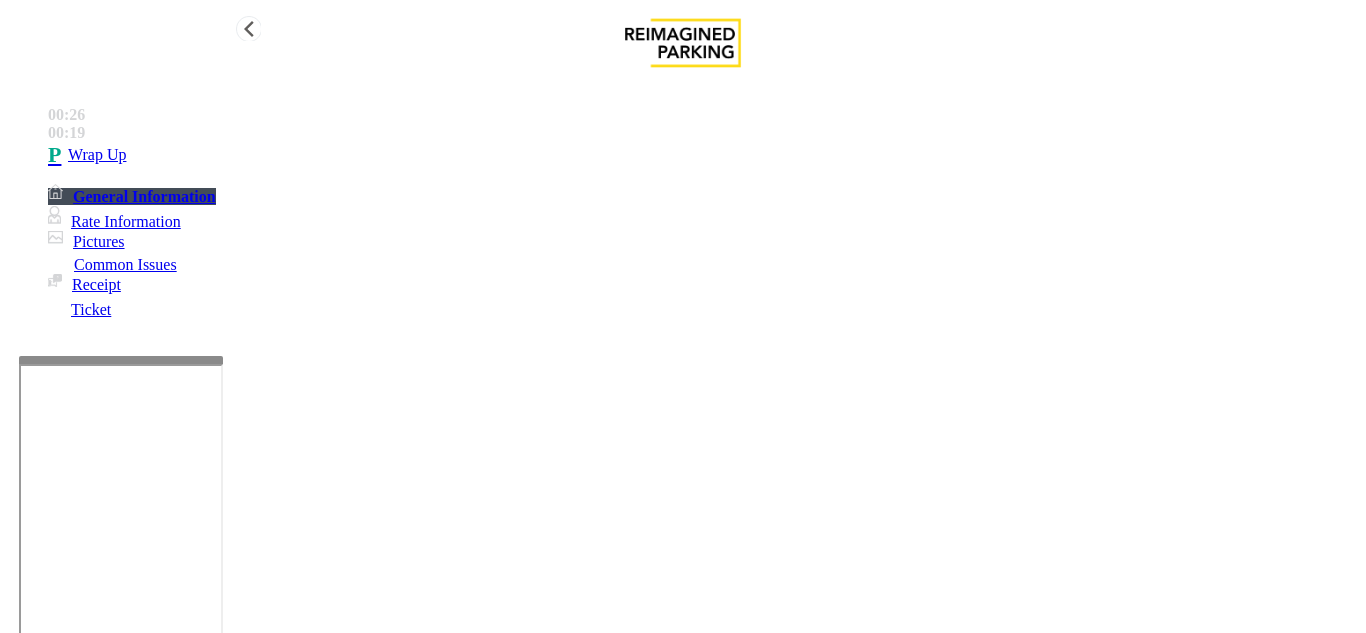 type on "**********" 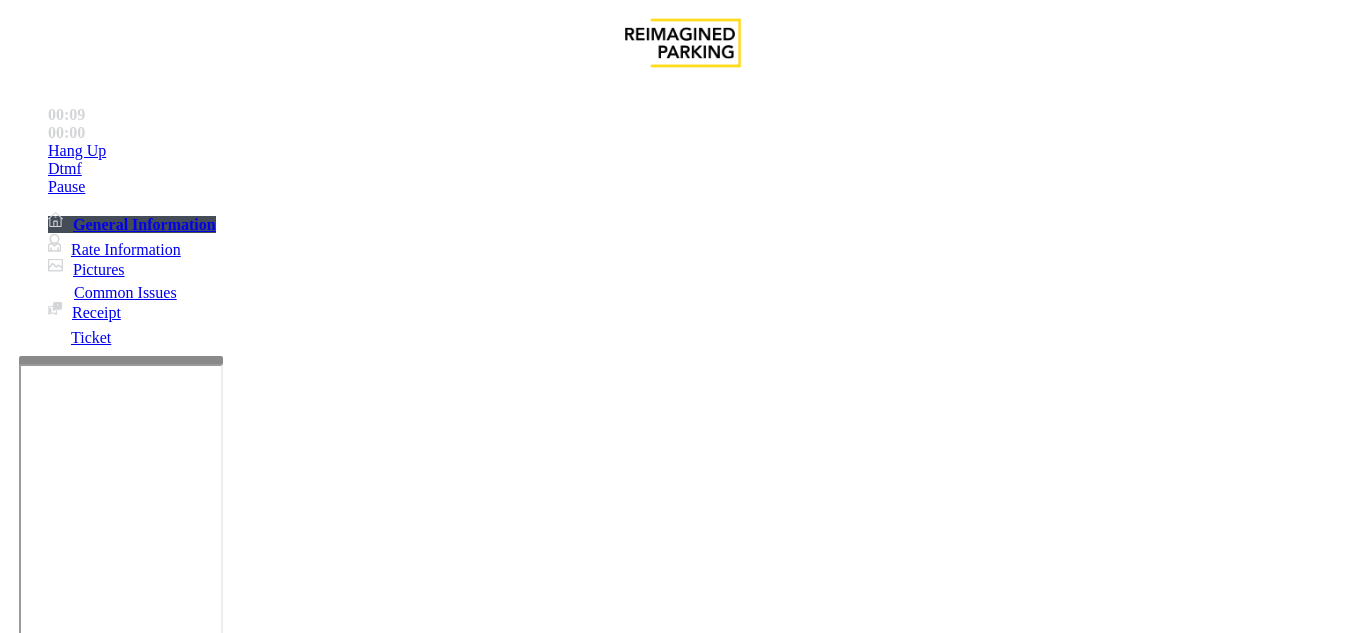 scroll, scrollTop: 300, scrollLeft: 0, axis: vertical 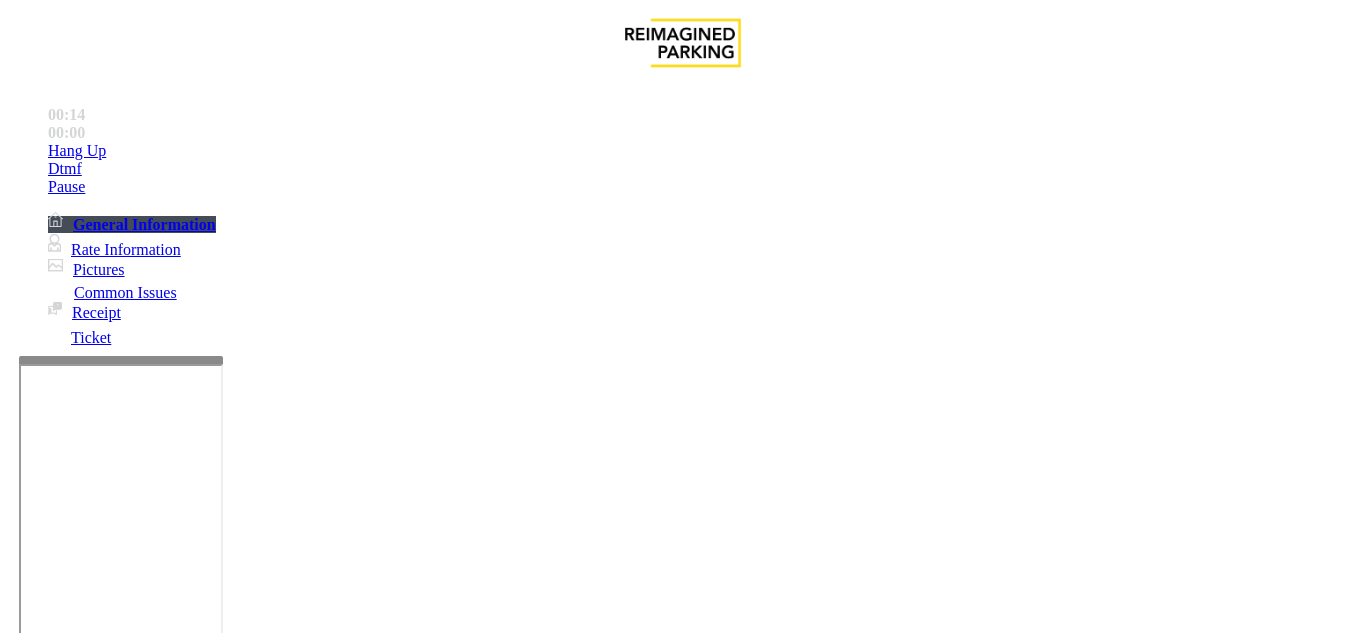 click on "Intercom Issue/No Response" at bounding box center (773, 1286) 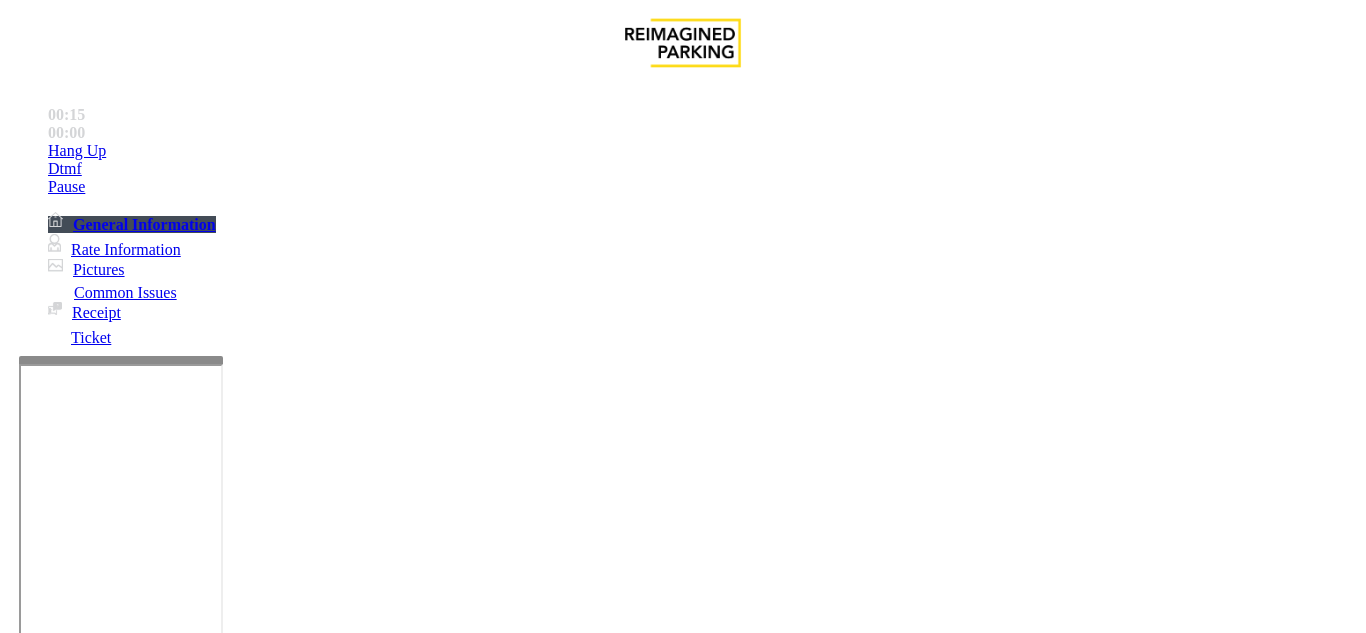 click on "No Response/Unable to hear parker" at bounding box center [142, 1286] 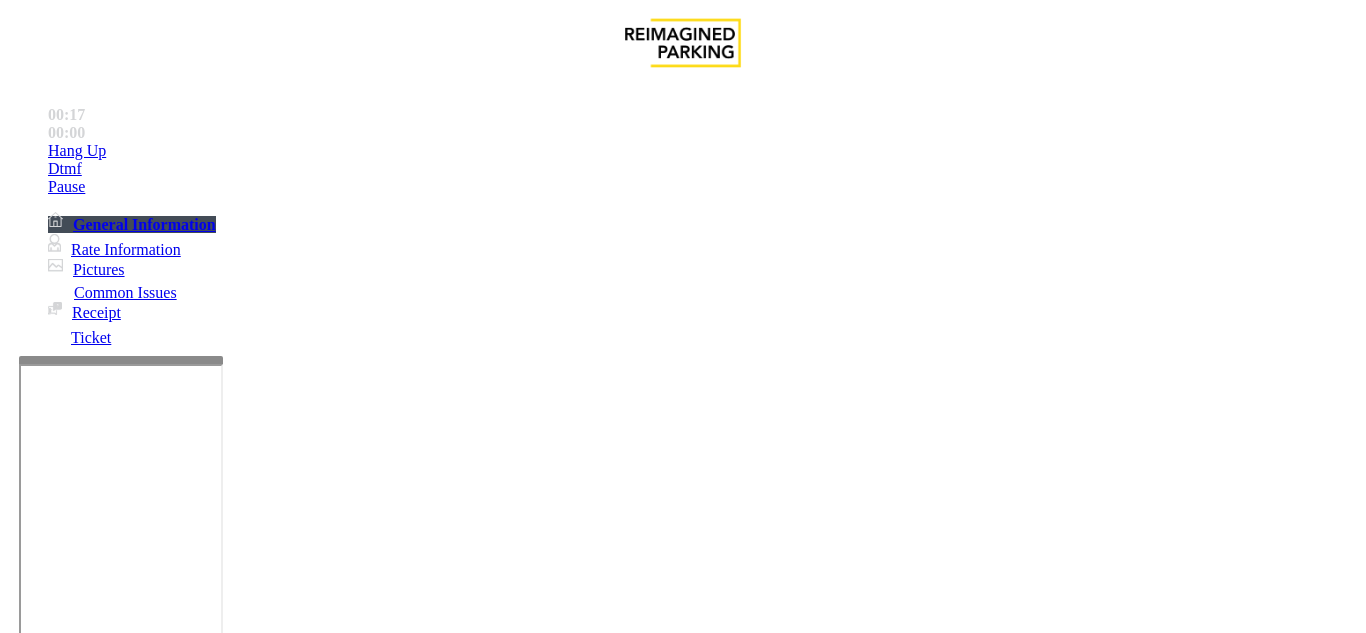 drag, startPoint x: 274, startPoint y: 174, endPoint x: 586, endPoint y: 171, distance: 312.01443 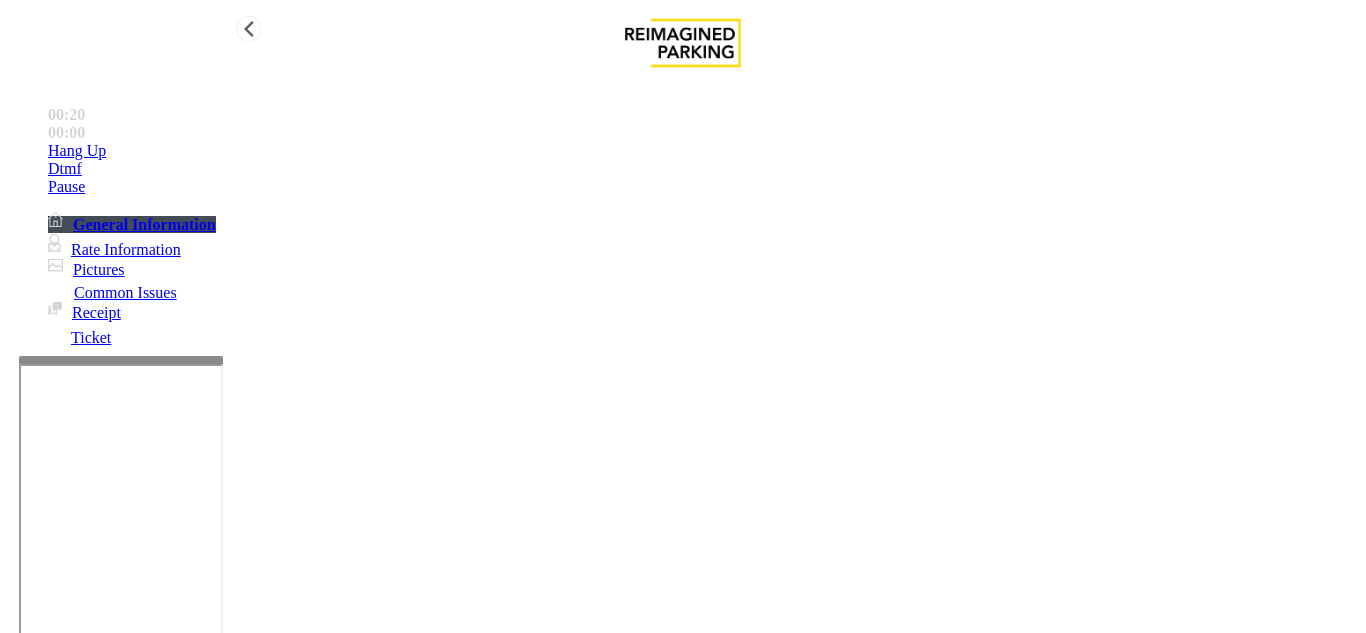 type on "**********" 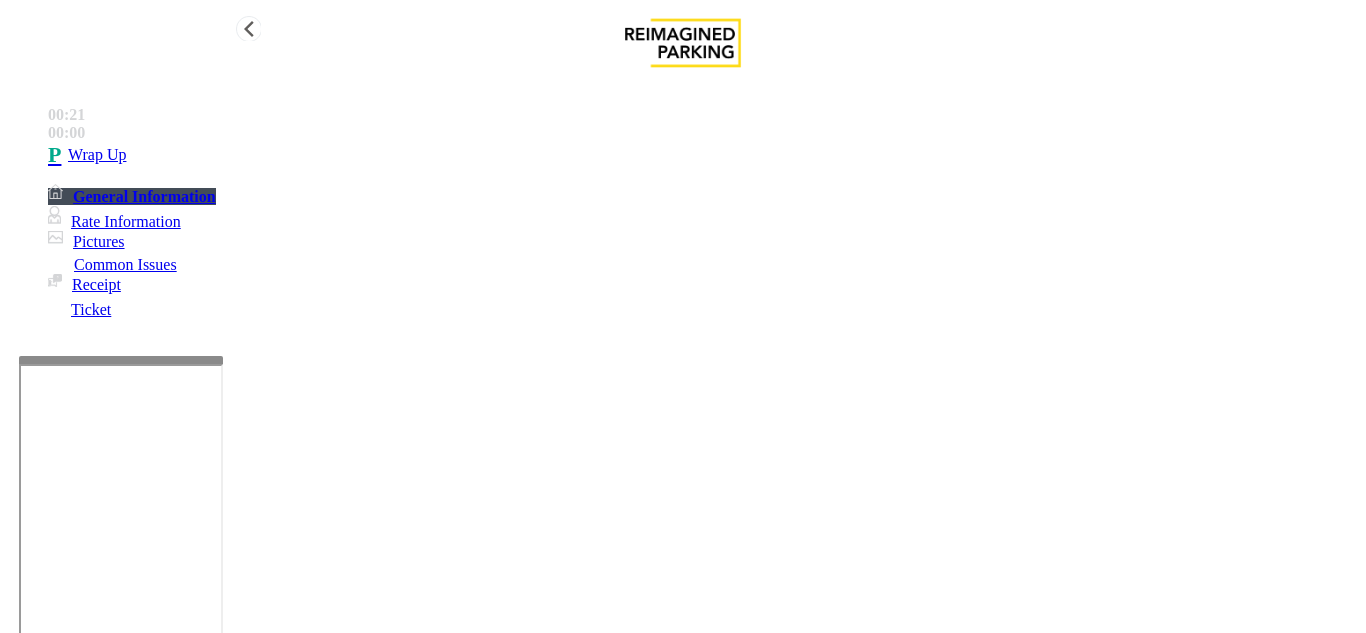 click on "Wrap Up" at bounding box center (703, 155) 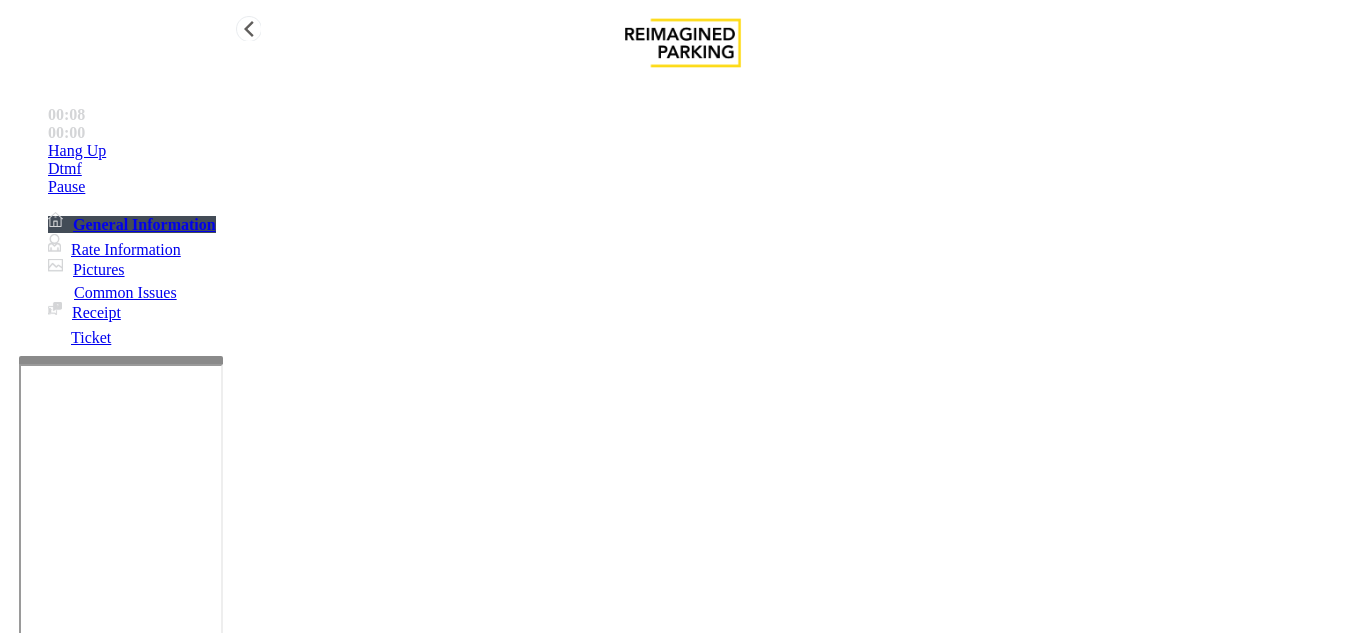 scroll, scrollTop: 400, scrollLeft: 0, axis: vertical 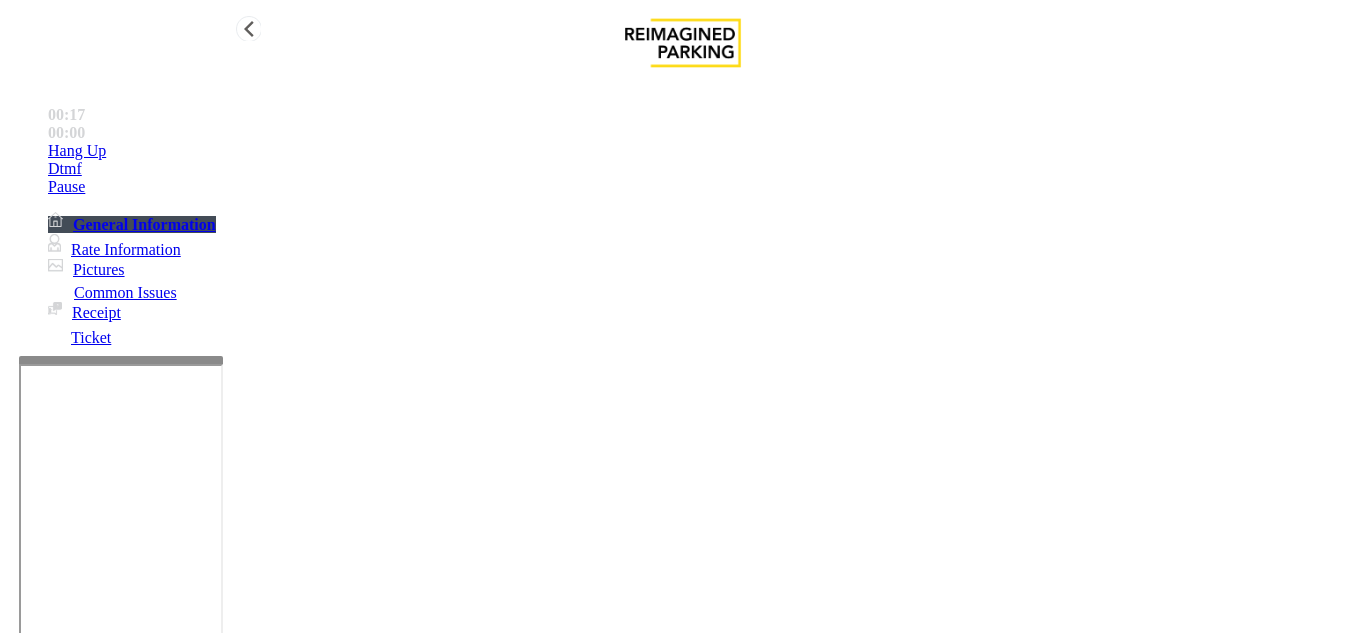 click on "Intercom Issue/No Response" at bounding box center (773, 1286) 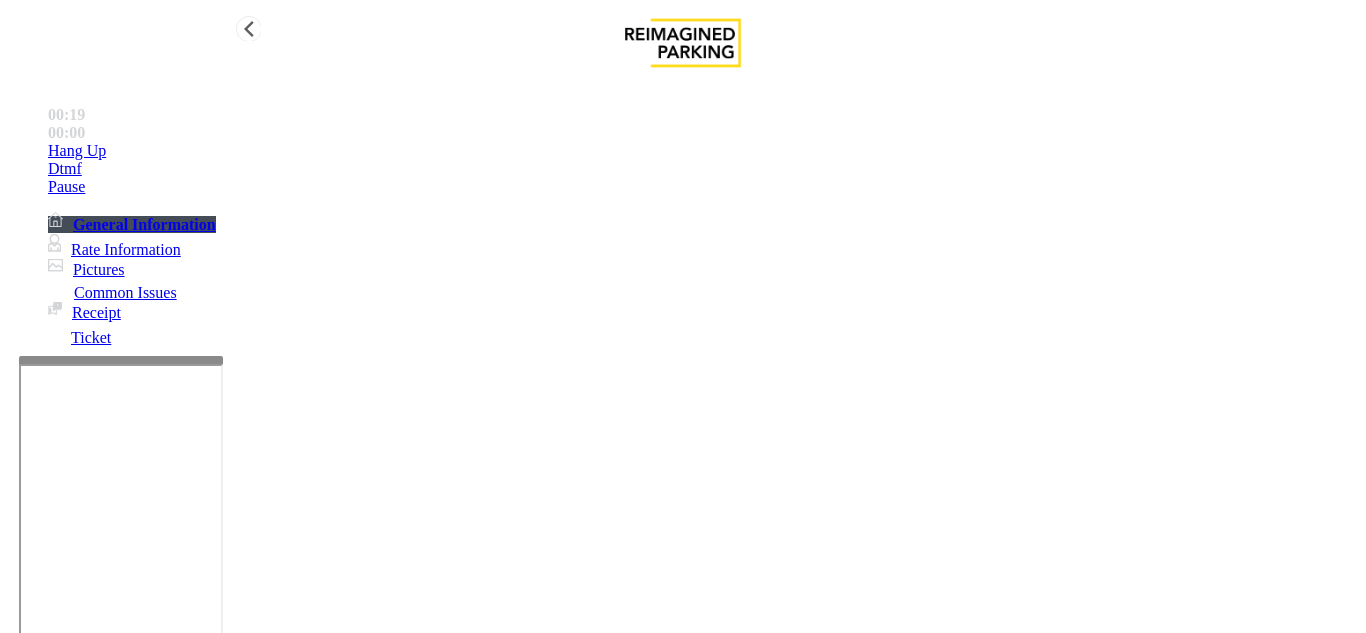 click on "Dtmf" at bounding box center [703, 151] 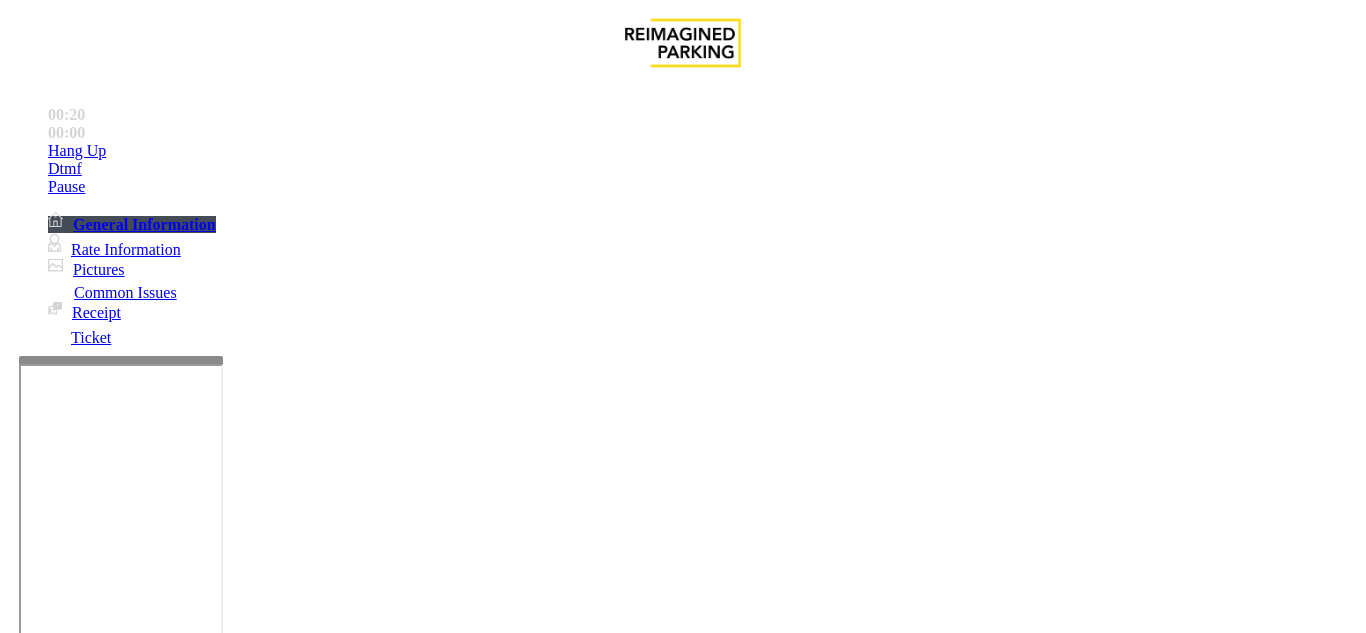 click on "× 1 2 ABC 3 DEF 4 GHI 5 JKL 6 MNO 7 PQRS 8 TUV 9 WXYZ * 0 #" at bounding box center (683, 5585) 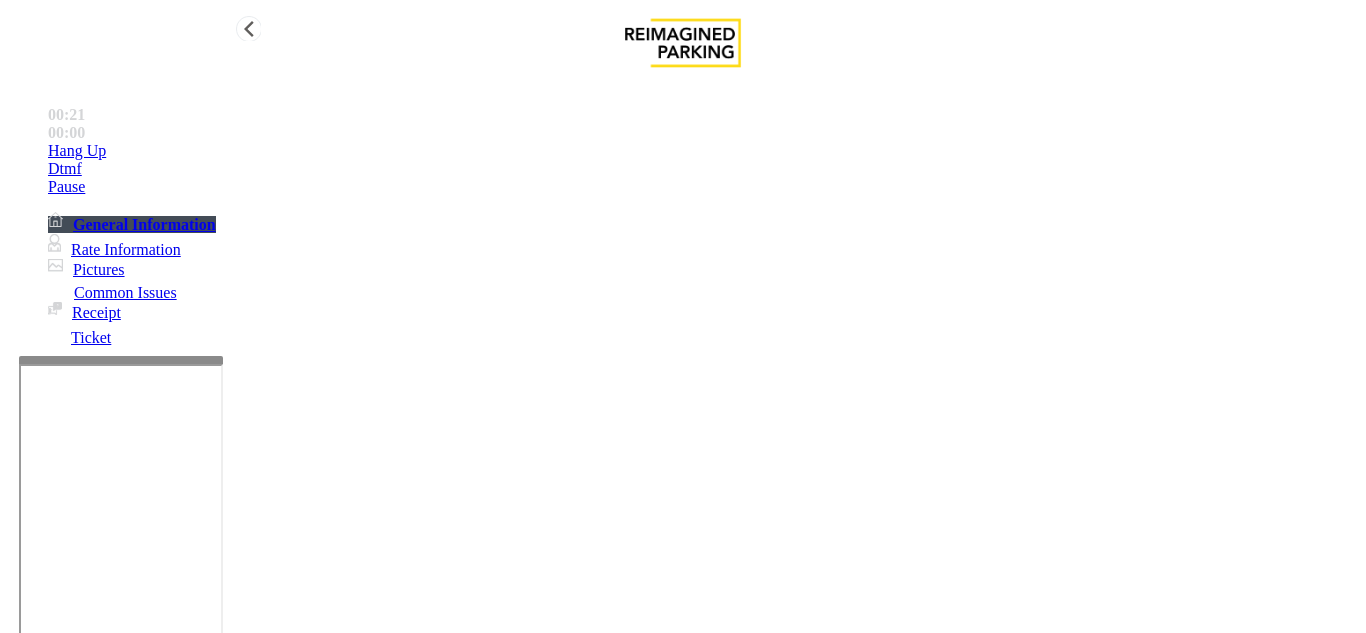 click on "Hang Up" at bounding box center [703, 151] 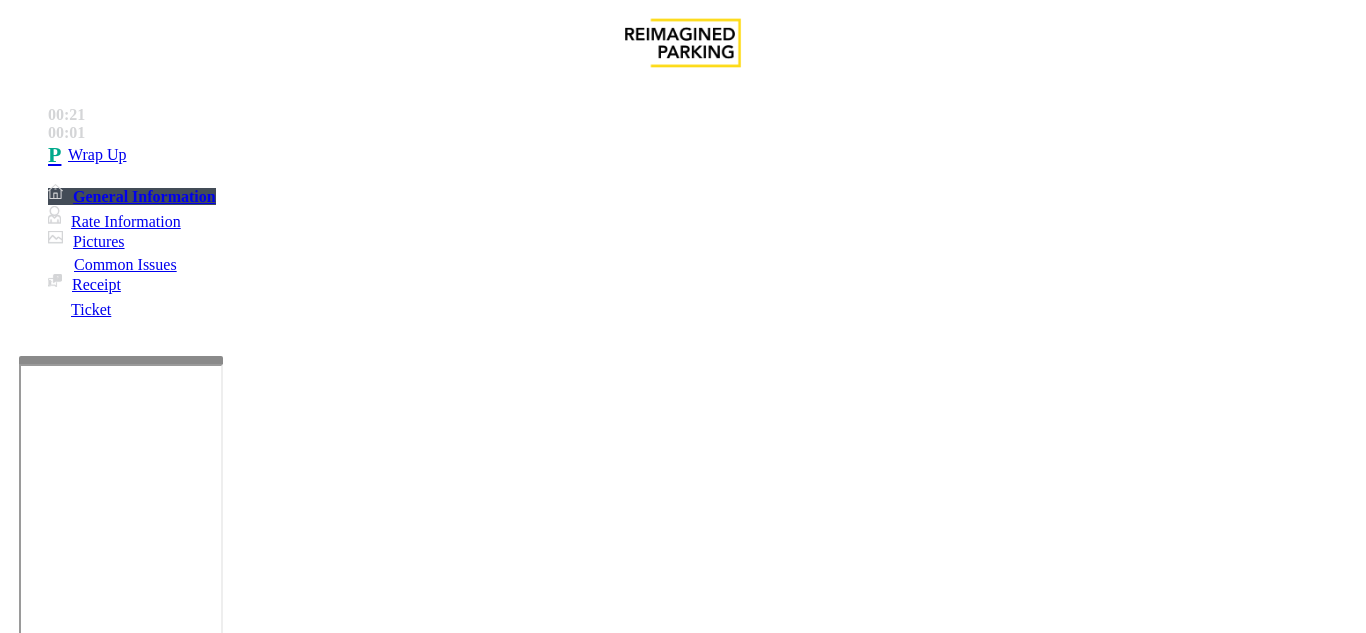 drag, startPoint x: 276, startPoint y: 182, endPoint x: 537, endPoint y: 177, distance: 261.04788 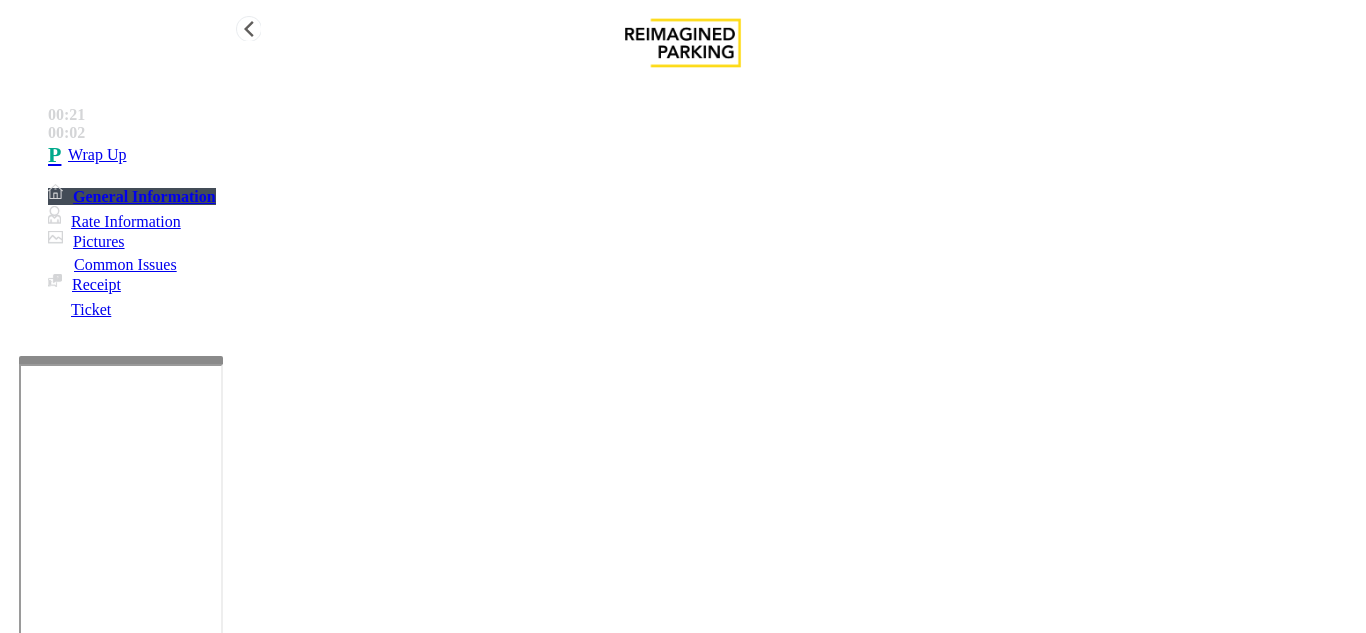 type on "**********" 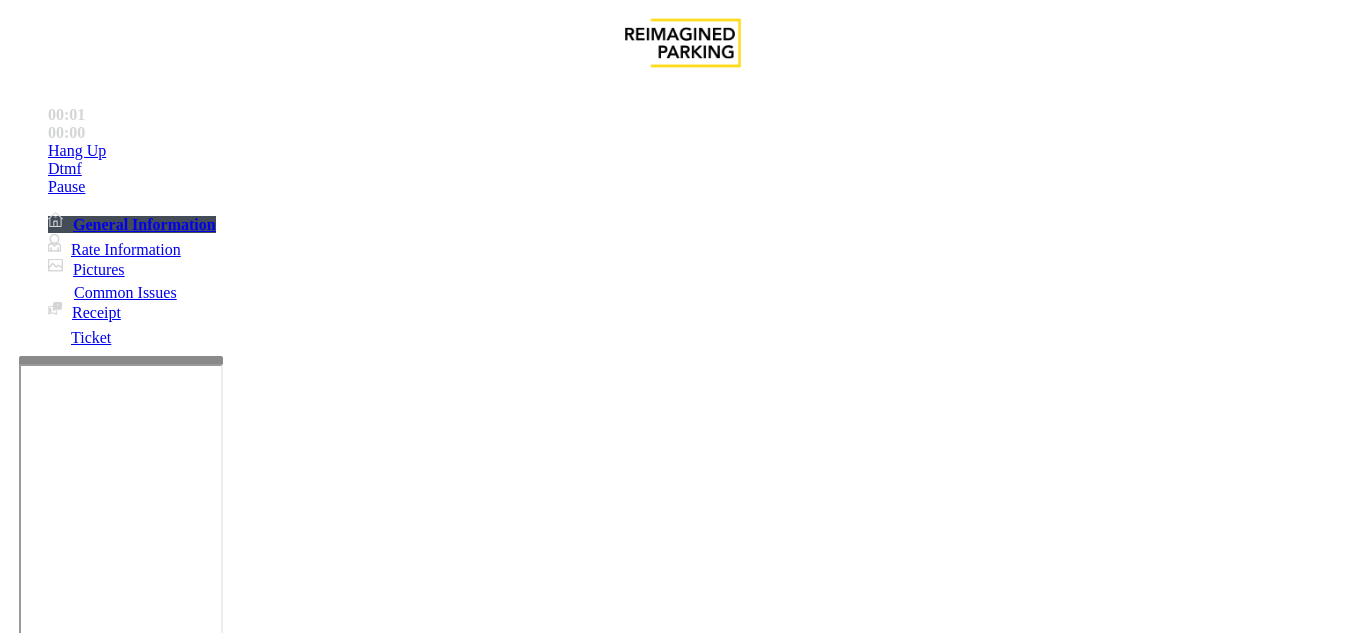 scroll, scrollTop: 300, scrollLeft: 0, axis: vertical 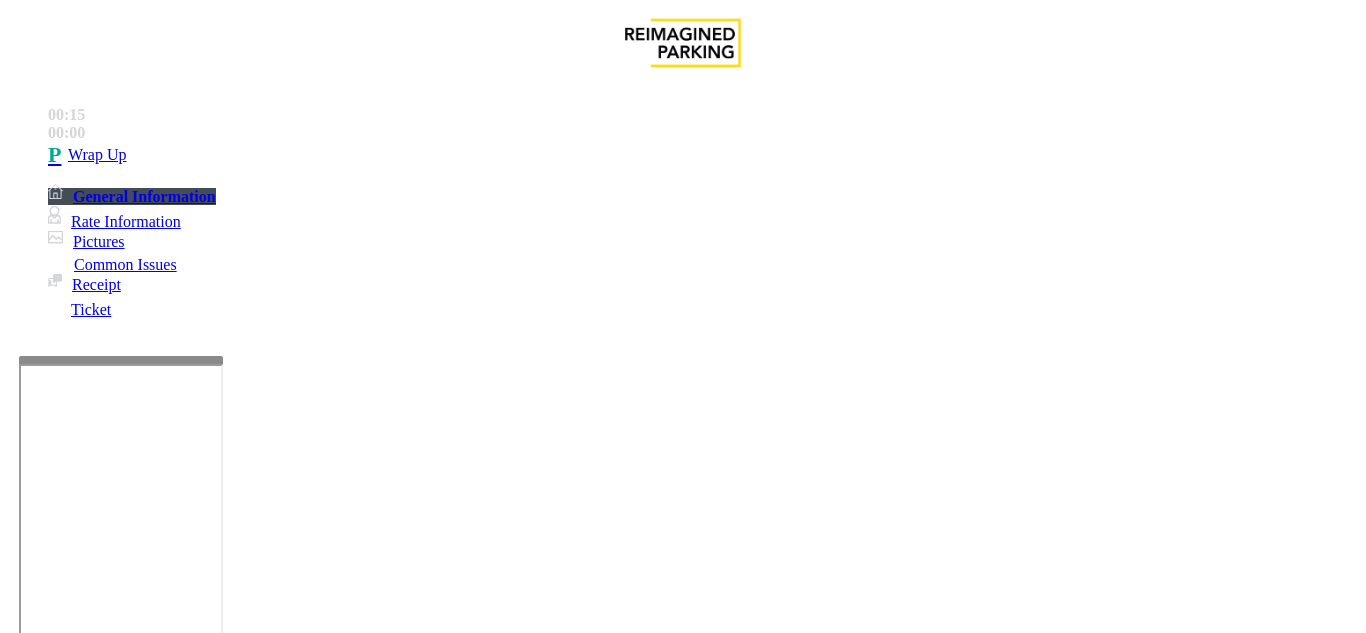 click on "Intercom Issue/No Response" at bounding box center (929, 1286) 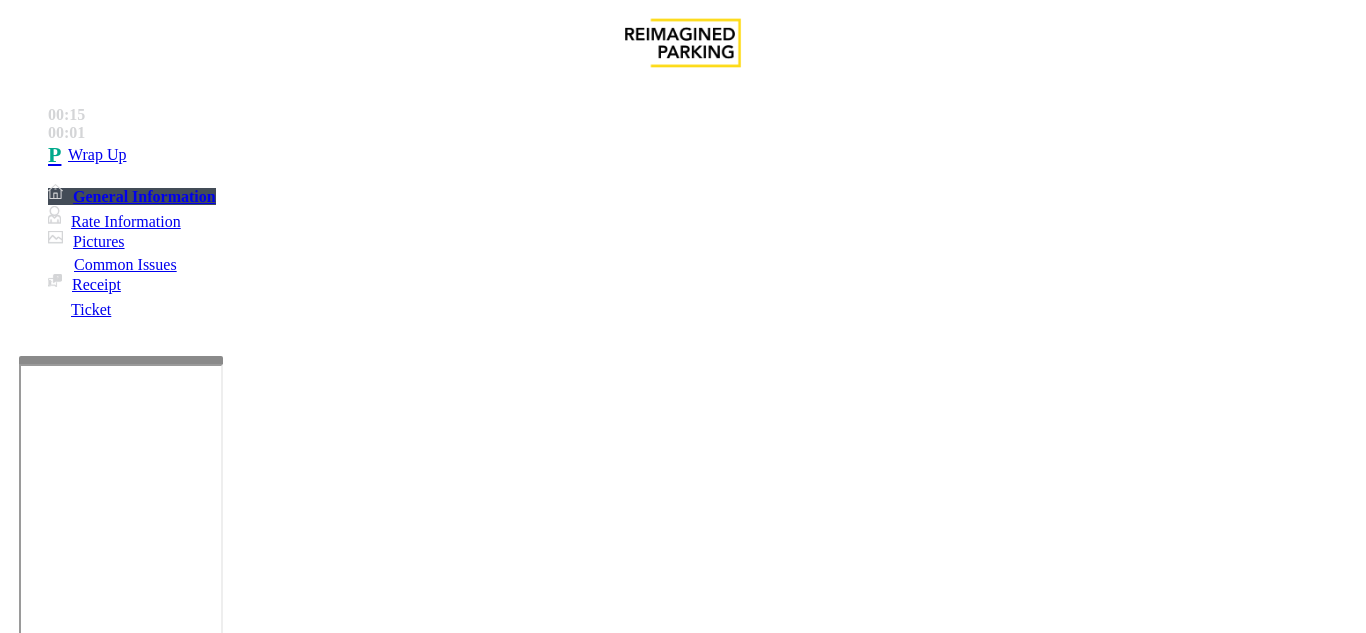 click on "No Response/Unable to hear parker" at bounding box center (142, 1286) 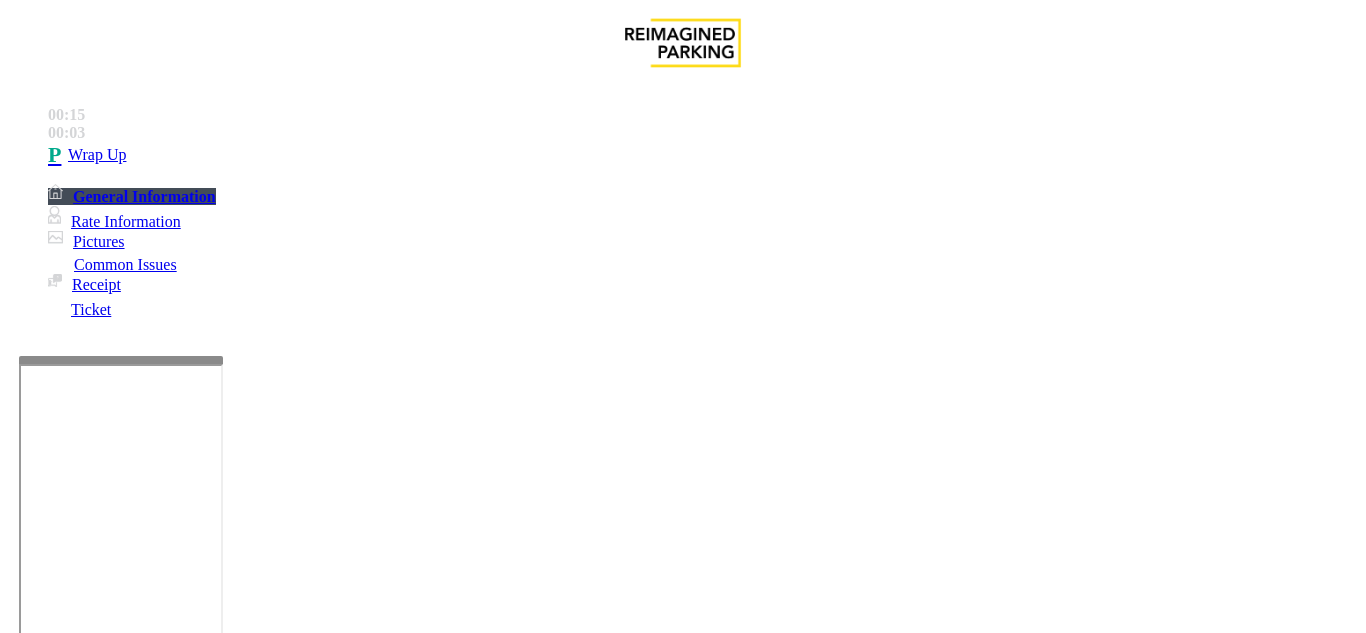 drag, startPoint x: 307, startPoint y: 179, endPoint x: 387, endPoint y: 188, distance: 80.50466 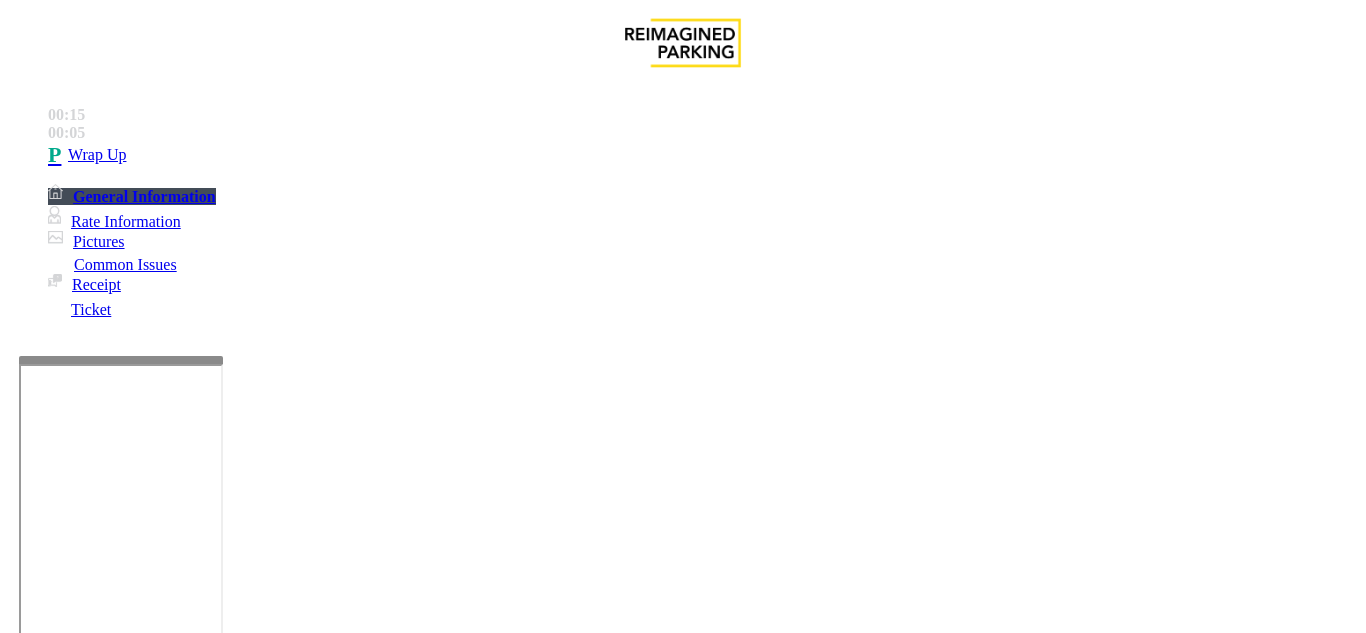 click at bounding box center (229, 1334) 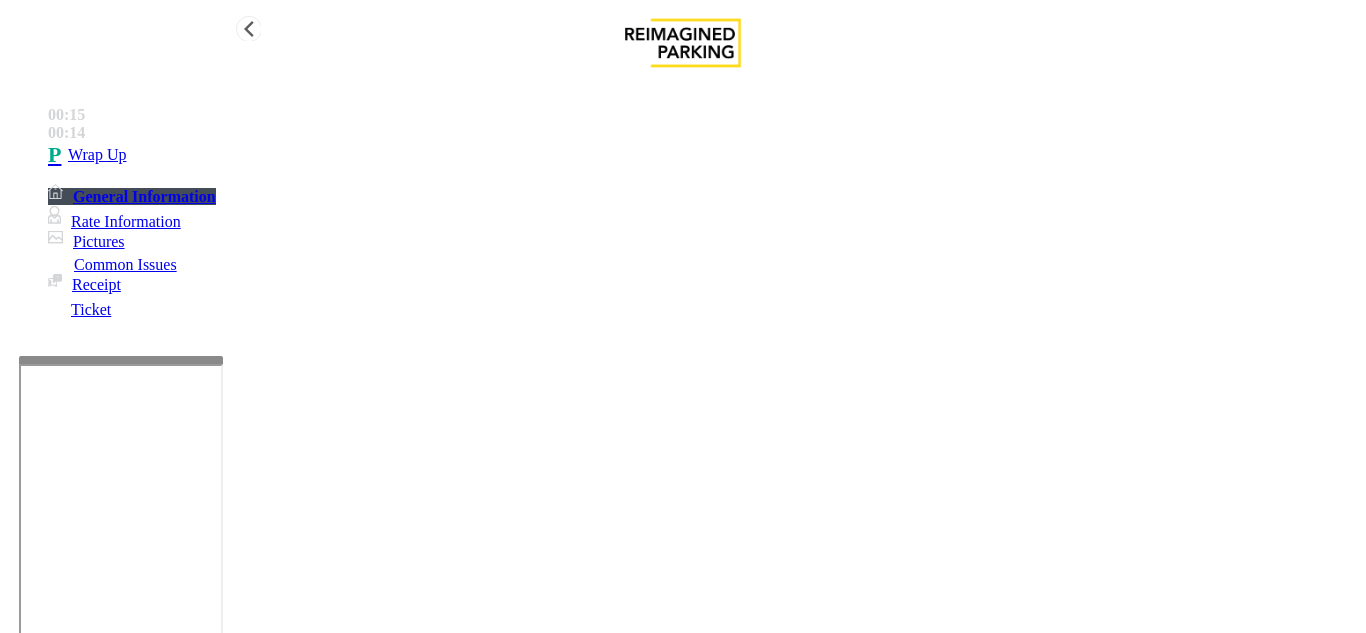 type on "**********" 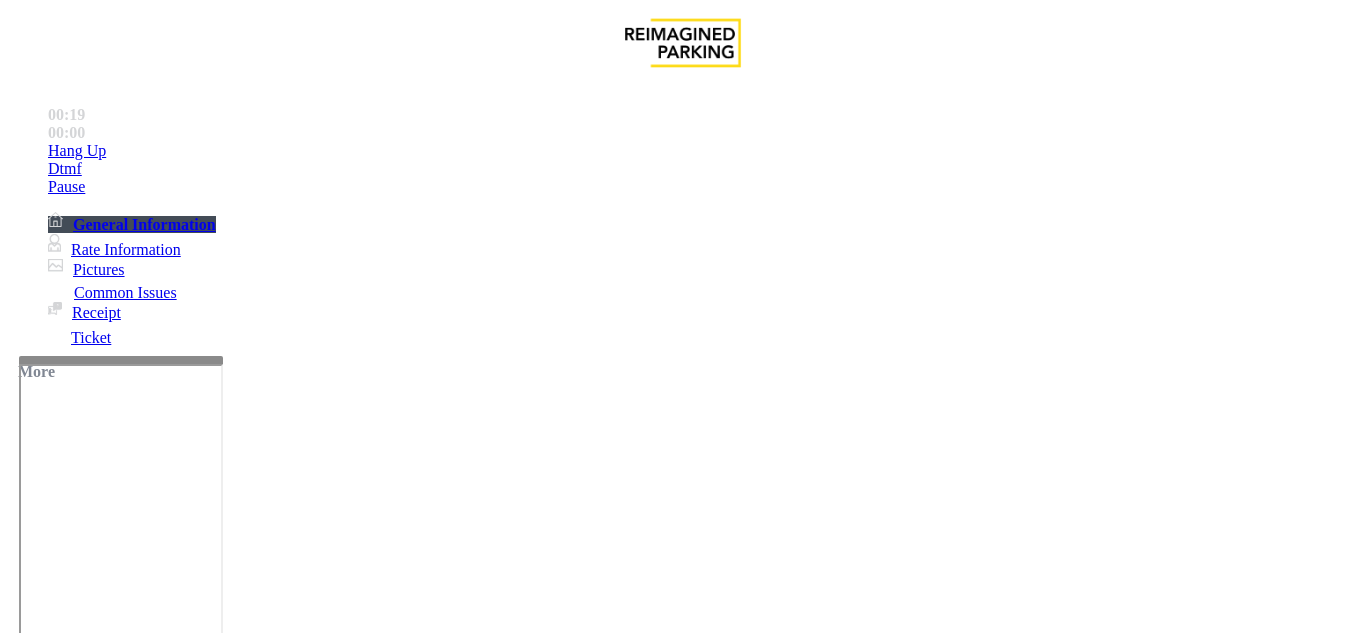 scroll, scrollTop: 600, scrollLeft: 0, axis: vertical 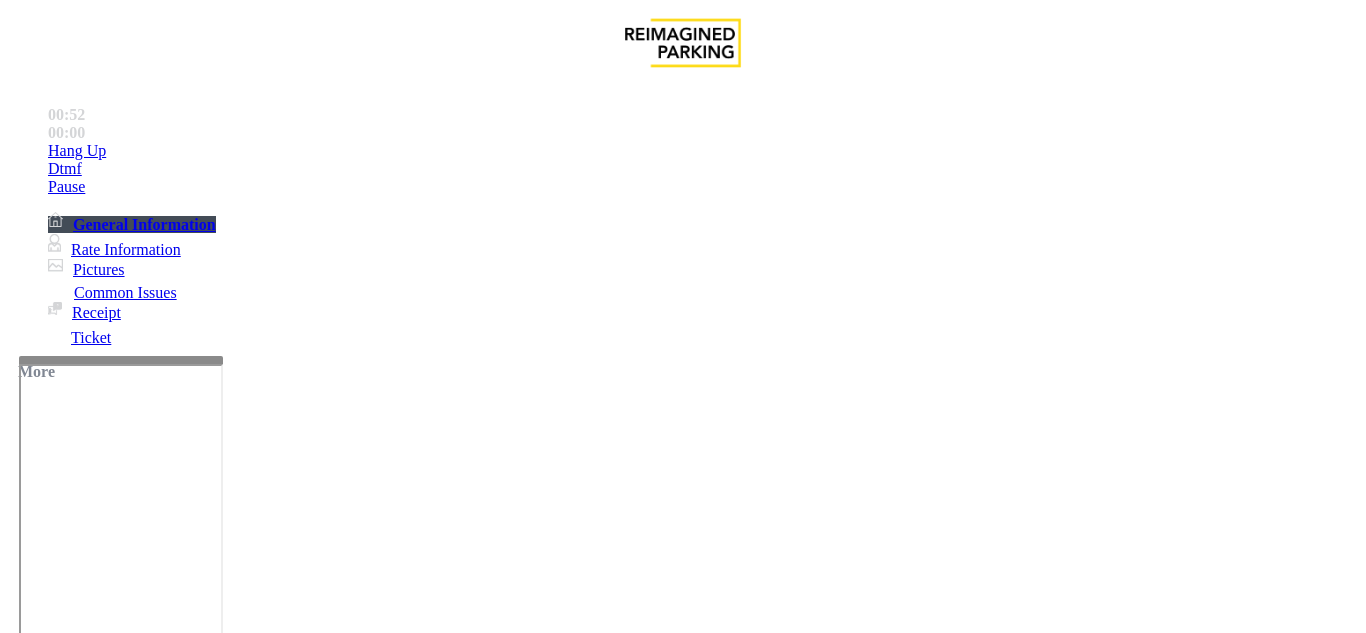 click on "Equipment Issue" at bounding box center (483, 1286) 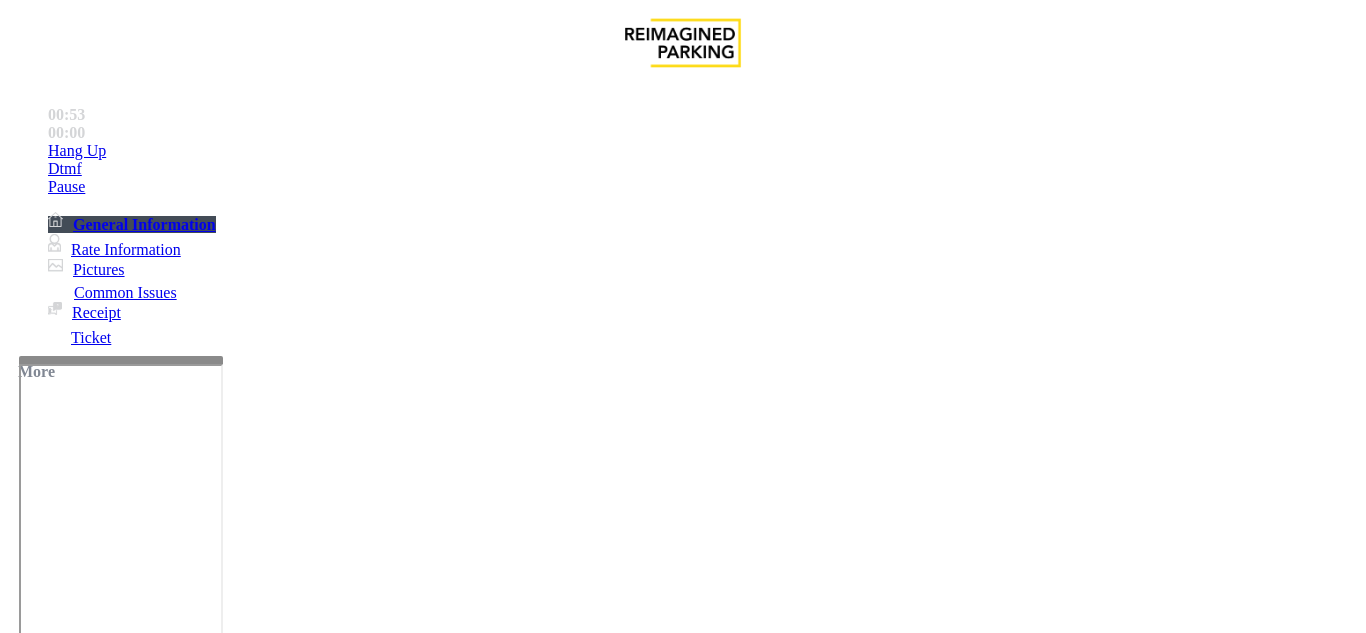 click on "Gate / Door Won't Open" at bounding box center [575, 1286] 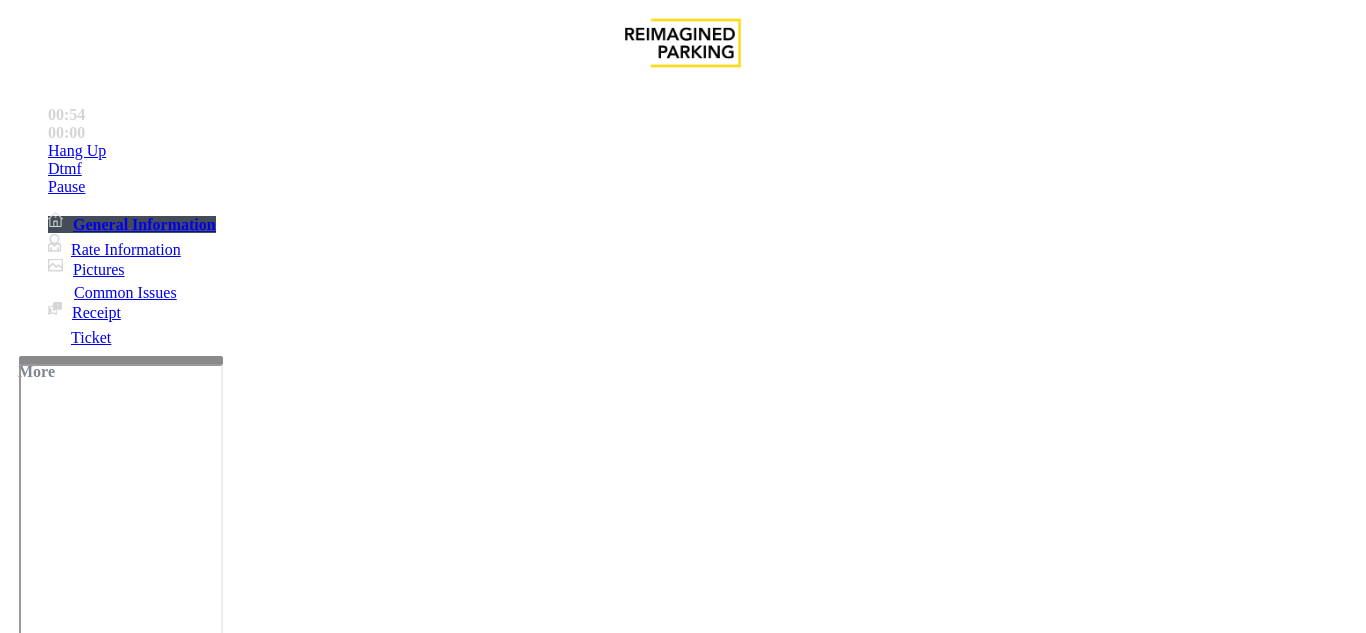 scroll, scrollTop: 200, scrollLeft: 0, axis: vertical 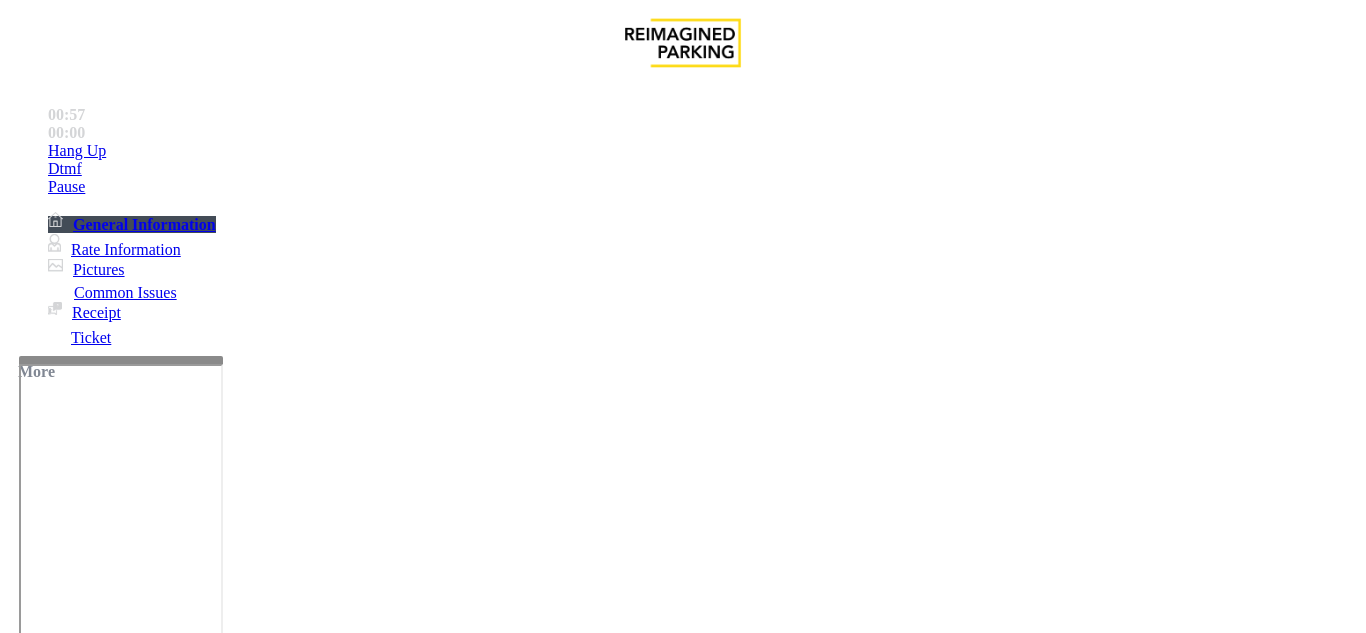 click at bounding box center (221, 1642) 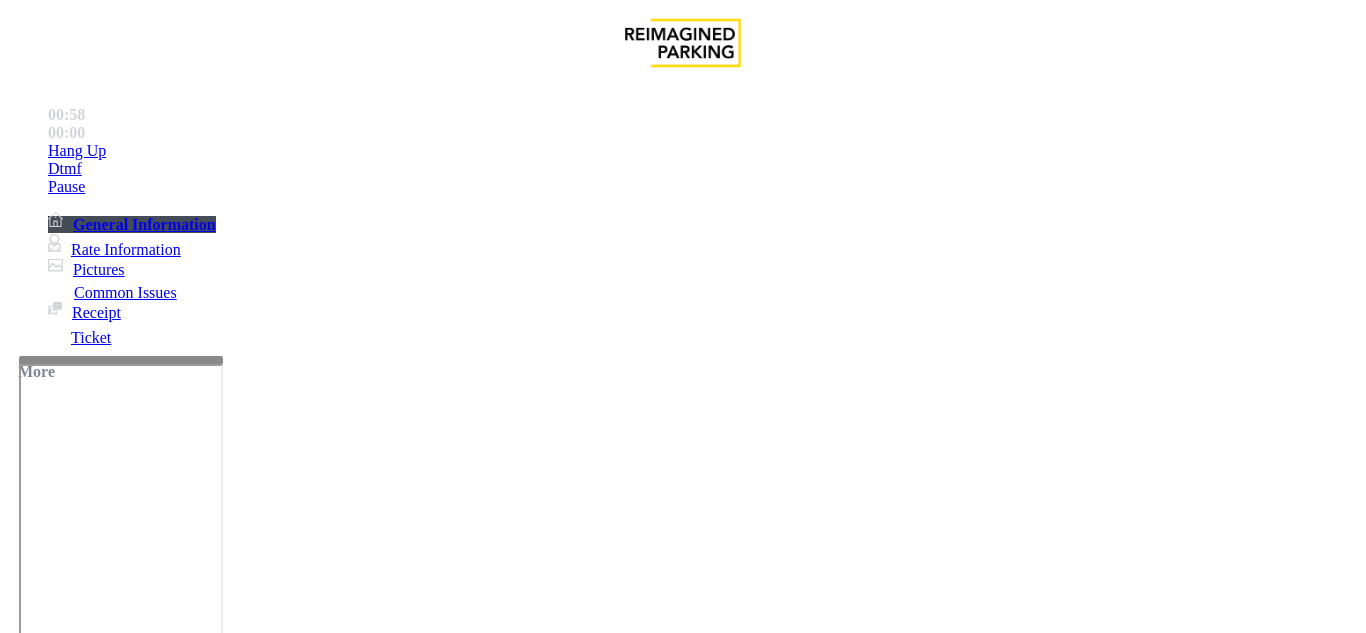 scroll, scrollTop: 0, scrollLeft: 0, axis: both 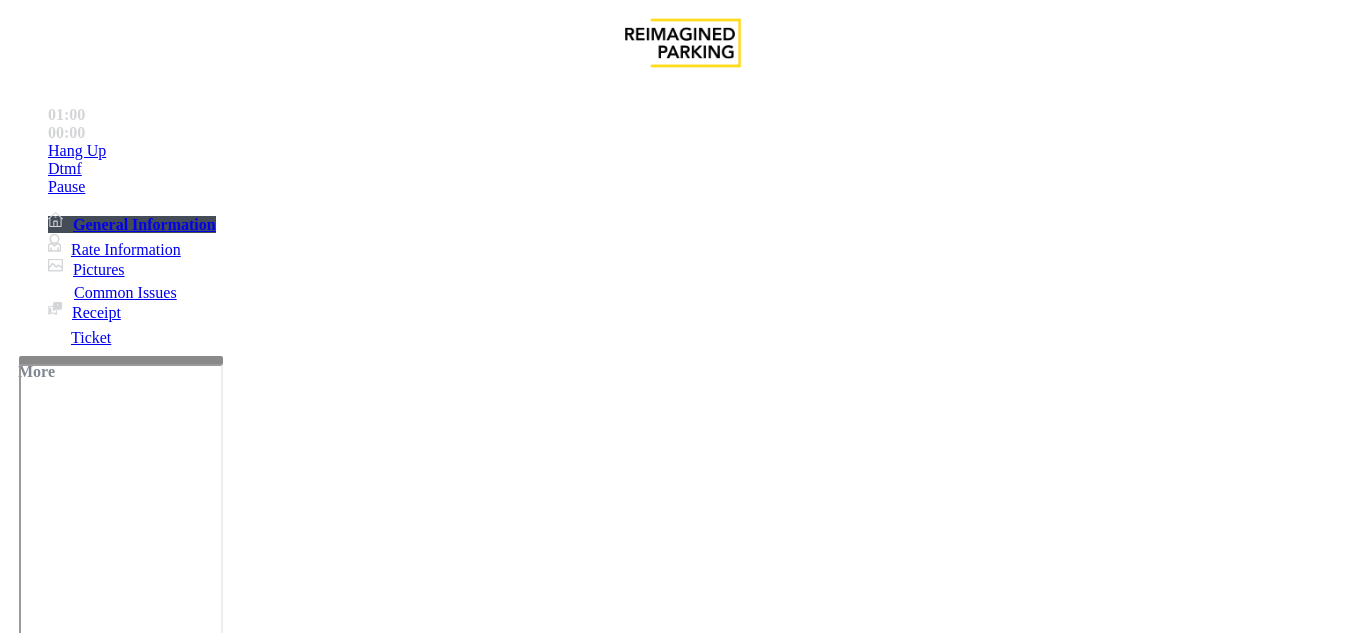 drag, startPoint x: 335, startPoint y: 188, endPoint x: 491, endPoint y: 182, distance: 156.11534 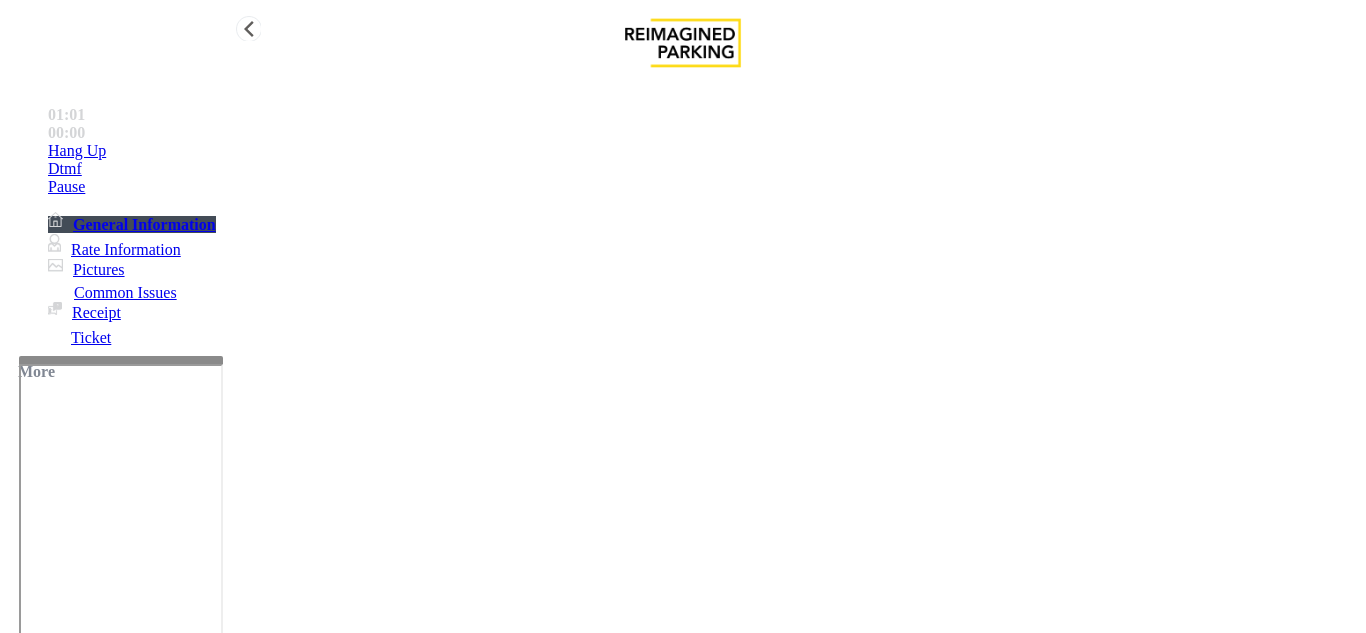 click on "Hang Up" at bounding box center [703, 151] 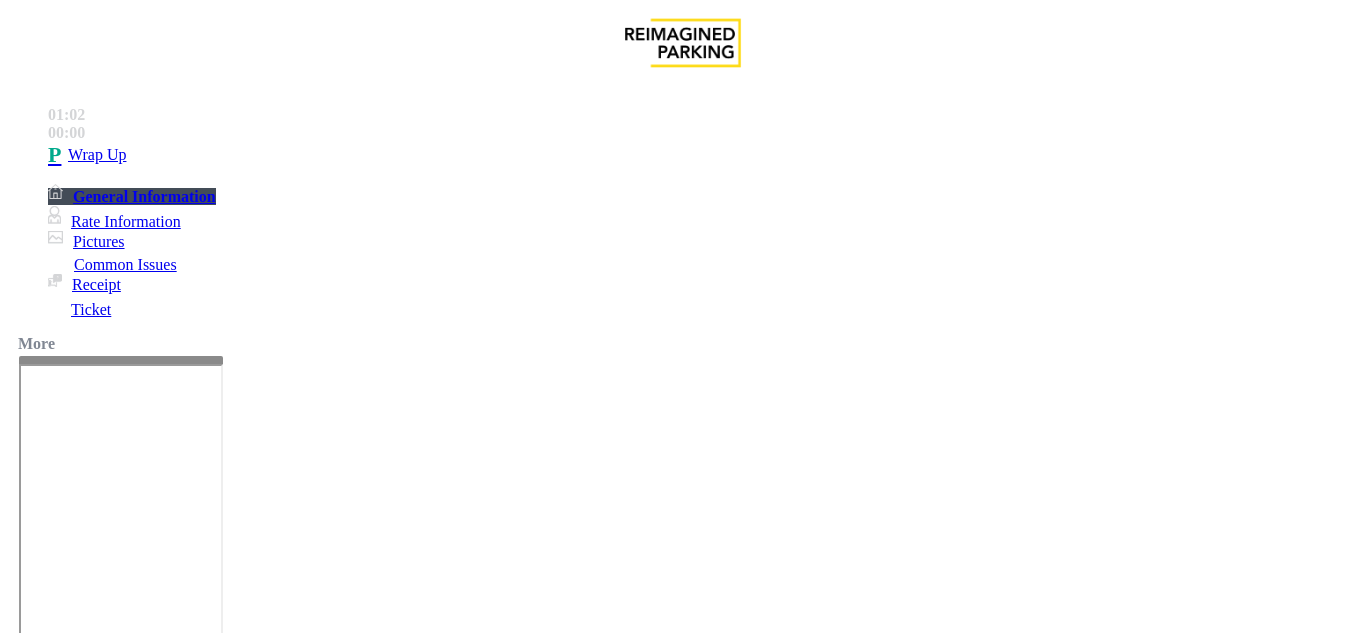 scroll, scrollTop: 100, scrollLeft: 0, axis: vertical 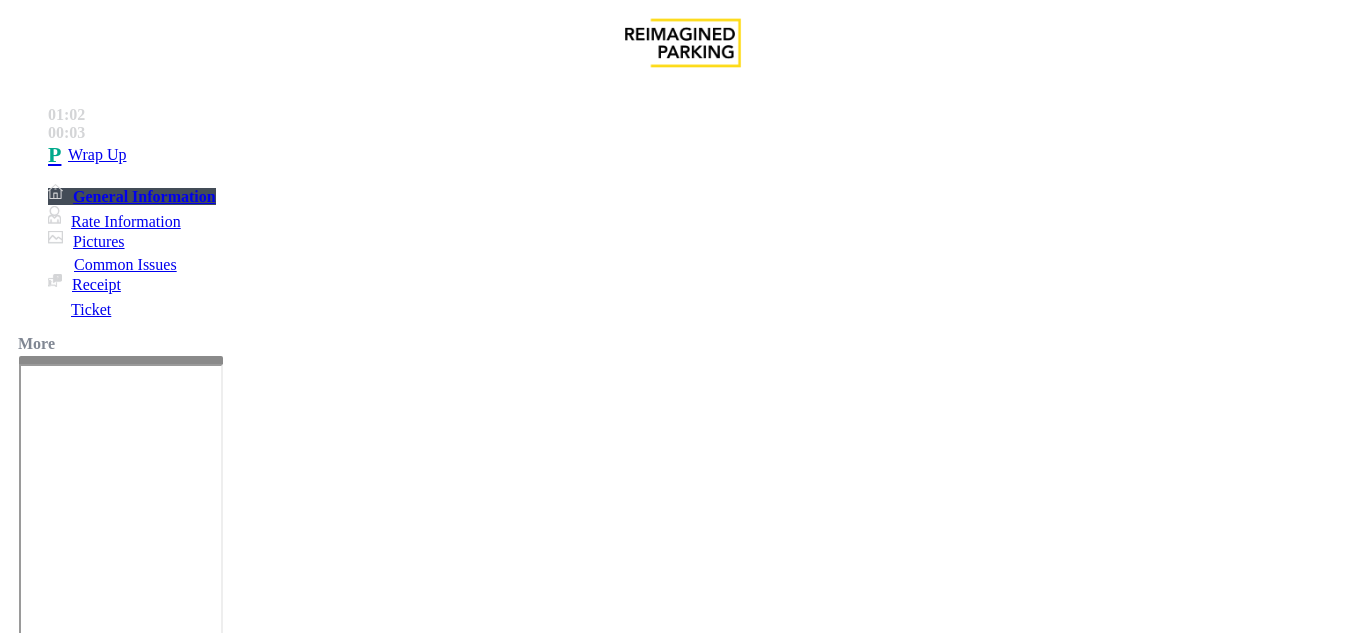 click at bounding box center [221, 1642] 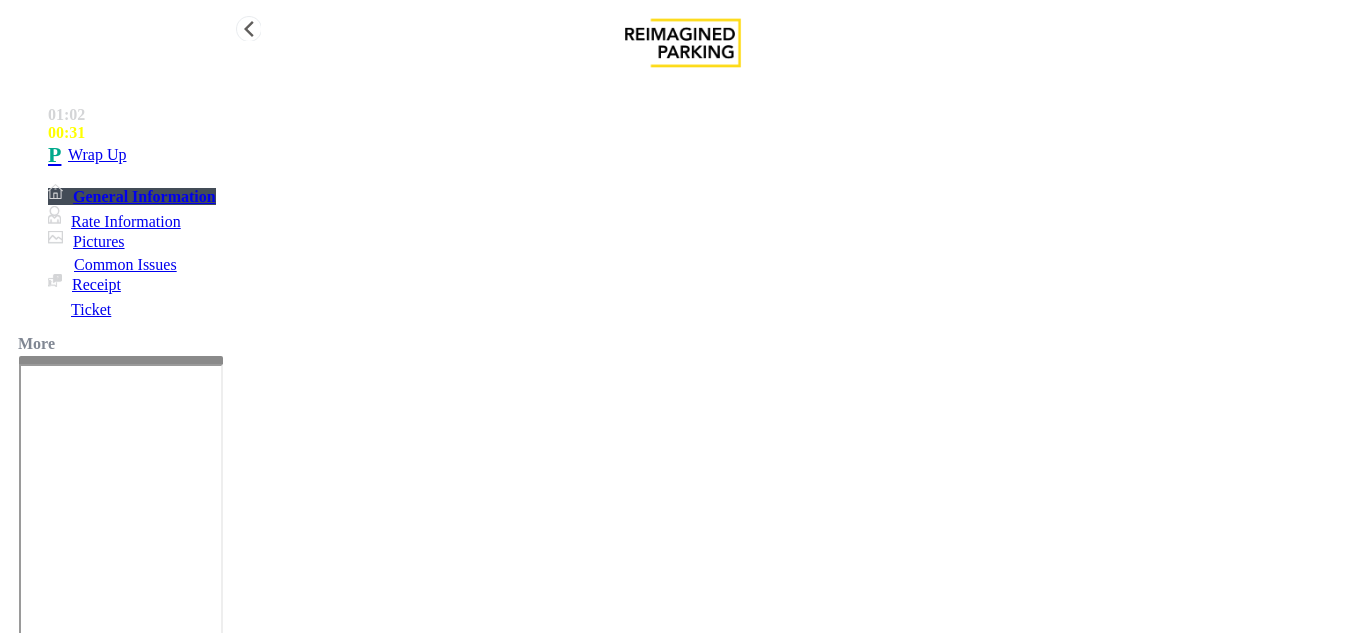 type on "**********" 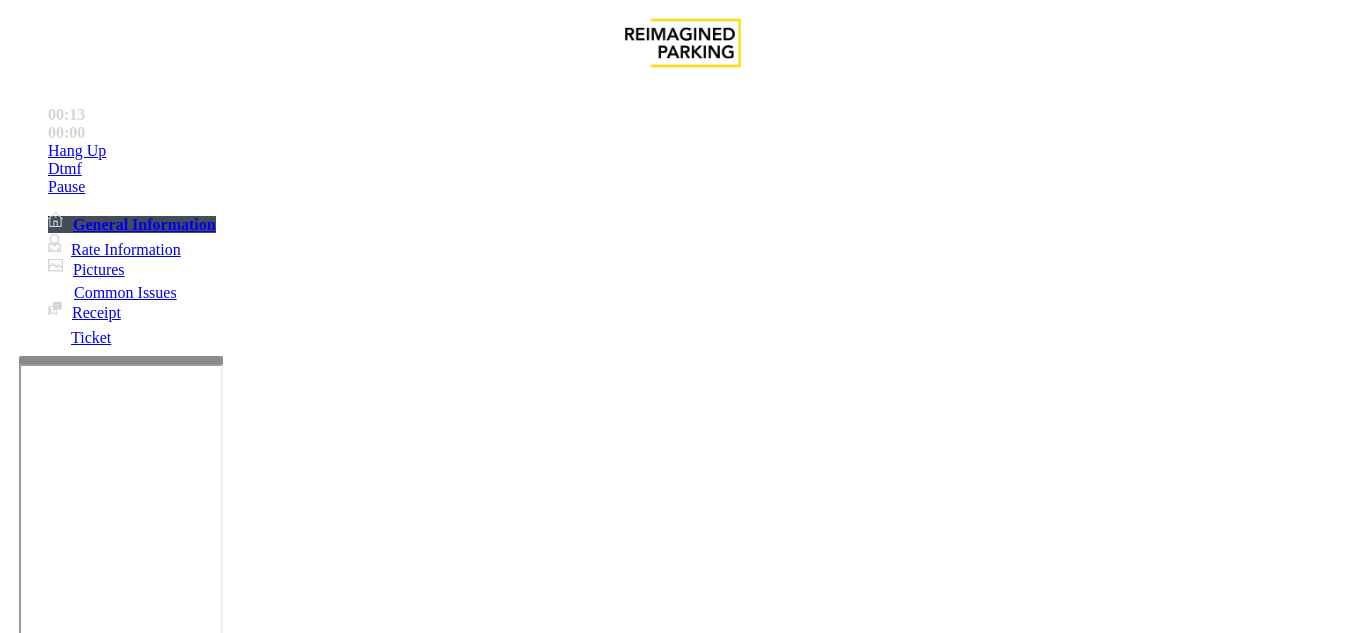 scroll, scrollTop: 800, scrollLeft: 0, axis: vertical 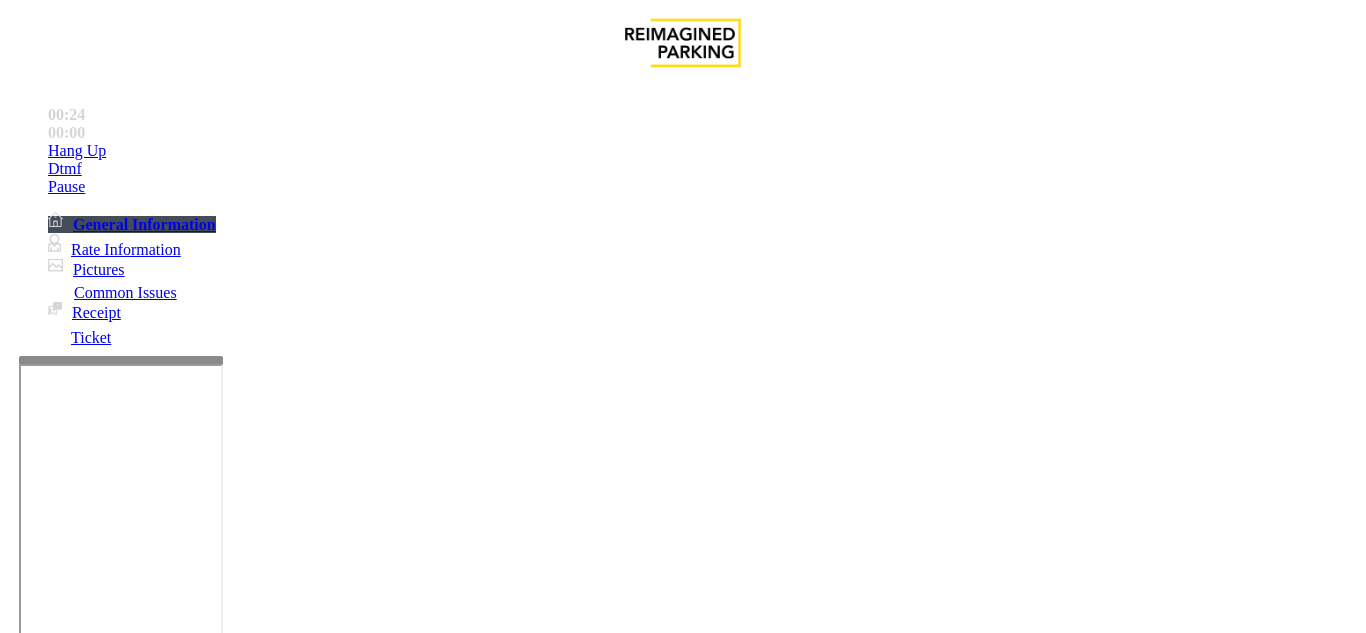 click on "Ticket Issue" at bounding box center (71, 1286) 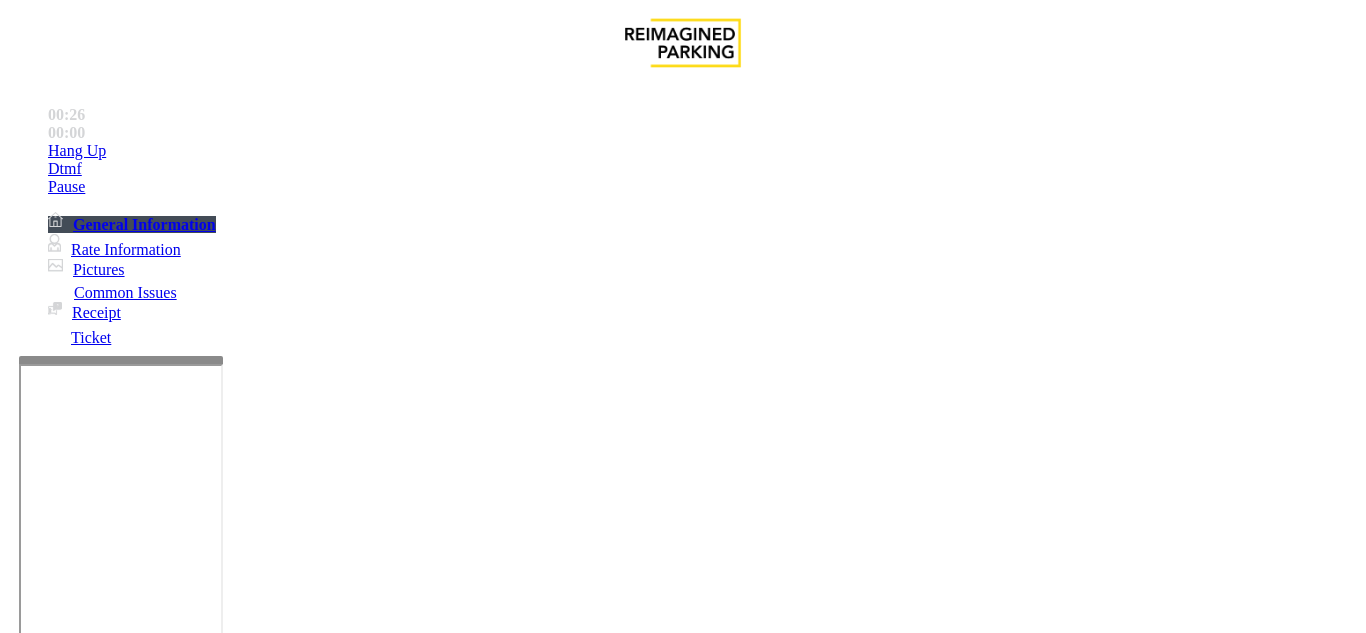 click on "Issue" at bounding box center [42, 1253] 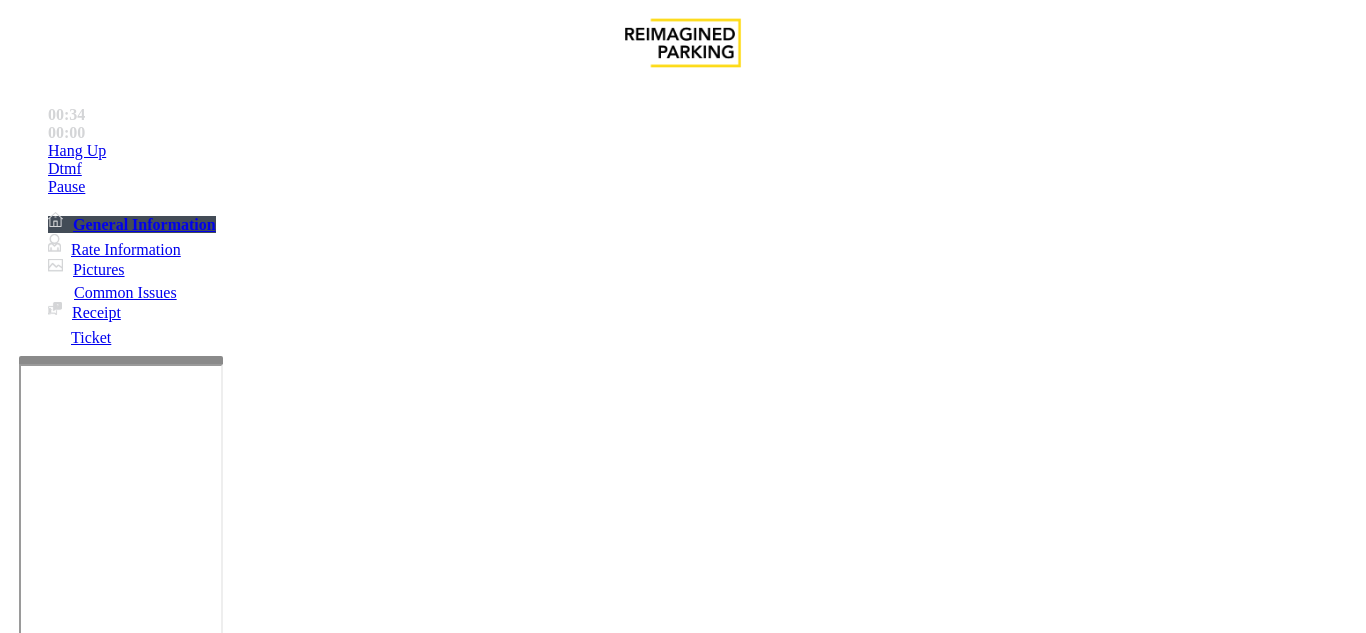 click on "Ticket Issue" at bounding box center (71, 1286) 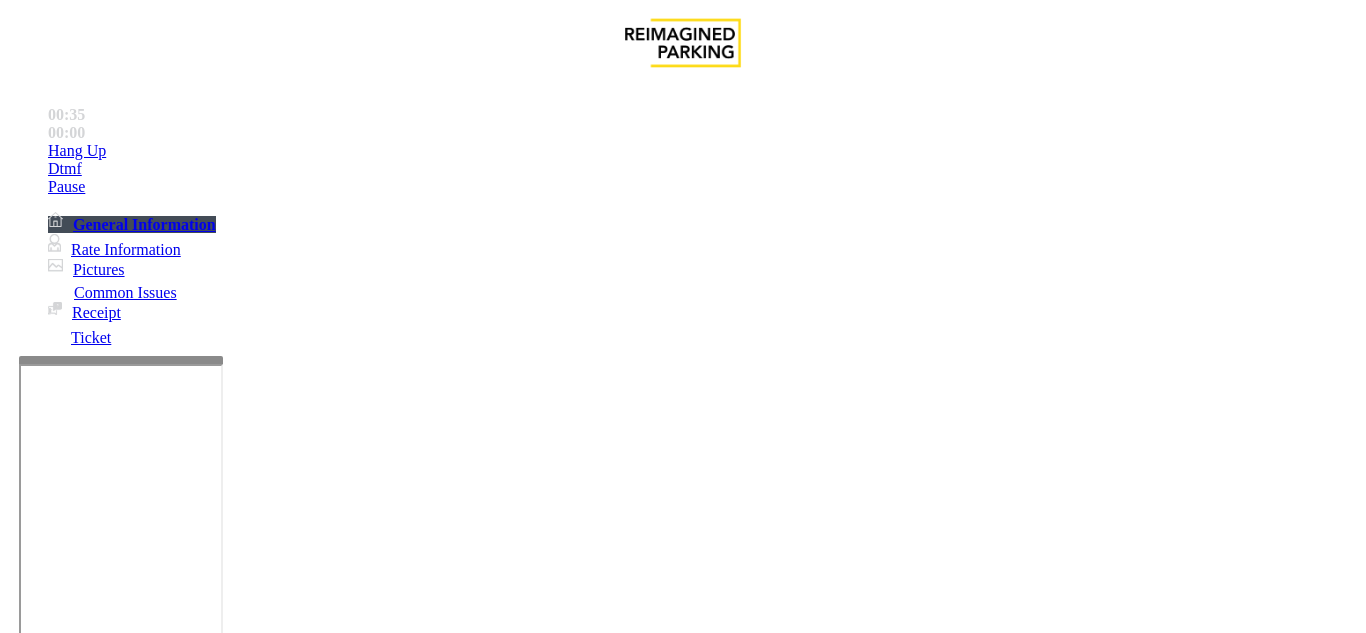 click on "Ticket Unreadable" at bounding box center (300, 1286) 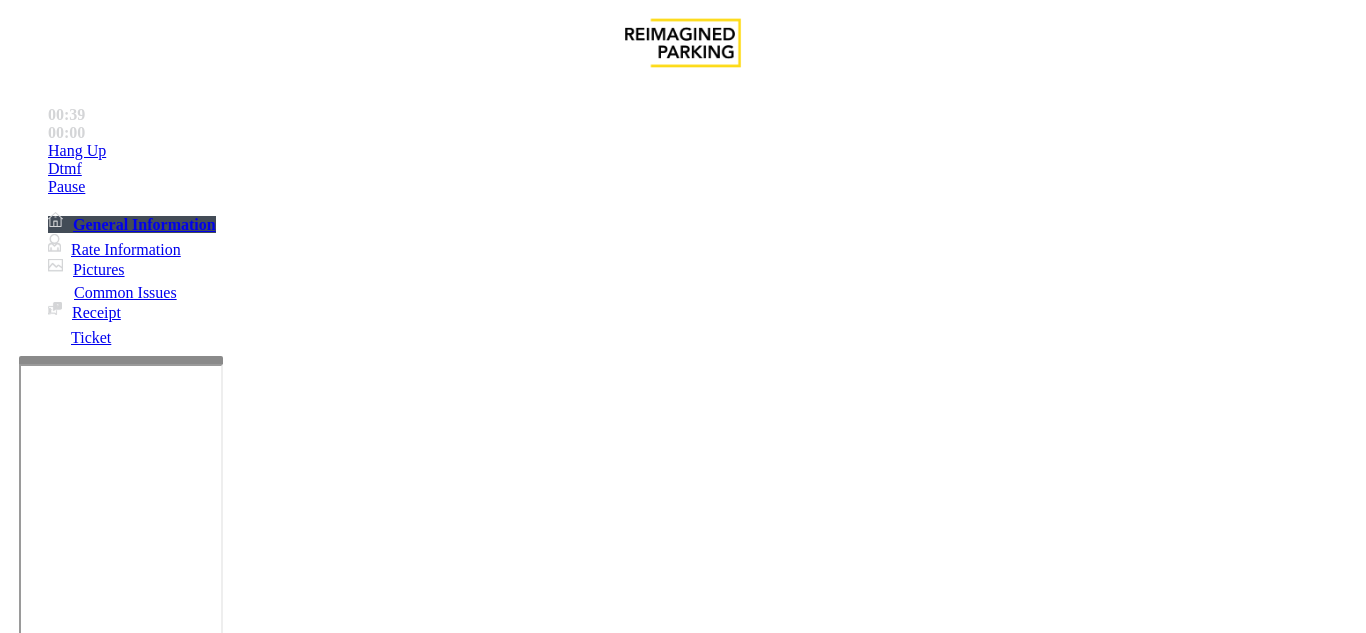 click at bounding box center [221, 1580] 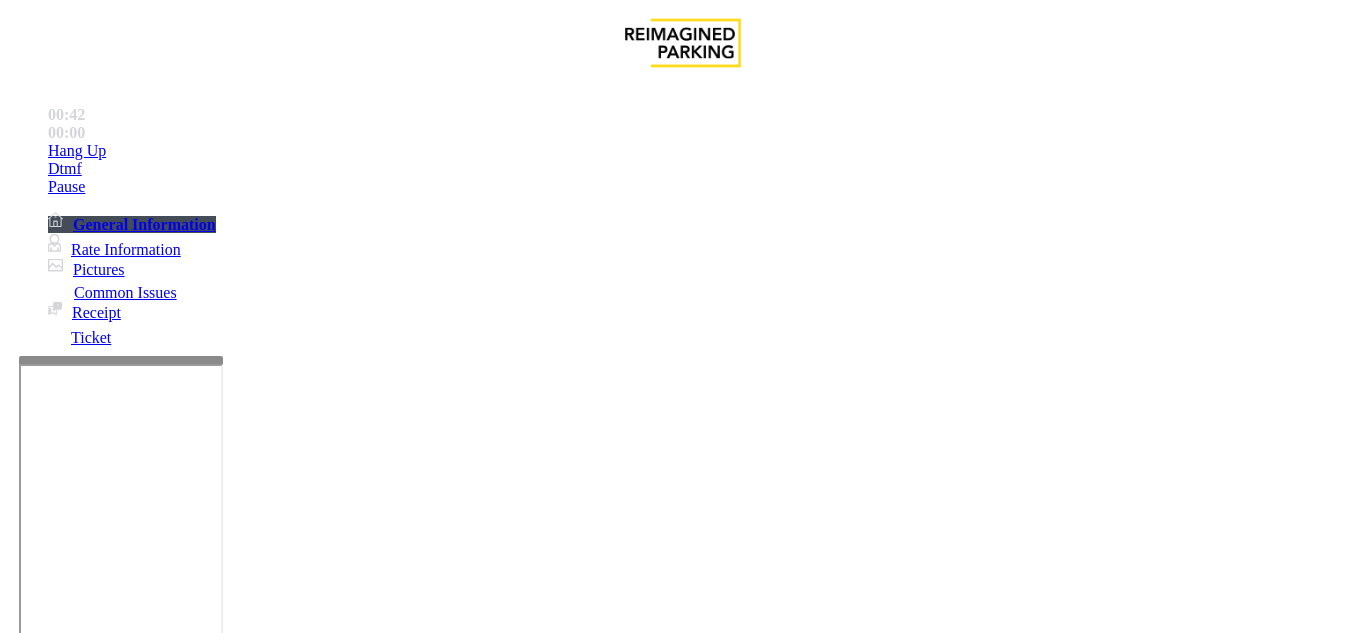 drag, startPoint x: 269, startPoint y: 181, endPoint x: 395, endPoint y: 186, distance: 126.09917 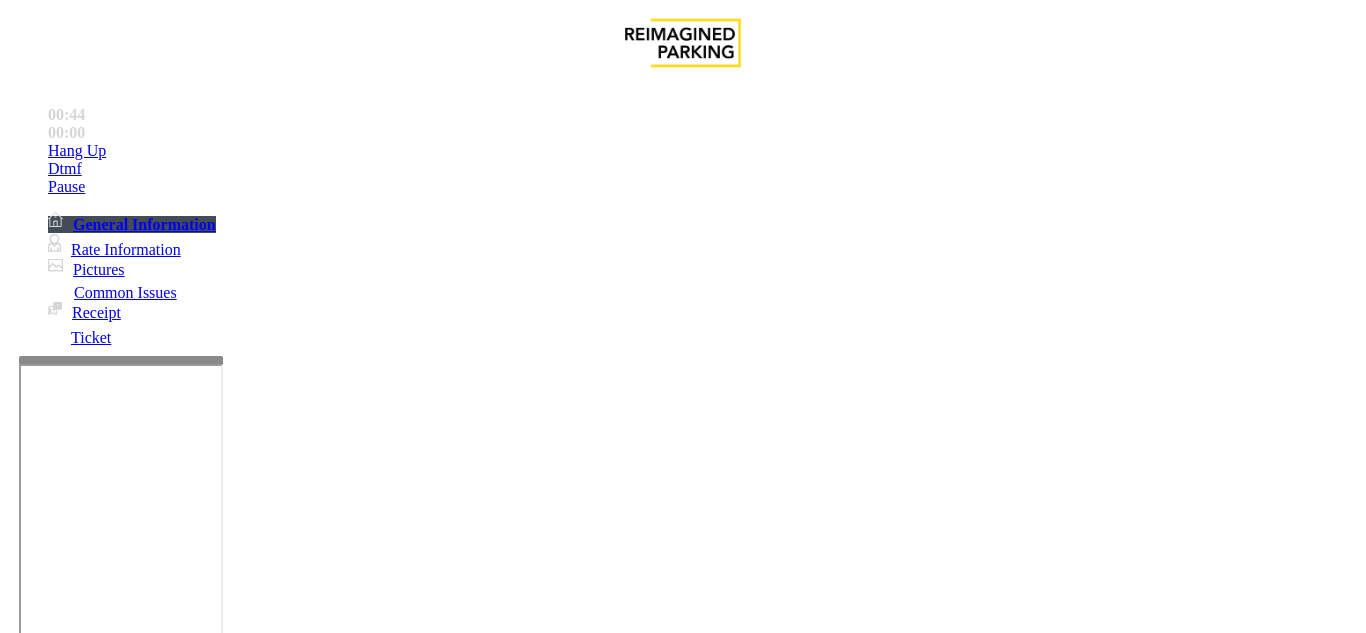 type on "**********" 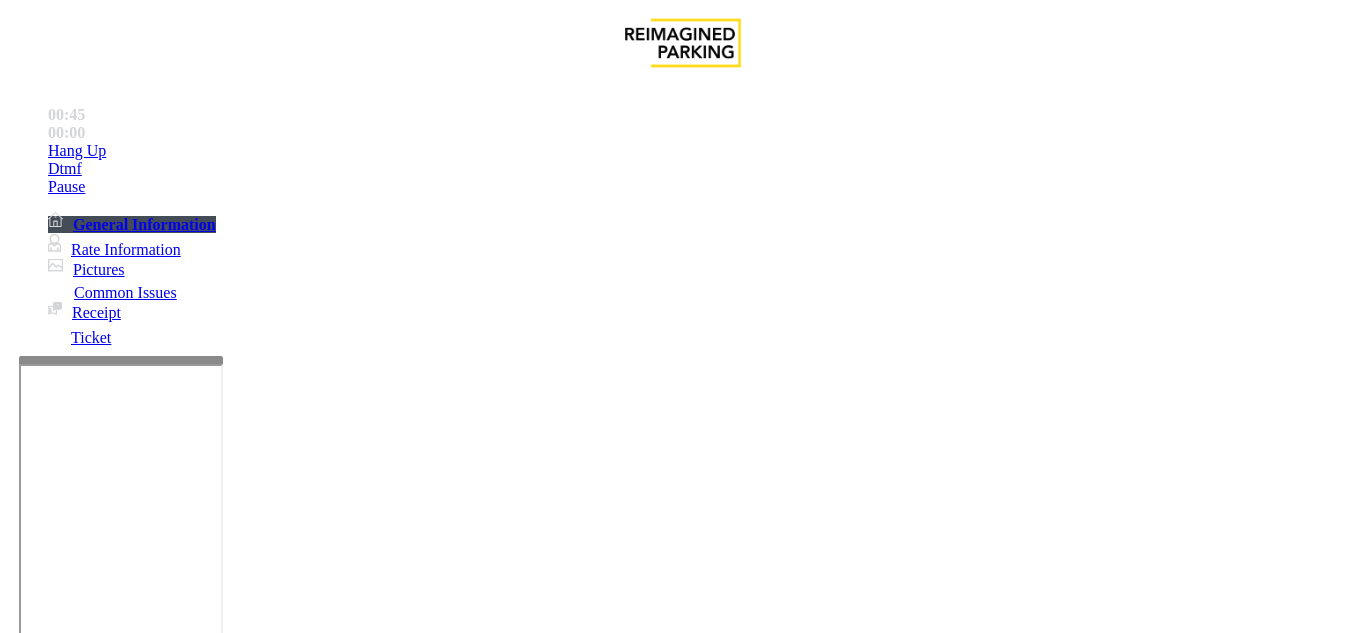 click on "**********" at bounding box center (682, 1406) 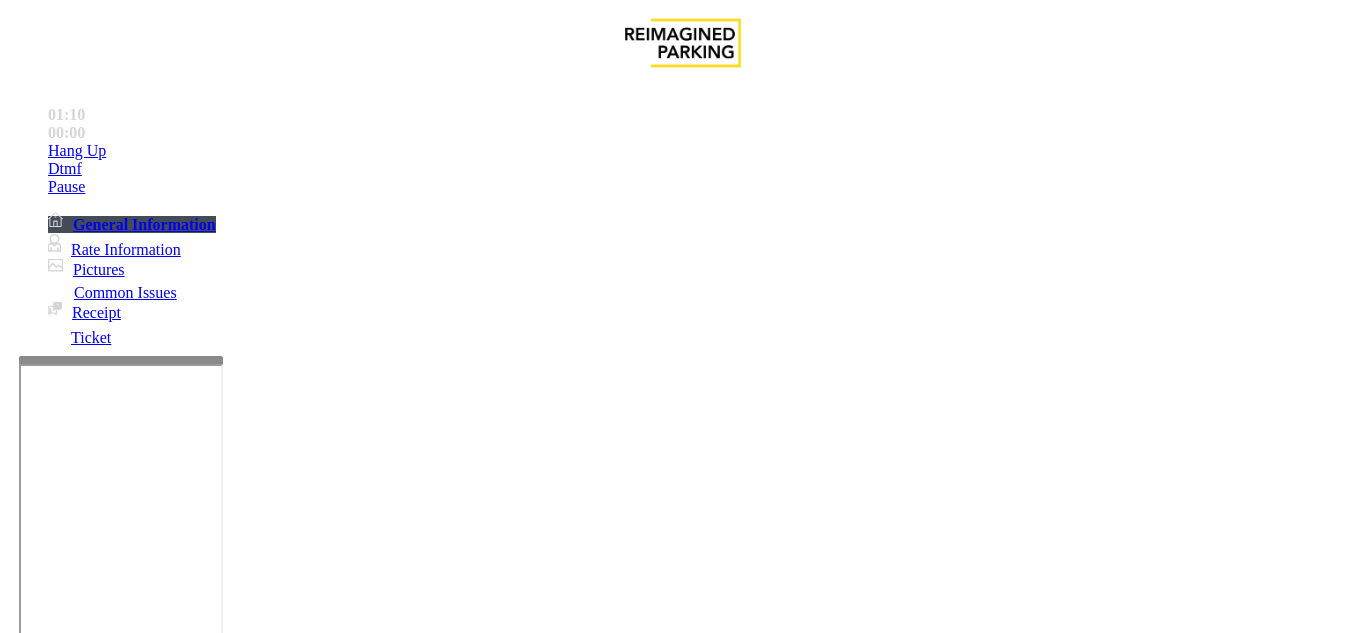 scroll, scrollTop: 400, scrollLeft: 0, axis: vertical 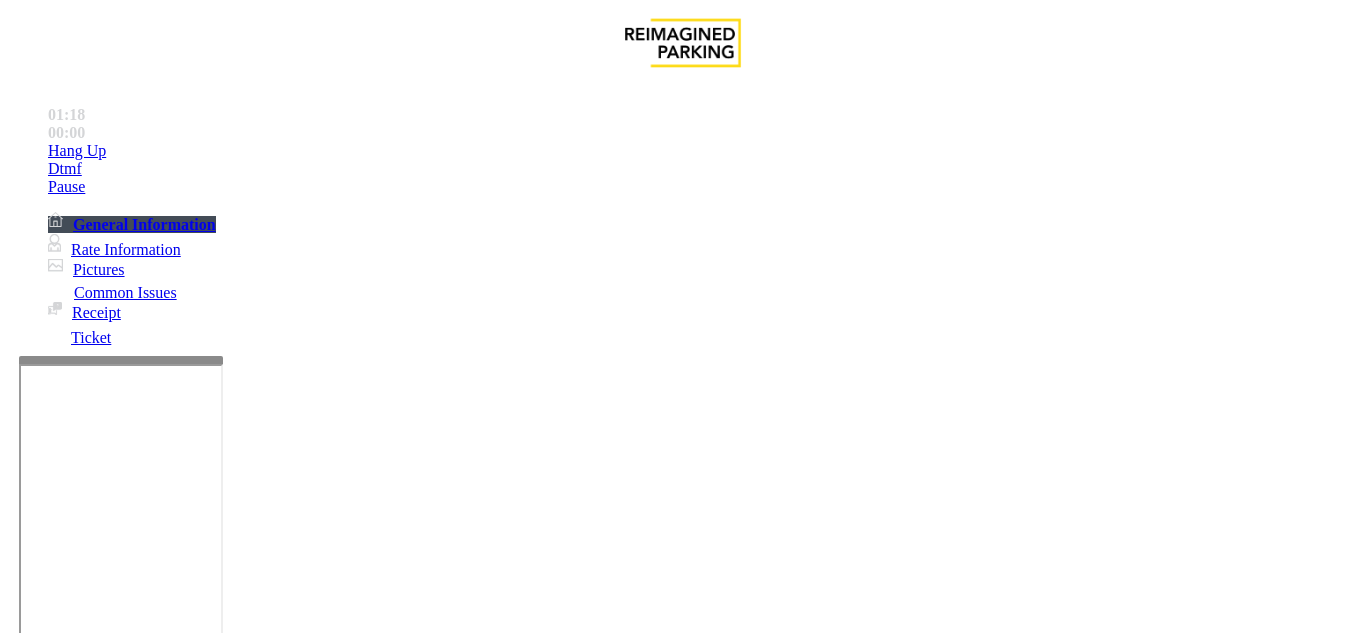 click on "**********" at bounding box center [682, 1599] 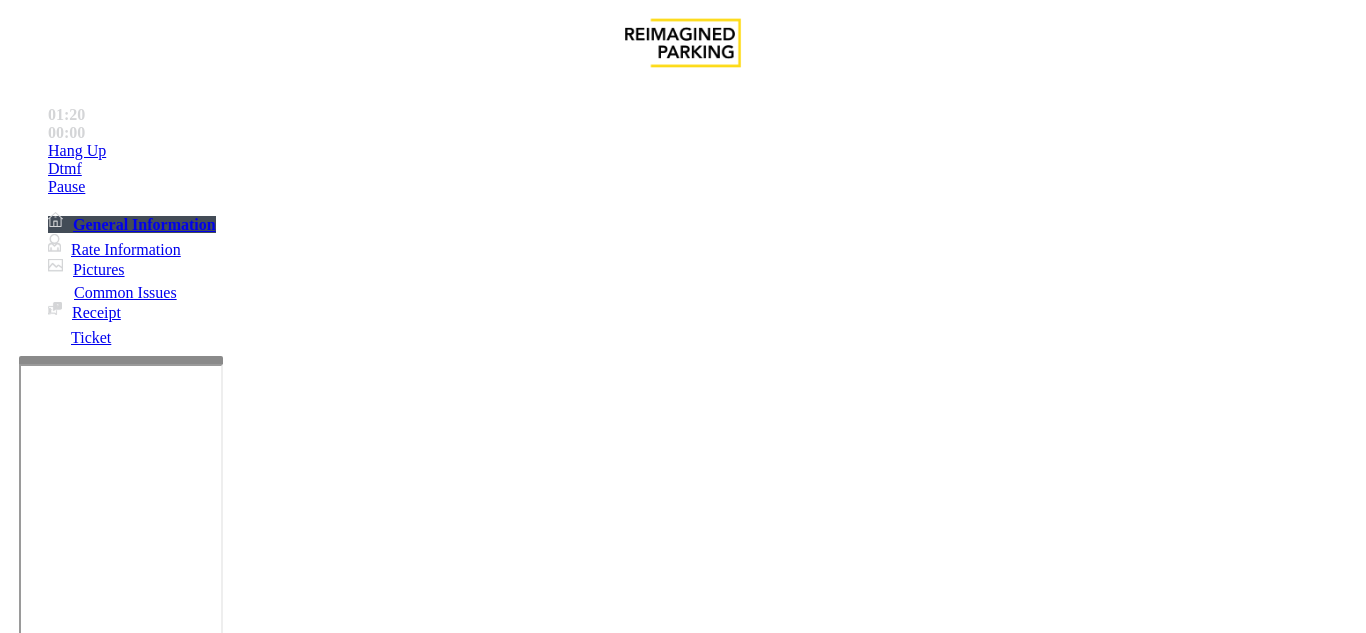 click on "Validation Issue" at bounding box center (371, 1286) 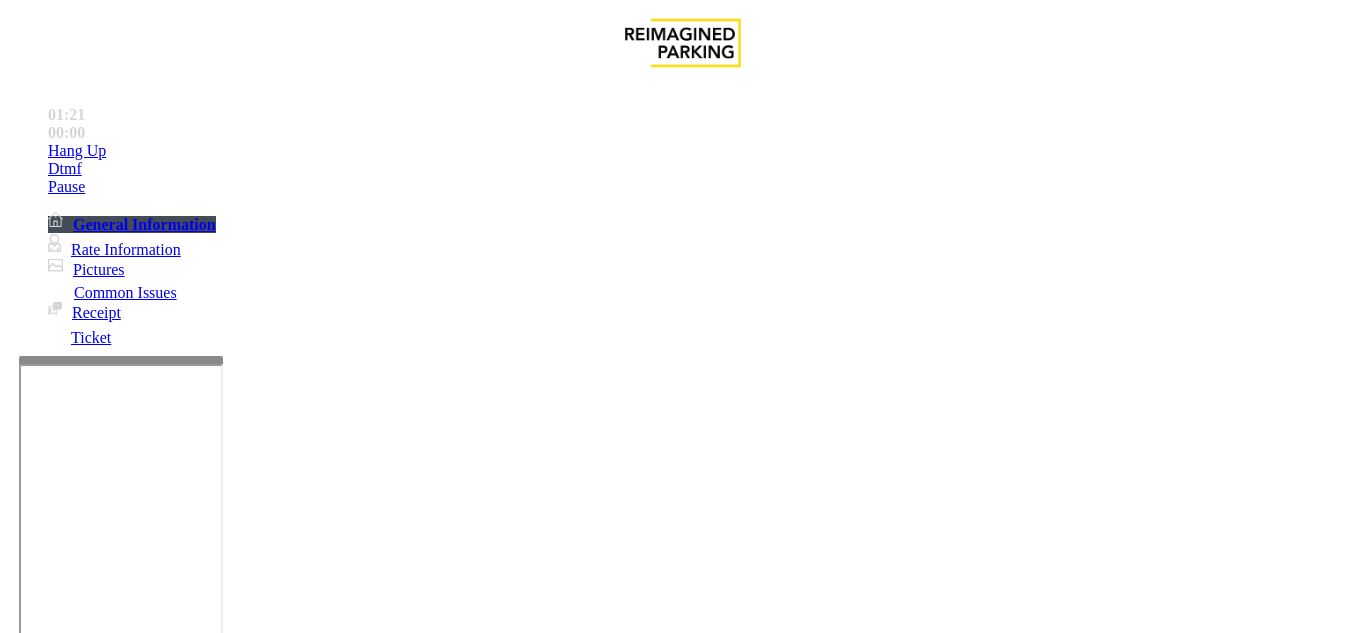 click on "Validation Error" at bounding box center [262, 1286] 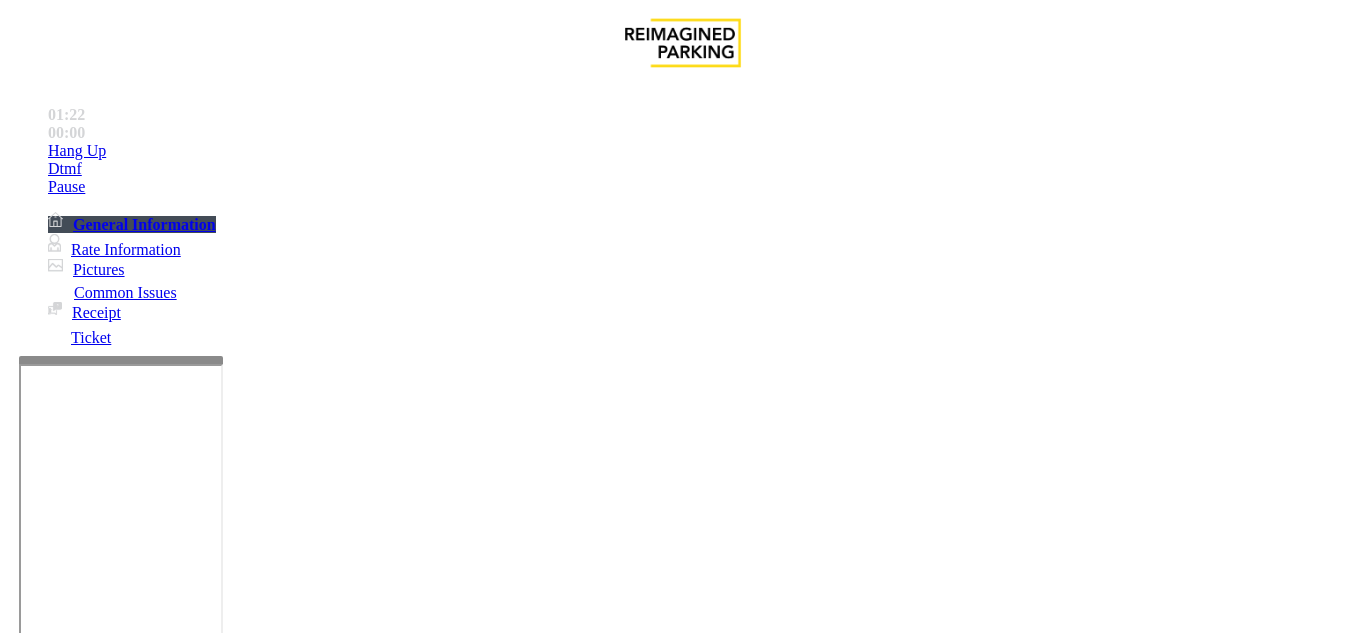 scroll, scrollTop: 100, scrollLeft: 0, axis: vertical 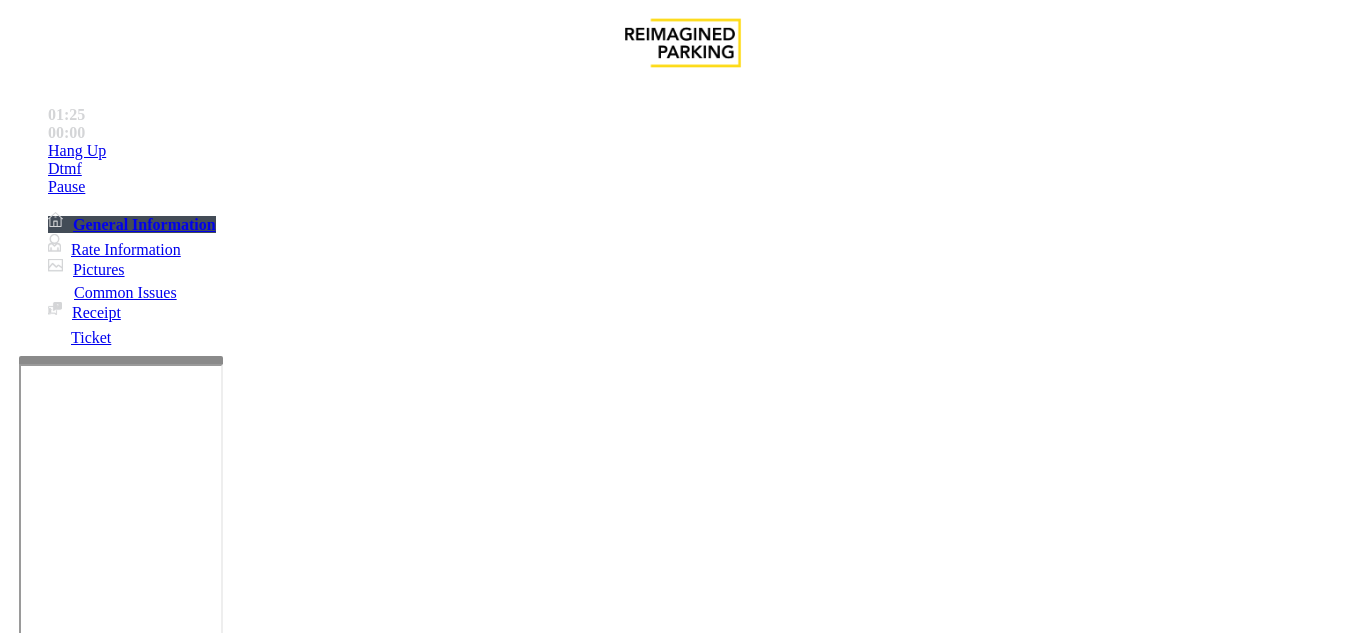 drag, startPoint x: 317, startPoint y: 514, endPoint x: 450, endPoint y: 518, distance: 133.06013 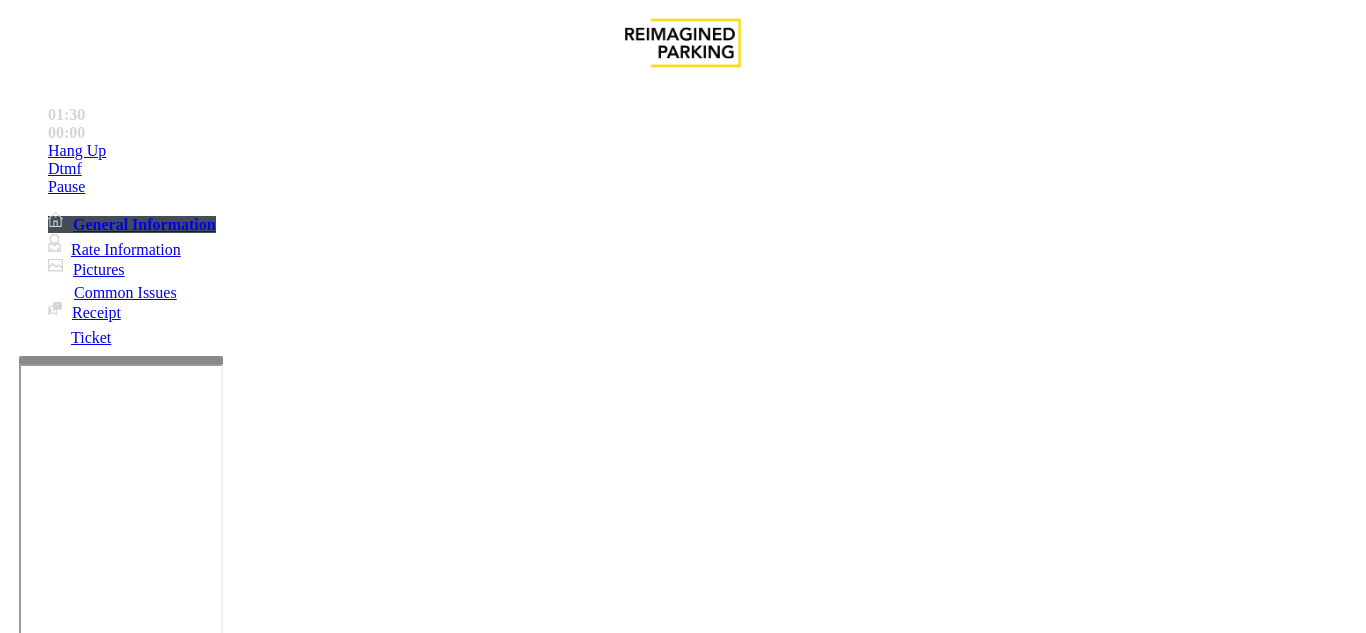 drag, startPoint x: 276, startPoint y: 80, endPoint x: 426, endPoint y: 85, distance: 150.08331 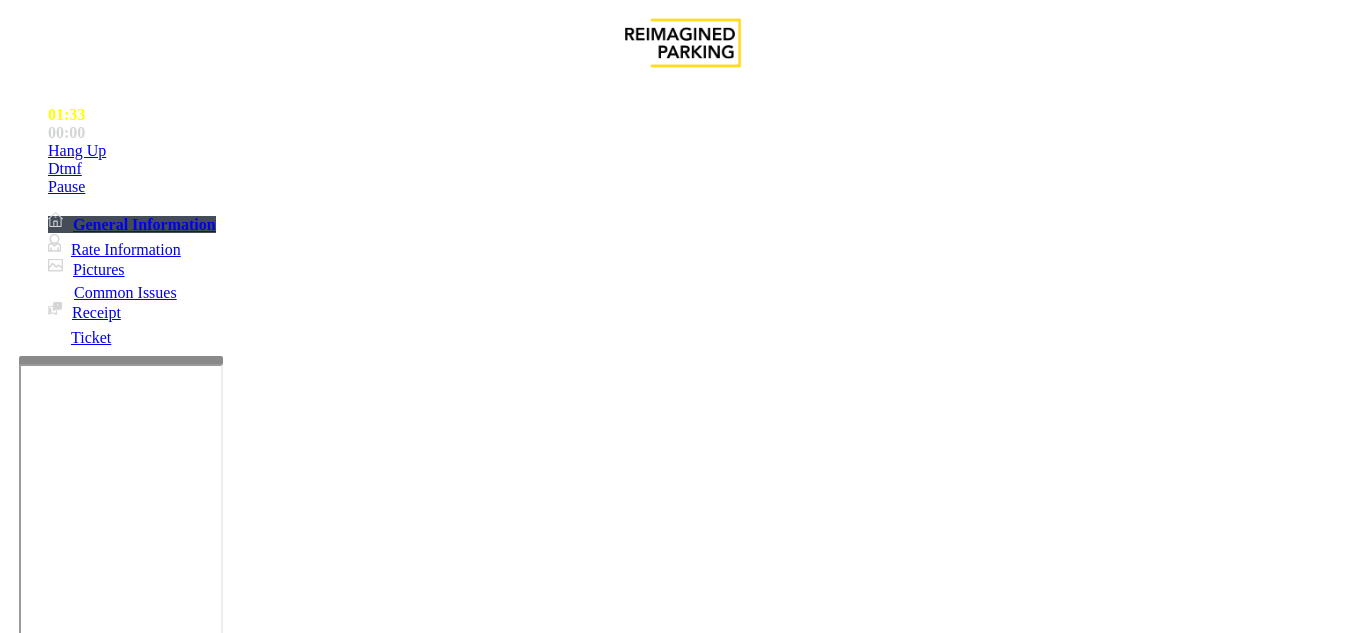 type on "**********" 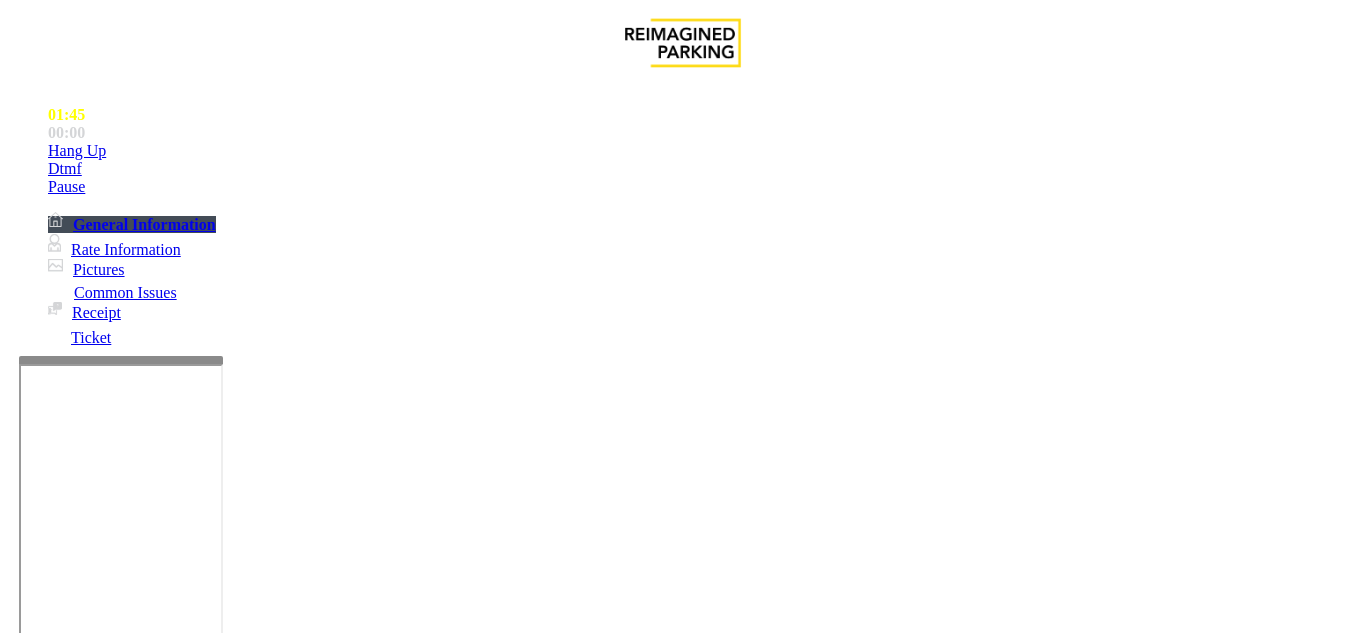 scroll, scrollTop: 2000, scrollLeft: 0, axis: vertical 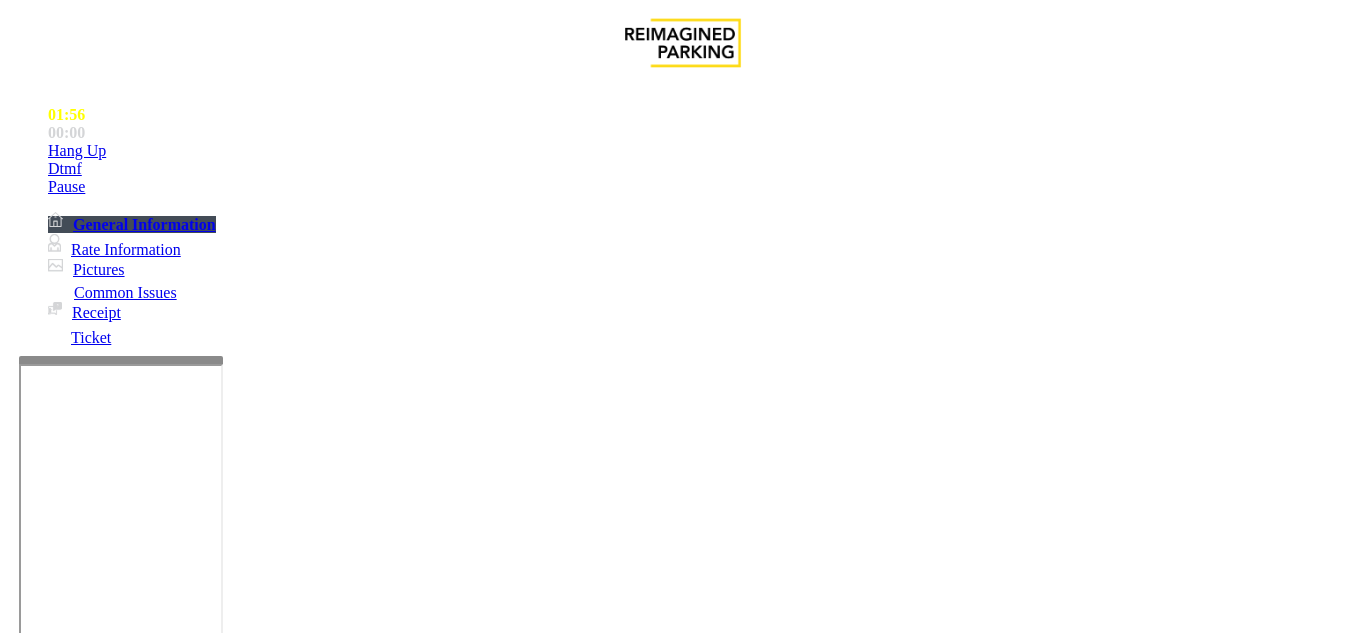 click at bounding box center [96, 1335] 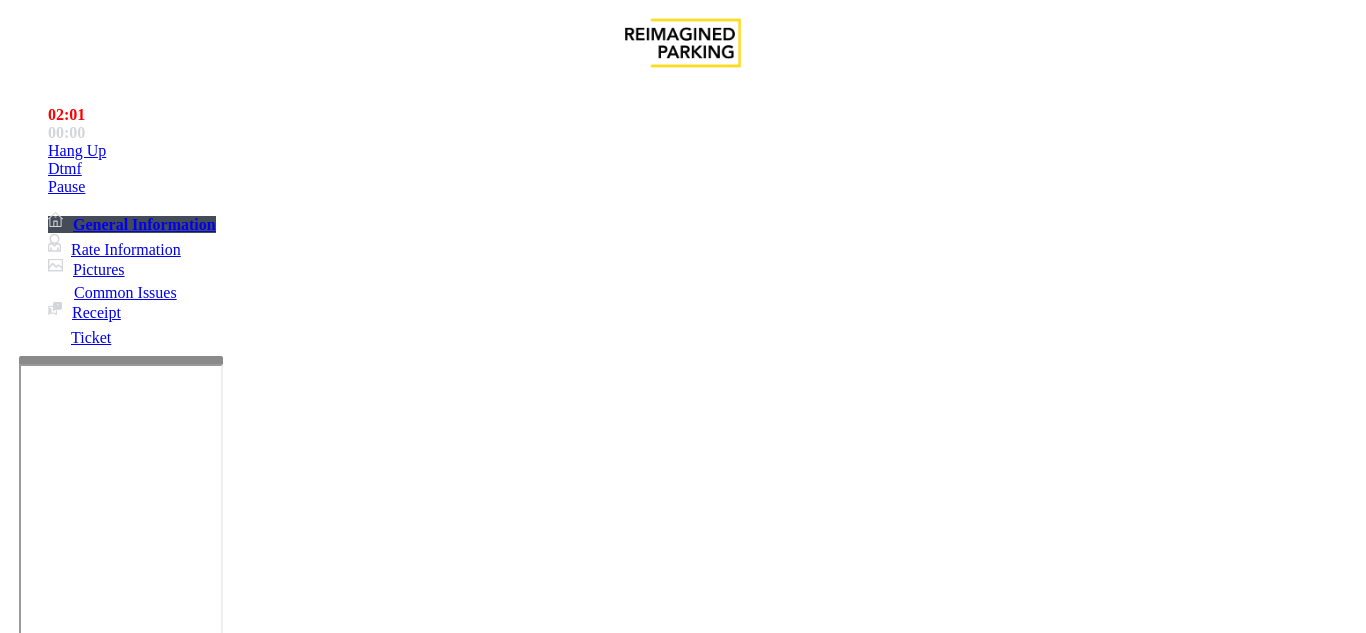 scroll, scrollTop: 200, scrollLeft: 0, axis: vertical 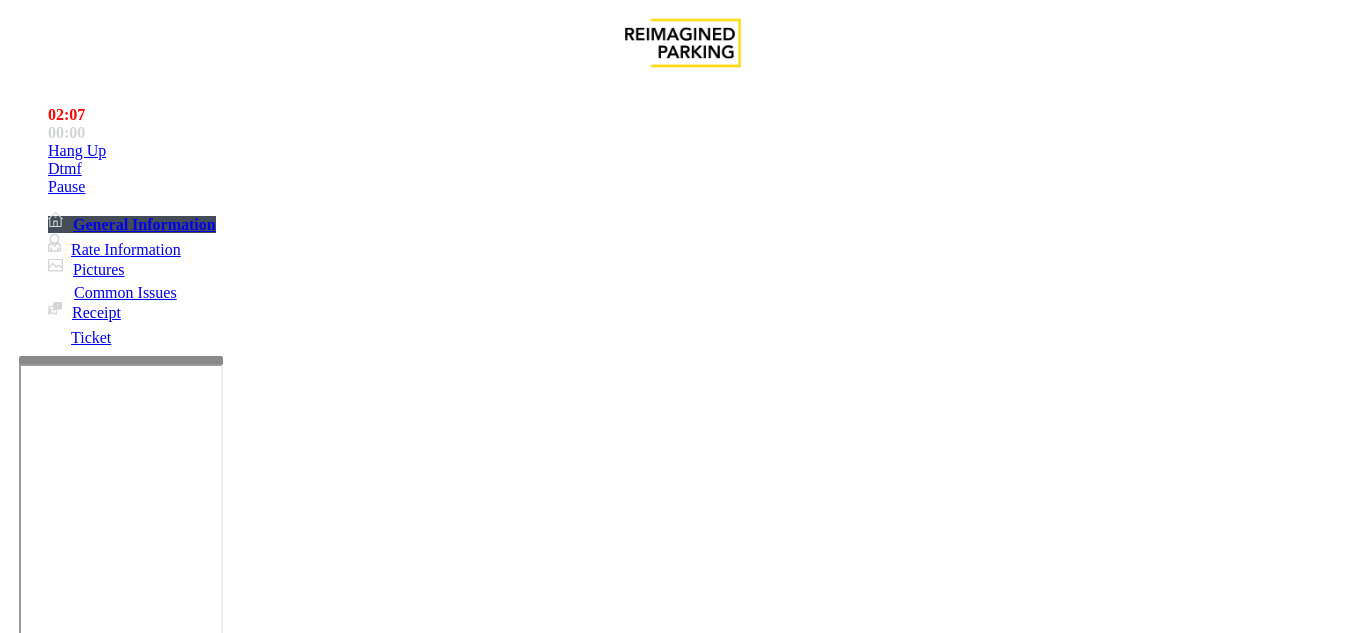 drag, startPoint x: 1063, startPoint y: 388, endPoint x: 797, endPoint y: 405, distance: 266.5427 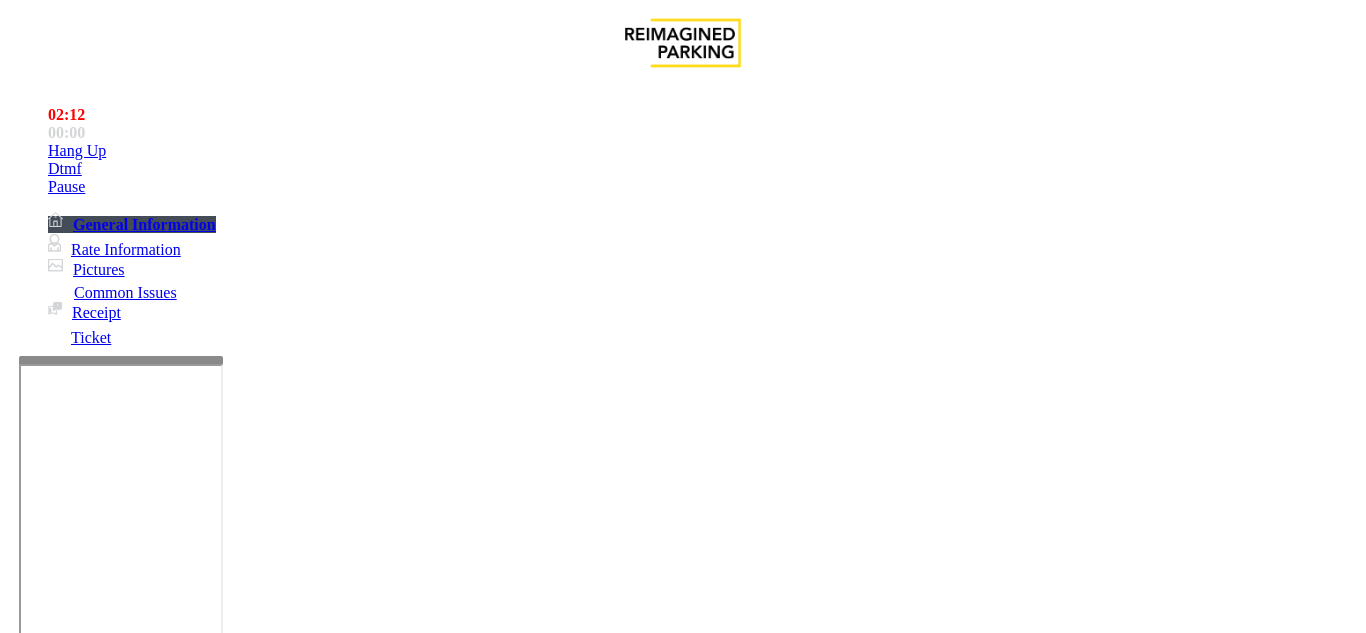 type on "**********" 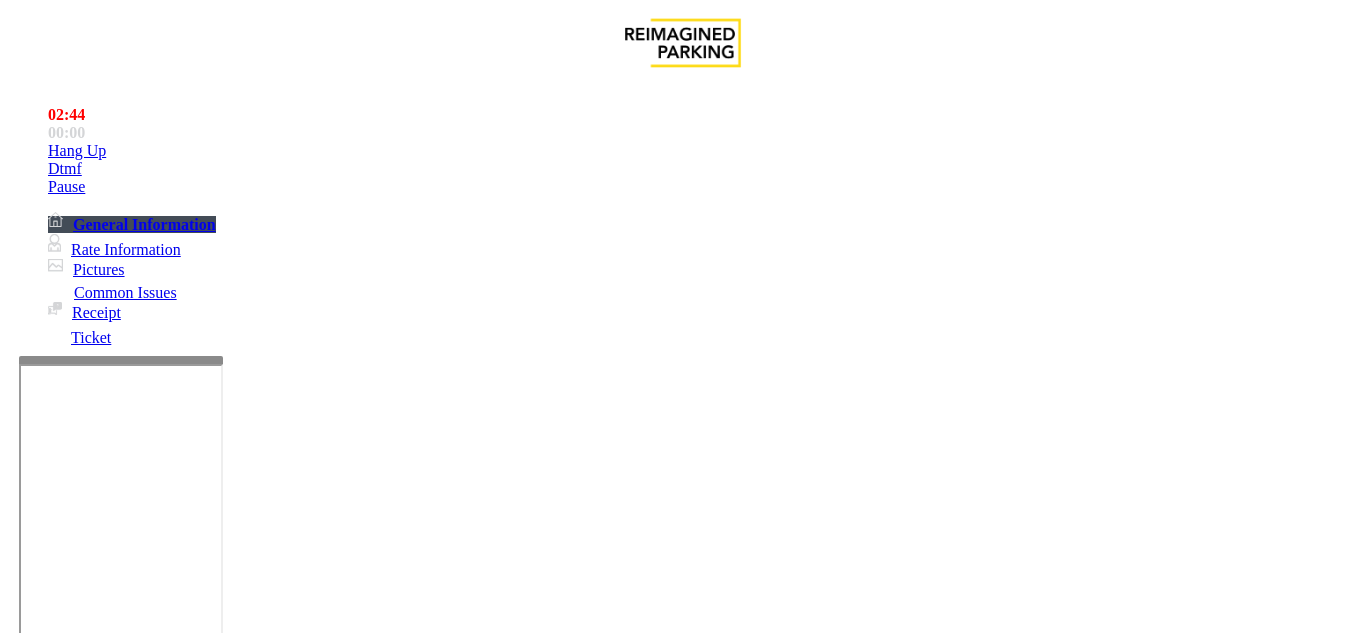 click at bounding box center [96, 1362] 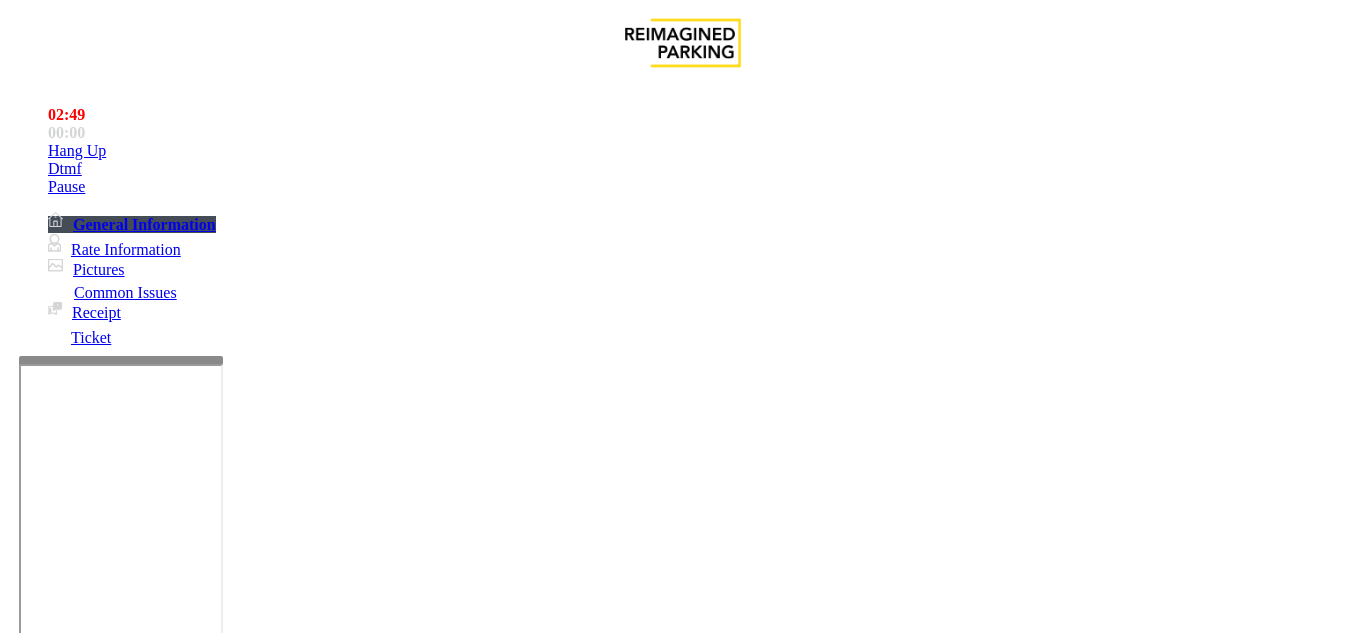 drag, startPoint x: 360, startPoint y: 128, endPoint x: 264, endPoint y: 131, distance: 96.04687 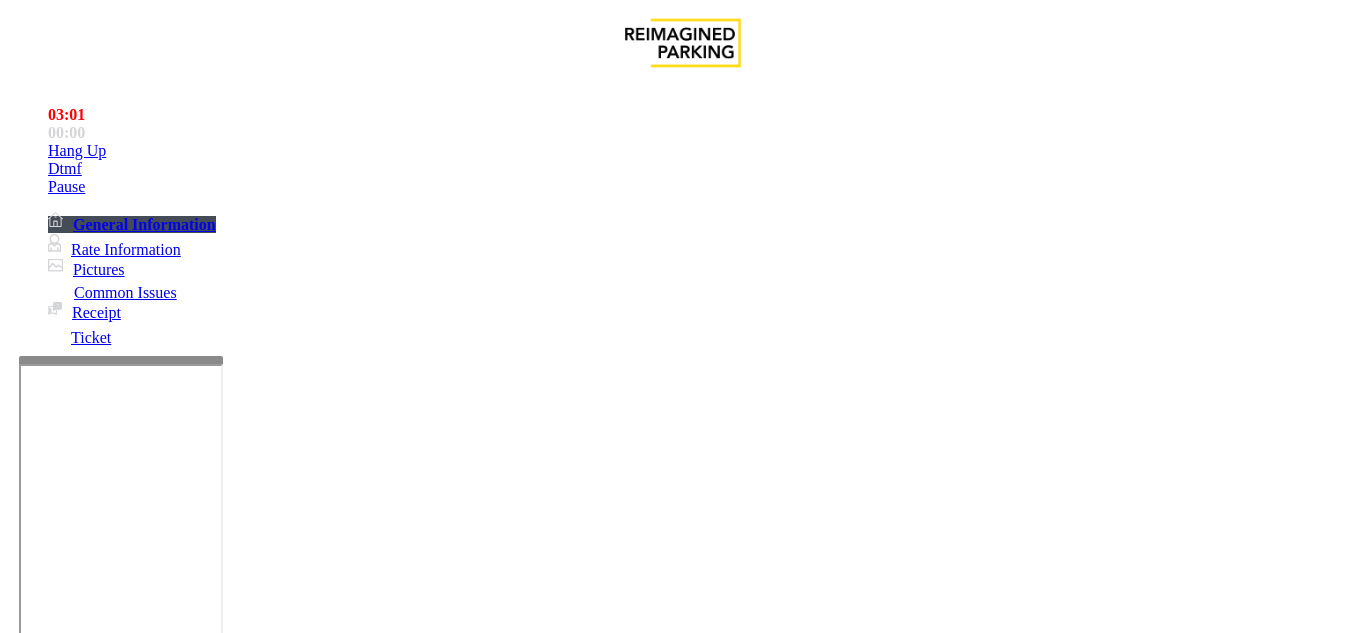 scroll, scrollTop: 300, scrollLeft: 0, axis: vertical 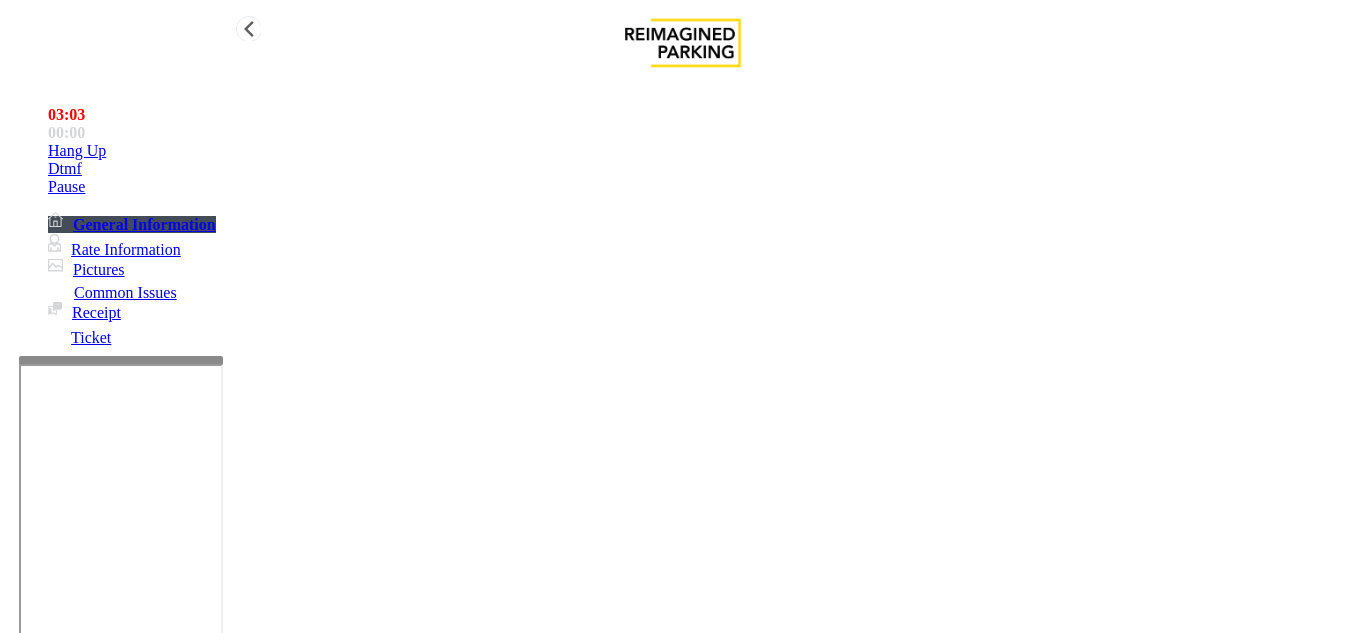 type on "**" 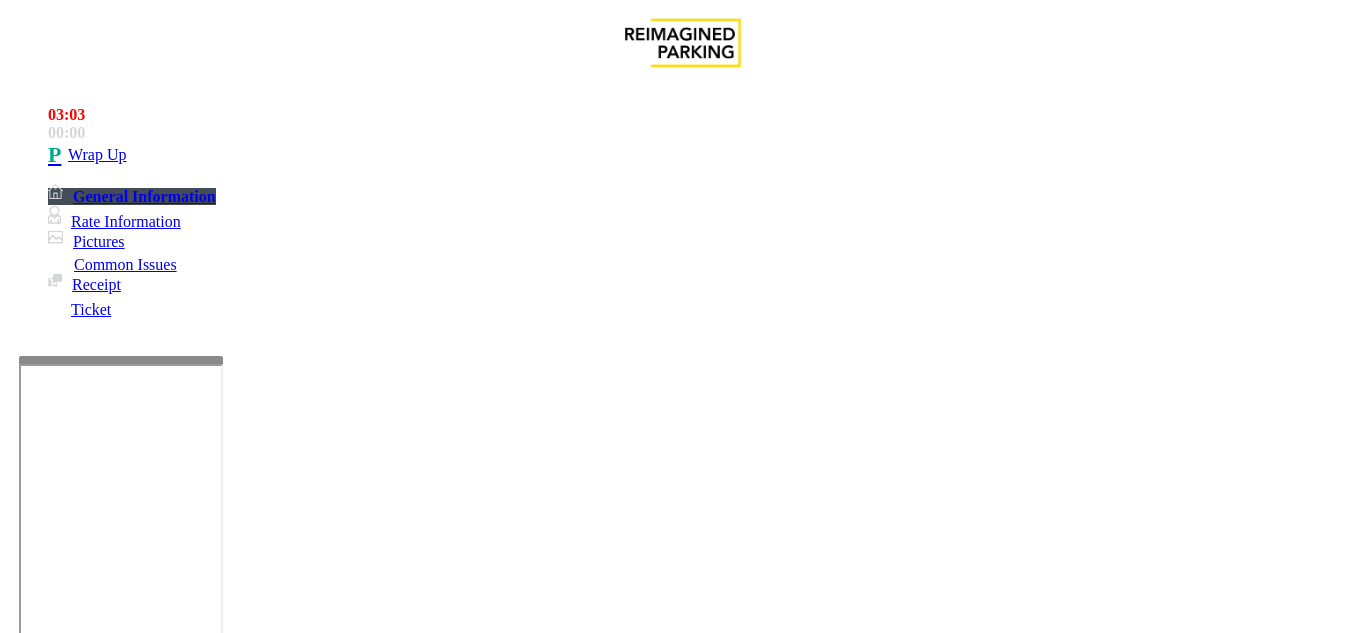 click at bounding box center [221, 1634] 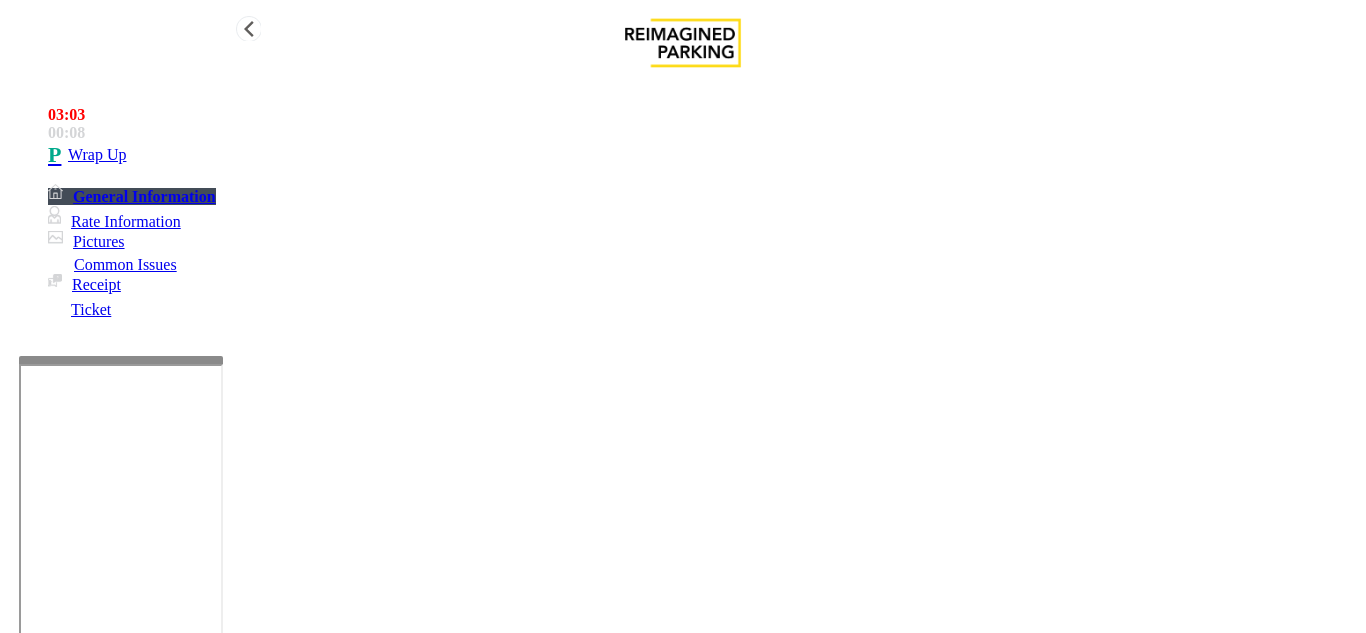 type on "**********" 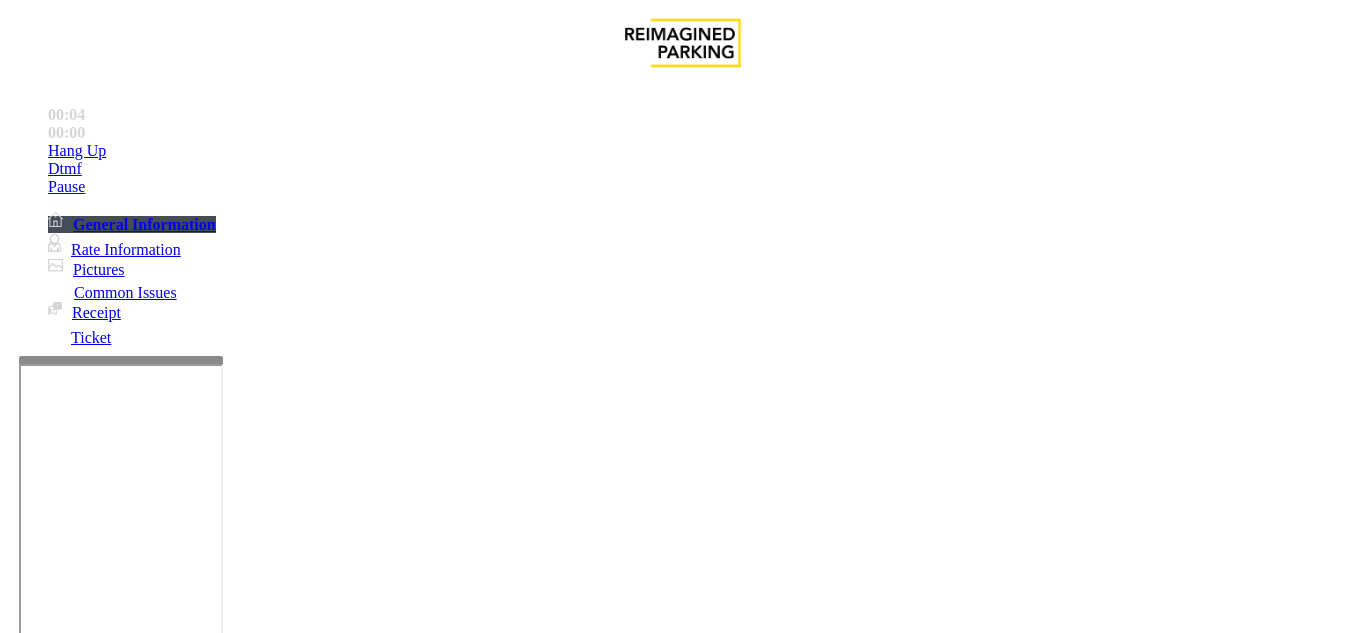 scroll, scrollTop: 400, scrollLeft: 0, axis: vertical 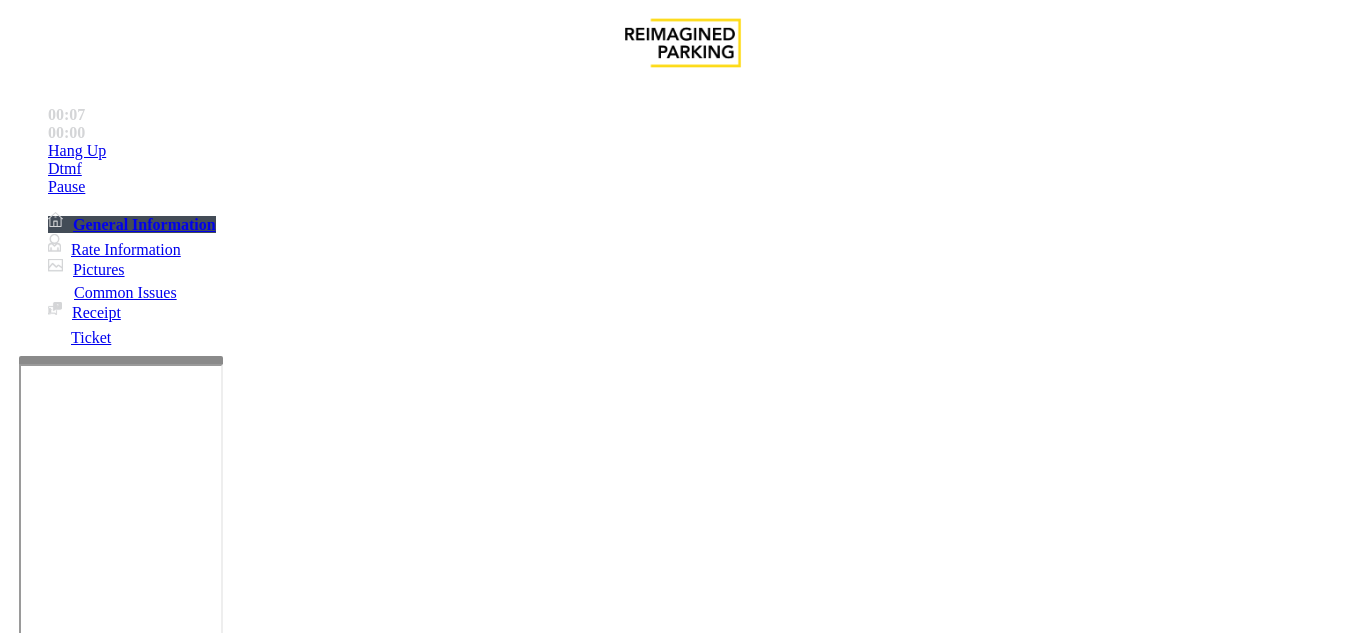 click on "Services" at bounding box center [624, 1286] 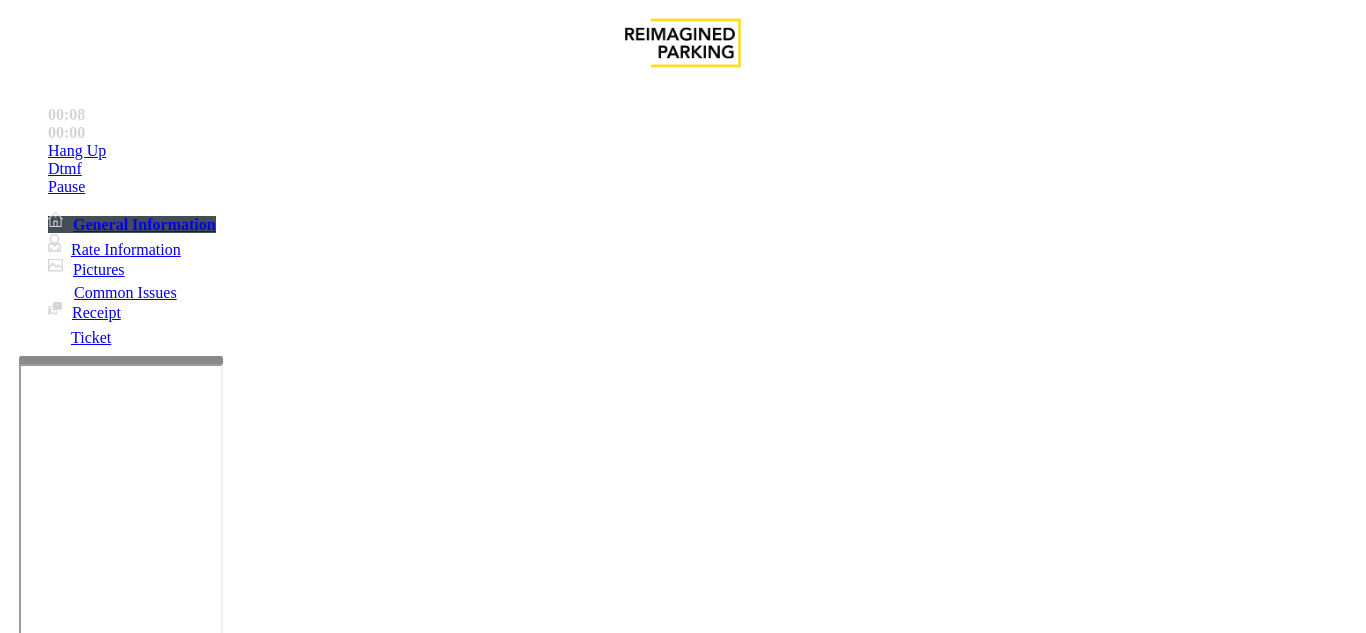 click on "Vendor" at bounding box center [323, 1286] 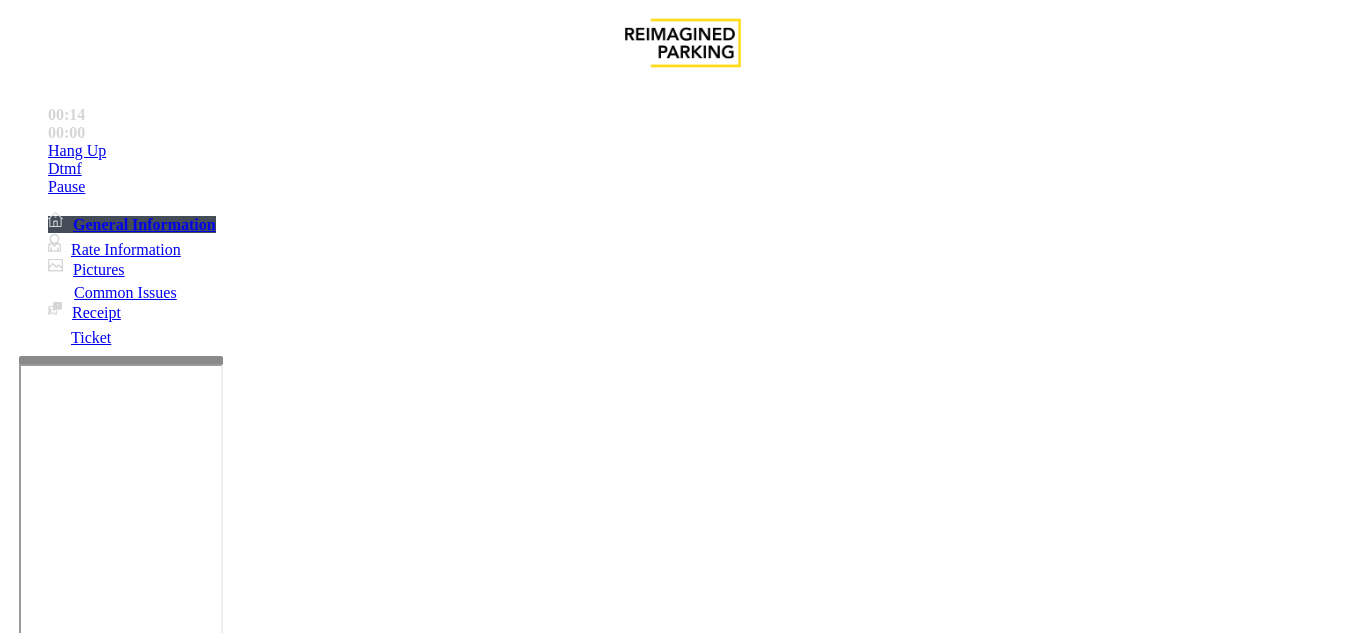 click at bounding box center (221, 1588) 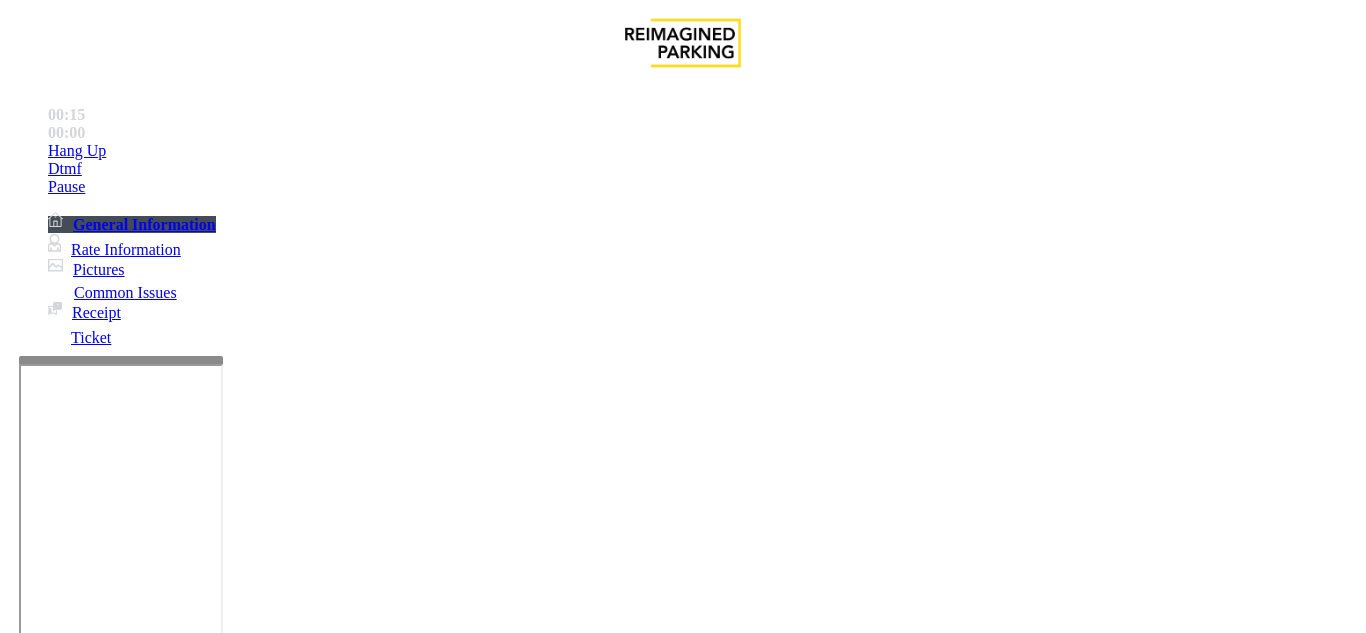 type on "**********" 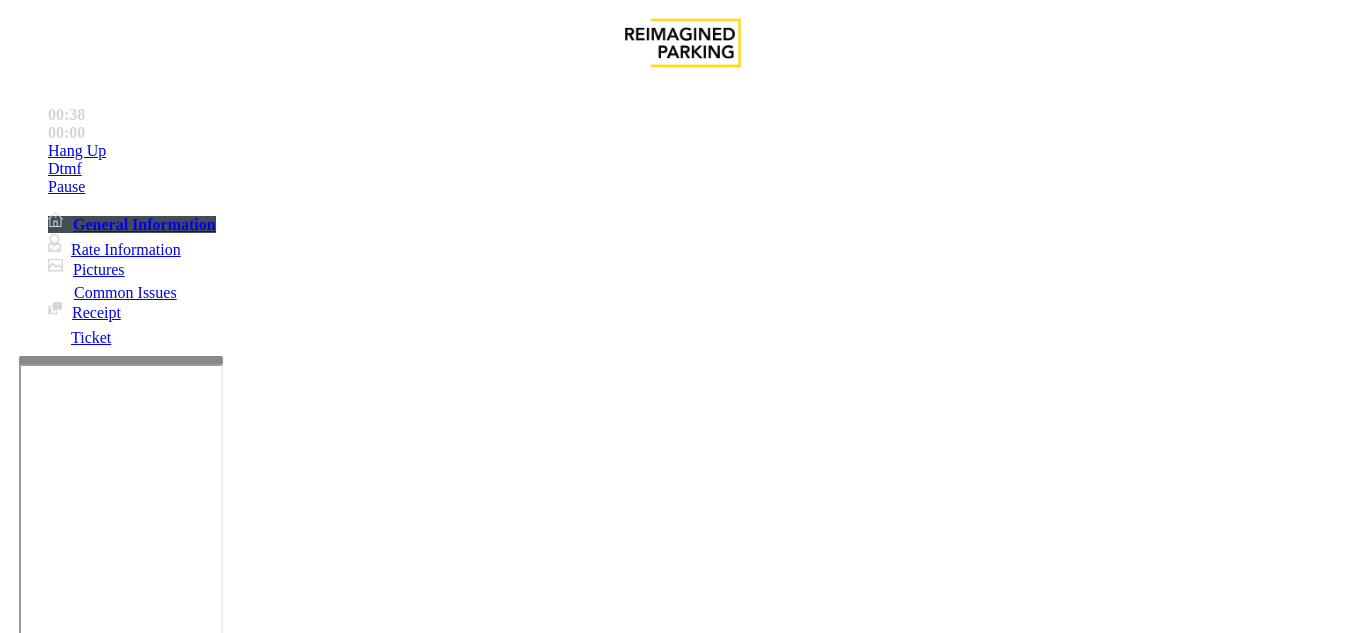 scroll, scrollTop: 200, scrollLeft: 0, axis: vertical 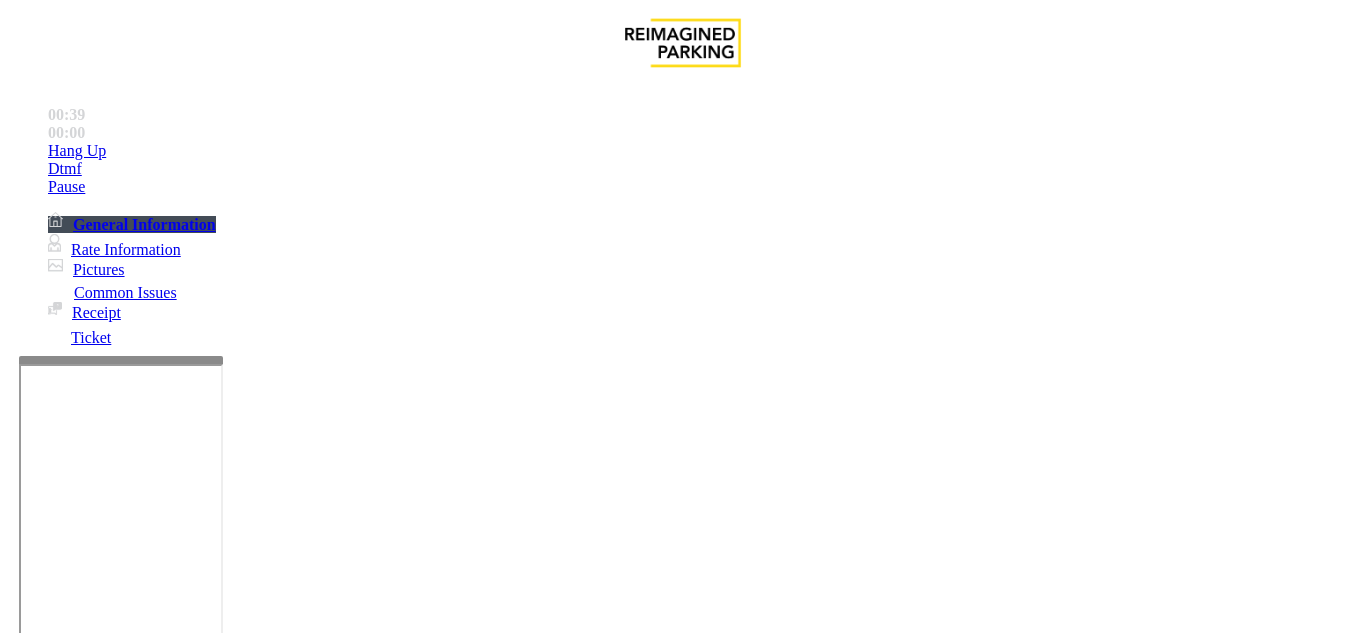 click at bounding box center (221, 1588) 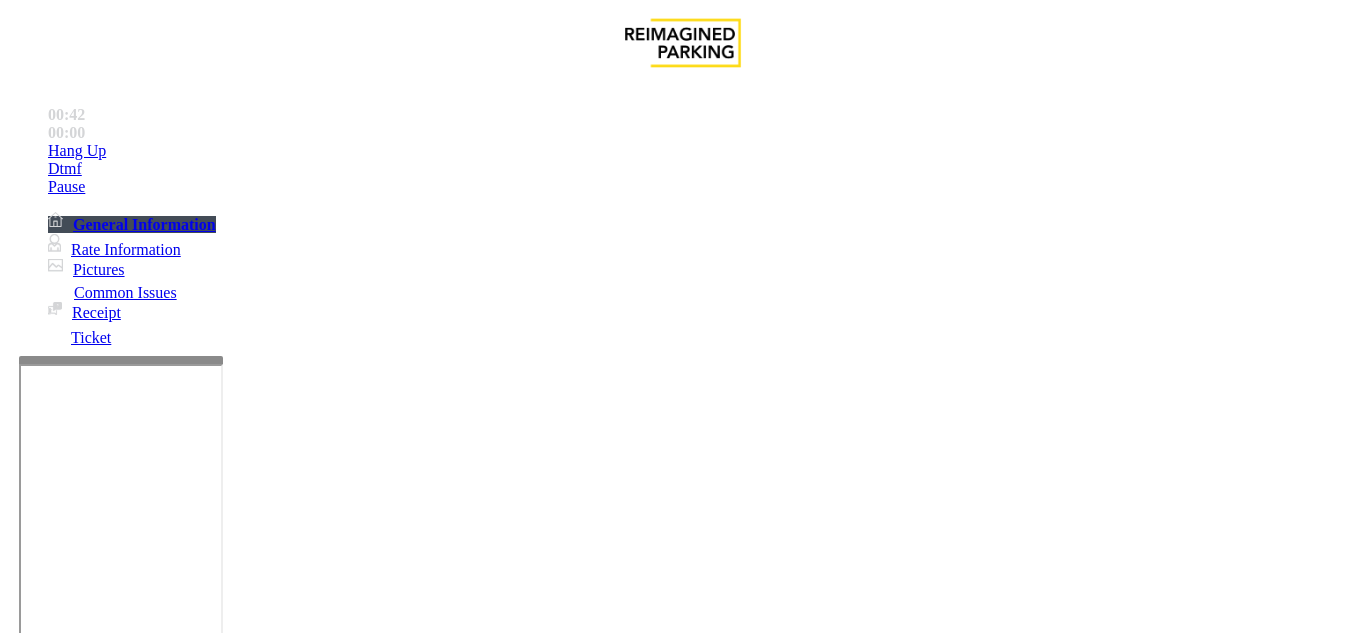 drag, startPoint x: 276, startPoint y: 178, endPoint x: 346, endPoint y: 180, distance: 70.028564 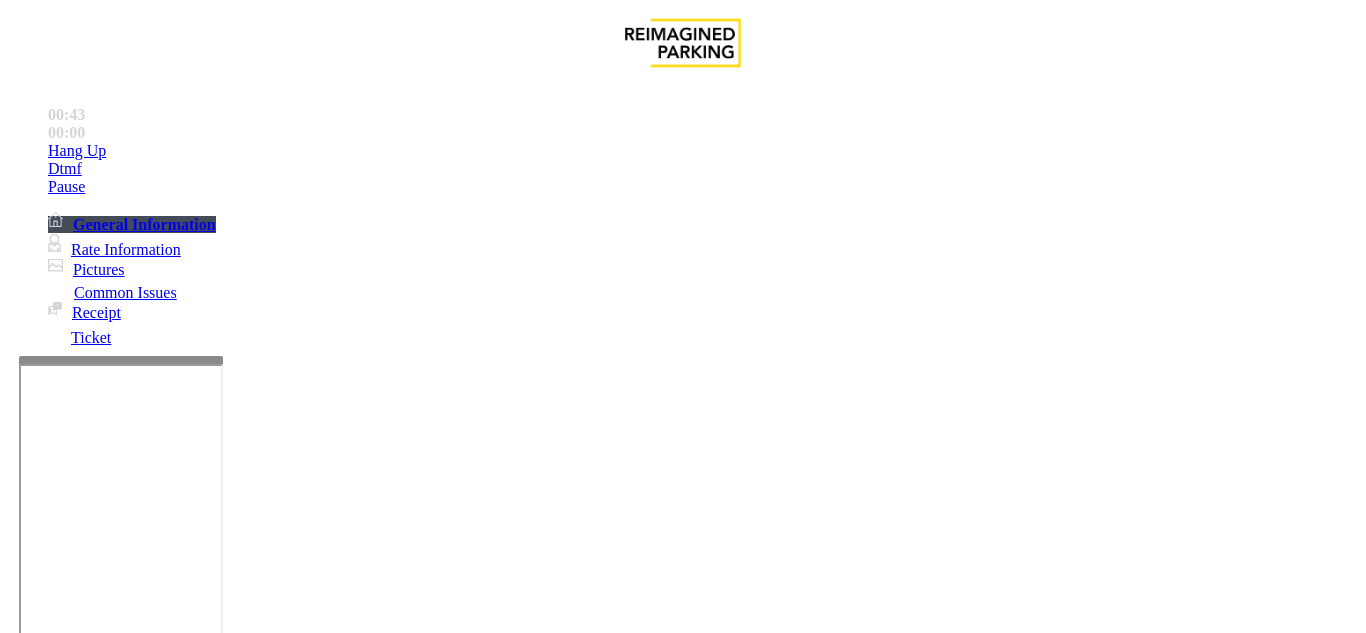 scroll, scrollTop: 200, scrollLeft: 0, axis: vertical 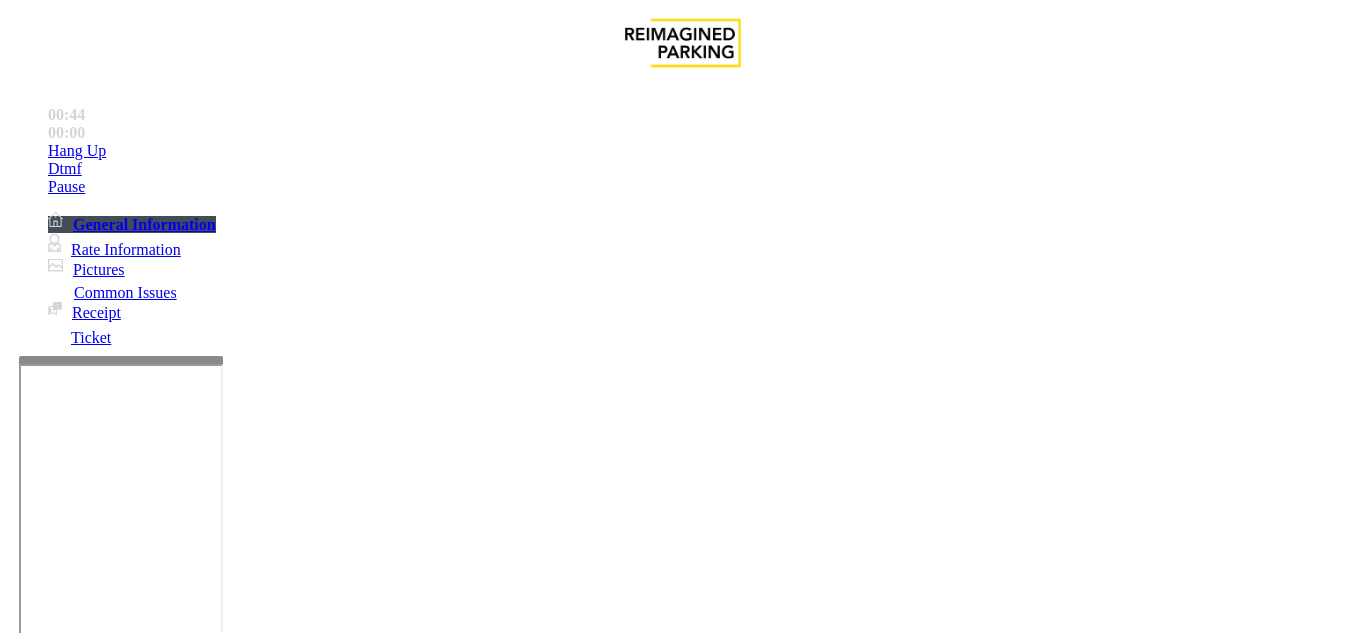click at bounding box center [221, 1588] 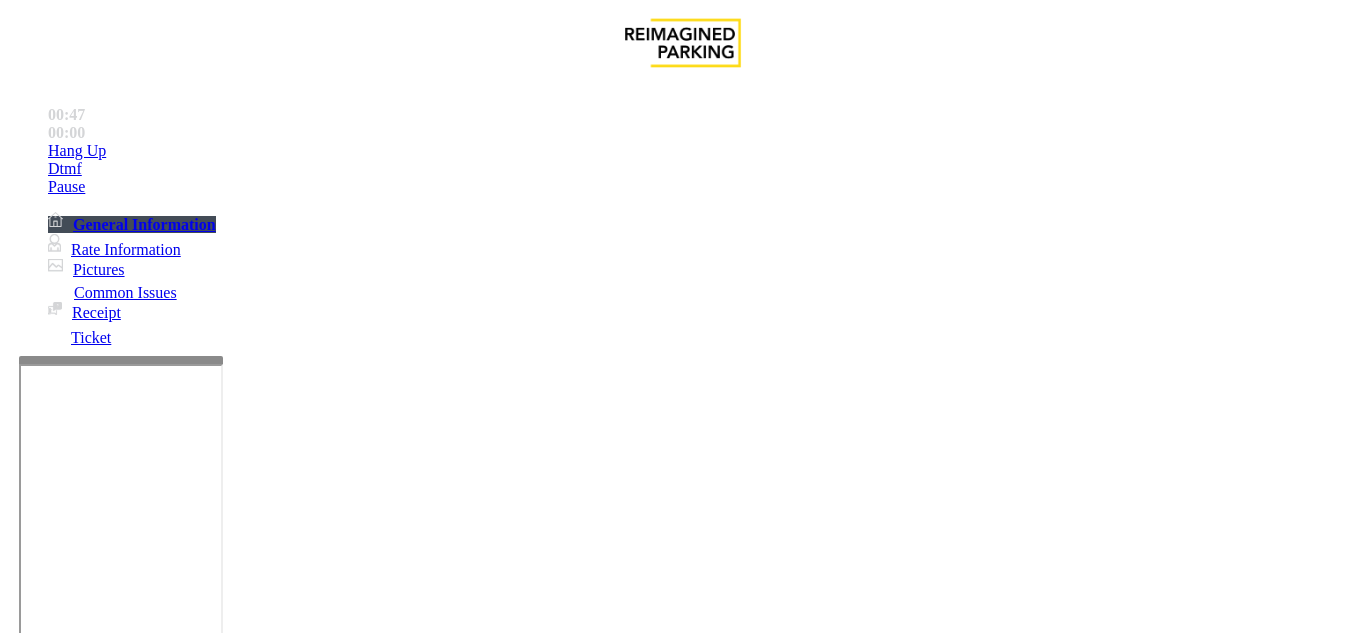 drag, startPoint x: 968, startPoint y: 386, endPoint x: 899, endPoint y: 381, distance: 69.18092 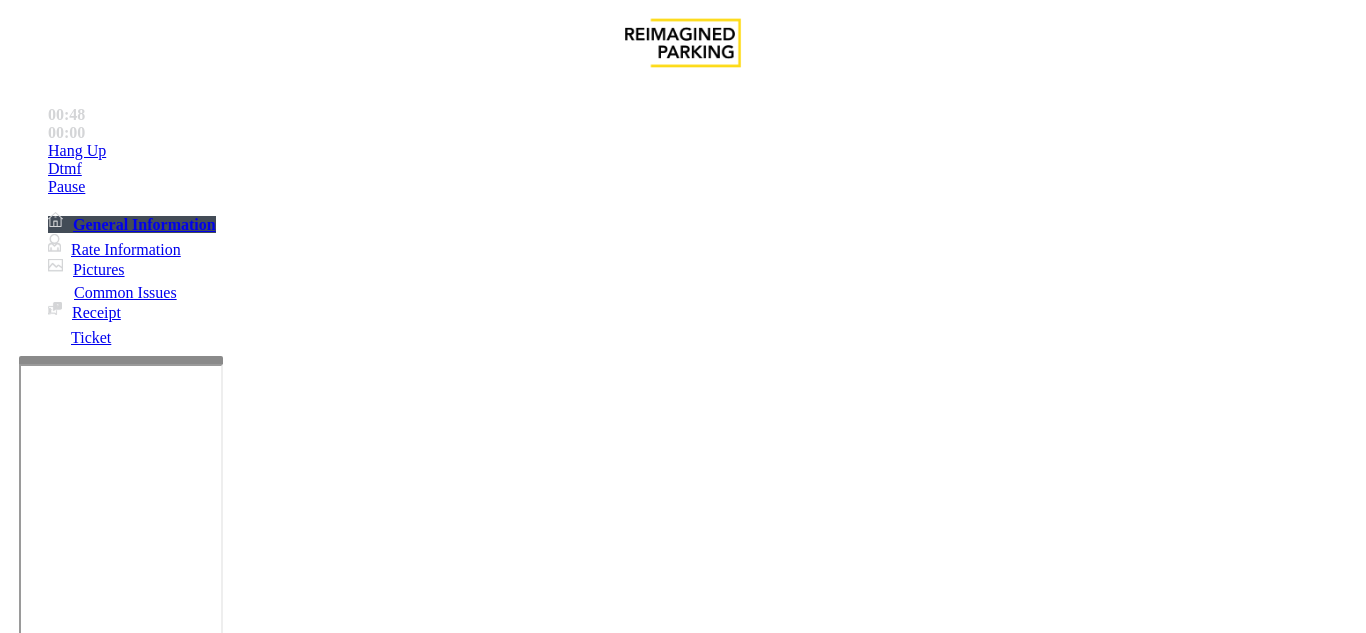 click at bounding box center [682, 2935] 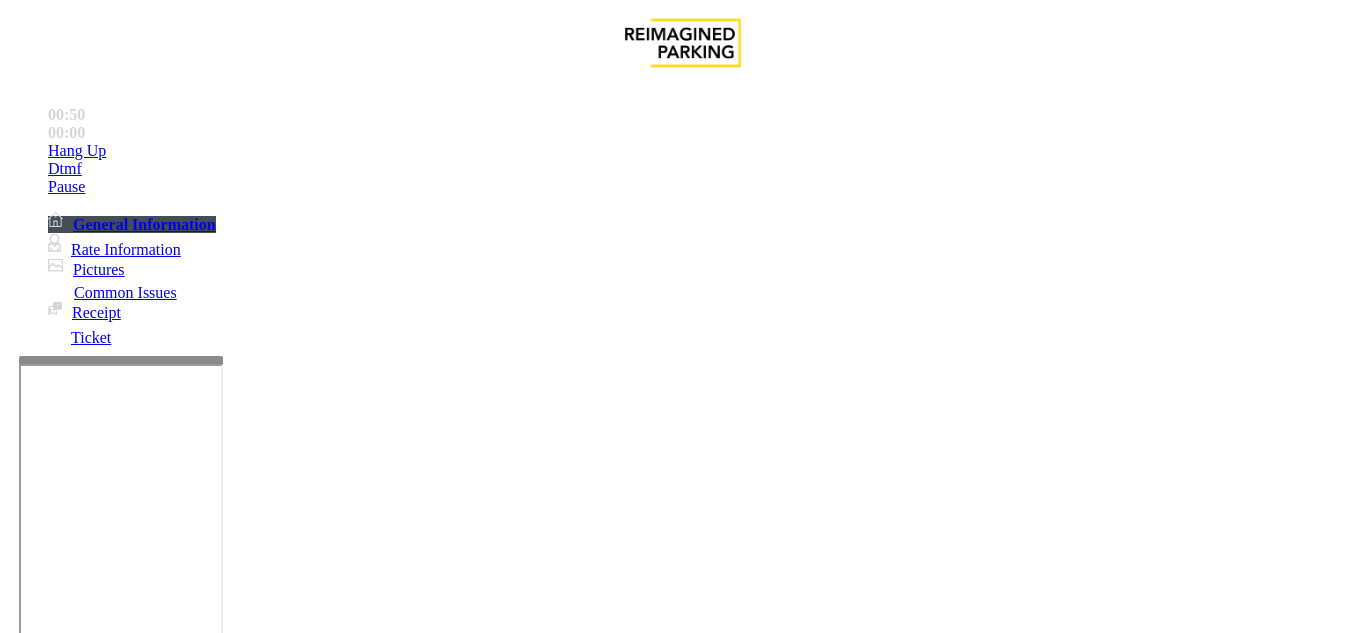drag, startPoint x: 898, startPoint y: 386, endPoint x: 1025, endPoint y: 386, distance: 127 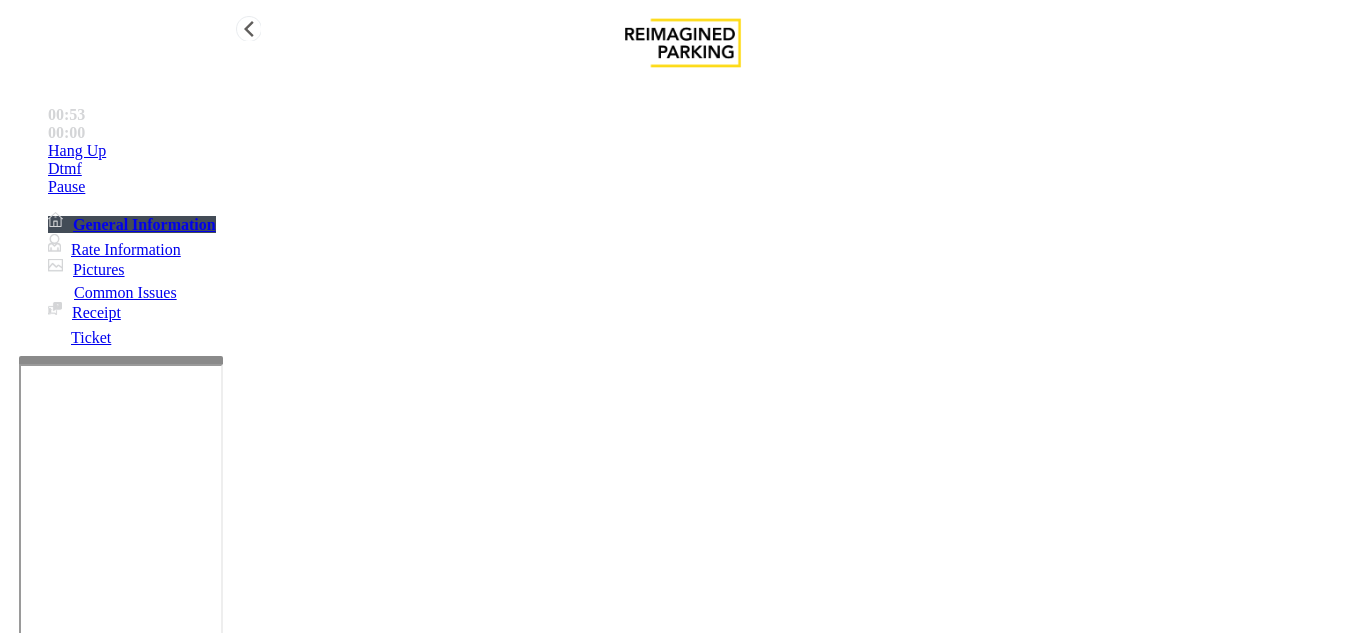 click on "Hang Up" at bounding box center (703, 151) 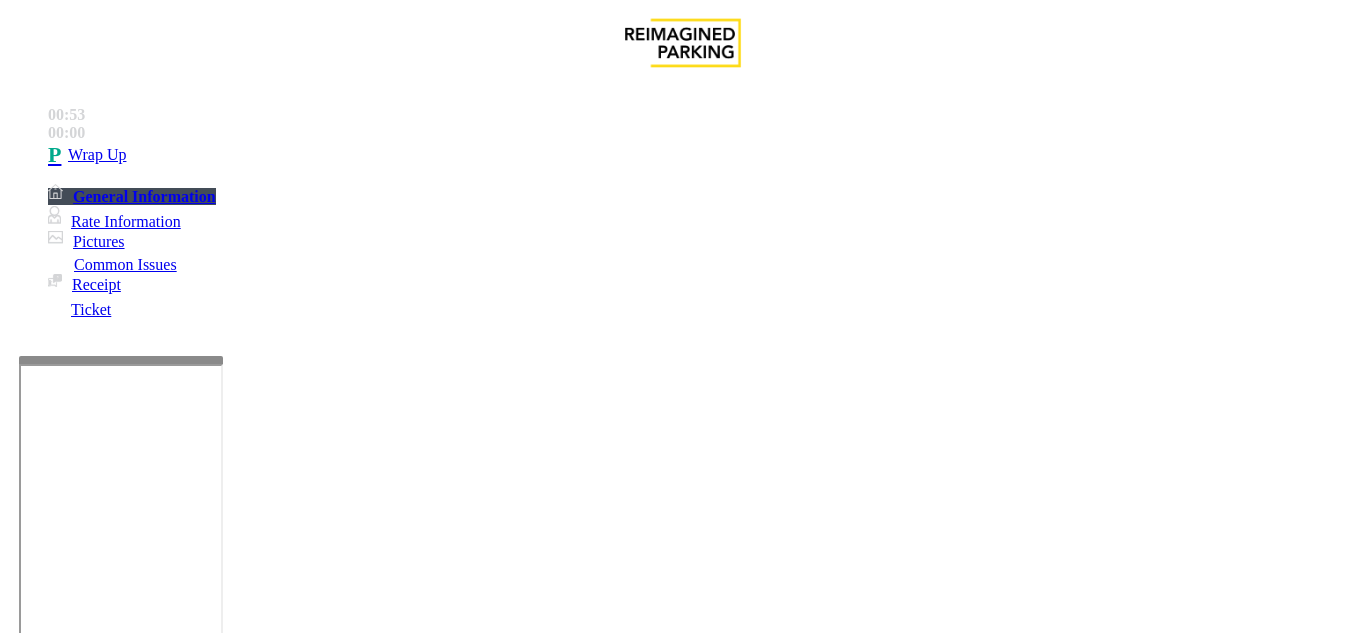 click at bounding box center (221, 1588) 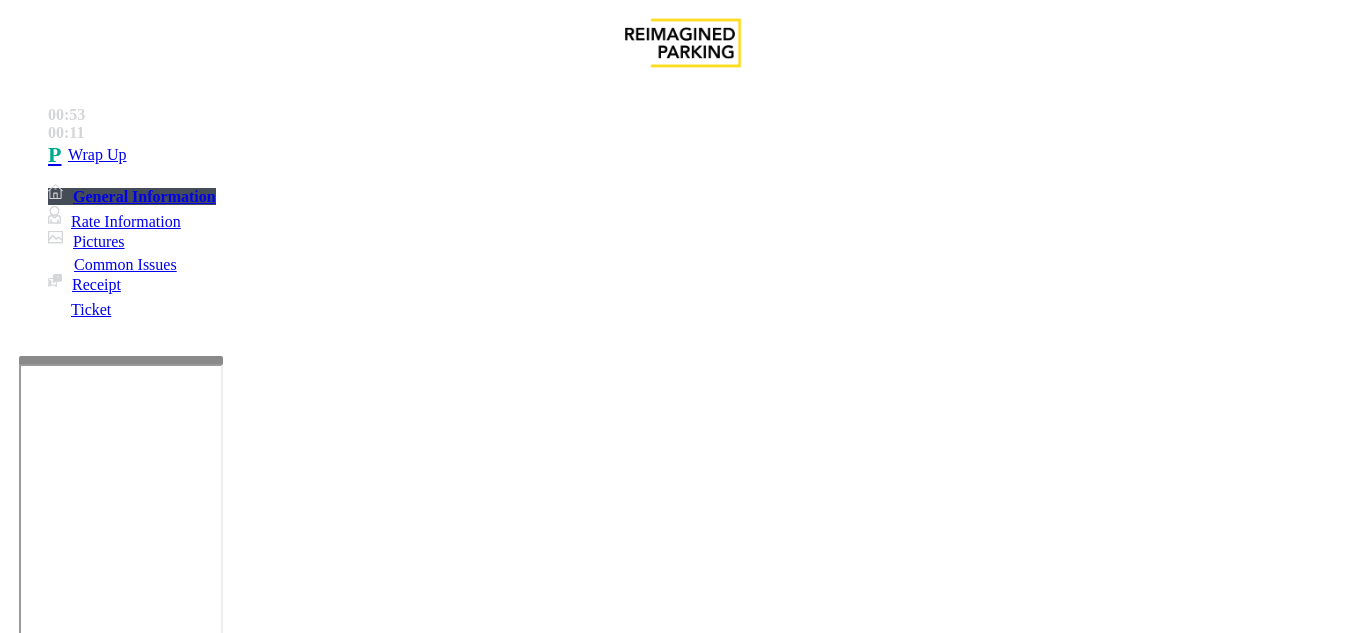 scroll, scrollTop: 0, scrollLeft: 0, axis: both 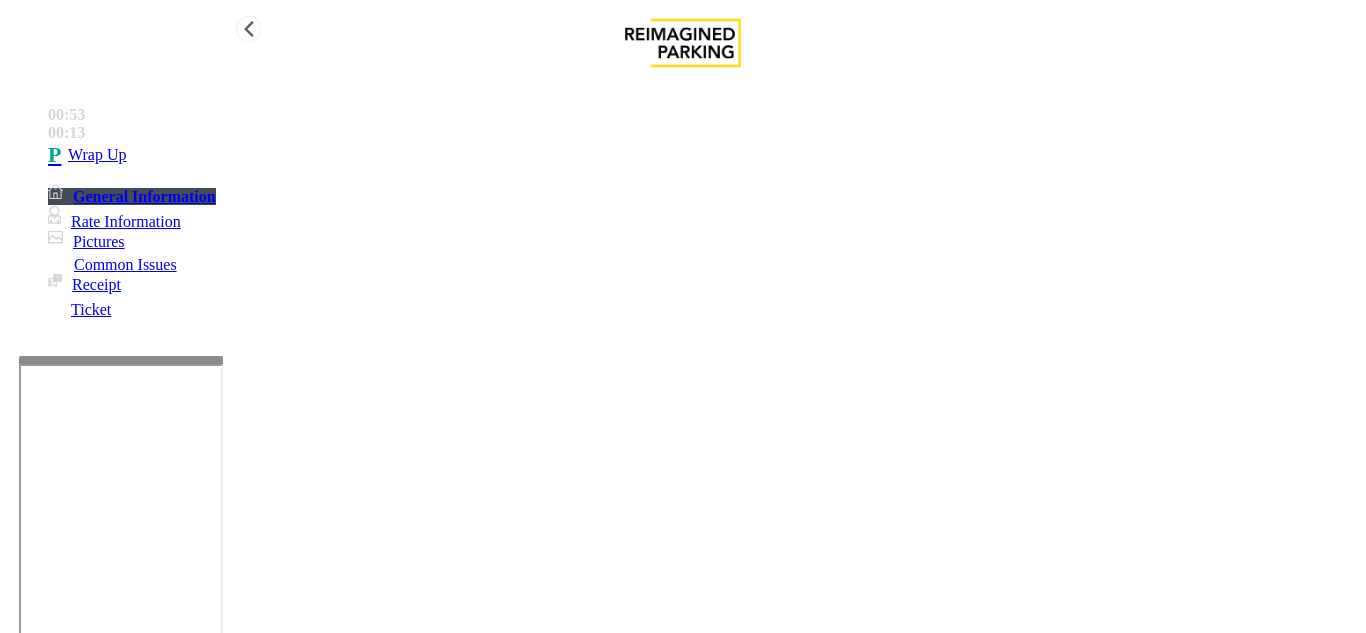 type on "**********" 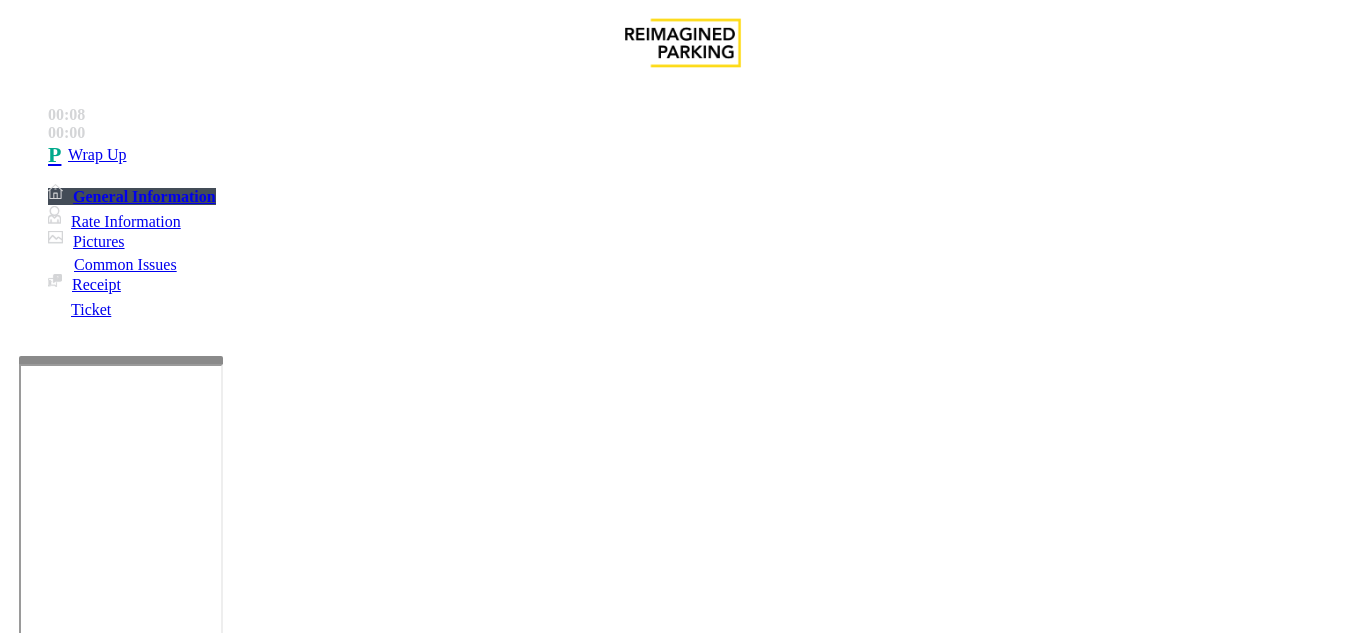 click on "Intercom Issue/No Response" at bounding box center [773, 1286] 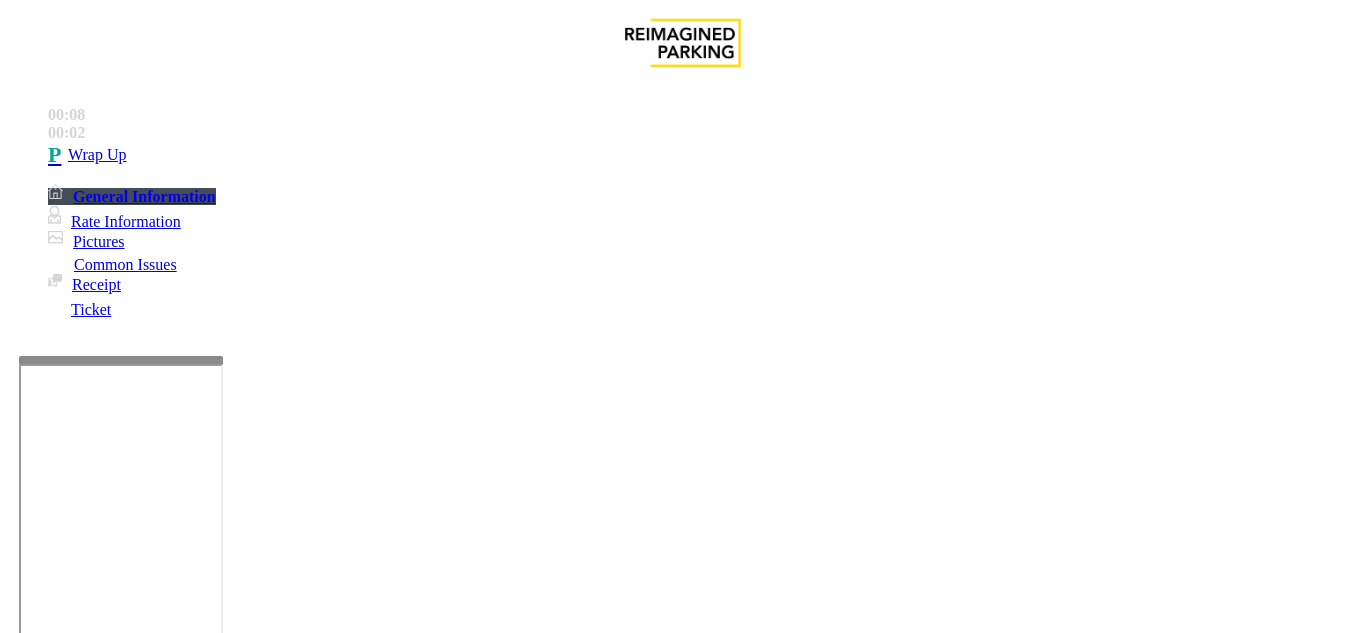 click on "Call dropped" at bounding box center (546, 1286) 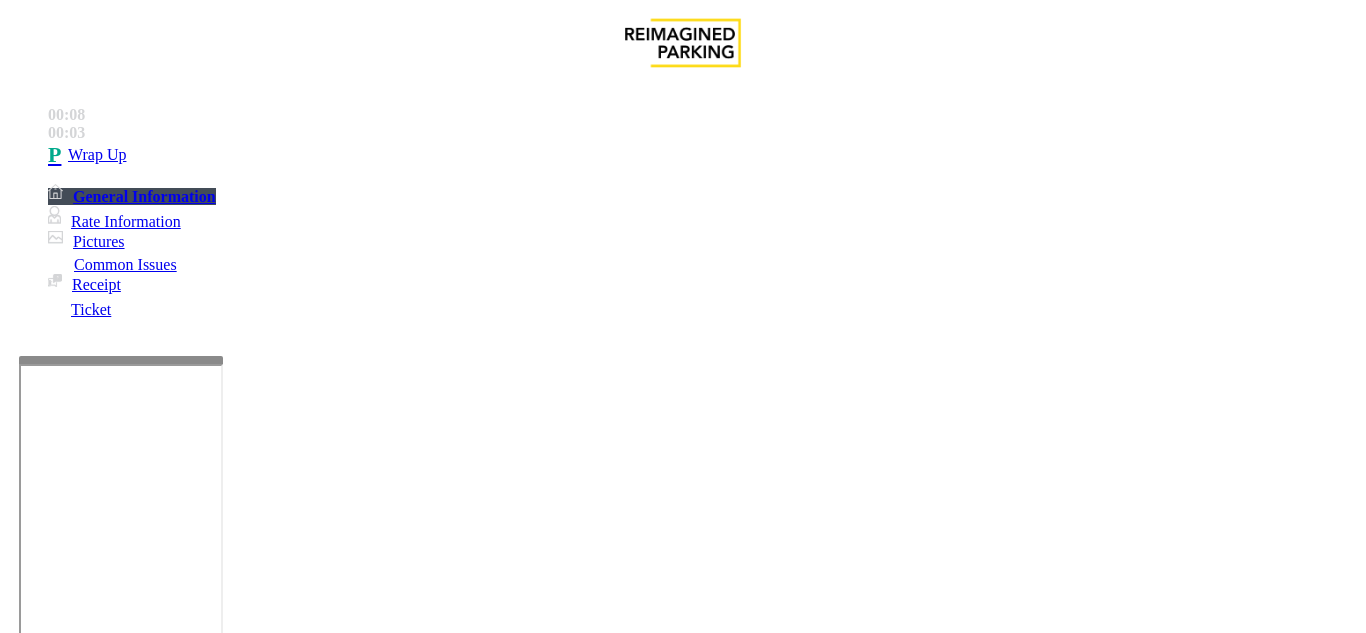 drag, startPoint x: 267, startPoint y: 185, endPoint x: 412, endPoint y: 194, distance: 145.27904 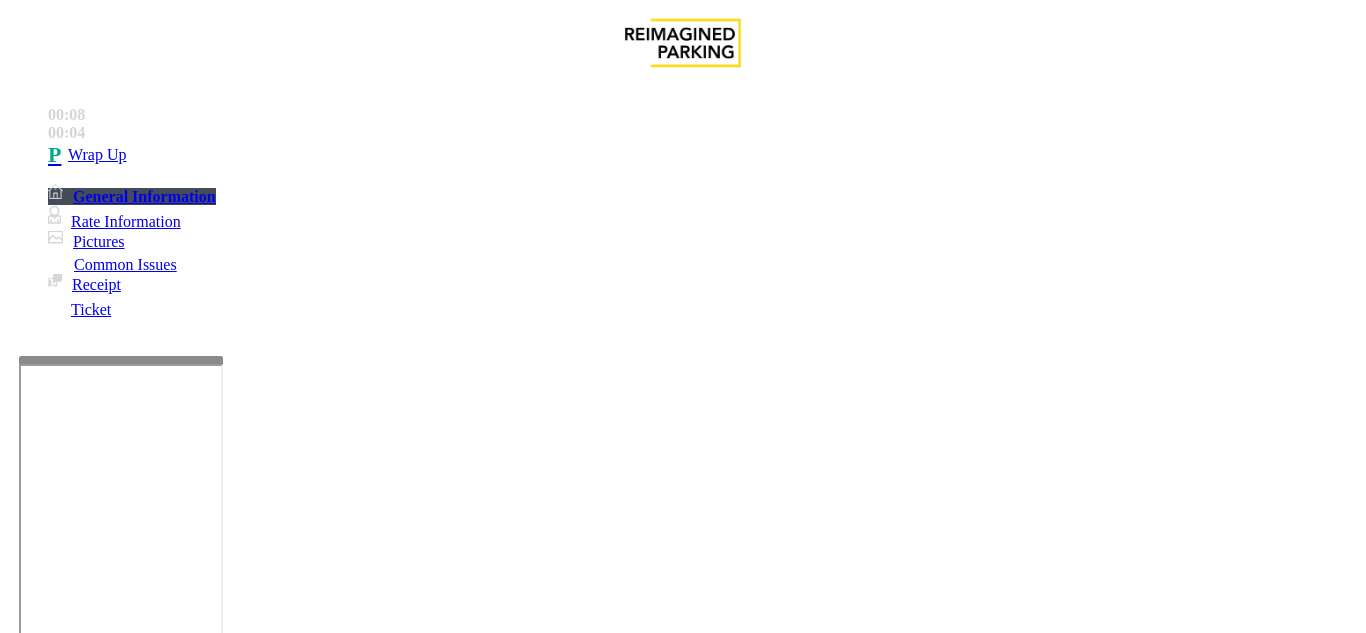 click on "Issue  -  Intercom Issue/No Response Call dropped Notes:                      Send alerts to manager  Vend Gate Not Allowed  Steps to Resolve" at bounding box center (682, 1372) 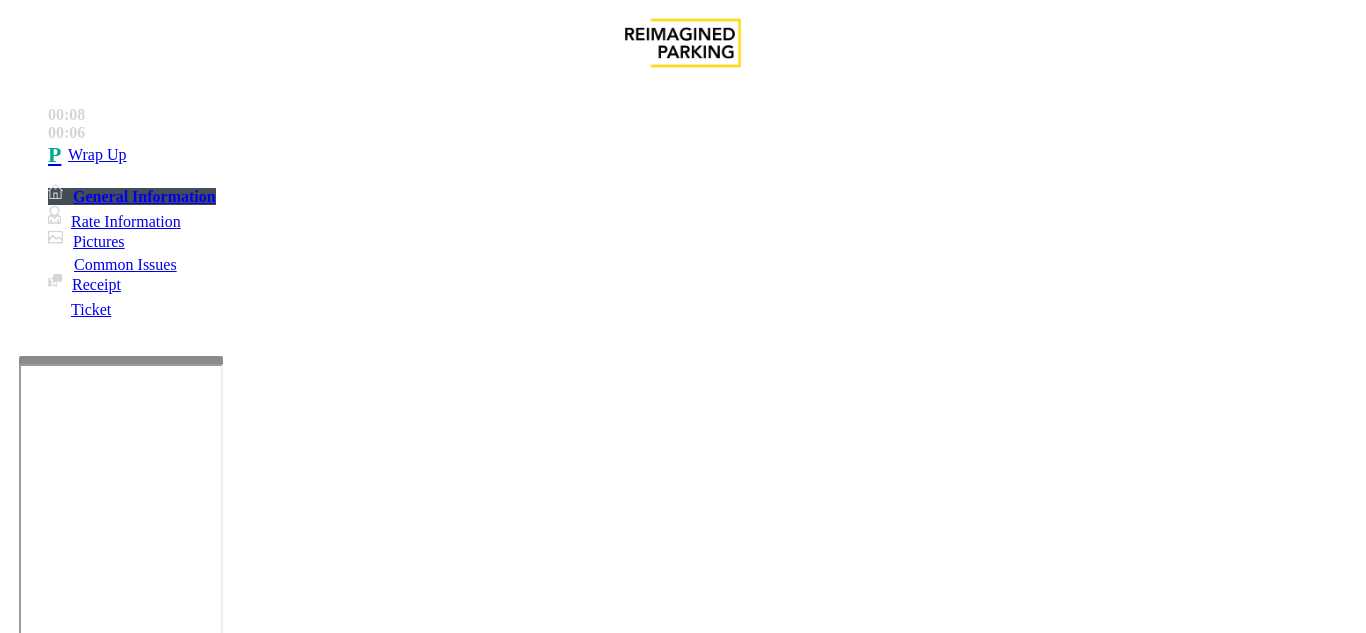 drag, startPoint x: 265, startPoint y: 182, endPoint x: 402, endPoint y: 185, distance: 137.03284 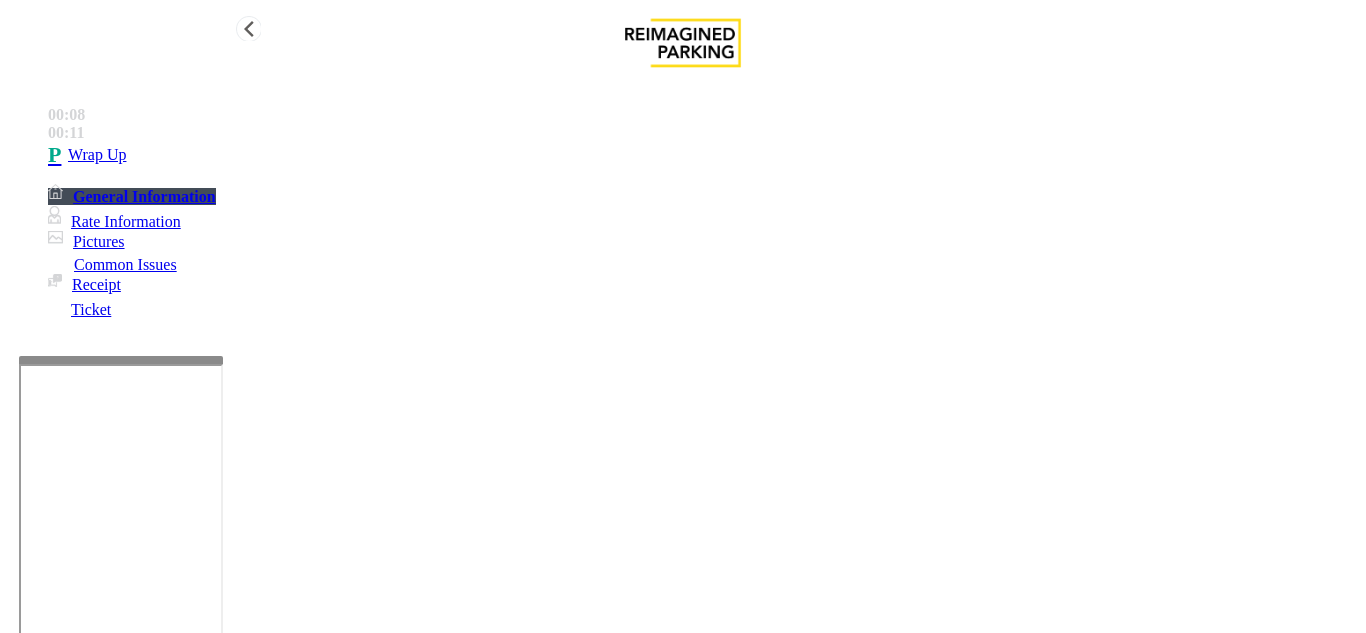 type on "**********" 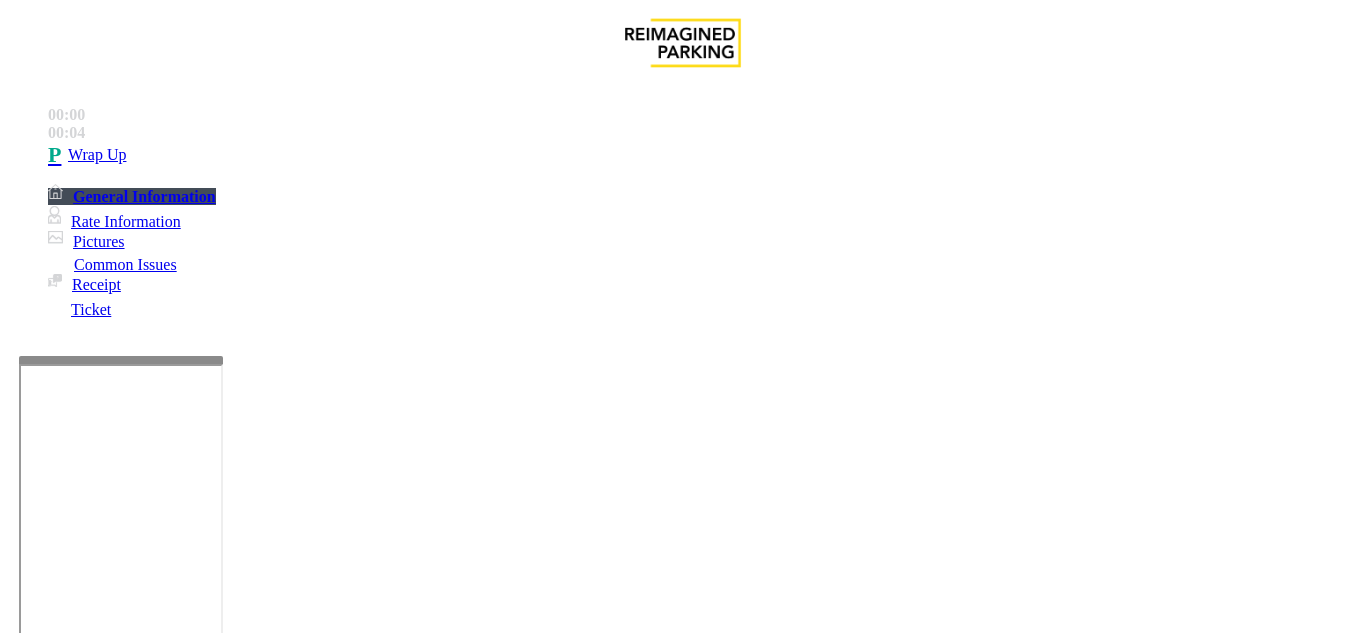 drag, startPoint x: 382, startPoint y: 492, endPoint x: 379, endPoint y: 481, distance: 11.401754 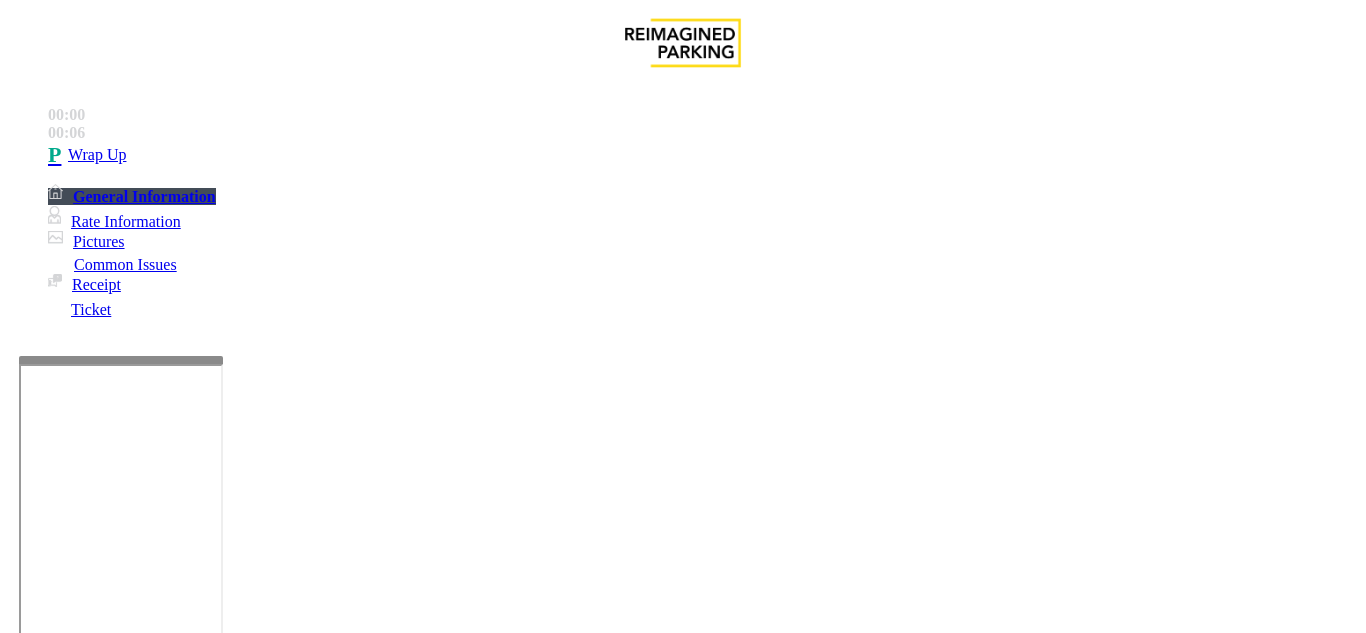 click on "Call dropped" at bounding box center [546, 1286] 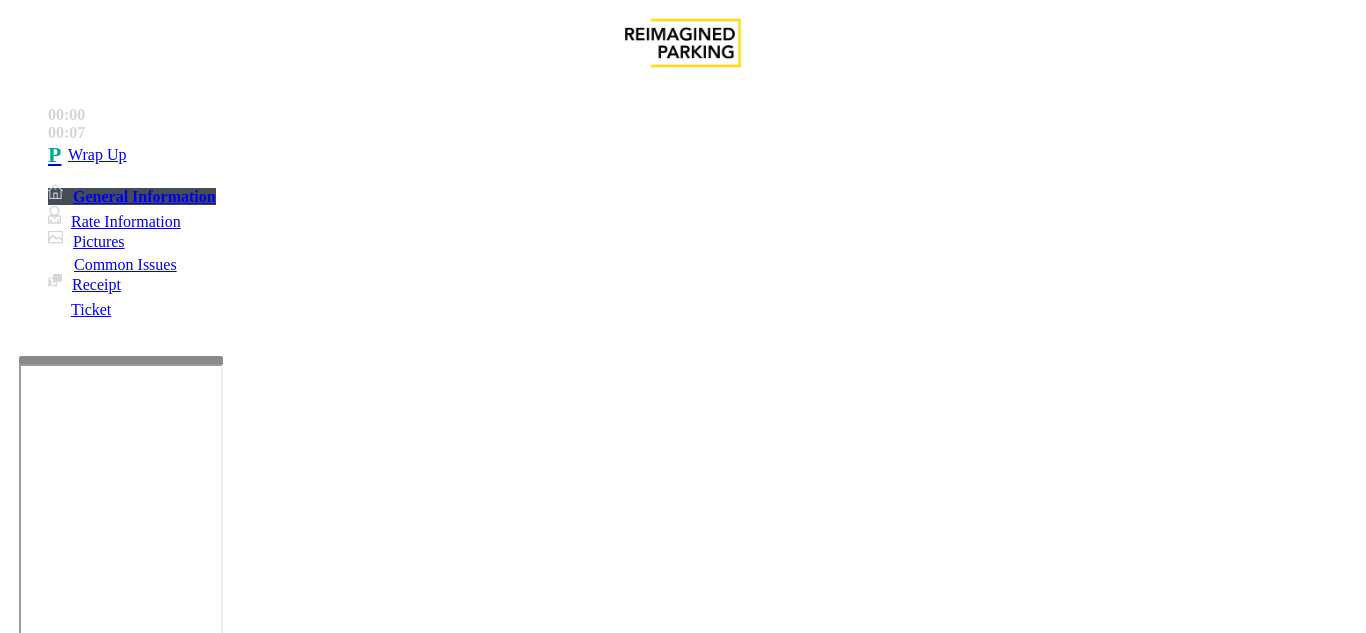 drag, startPoint x: 272, startPoint y: 176, endPoint x: 391, endPoint y: 181, distance: 119.104996 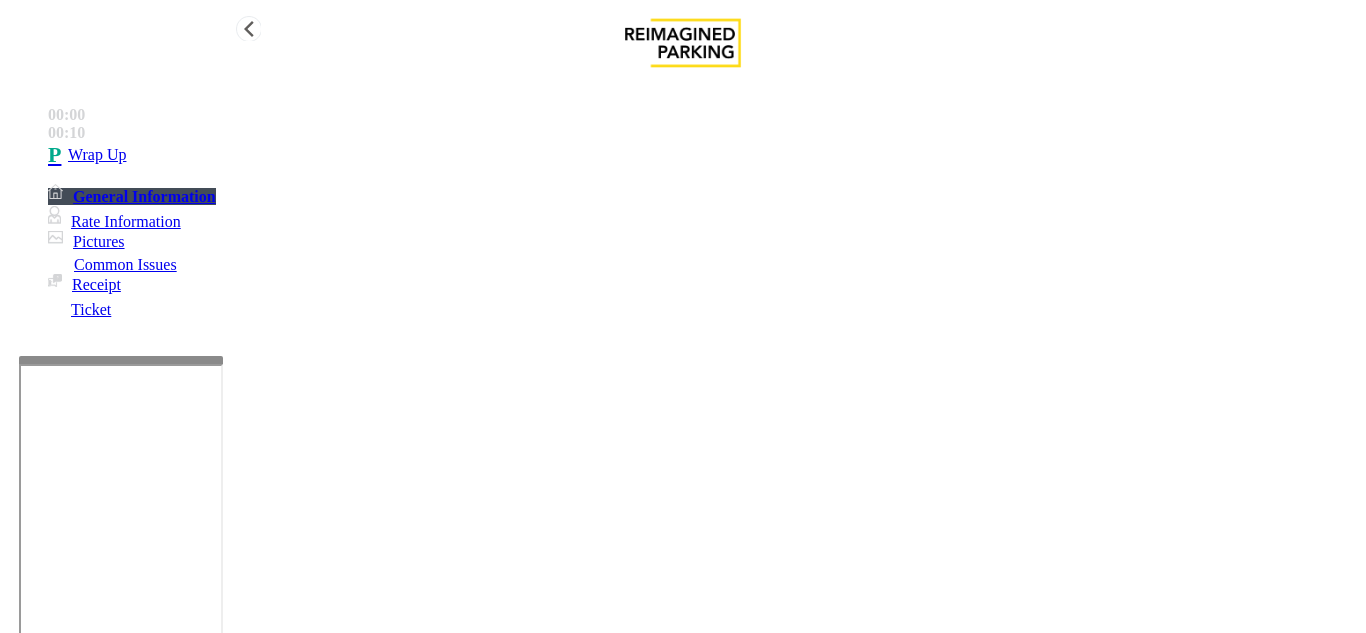 type on "**********" 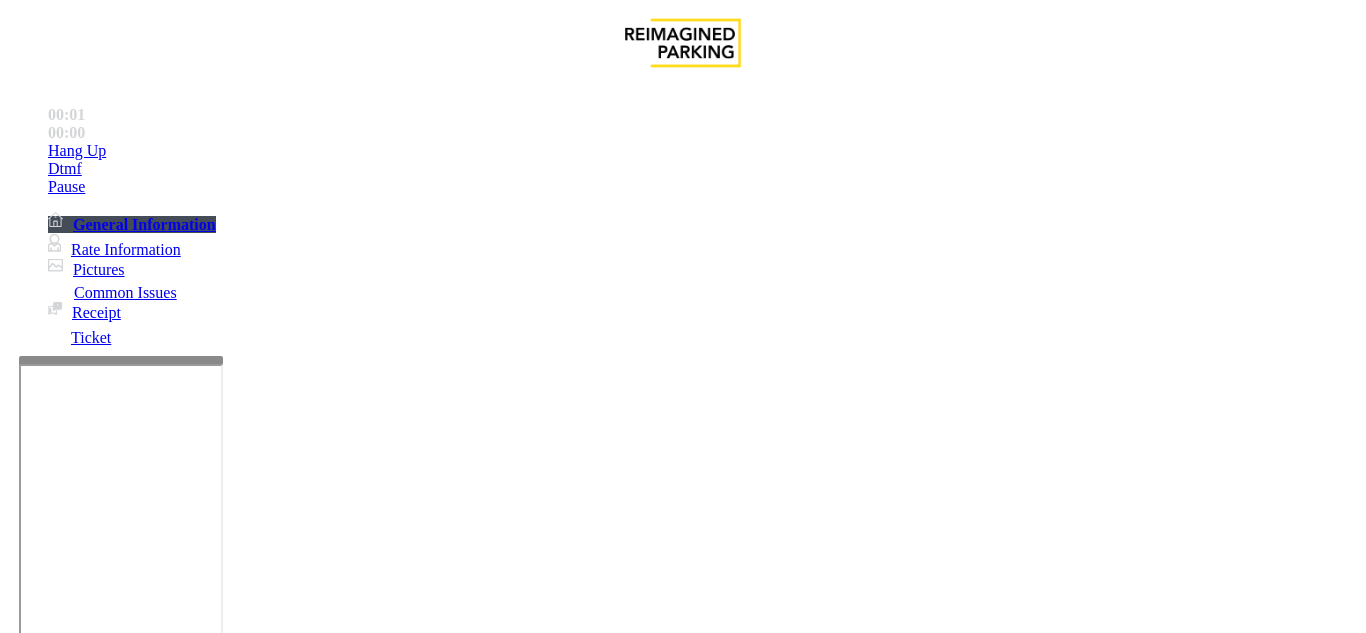 scroll, scrollTop: 400, scrollLeft: 0, axis: vertical 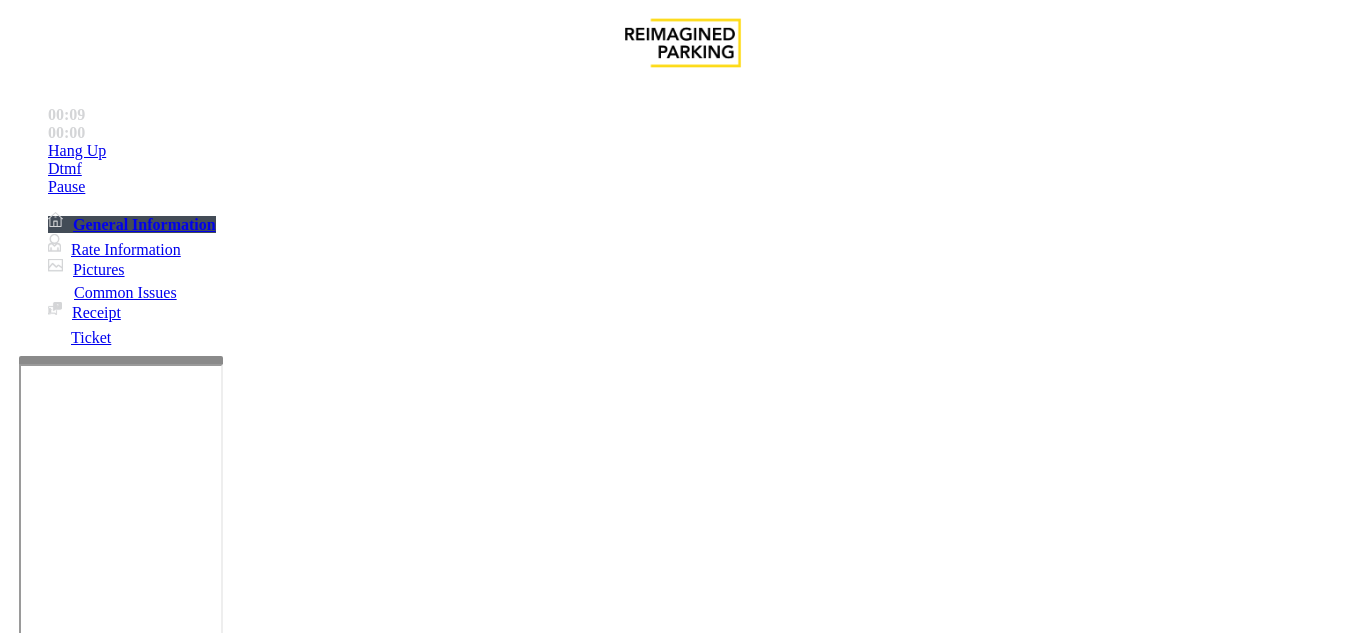 click on "Ticket Issue" at bounding box center (71, 1286) 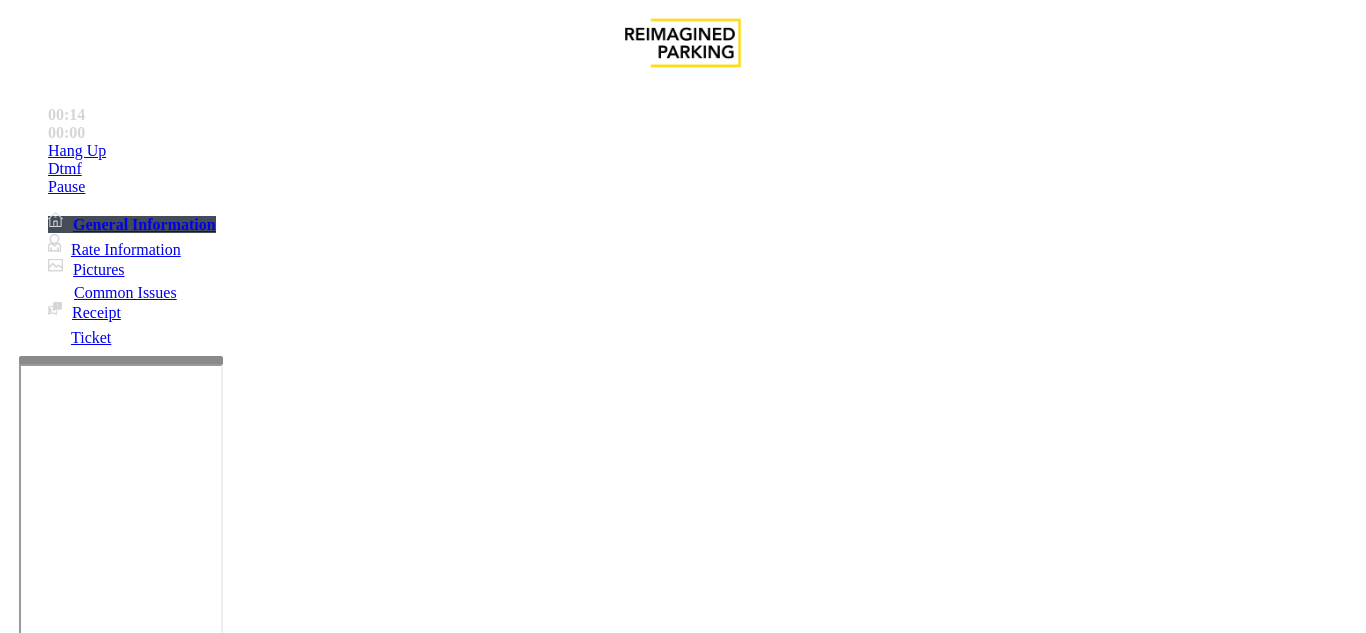 click on "There were no tickets at entrance" at bounding box center [816, 1286] 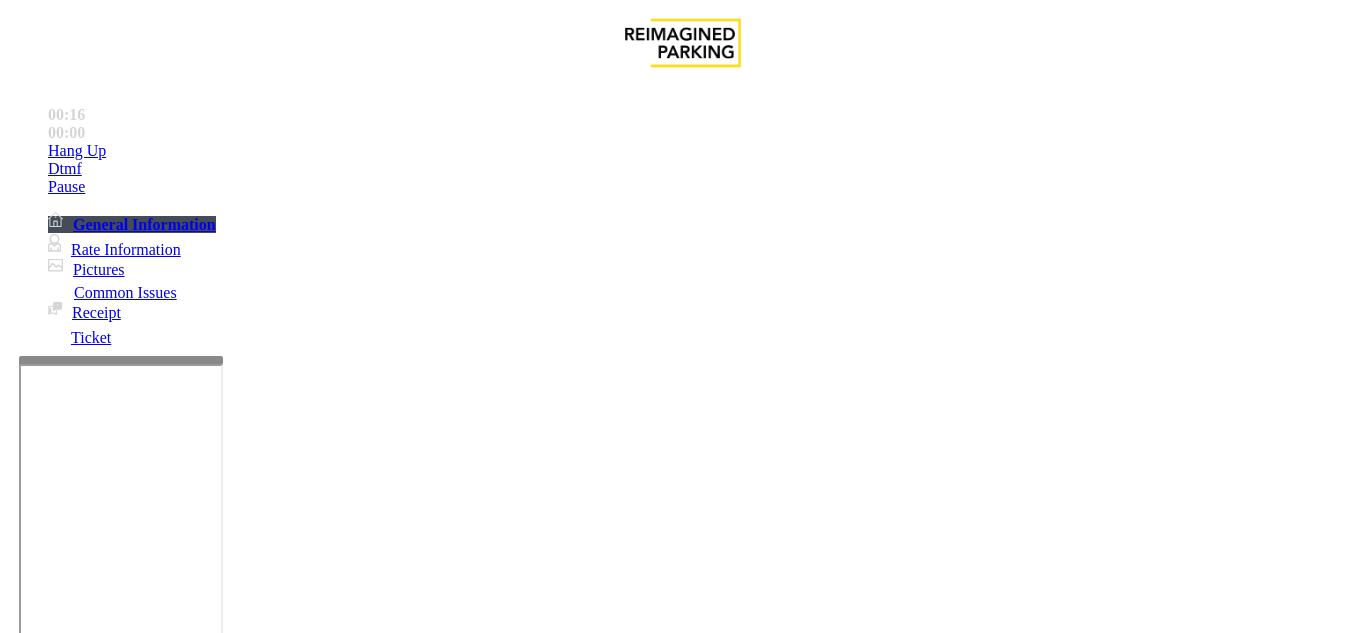 scroll, scrollTop: 200, scrollLeft: 0, axis: vertical 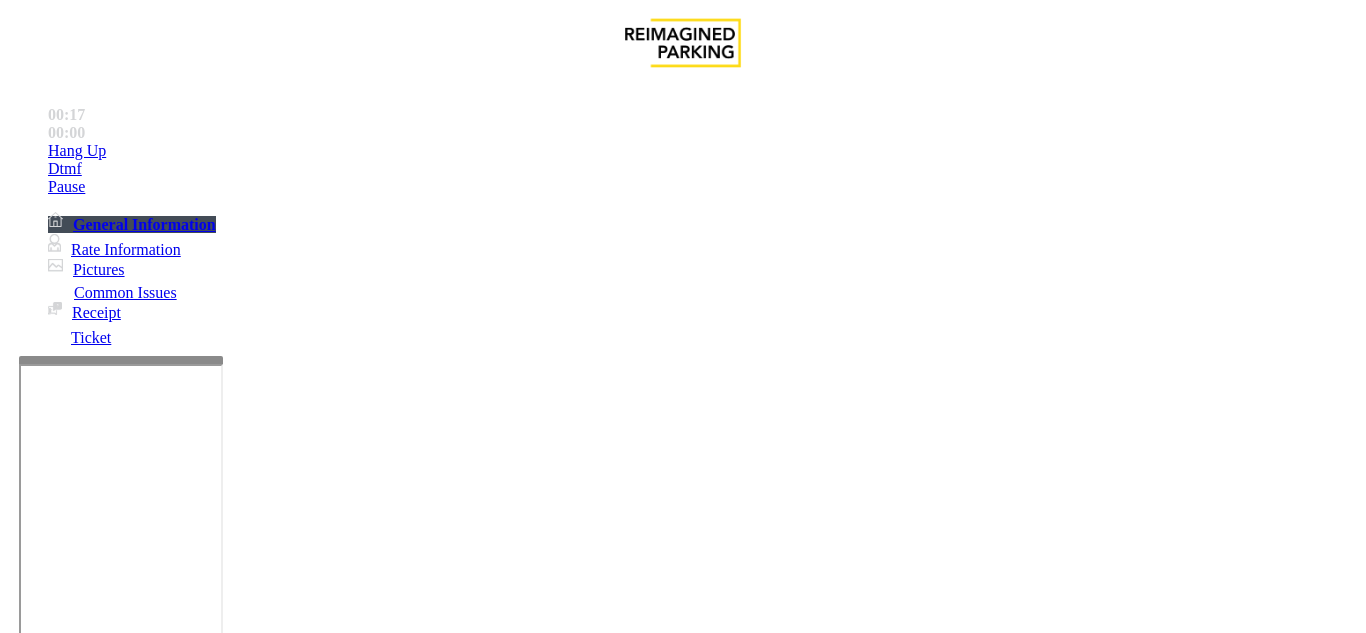 click on "Vend Gate" at bounding box center (69, 1673) 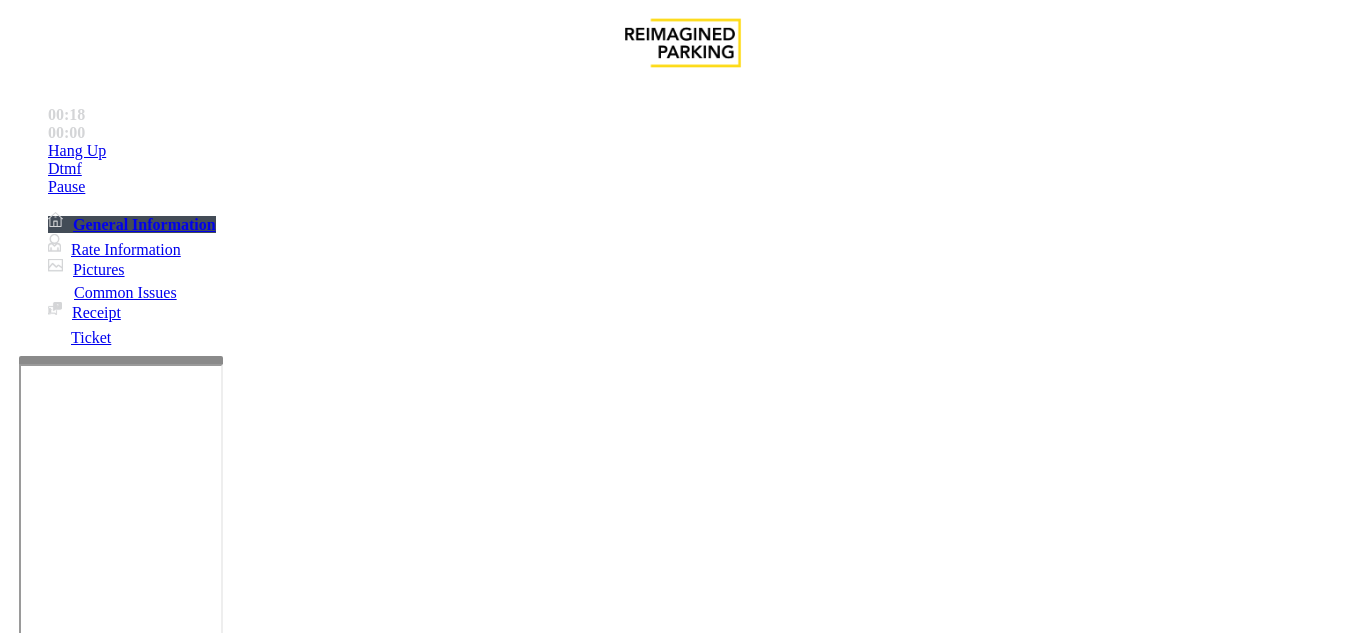 scroll, scrollTop: 0, scrollLeft: 0, axis: both 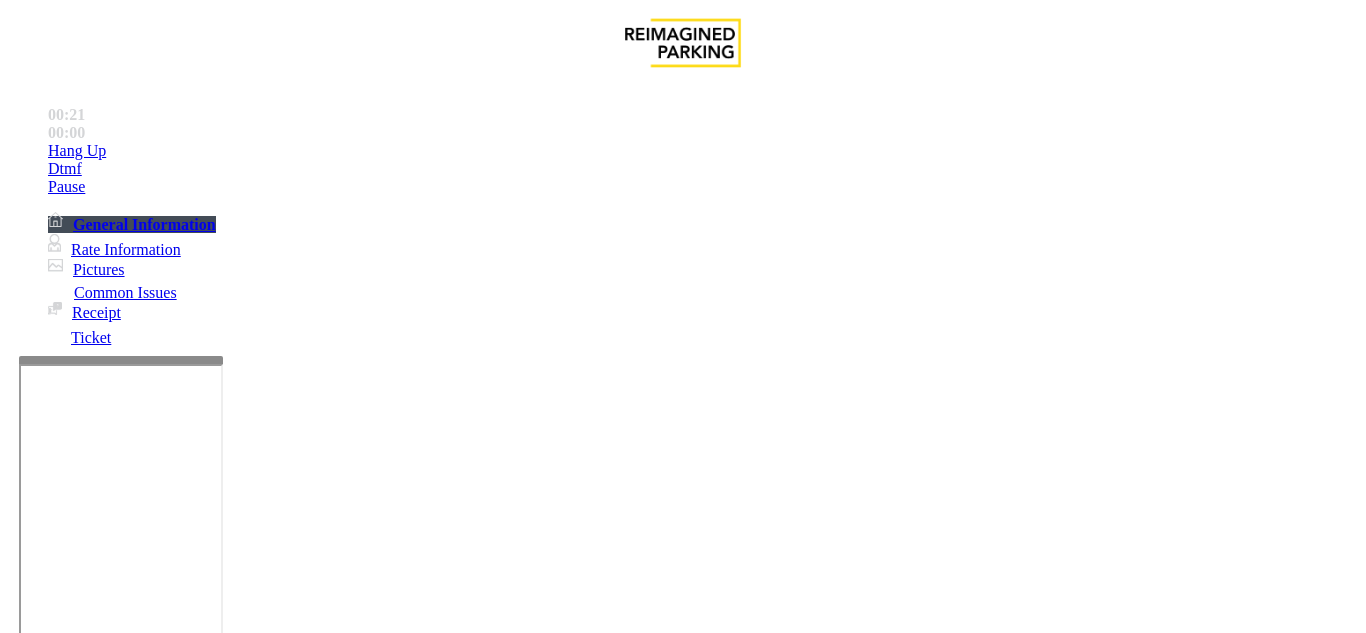 drag, startPoint x: 277, startPoint y: 179, endPoint x: 594, endPoint y: 186, distance: 317.07727 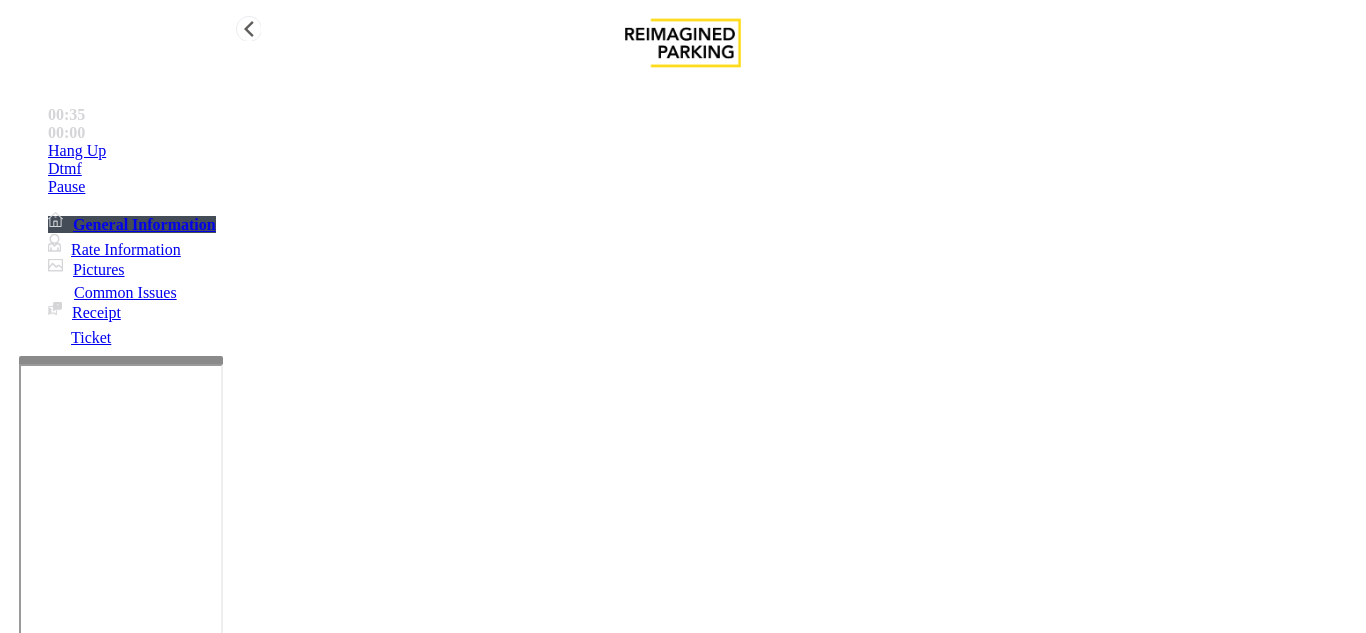 click on "Hang Up" at bounding box center (77, 151) 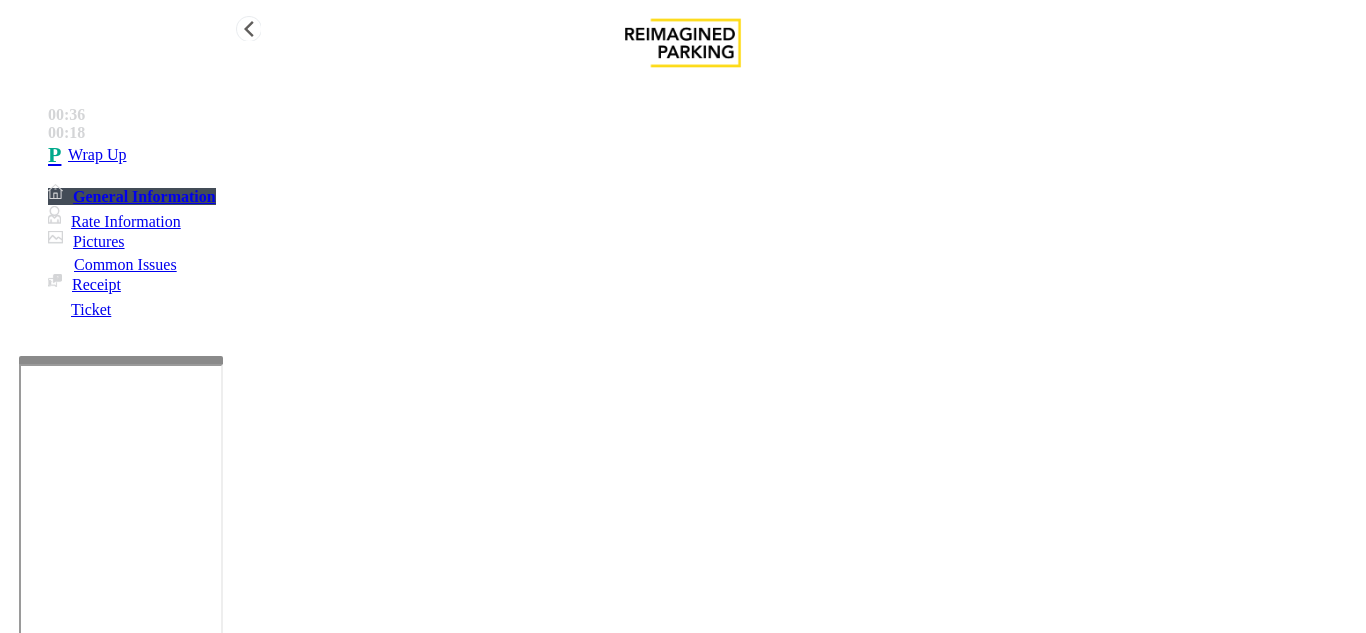 type on "**********" 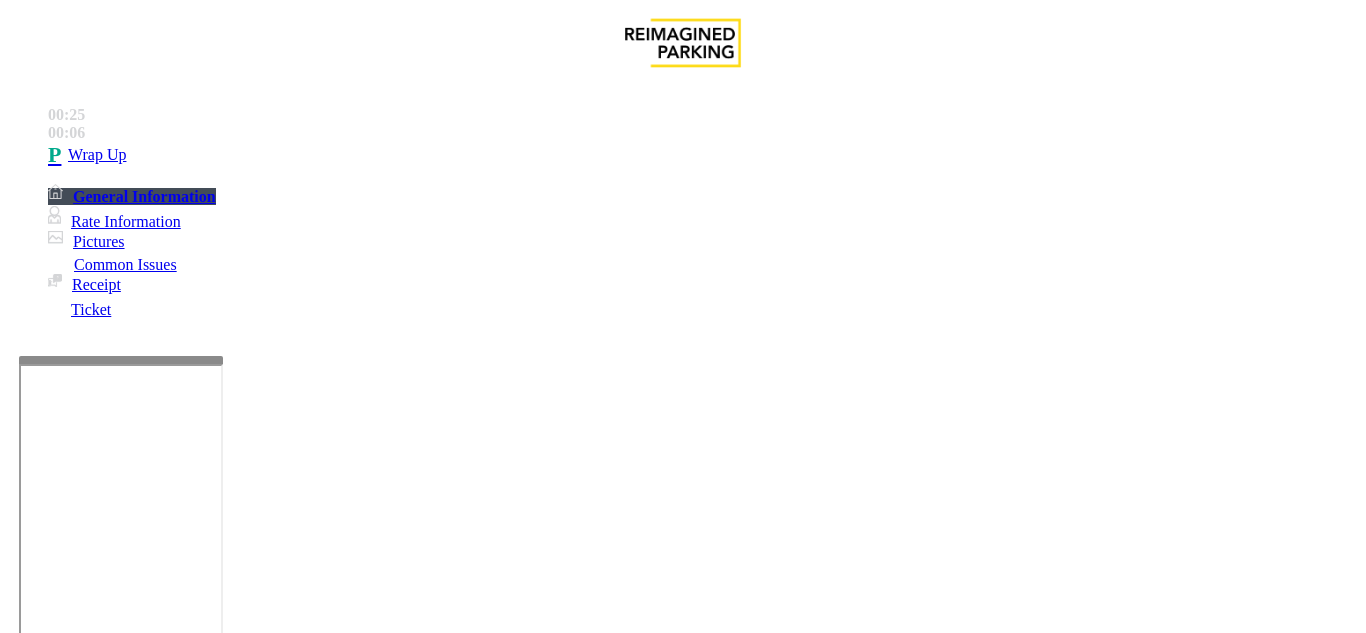 drag, startPoint x: 394, startPoint y: 604, endPoint x: 415, endPoint y: 546, distance: 61.68468 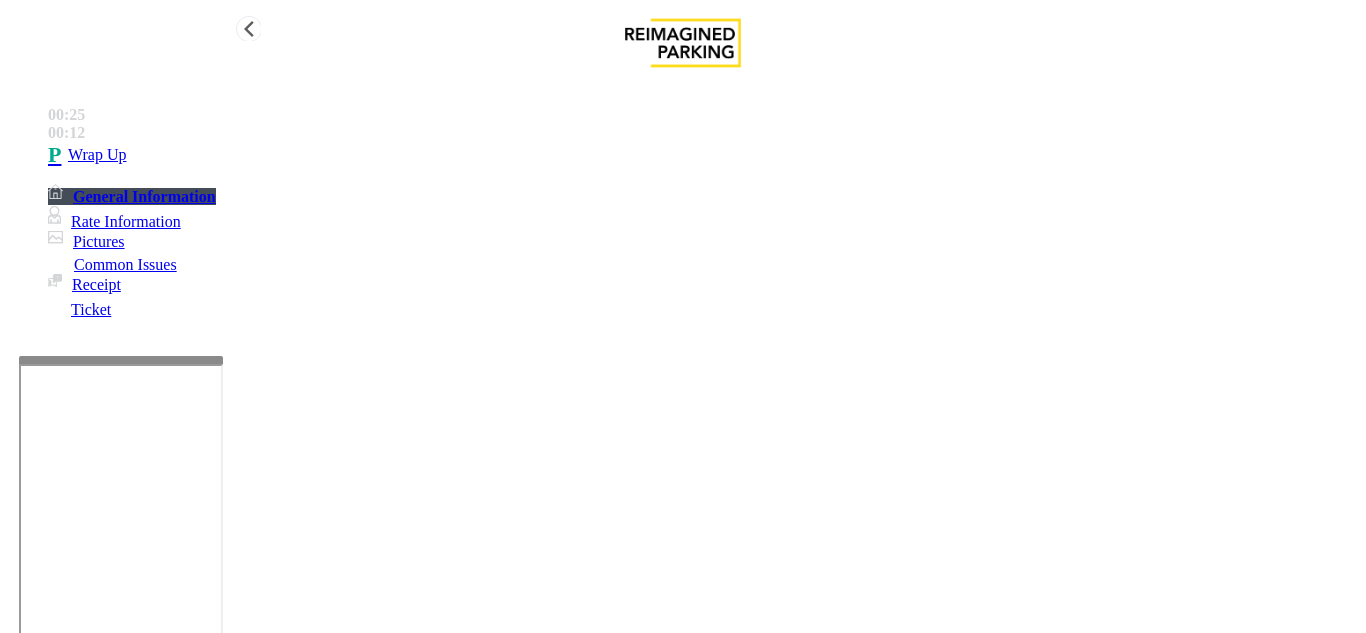 click on "General Information" at bounding box center (144, 196) 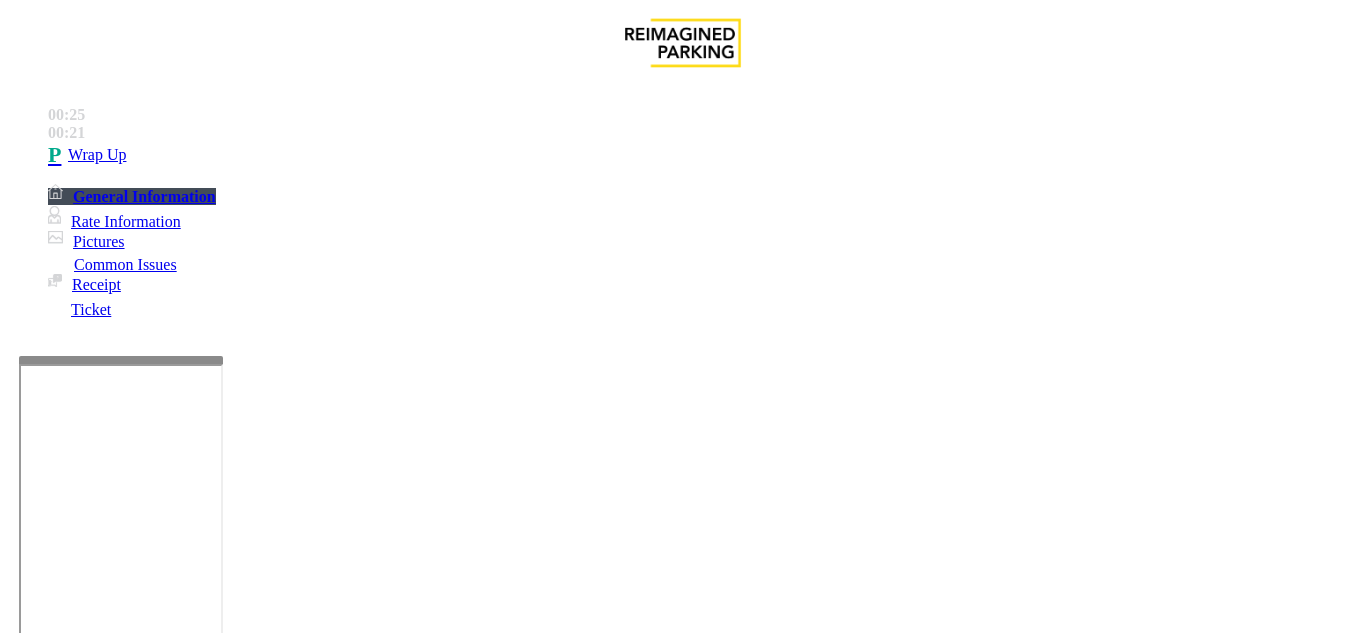 click on "Issue" at bounding box center [42, 1253] 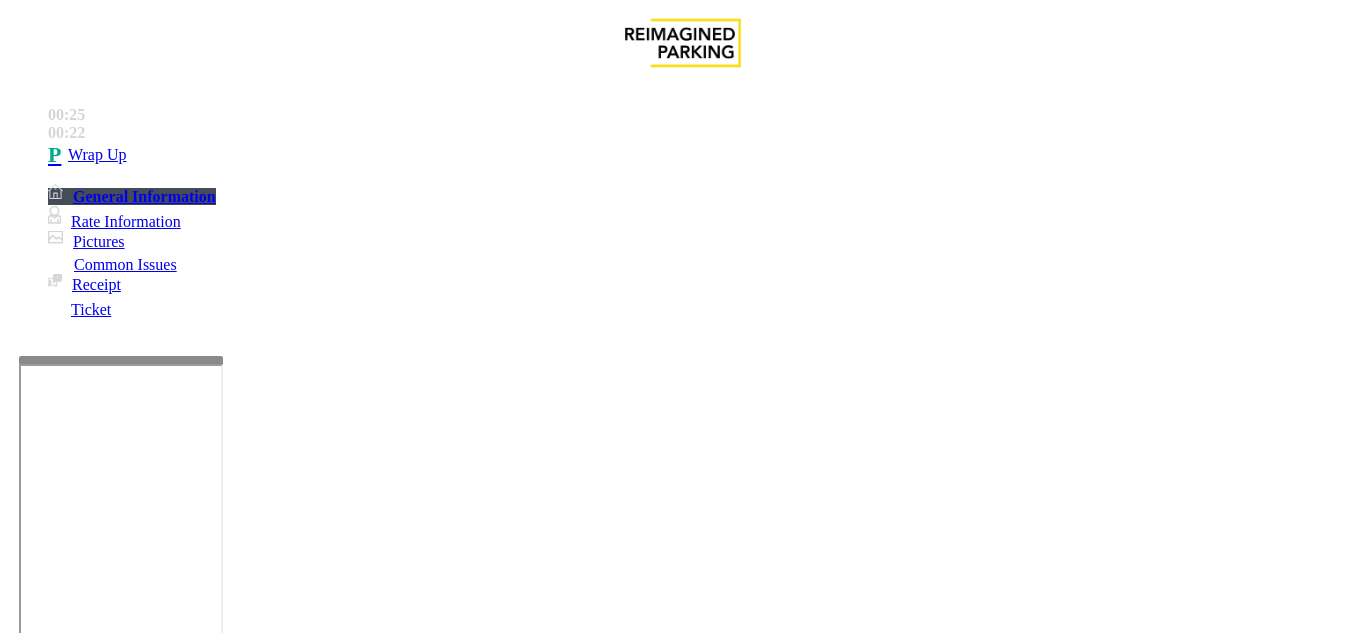click on "Call dropped" at bounding box center (534, 1286) 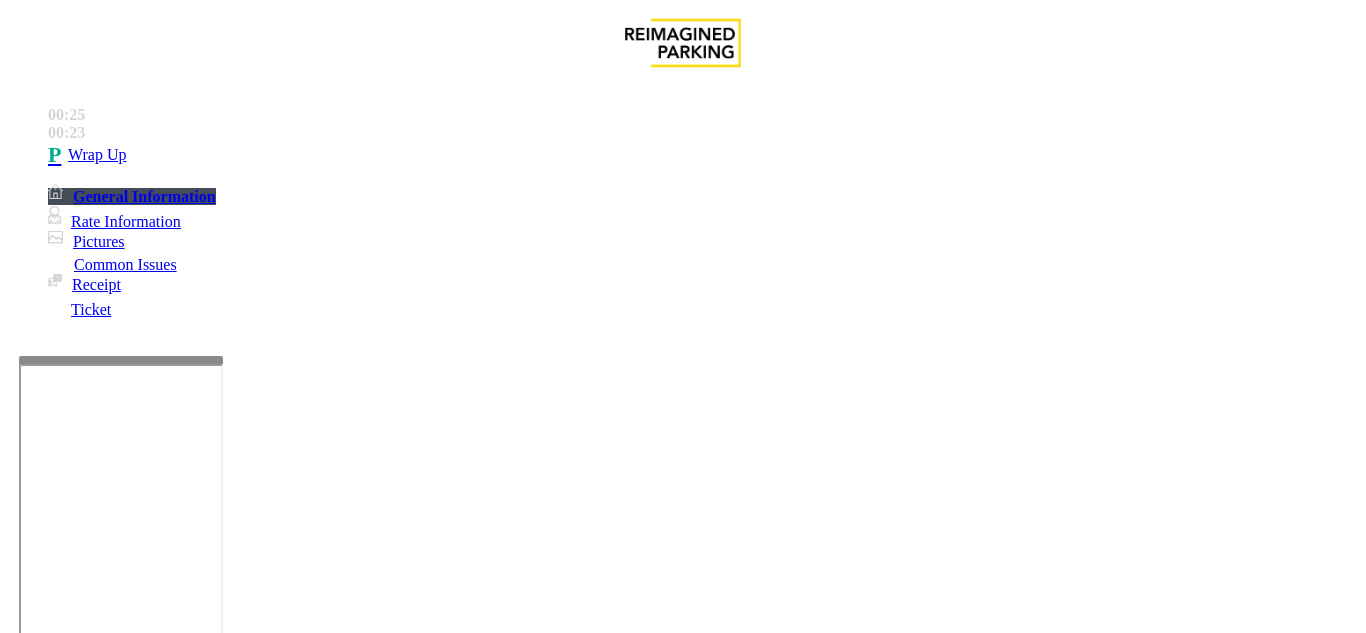 drag, startPoint x: 265, startPoint y: 181, endPoint x: 413, endPoint y: 186, distance: 148.08444 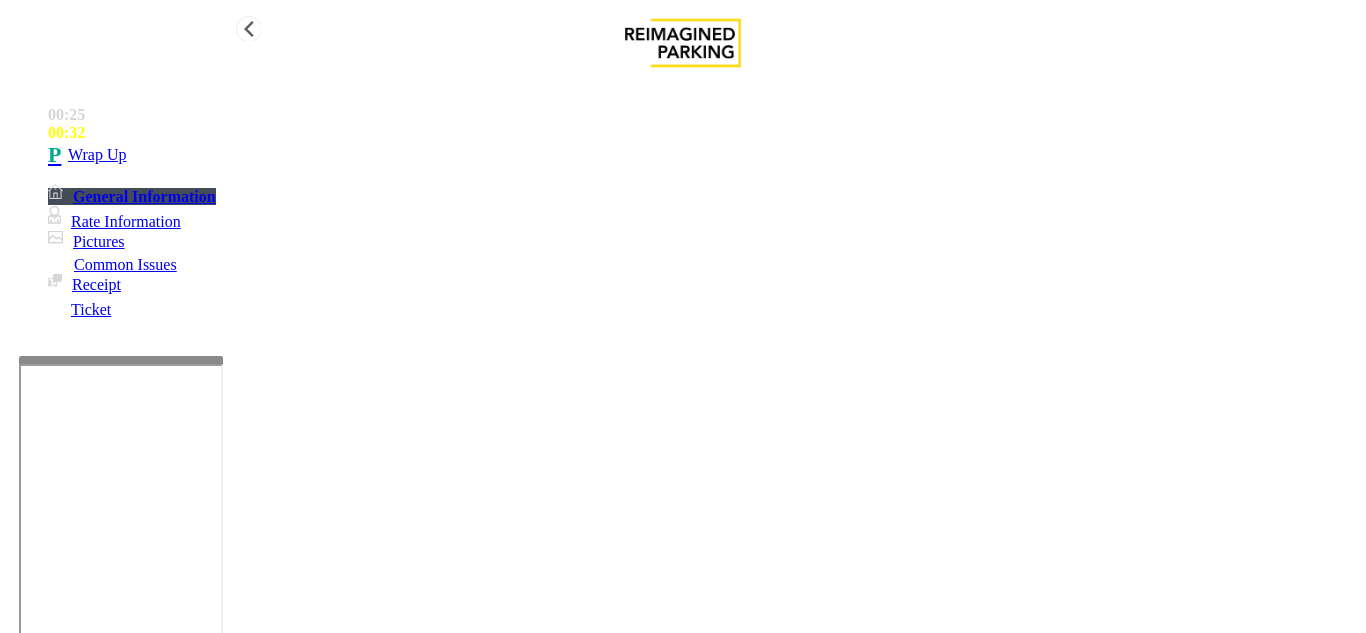 type on "**********" 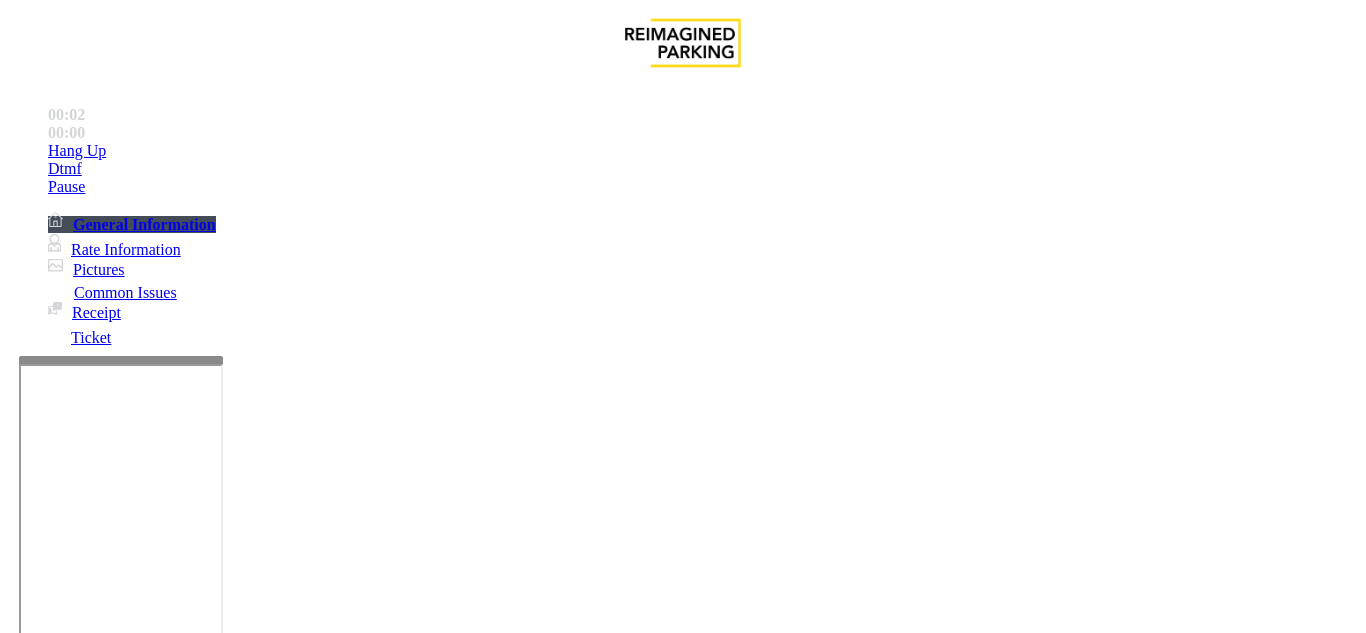 scroll, scrollTop: 400, scrollLeft: 0, axis: vertical 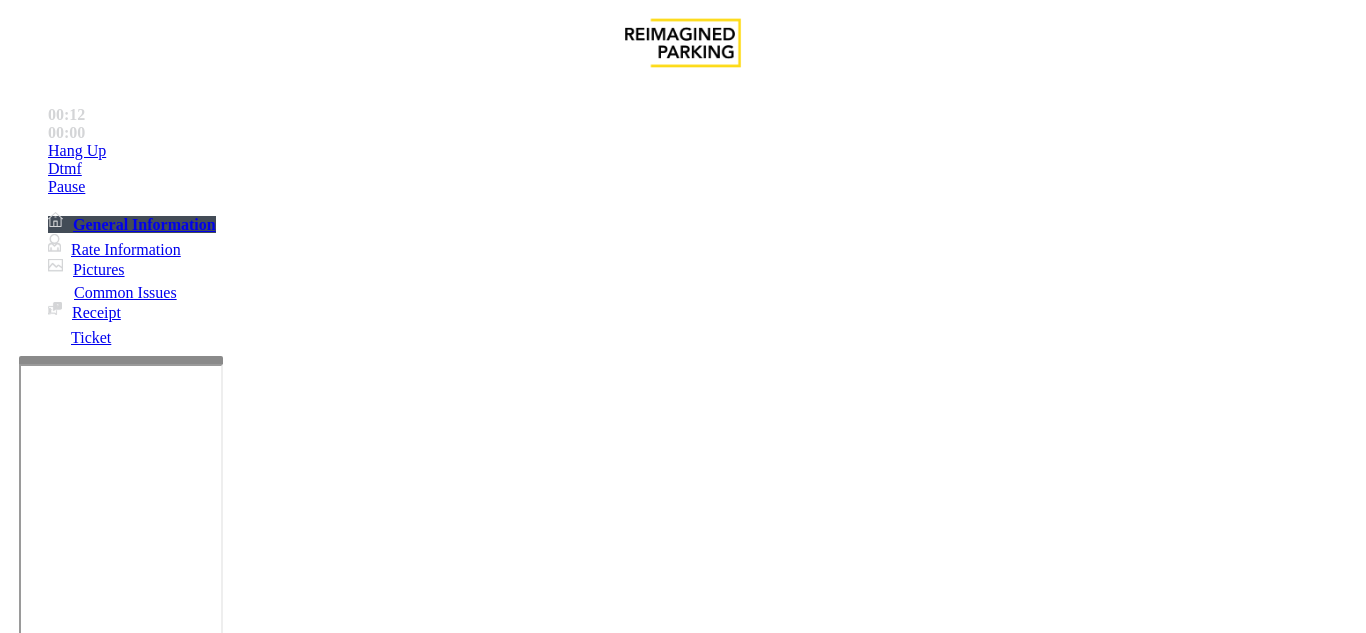 click on "Intercom Issue/No Response" at bounding box center [1080, 1286] 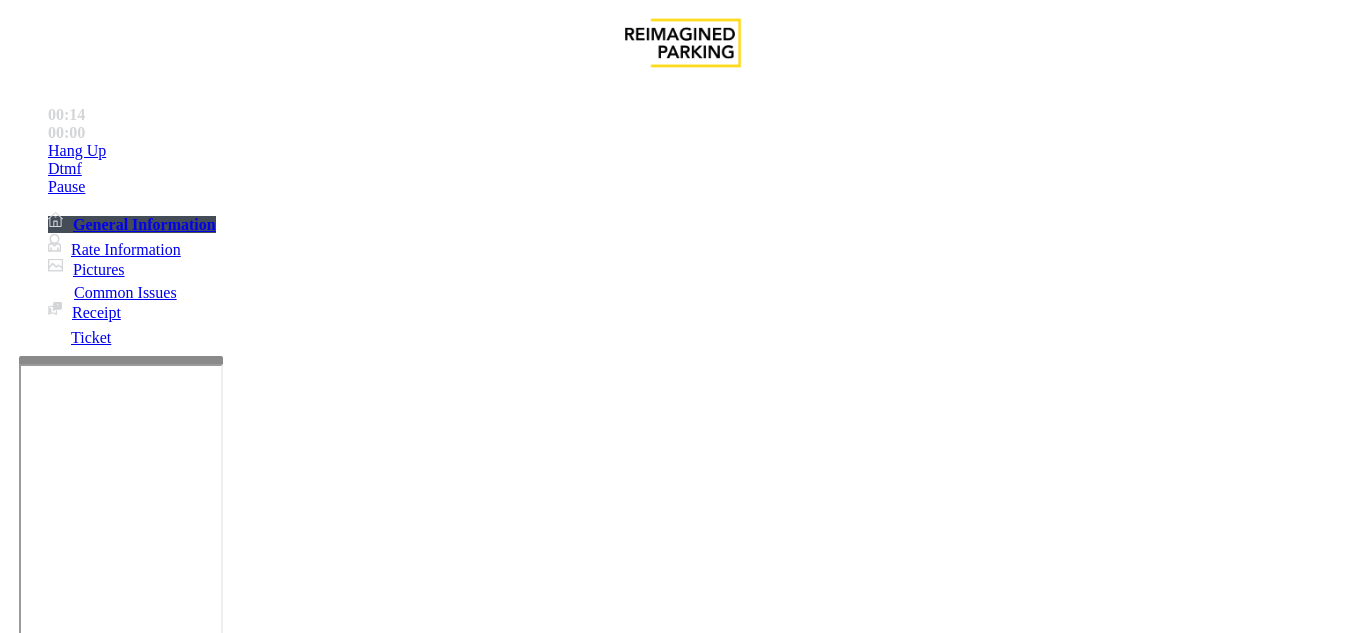 click on "No Response/Unable to hear parker" at bounding box center [142, 1286] 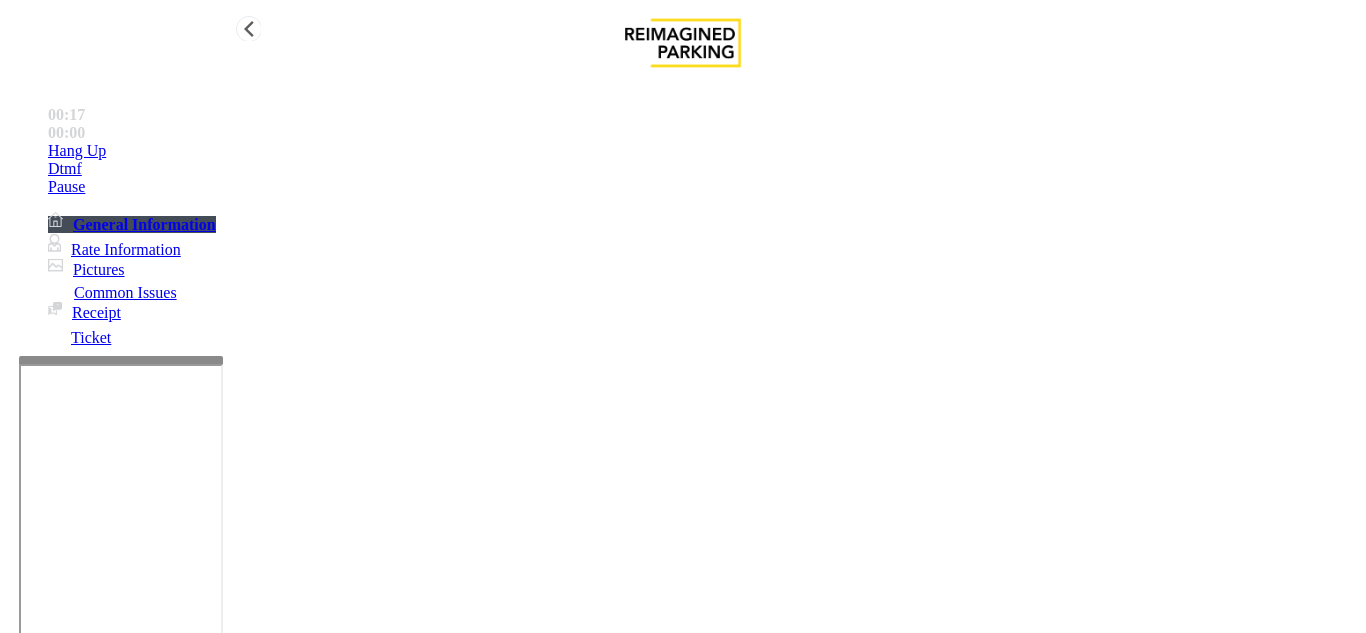 click on "Hang Up" at bounding box center [77, 151] 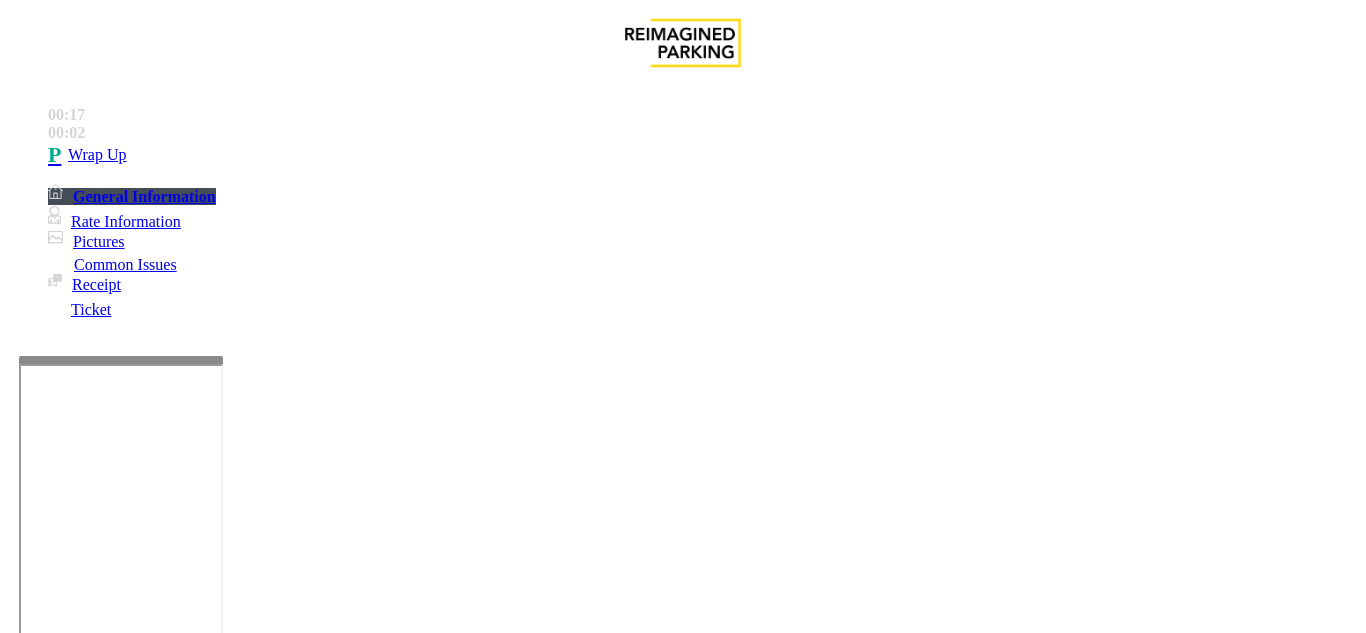 drag, startPoint x: 264, startPoint y: 187, endPoint x: 558, endPoint y: 190, distance: 294.01532 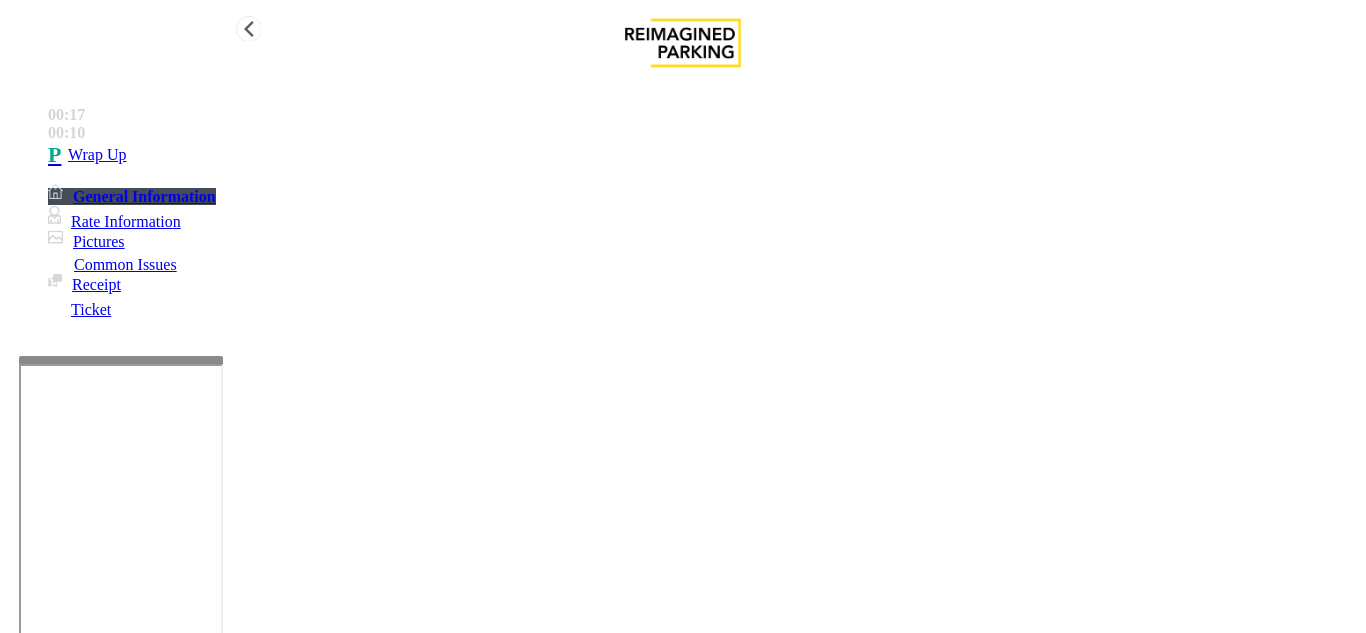 type on "**********" 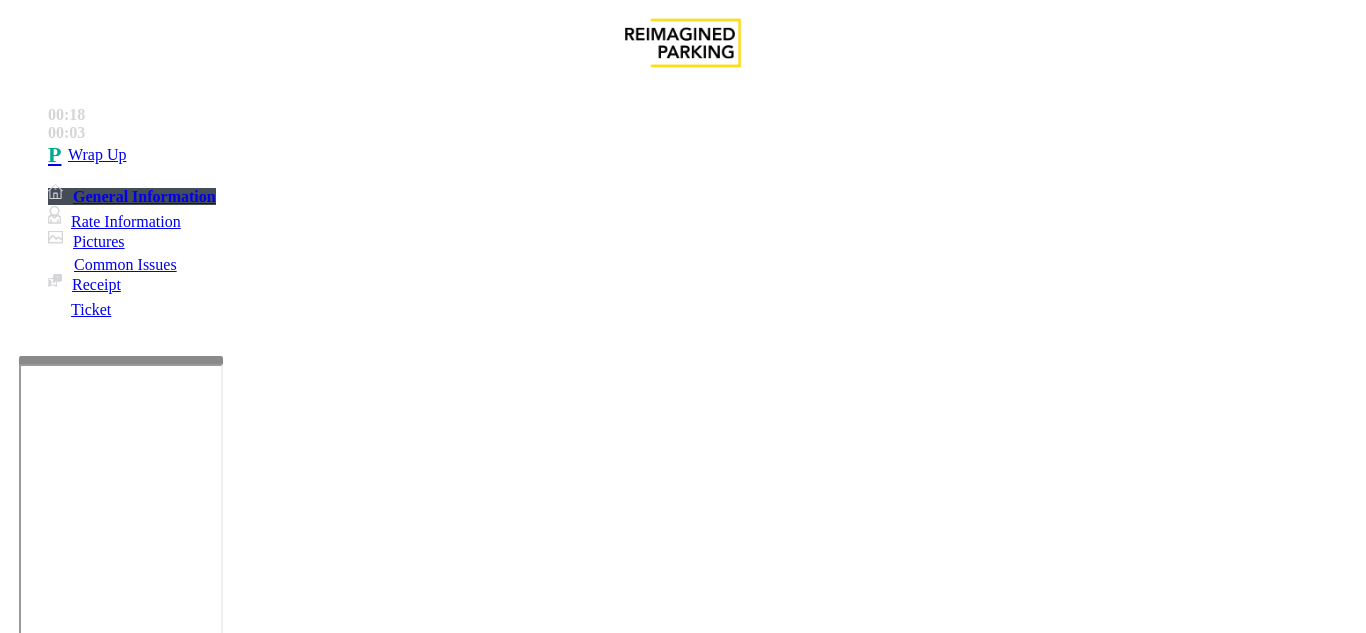 click on "Intercom Issue/No Response" at bounding box center (752, 1286) 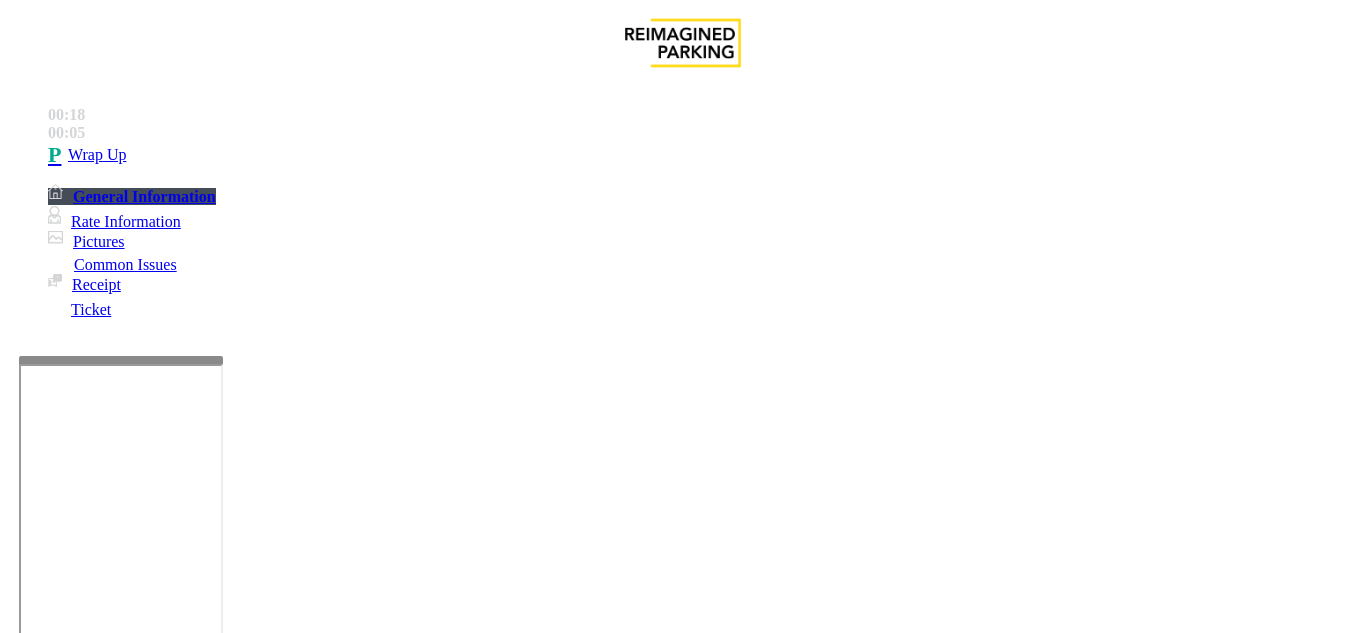 drag, startPoint x: 271, startPoint y: 178, endPoint x: 416, endPoint y: 181, distance: 145.03104 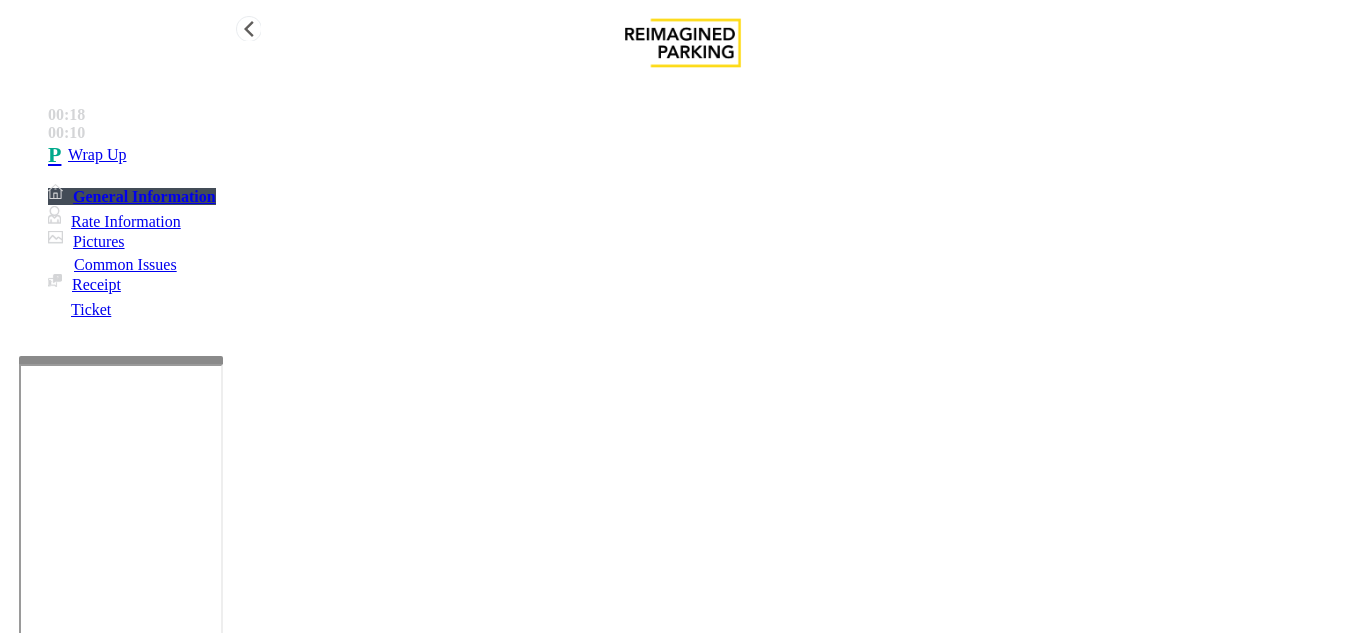 type on "**********" 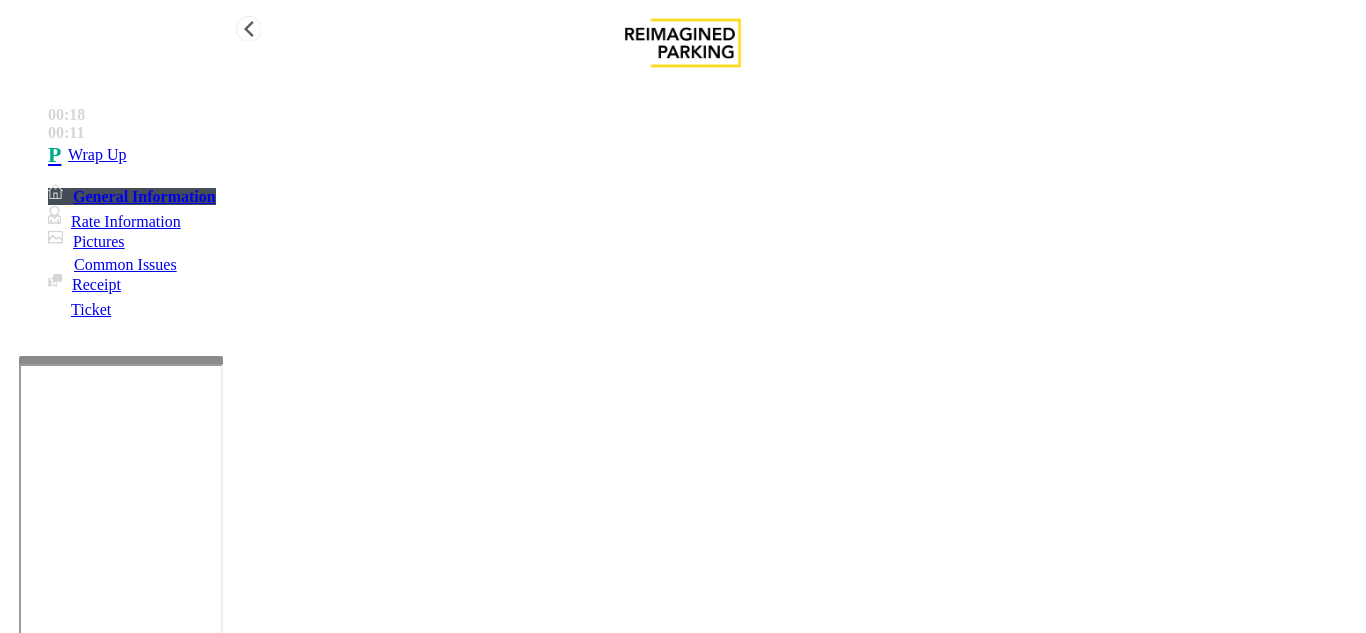 click on "Wrap Up" at bounding box center [703, 155] 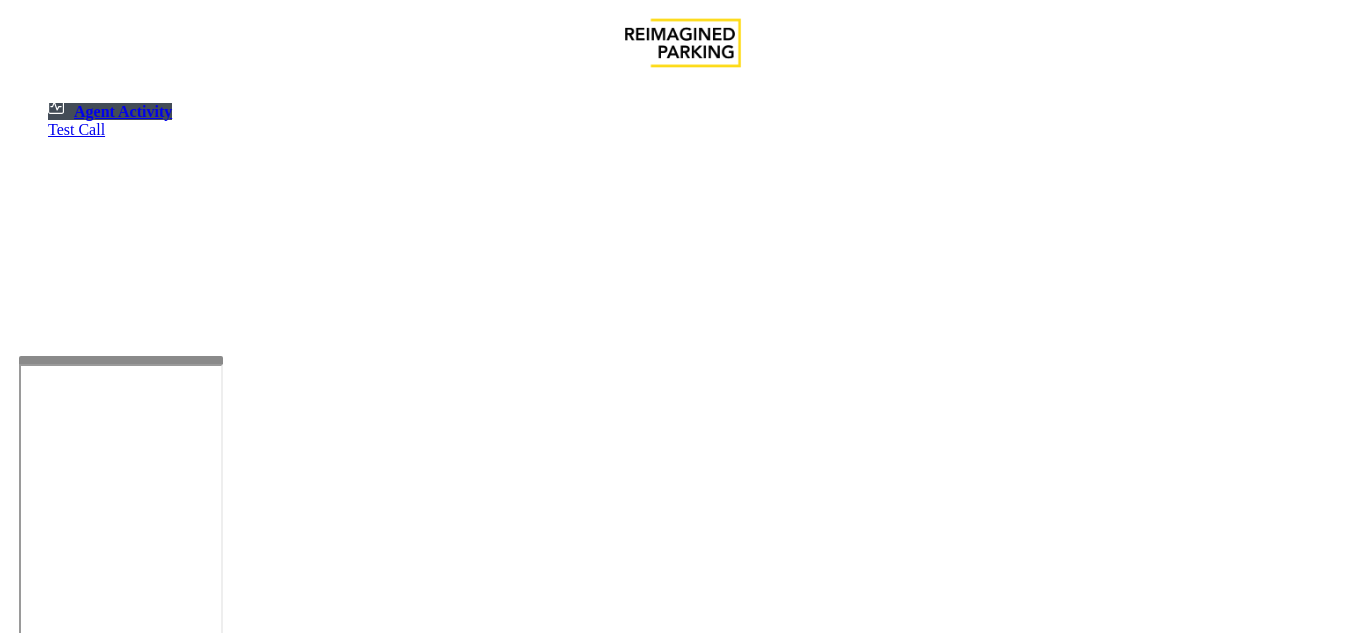 click on "×" at bounding box center [20, 1244] 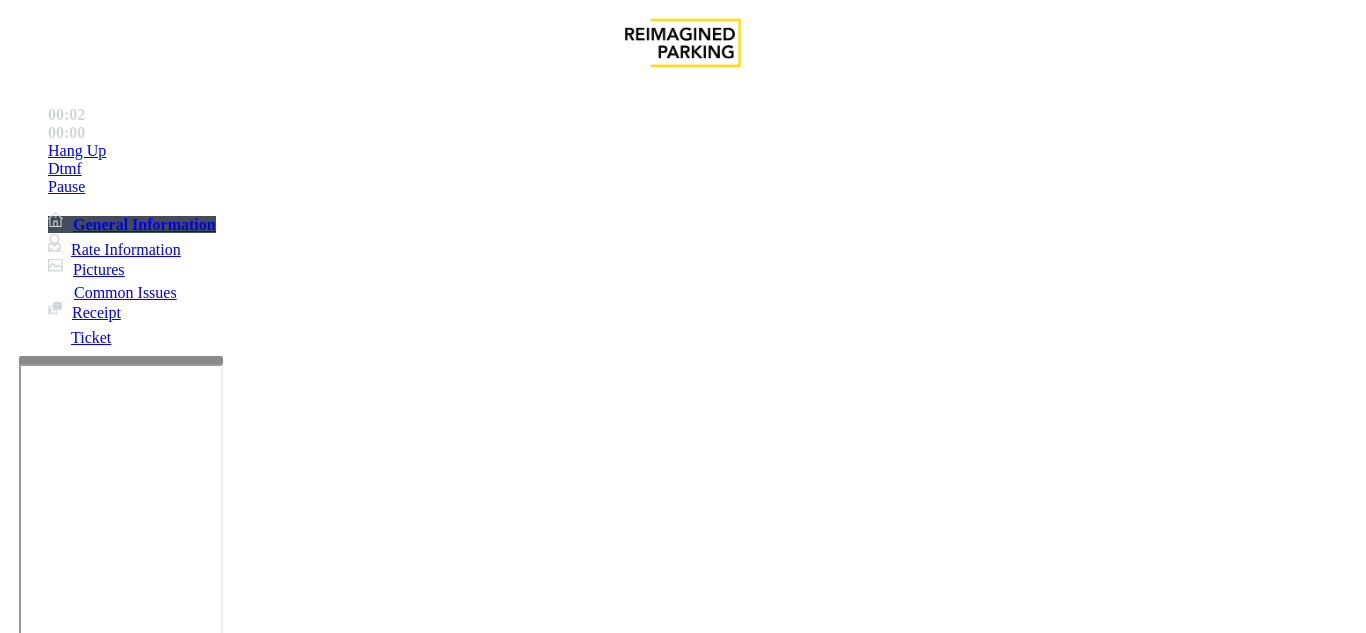 scroll, scrollTop: 500, scrollLeft: 0, axis: vertical 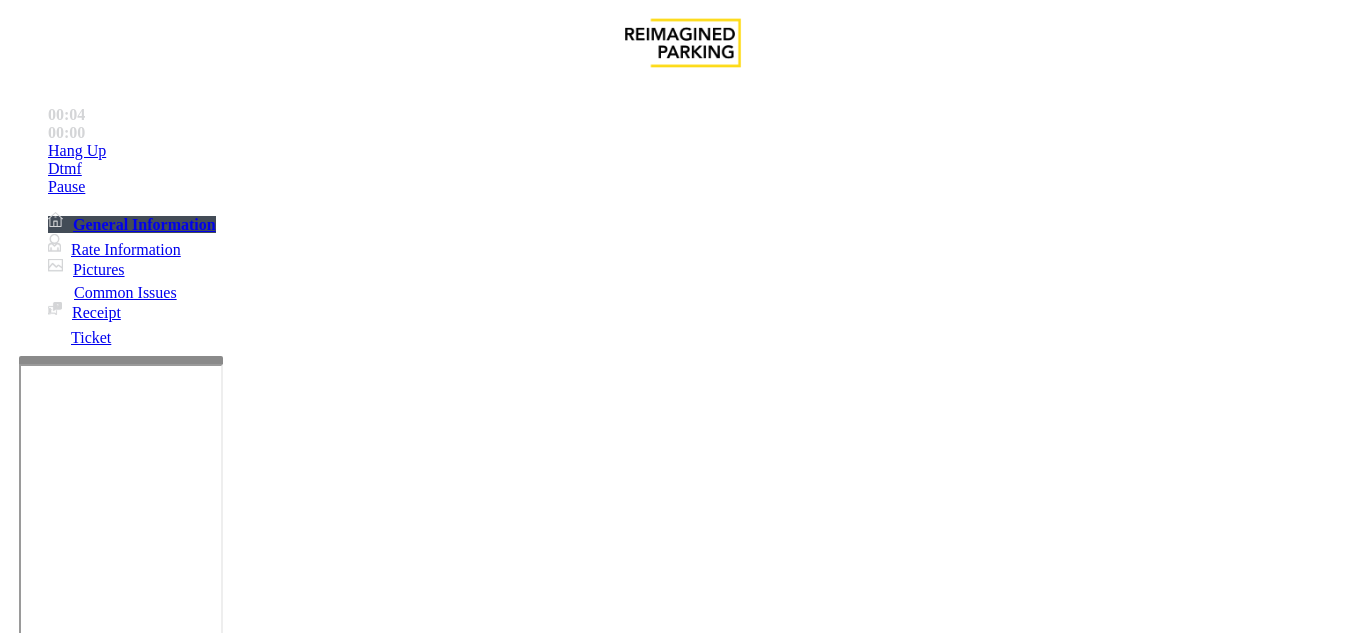 click on "Equipment Issue" at bounding box center (483, 1286) 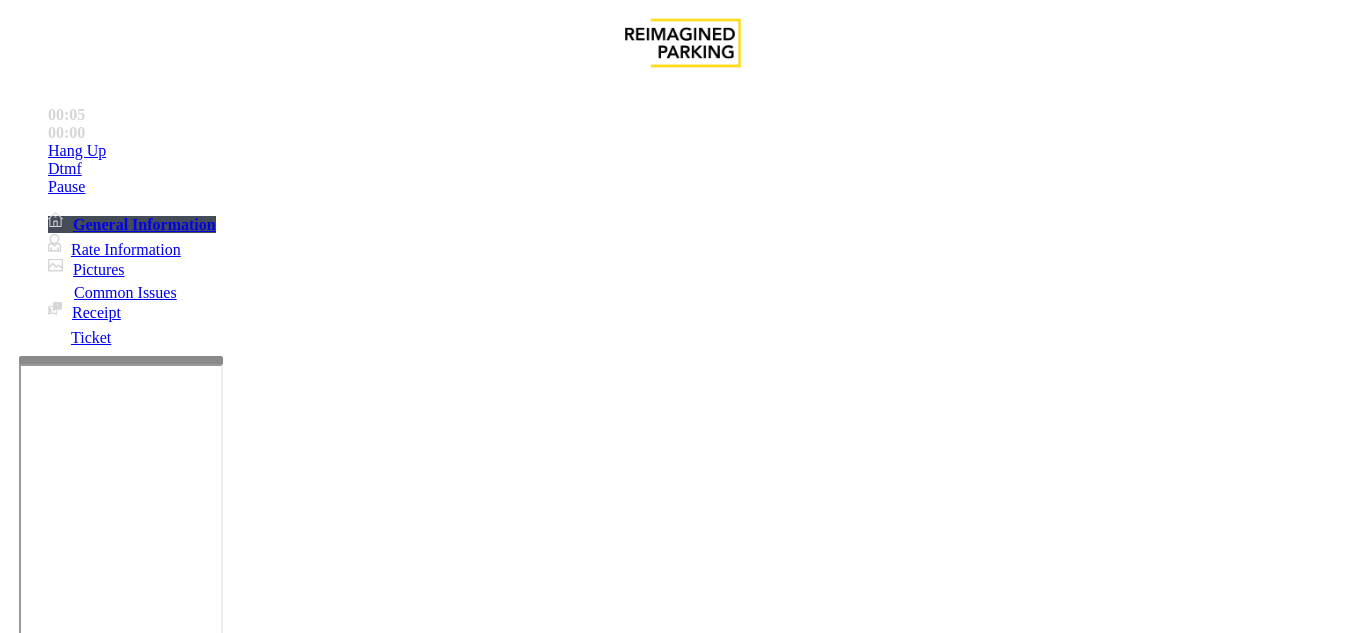 click on "Gate / Door Won't Open" at bounding box center (575, 1286) 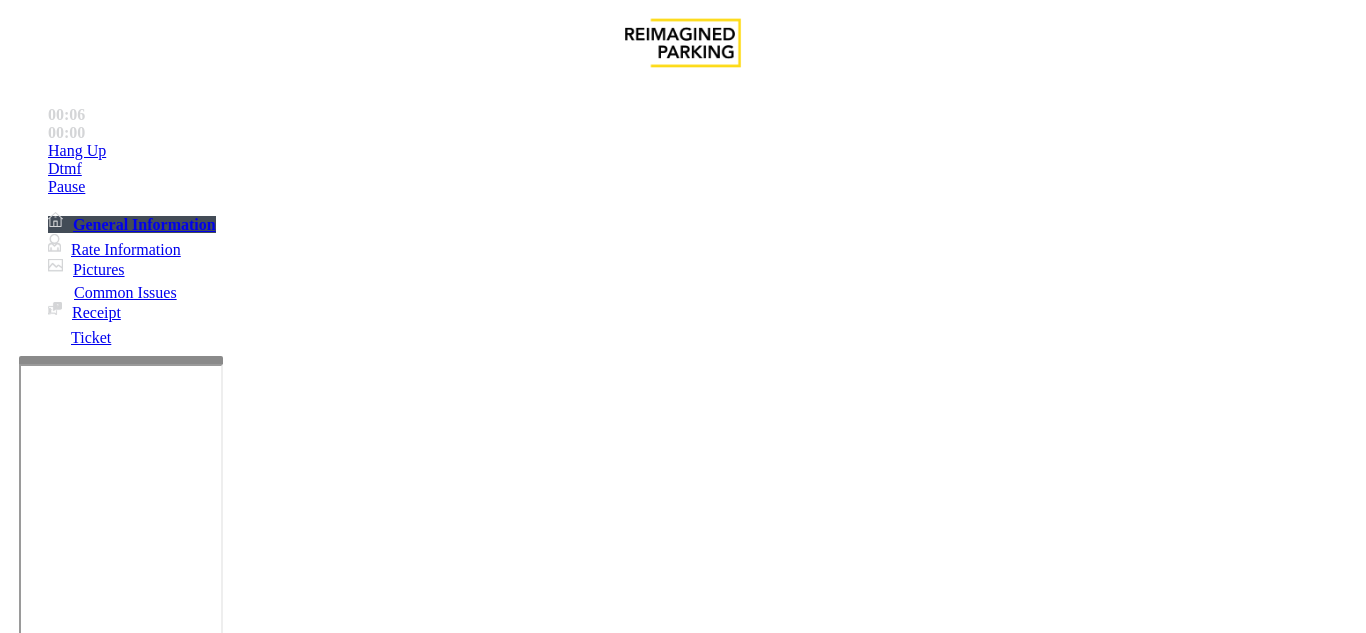 scroll, scrollTop: 300, scrollLeft: 0, axis: vertical 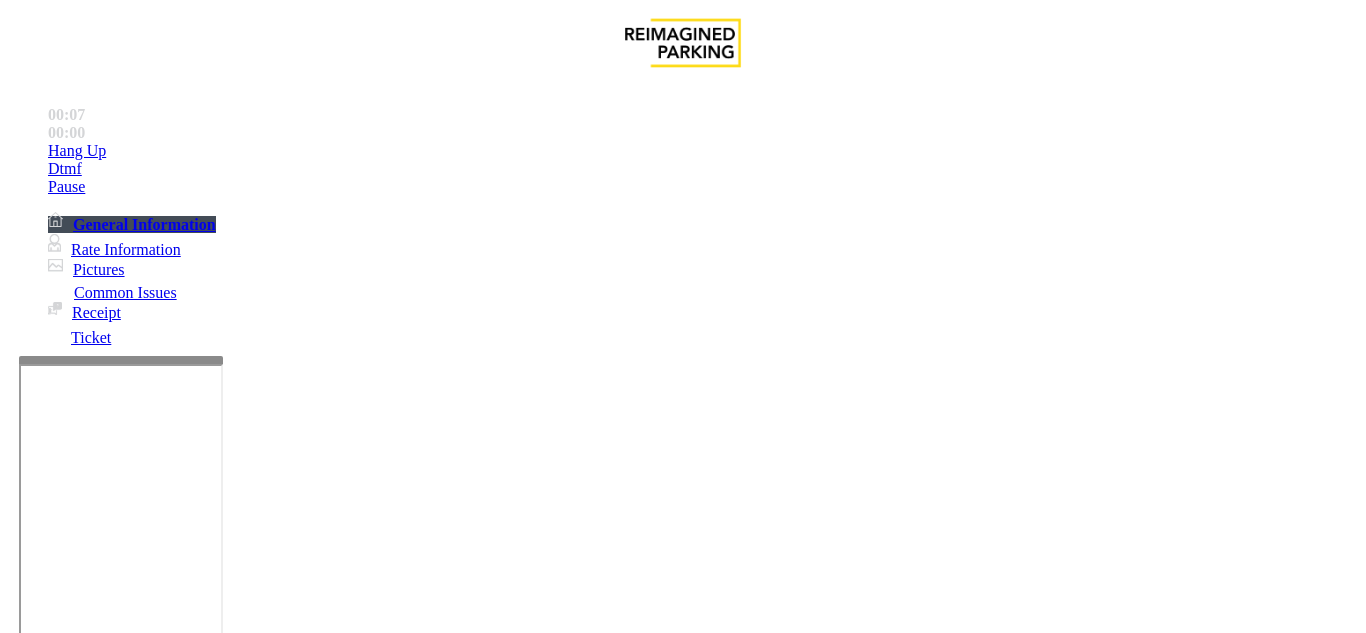 click on "Vend Gate" at bounding box center (69, 1735) 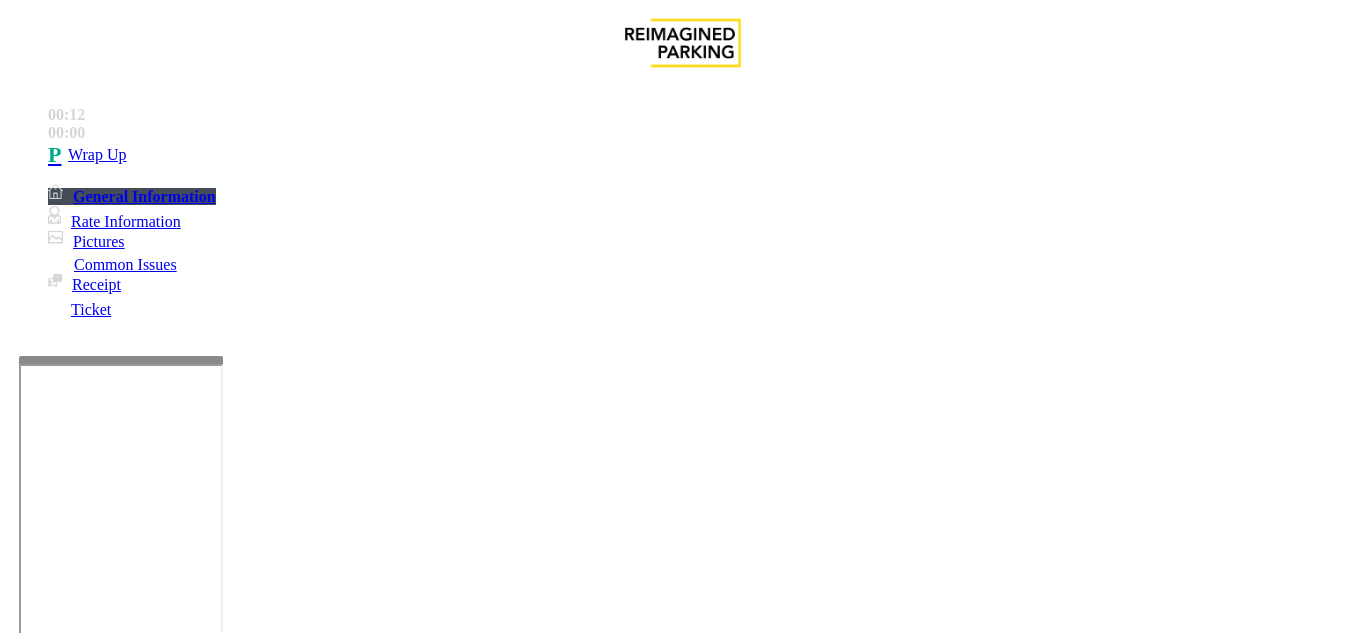 drag, startPoint x: 996, startPoint y: 260, endPoint x: 1116, endPoint y: 266, distance: 120.14991 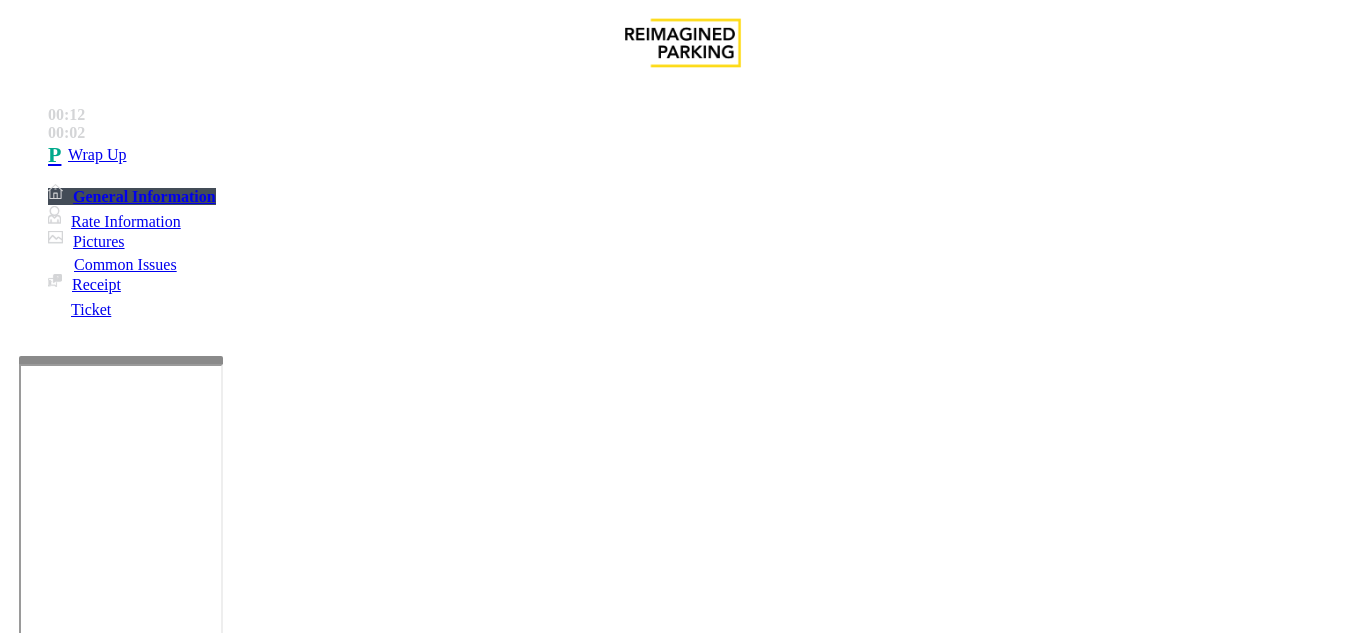 click at bounding box center [221, 1642] 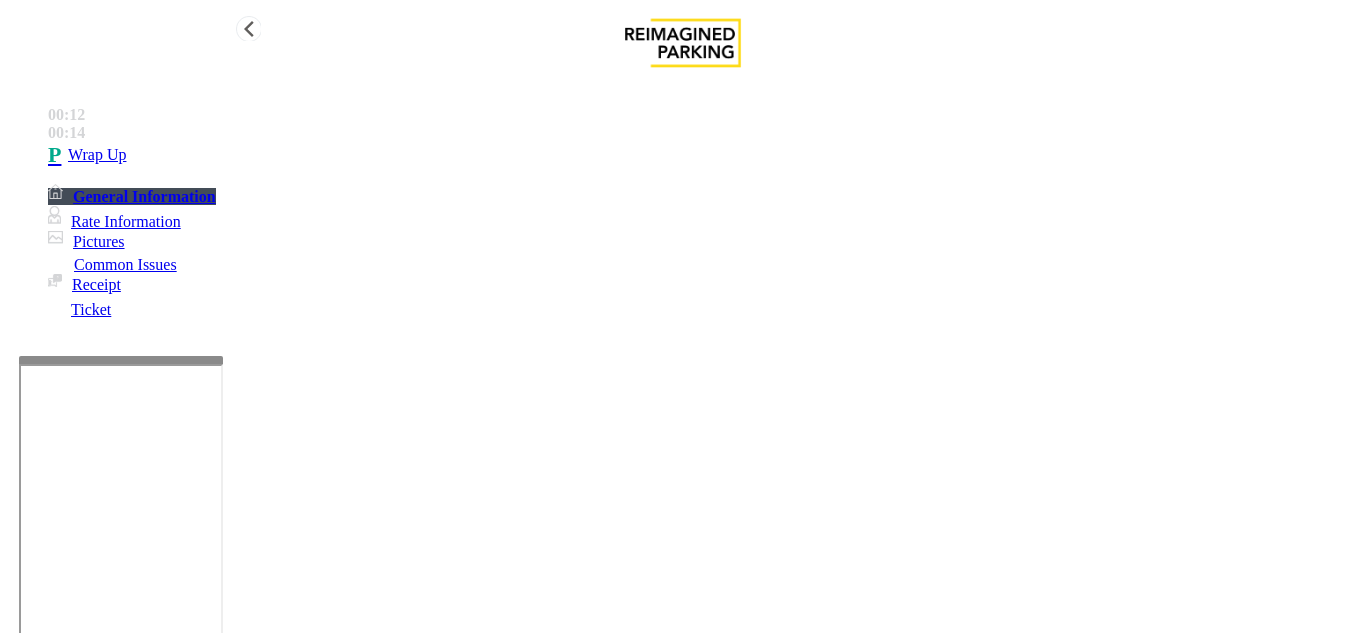 type on "**********" 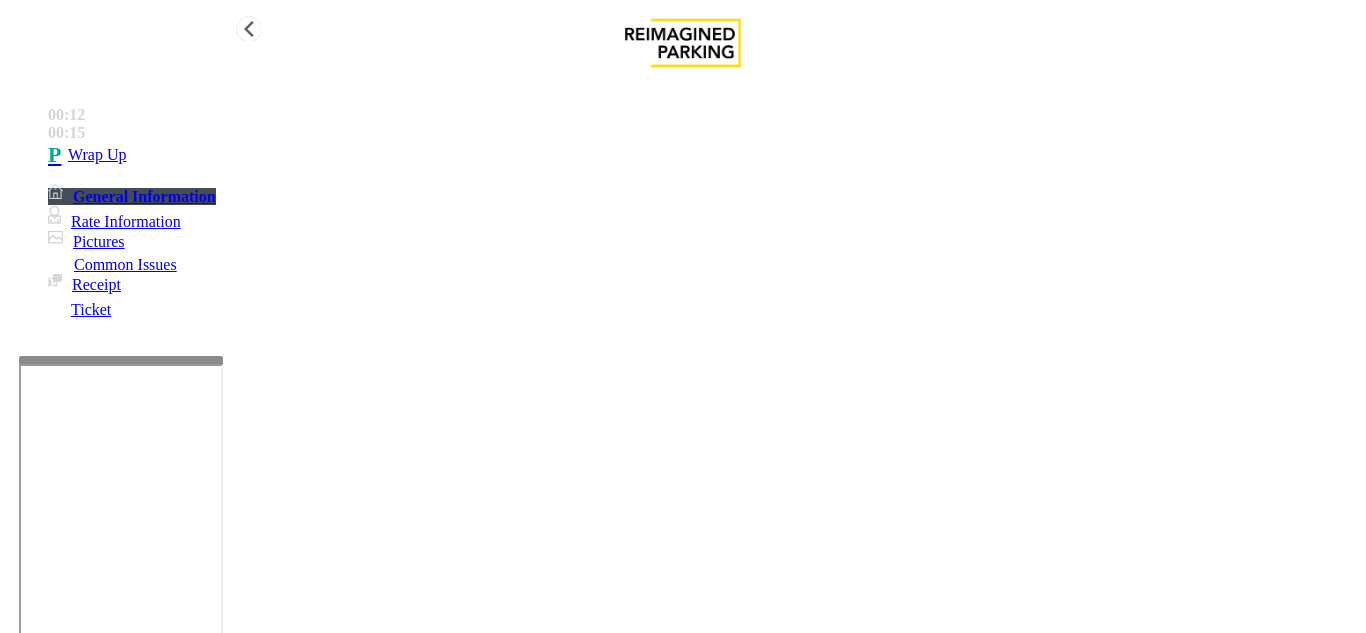 click on "Wrap Up" at bounding box center [703, 155] 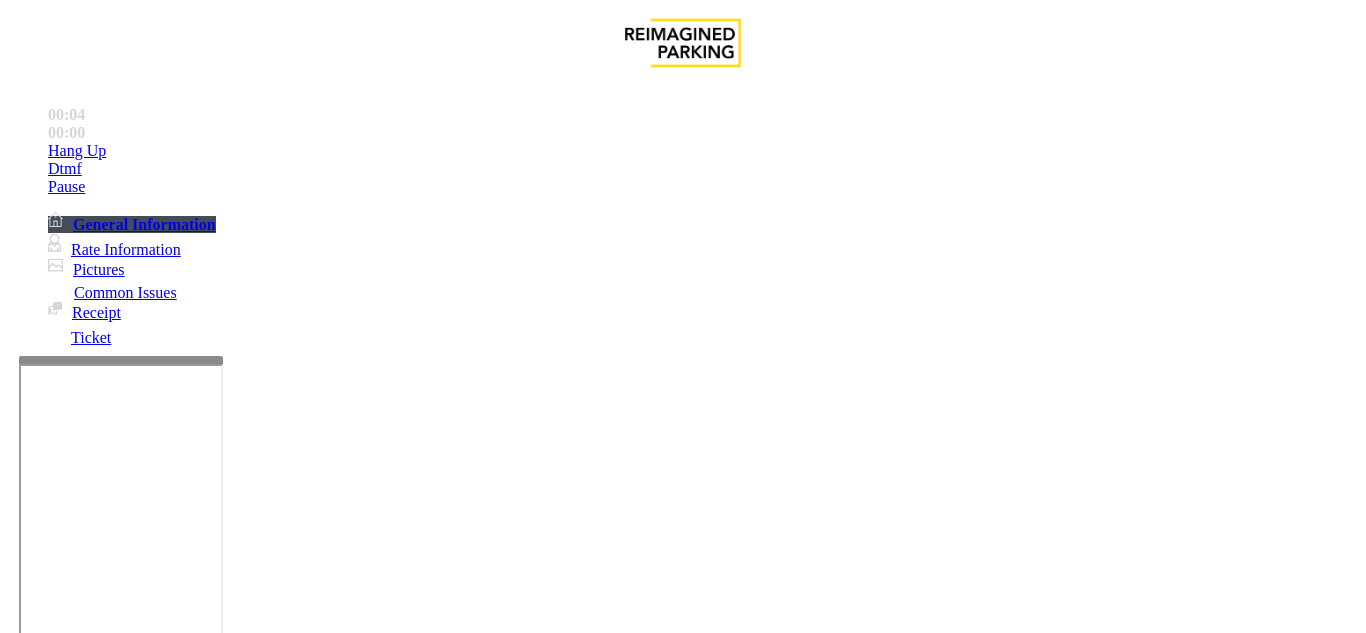 scroll, scrollTop: 300, scrollLeft: 0, axis: vertical 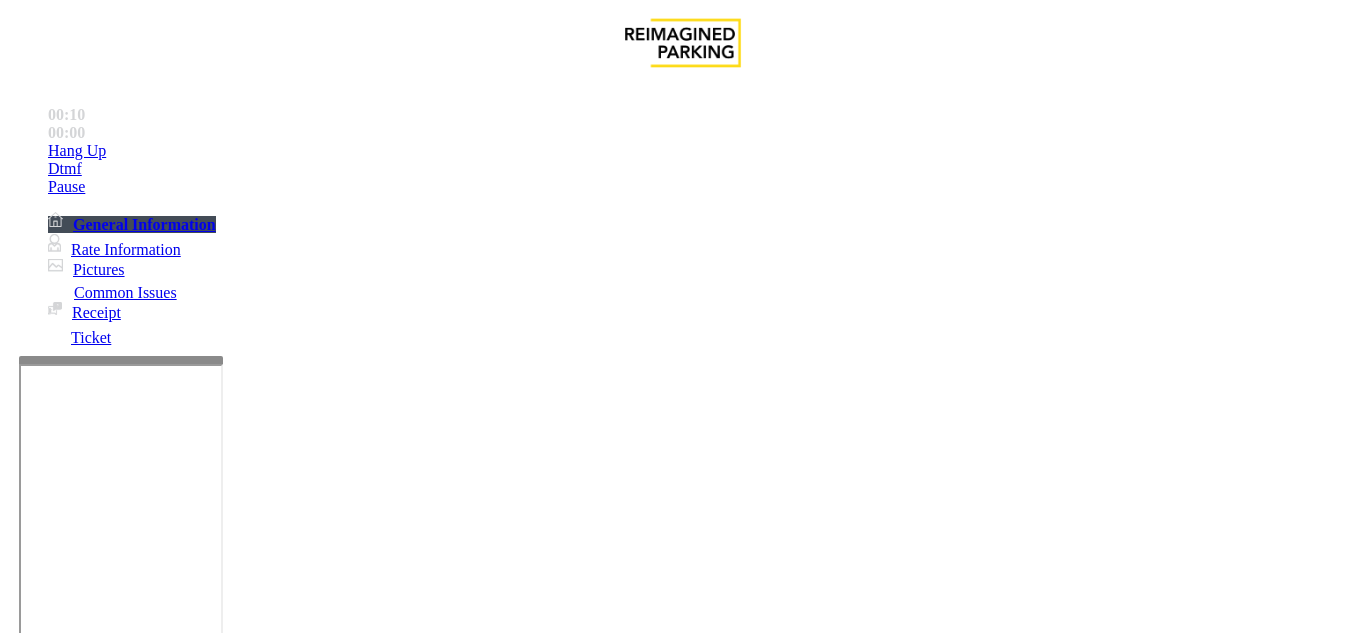 click on "General" at bounding box center (572, 1286) 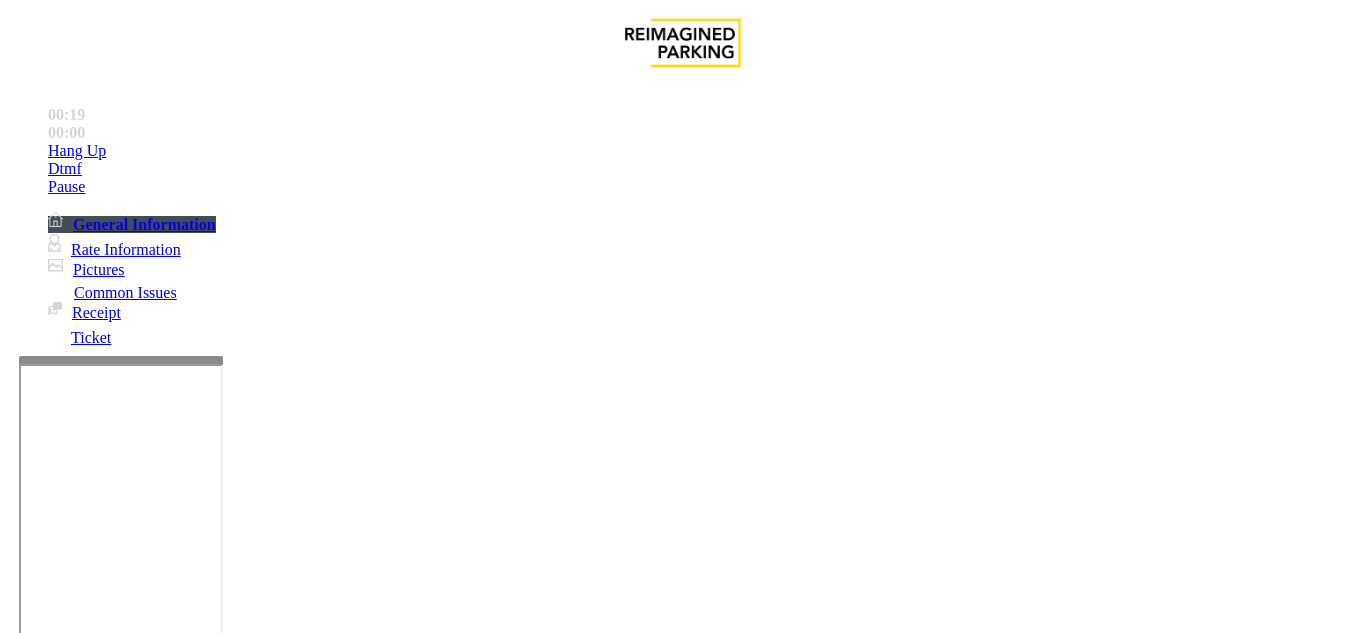 scroll, scrollTop: 600, scrollLeft: 0, axis: vertical 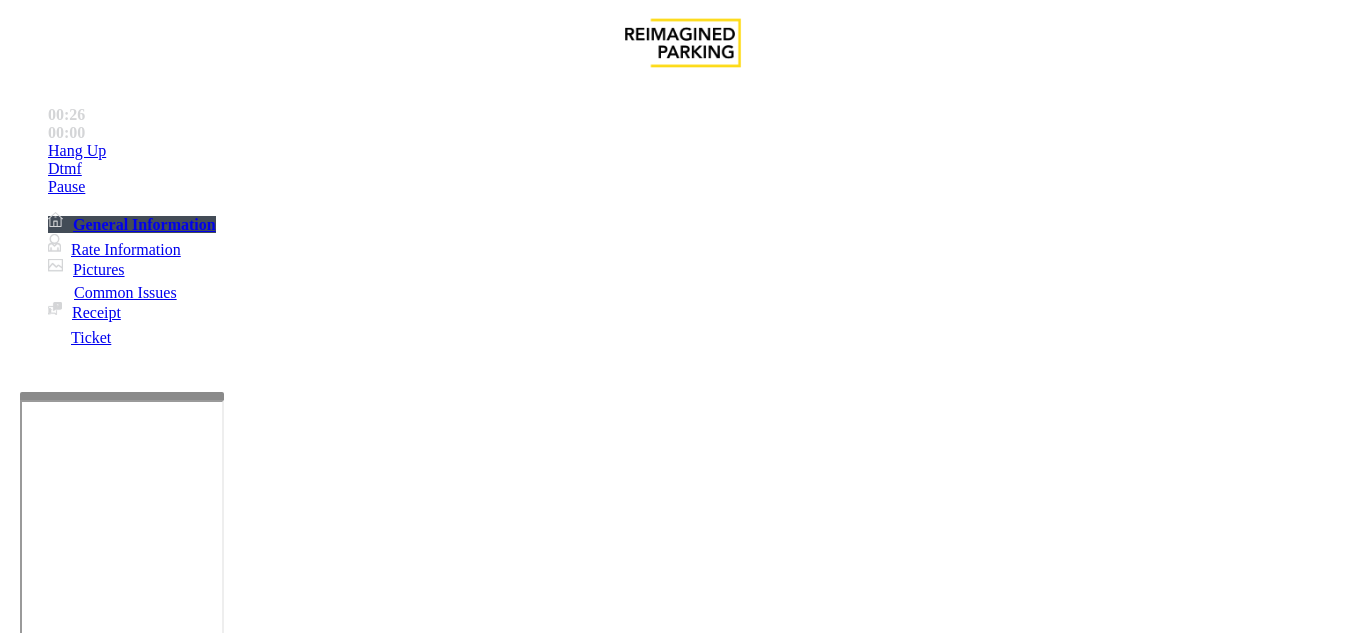 click at bounding box center (122, 396) 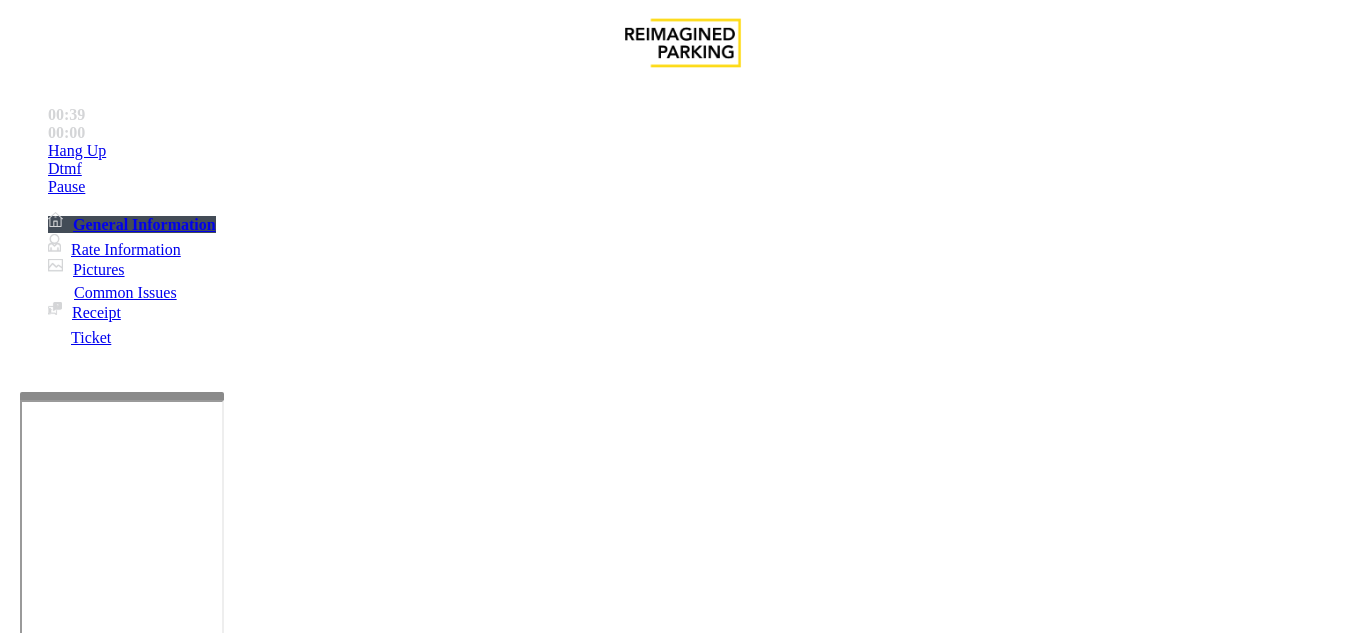 scroll, scrollTop: 1000, scrollLeft: 0, axis: vertical 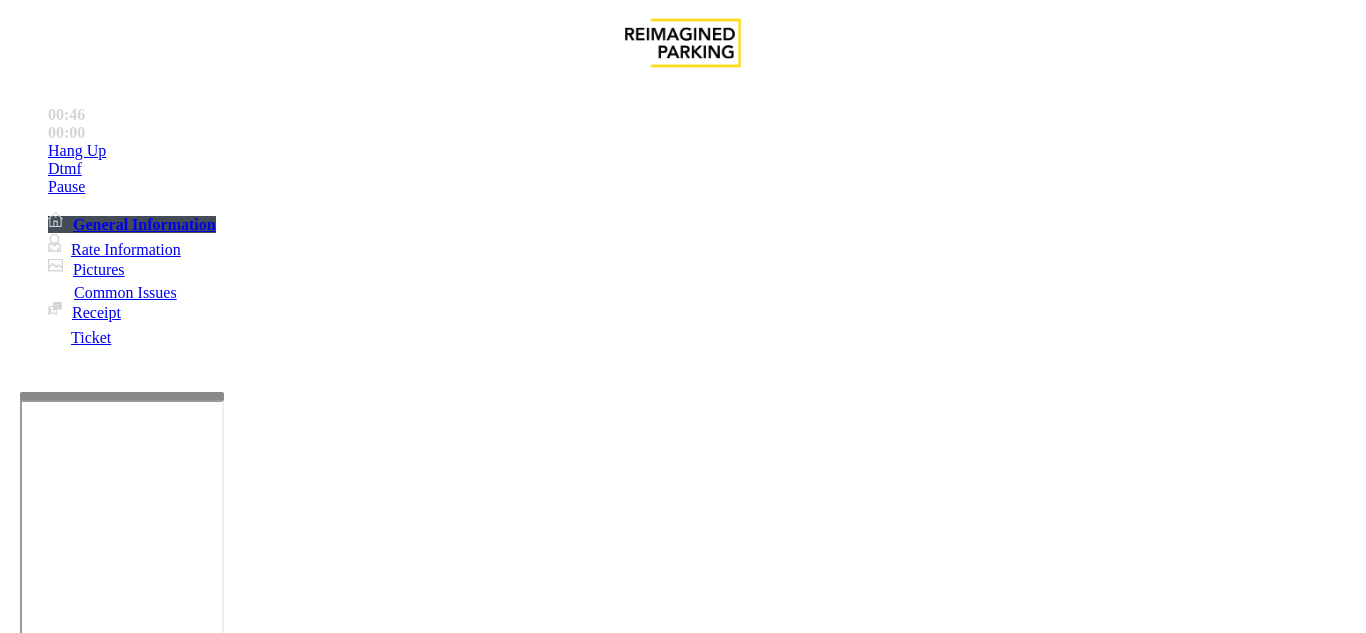 click on "Issue" at bounding box center (42, 1253) 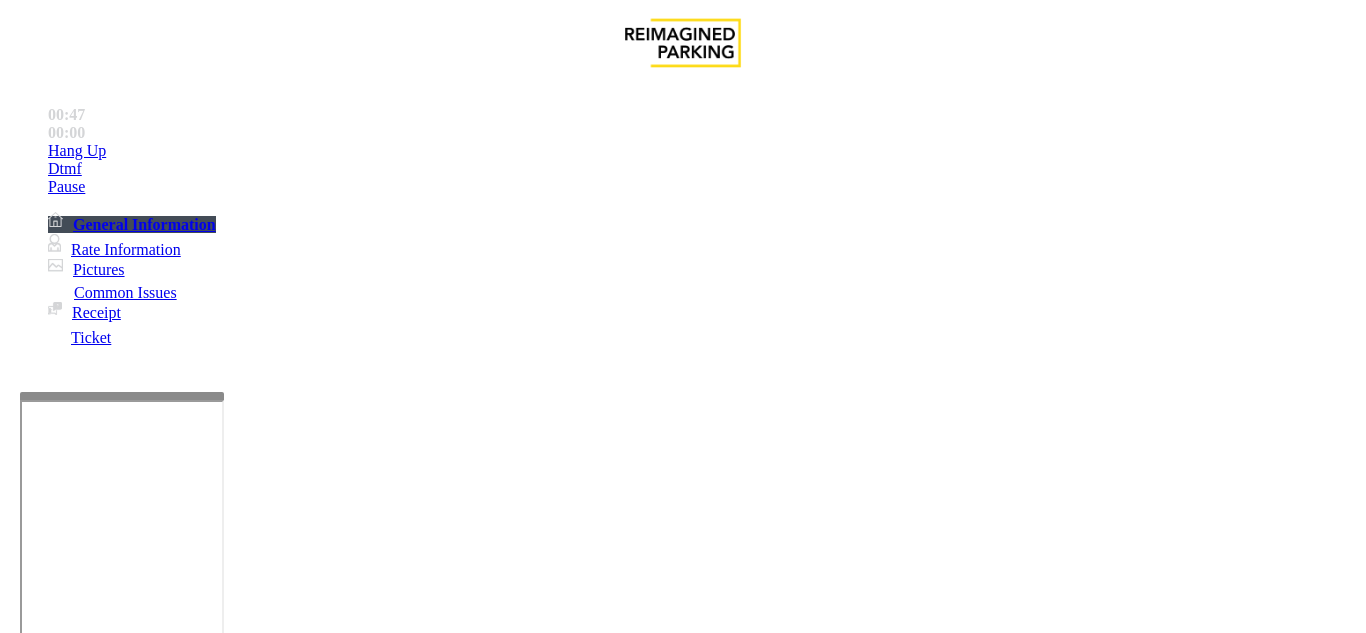 click on "Ticket Issue" at bounding box center (71, 1286) 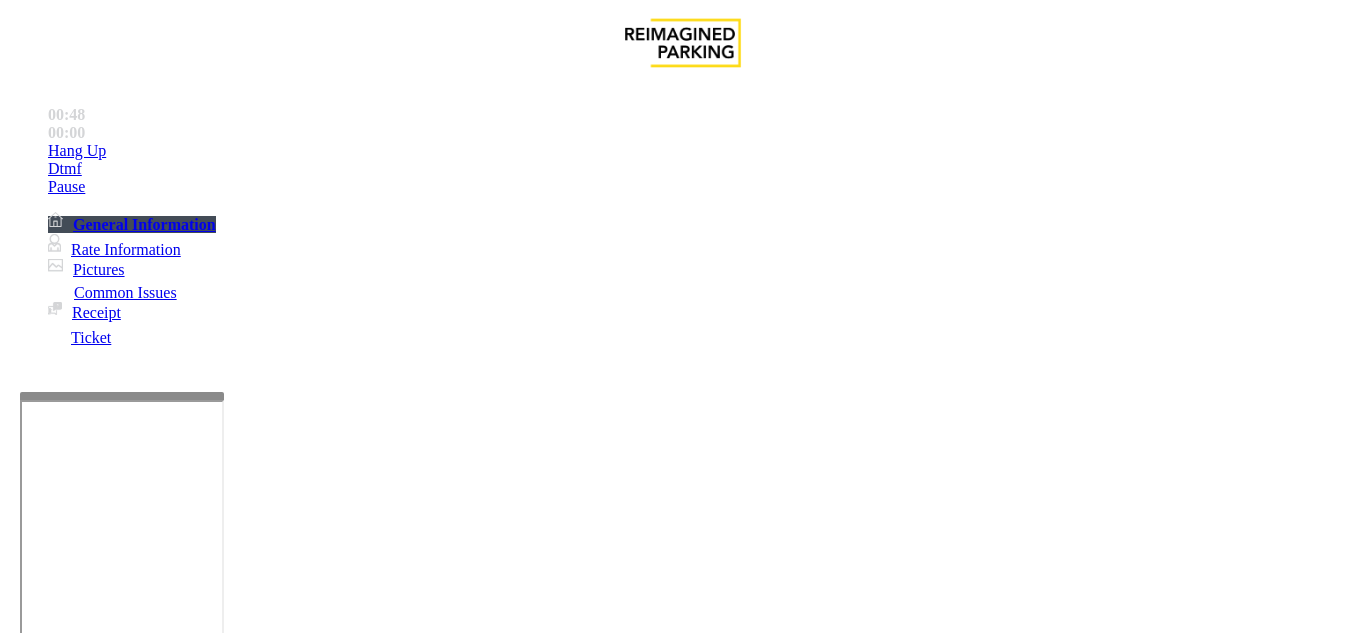 click on "Ticket Unreadable" at bounding box center [300, 1286] 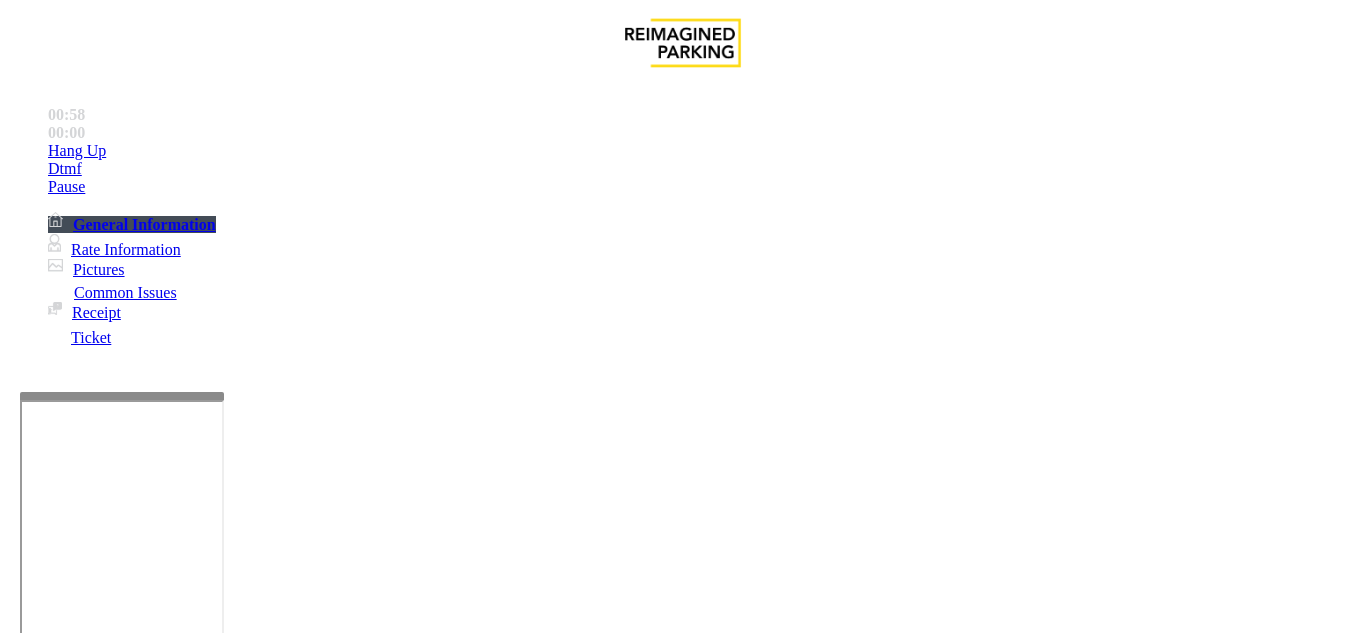click at bounding box center [221, 1626] 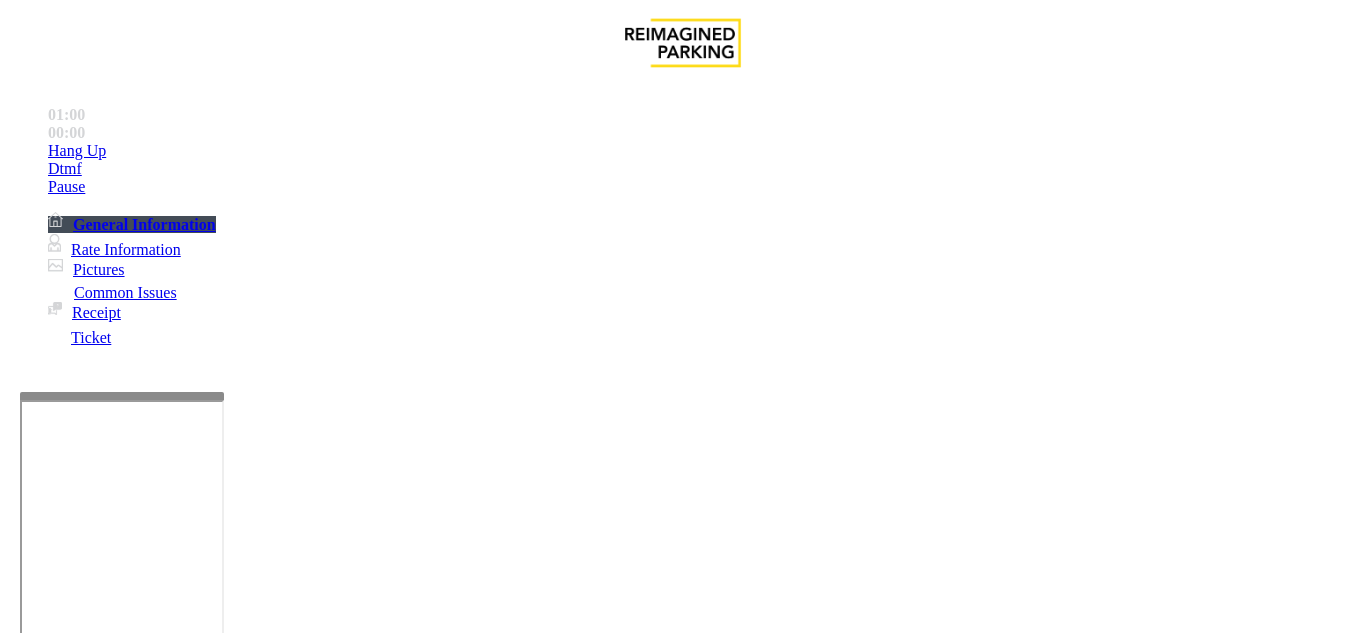 drag, startPoint x: 279, startPoint y: 186, endPoint x: 457, endPoint y: 185, distance: 178.0028 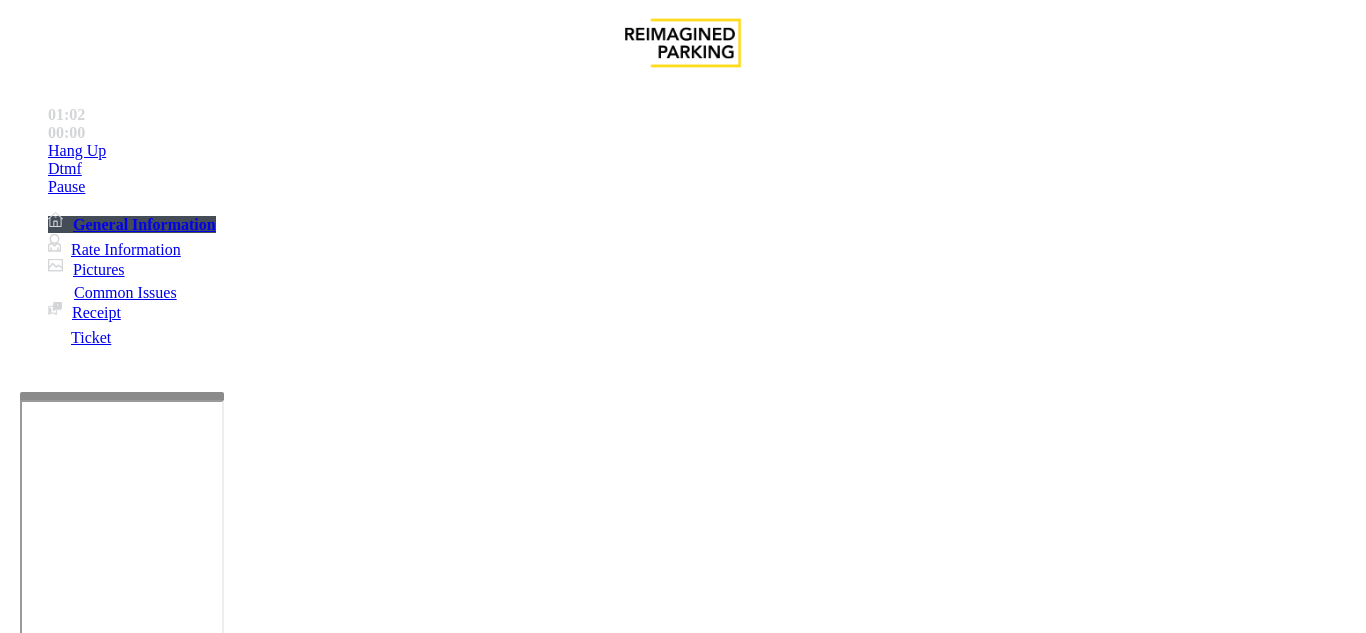 click at bounding box center [221, 1626] 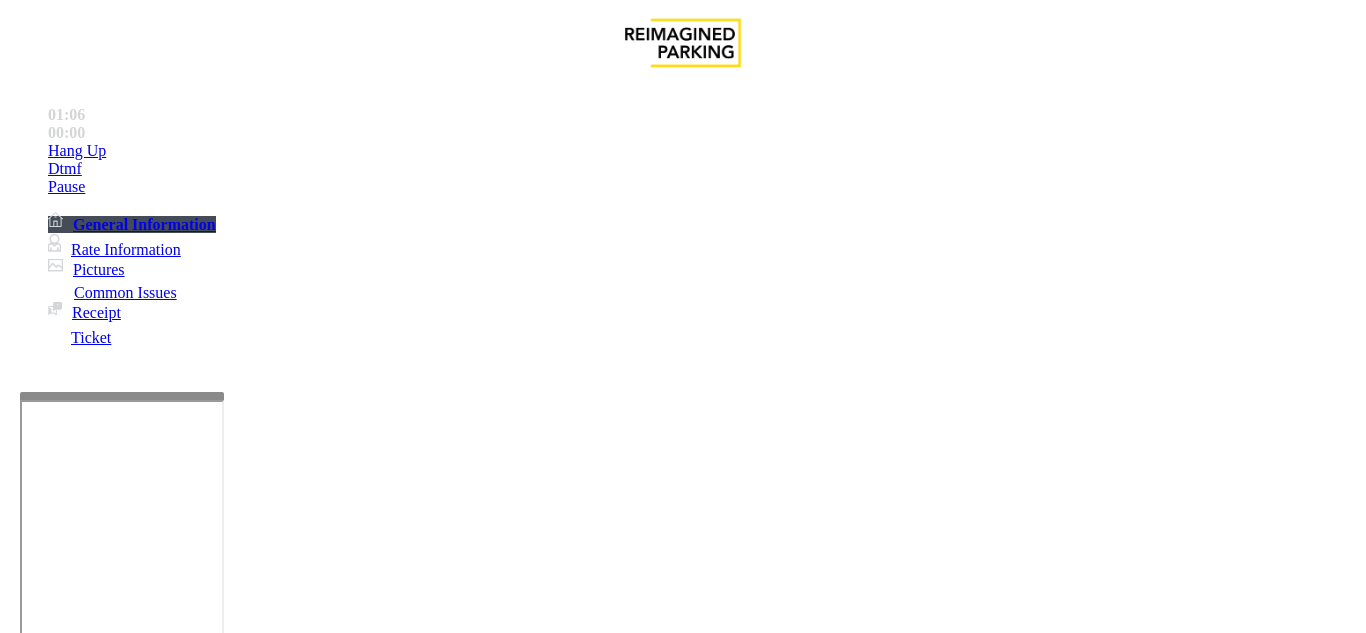 scroll, scrollTop: 500, scrollLeft: 0, axis: vertical 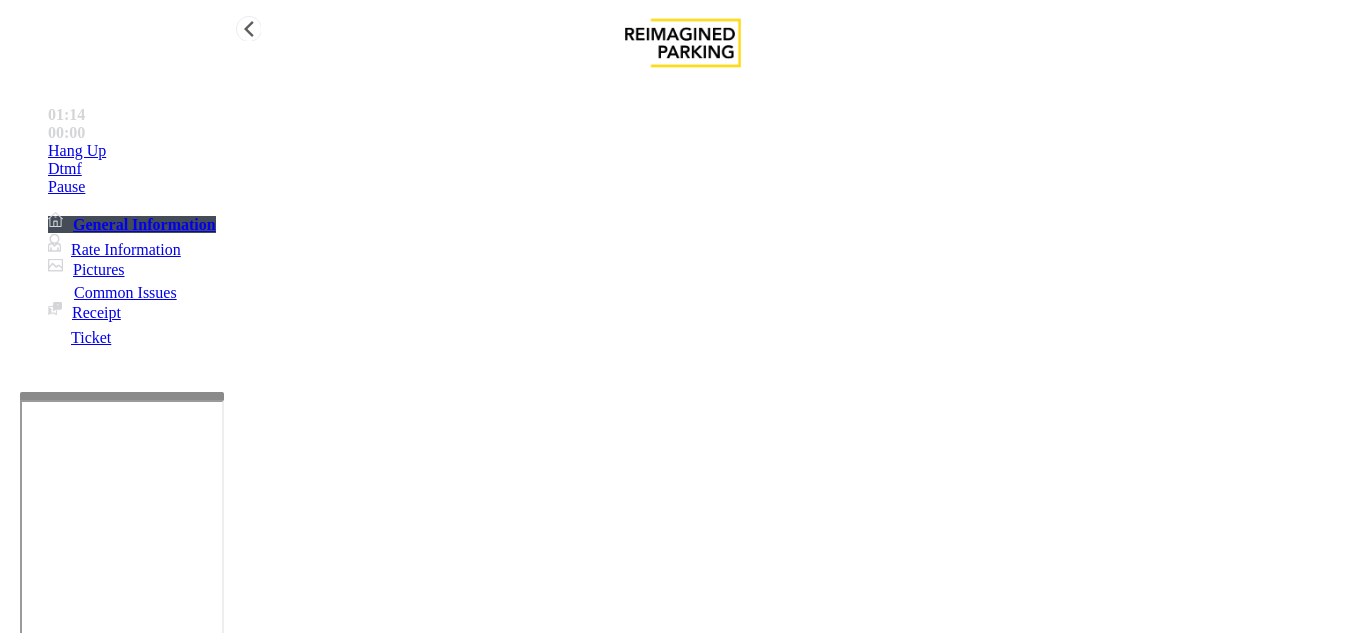 type on "**********" 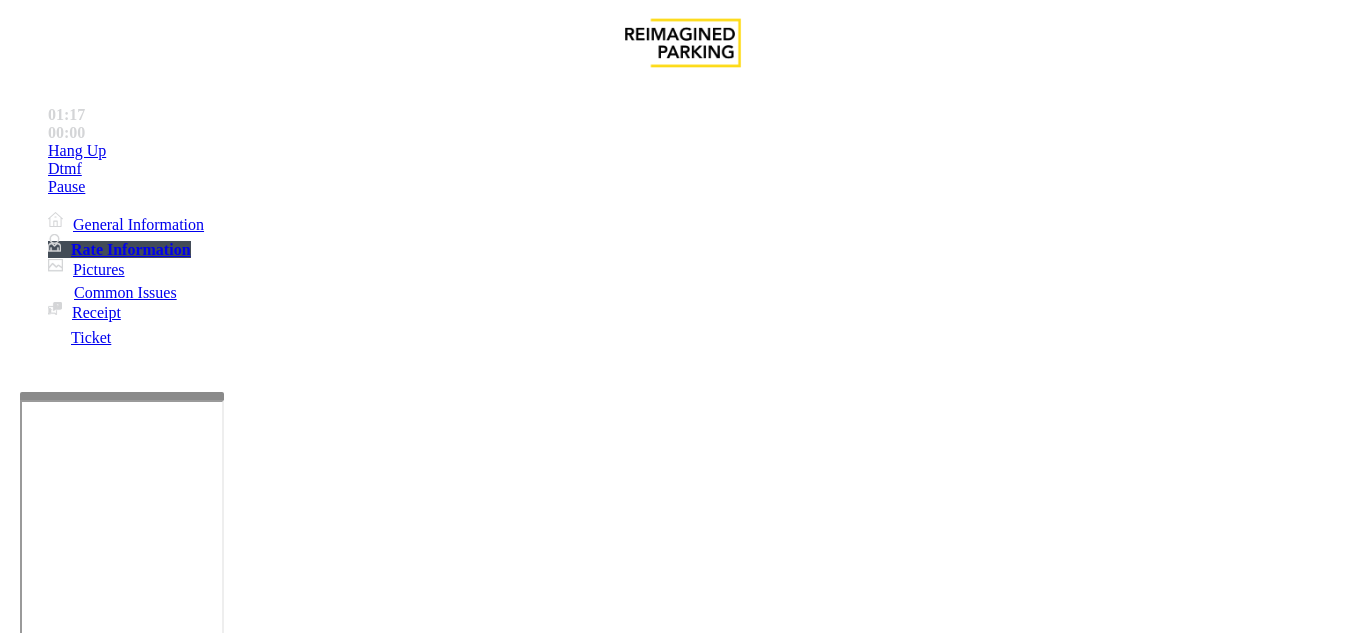 scroll, scrollTop: 400, scrollLeft: 0, axis: vertical 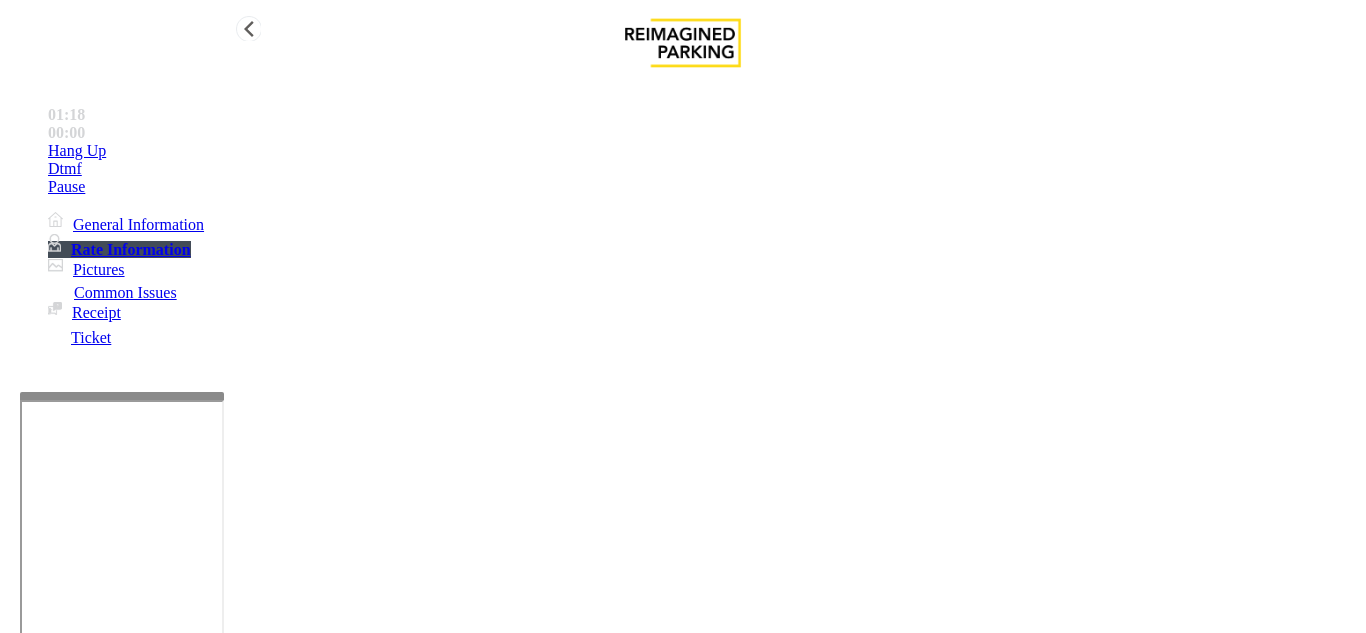 click on "General Information" at bounding box center (126, 224) 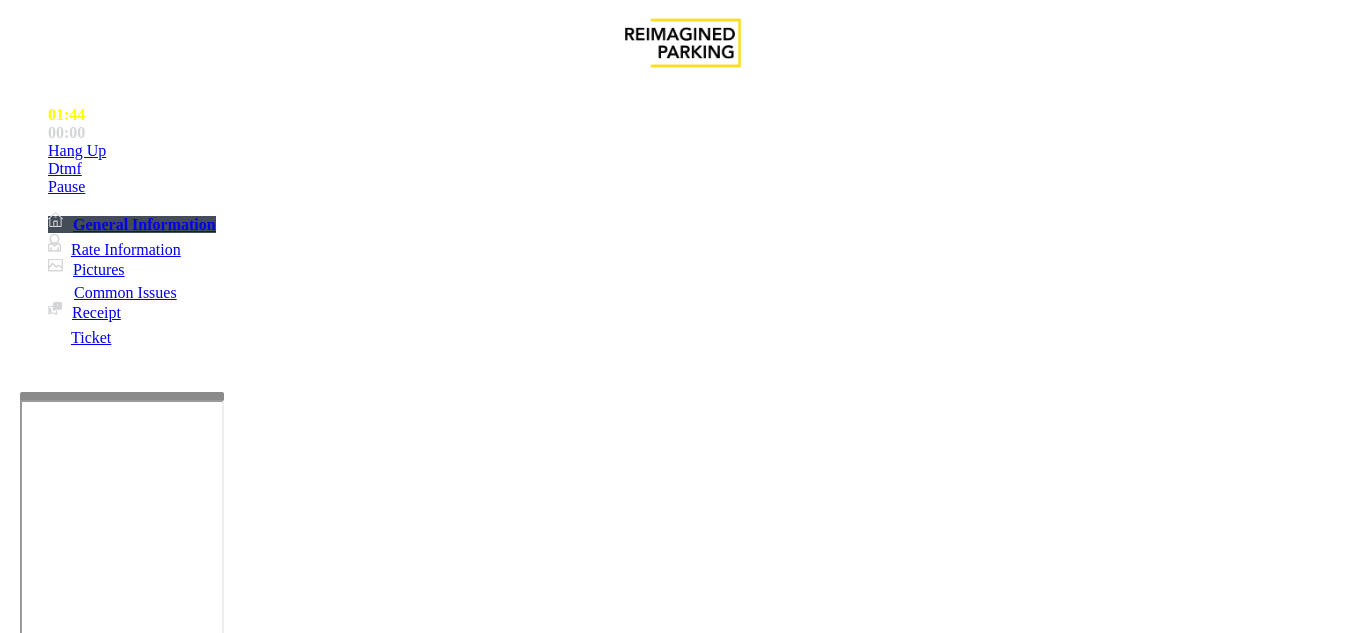 click at bounding box center [96, 1362] 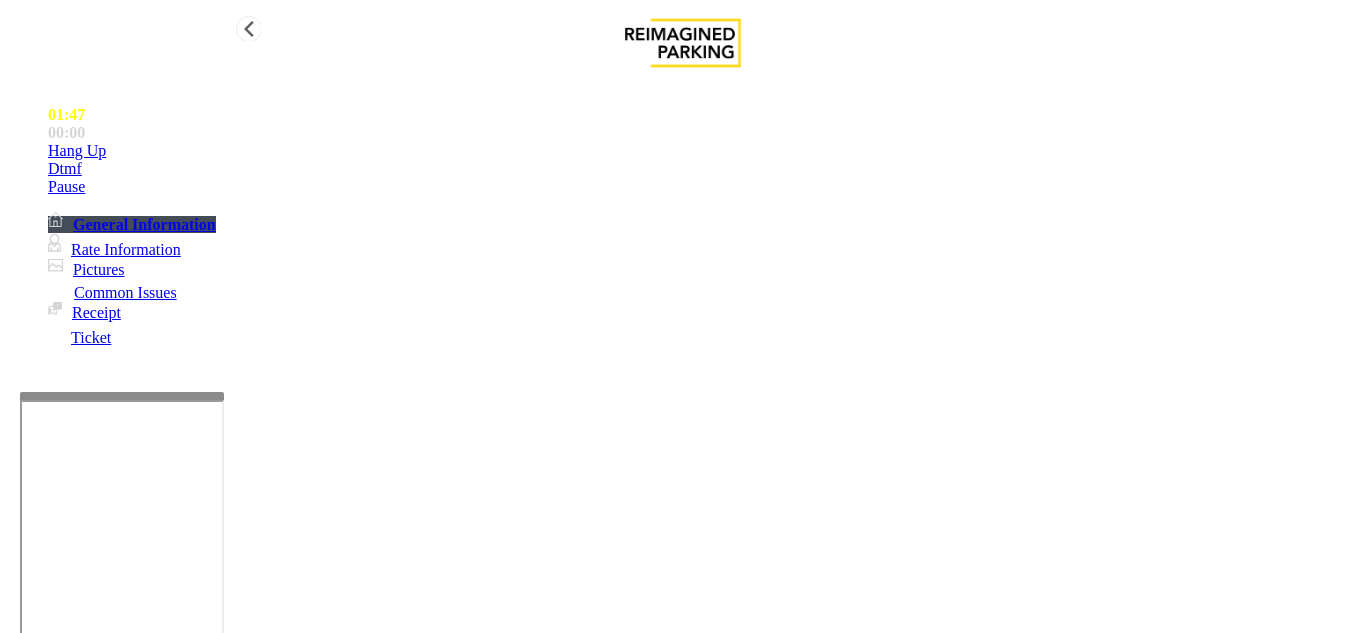 type on "**" 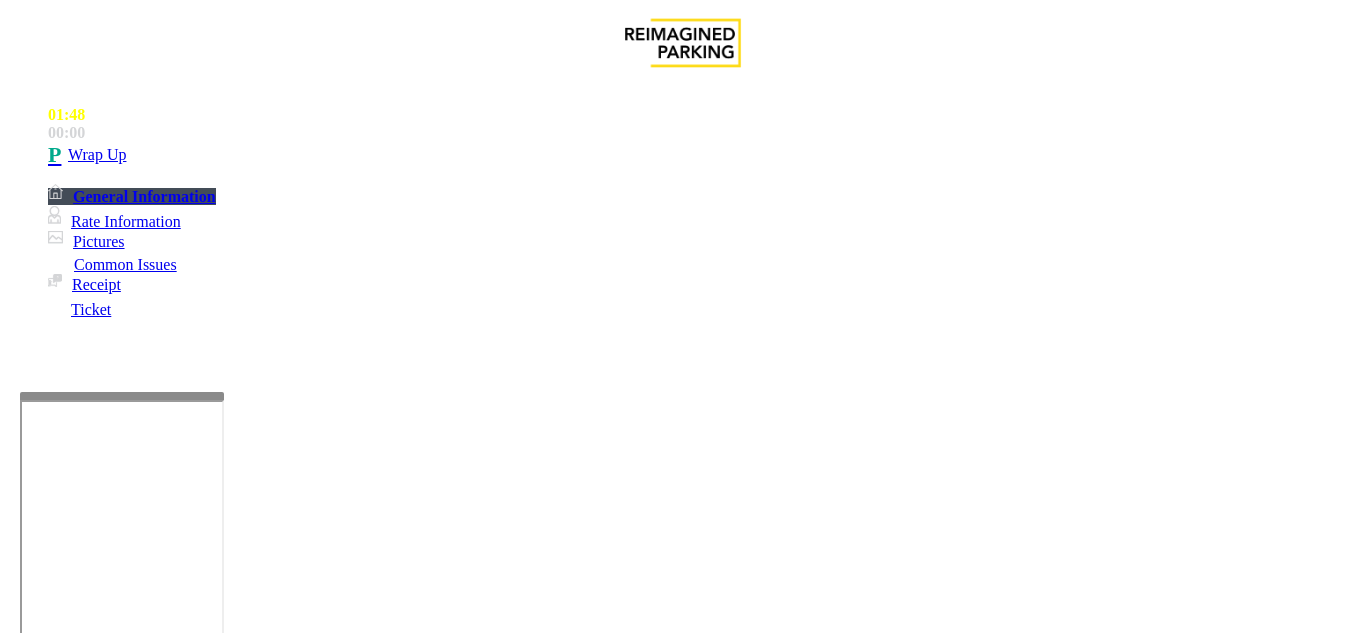 scroll, scrollTop: 200, scrollLeft: 0, axis: vertical 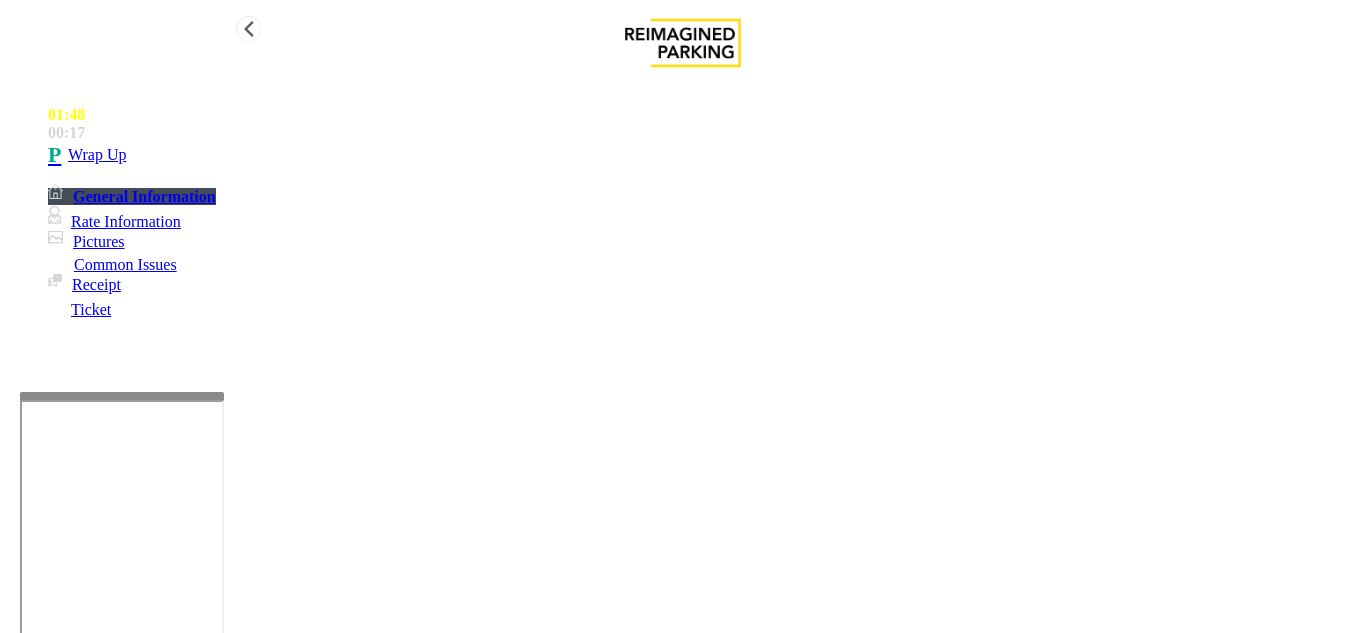 type on "**********" 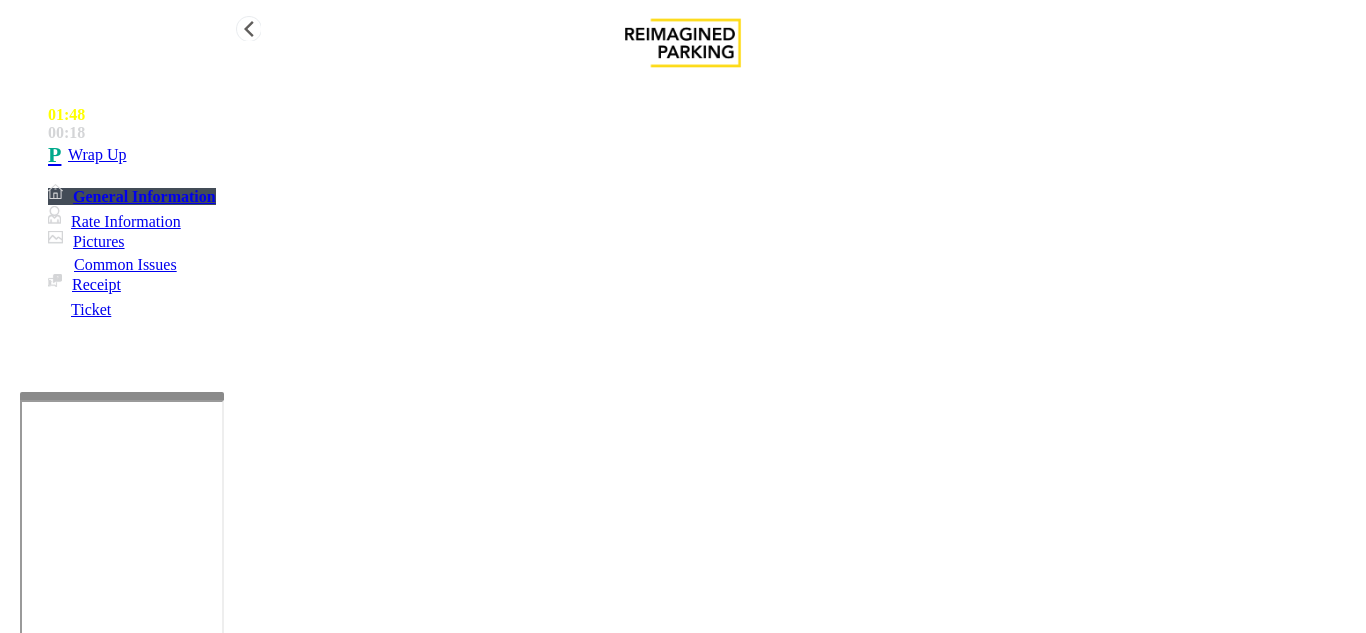 click on "Wrap Up" at bounding box center [703, 155] 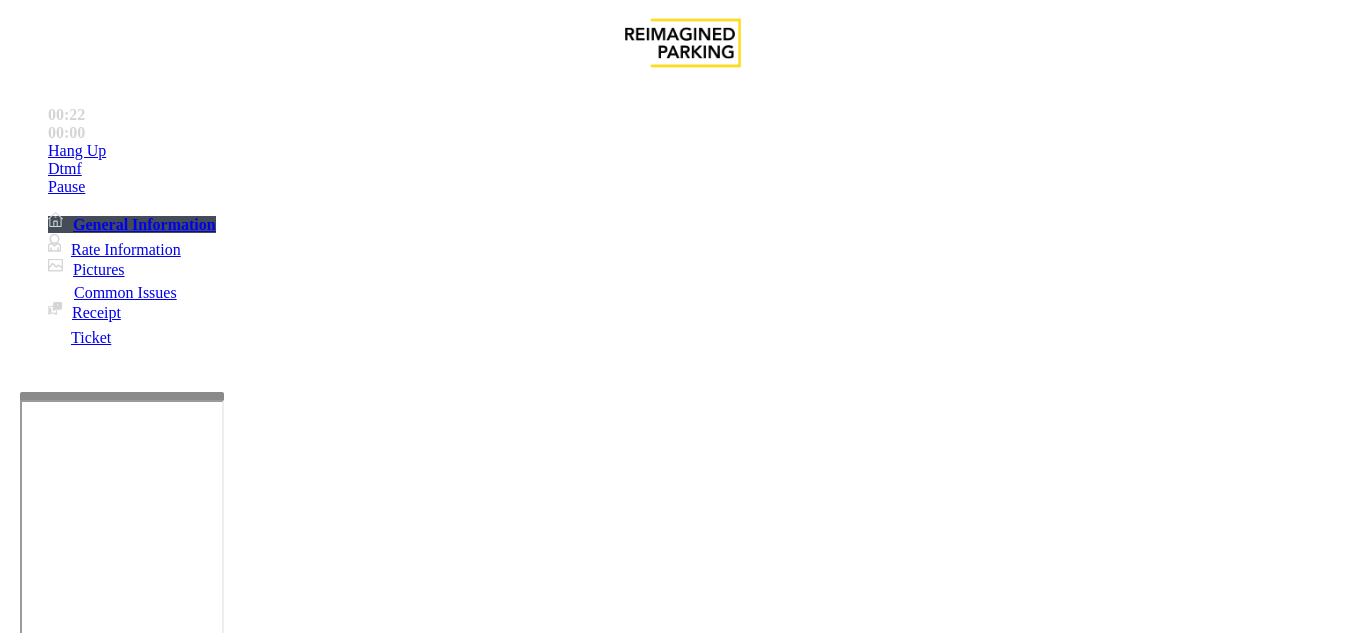 scroll, scrollTop: 900, scrollLeft: 0, axis: vertical 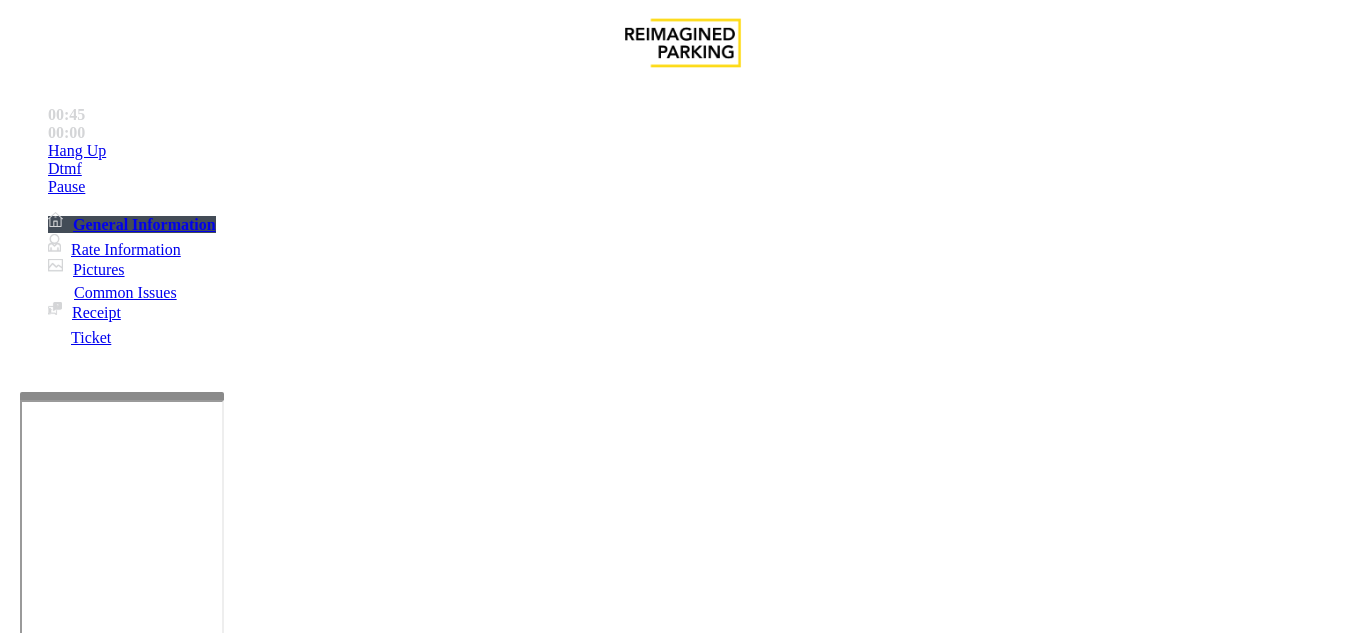 click on "Services" at bounding box center (687, 1286) 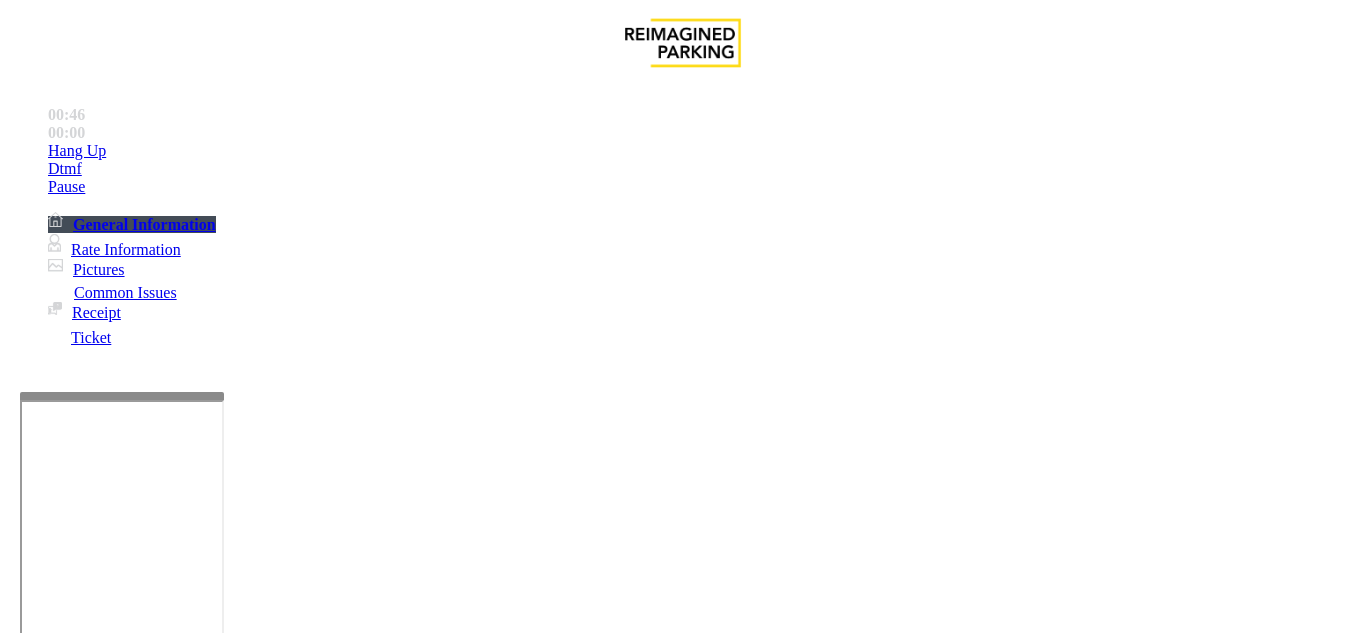scroll, scrollTop: 100, scrollLeft: 0, axis: vertical 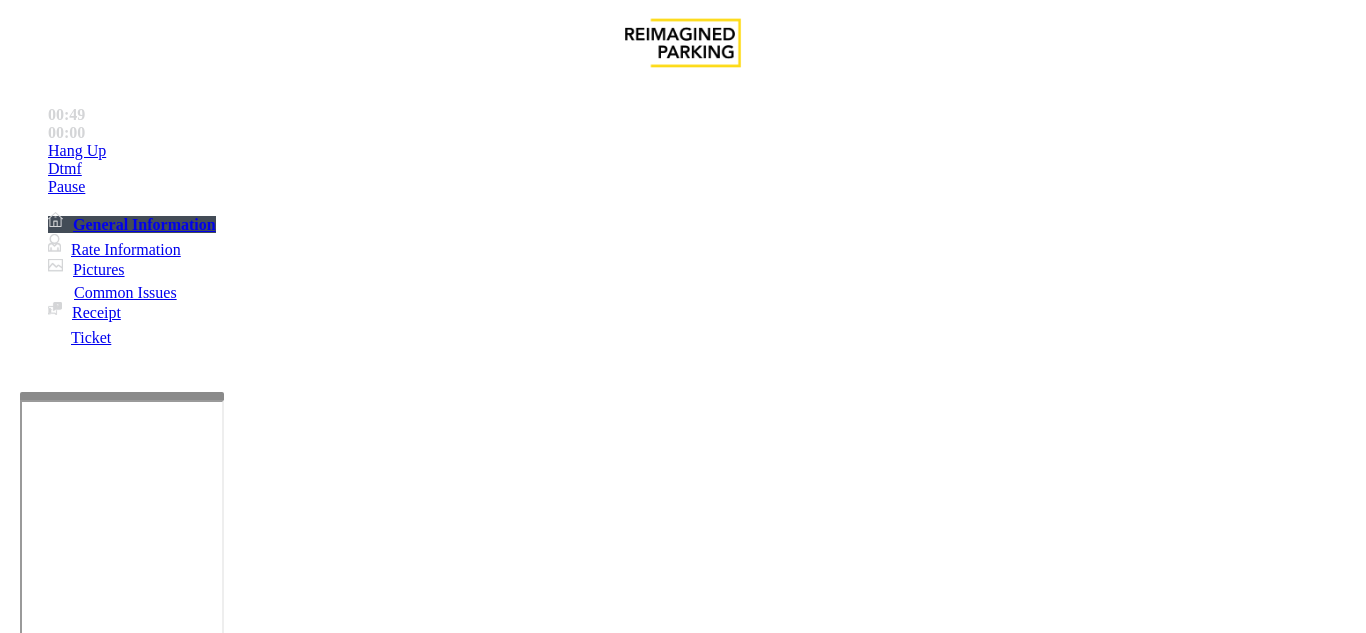 click at bounding box center [221, 1680] 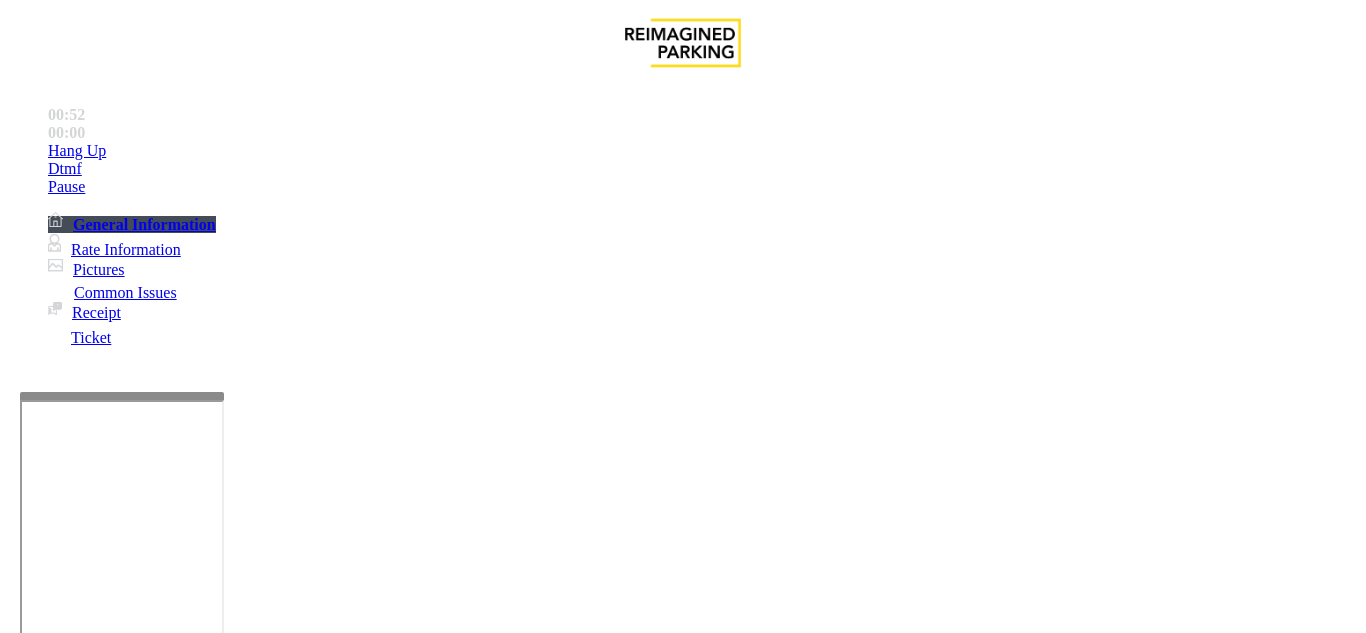 drag, startPoint x: 263, startPoint y: 80, endPoint x: 413, endPoint y: 83, distance: 150.03 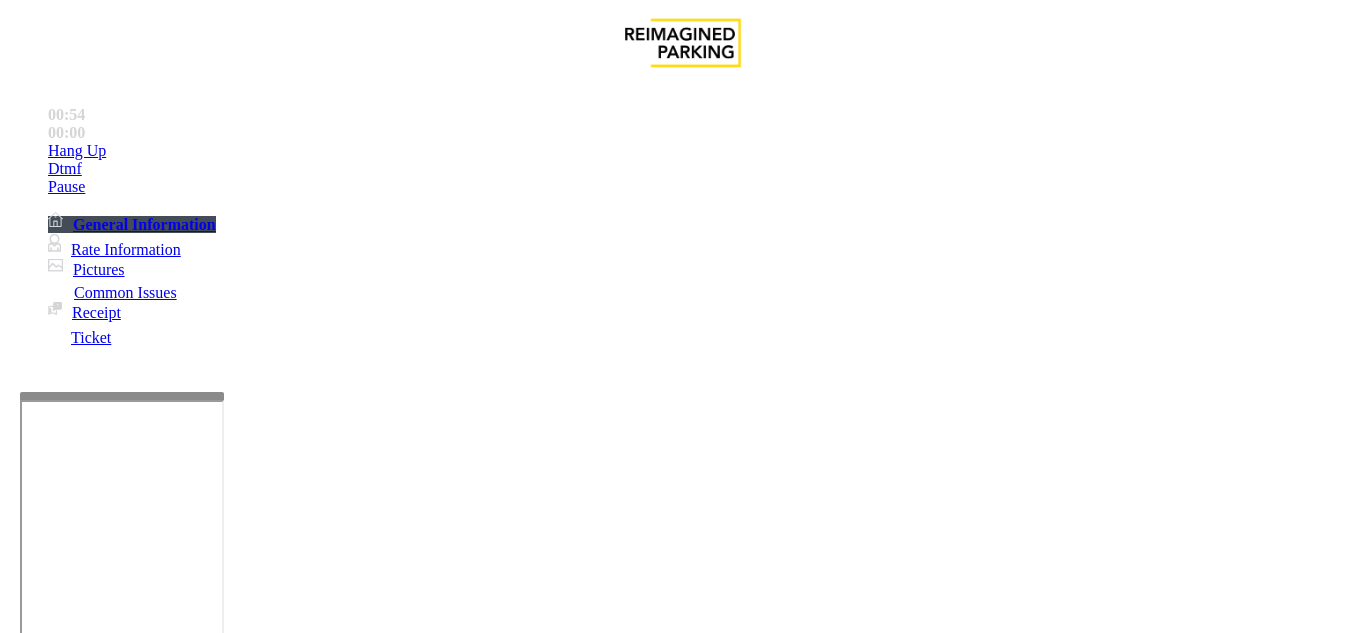 click at bounding box center [221, 1680] 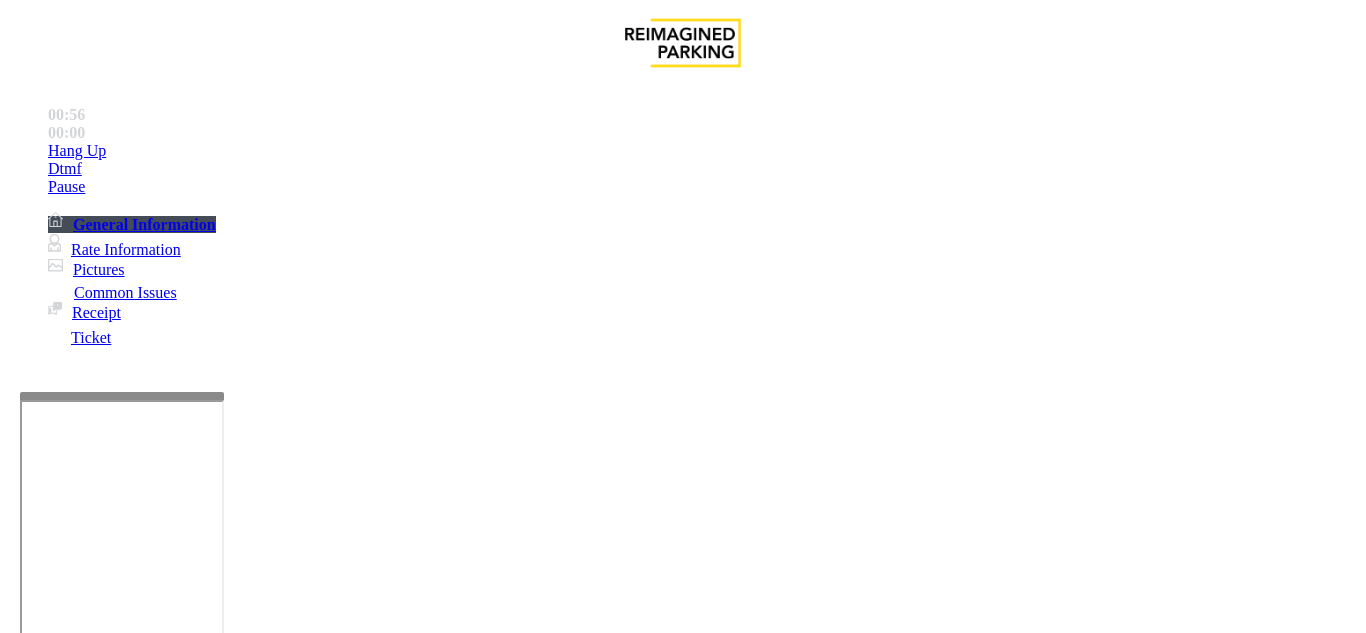 click at bounding box center (96, 1308) 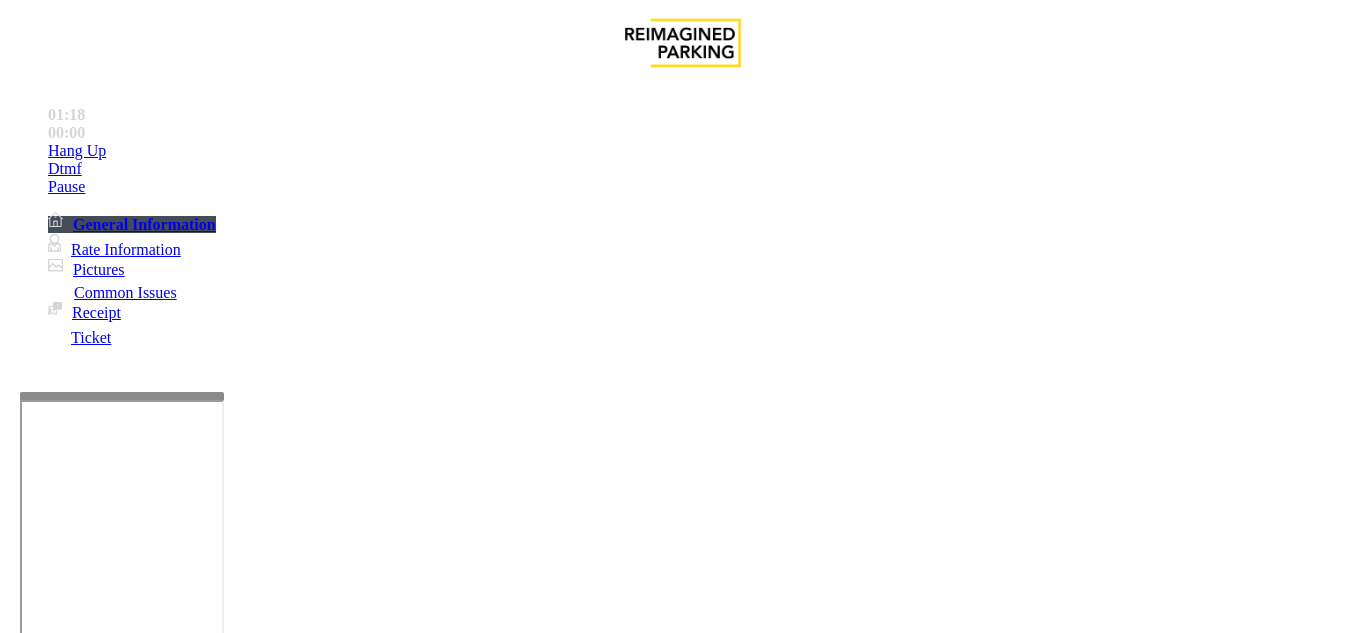 click at bounding box center [221, 1680] 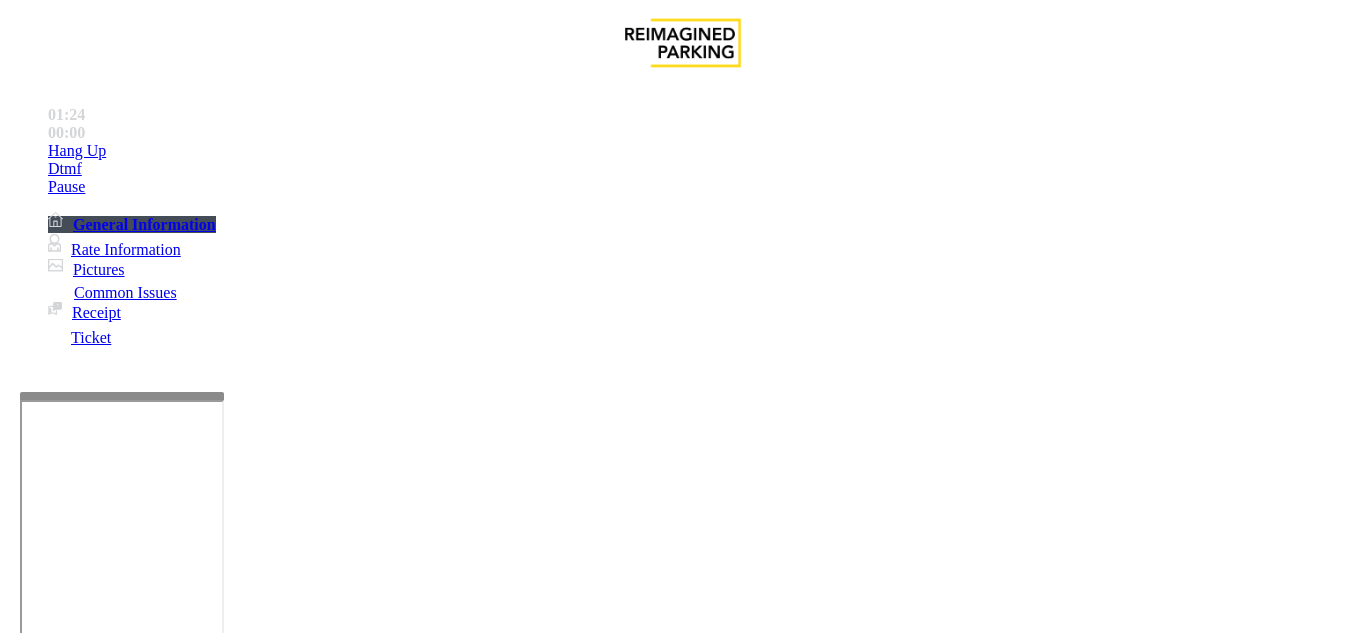 type on "**********" 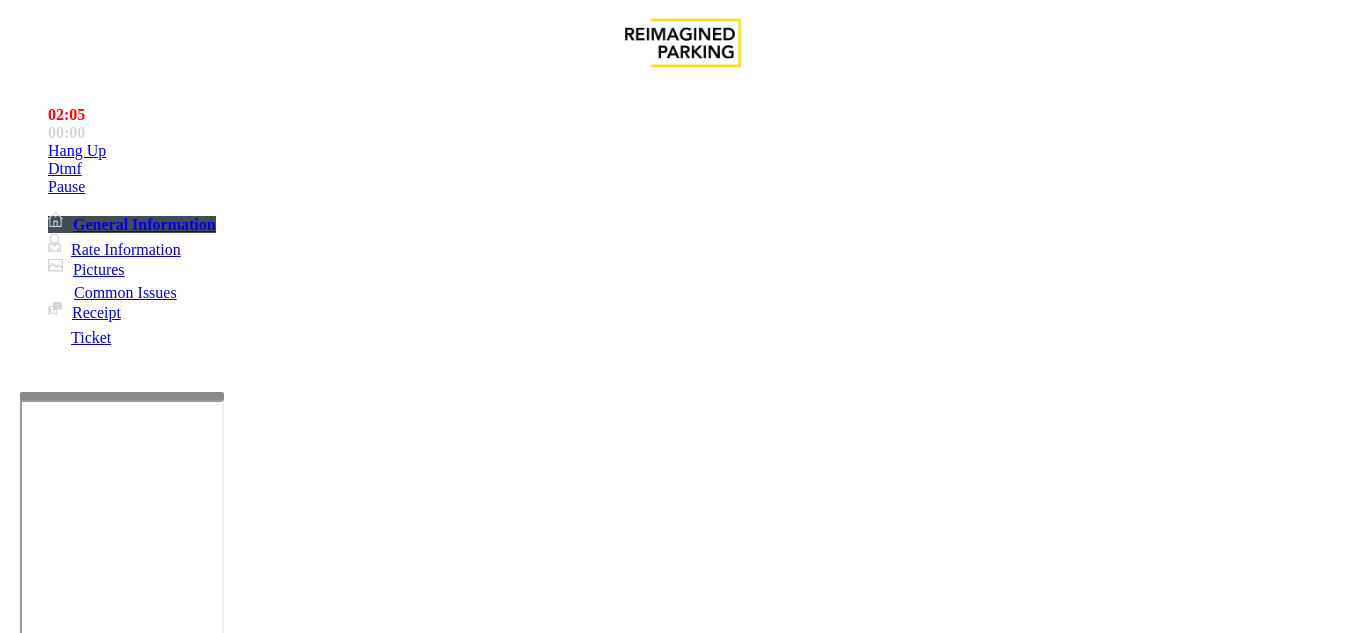 drag, startPoint x: 291, startPoint y: 203, endPoint x: 262, endPoint y: 213, distance: 30.675724 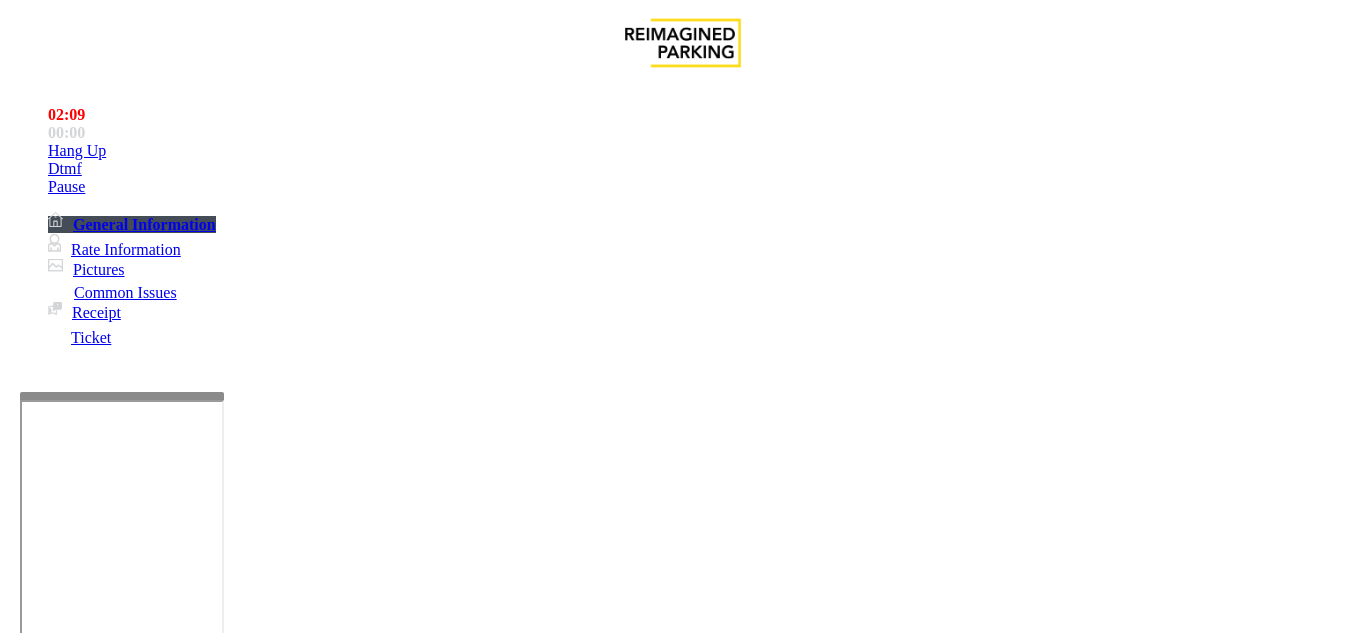 scroll, scrollTop: 200, scrollLeft: 0, axis: vertical 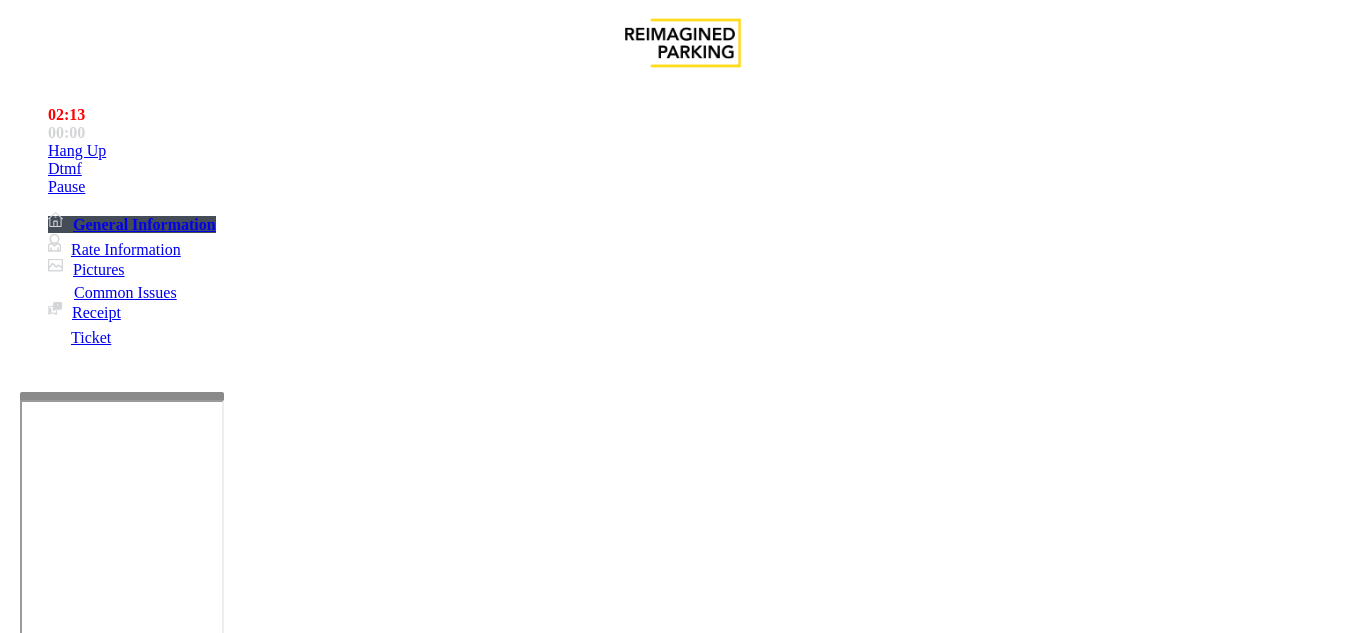 type on "*******" 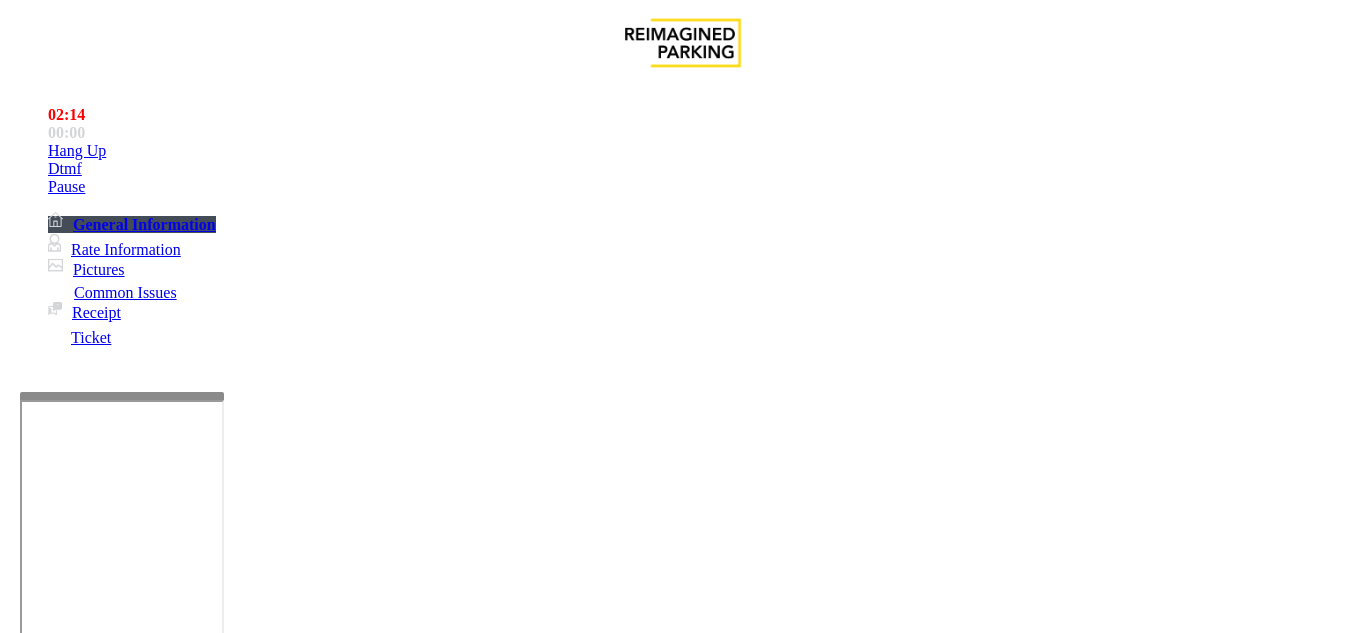 click at bounding box center [221, 1680] 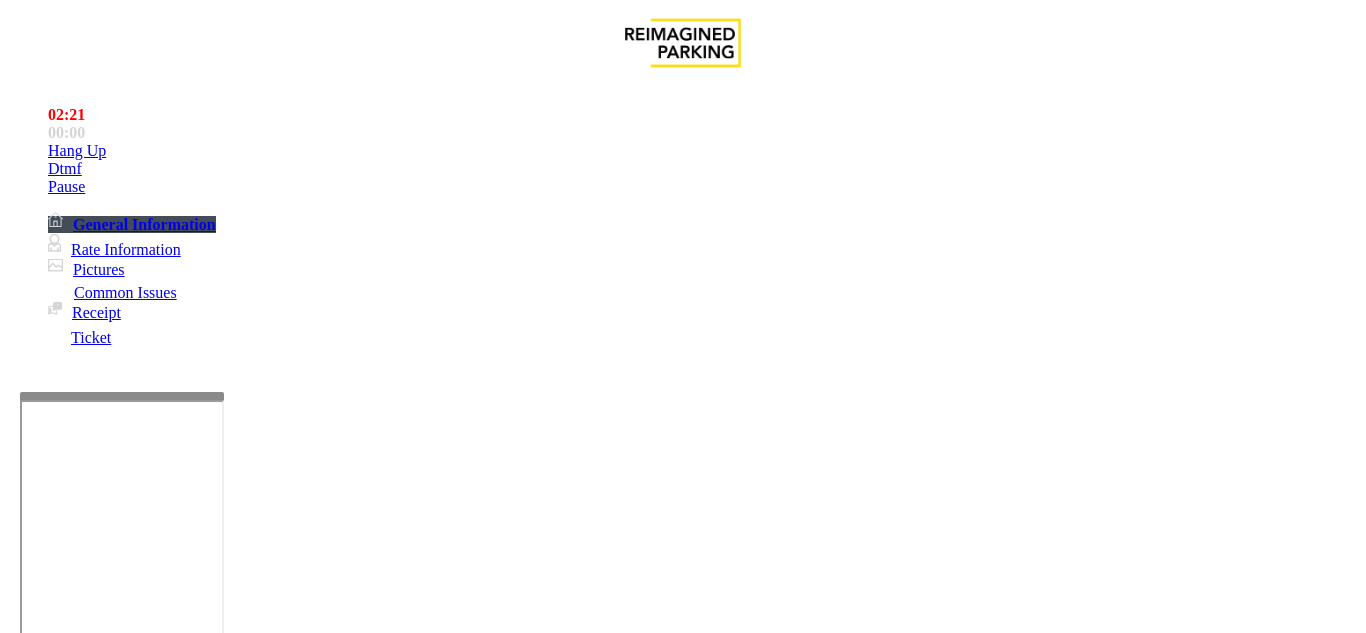 click at bounding box center (221, 1680) 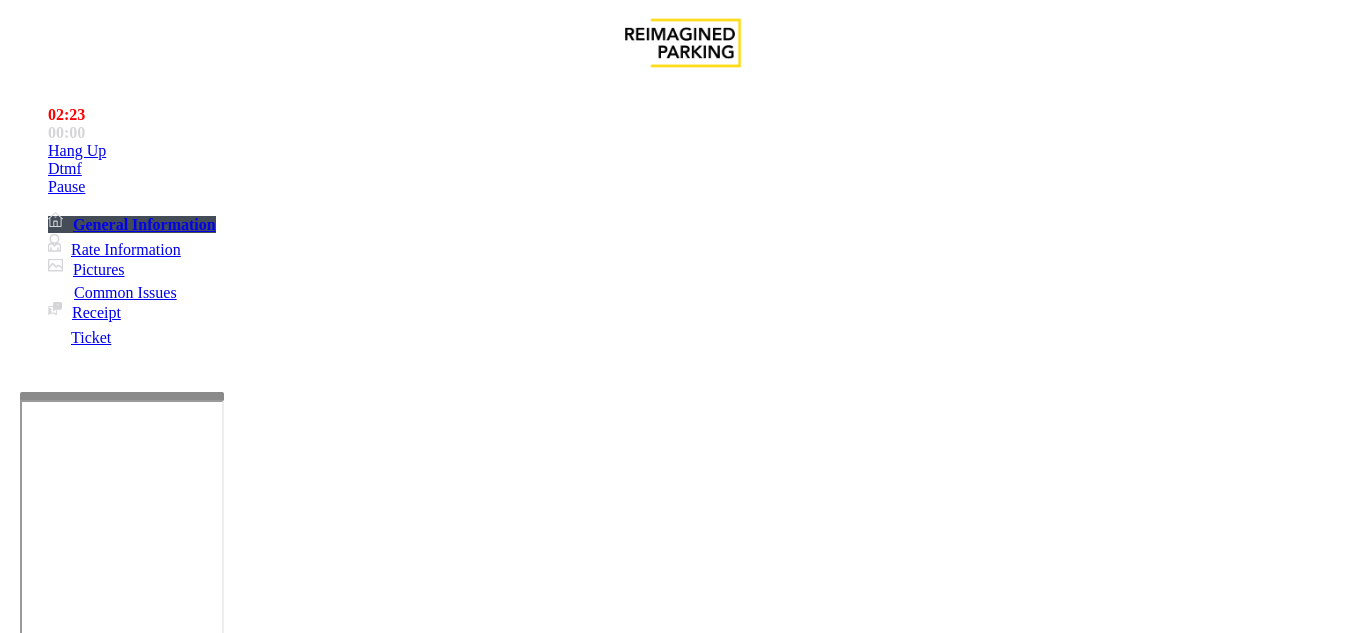 type on "**********" 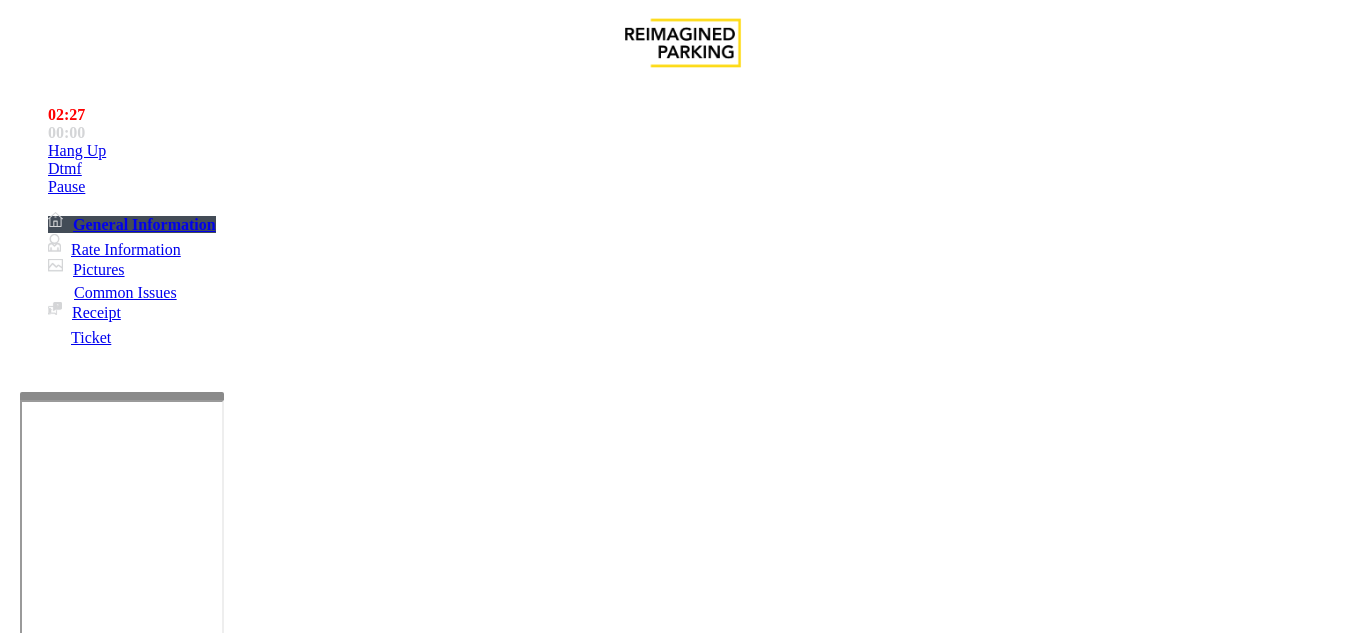 scroll, scrollTop: 100, scrollLeft: 0, axis: vertical 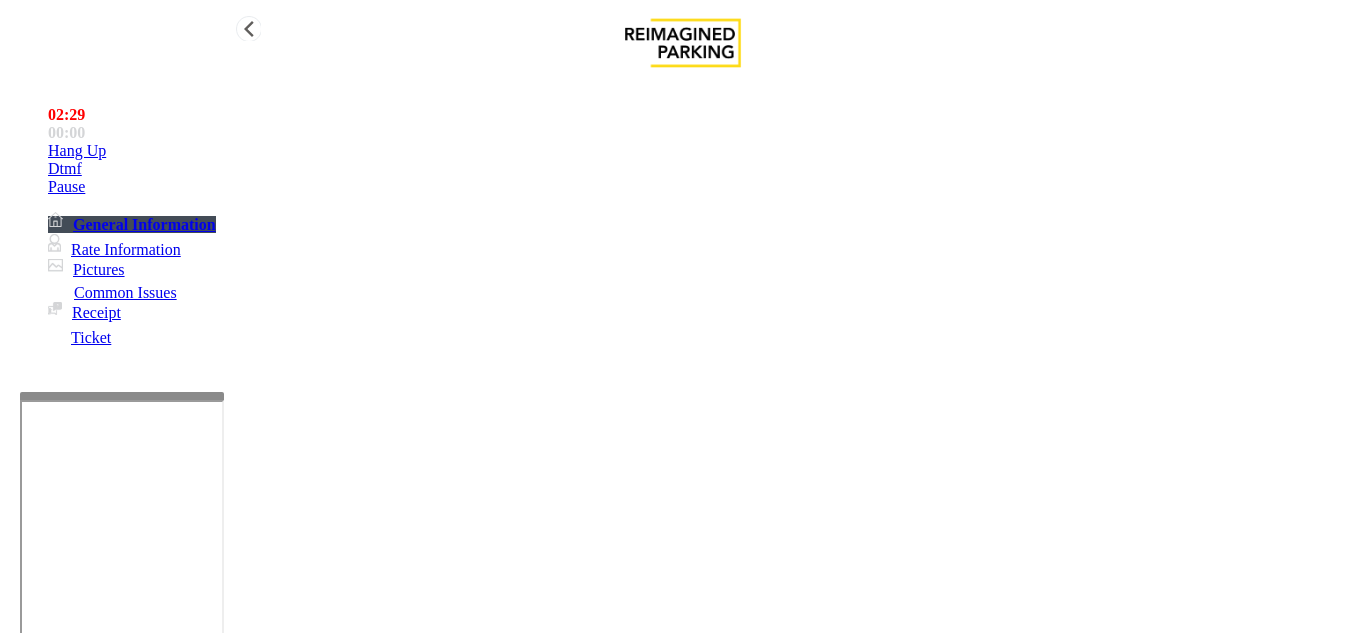 click on "Hang Up" at bounding box center (77, 151) 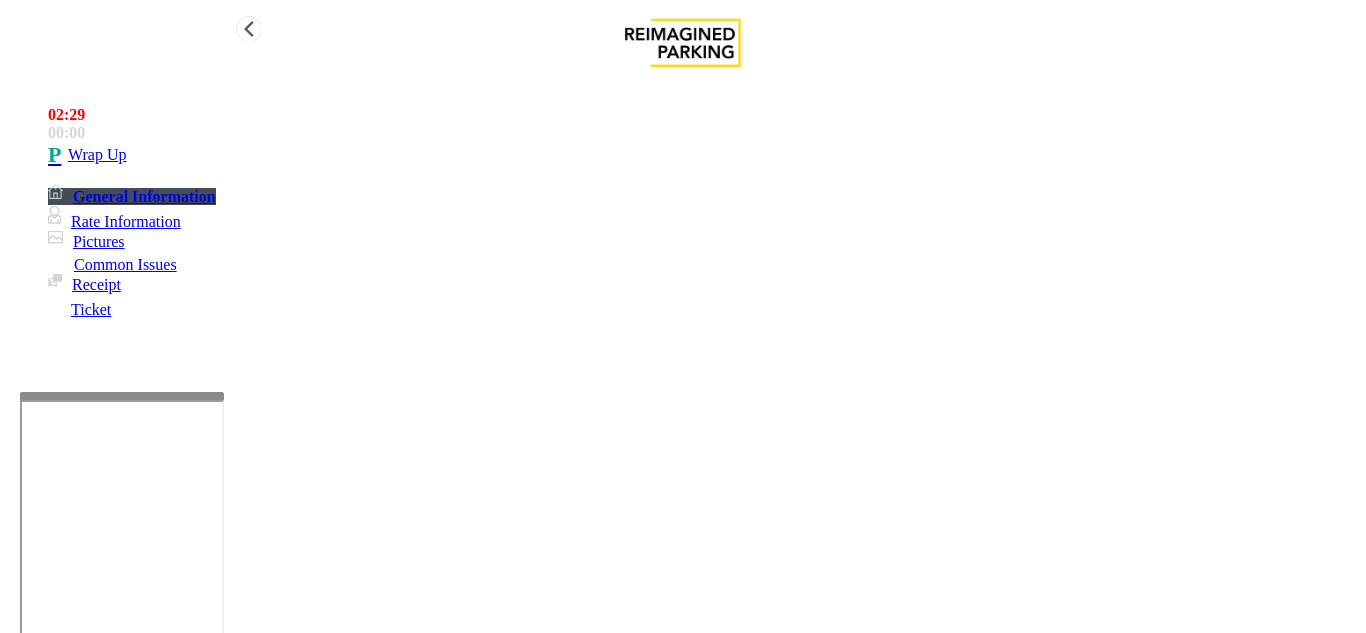 click on "Wrap Up" at bounding box center [703, 155] 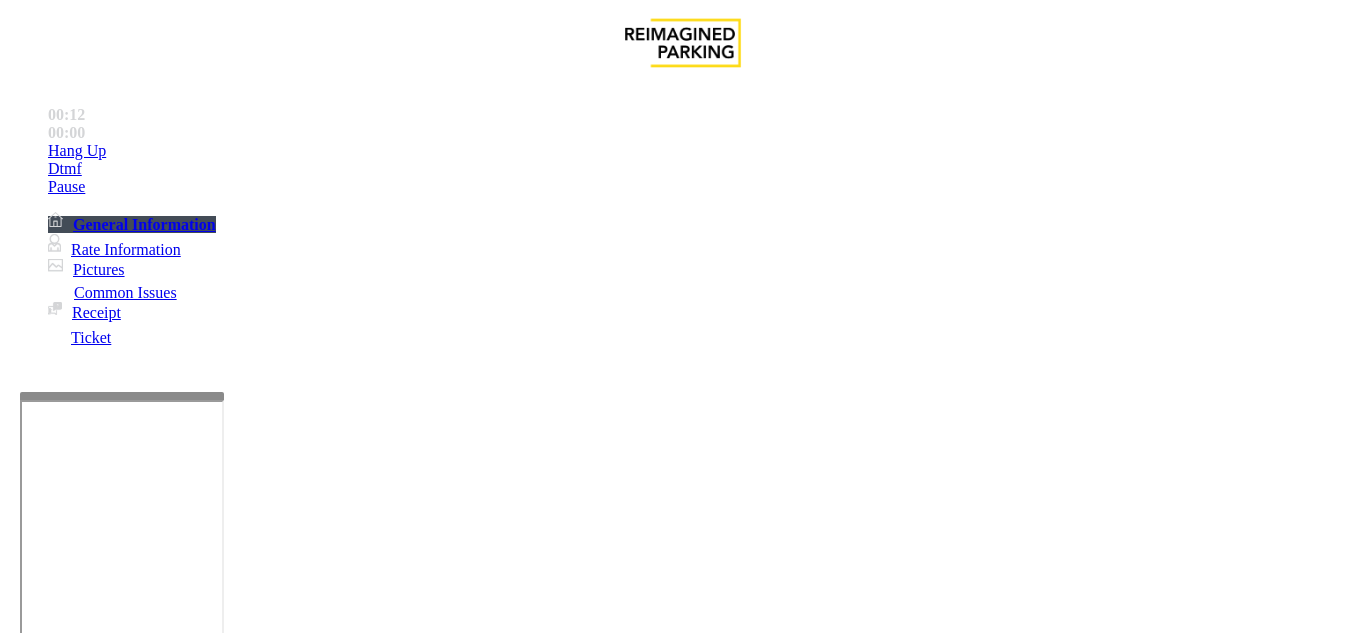 scroll, scrollTop: 500, scrollLeft: 0, axis: vertical 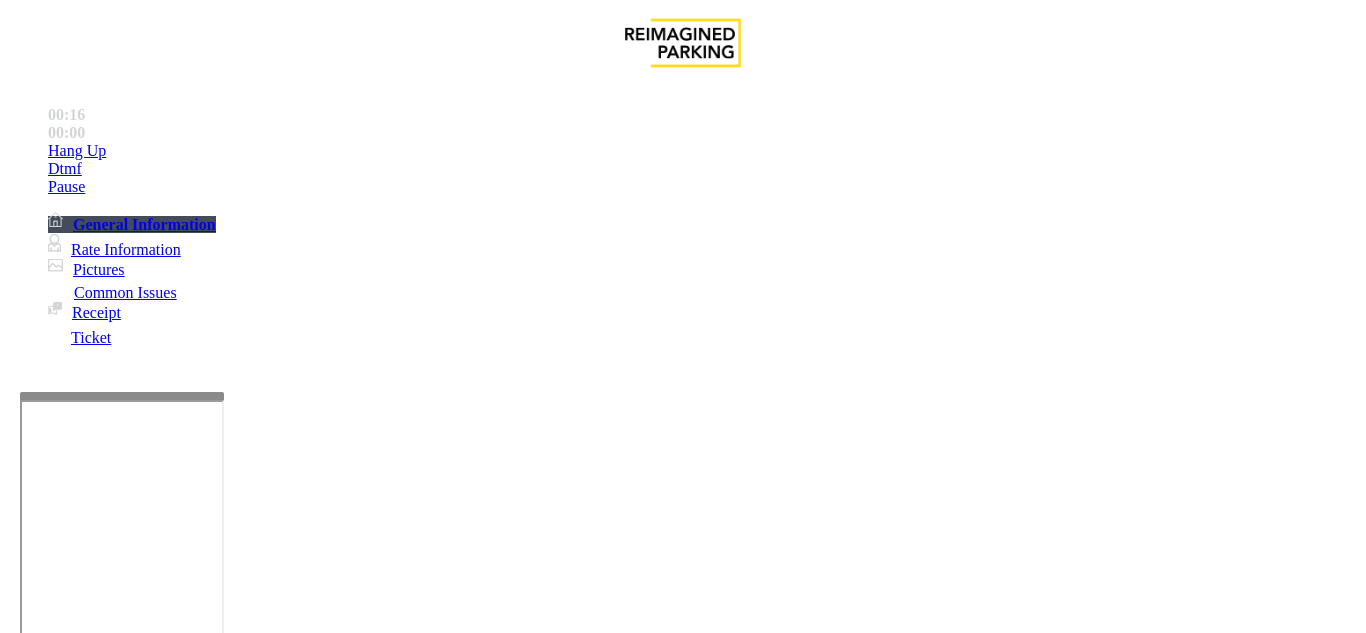 drag, startPoint x: 817, startPoint y: 132, endPoint x: 1147, endPoint y: 279, distance: 361.26028 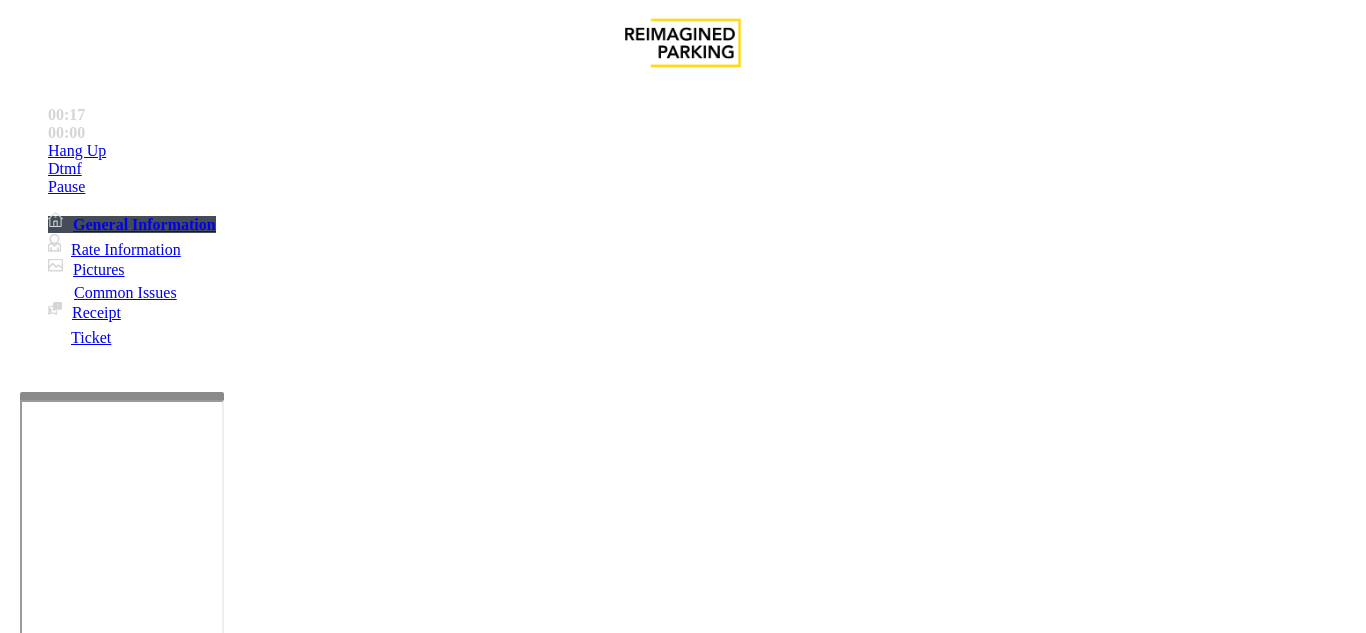 click on "Click here for full list of Employees" at bounding box center [682, 2431] 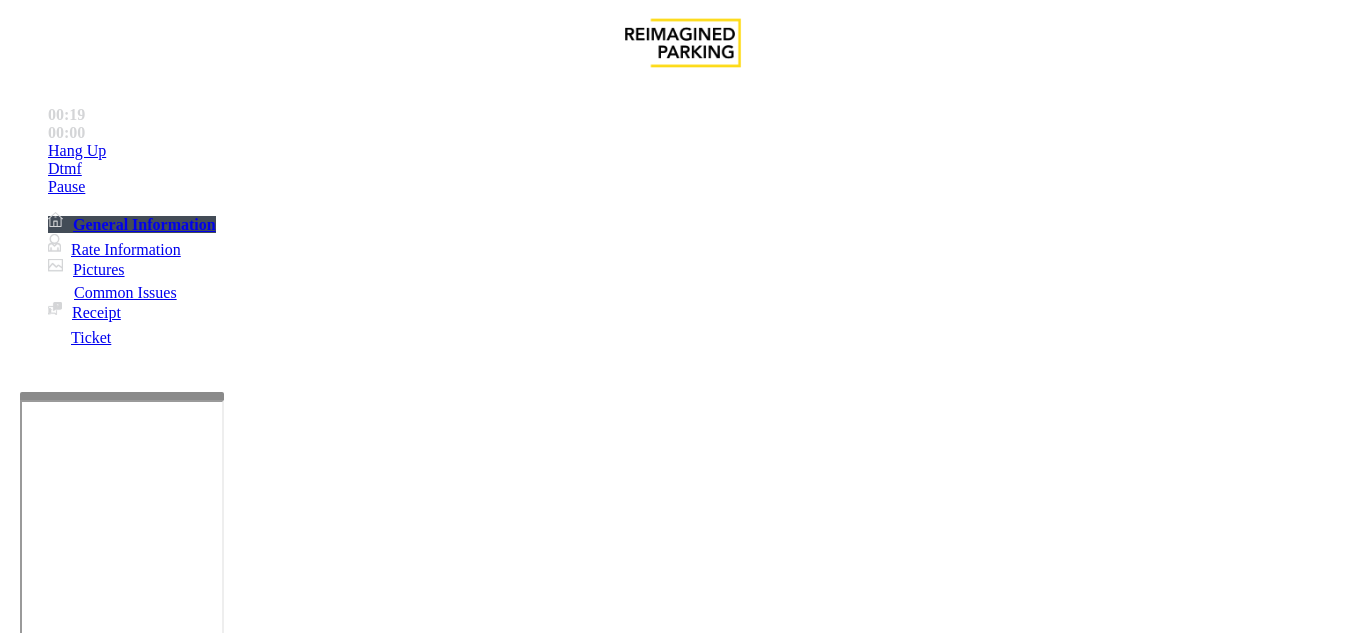 drag, startPoint x: 1134, startPoint y: 275, endPoint x: 771, endPoint y: 175, distance: 376.52225 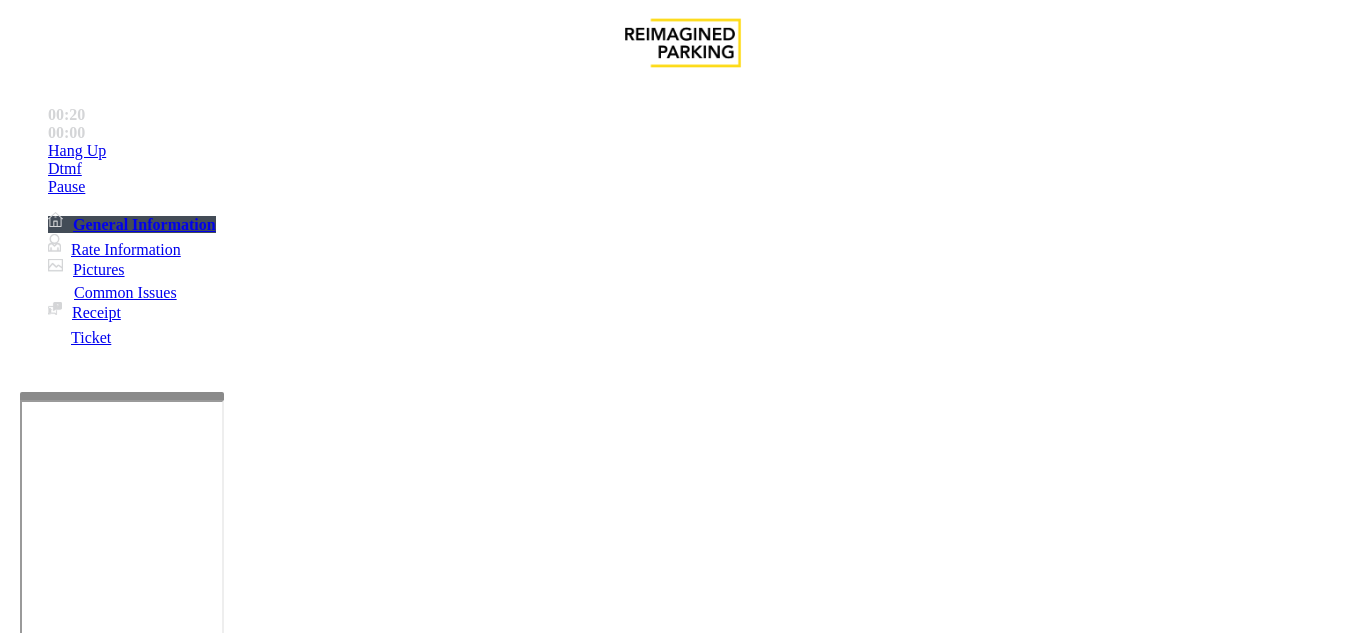 click on "Updated by [FIRST] [LAST] - [DATE] [TIME]" at bounding box center (682, 2275) 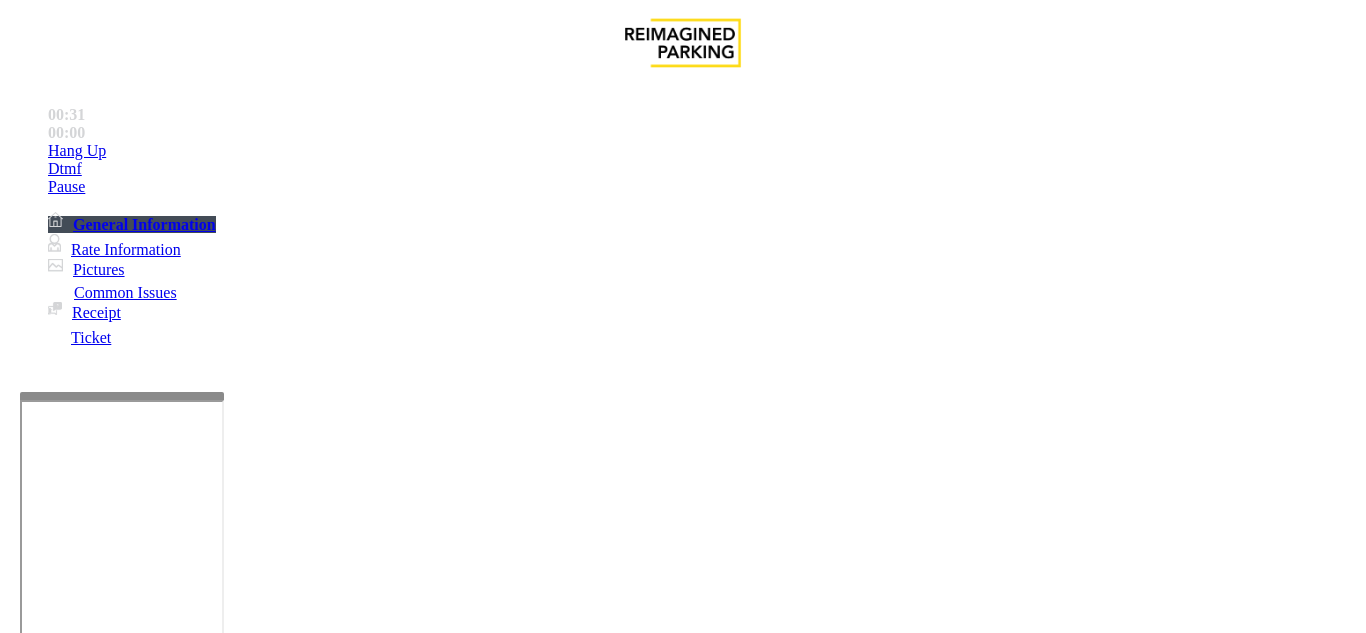 click on "Services" at bounding box center [687, 1286] 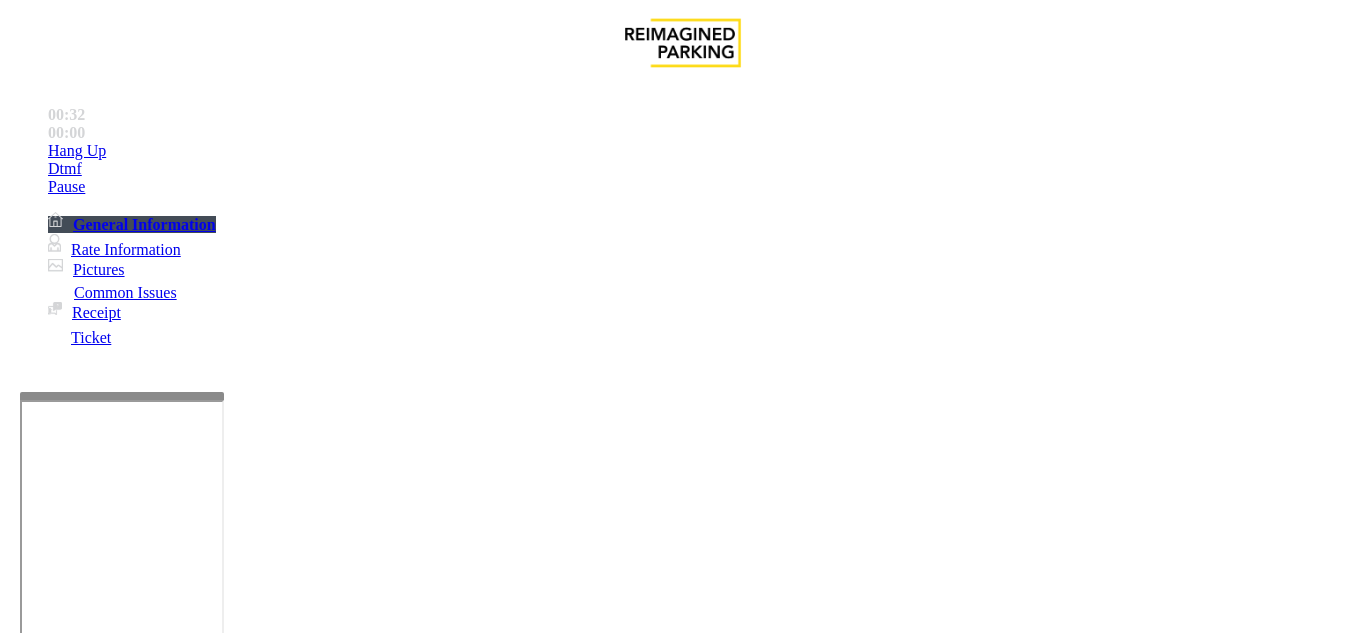 click on "Online Reservations" at bounding box center (528, 1286) 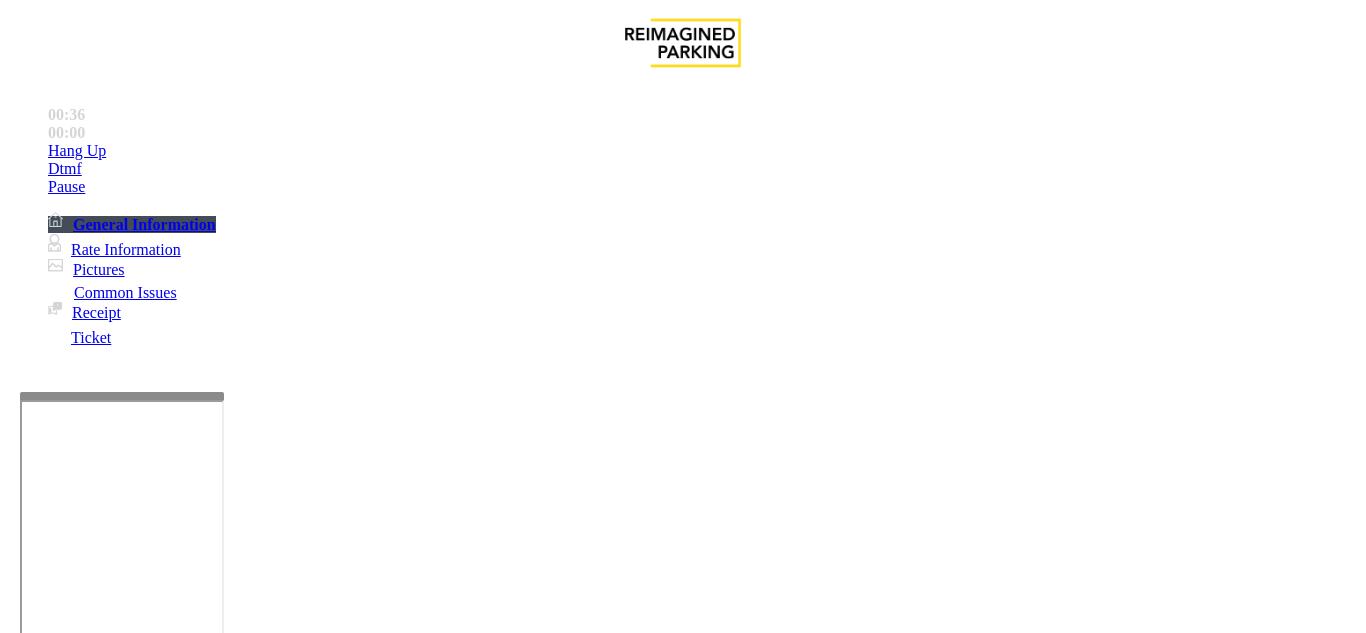 click at bounding box center [221, 1680] 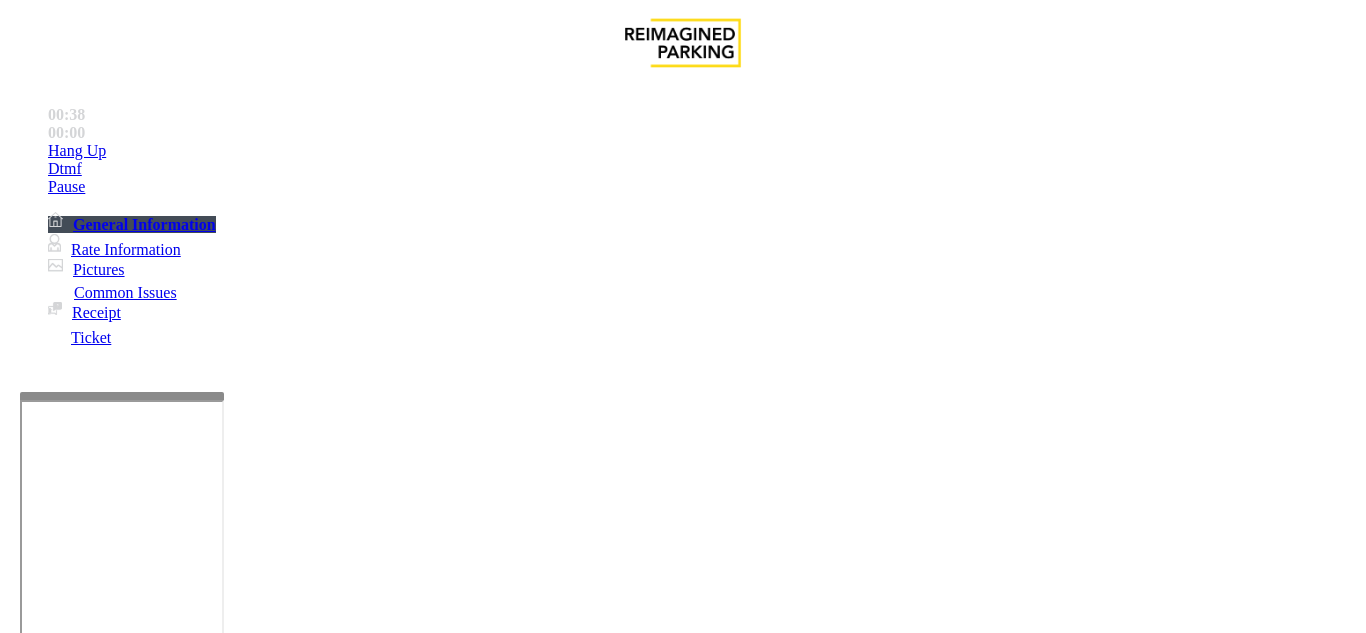 type on "**********" 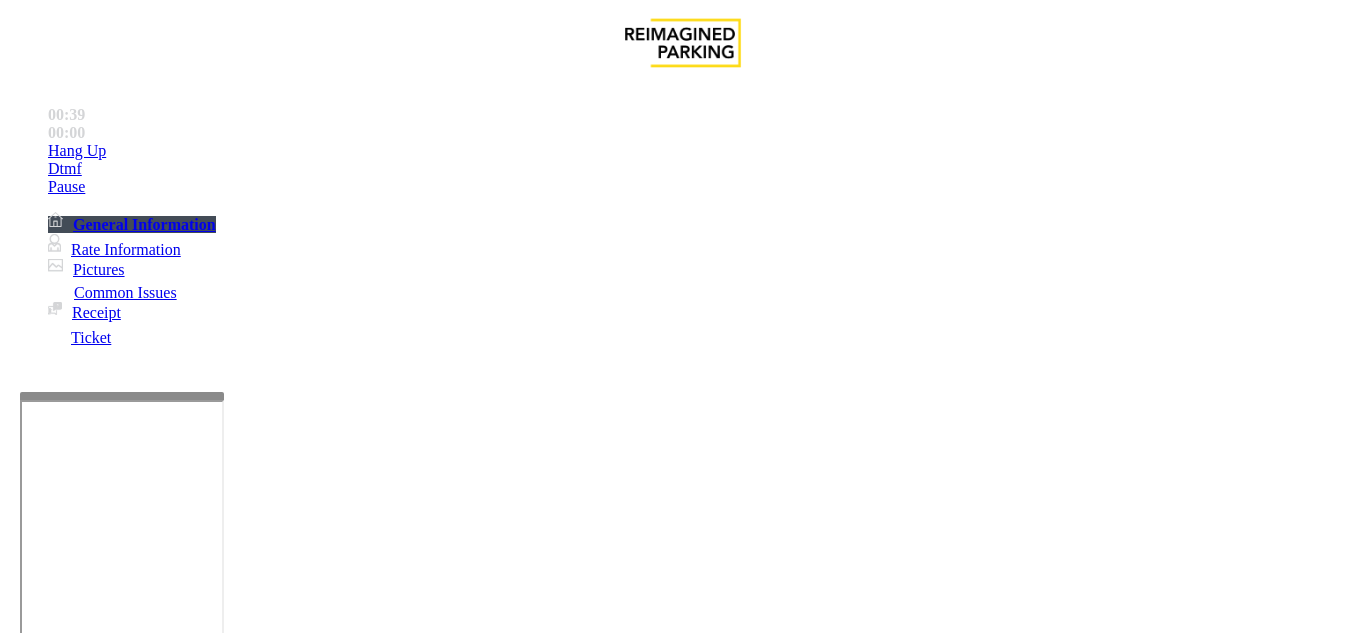 click at bounding box center [96, 1308] 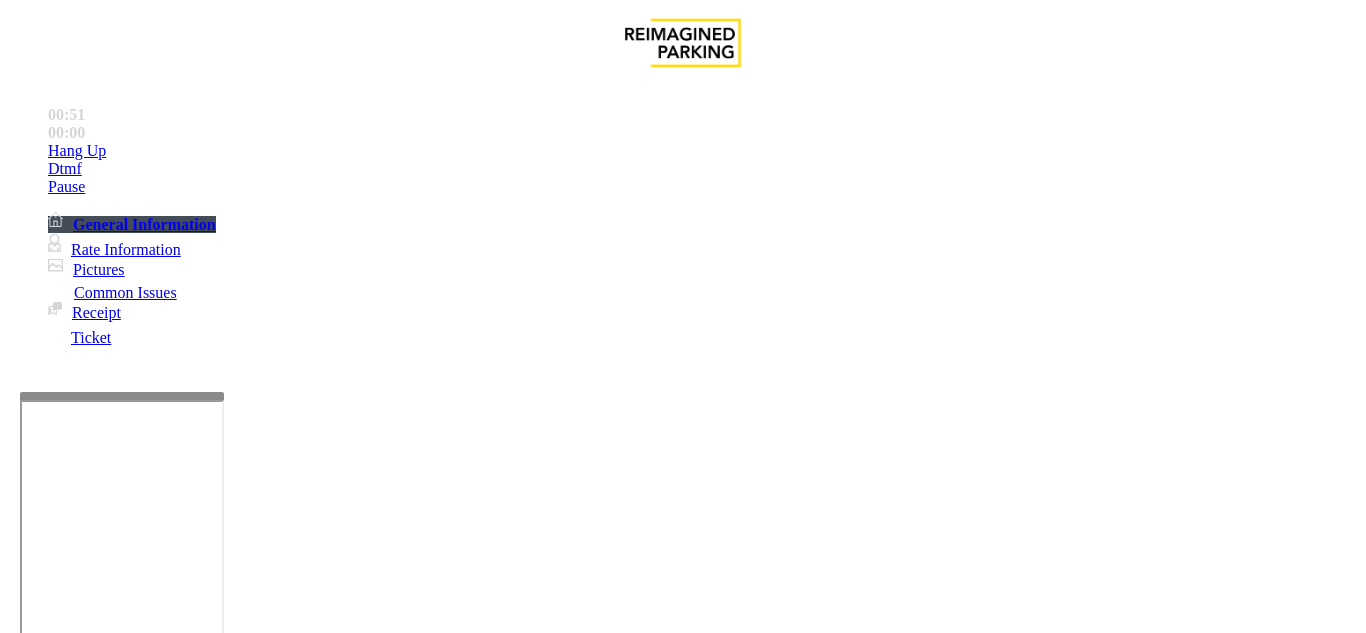 type on "*********" 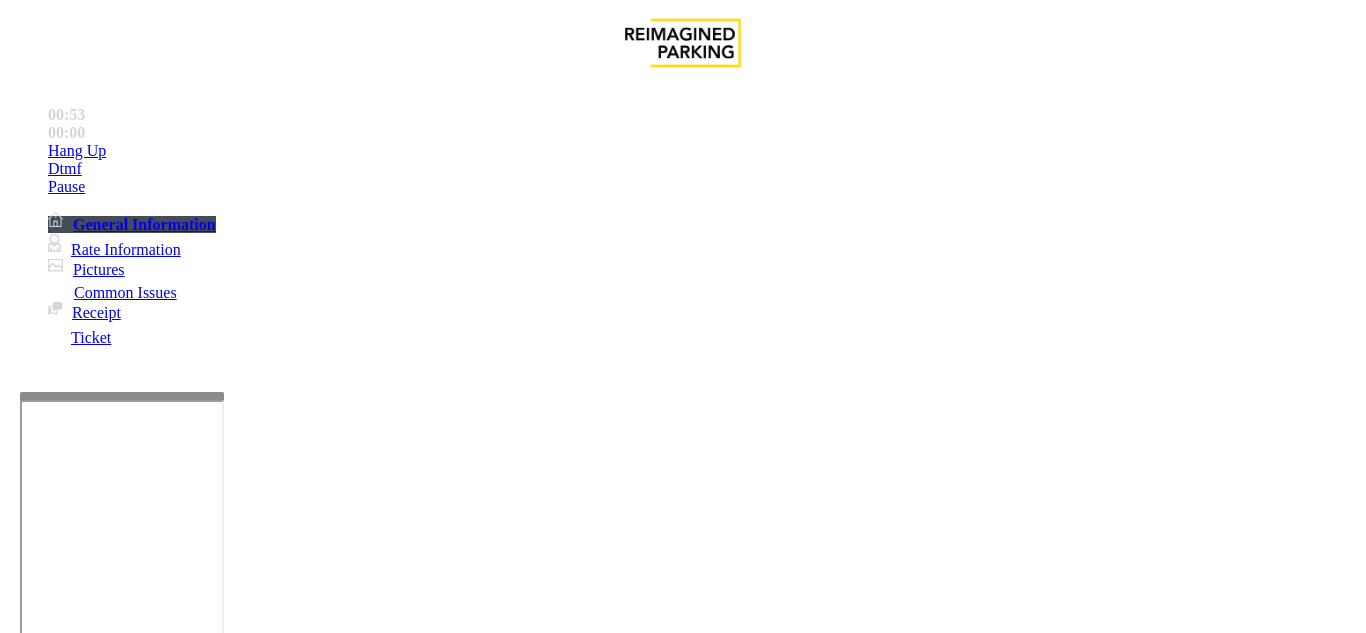 drag, startPoint x: 264, startPoint y: 72, endPoint x: 455, endPoint y: 88, distance: 191.66899 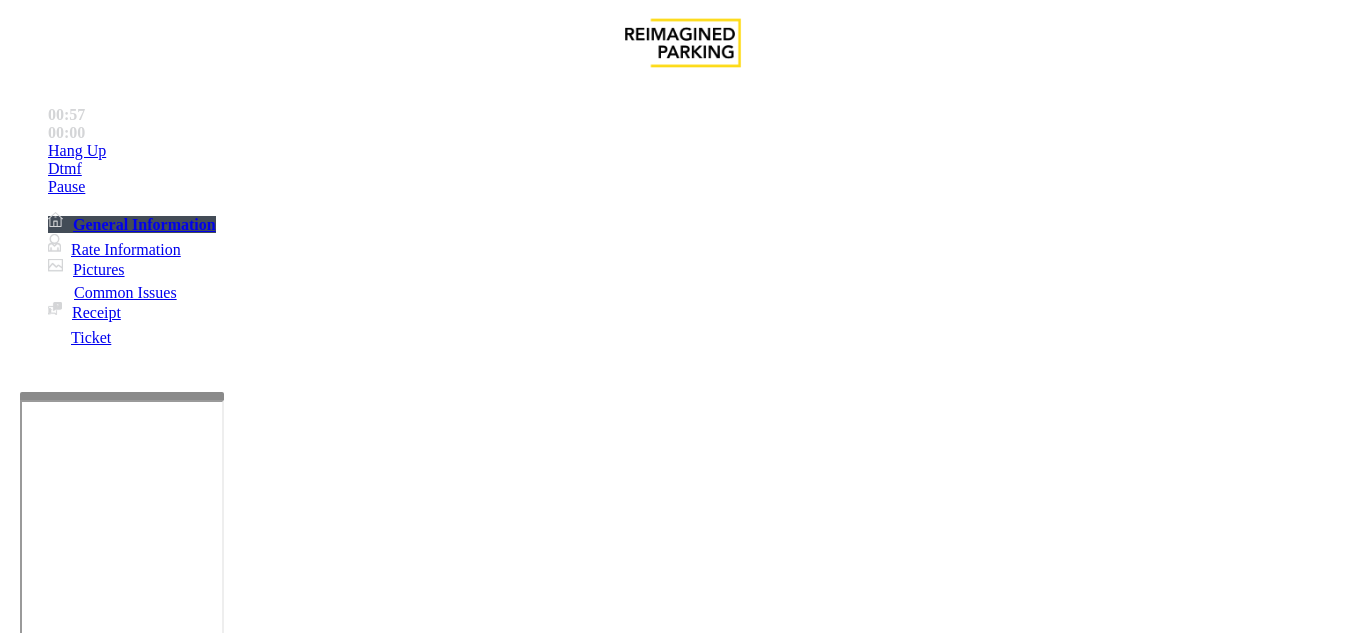 click at bounding box center [221, 1680] 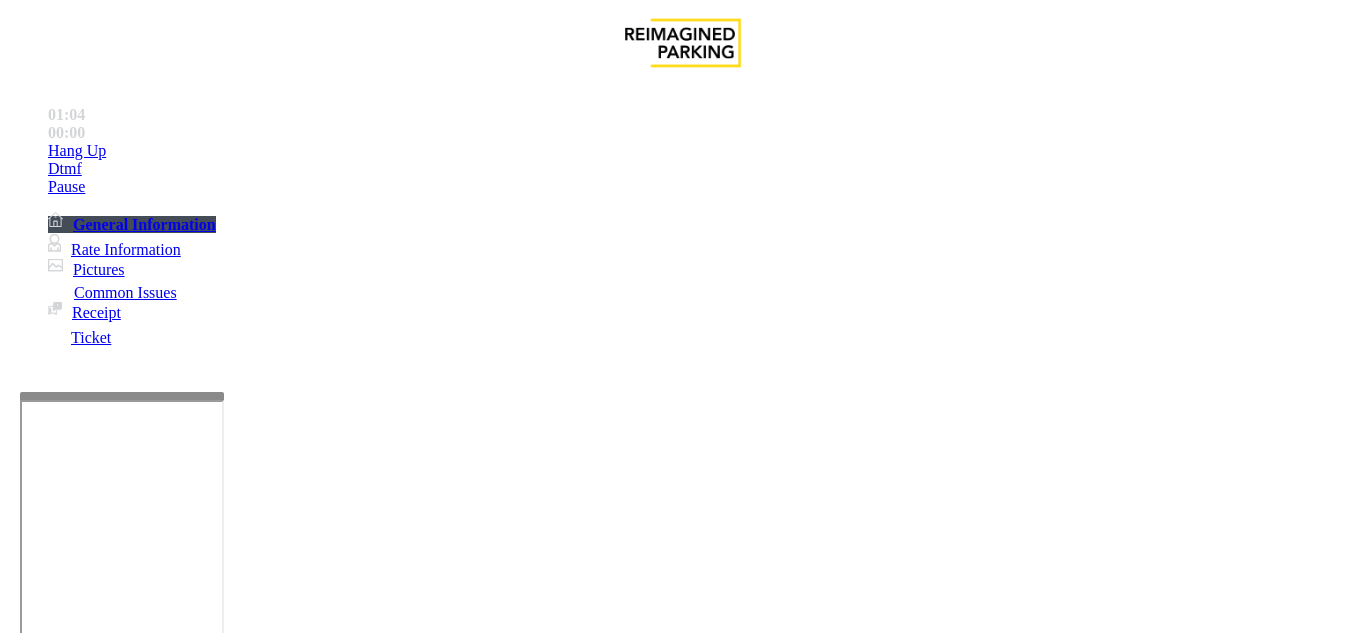 scroll, scrollTop: 200, scrollLeft: 0, axis: vertical 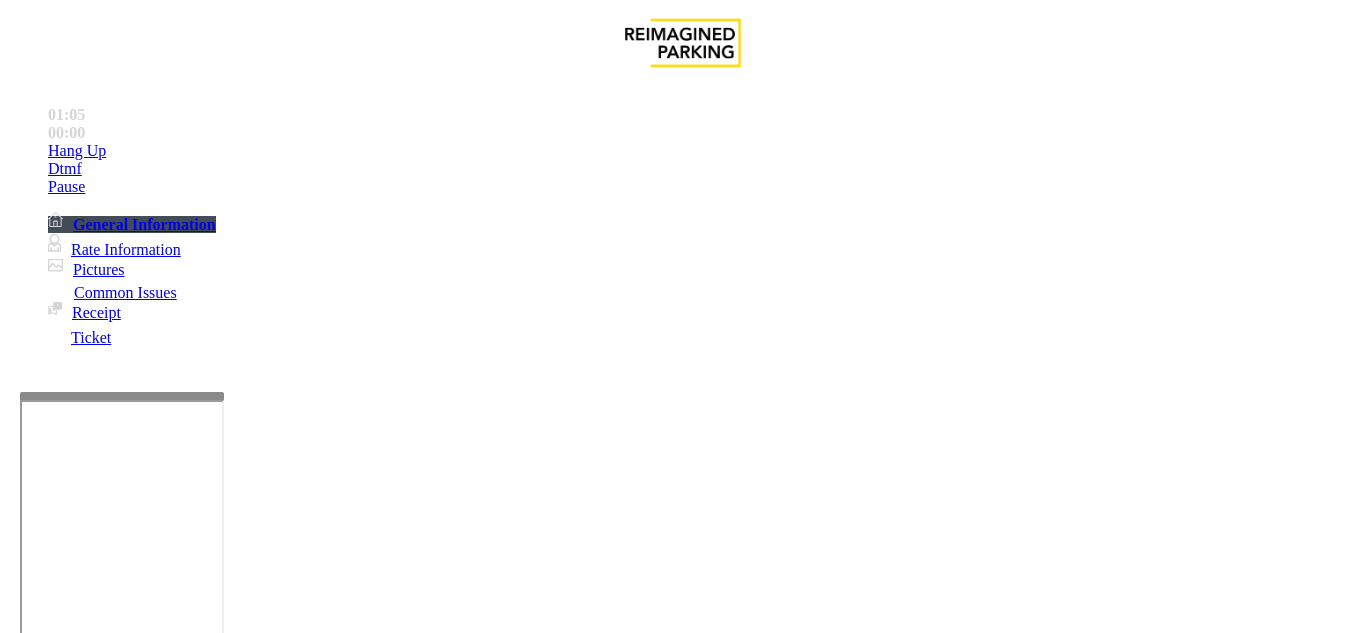click at bounding box center (221, 1680) 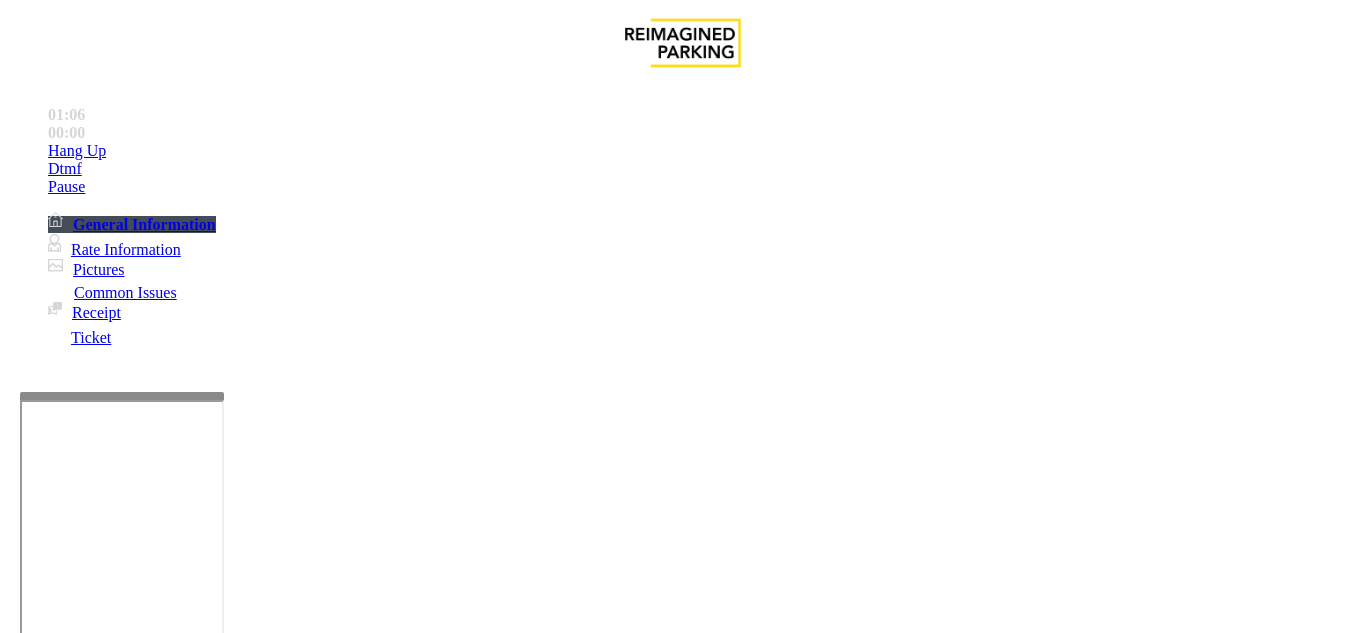 scroll, scrollTop: 0, scrollLeft: 0, axis: both 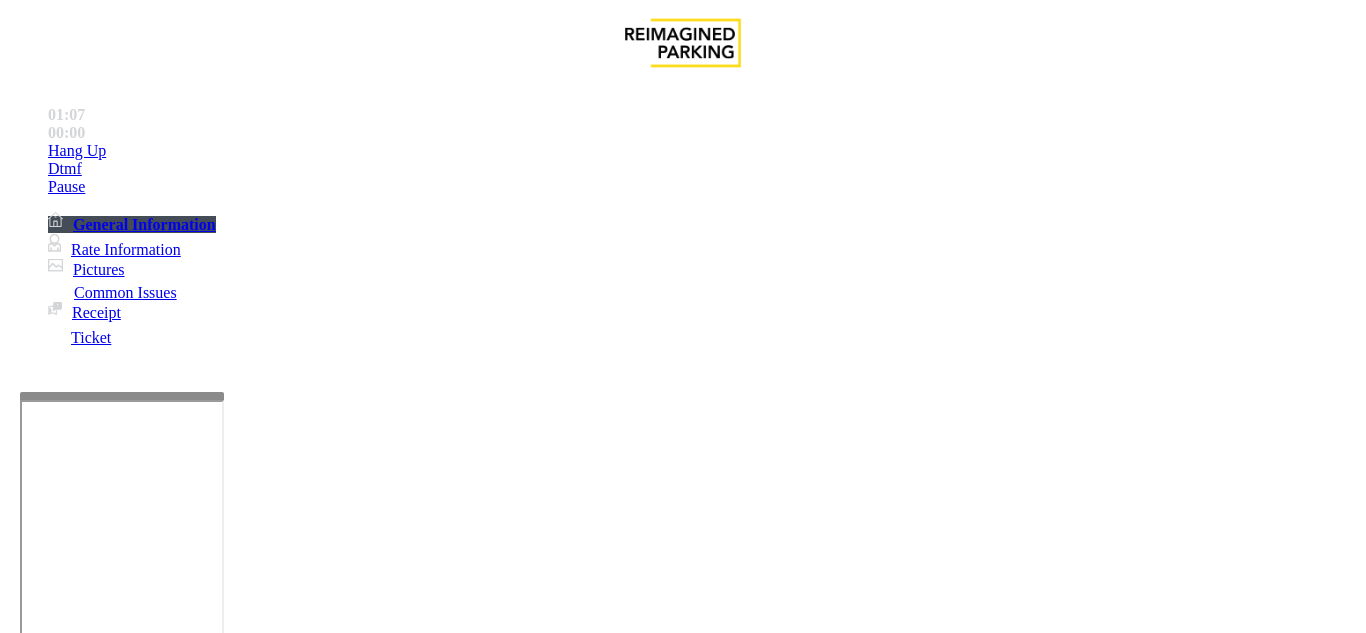 click at bounding box center (96, 1308) 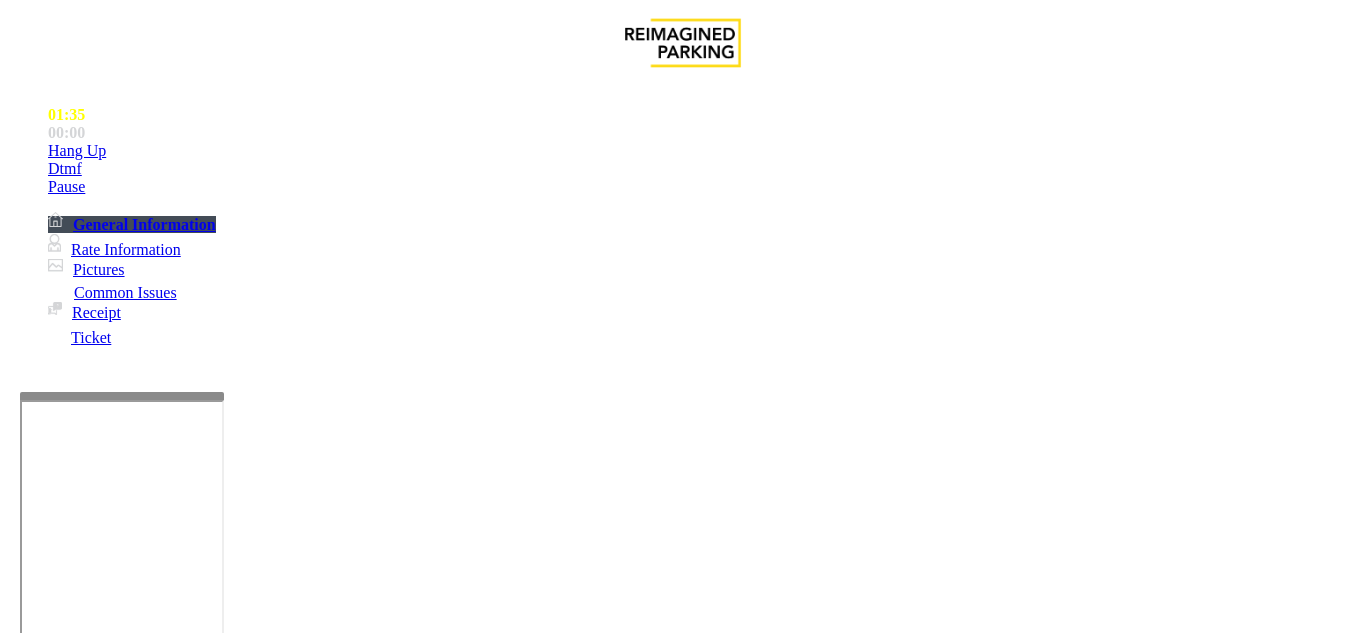 scroll, scrollTop: 400, scrollLeft: 0, axis: vertical 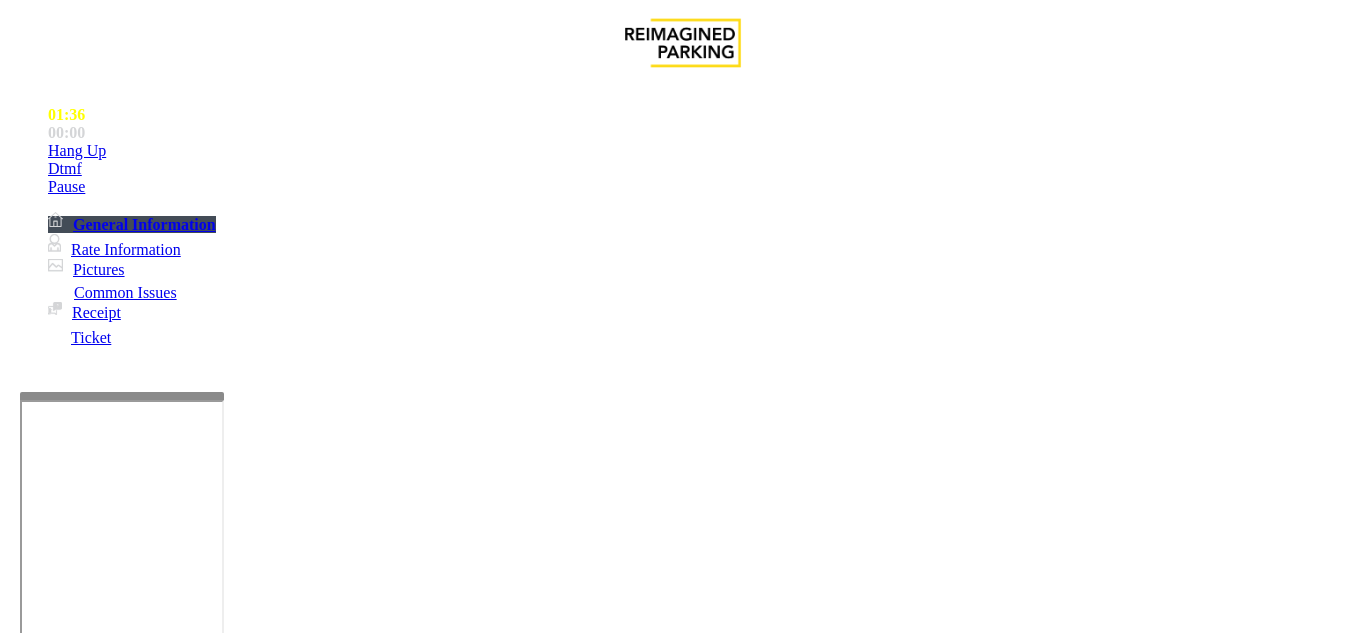 click on "Vend Gate" at bounding box center [69, 1773] 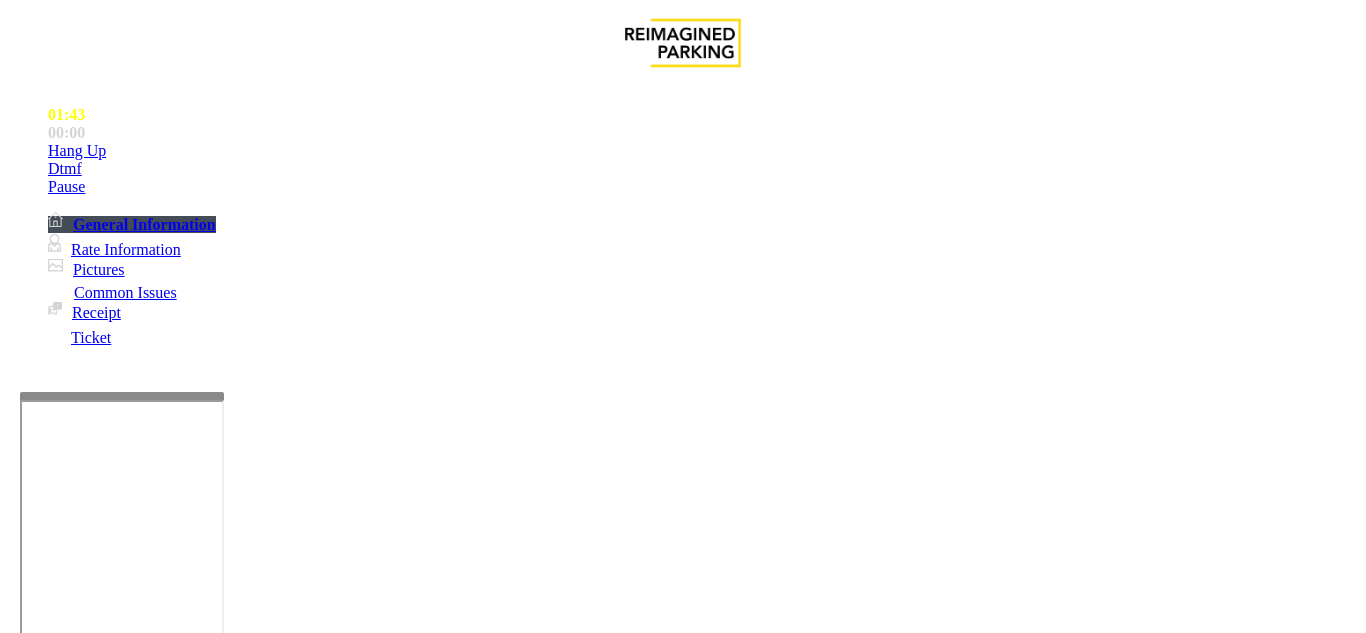 type on "**********" 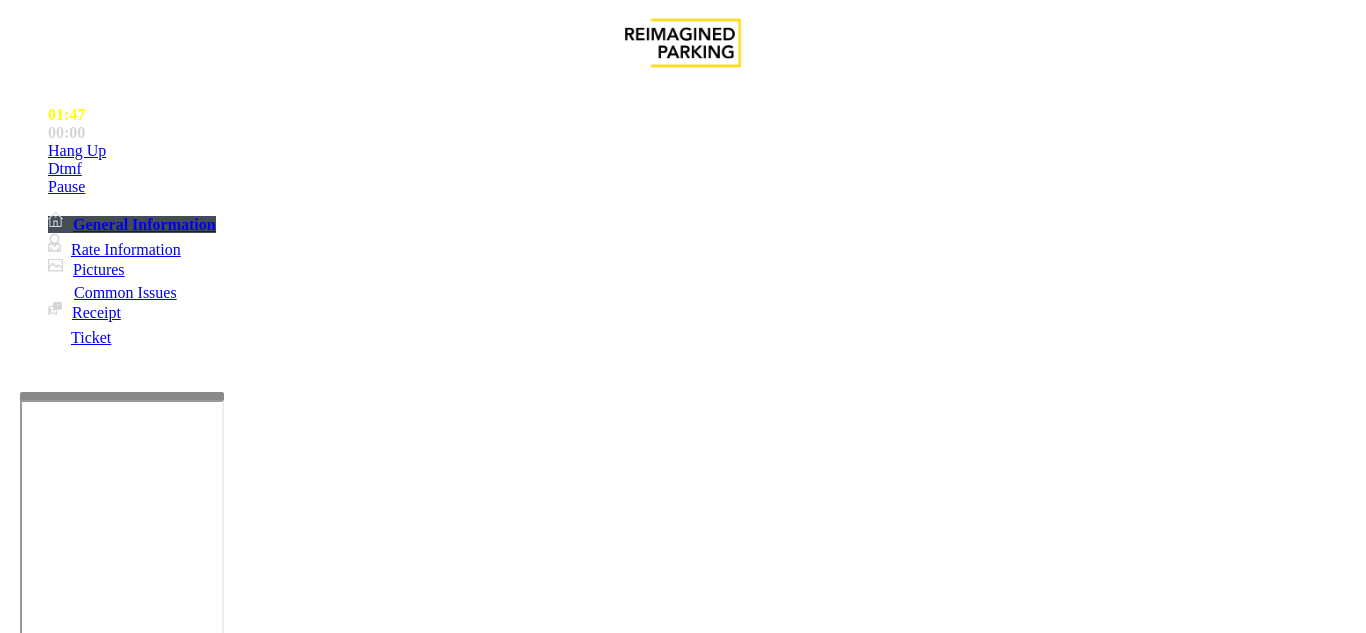 scroll, scrollTop: 300, scrollLeft: 0, axis: vertical 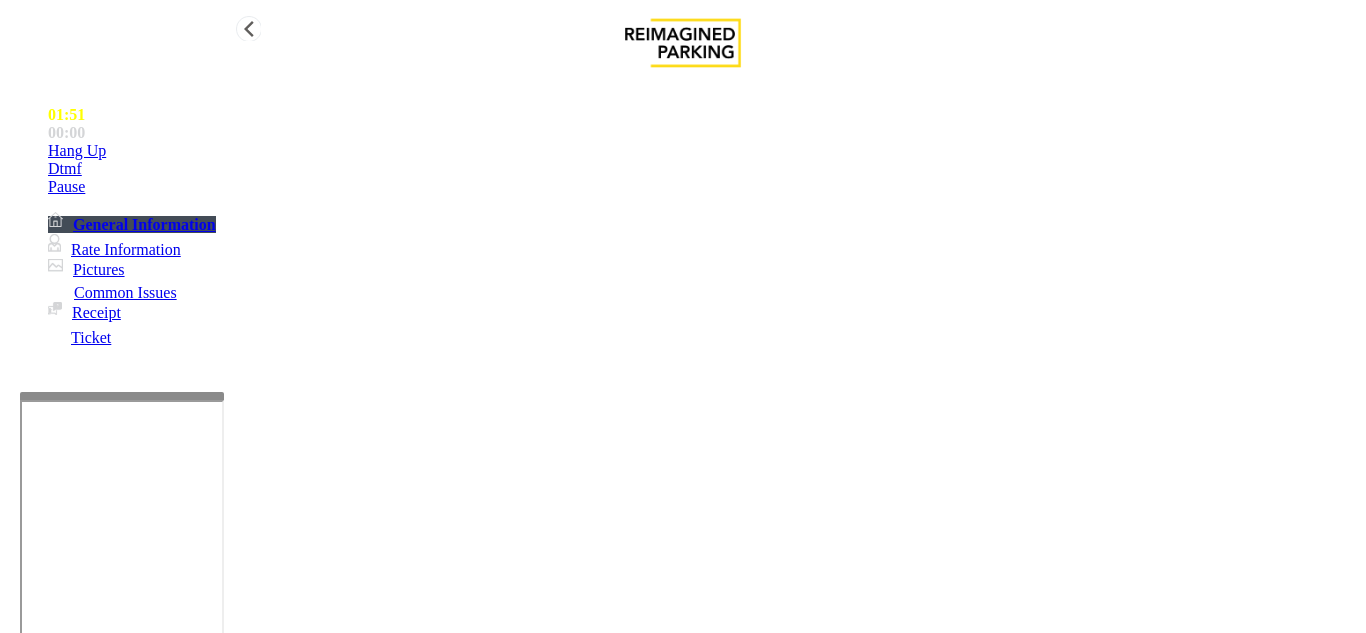 click on "Hang Up" at bounding box center [703, 151] 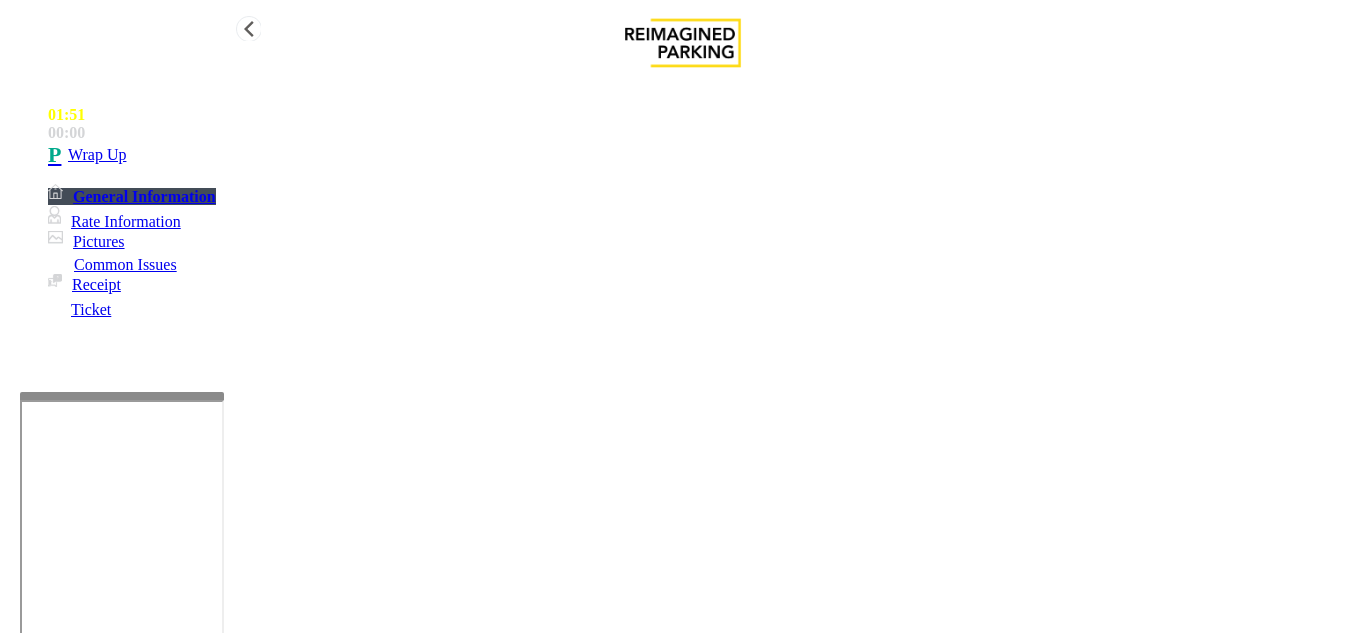 click on "Wrap Up" at bounding box center [703, 155] 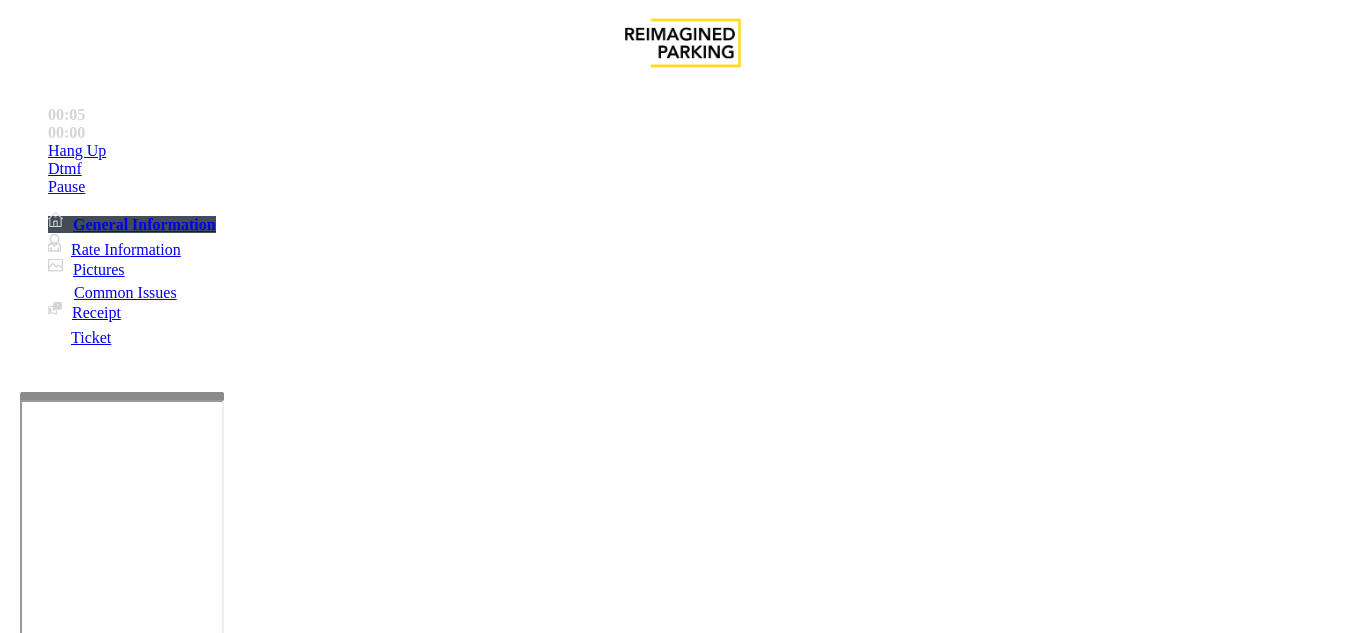scroll, scrollTop: 400, scrollLeft: 0, axis: vertical 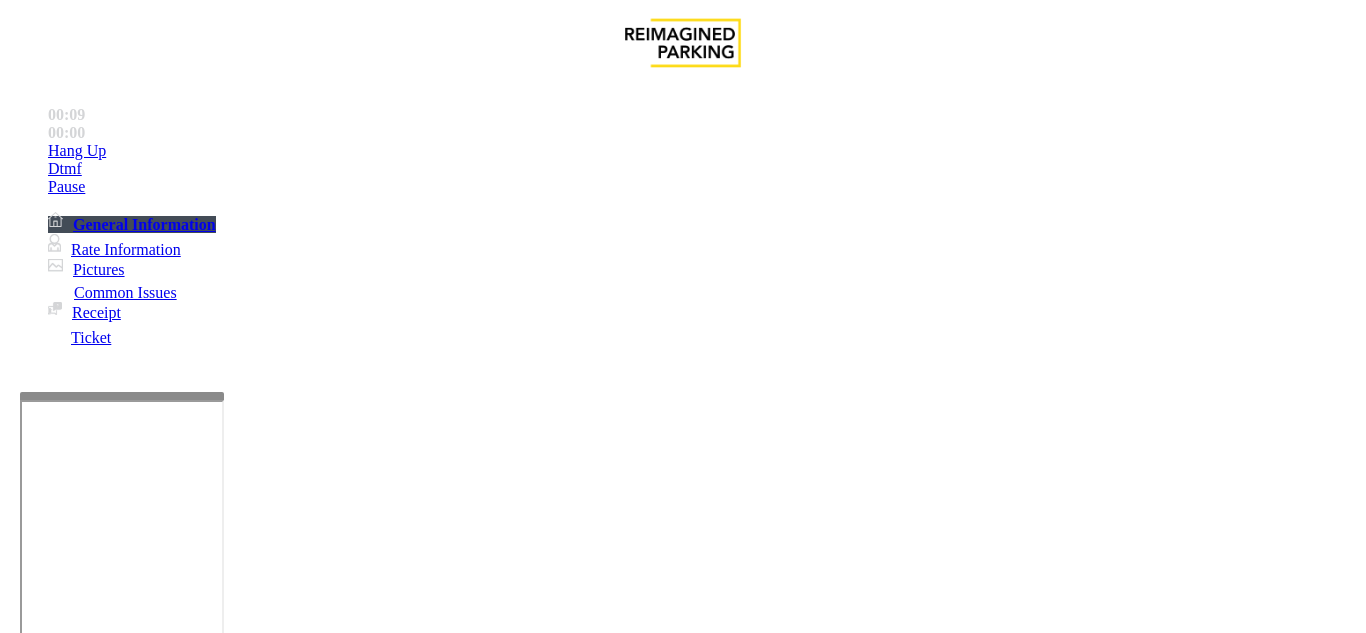 click on "Ticket Issue" at bounding box center (71, 1286) 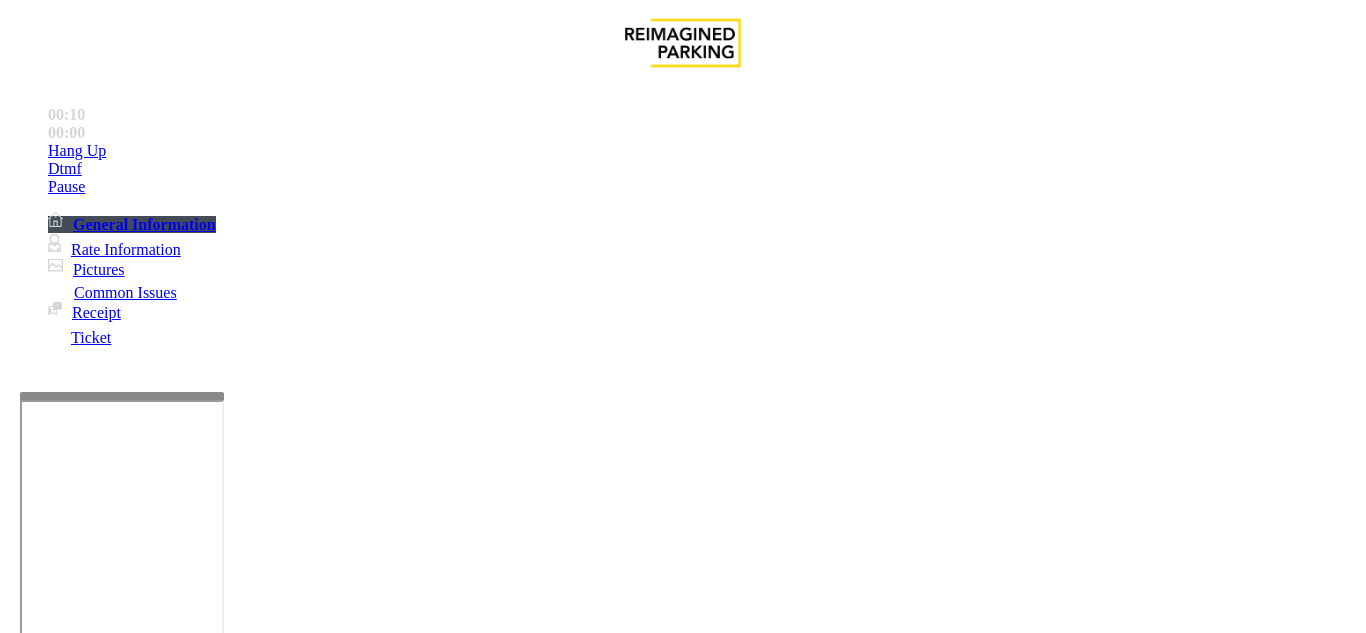 click on "Ticket Unreadable" at bounding box center [300, 1286] 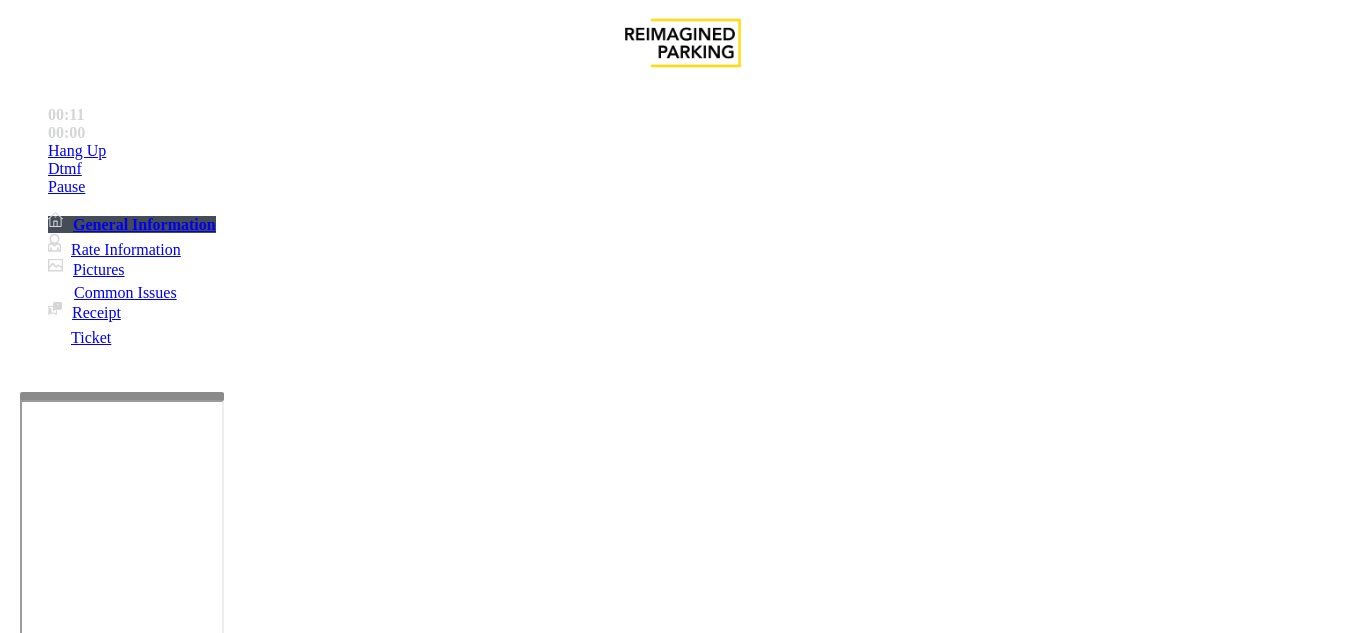 click at bounding box center (96, 1362) 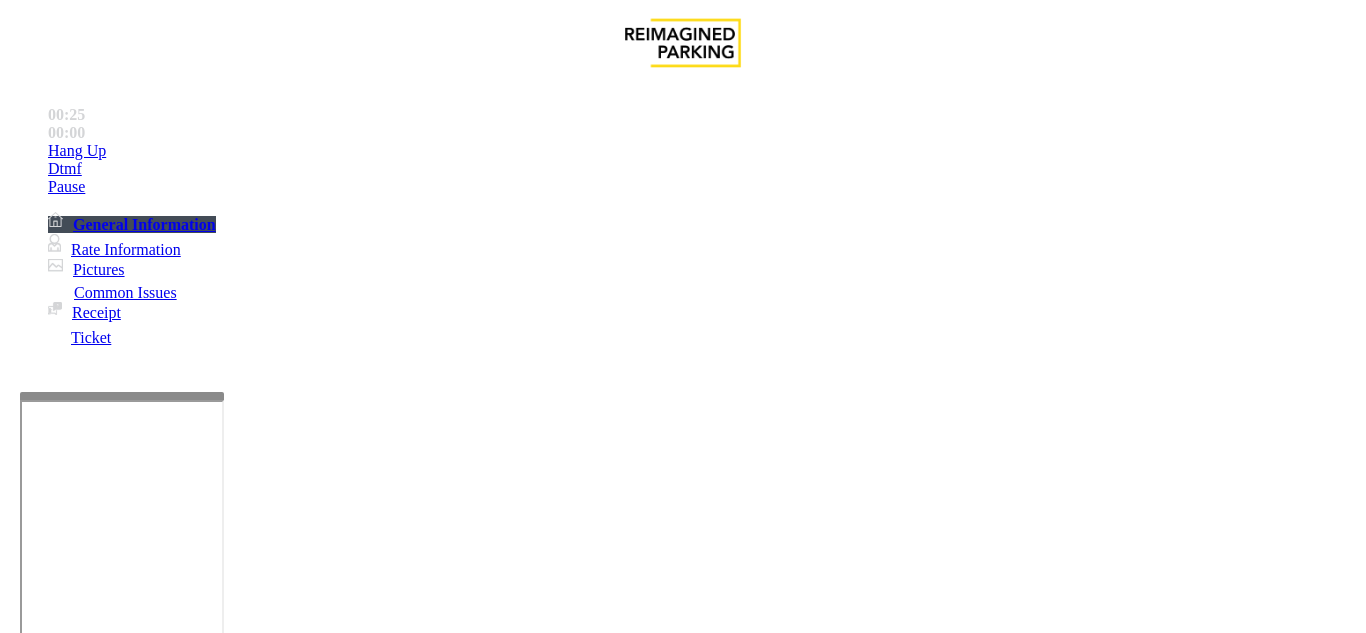 scroll, scrollTop: 800, scrollLeft: 0, axis: vertical 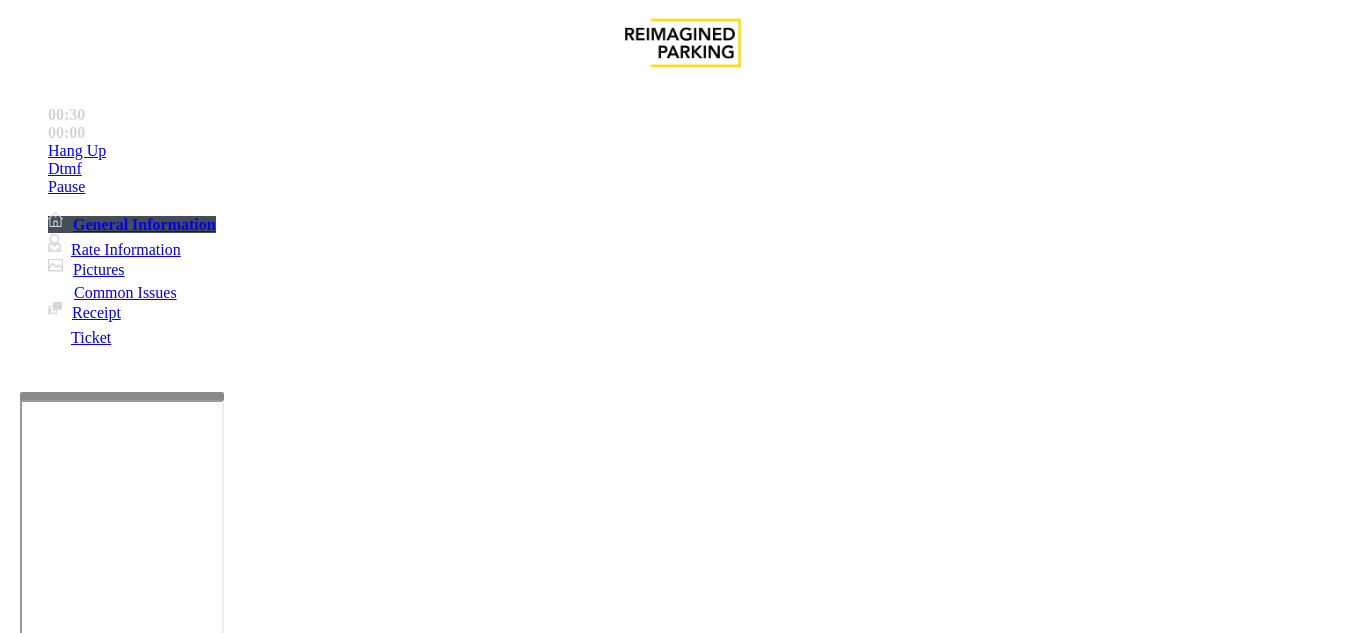 click at bounding box center [221, 1626] 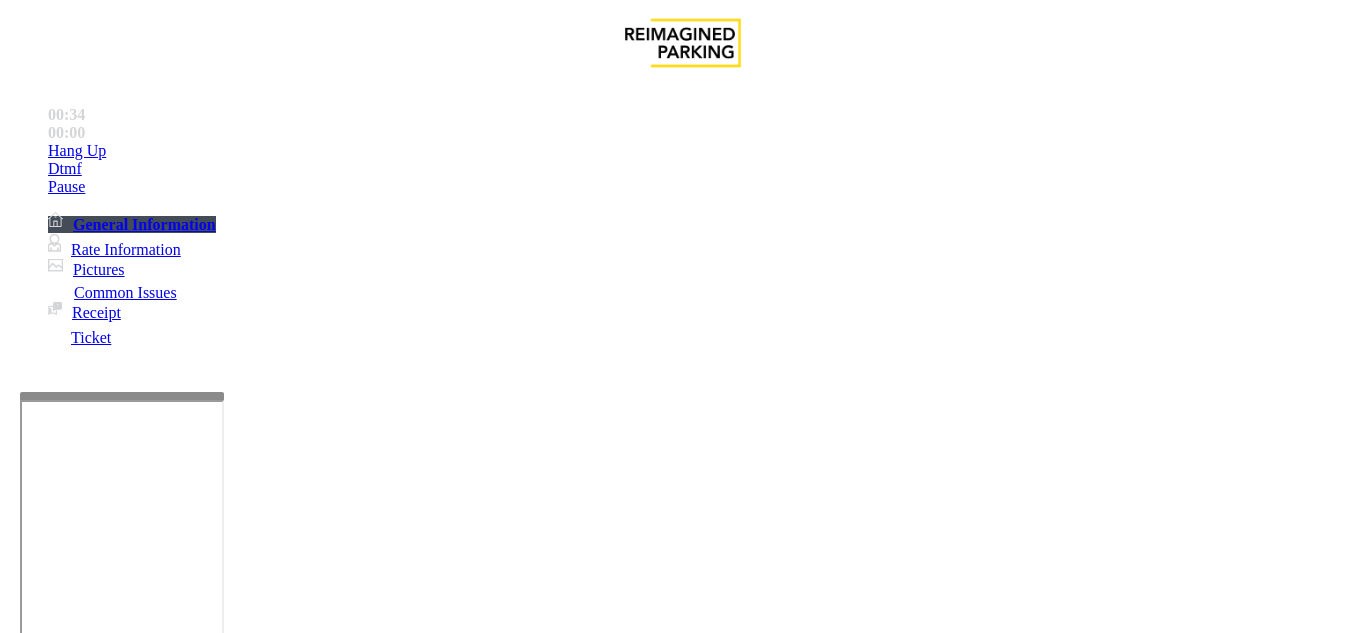 drag, startPoint x: 275, startPoint y: 175, endPoint x: 448, endPoint y: 189, distance: 173.56555 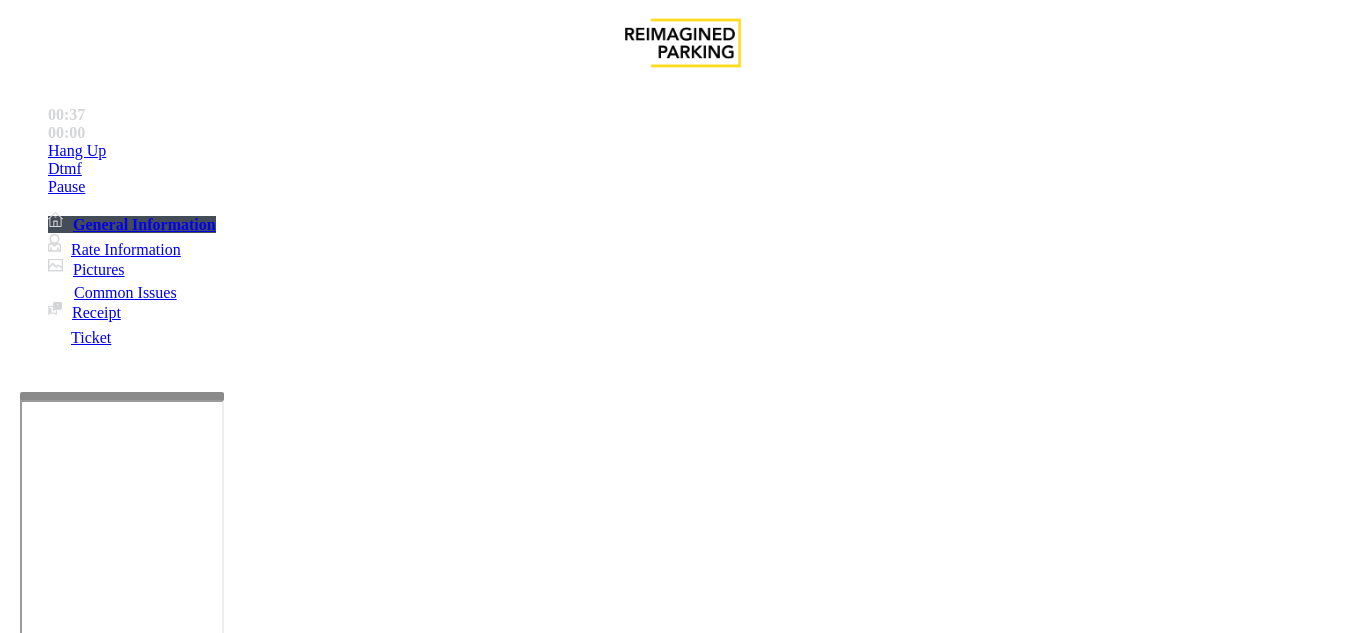 type on "**********" 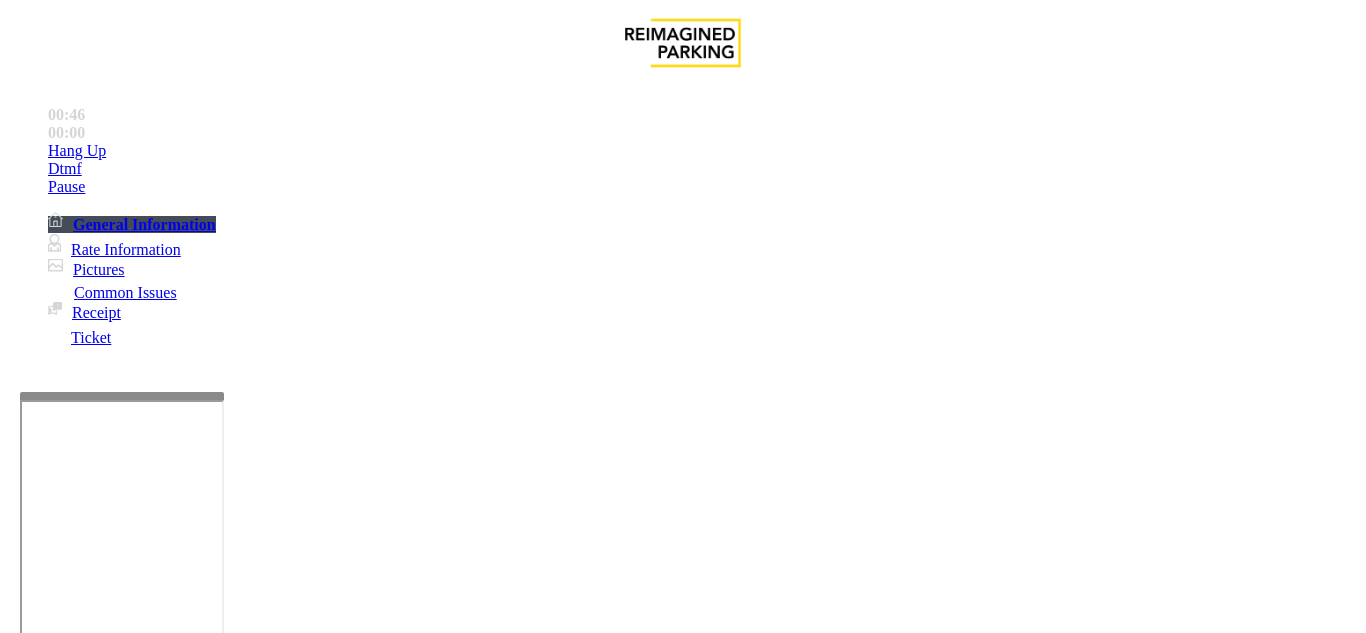 scroll, scrollTop: 500, scrollLeft: 0, axis: vertical 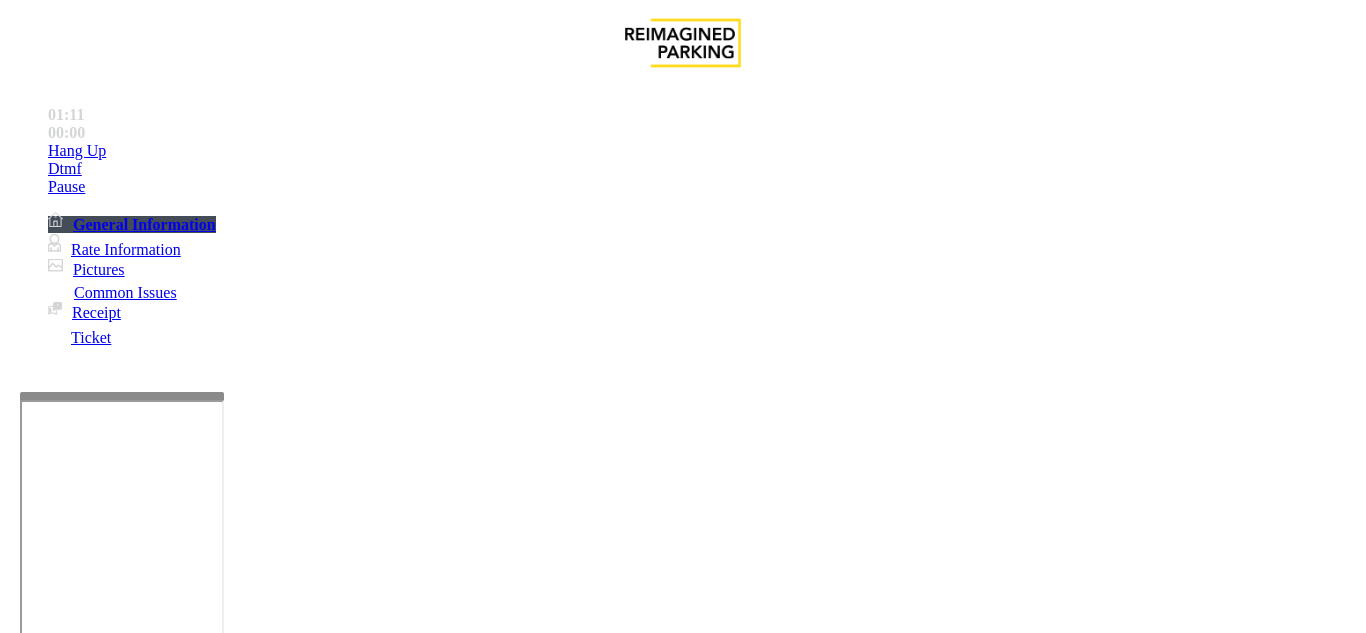 type on "******" 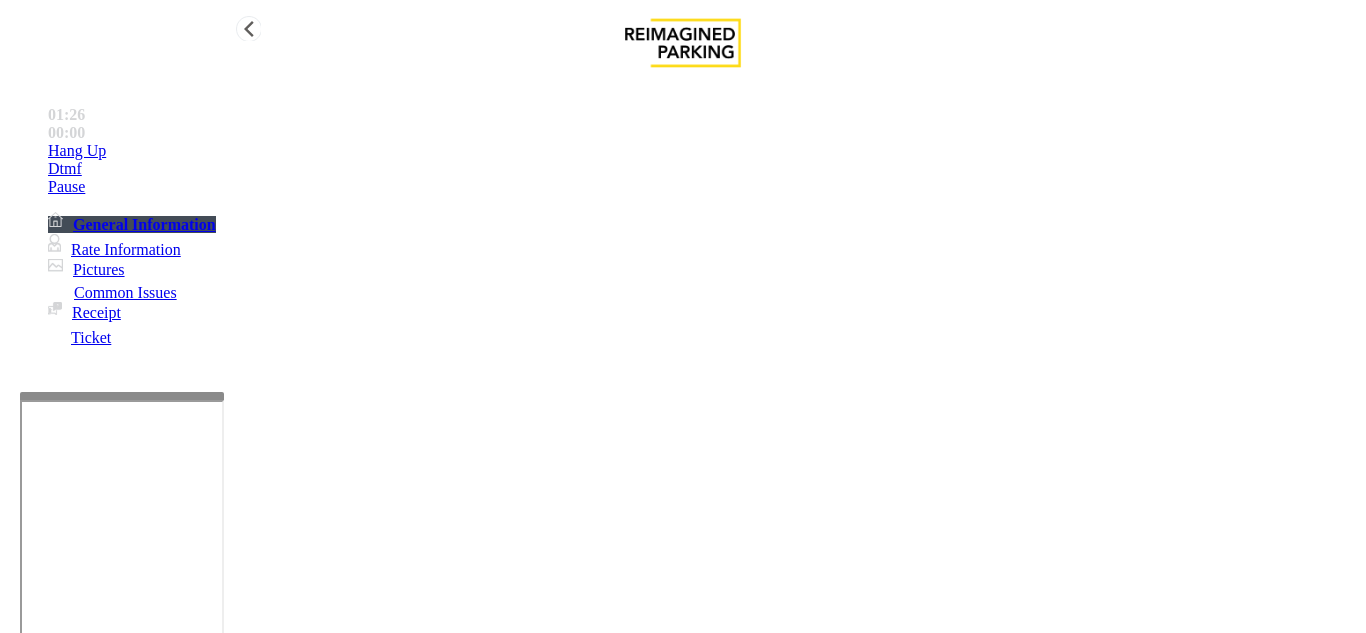 click on "Dtmf" at bounding box center (703, 151) 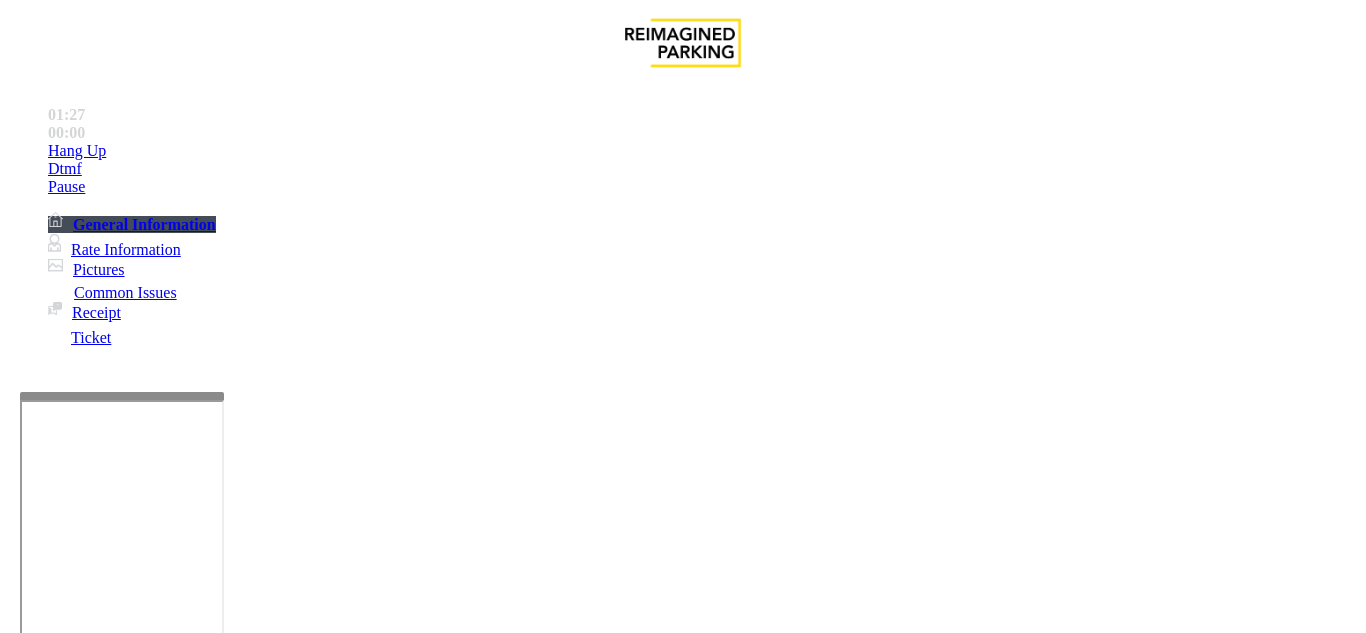 click on "× 1 2 ABC 3 DEF 4 GHI 5 JKL 6 MNO 7 PQRS 8 TUV 9 WXYZ * 0 #" at bounding box center [683, 8117] 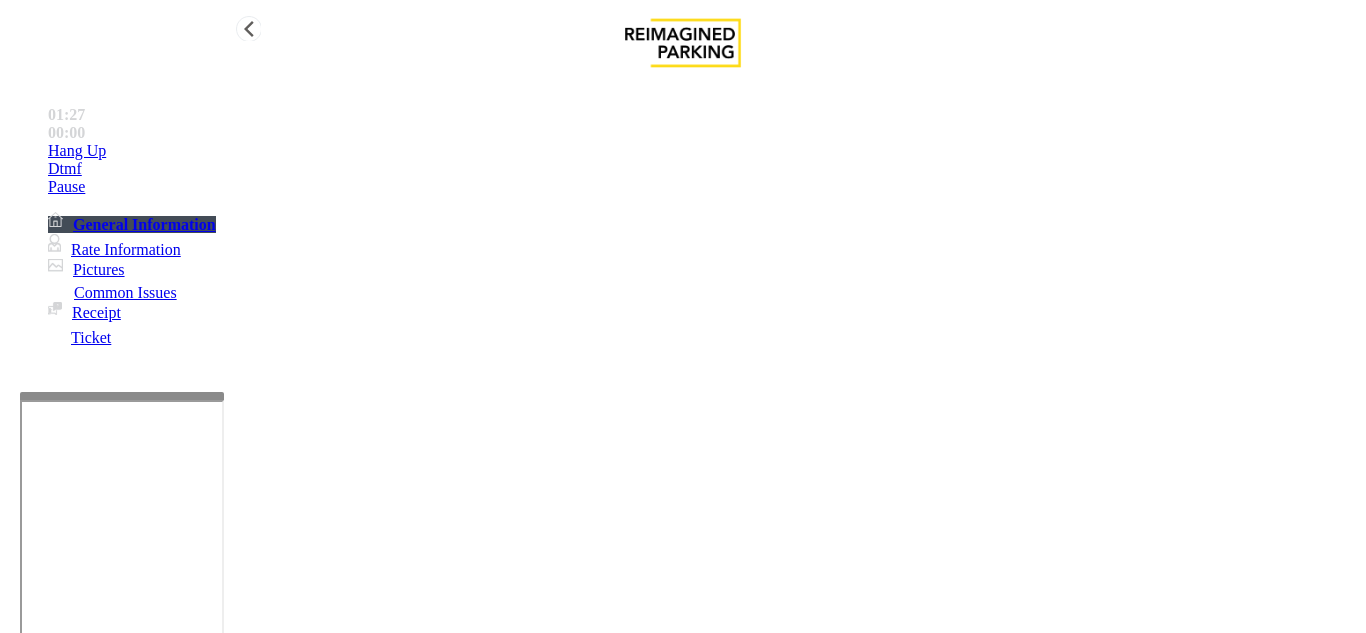 click on "Hang Up" at bounding box center (703, 151) 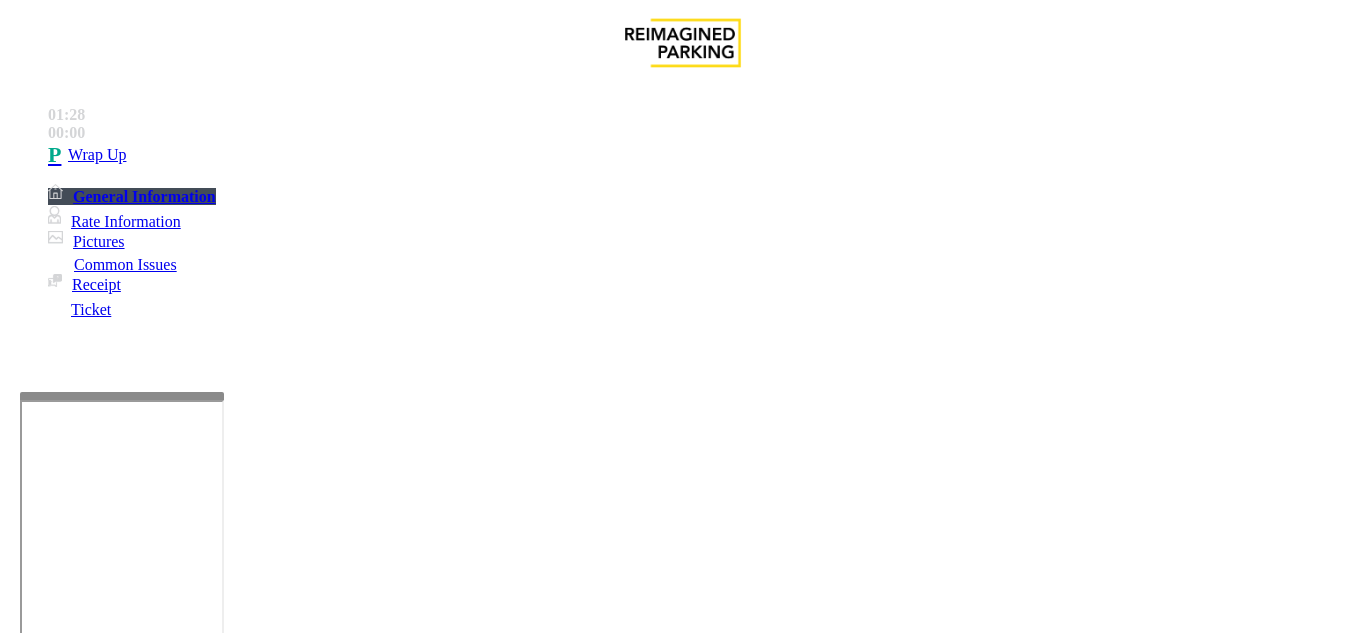 click at bounding box center (221, 1626) 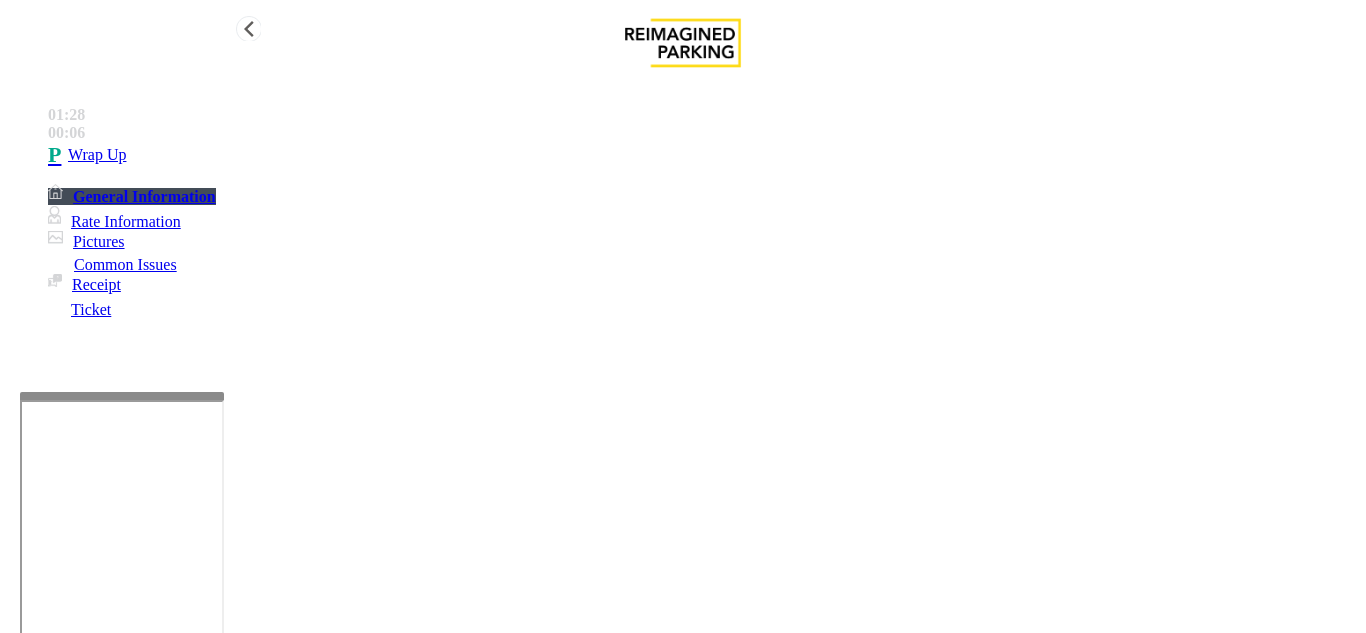type on "**********" 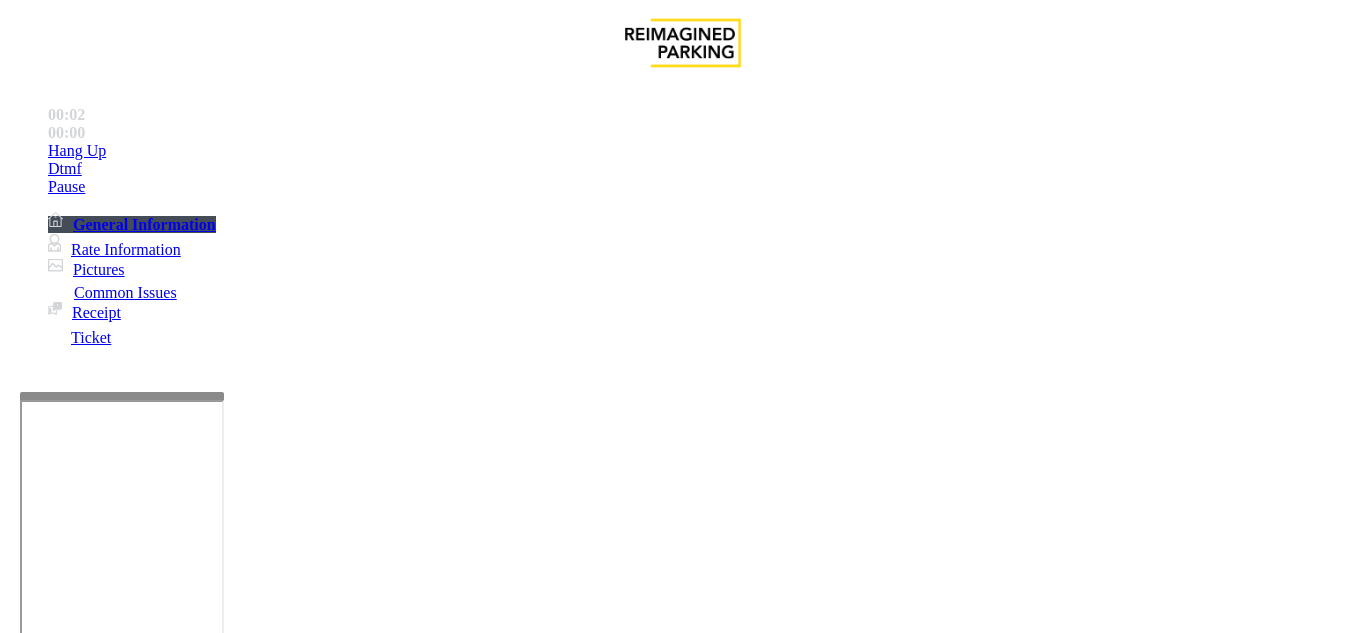 scroll, scrollTop: 500, scrollLeft: 0, axis: vertical 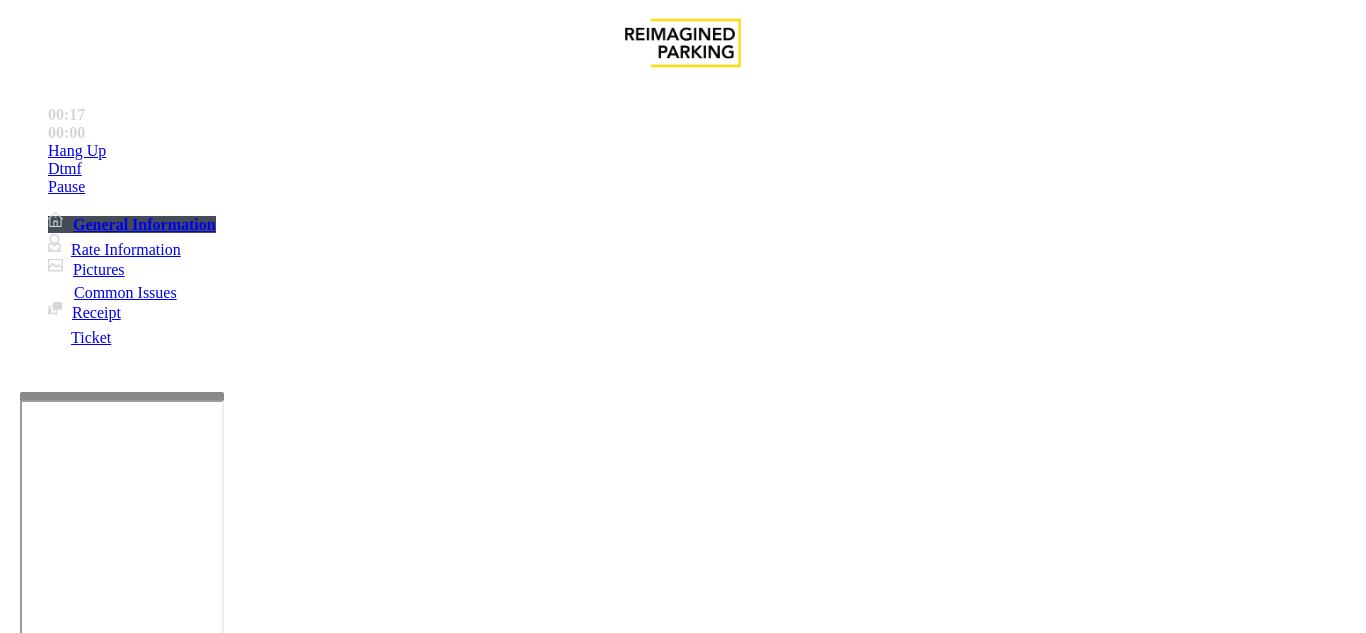 click on "Equipment Issue" at bounding box center (483, 1286) 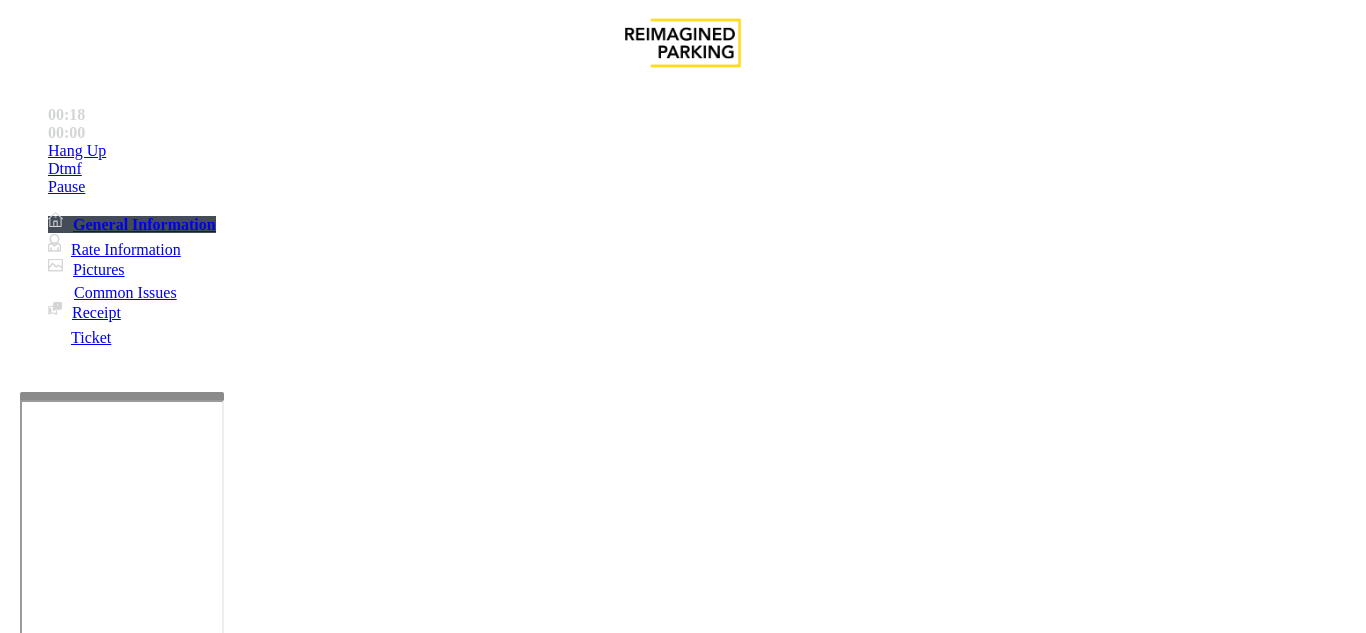 click on "Gate / Door Won't Open" at bounding box center (575, 1286) 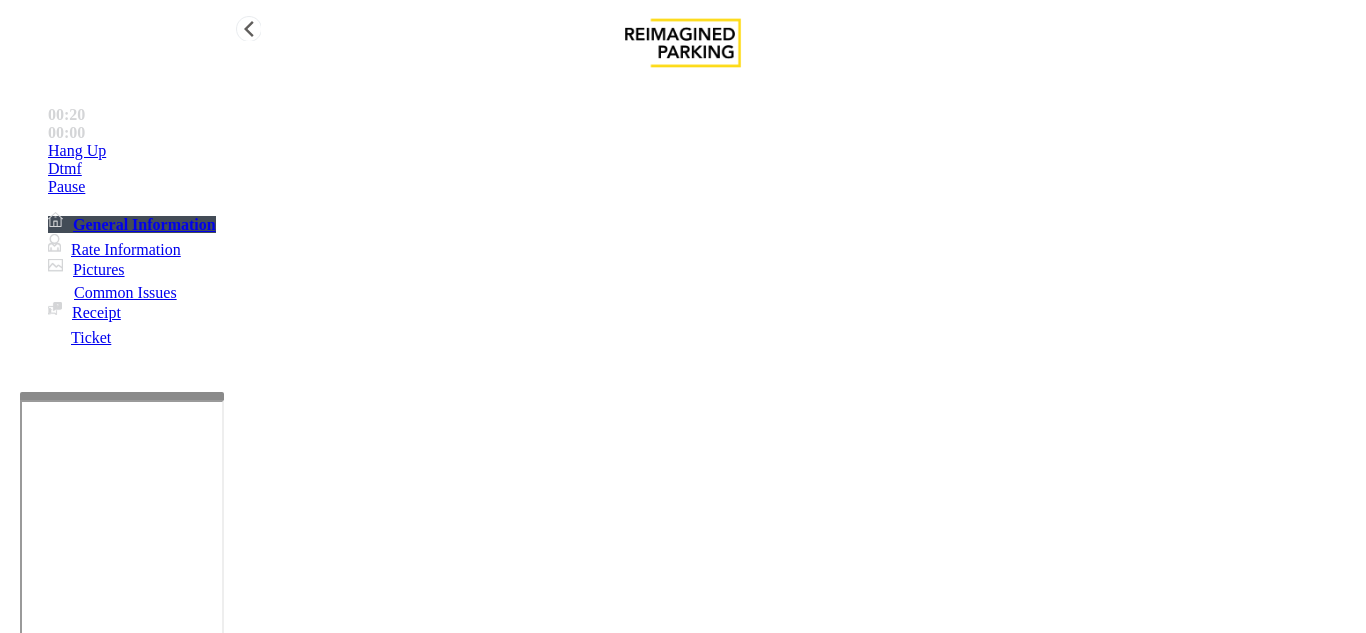 click on "Hang Up" at bounding box center (703, 151) 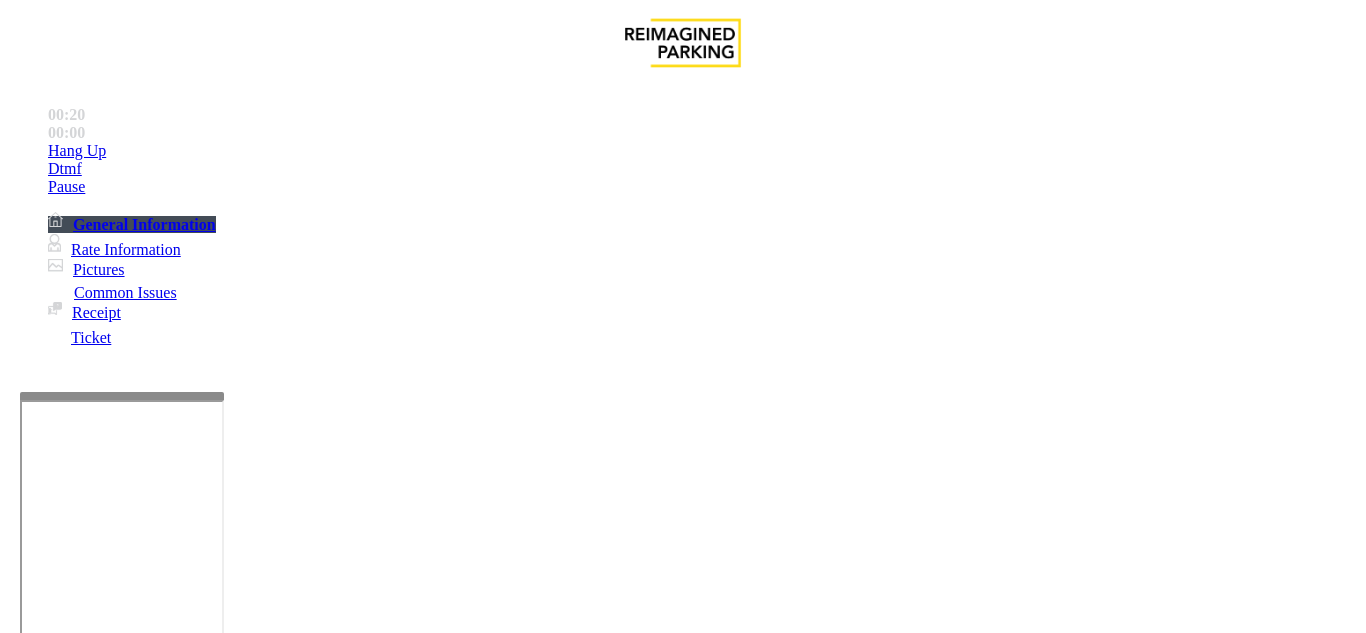 scroll, scrollTop: 0, scrollLeft: 0, axis: both 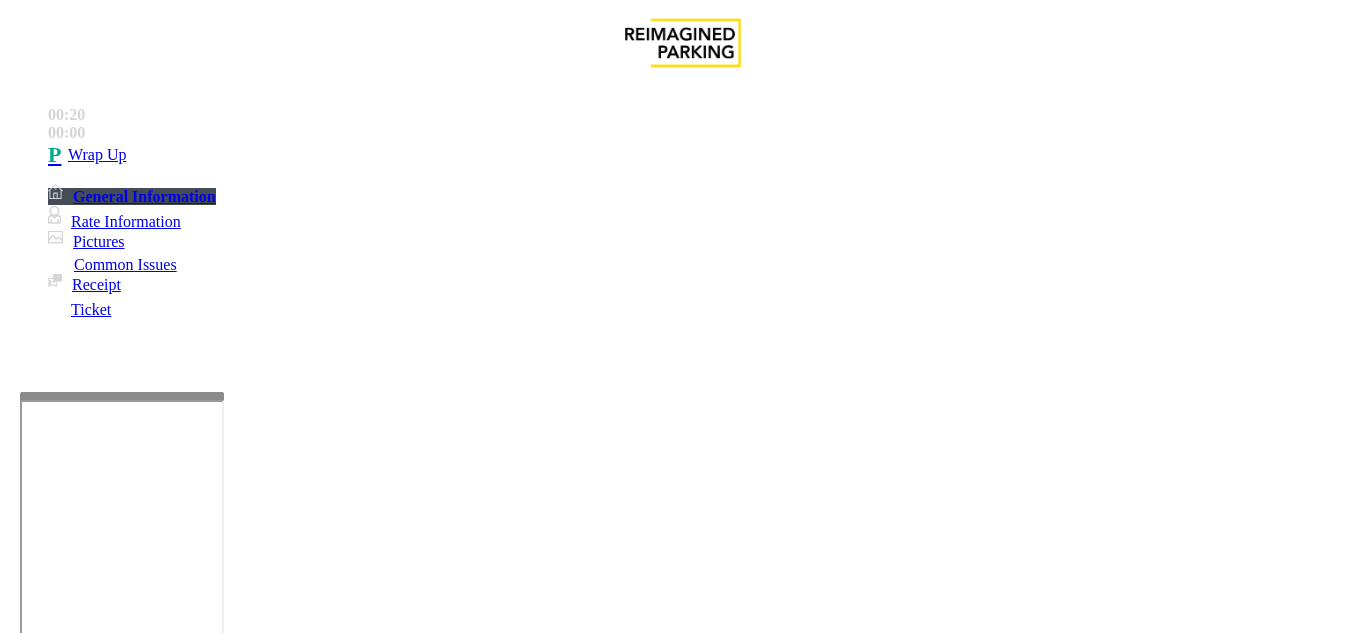 click on "Issue" at bounding box center (42, 1253) 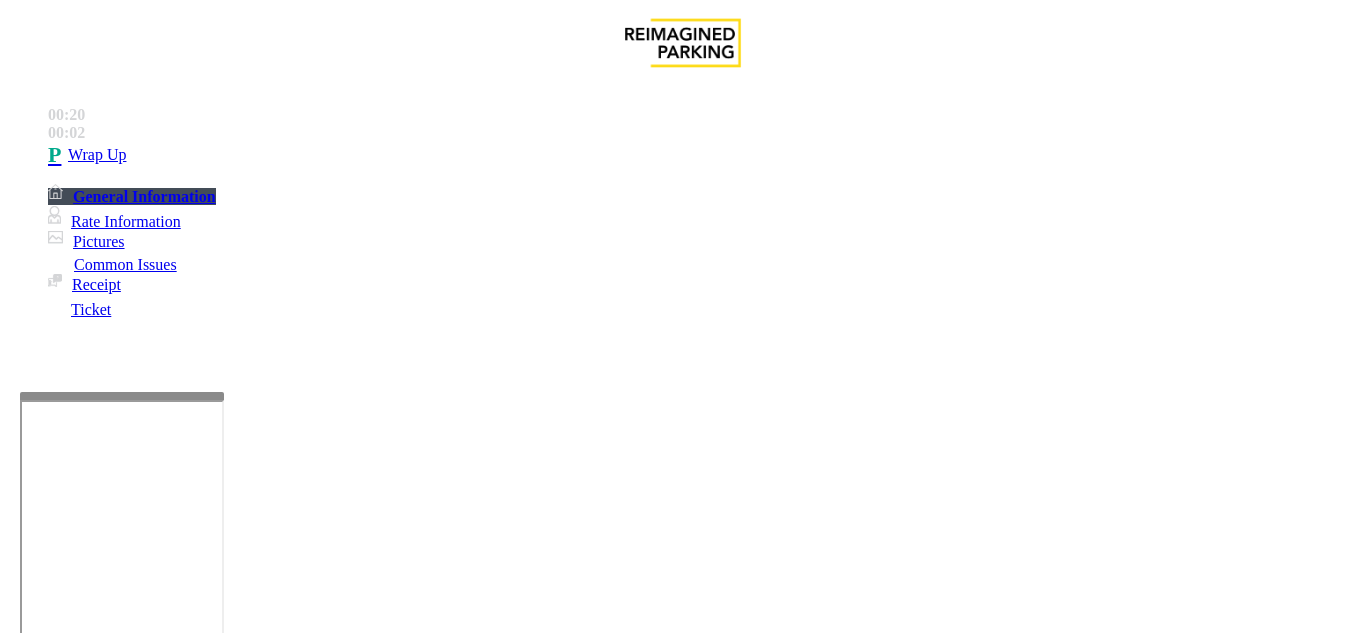 click on "Intercom Issue/No Response" at bounding box center [752, 1286] 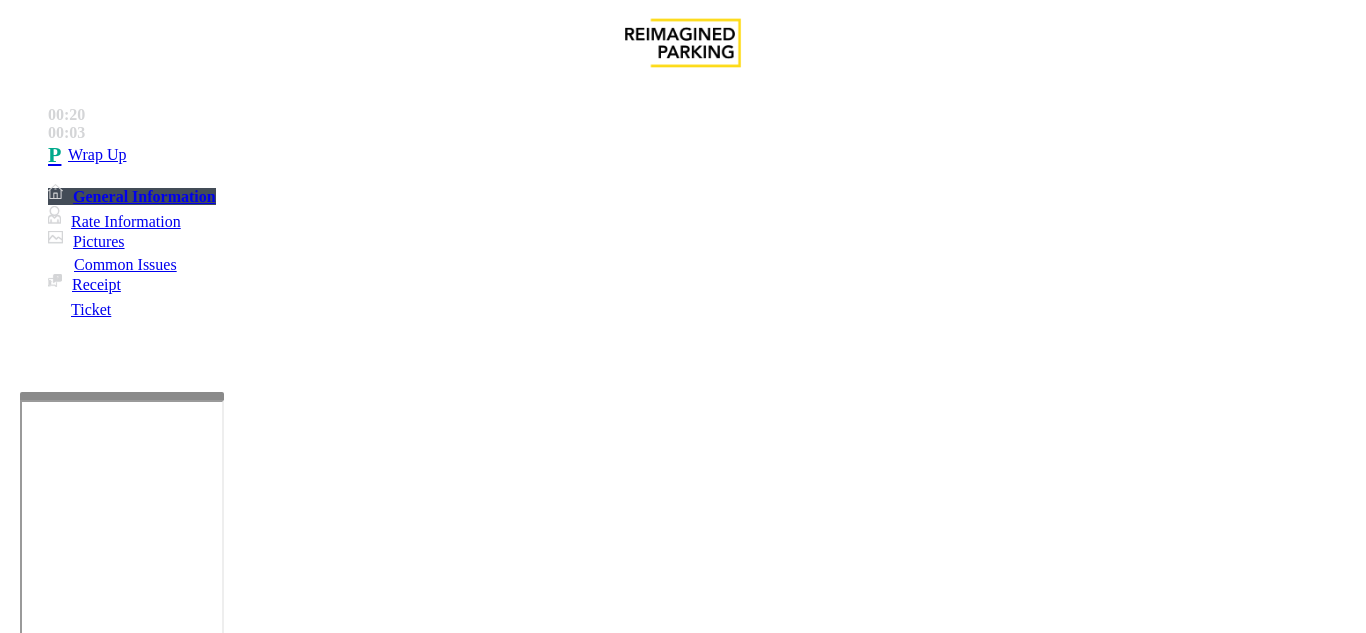 click on "No Response/Unable to hear parker" at bounding box center (142, 1286) 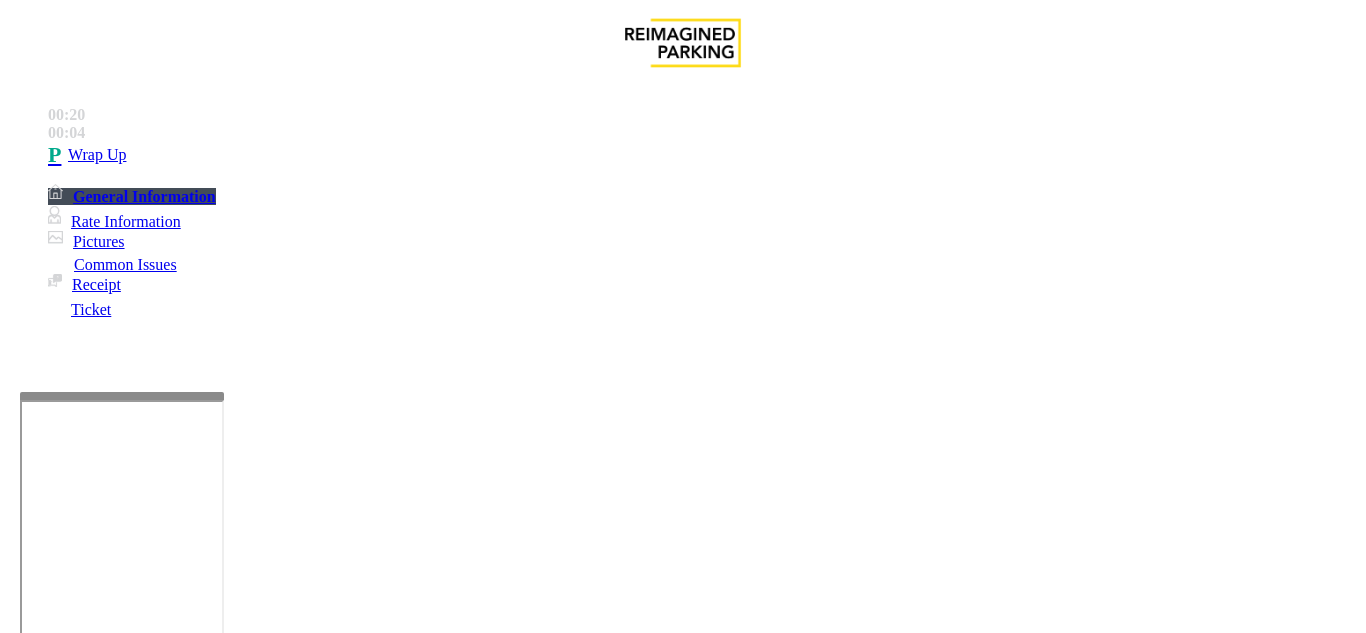 drag, startPoint x: 267, startPoint y: 180, endPoint x: 582, endPoint y: 189, distance: 315.12854 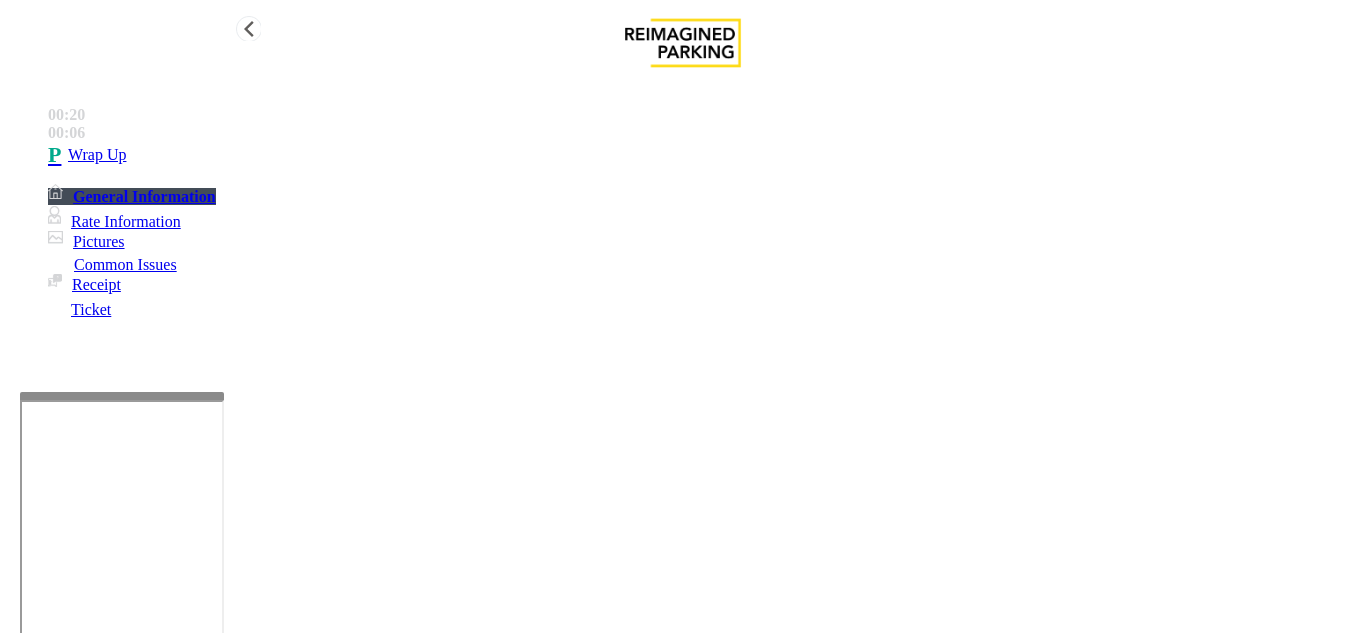 type on "**********" 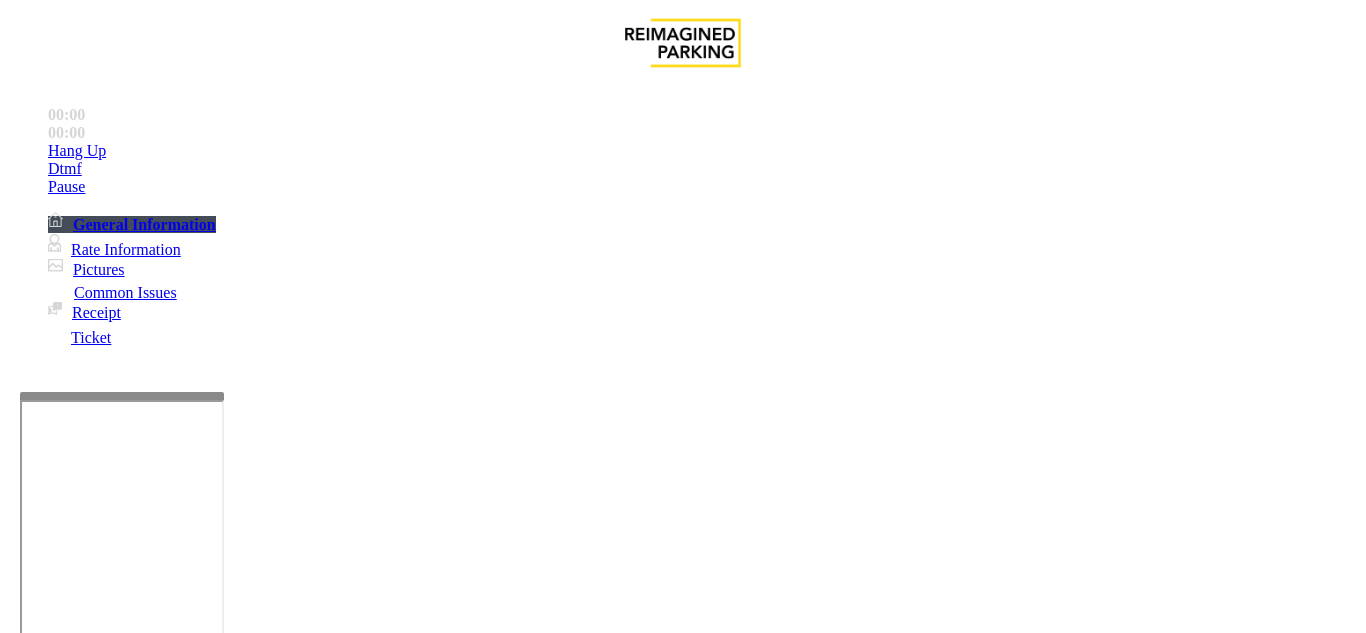 scroll, scrollTop: 300, scrollLeft: 0, axis: vertical 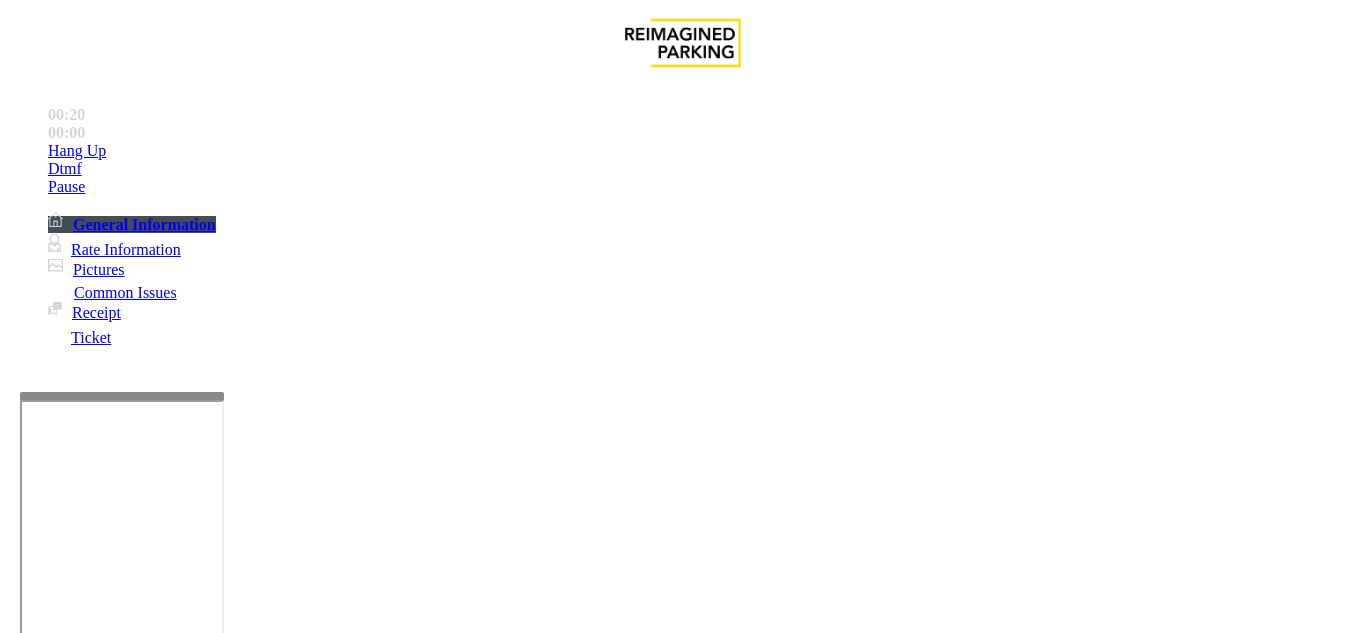 click on "Validation Issue" at bounding box center (371, 1286) 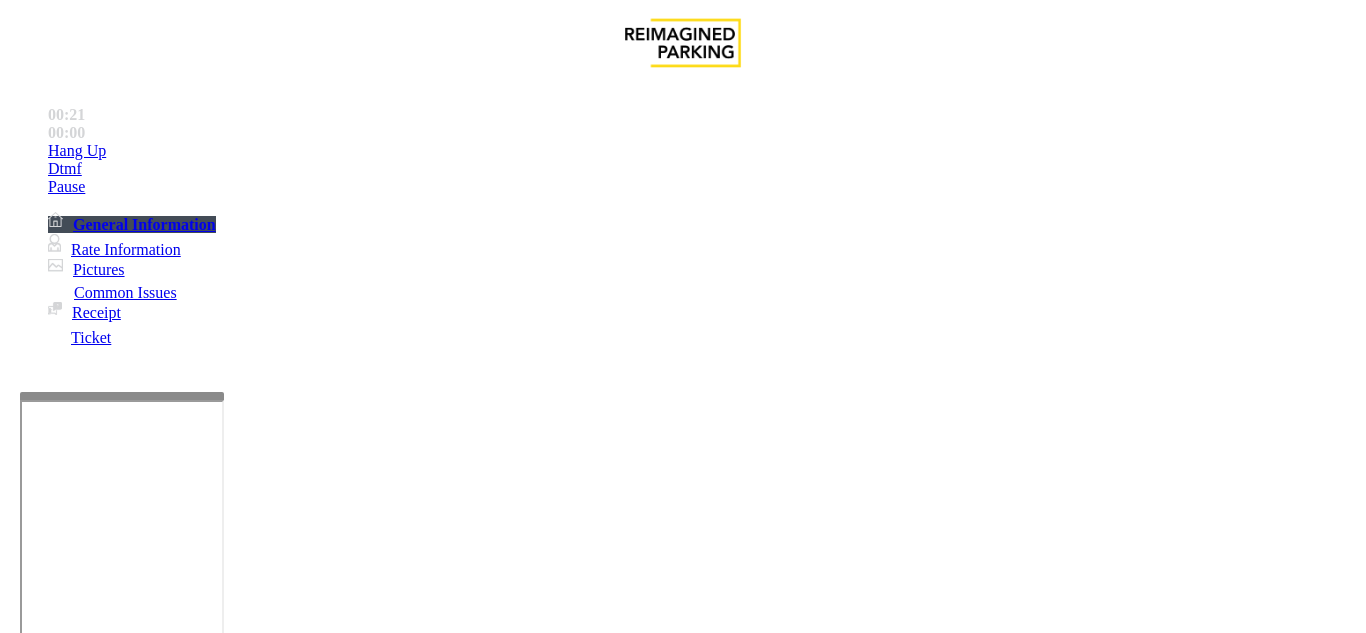 click at bounding box center [229, 1334] 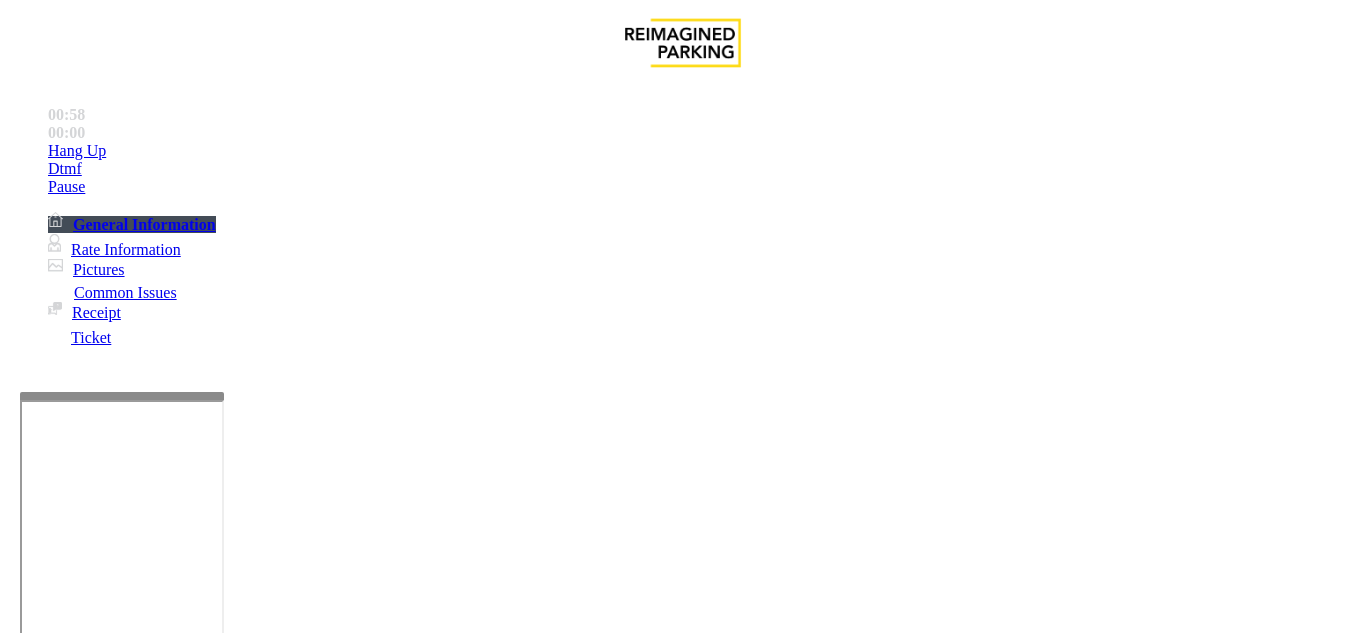 click at bounding box center (229, 1334) 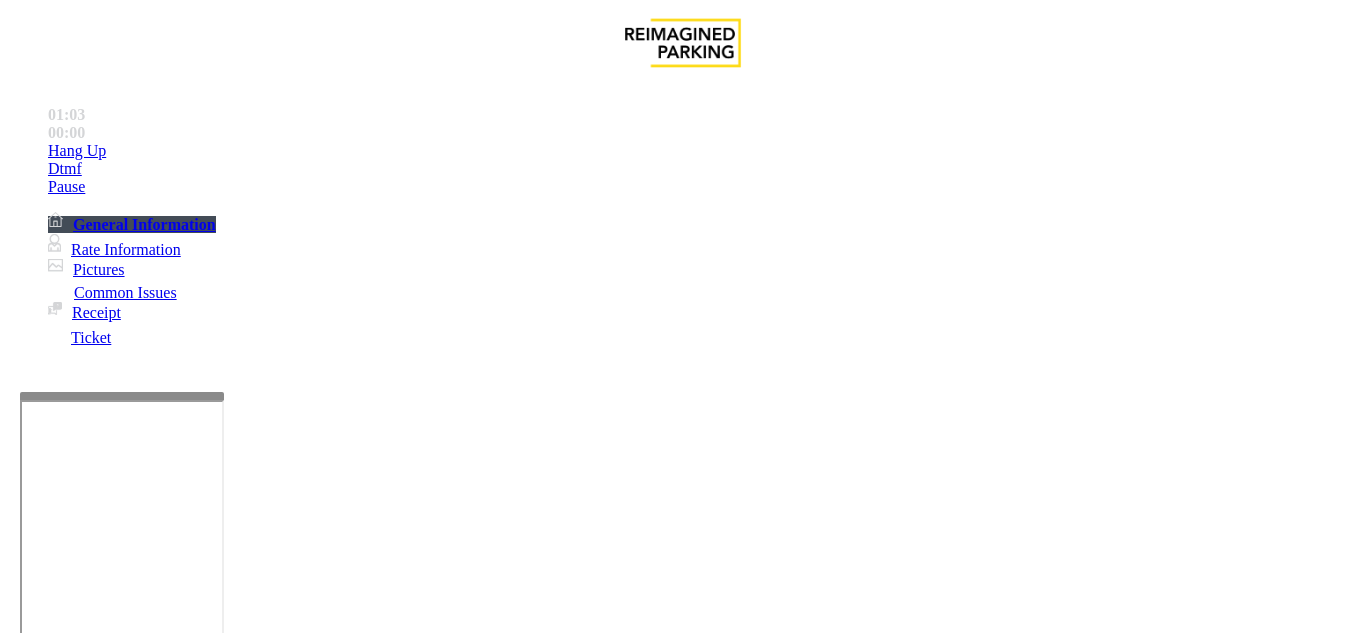 scroll, scrollTop: 700, scrollLeft: 0, axis: vertical 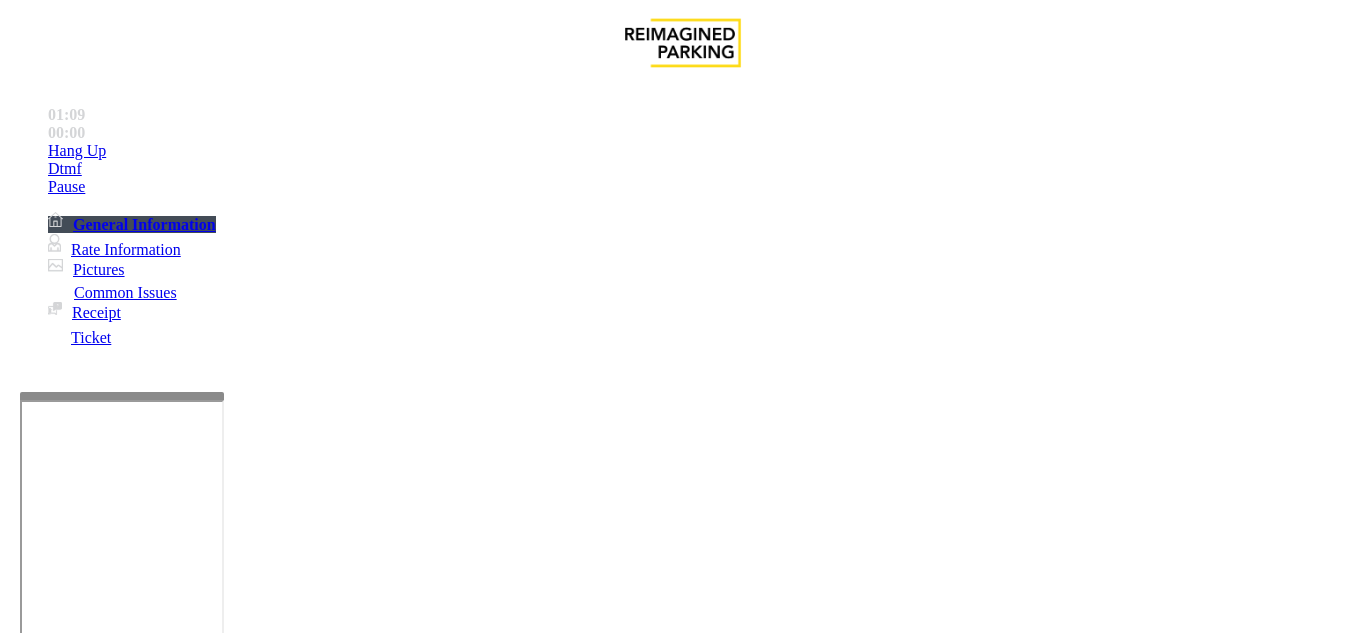 click at bounding box center (229, 1334) 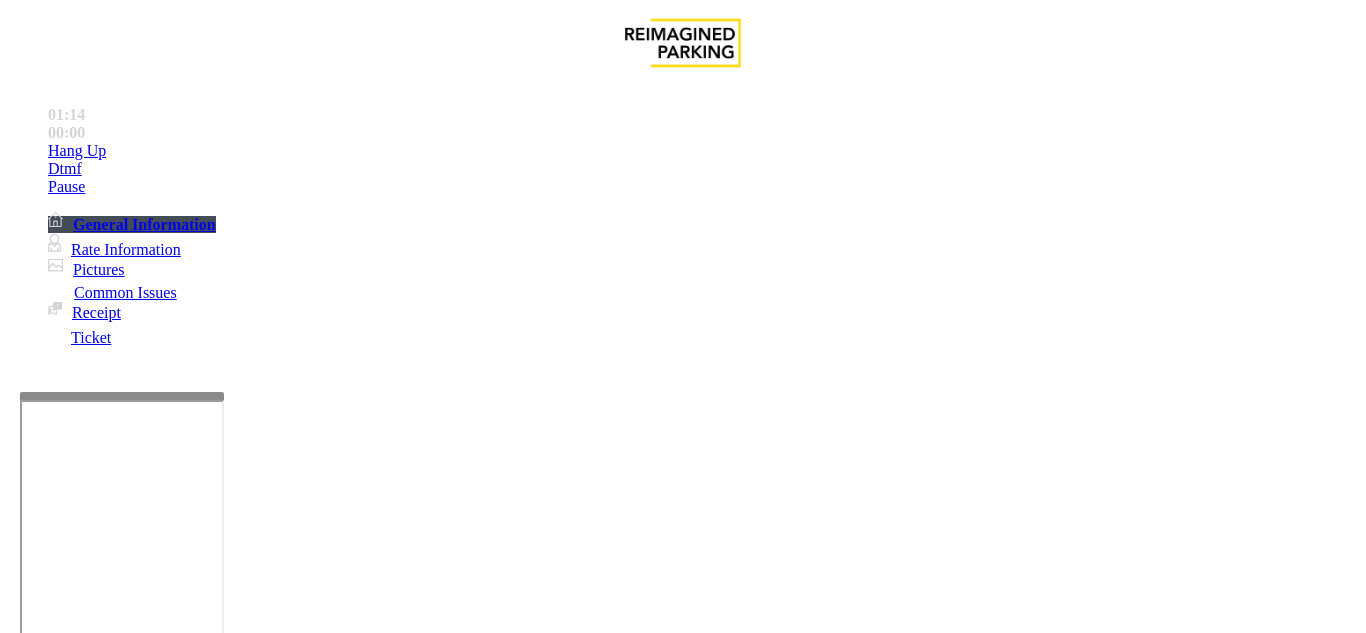 click on "Vend Gate" at bounding box center [69, 1427] 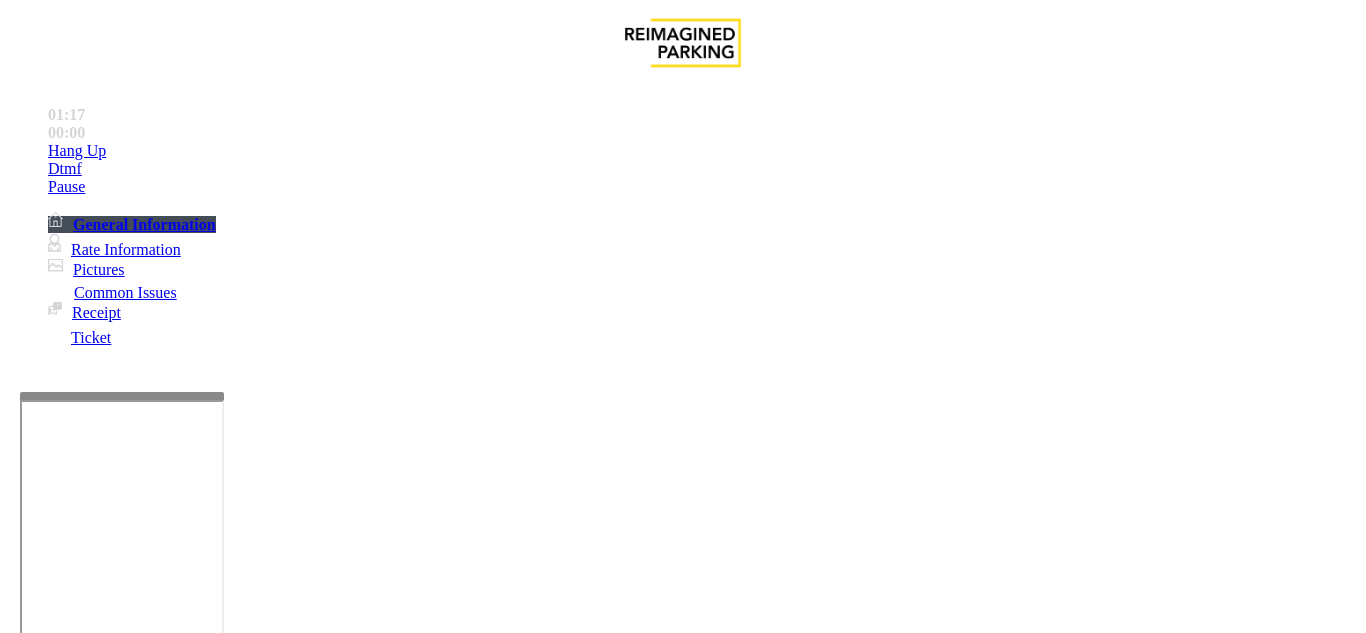 drag, startPoint x: 332, startPoint y: 280, endPoint x: 259, endPoint y: 278, distance: 73.02739 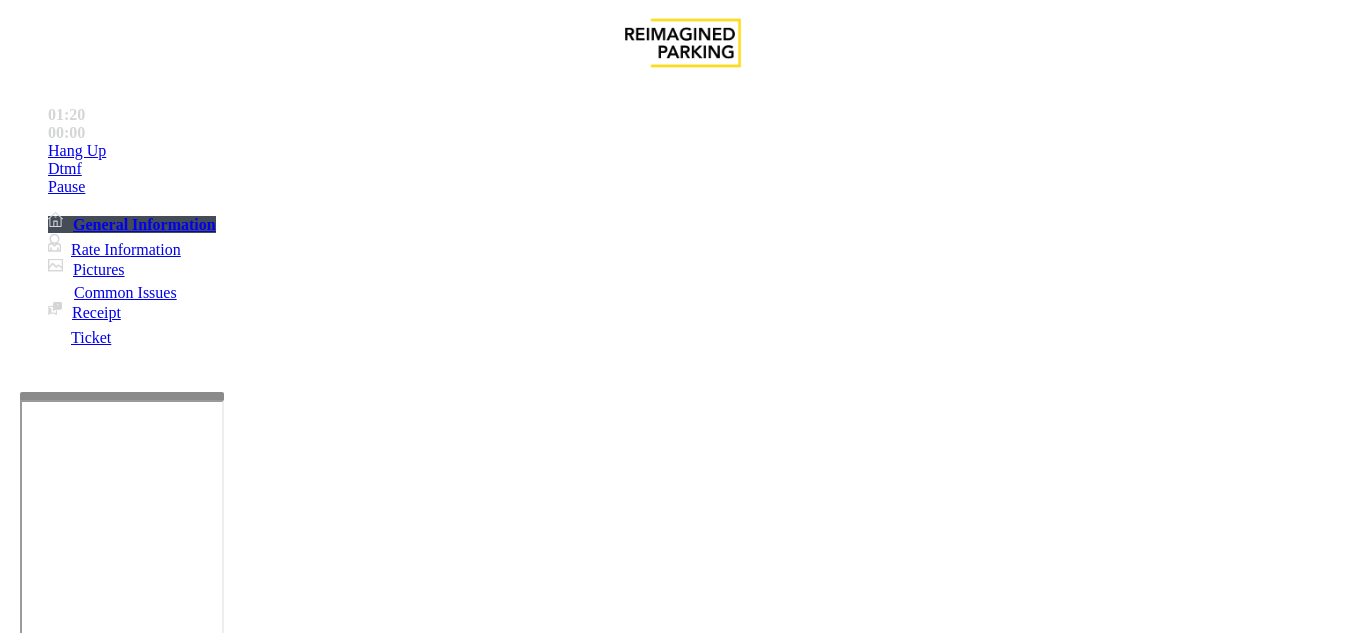 click at bounding box center [229, 1334] 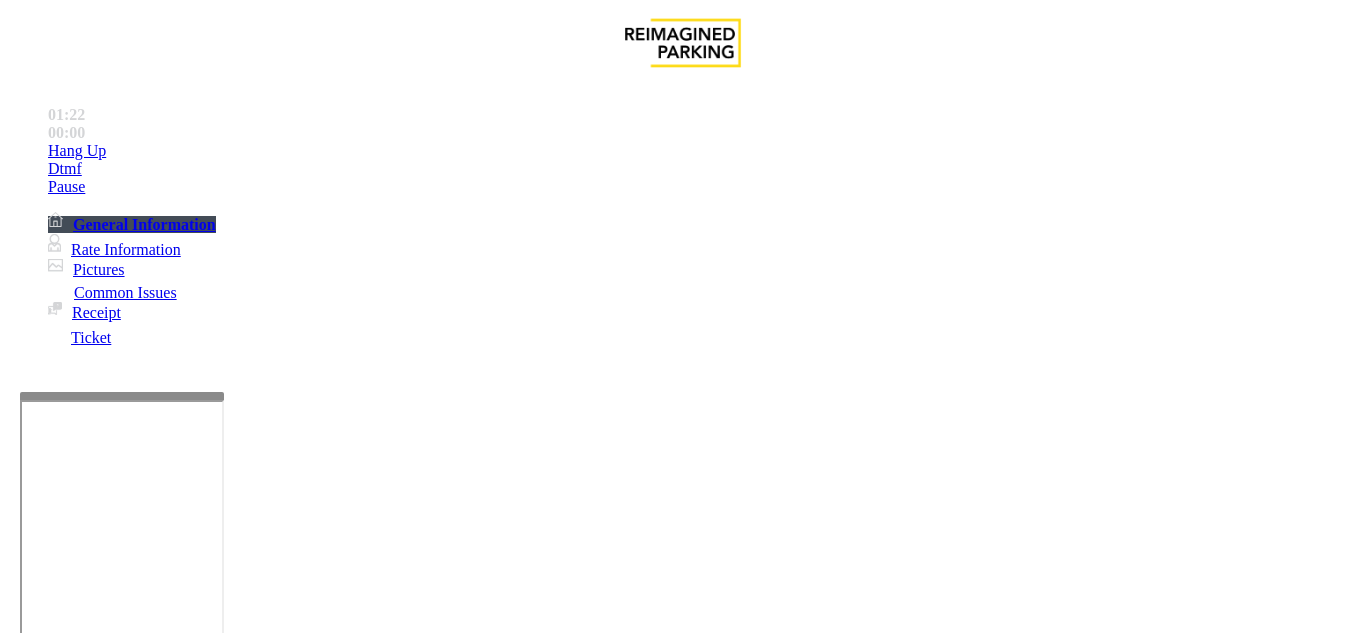 drag, startPoint x: 269, startPoint y: 180, endPoint x: 411, endPoint y: 177, distance: 142.0317 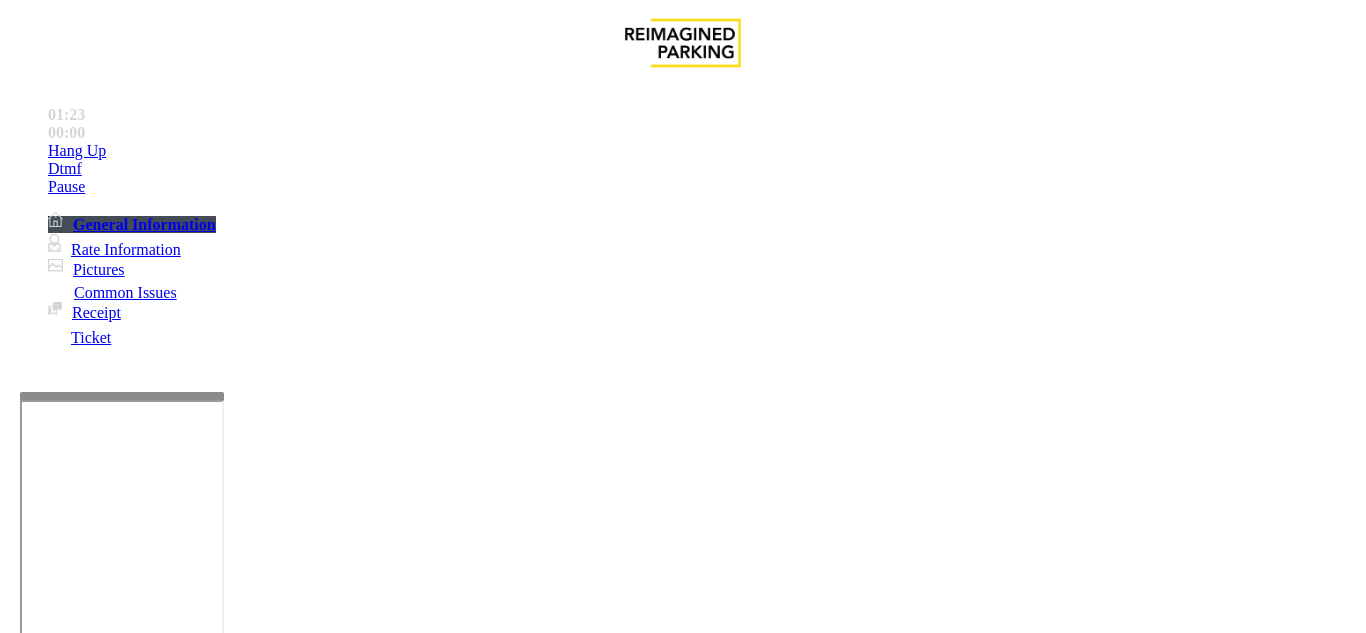click at bounding box center (229, 1334) 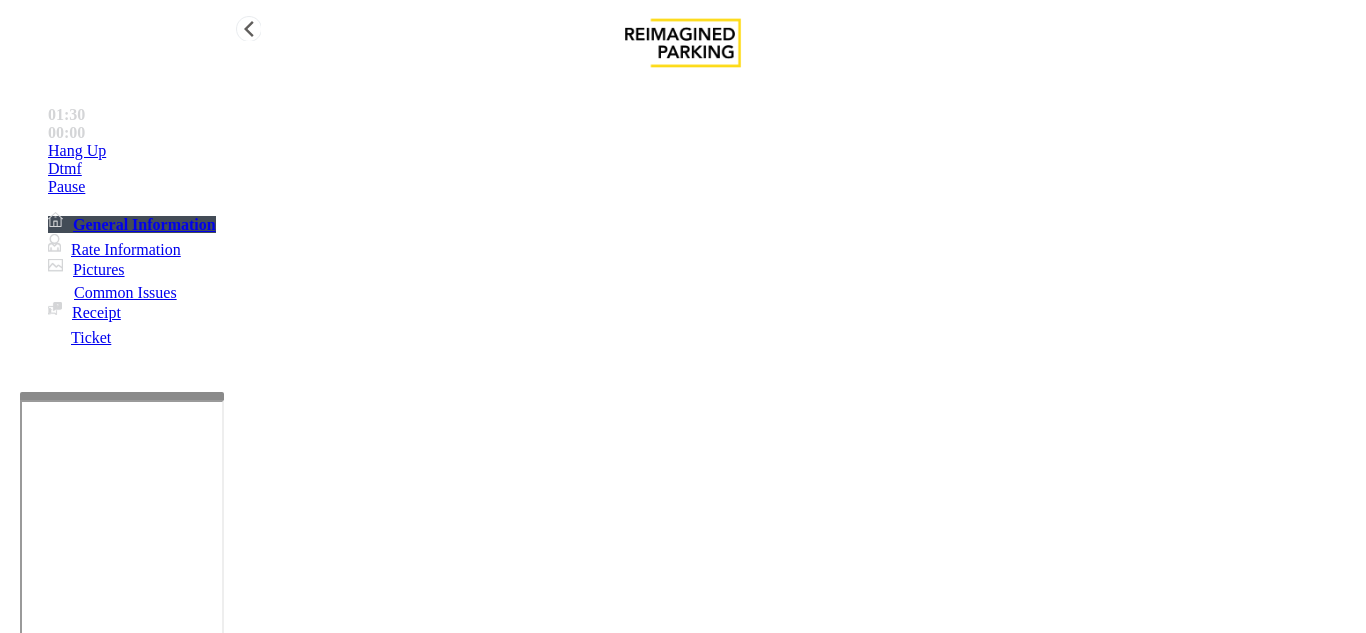 click on "Hang Up" at bounding box center [703, 151] 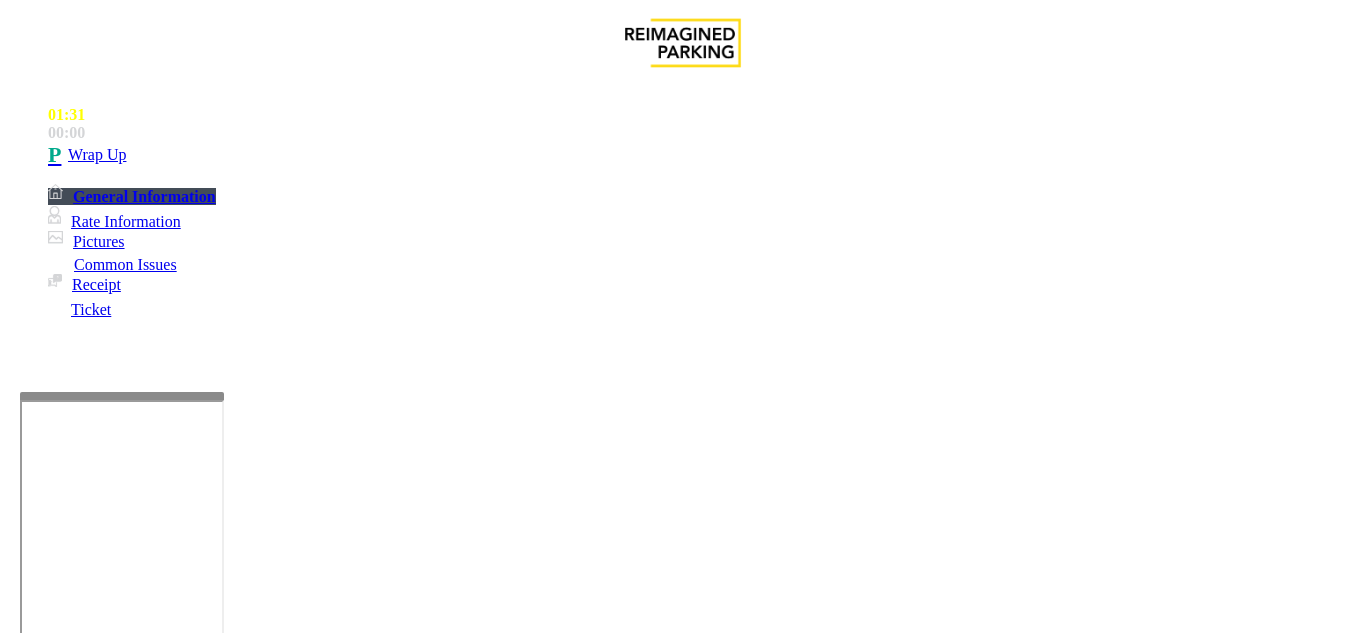 click at bounding box center [229, 1334] 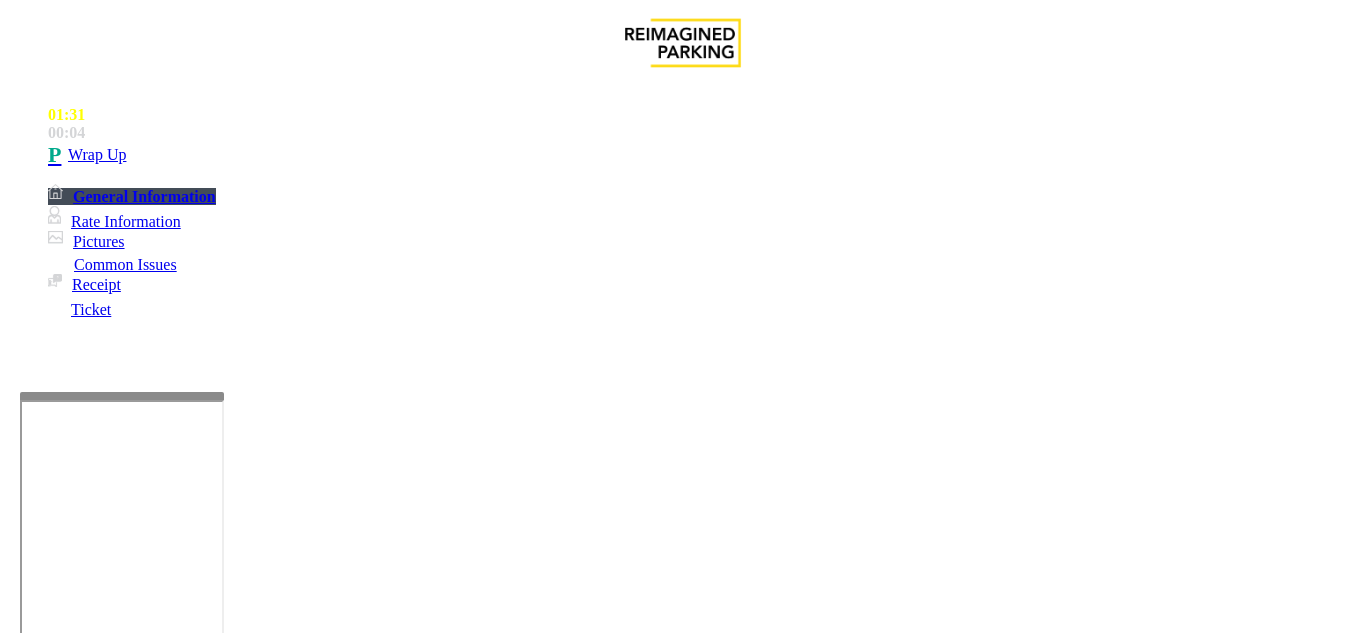 click at bounding box center [229, 1334] 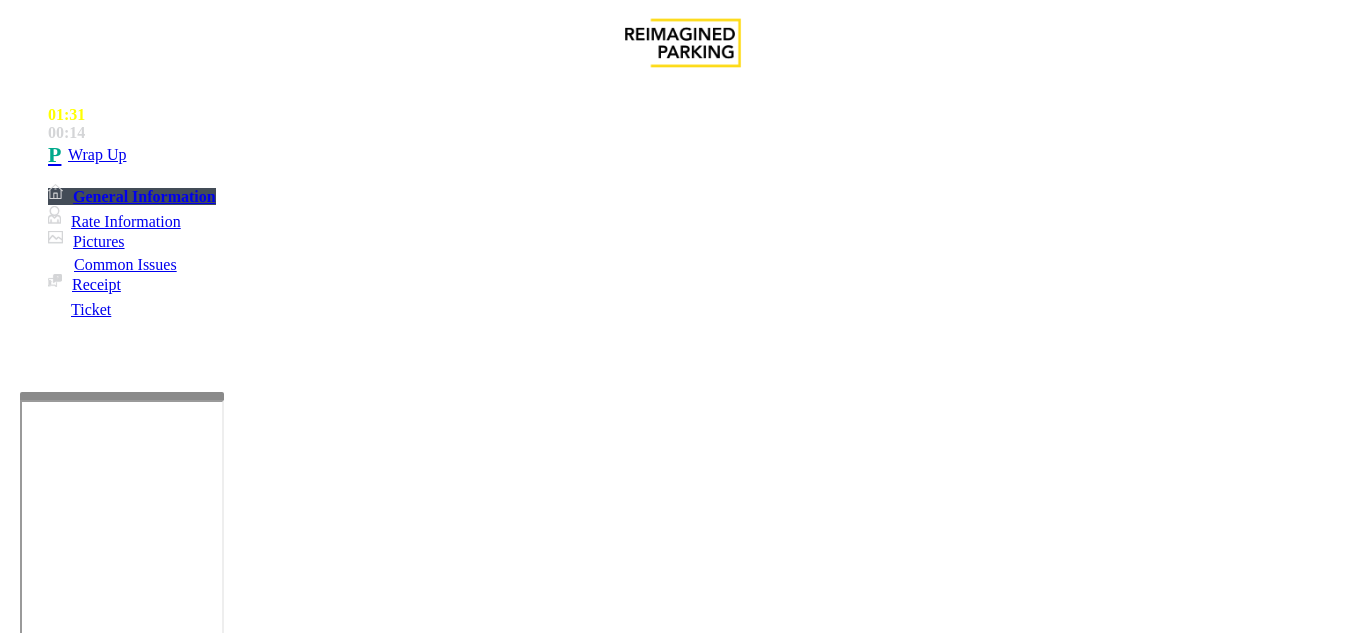 scroll, scrollTop: 15, scrollLeft: 0, axis: vertical 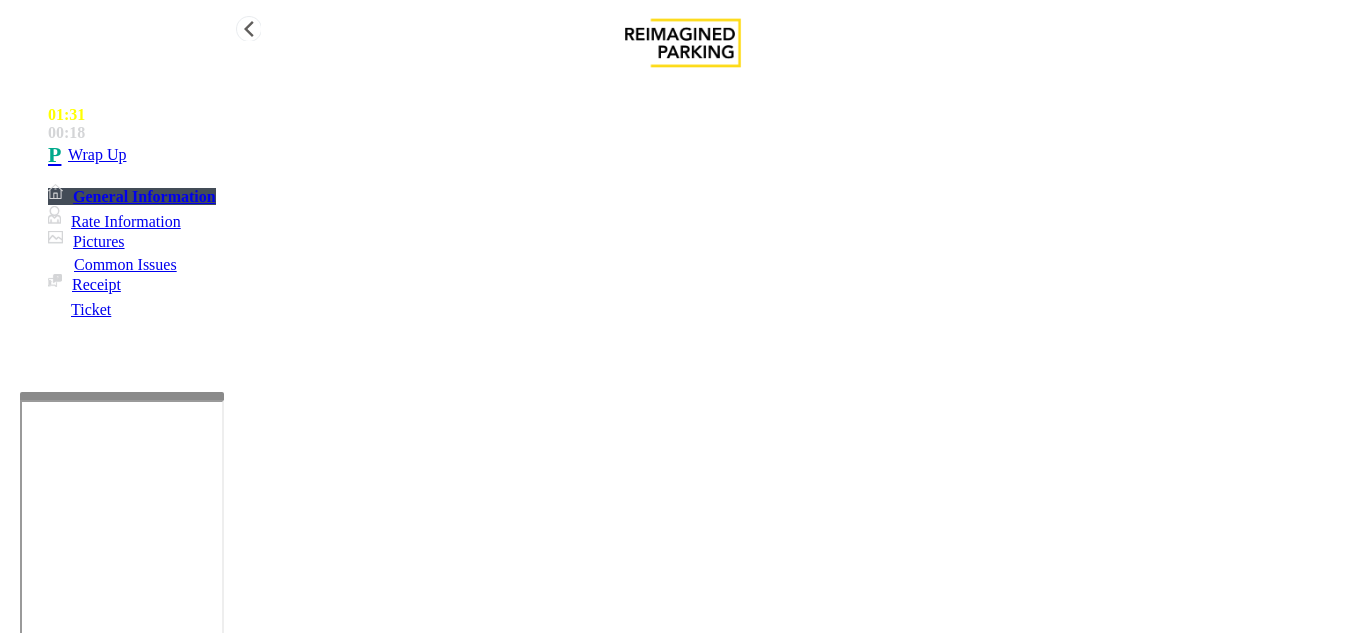 type on "**********" 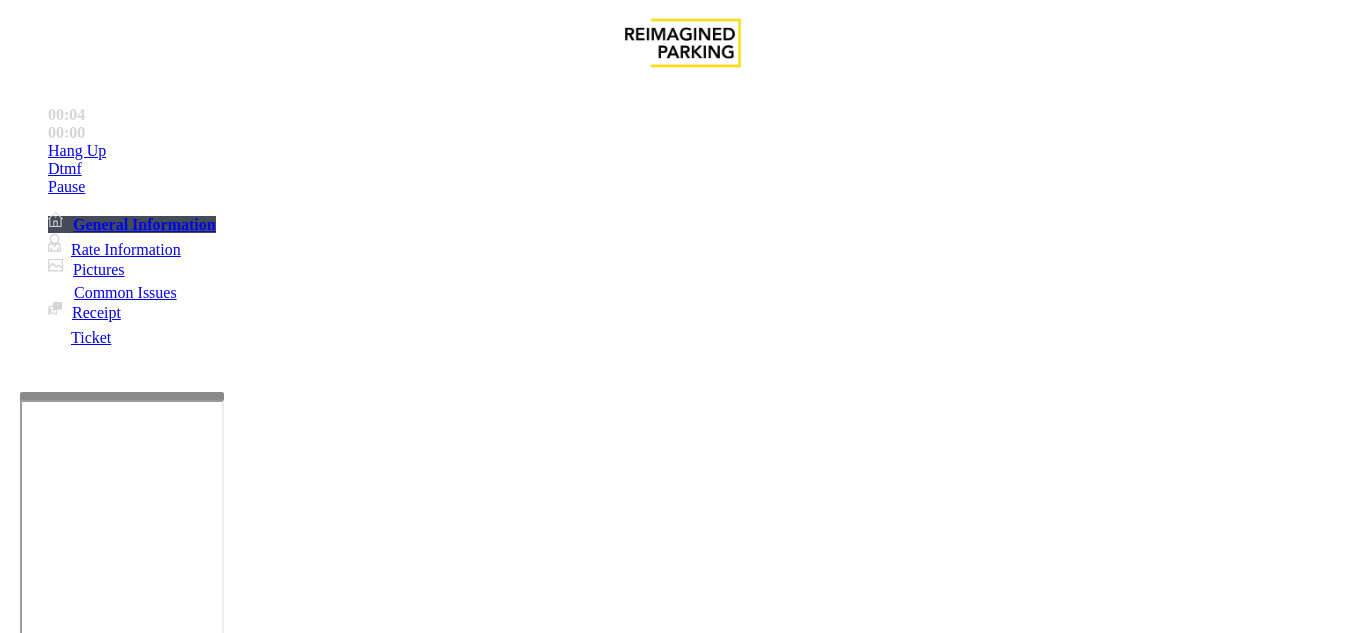 scroll, scrollTop: 600, scrollLeft: 0, axis: vertical 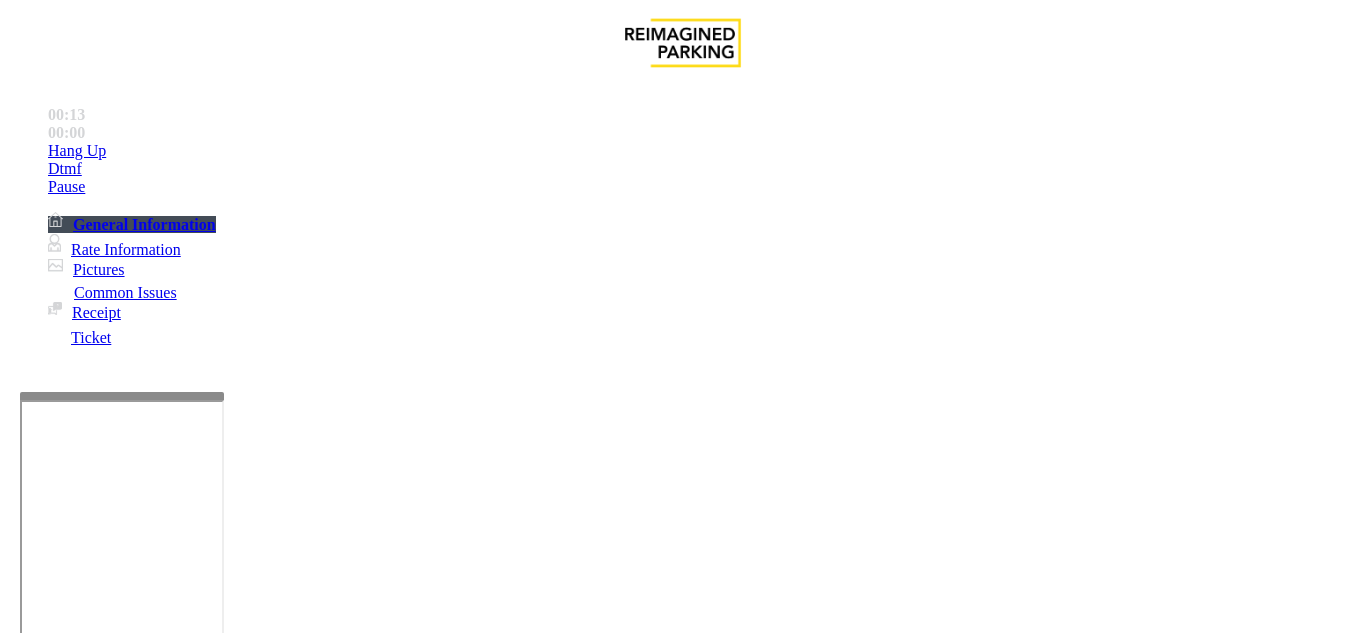 click on "Intercom Issue/No Response" at bounding box center [866, 1286] 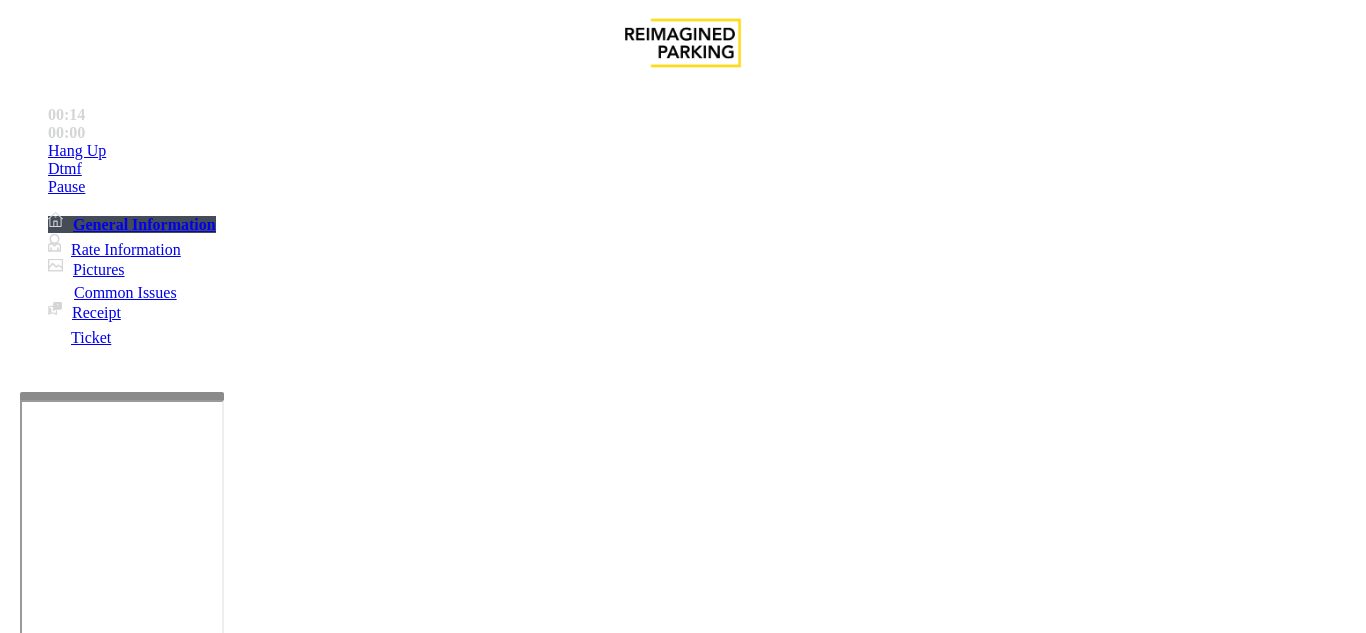 click on "No Response/Unable to hear parker" at bounding box center [142, 1286] 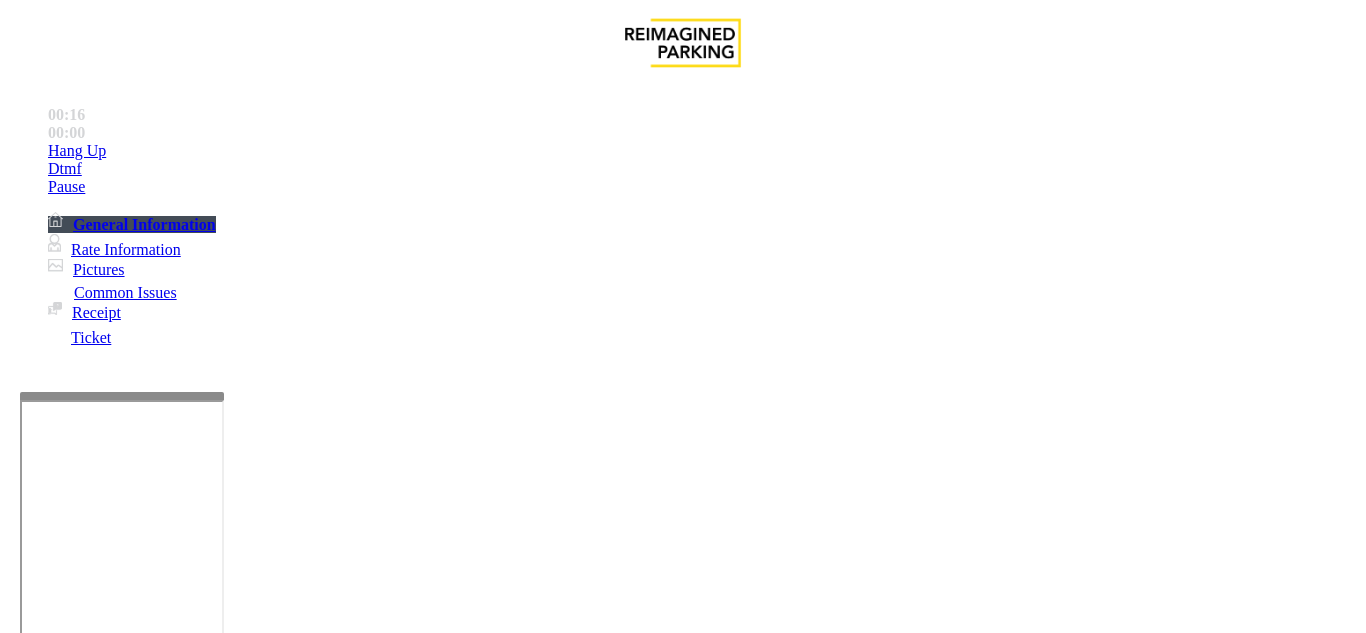 drag, startPoint x: 261, startPoint y: 179, endPoint x: 588, endPoint y: 179, distance: 327 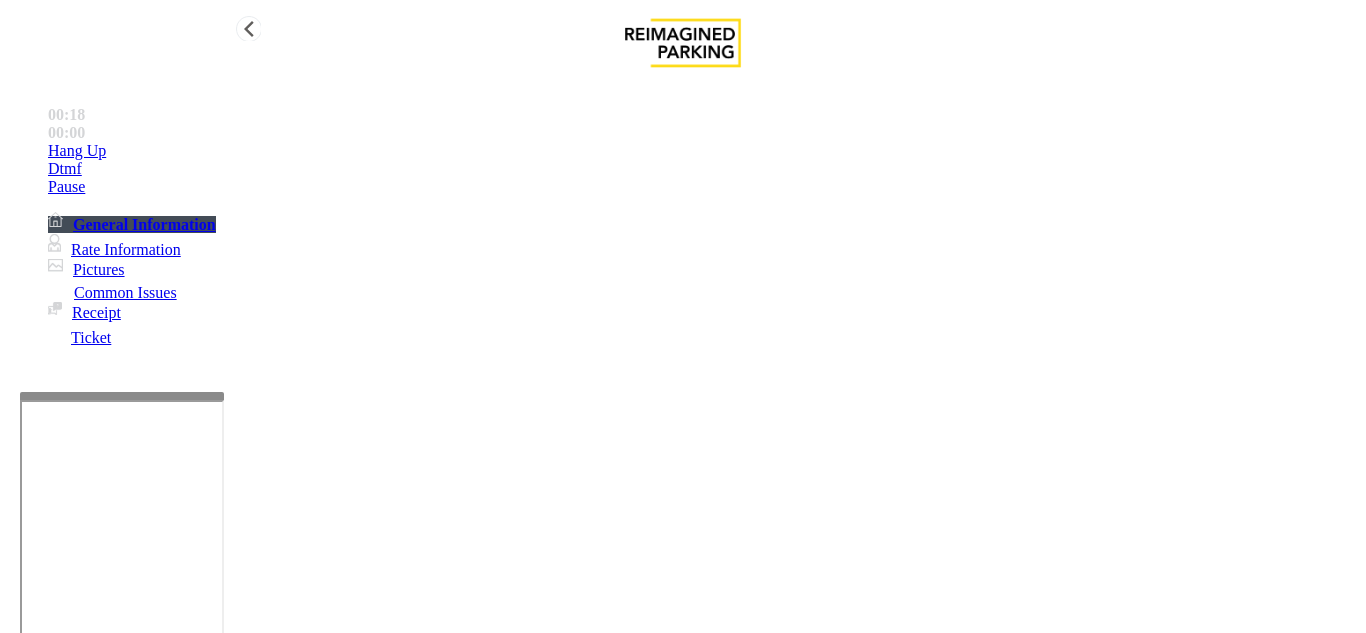 type on "**********" 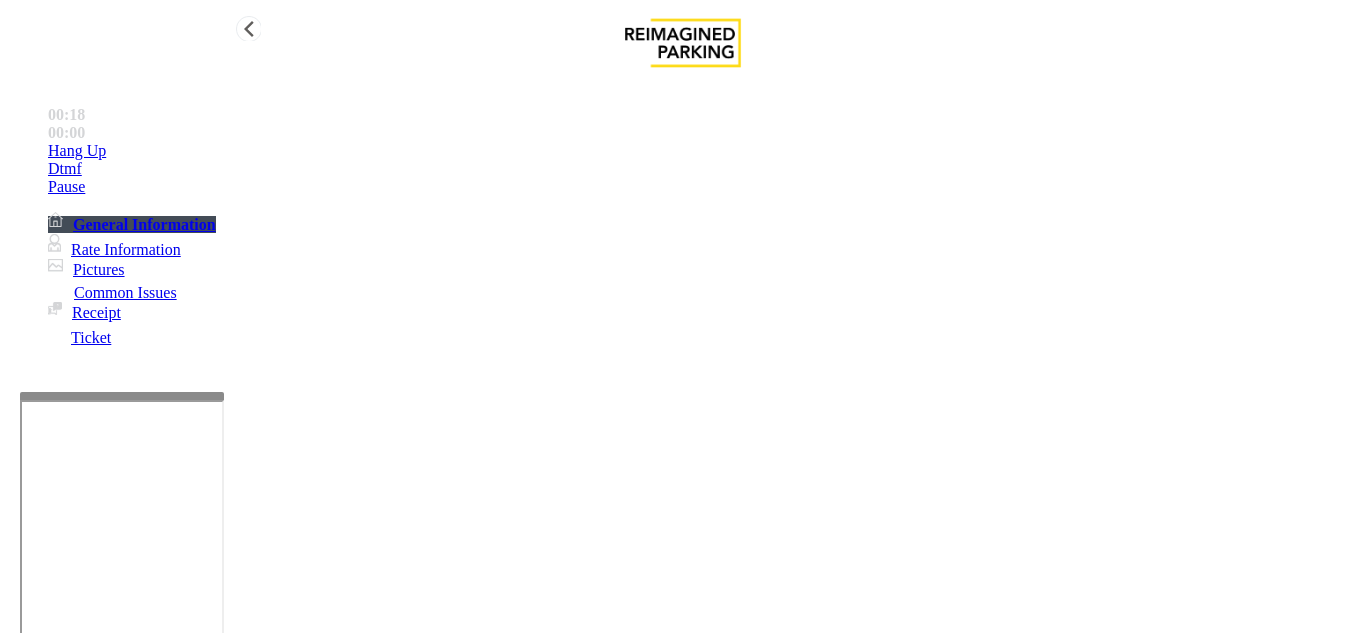 click on "Hang Up" at bounding box center (703, 151) 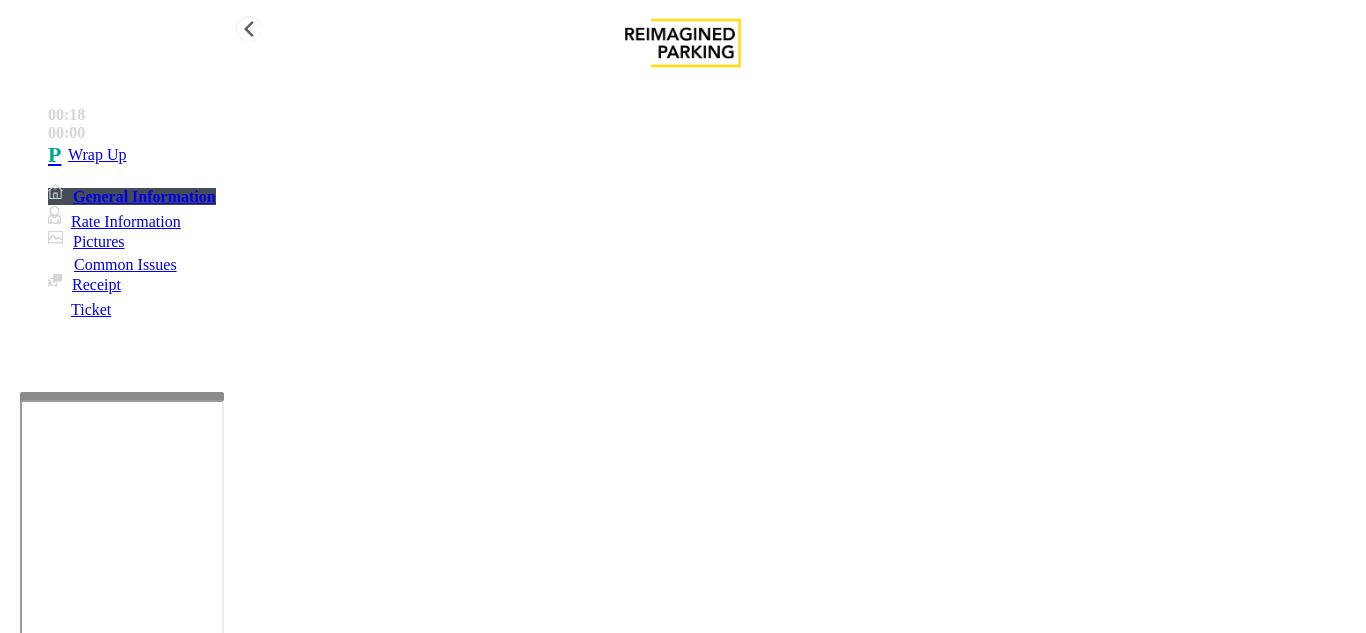 click on "Wrap Up" at bounding box center (703, 155) 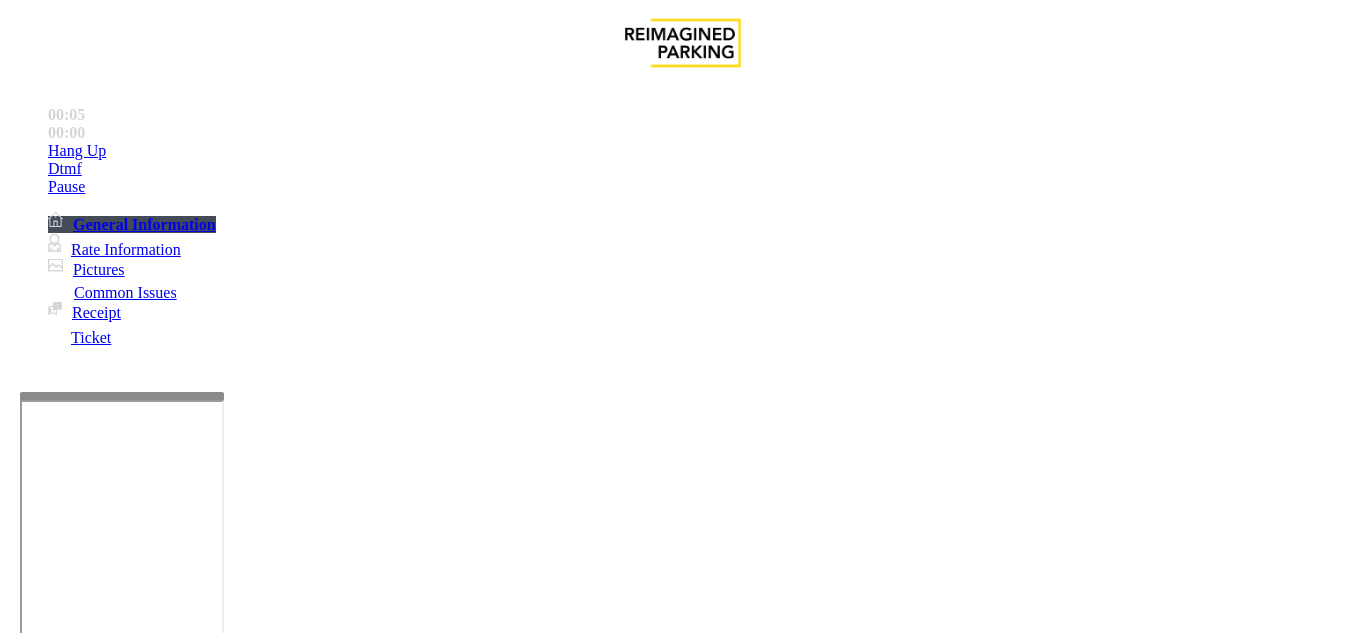 scroll, scrollTop: 400, scrollLeft: 0, axis: vertical 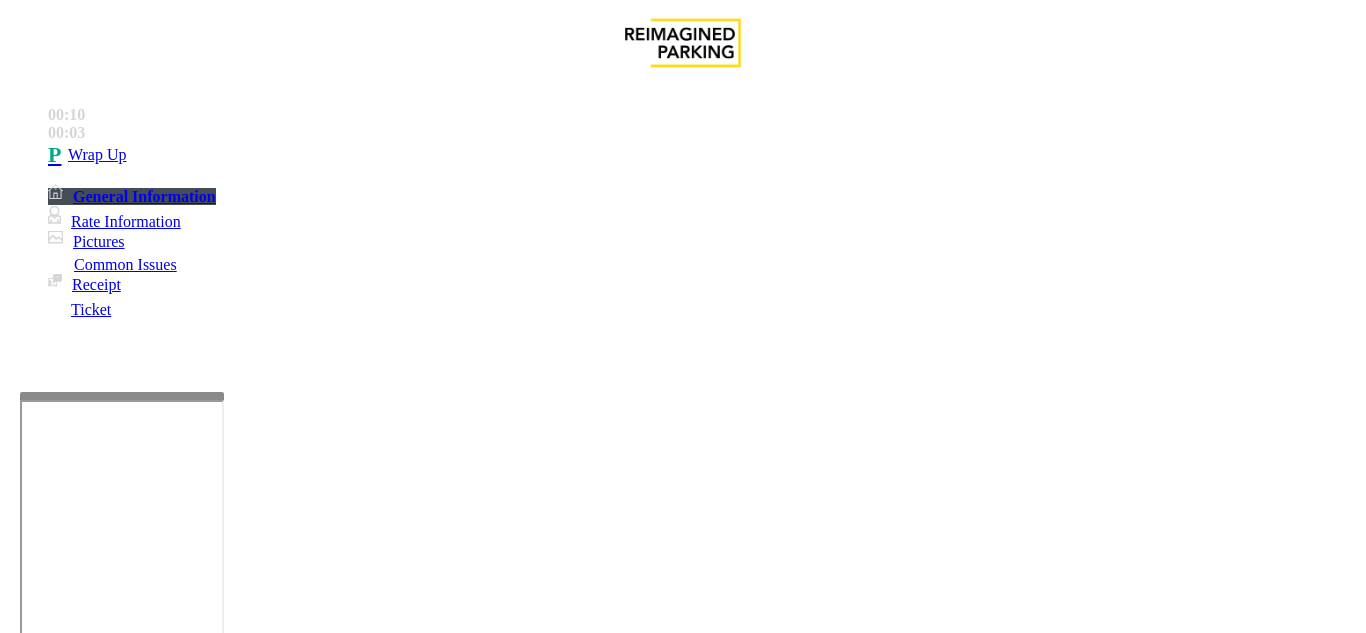 click on "Intercom Issue/No Response" at bounding box center [866, 1286] 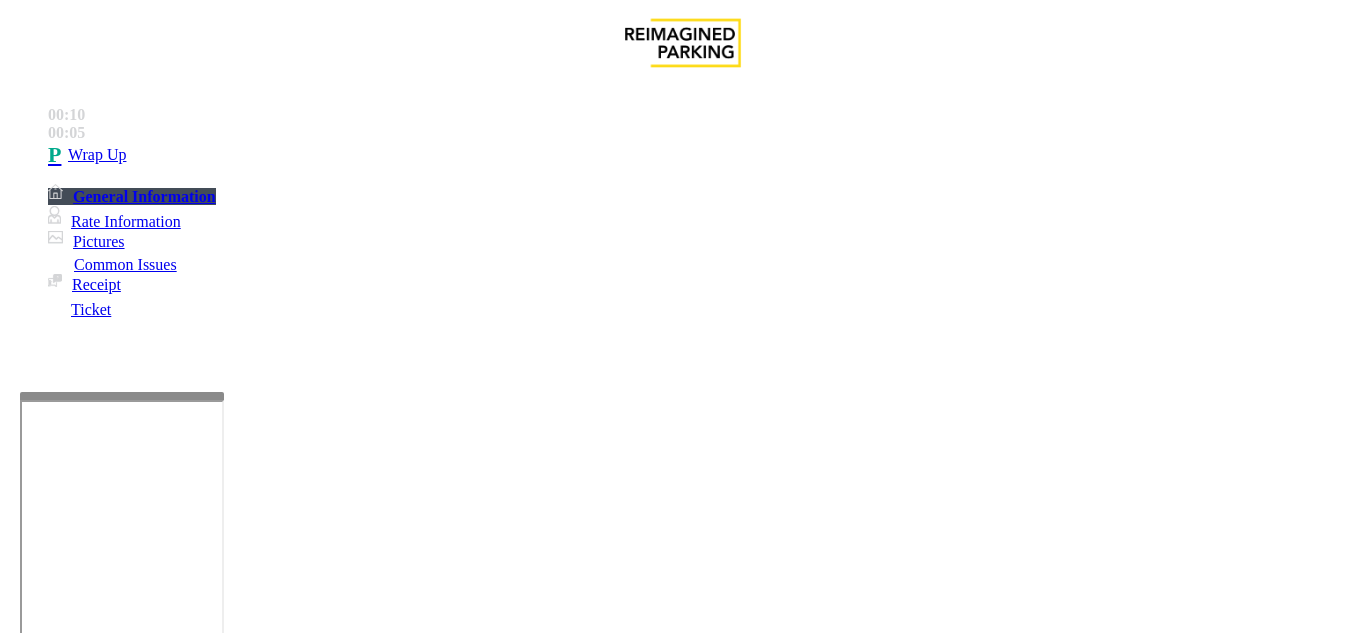 click on "Issue" at bounding box center (42, 1253) 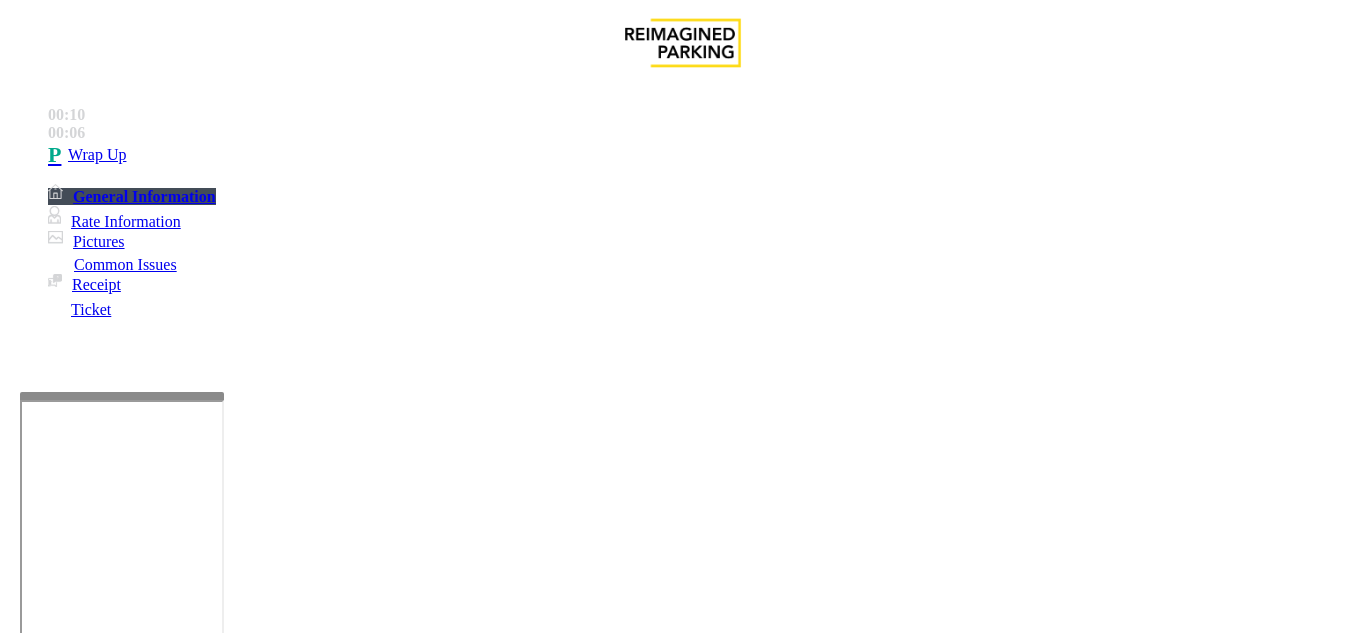 click on "Intercom Issue/No Response" at bounding box center (866, 1286) 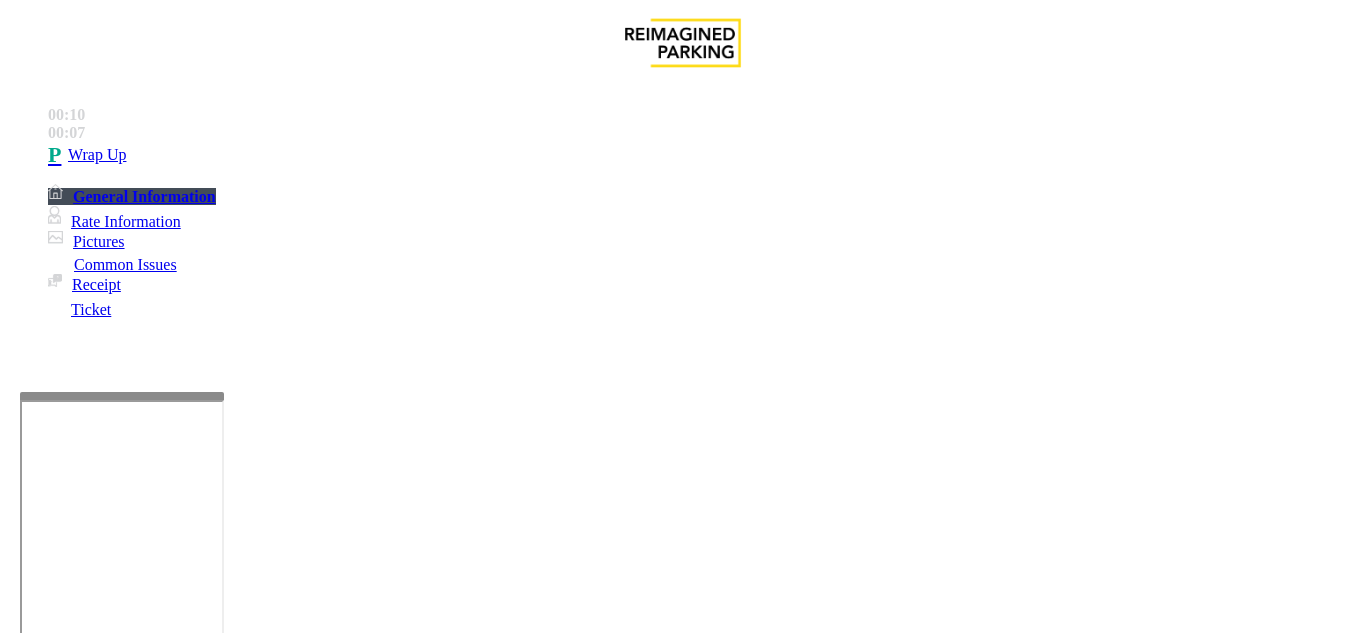 click on "Call dropped" at bounding box center [534, 1286] 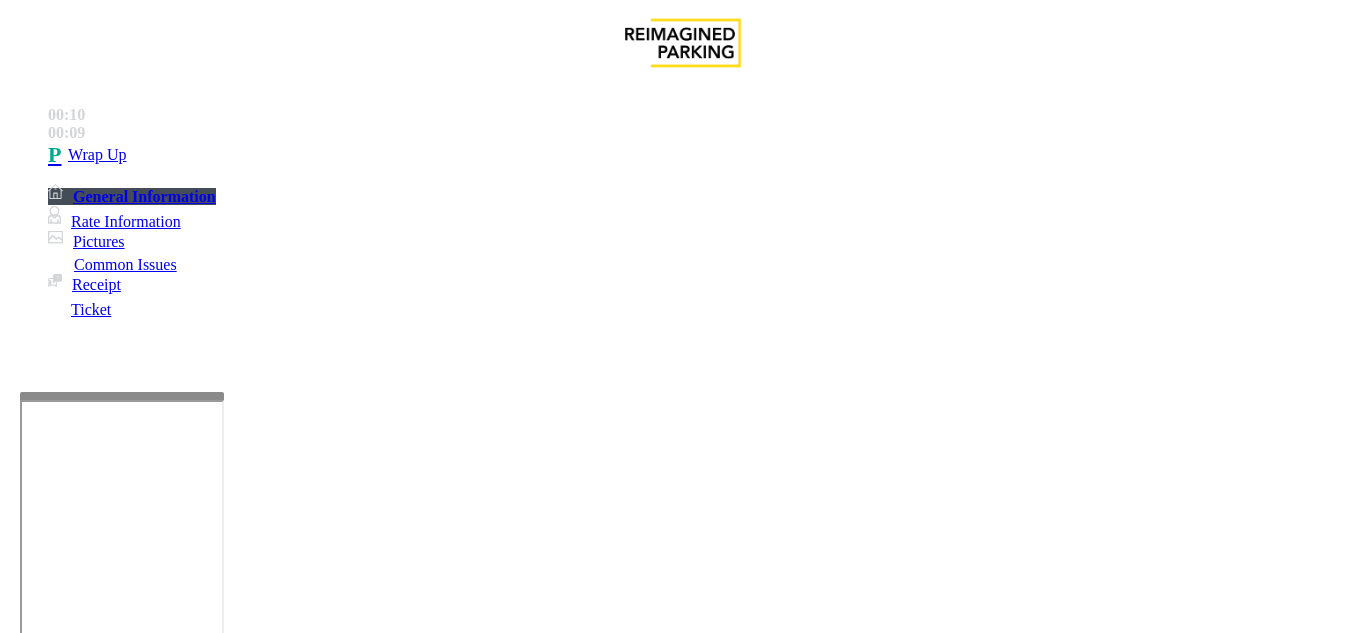drag, startPoint x: 275, startPoint y: 183, endPoint x: 393, endPoint y: 183, distance: 118 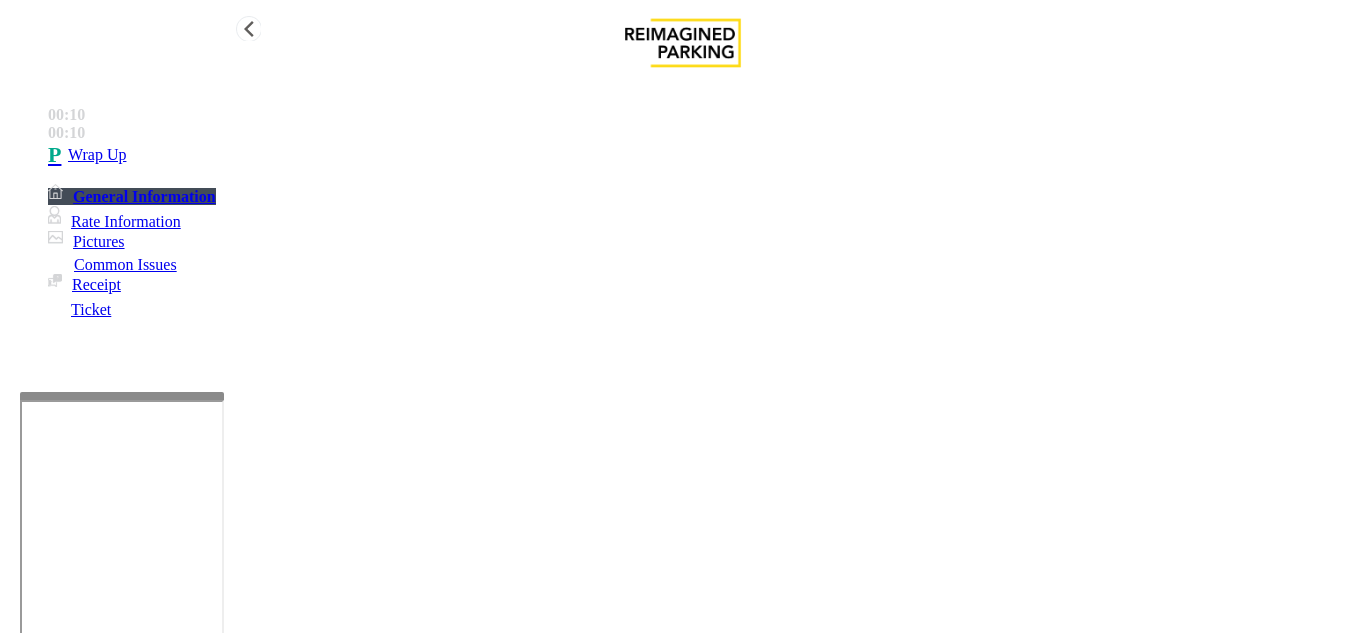type on "**********" 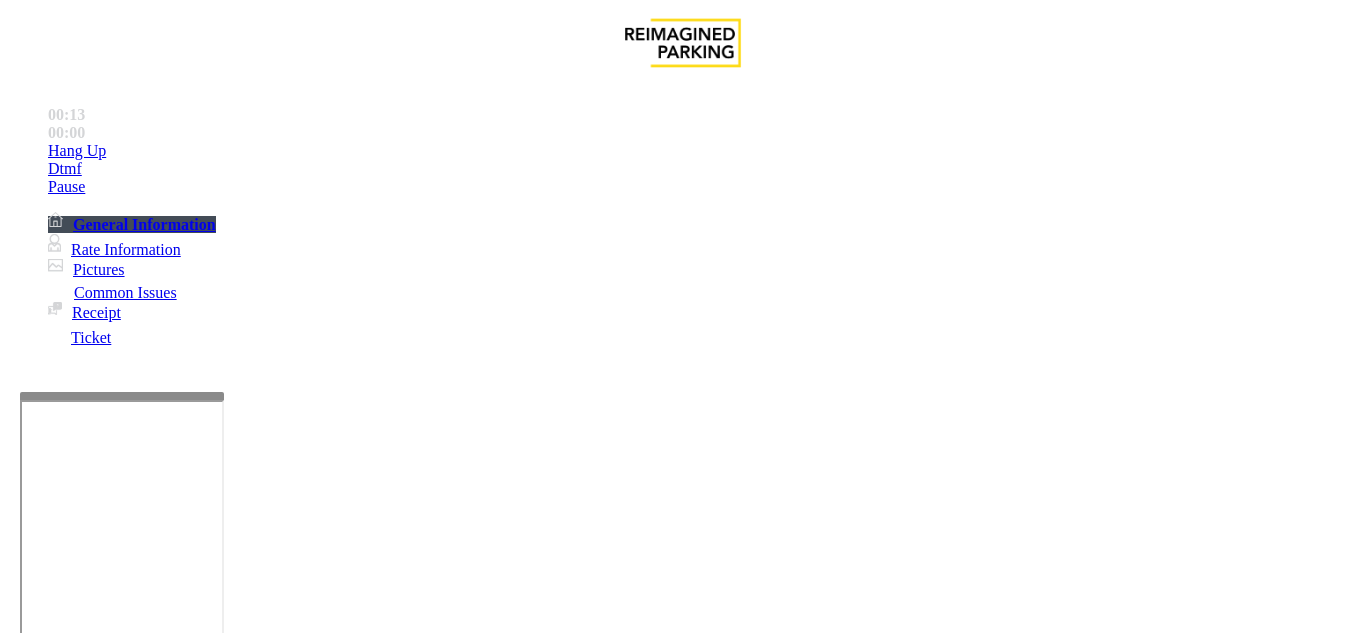 scroll, scrollTop: 800, scrollLeft: 0, axis: vertical 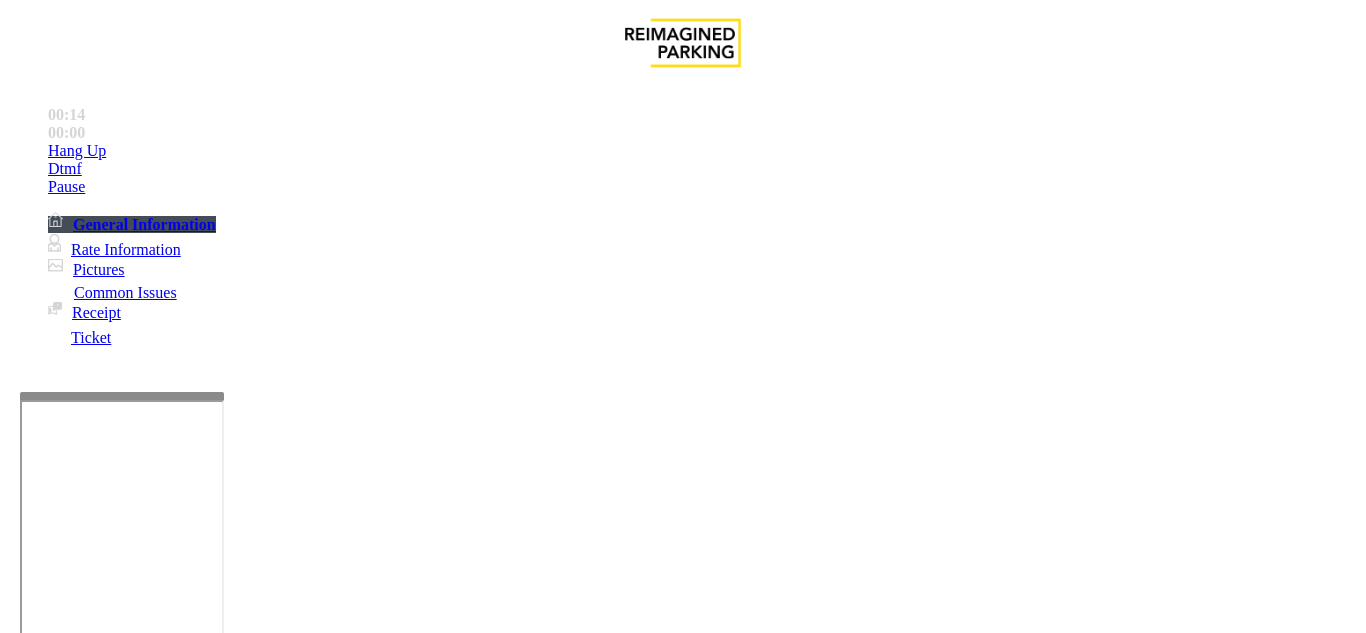 click at bounding box center (682, 2749) 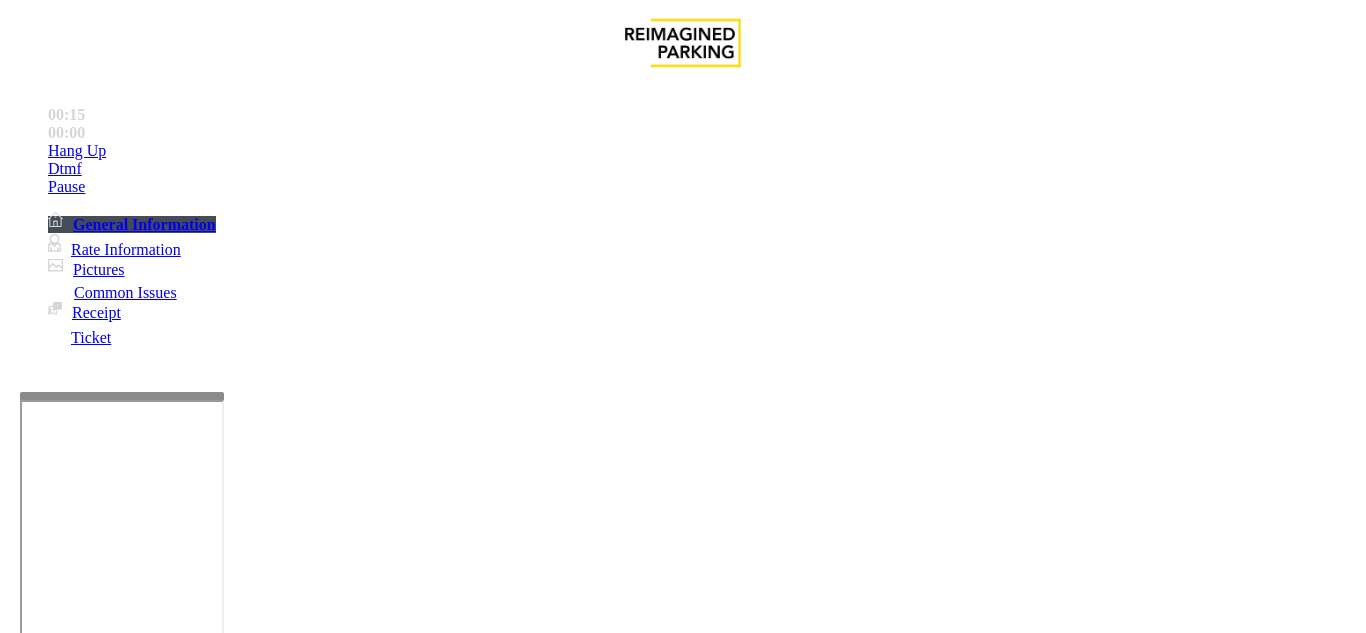 click on "https://www.parkjockey.com/en-us/manage/1633/status" at bounding box center (790, 2782) 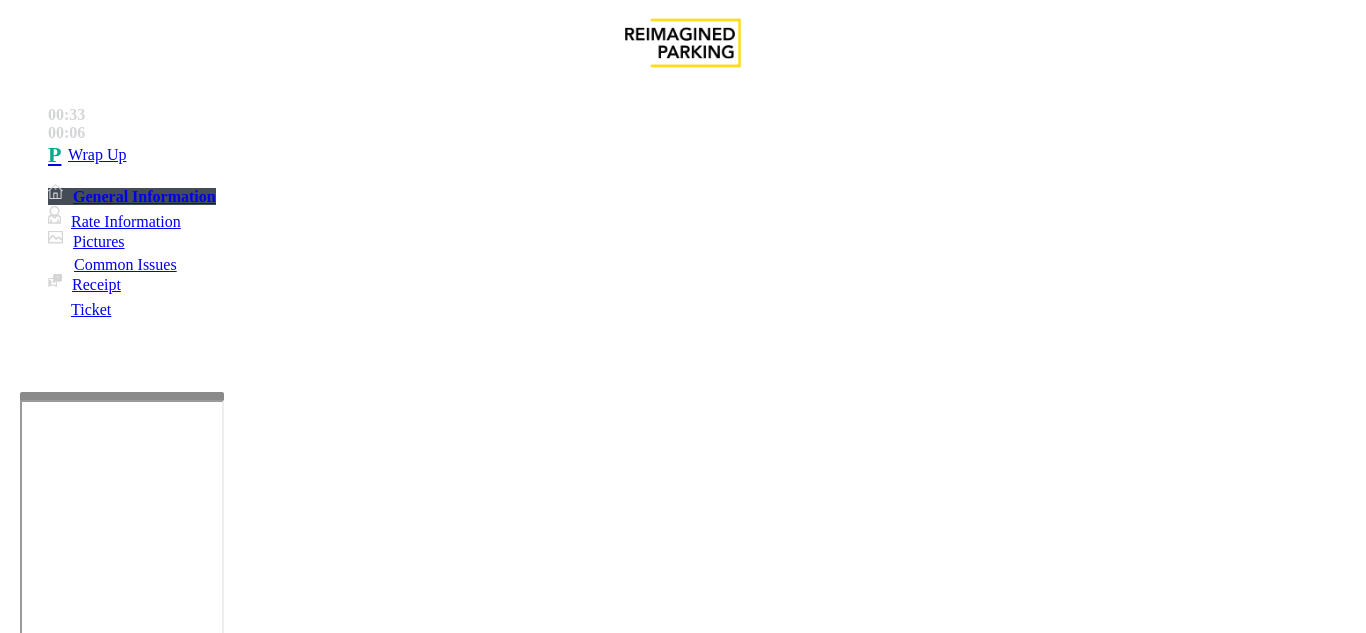 click on "LPR Issue" at bounding box center [213, 1286] 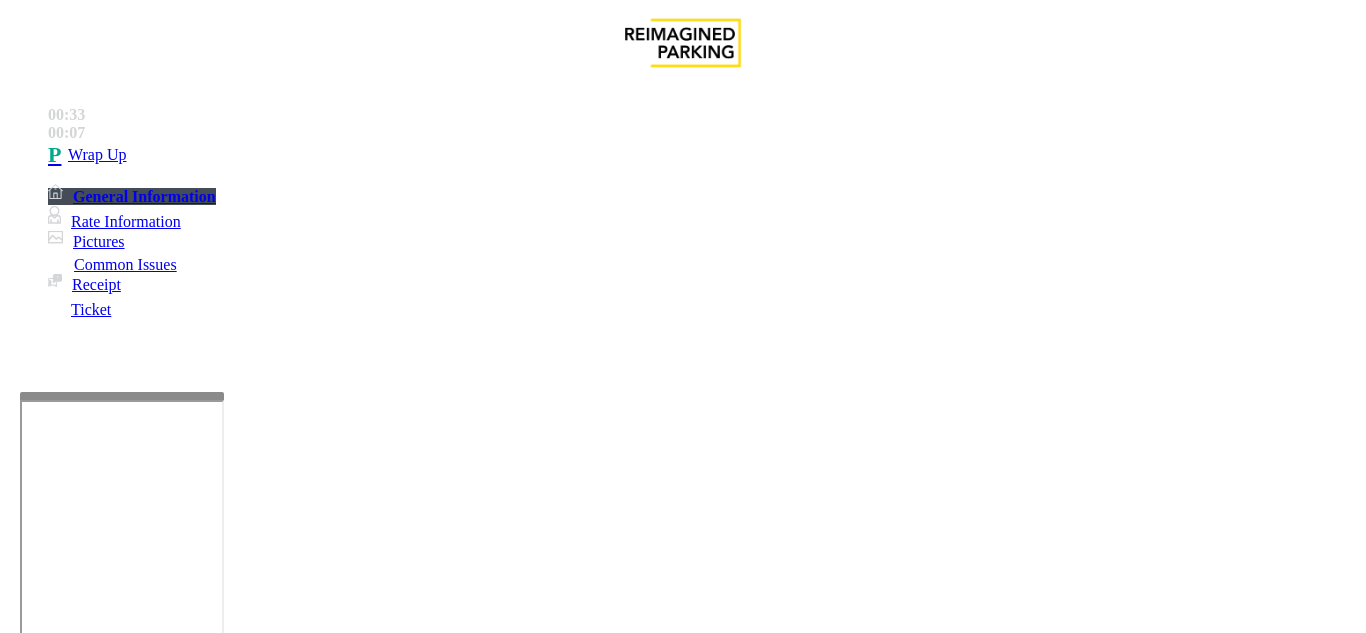 click on "Camera not working" at bounding box center (95, 1286) 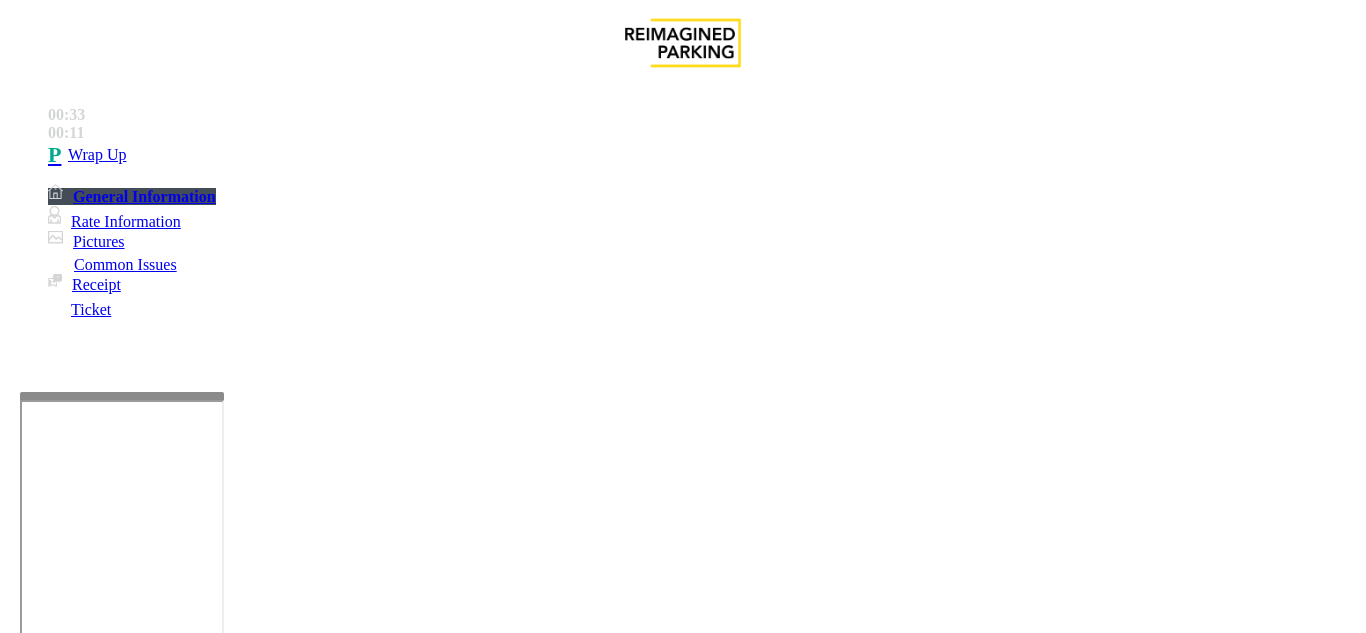 click at bounding box center [221, 1496] 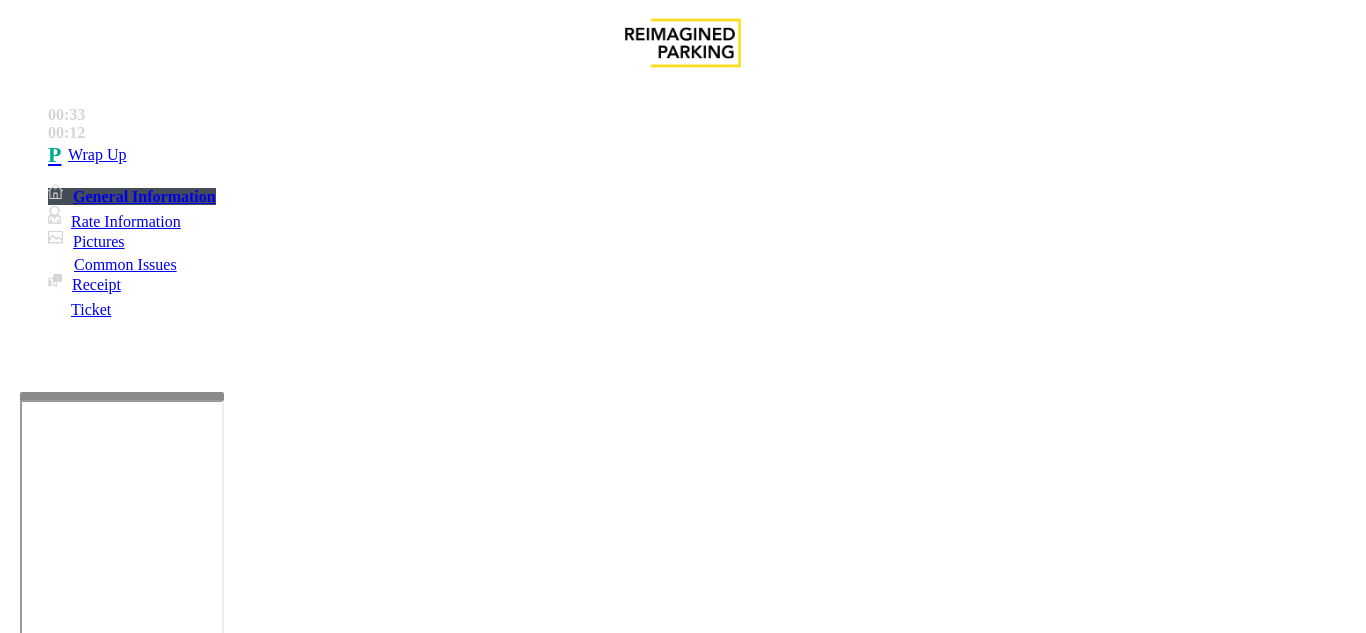drag, startPoint x: 281, startPoint y: 183, endPoint x: 481, endPoint y: 190, distance: 200.12247 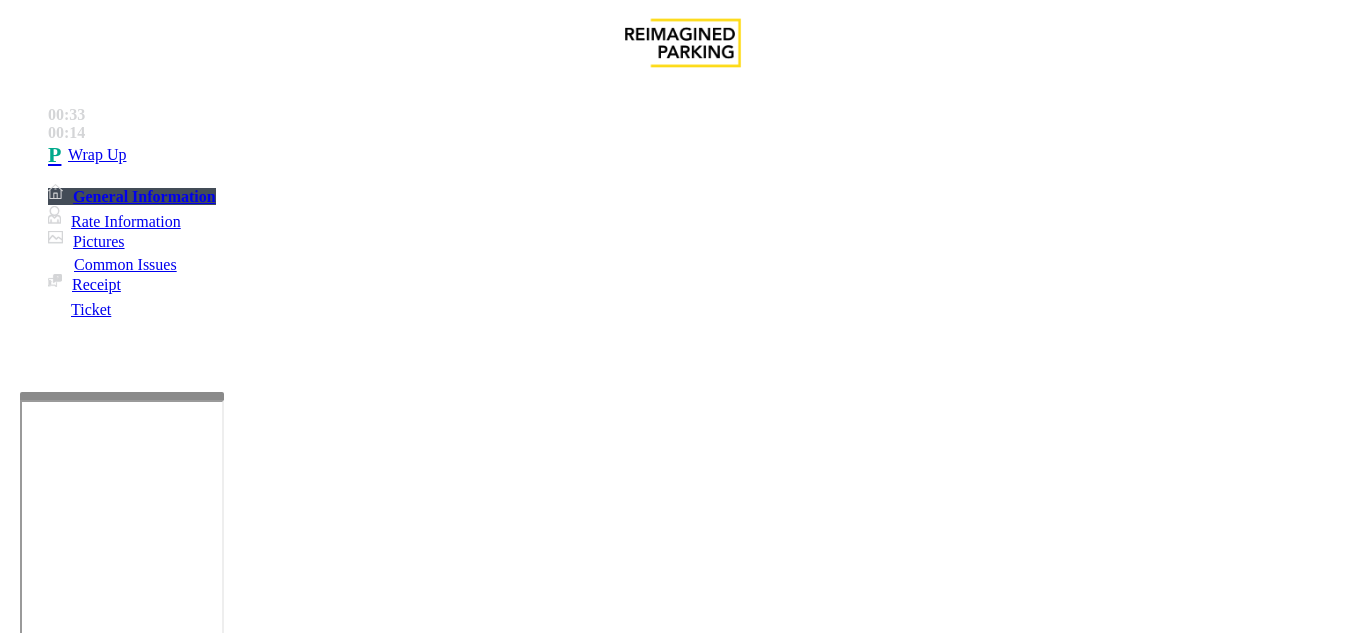 scroll, scrollTop: 200, scrollLeft: 0, axis: vertical 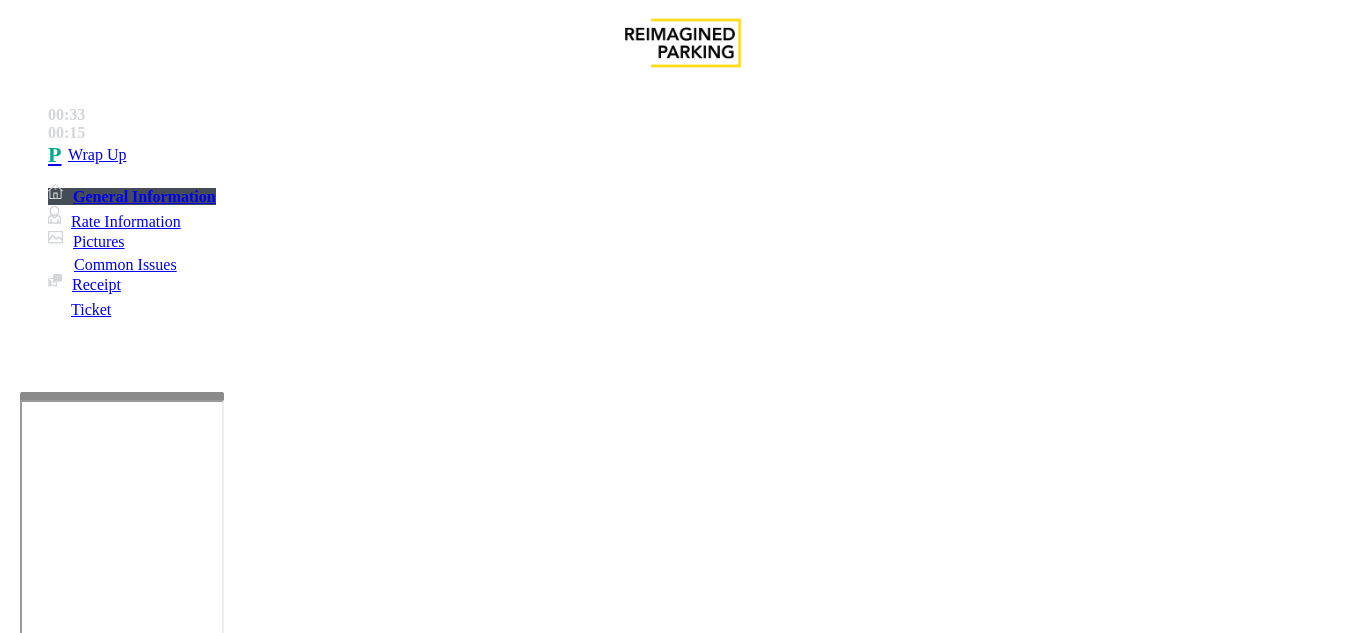 click at bounding box center [221, 1496] 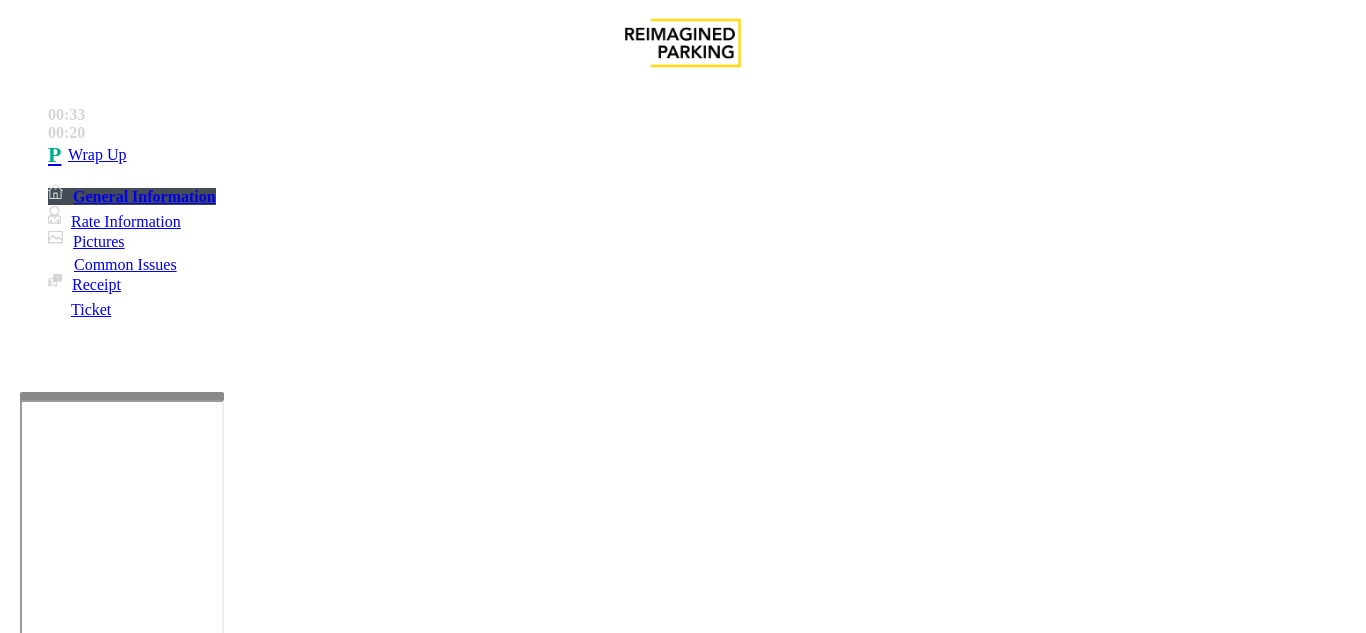 type on "**********" 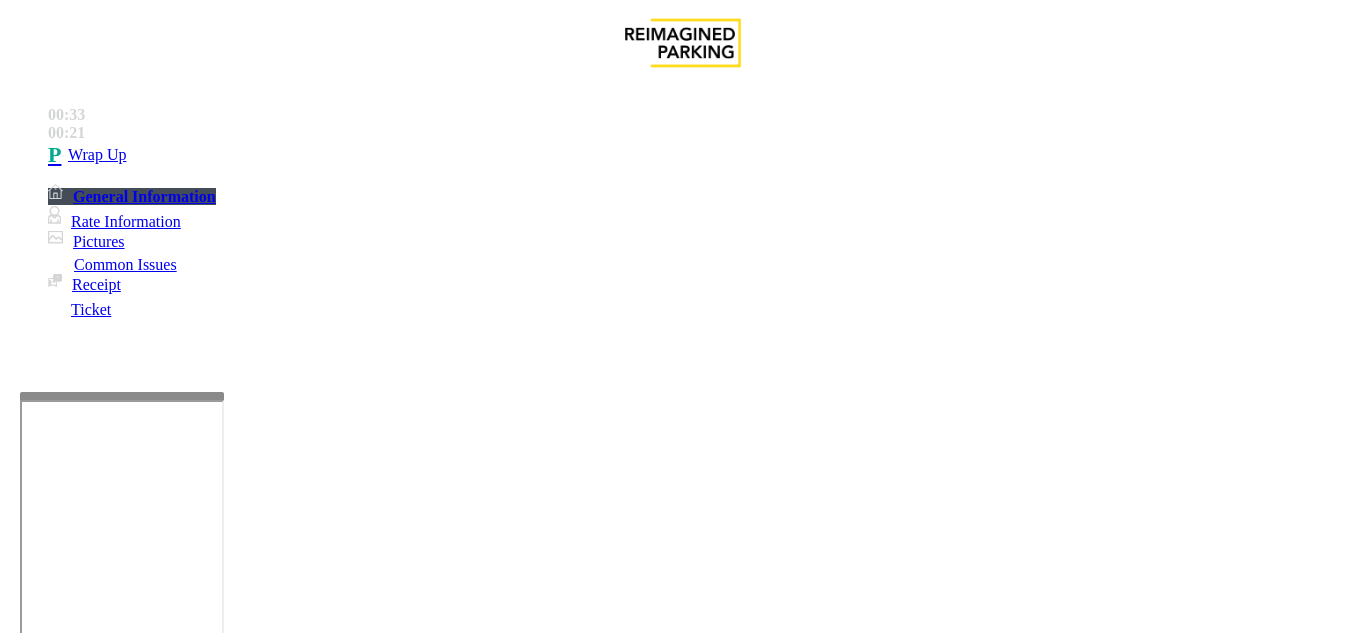 scroll, scrollTop: 0, scrollLeft: 0, axis: both 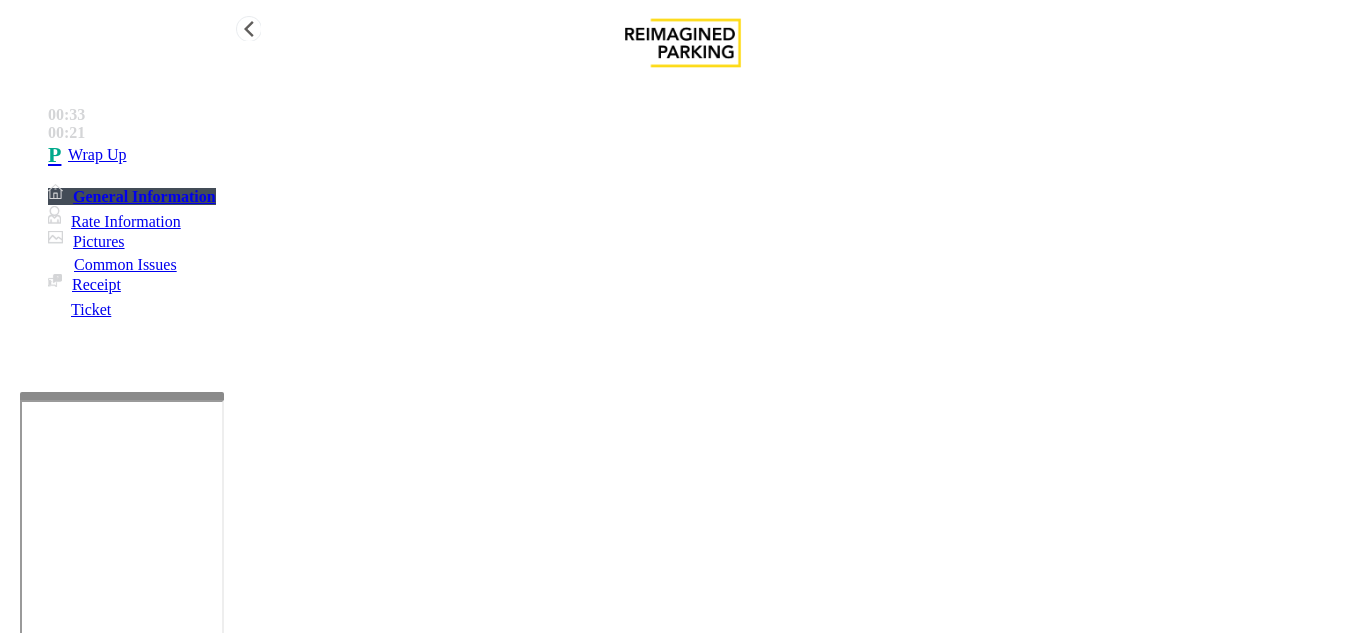click on "Wrap Up" at bounding box center [703, 155] 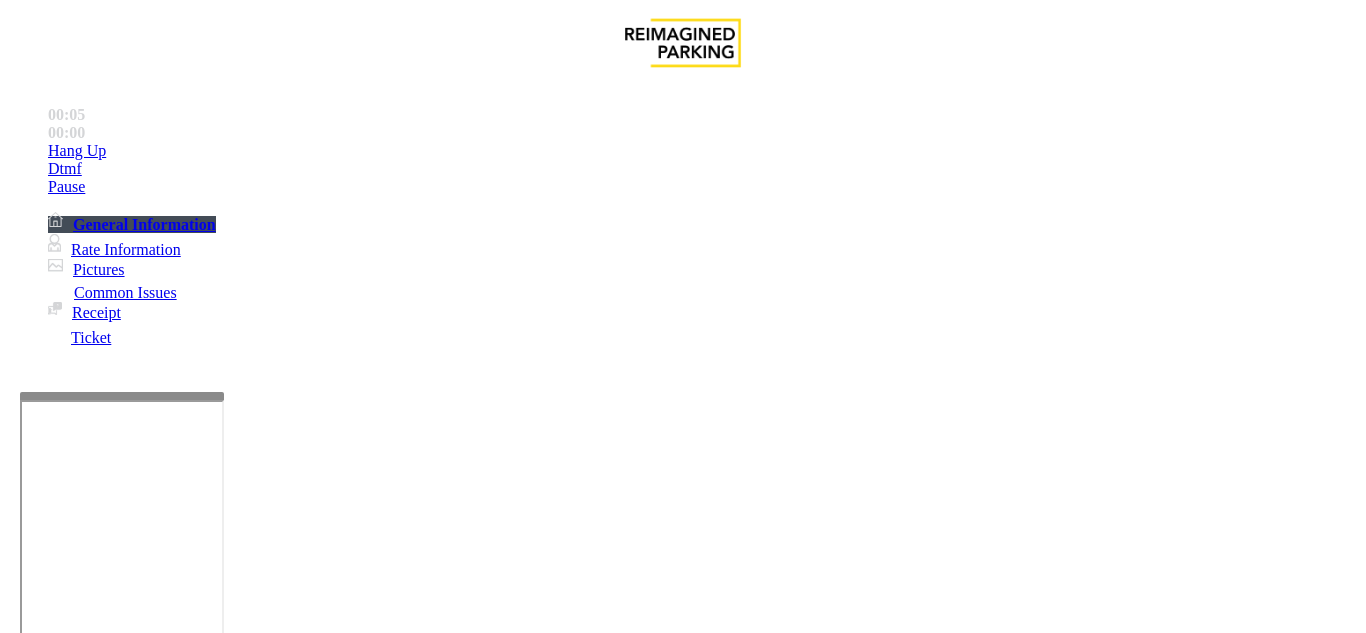 scroll, scrollTop: 1500, scrollLeft: 0, axis: vertical 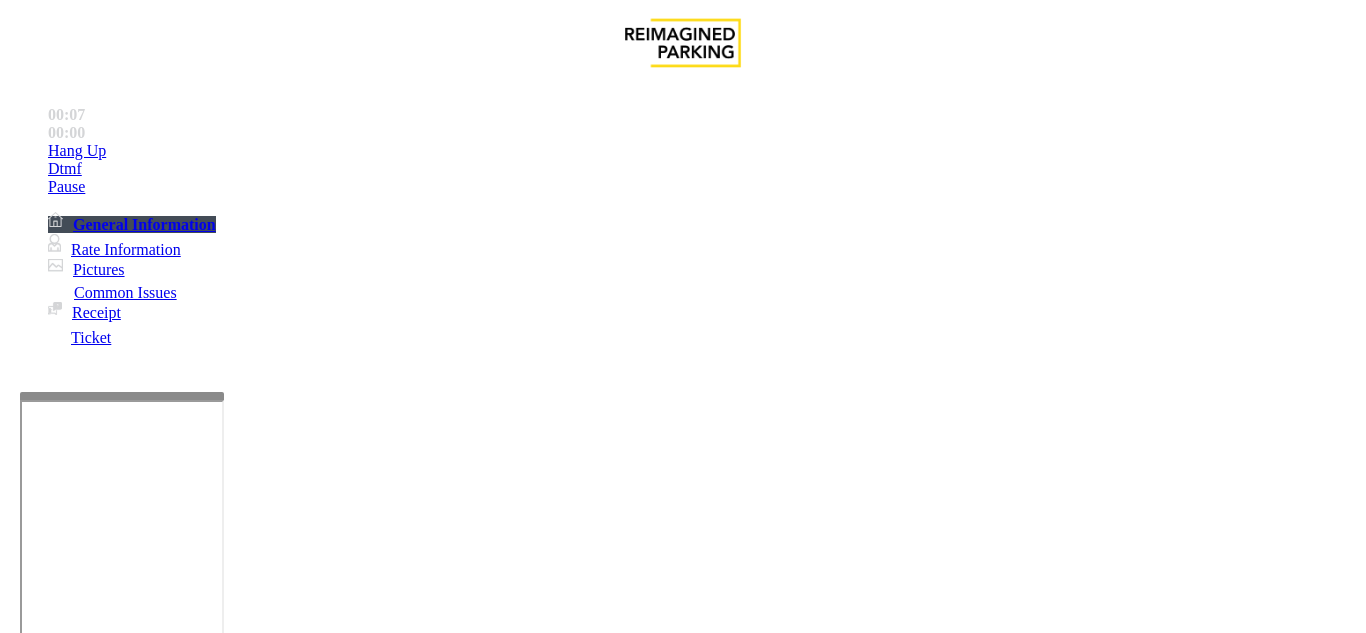 drag, startPoint x: 752, startPoint y: 493, endPoint x: 721, endPoint y: 472, distance: 37.44329 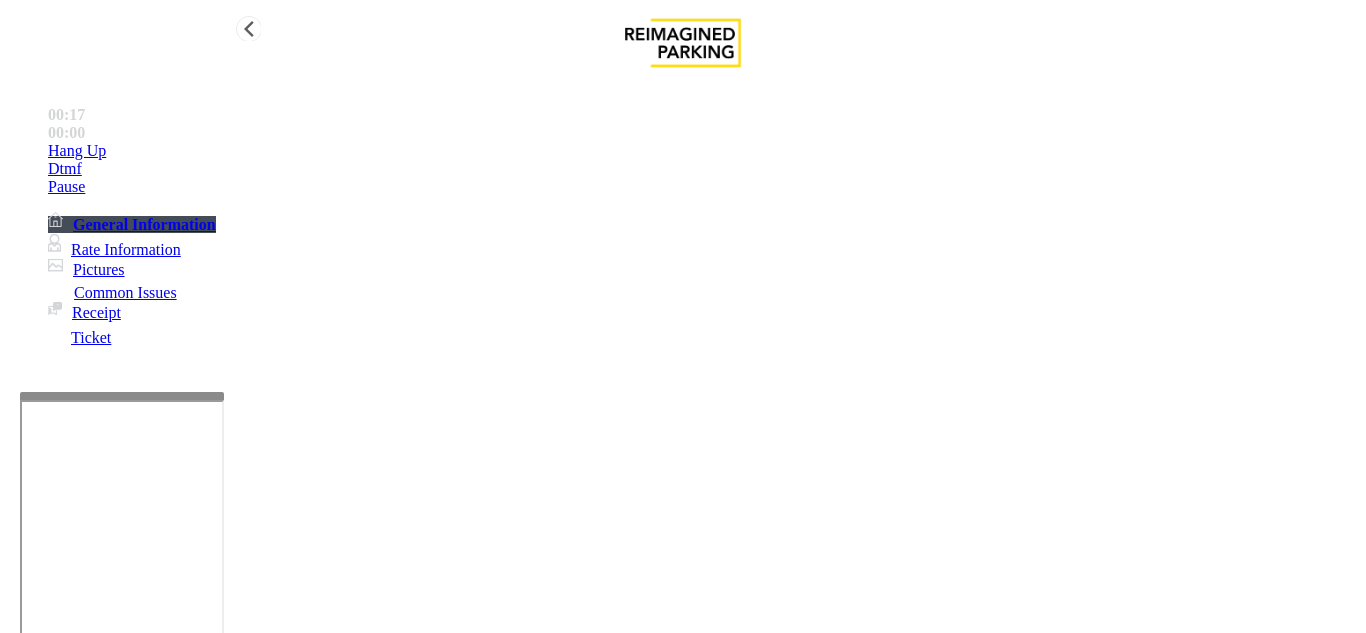 click on "Hang Up" at bounding box center (703, 151) 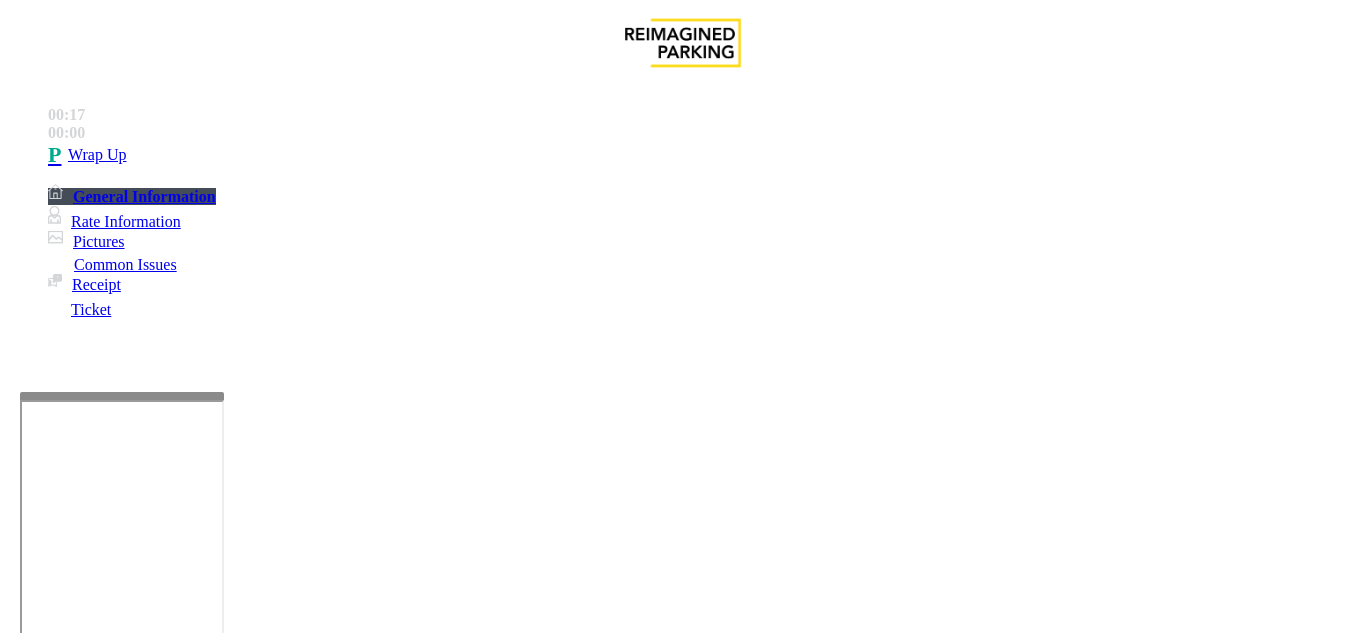 click on "Intercom Issue/No Response" at bounding box center [929, 1286] 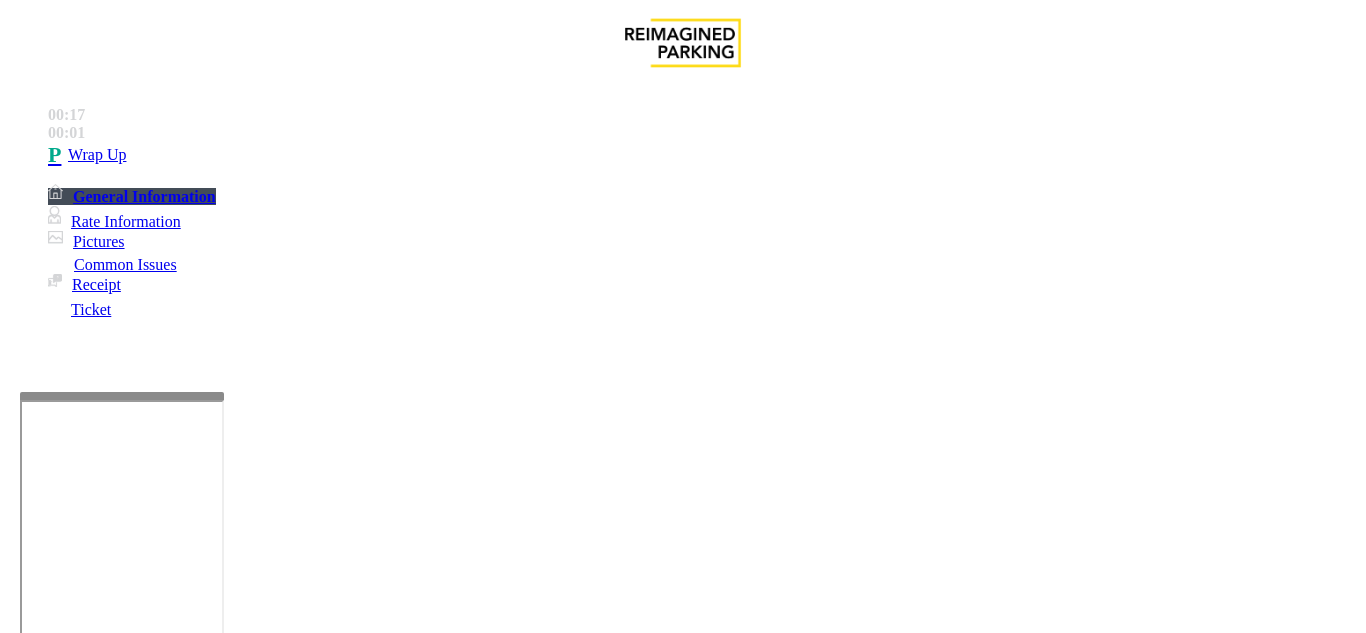 click on "No Response/Unable to hear parker" at bounding box center [142, 1286] 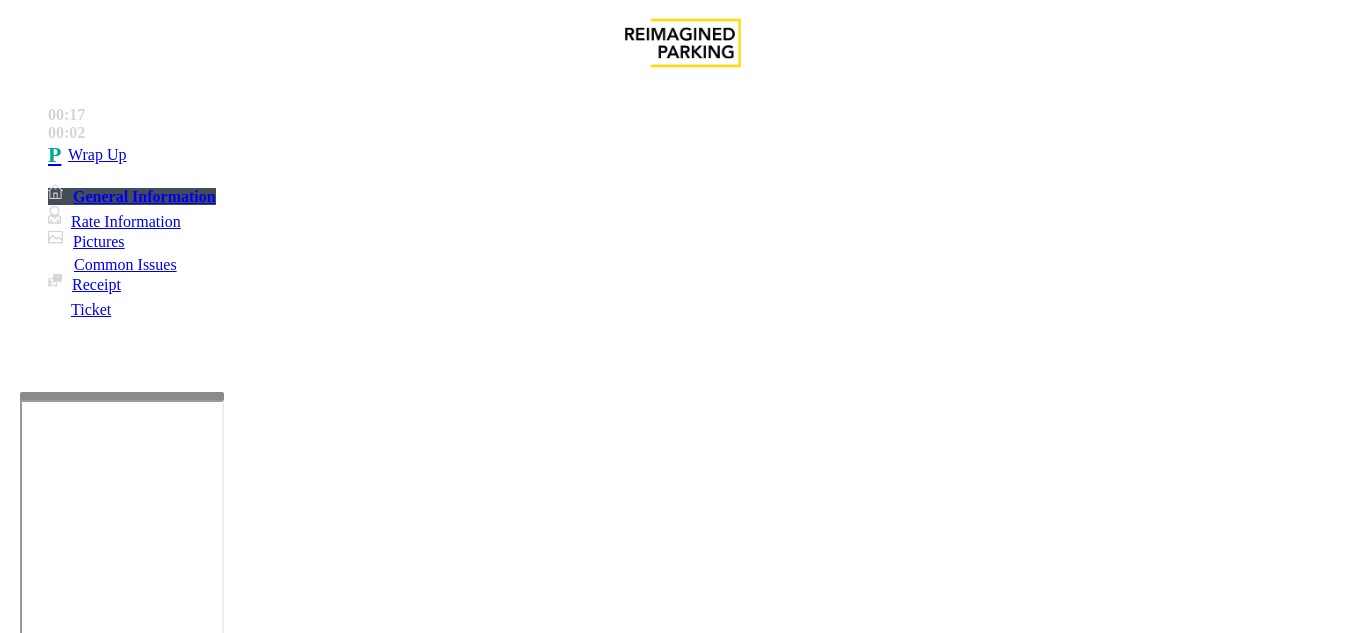 drag, startPoint x: 270, startPoint y: 178, endPoint x: 628, endPoint y: 182, distance: 358.02234 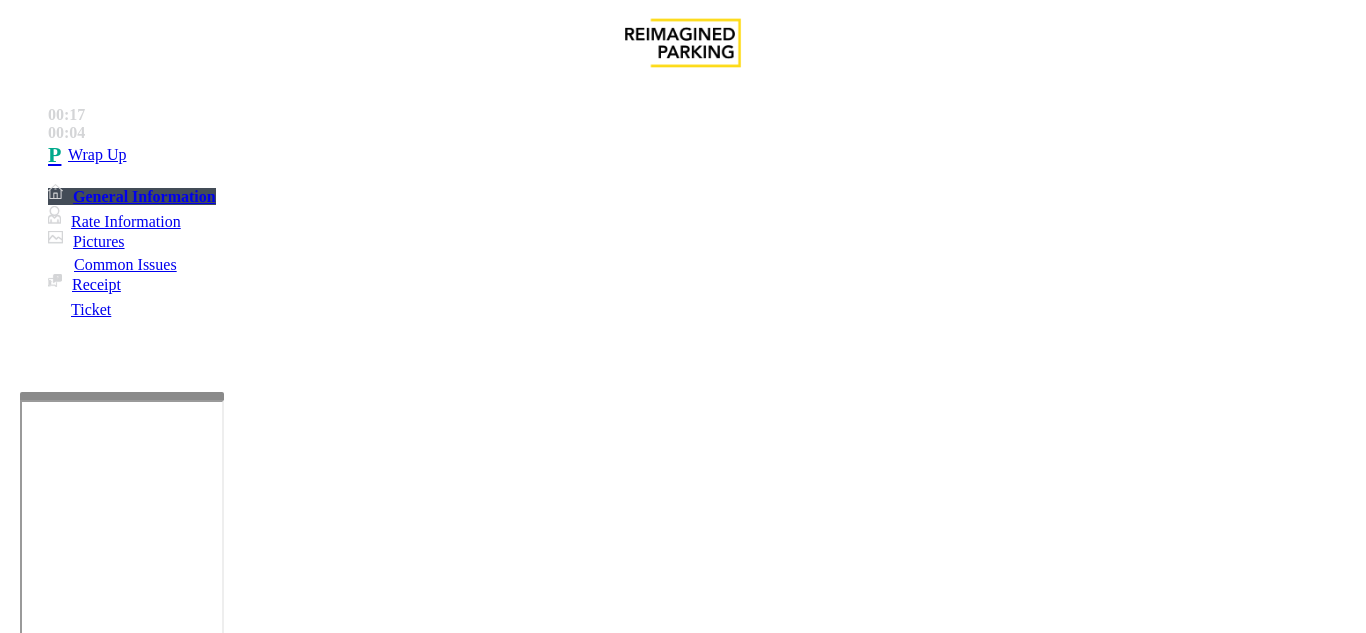 drag, startPoint x: 598, startPoint y: 178, endPoint x: 277, endPoint y: 182, distance: 321.02493 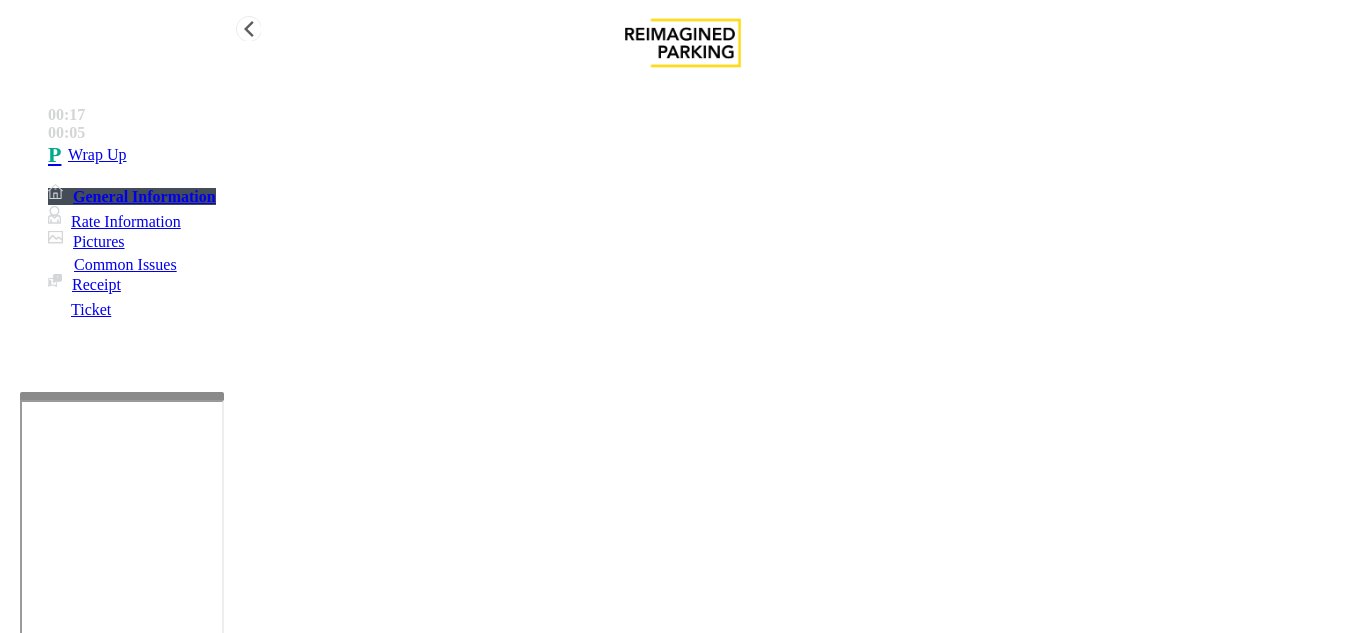 type on "**********" 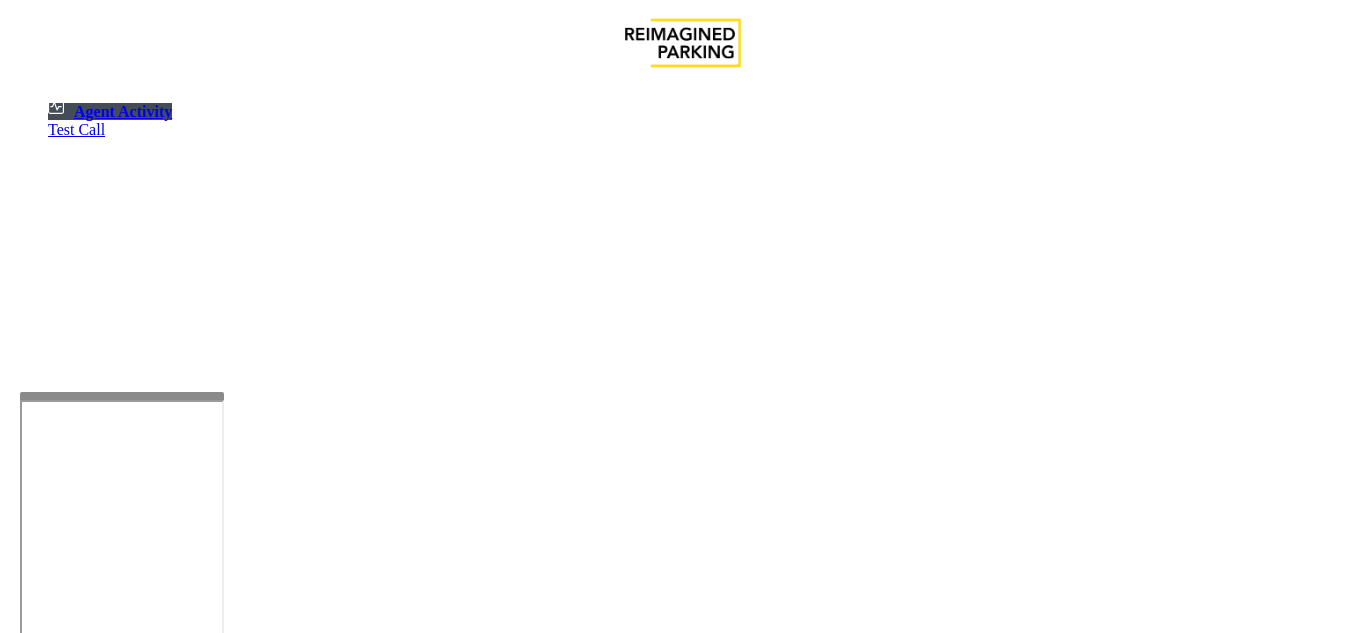click at bounding box center (186, 1147) 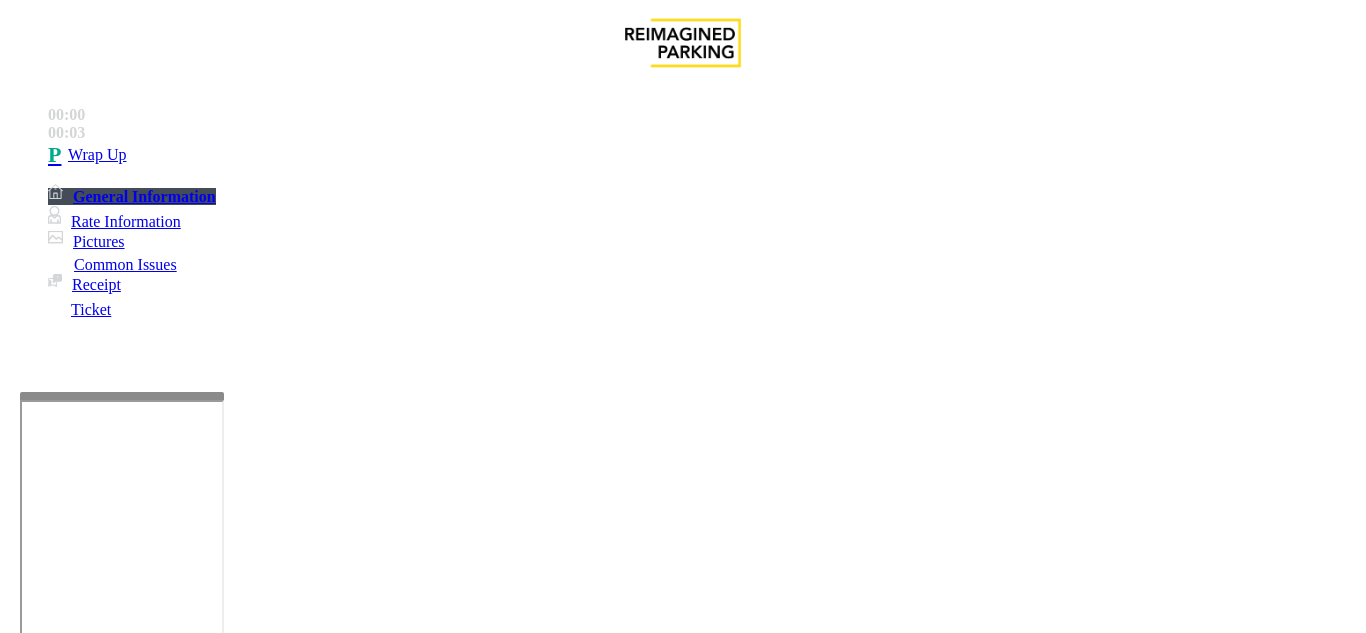 scroll, scrollTop: 400, scrollLeft: 0, axis: vertical 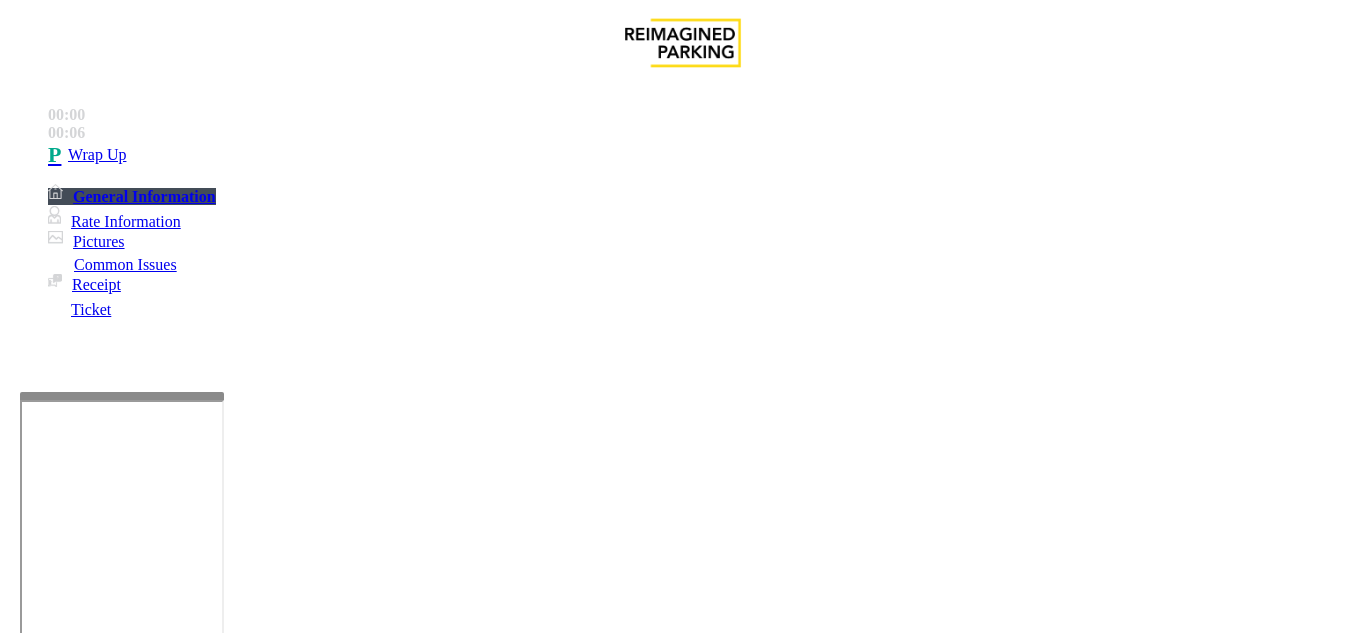 click on "Intercom Issue/No Response" at bounding box center [752, 1286] 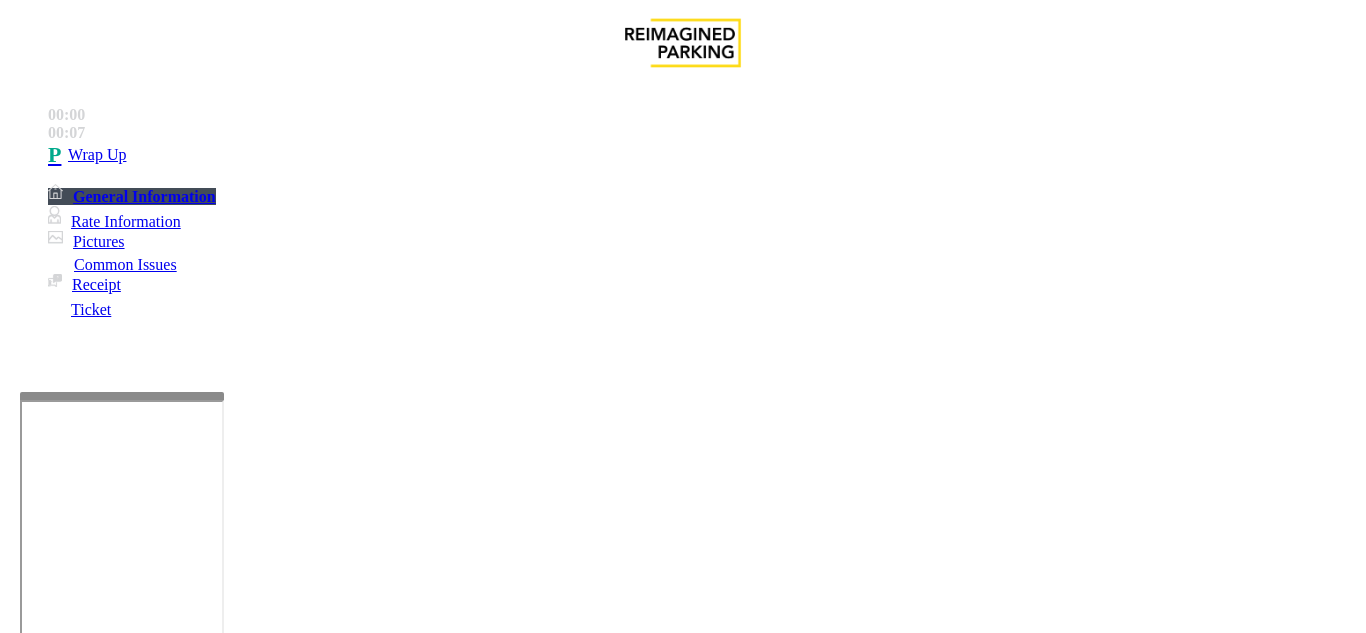 click on "Call dropped" at bounding box center (546, 1286) 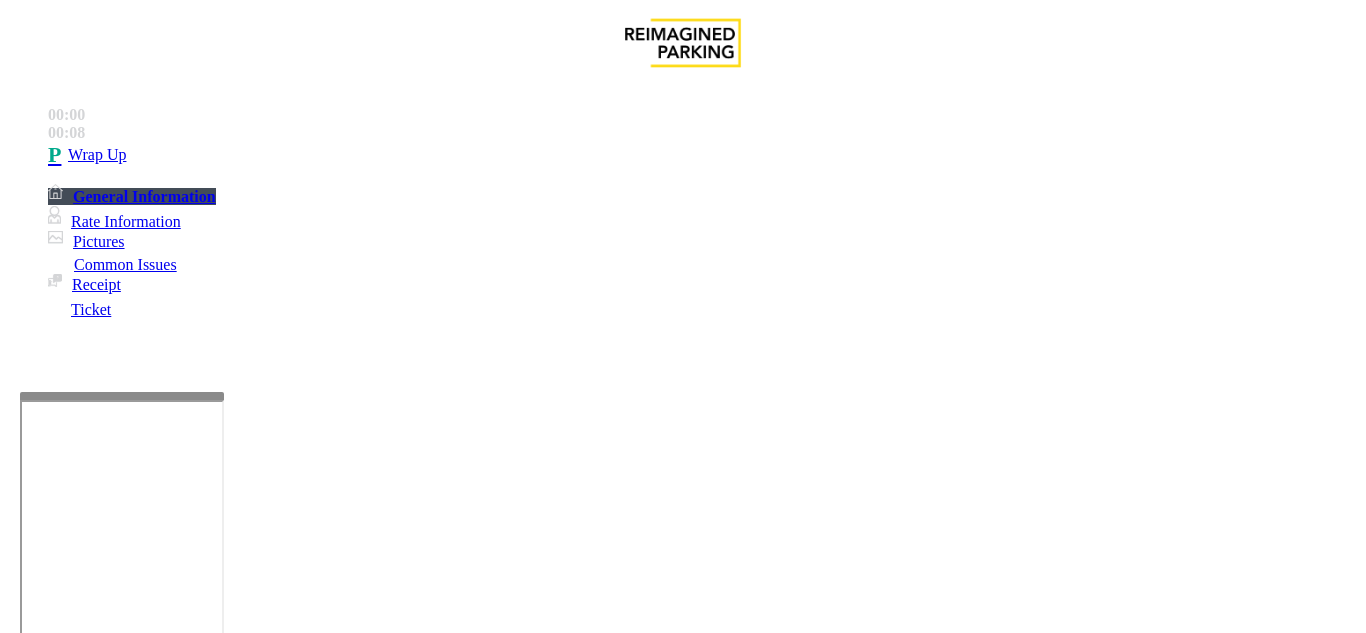 drag, startPoint x: 254, startPoint y: 168, endPoint x: 400, endPoint y: 184, distance: 146.8741 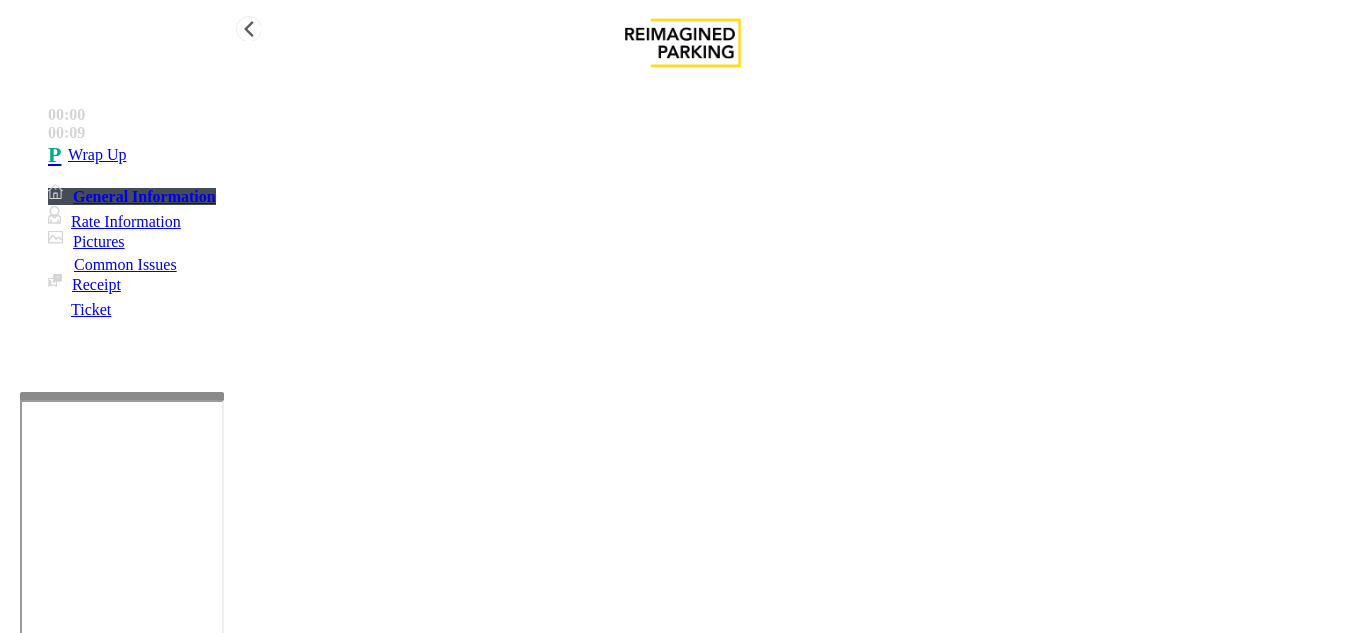 type on "**********" 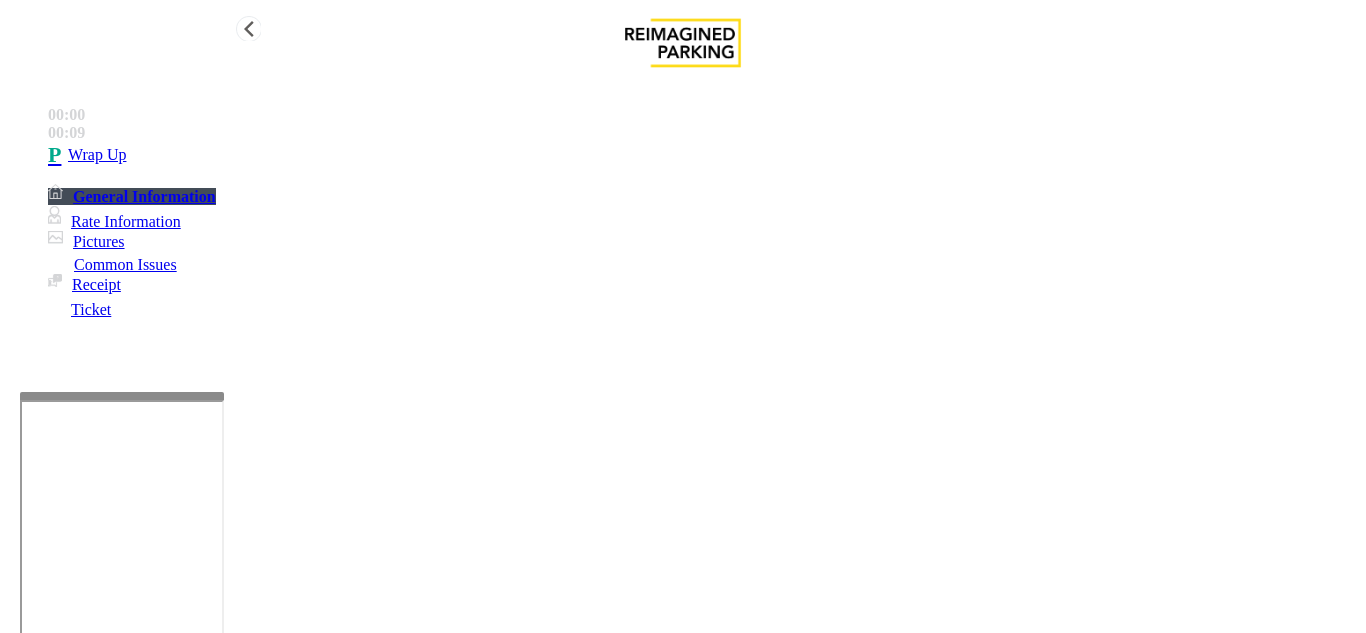 click on "Wrap Up" at bounding box center [97, 155] 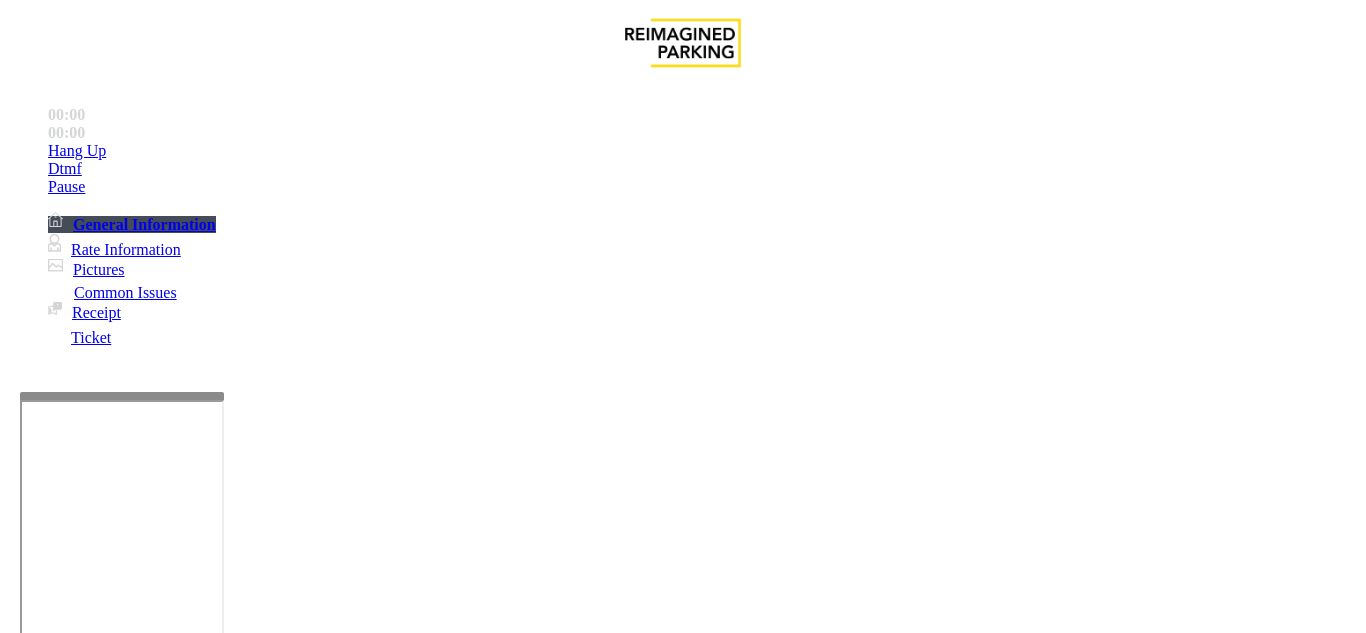 scroll, scrollTop: 400, scrollLeft: 0, axis: vertical 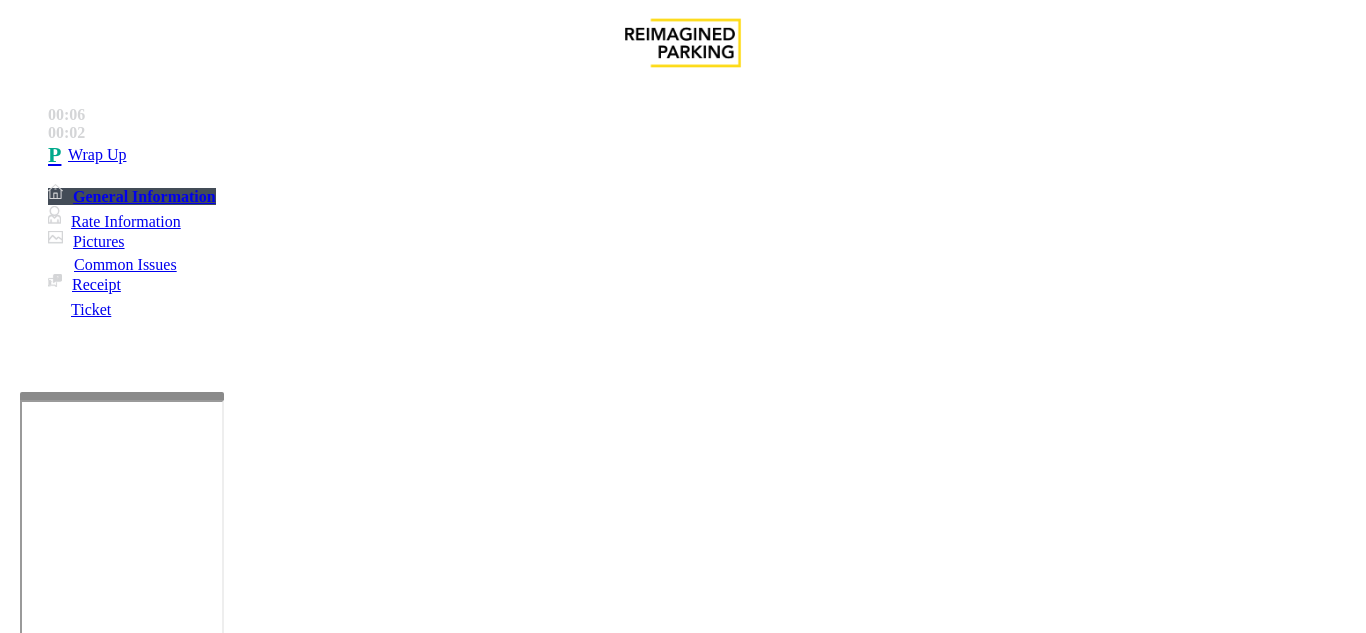 click on "Intercom Issue/No Response" at bounding box center (929, 1286) 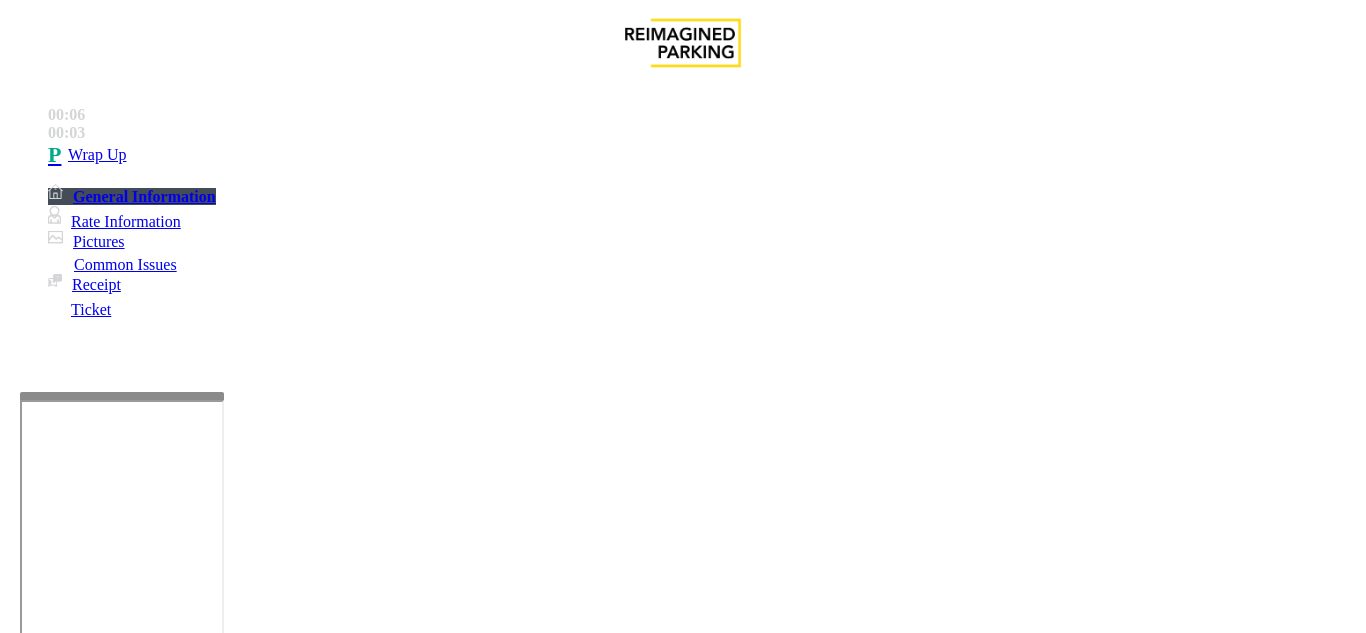 click on "Call dropped" at bounding box center (546, 1286) 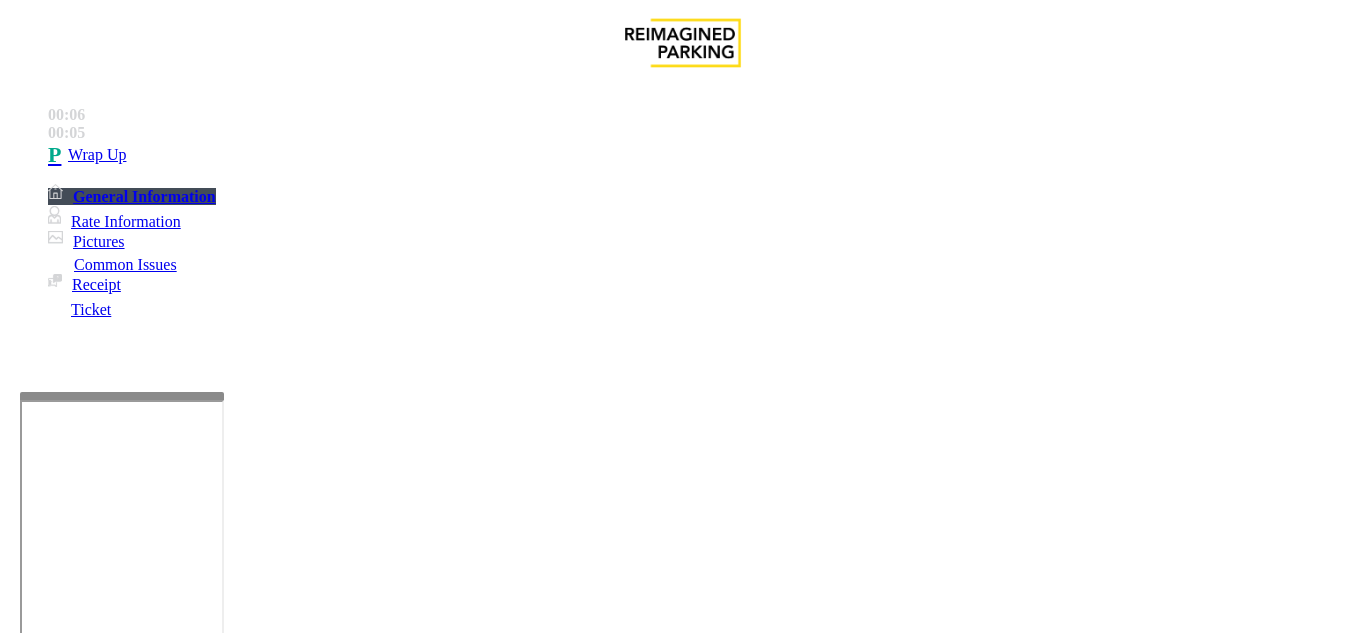 drag, startPoint x: 278, startPoint y: 178, endPoint x: 365, endPoint y: 178, distance: 87 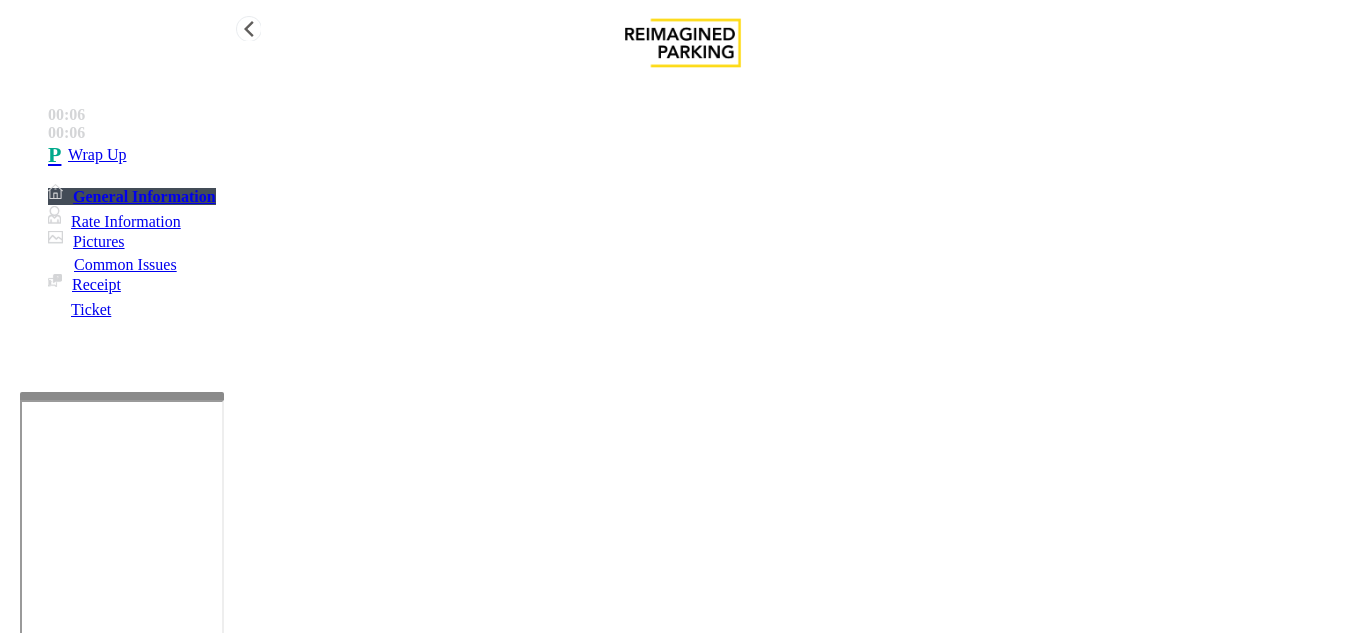type on "**********" 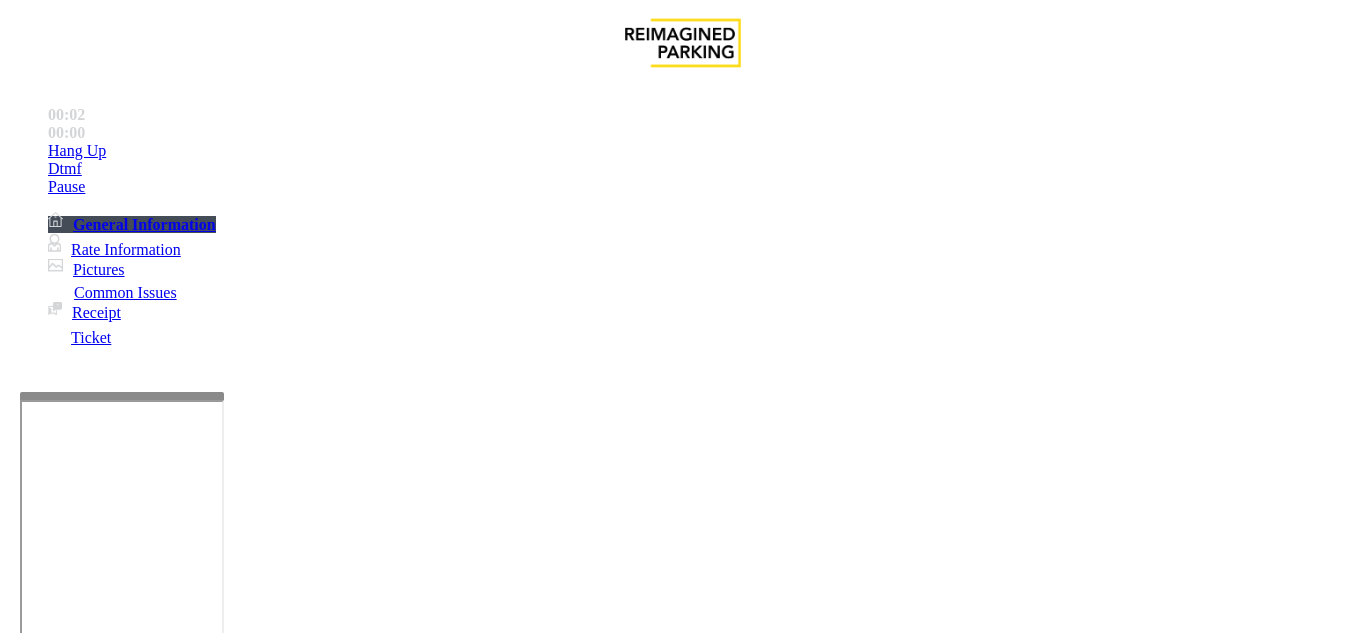 scroll, scrollTop: 300, scrollLeft: 0, axis: vertical 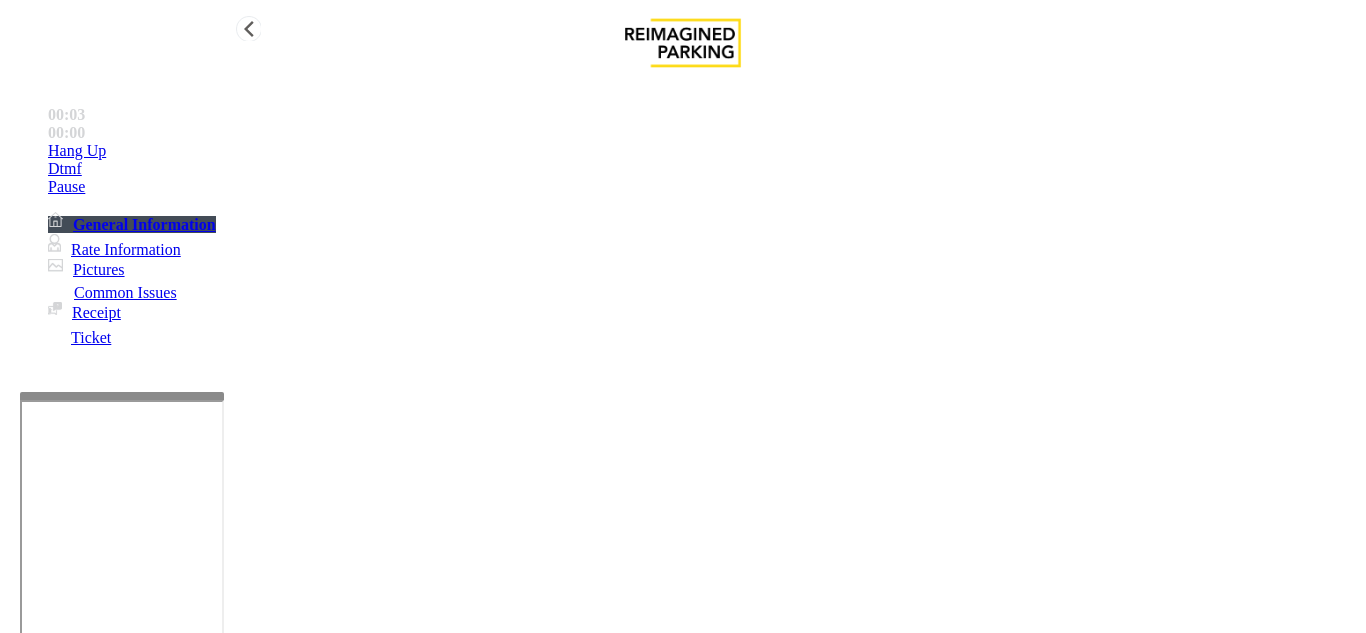 click on "Dtmf" at bounding box center (703, 151) 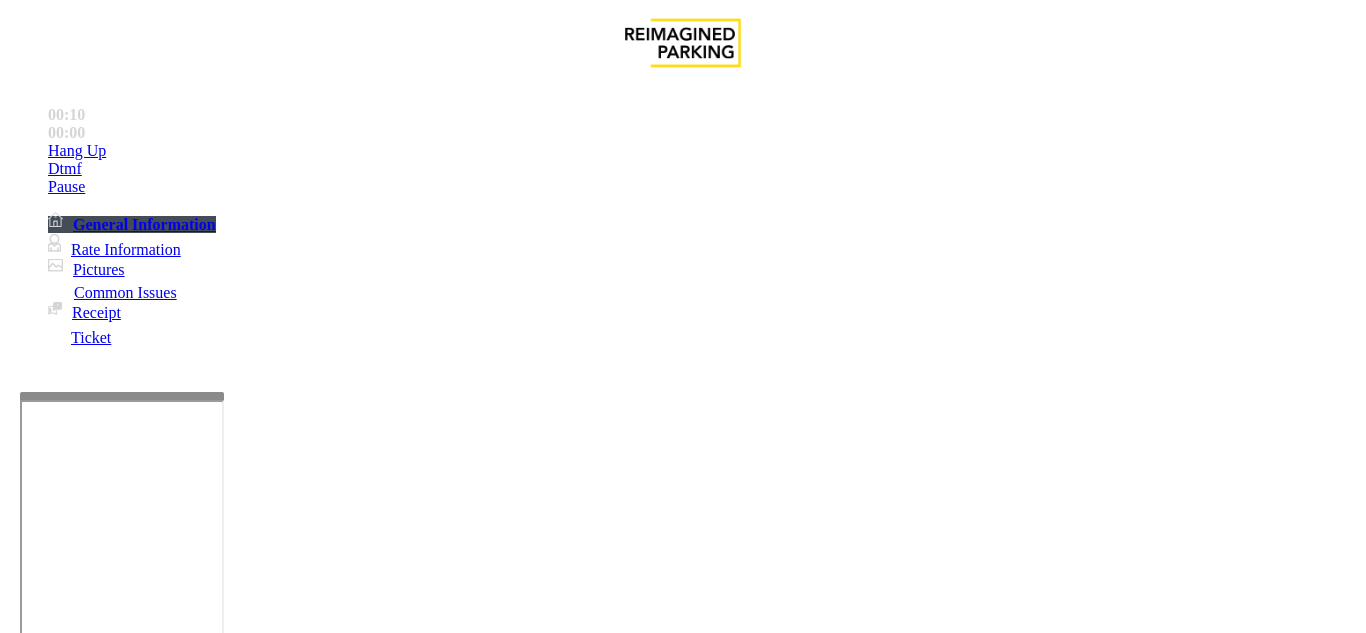 click on "*" at bounding box center [58, 4433] 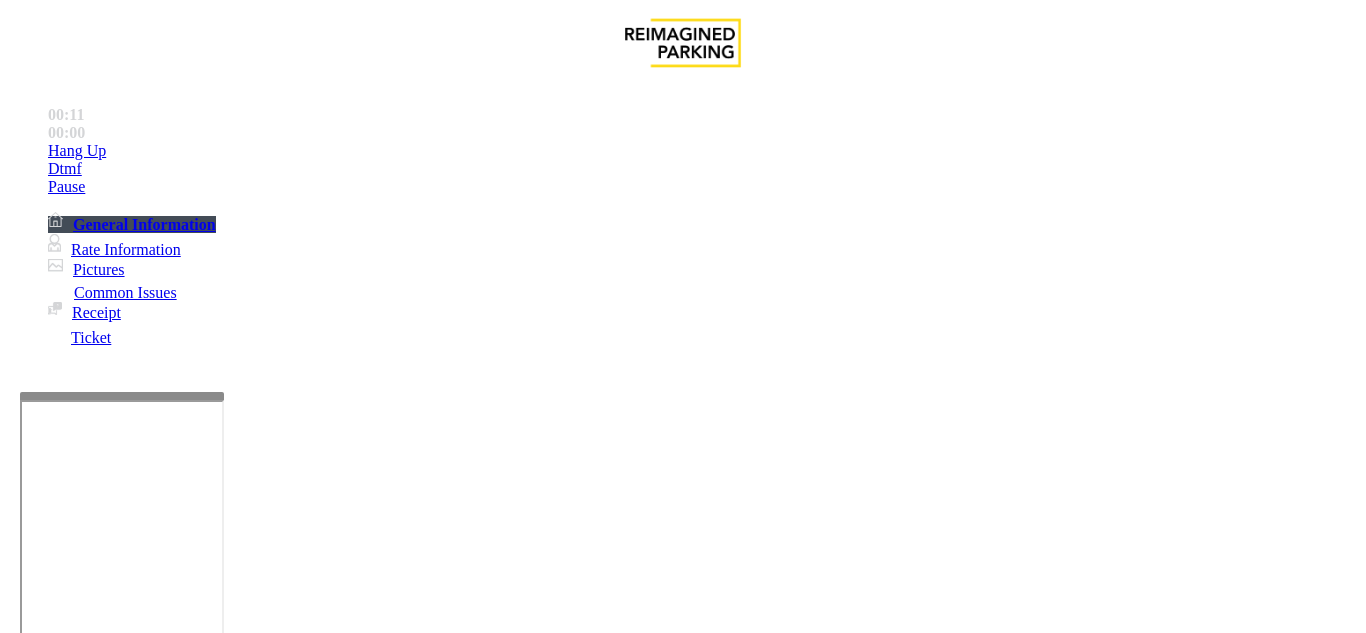 click on "9" at bounding box center [58, 4433] 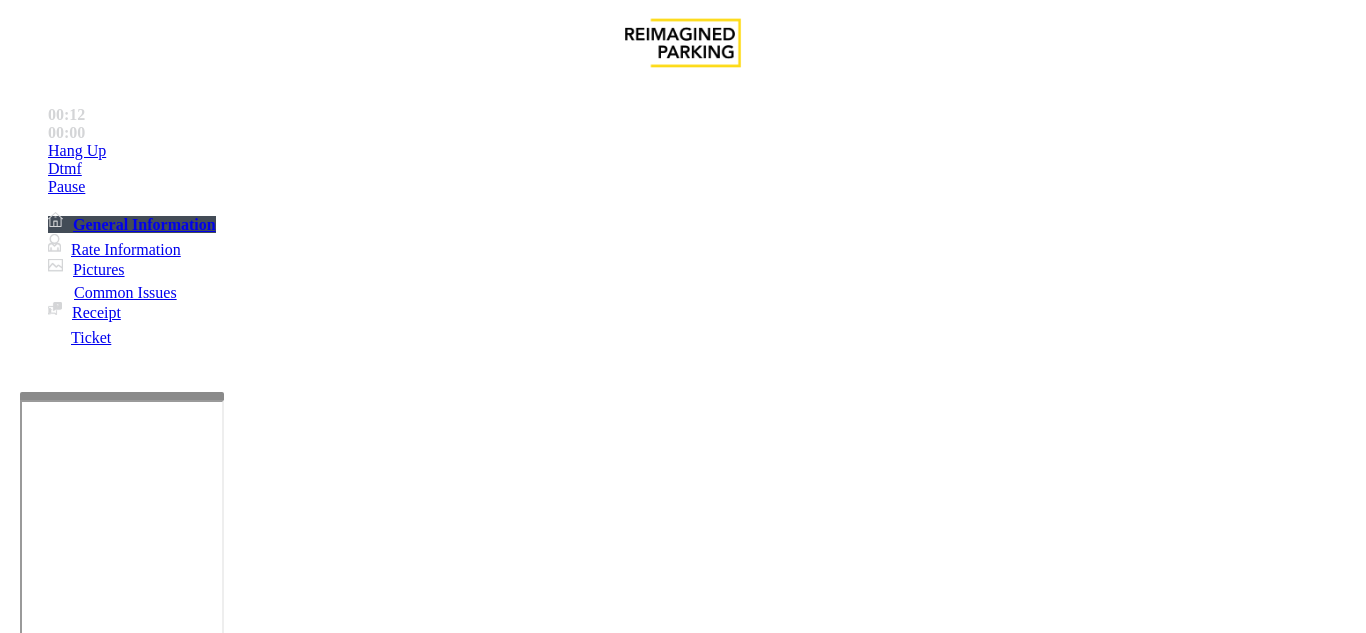 click at bounding box center [58, 4451] 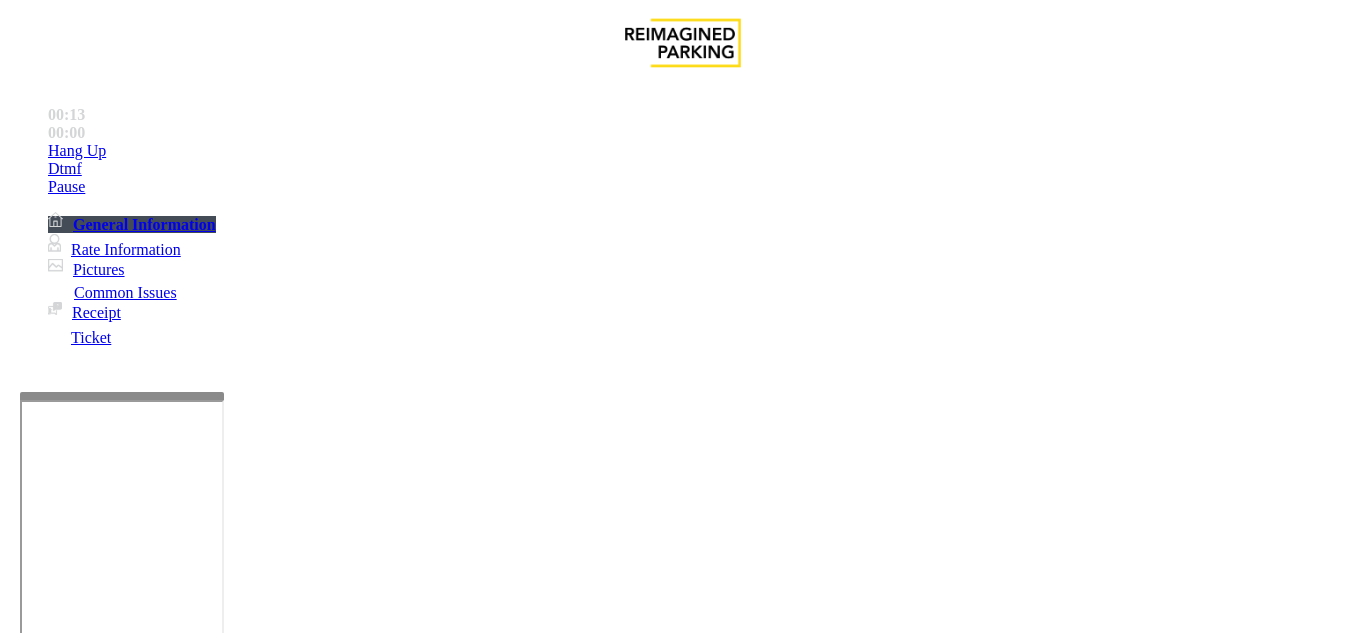 click on "Validation Issue" at bounding box center (371, 1286) 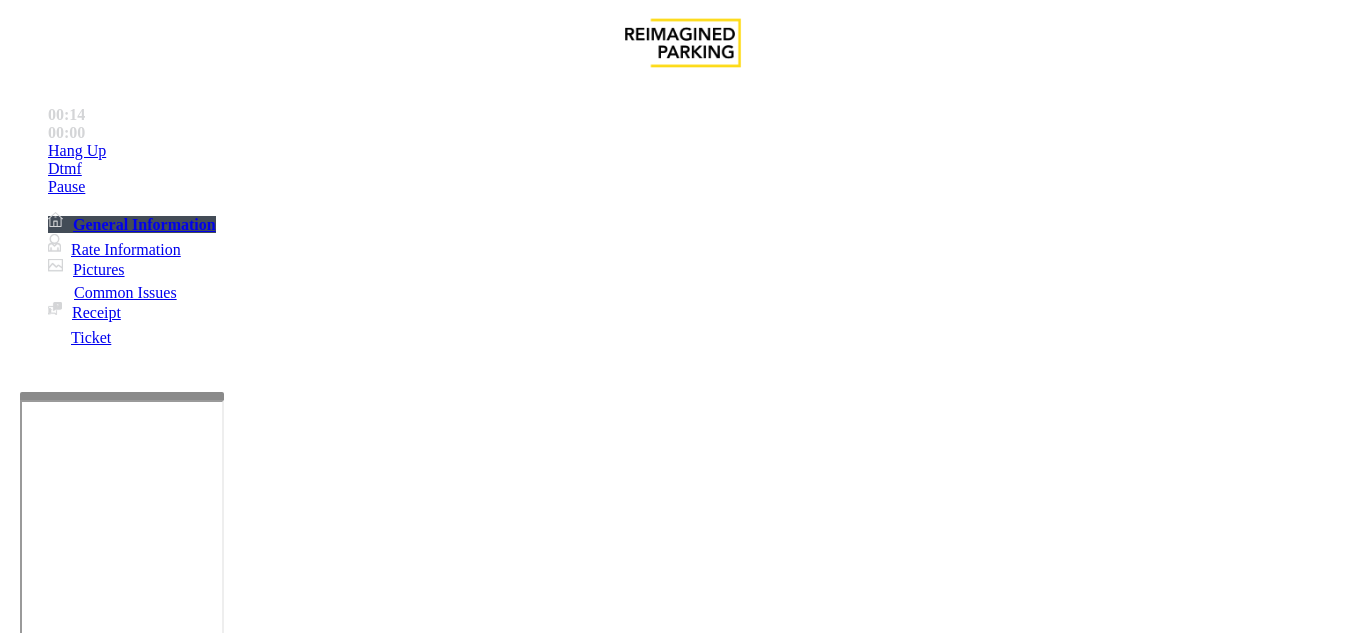 click on "Validation Error" at bounding box center [262, 1286] 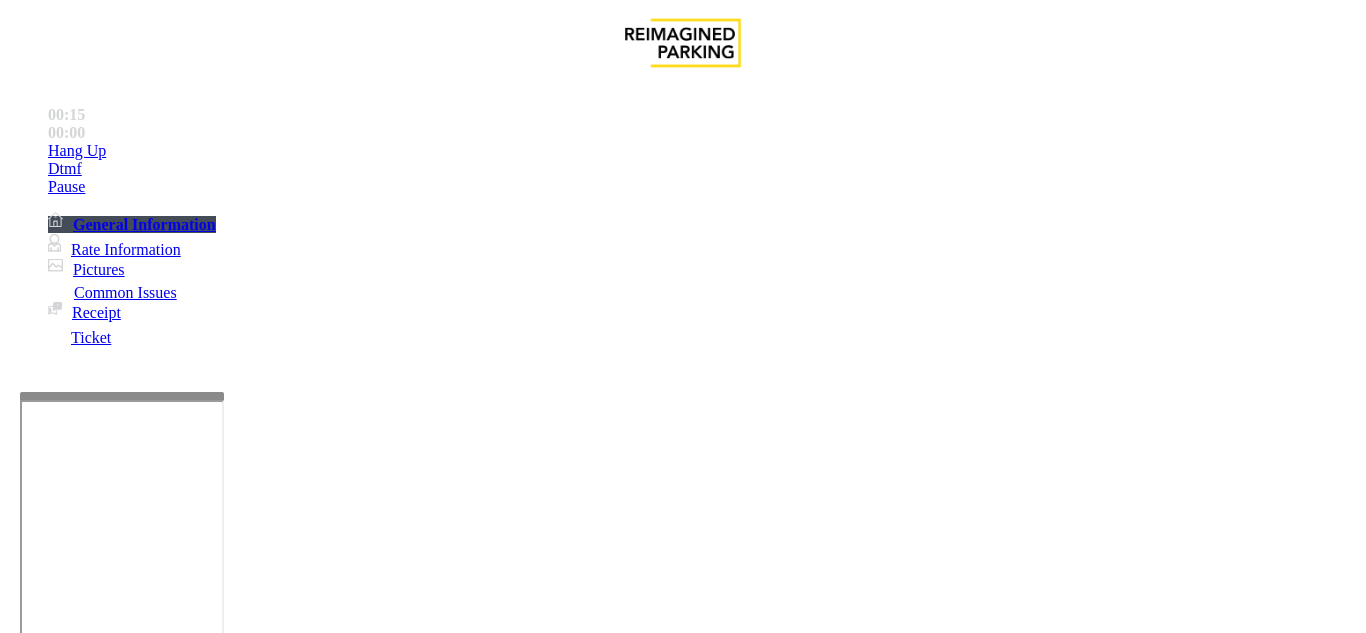 scroll, scrollTop: 200, scrollLeft: 0, axis: vertical 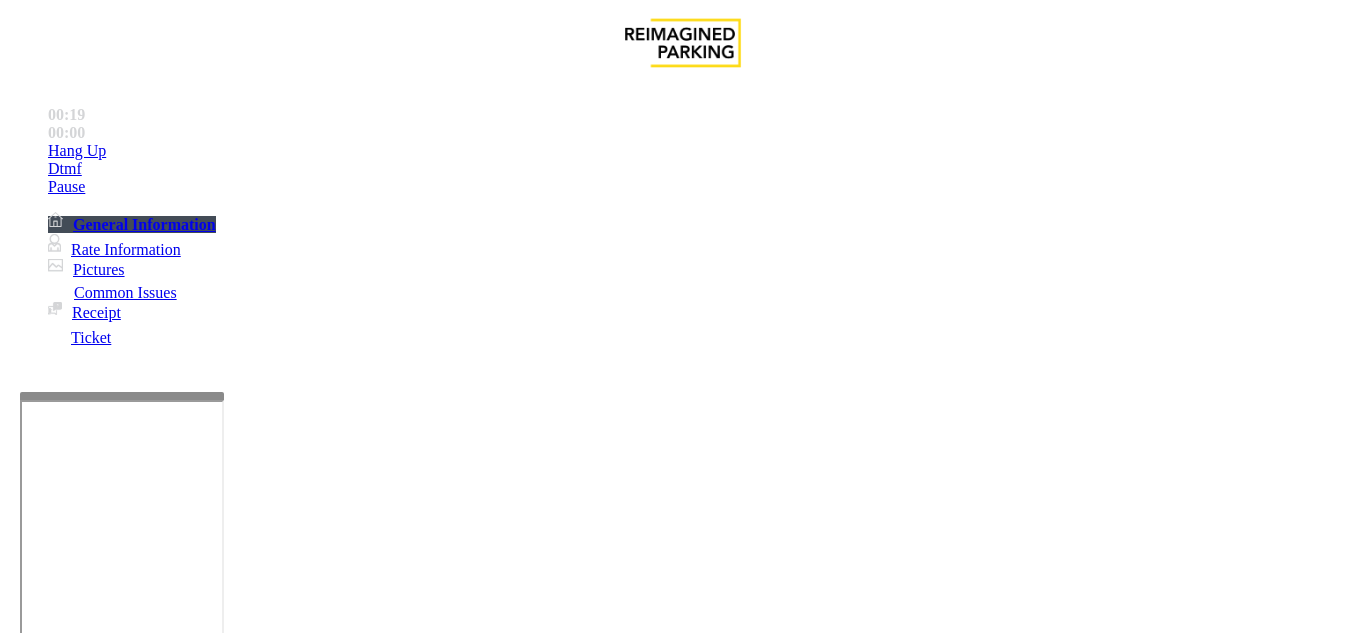 click at bounding box center (221, 1632) 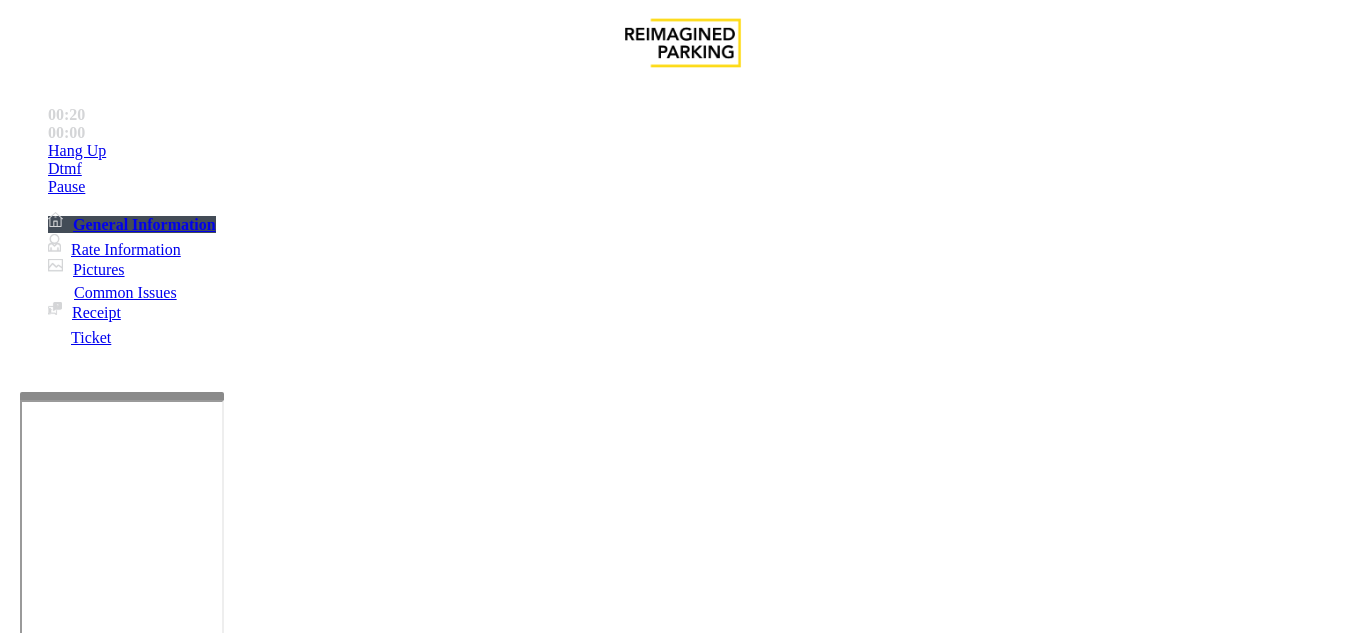 scroll, scrollTop: 0, scrollLeft: 0, axis: both 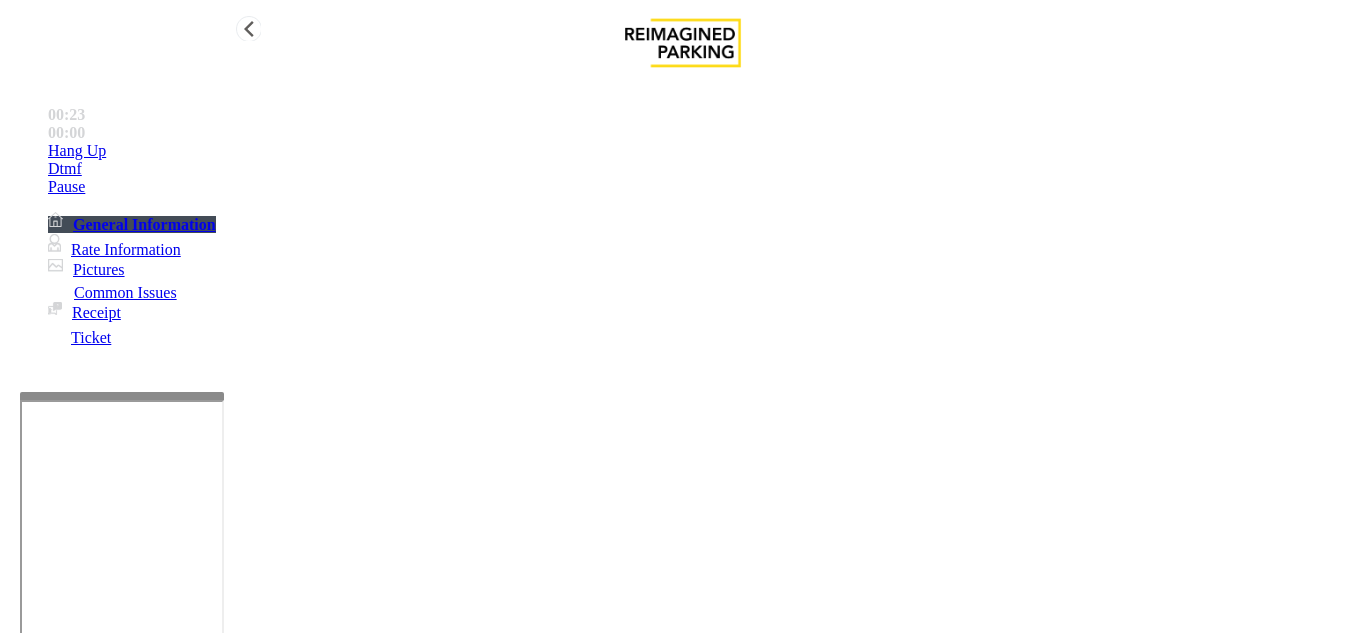 type on "**********" 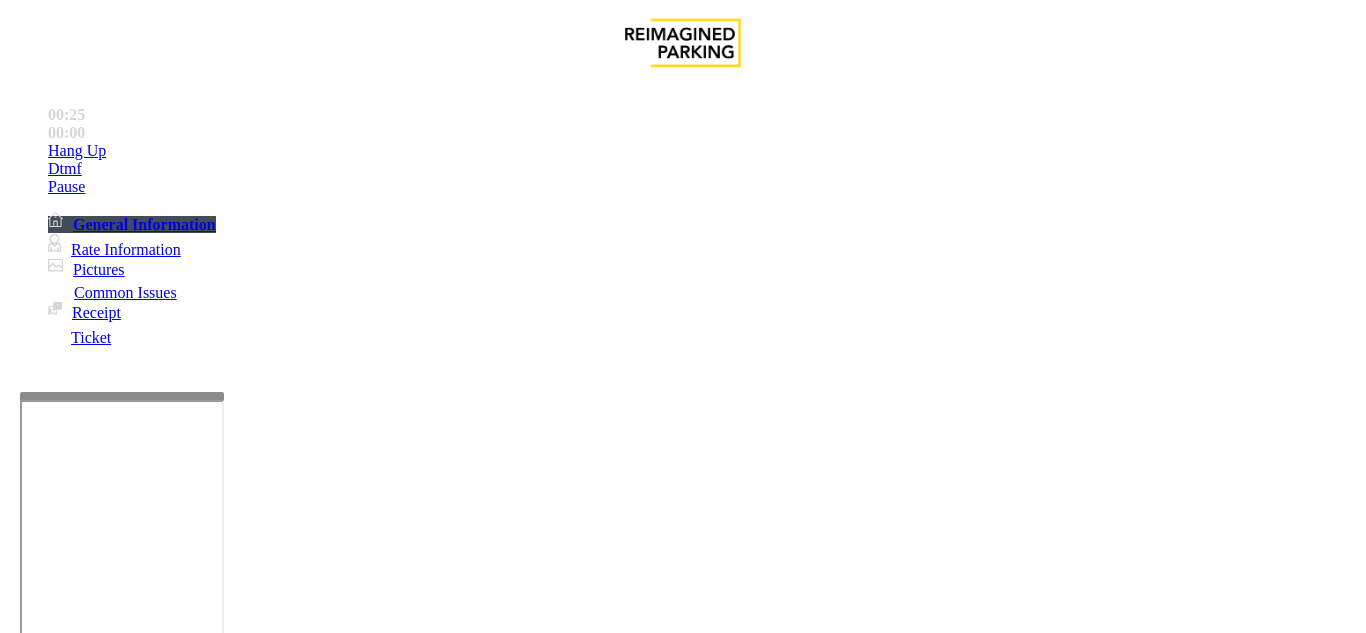 click on "*" at bounding box center [58, 5141] 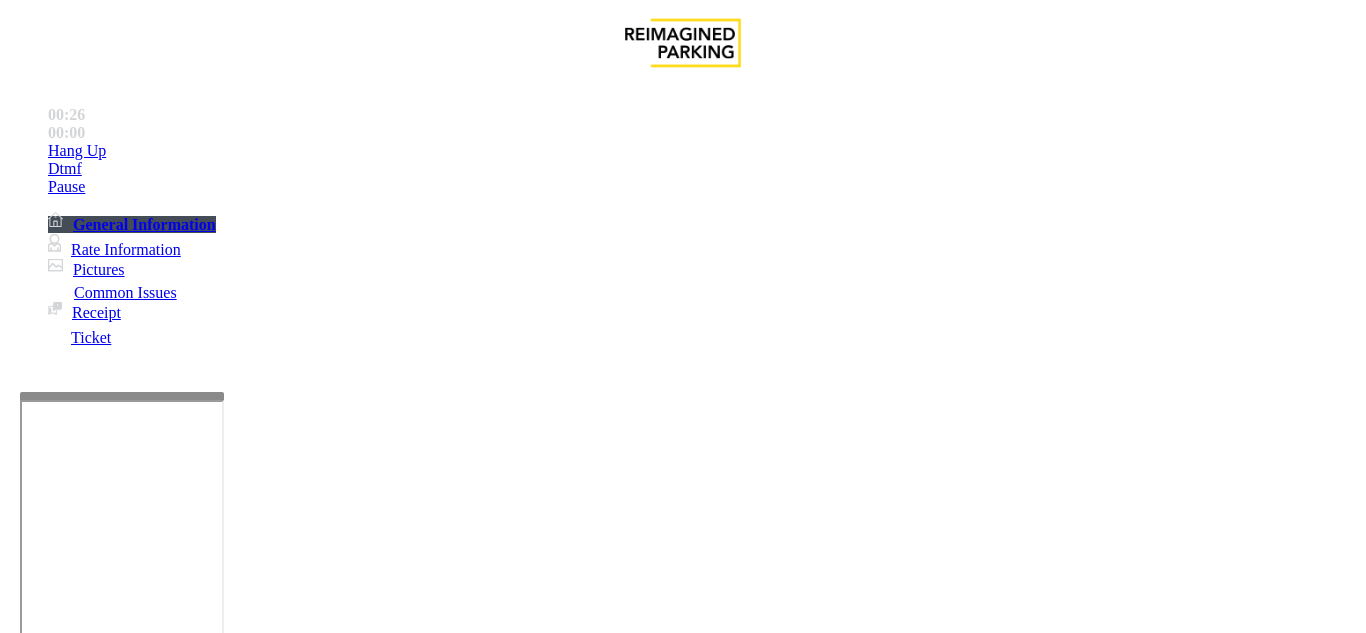 click on "9" at bounding box center [58, 5141] 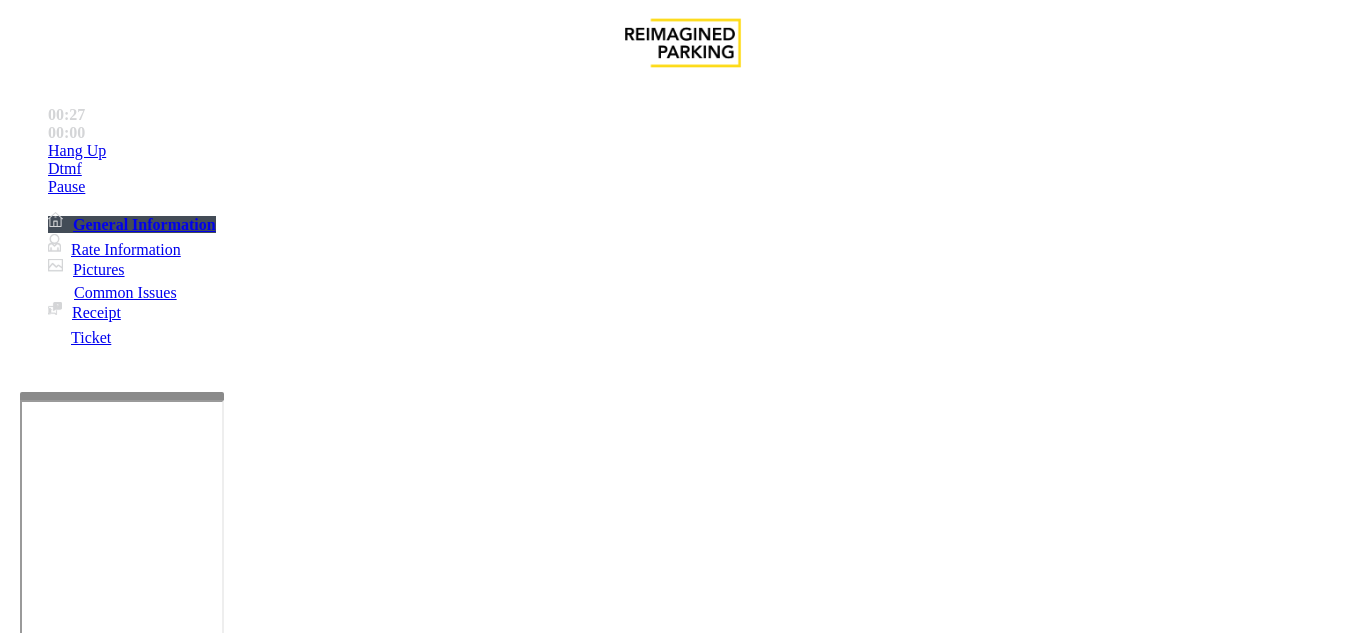 click on "×" at bounding box center [20, 5082] 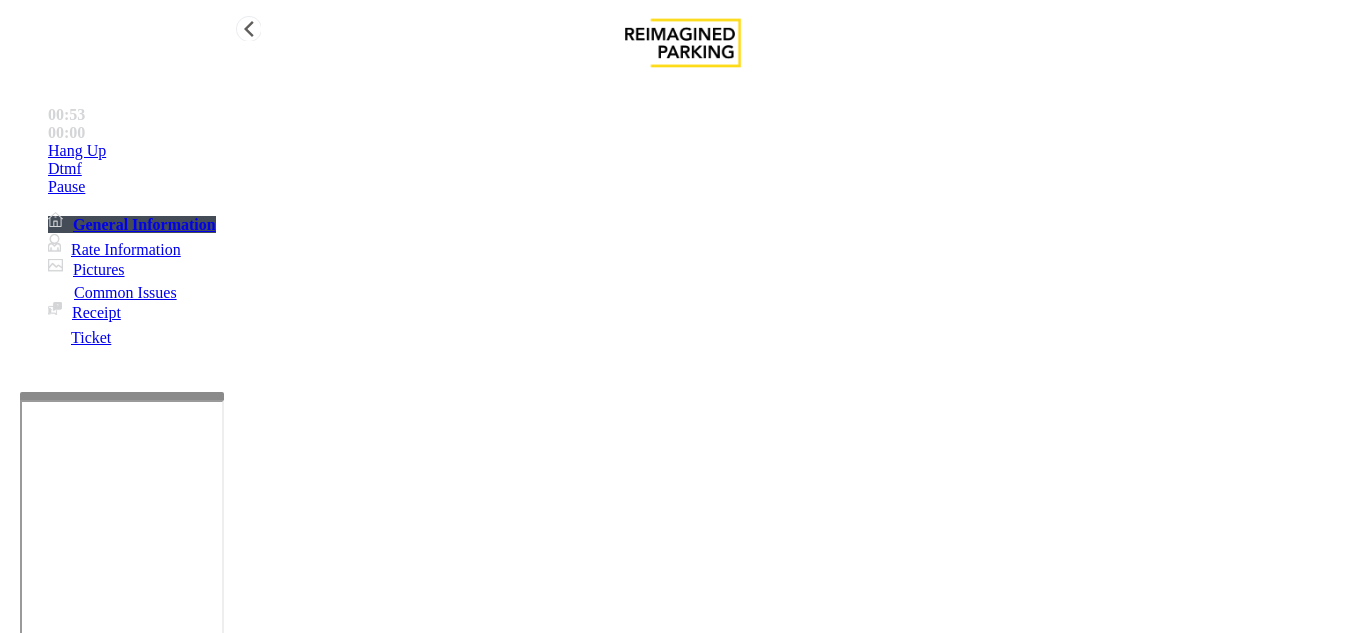 click on "Dtmf" at bounding box center [703, 151] 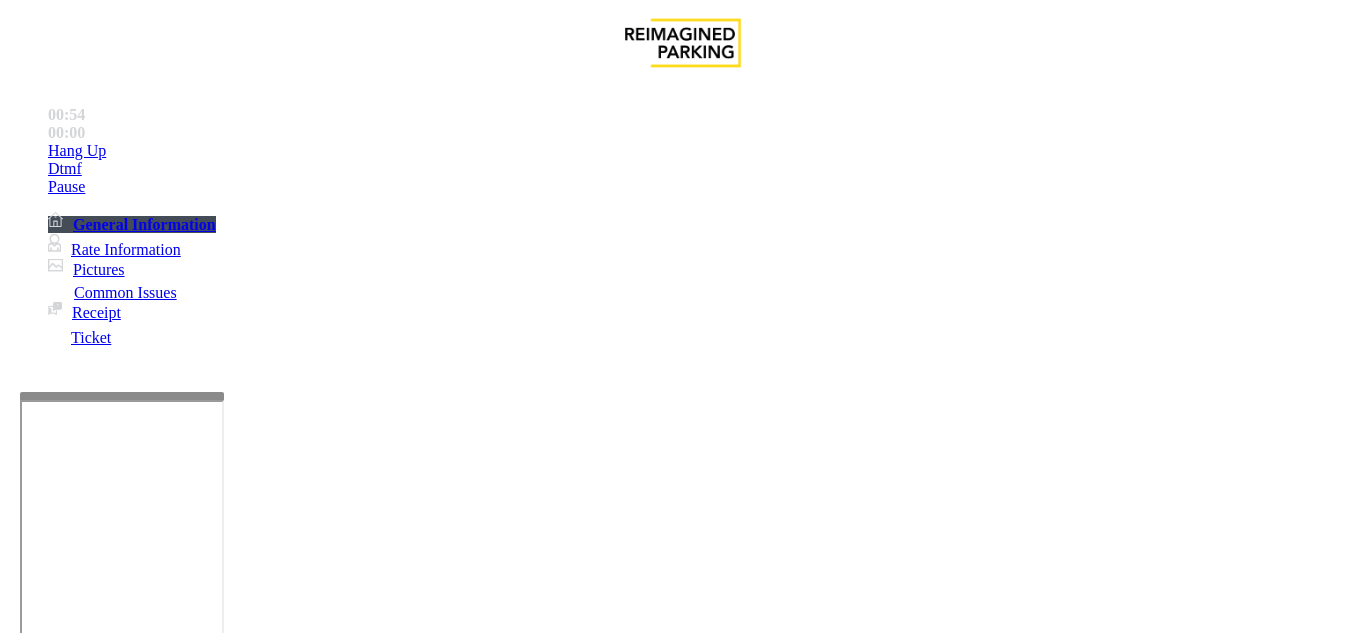 click on "*" at bounding box center [58, 5141] 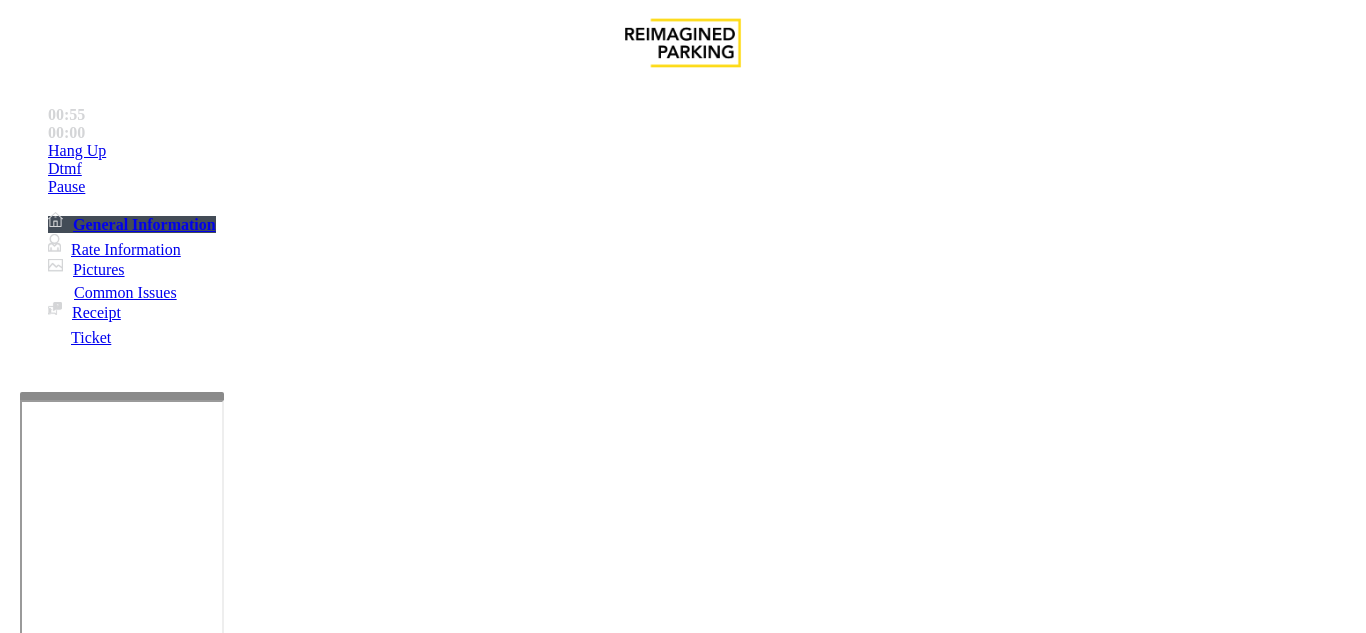 click on "9" at bounding box center (58, 5141) 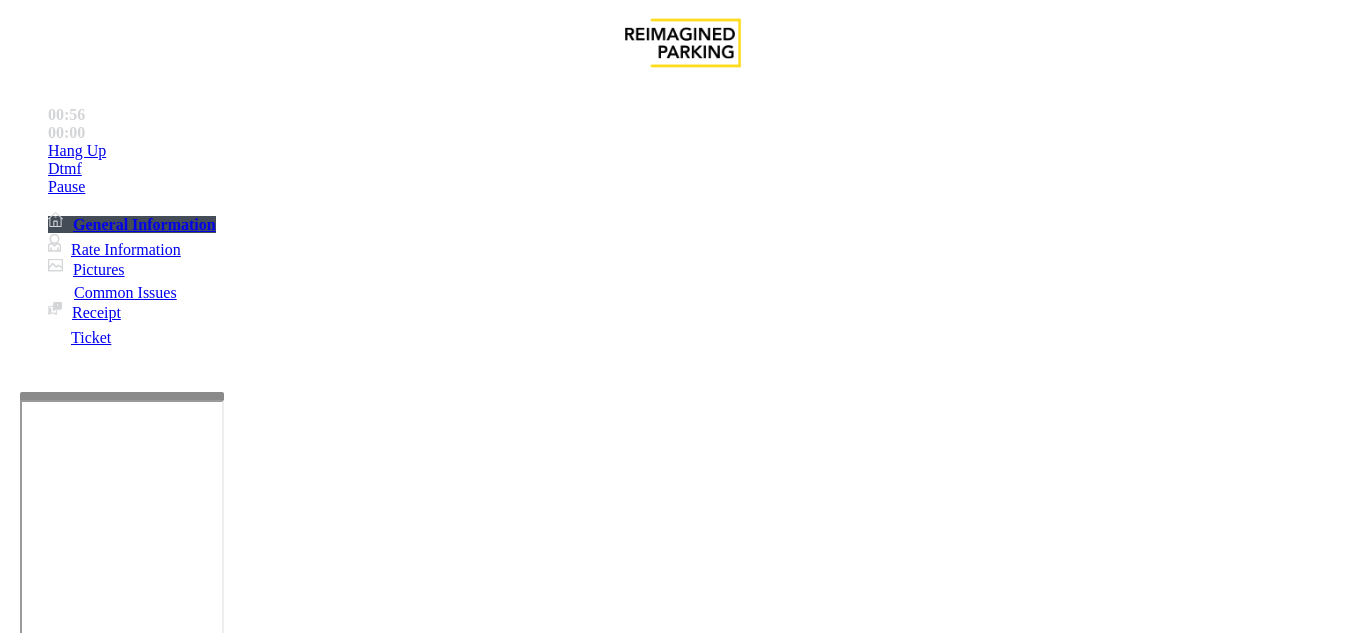 click on "#" at bounding box center (58, 5141) 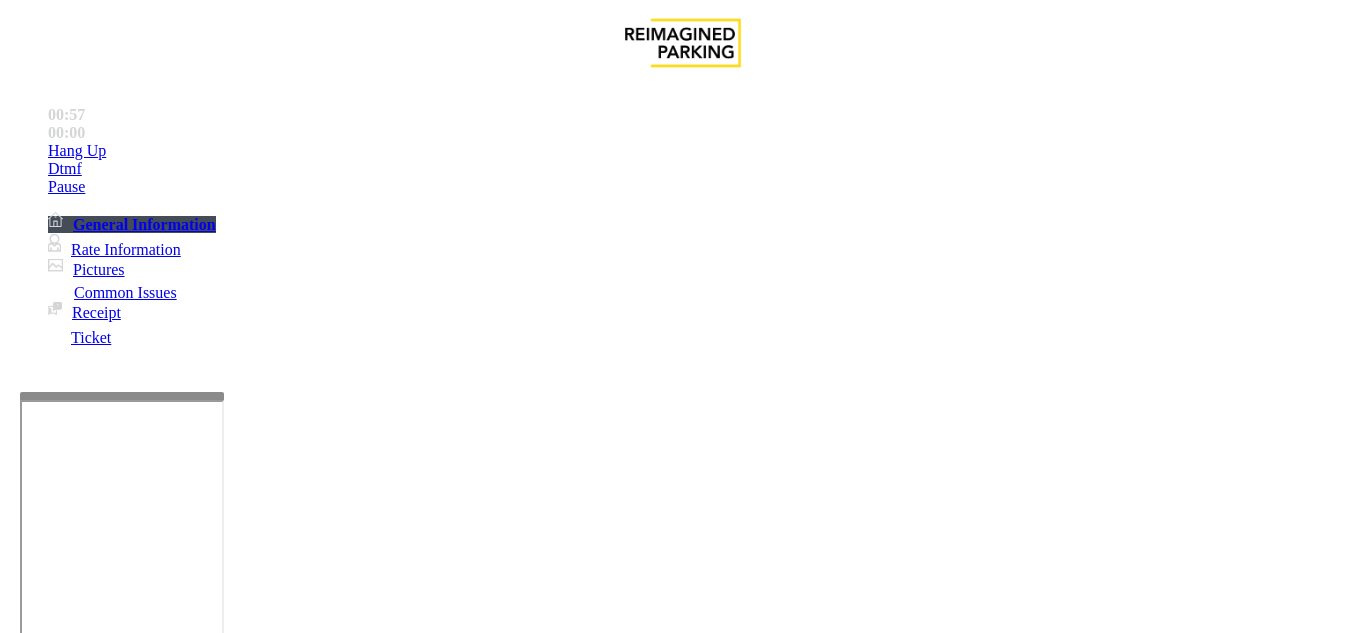 click on "×" at bounding box center [20, 5082] 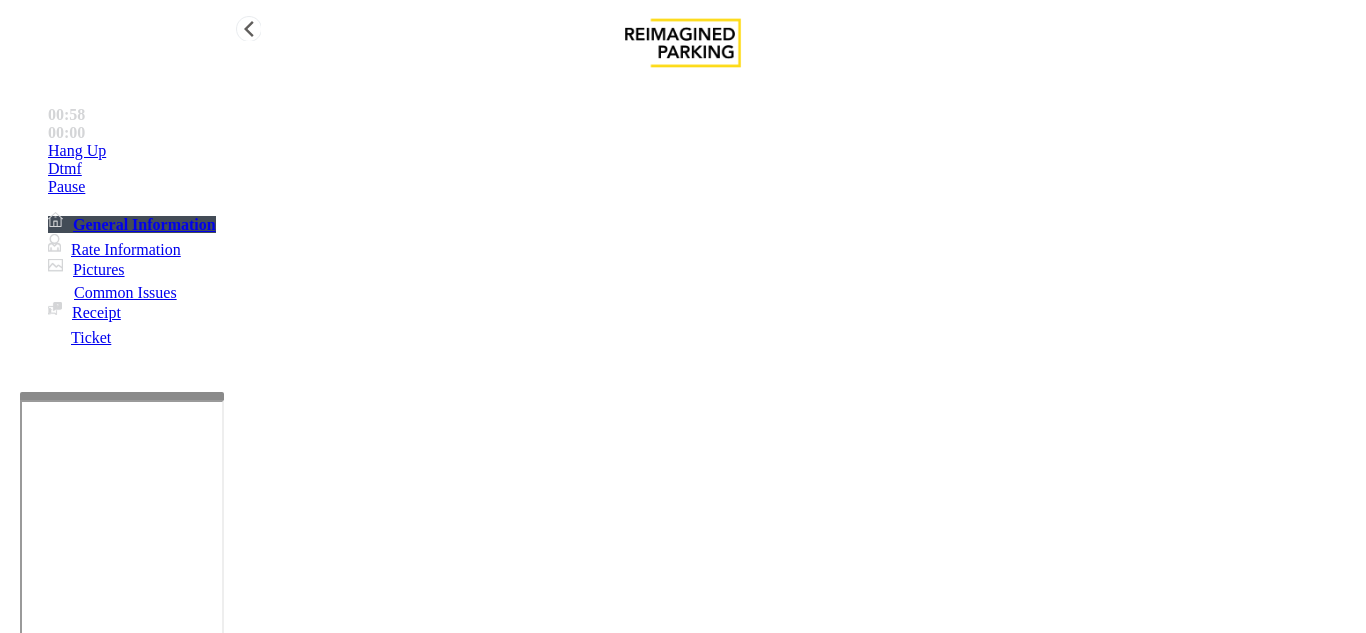 click on "Hang Up" at bounding box center [77, 151] 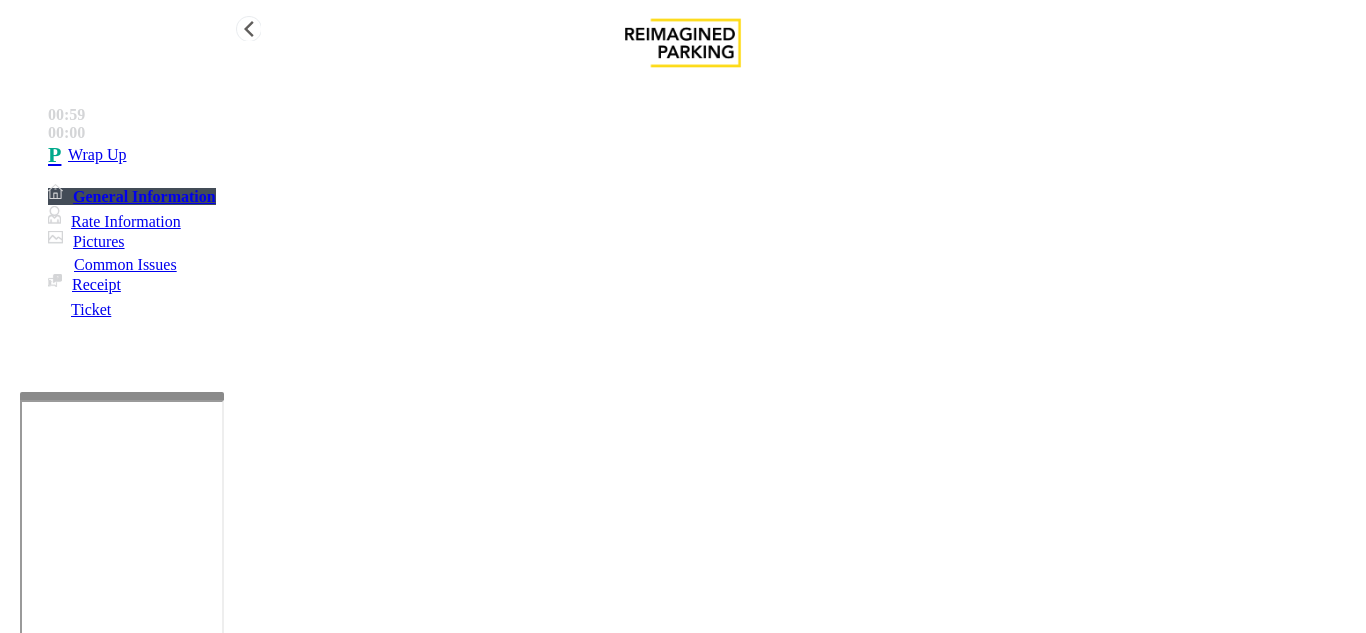 click on "Wrap Up" at bounding box center [703, 155] 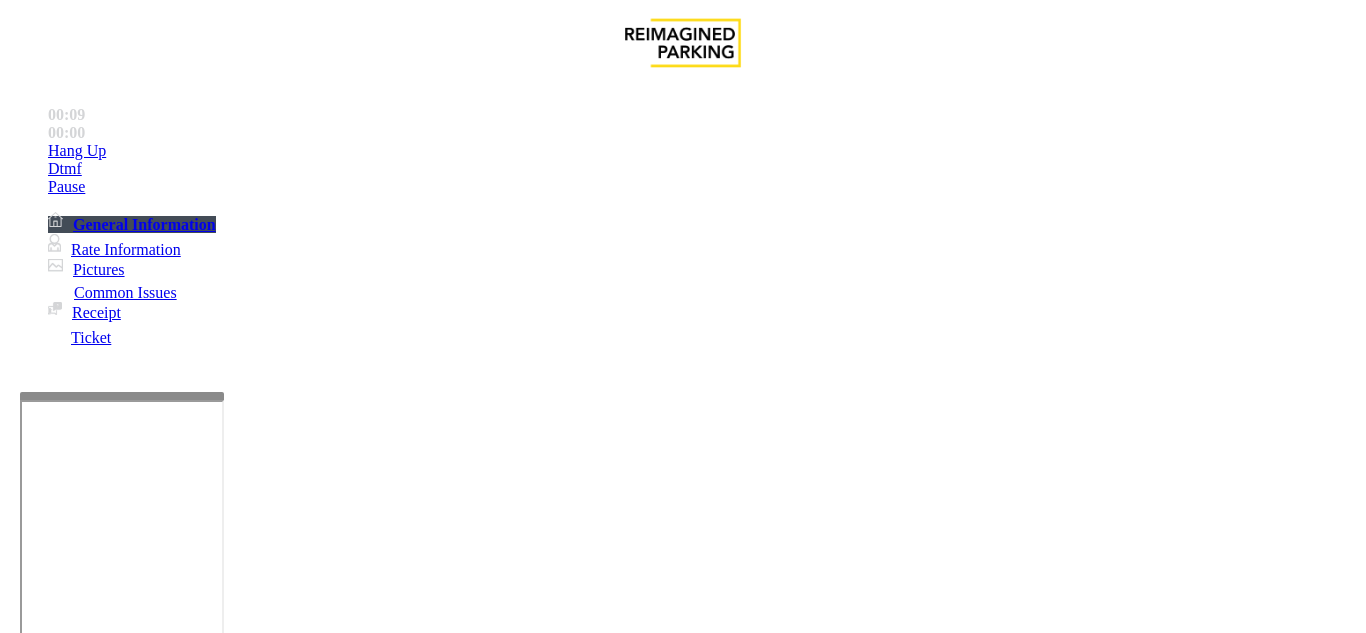 scroll, scrollTop: 1500, scrollLeft: 0, axis: vertical 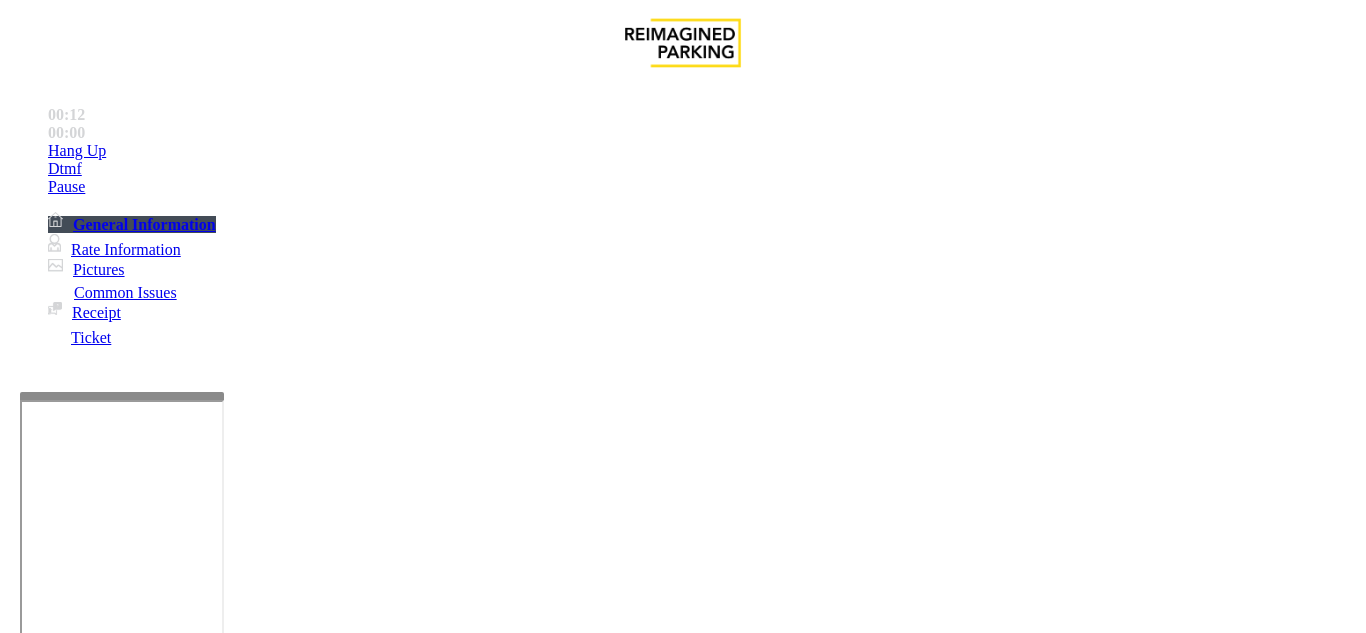 drag, startPoint x: 828, startPoint y: 382, endPoint x: 736, endPoint y: 384, distance: 92.021736 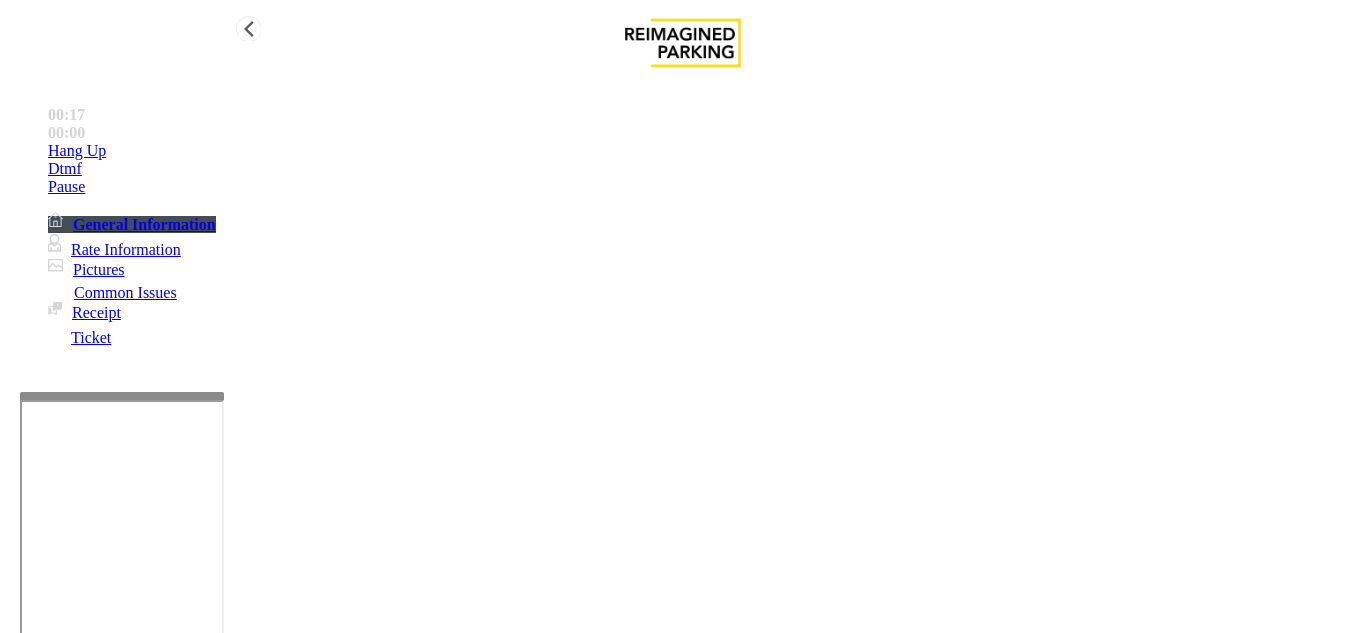 click on "Hang Up" at bounding box center [703, 151] 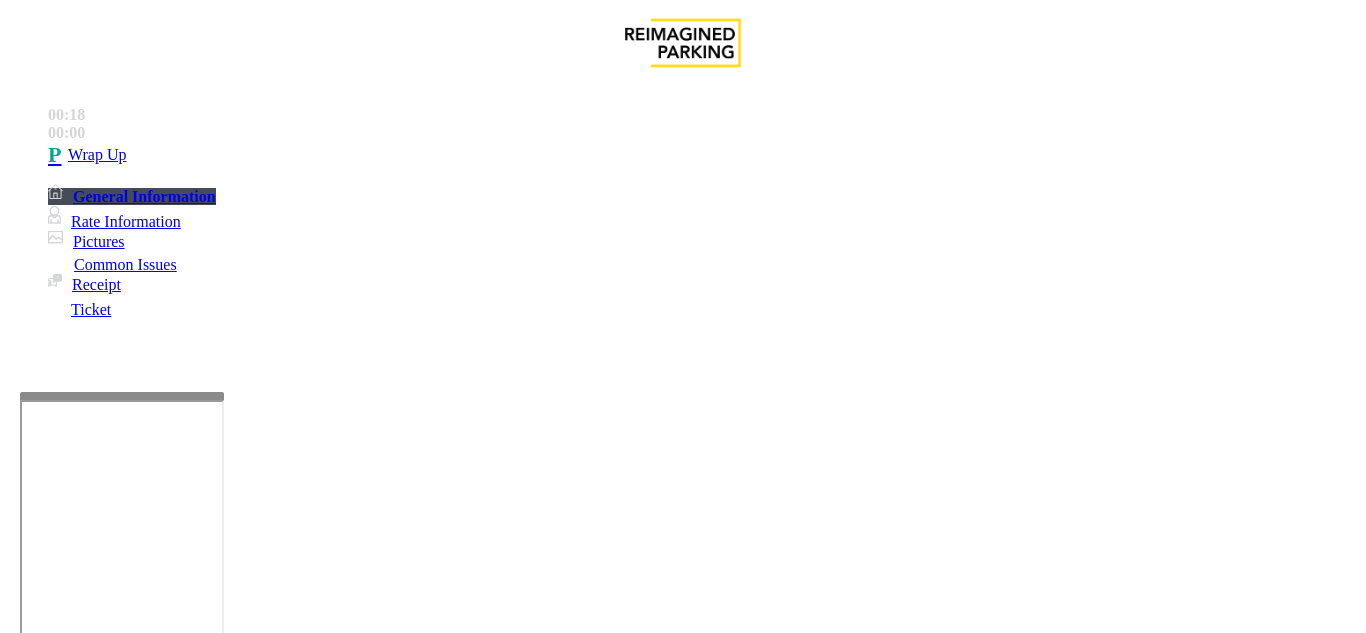 click on "Intercom Issue/No Response" at bounding box center (929, 1286) 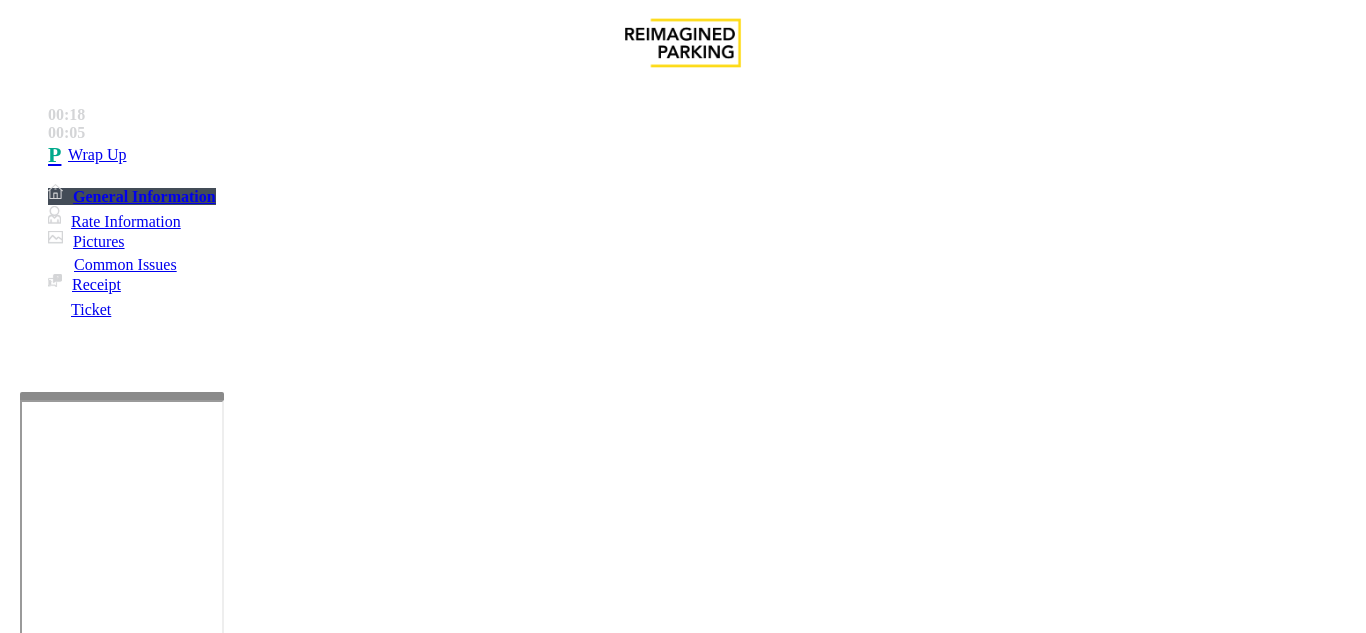 drag, startPoint x: 276, startPoint y: 179, endPoint x: 571, endPoint y: 183, distance: 295.02713 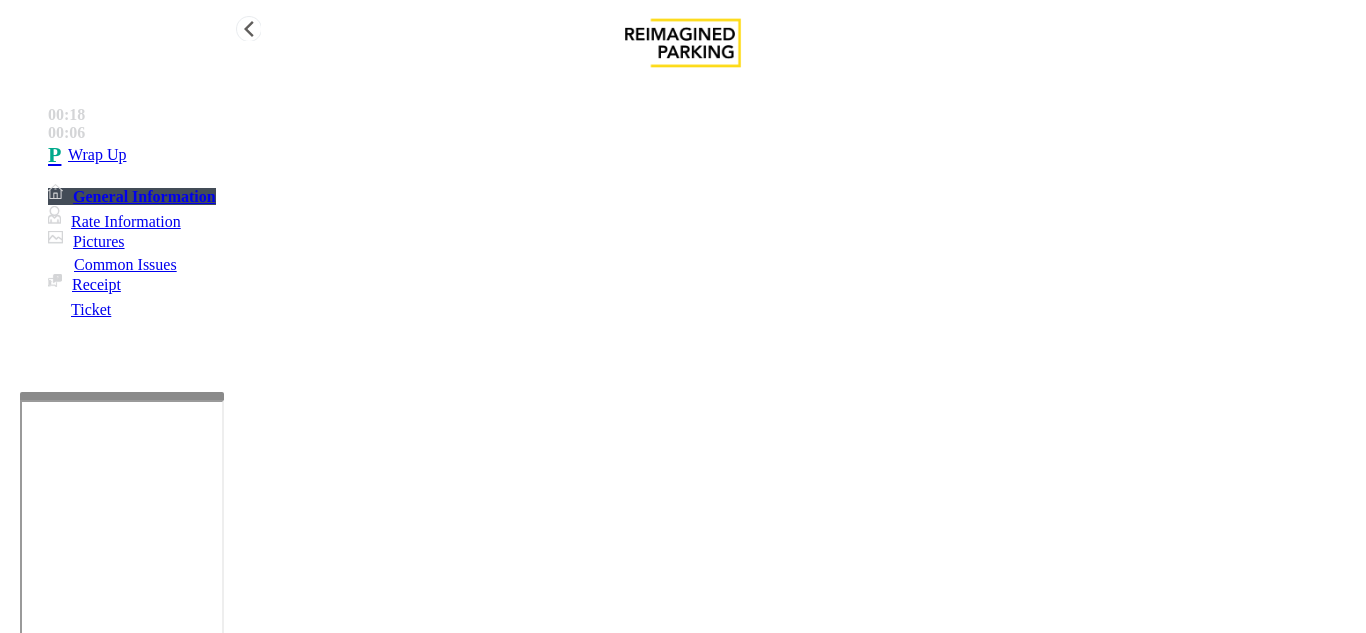 type on "**********" 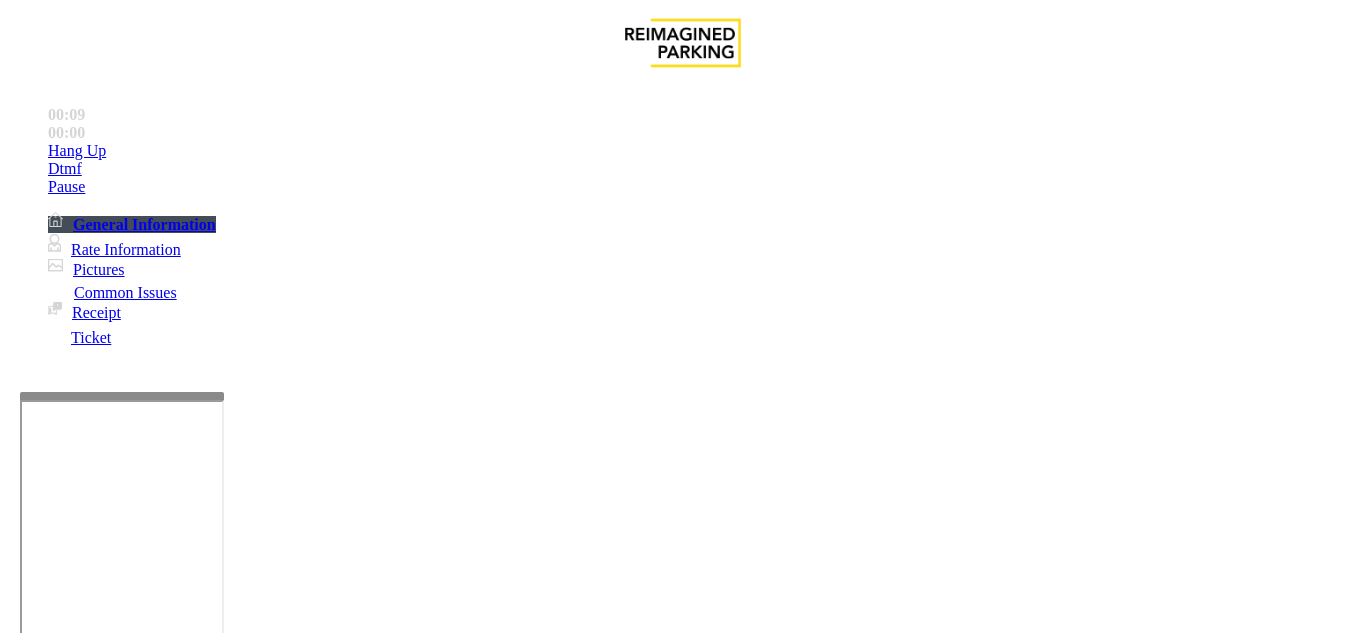 scroll, scrollTop: 294, scrollLeft: 0, axis: vertical 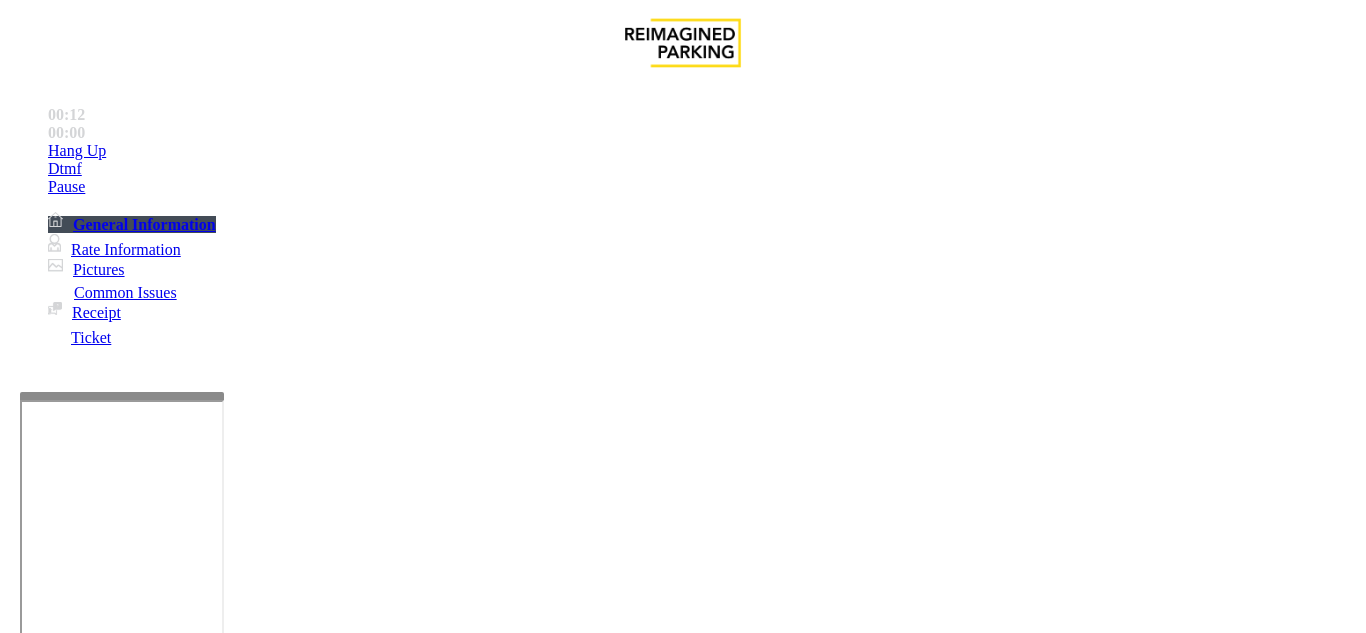 click on "Intercom Issue/No Response" at bounding box center [929, 1286] 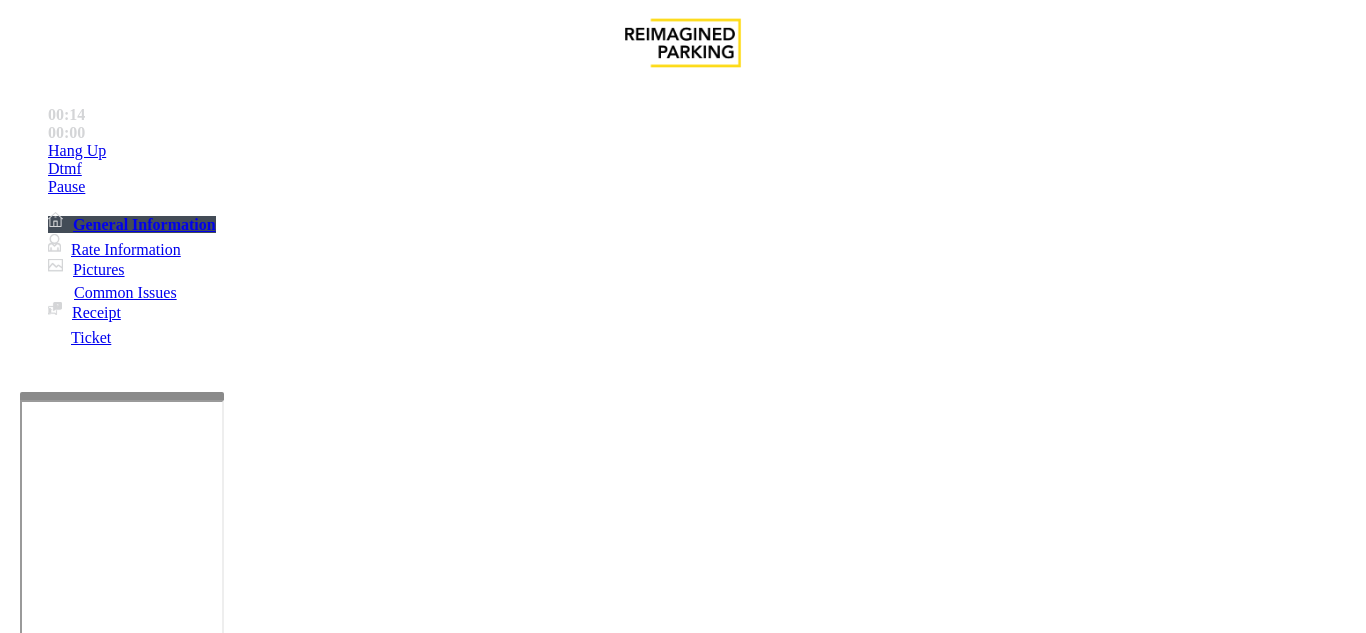 click on "No Response/Unable to hear parker" at bounding box center (142, 1286) 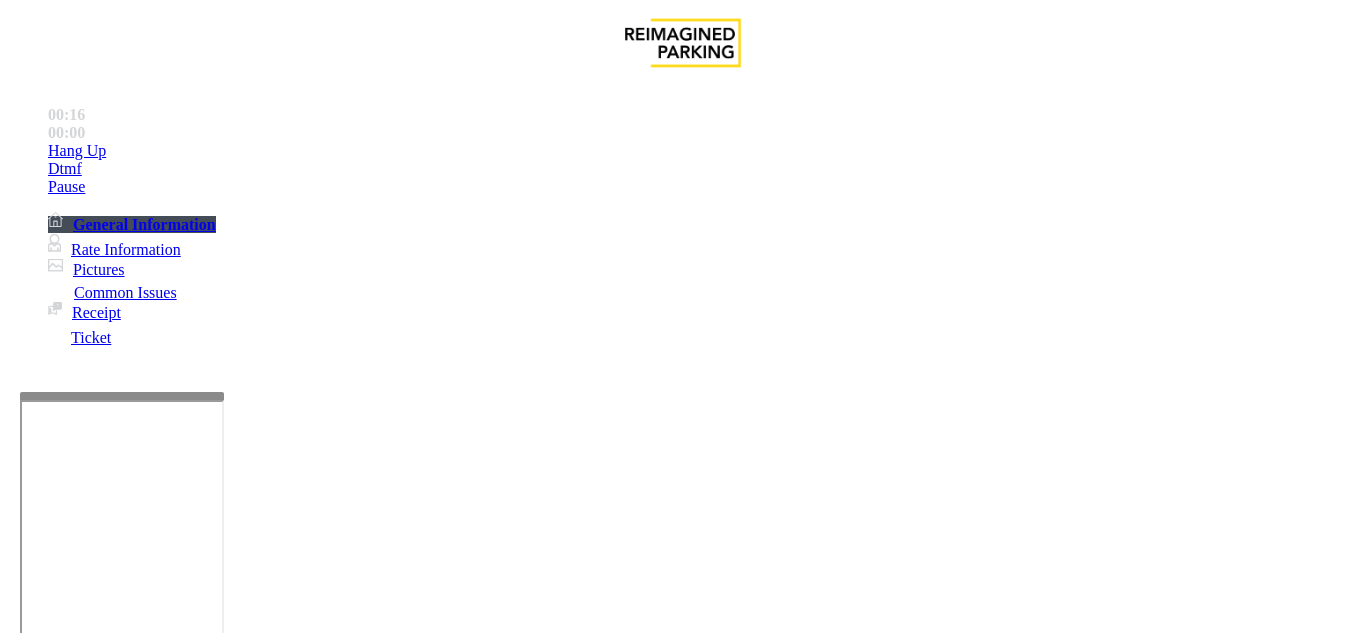 drag, startPoint x: 268, startPoint y: 186, endPoint x: 592, endPoint y: 176, distance: 324.1543 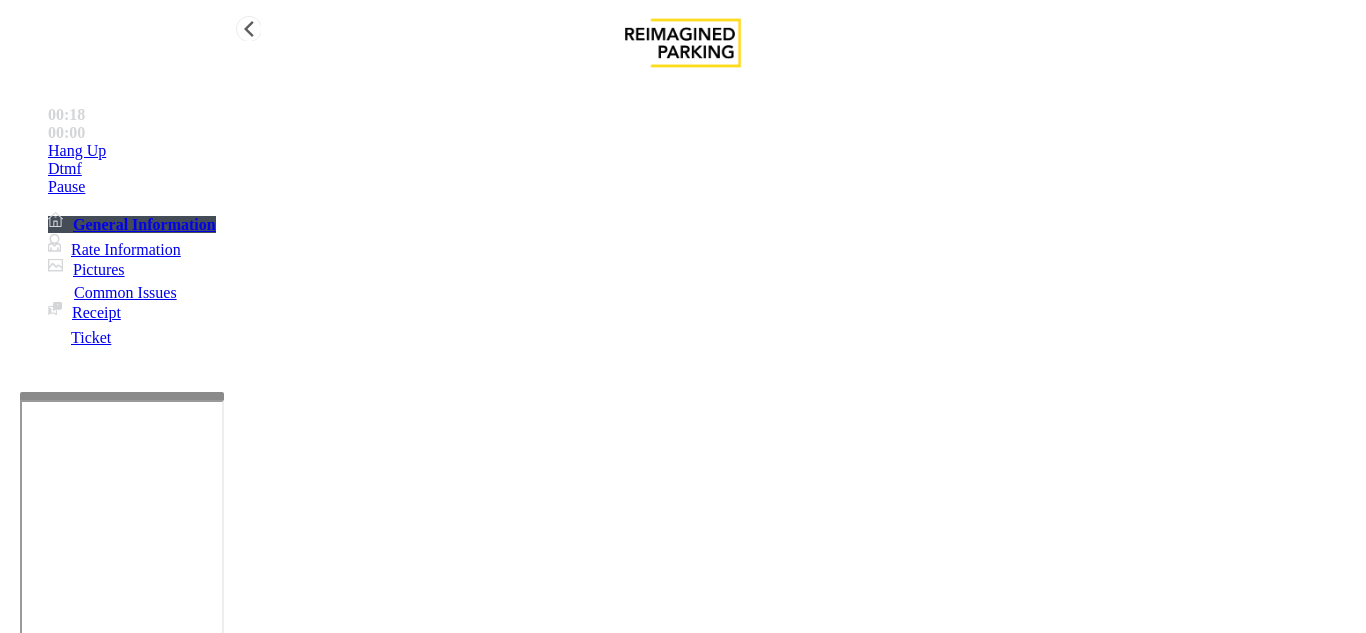 type on "**********" 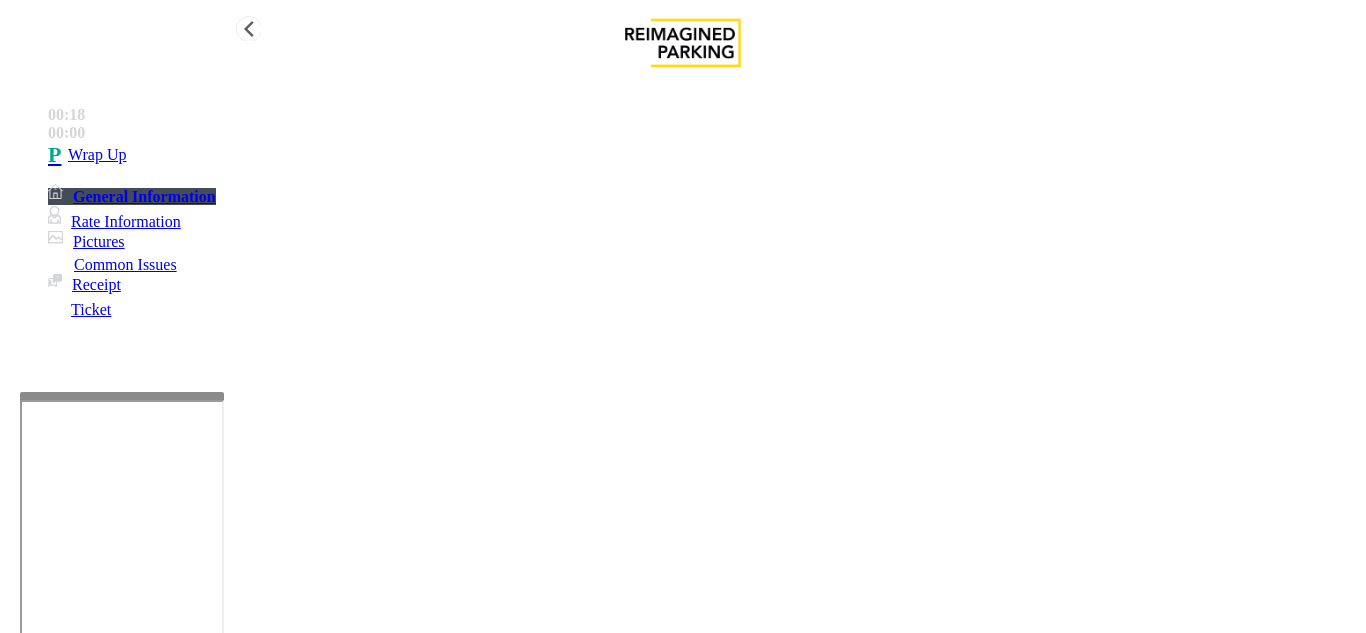 click on "Wrap Up" at bounding box center [703, 155] 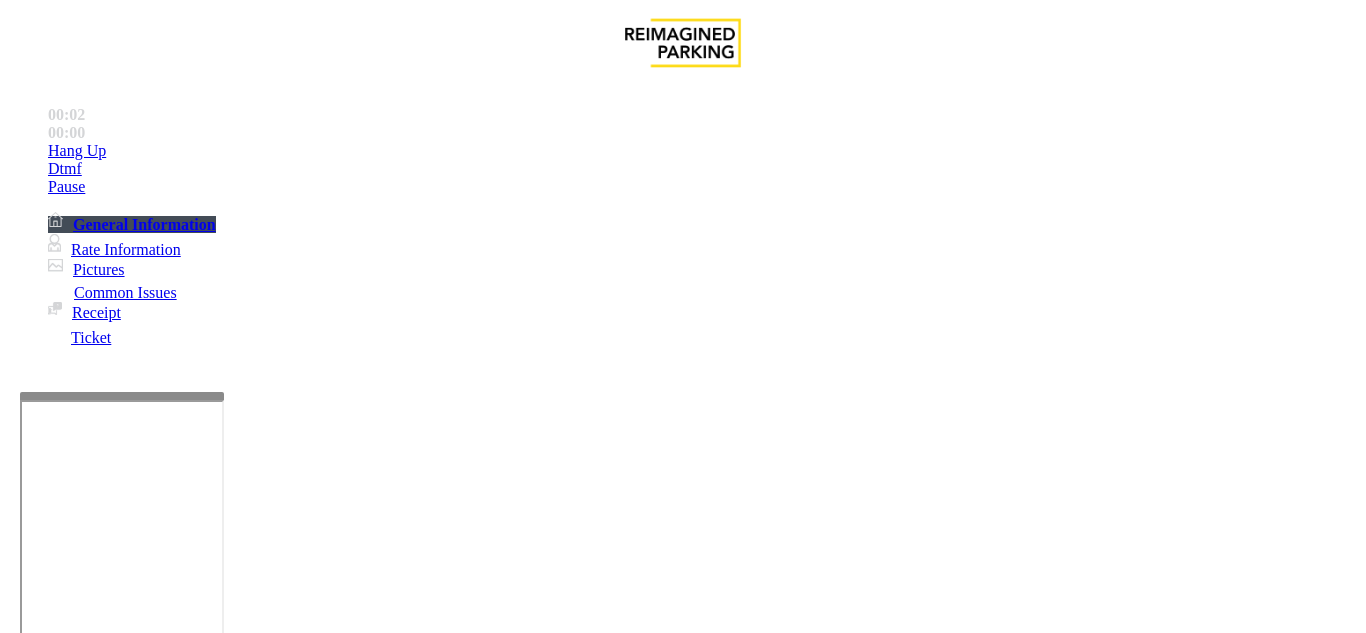 scroll, scrollTop: 400, scrollLeft: 0, axis: vertical 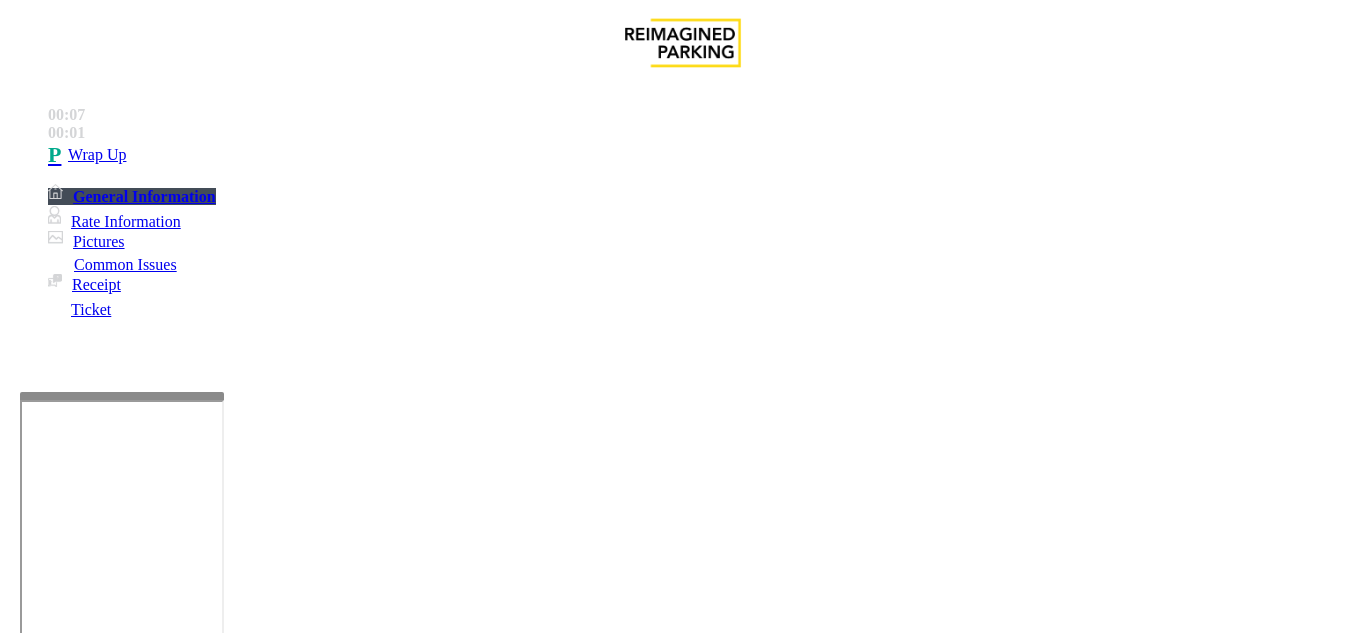 click on "Intercom Issue/No Response" at bounding box center [929, 1286] 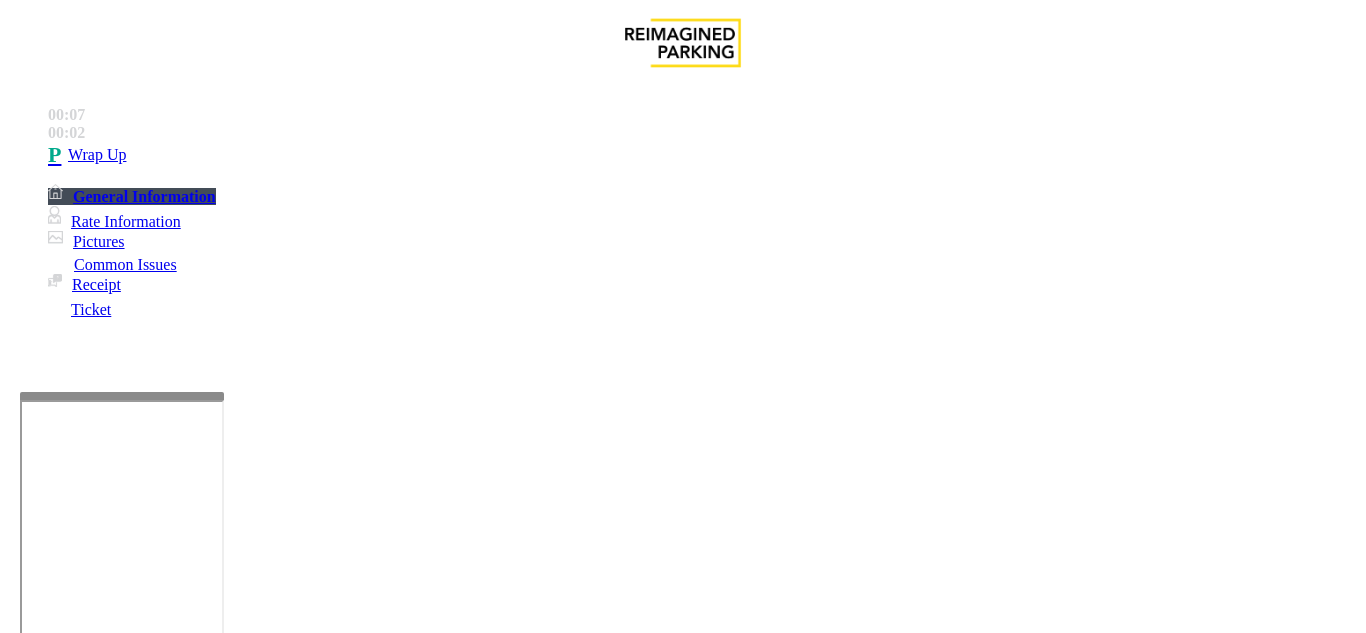 click on "Call dropped" at bounding box center [546, 1286] 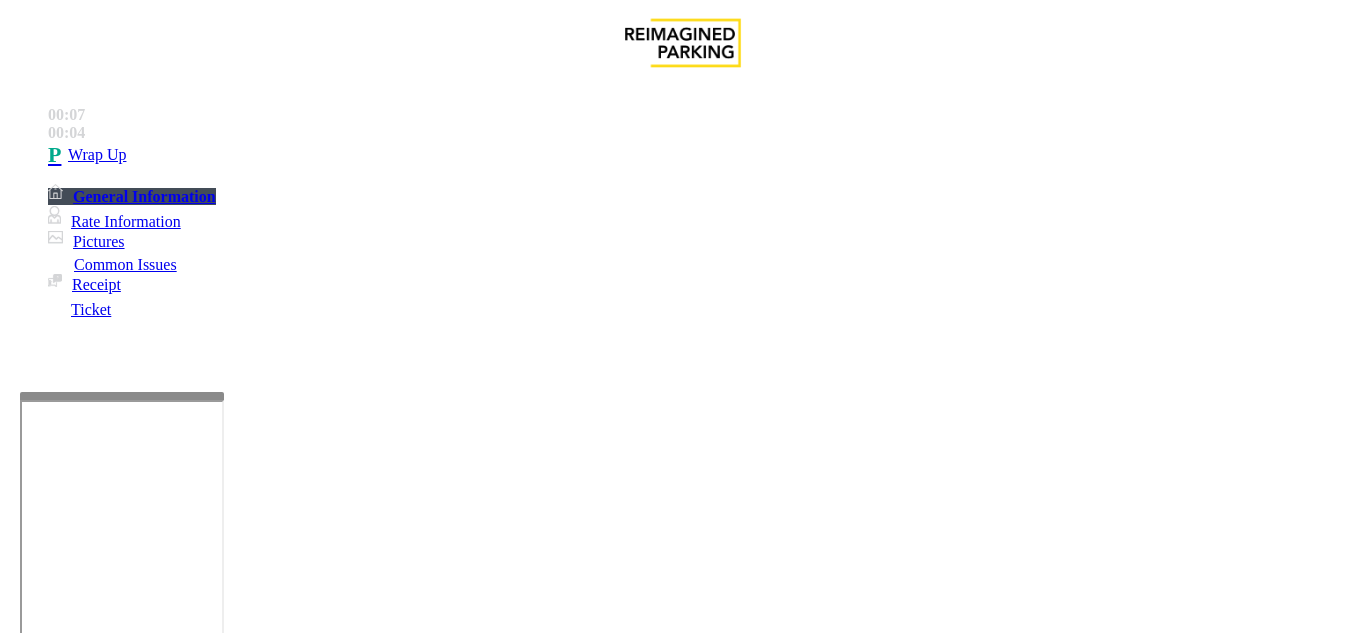 drag, startPoint x: 268, startPoint y: 180, endPoint x: 403, endPoint y: 178, distance: 135.01482 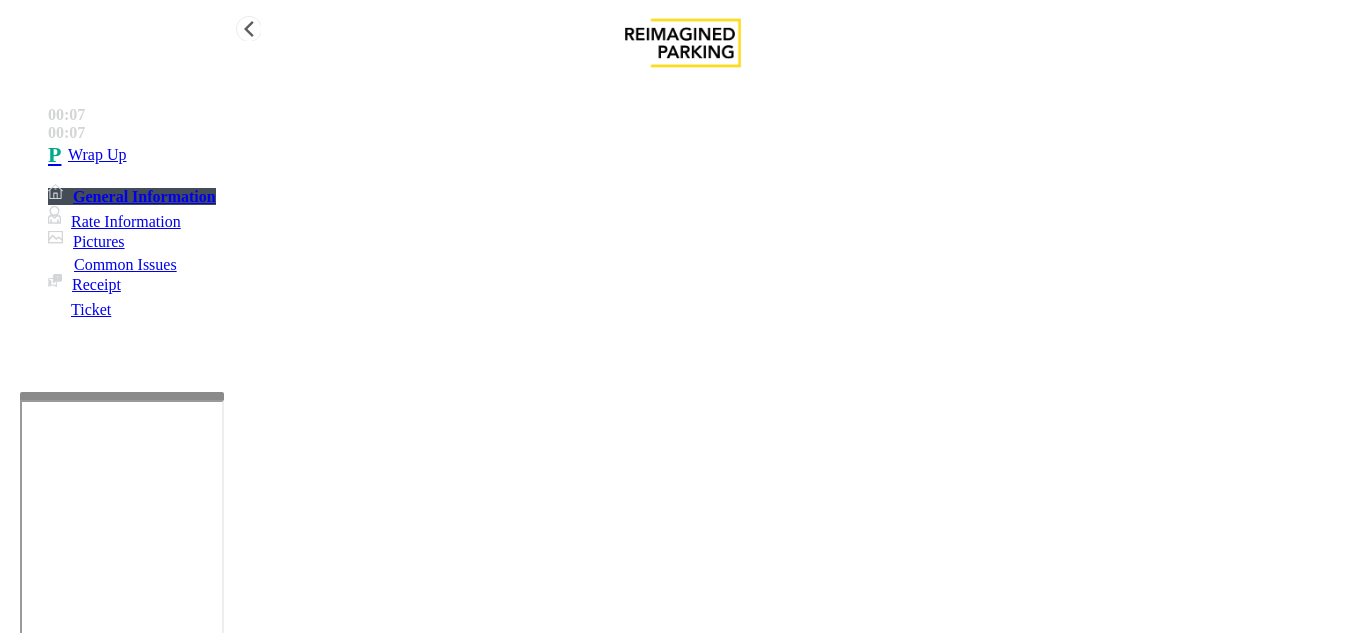 type on "**********" 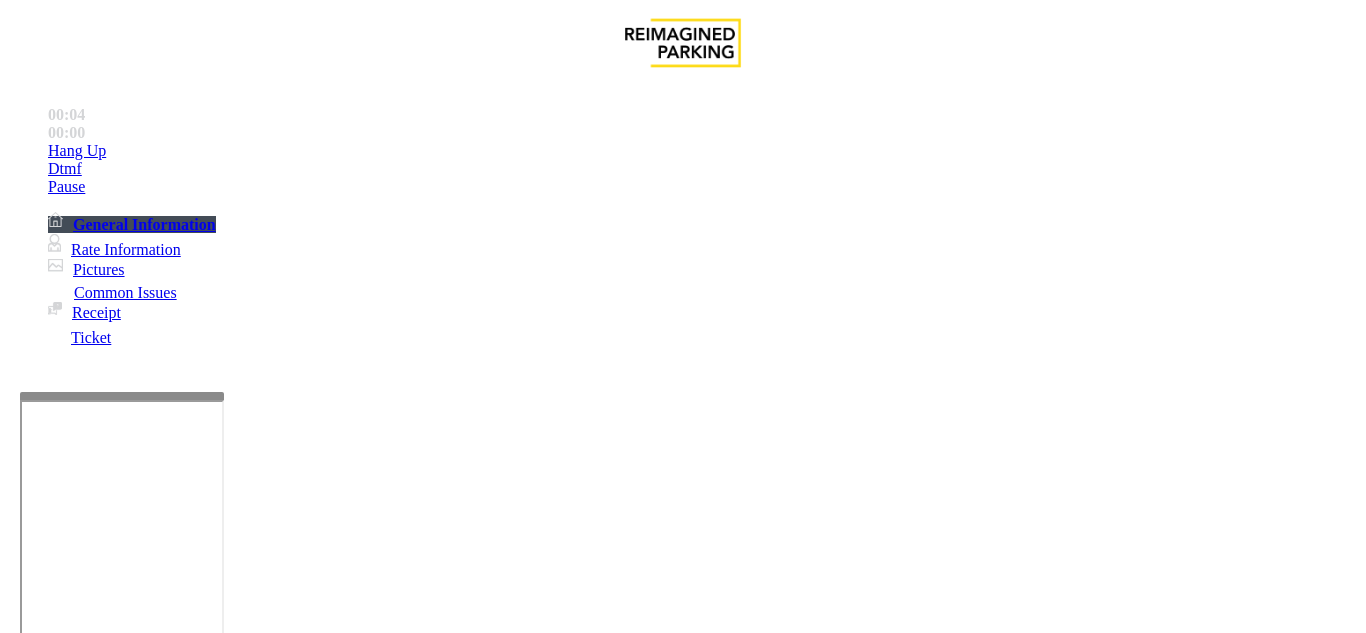 scroll, scrollTop: 400, scrollLeft: 0, axis: vertical 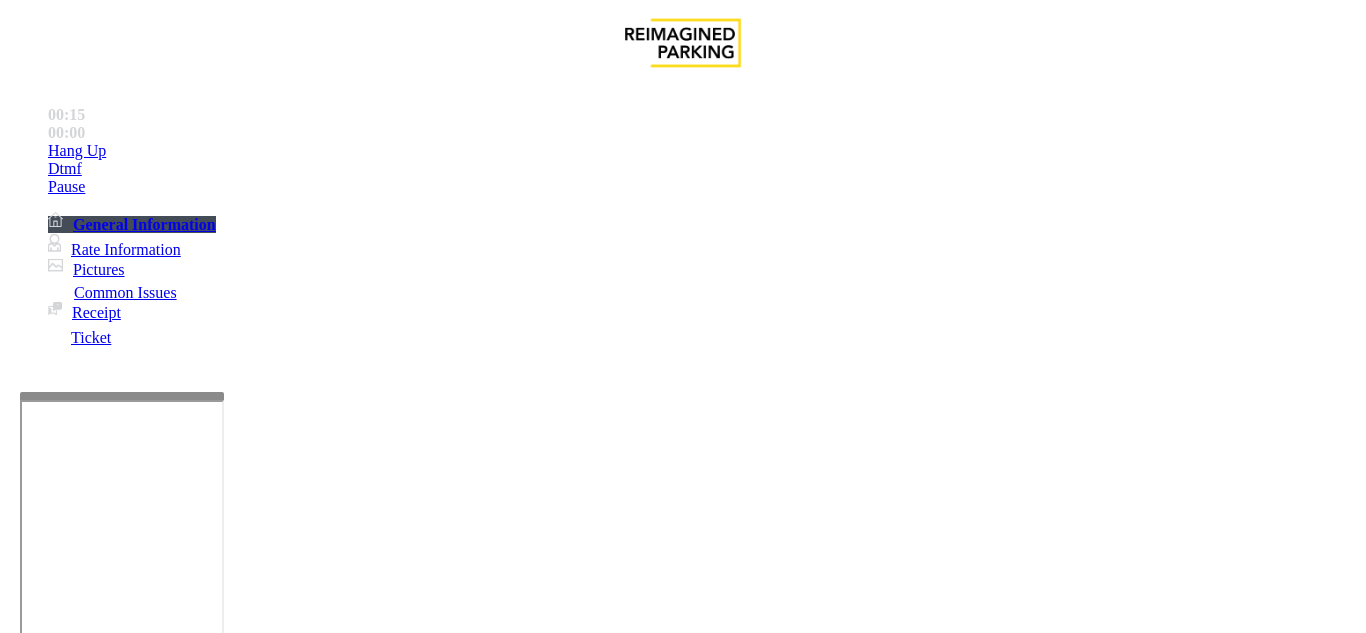 click on "Monthly Issue" at bounding box center [268, 1286] 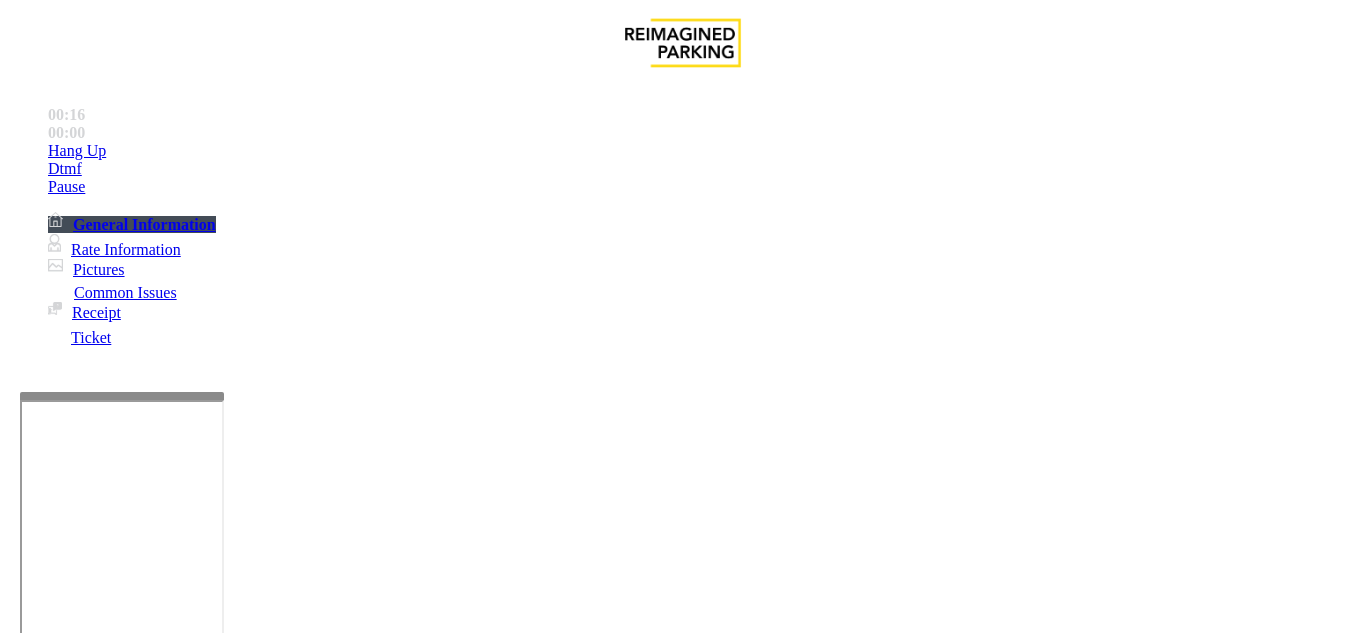 click on "Disabled Card" at bounding box center (78, 1286) 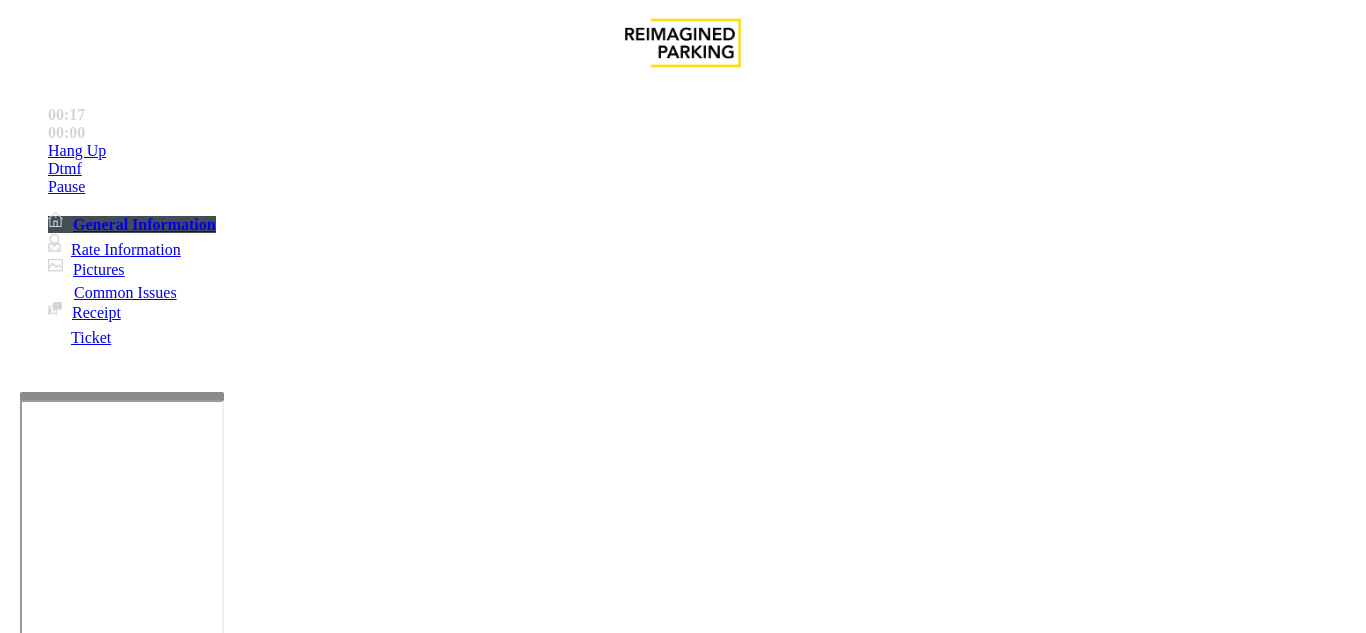scroll, scrollTop: 100, scrollLeft: 0, axis: vertical 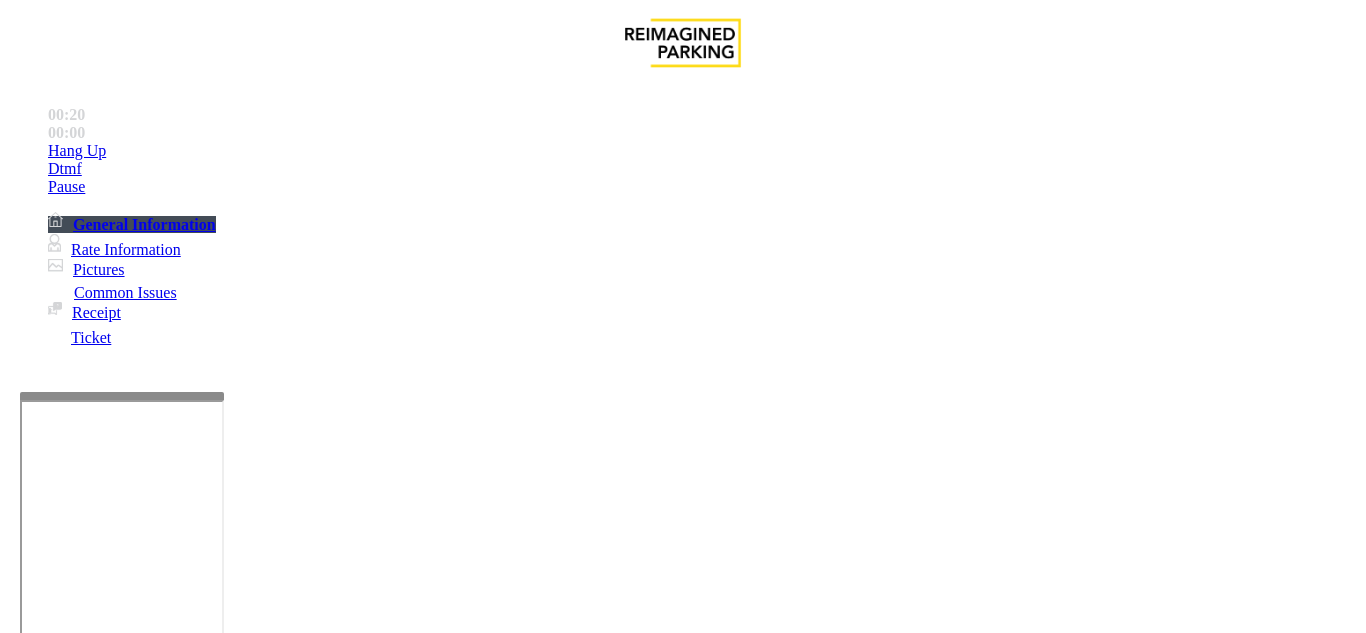 click at bounding box center [221, 1588] 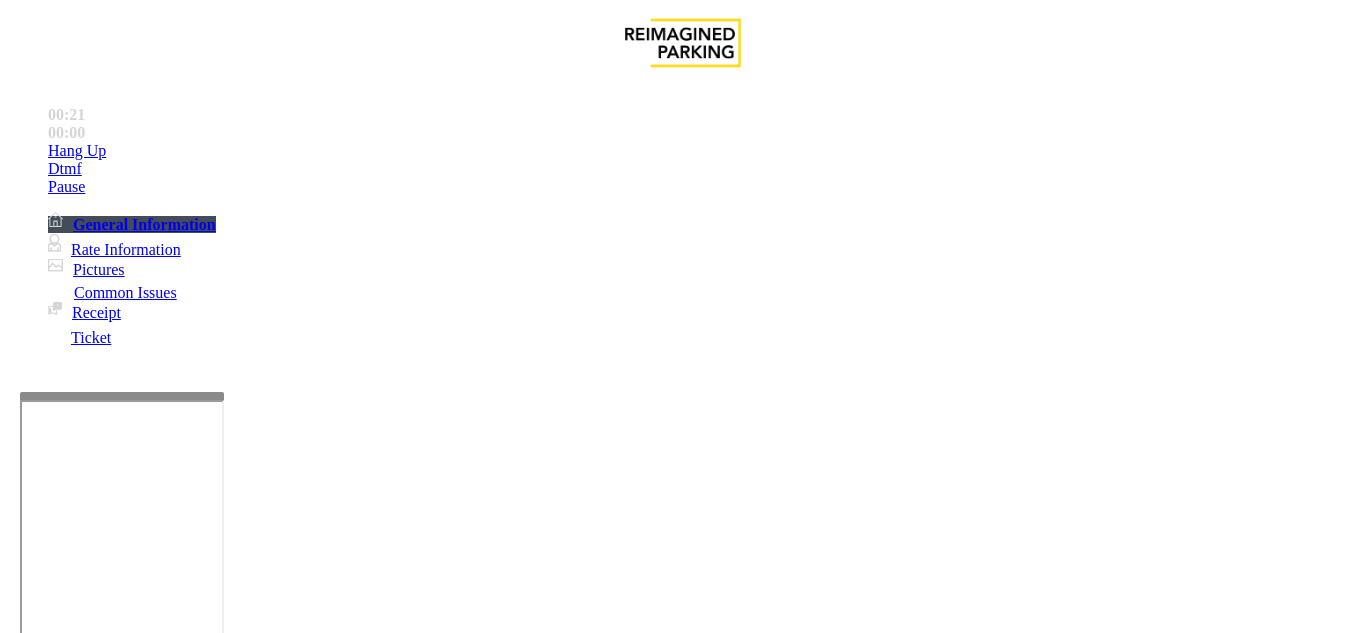 scroll, scrollTop: 0, scrollLeft: 0, axis: both 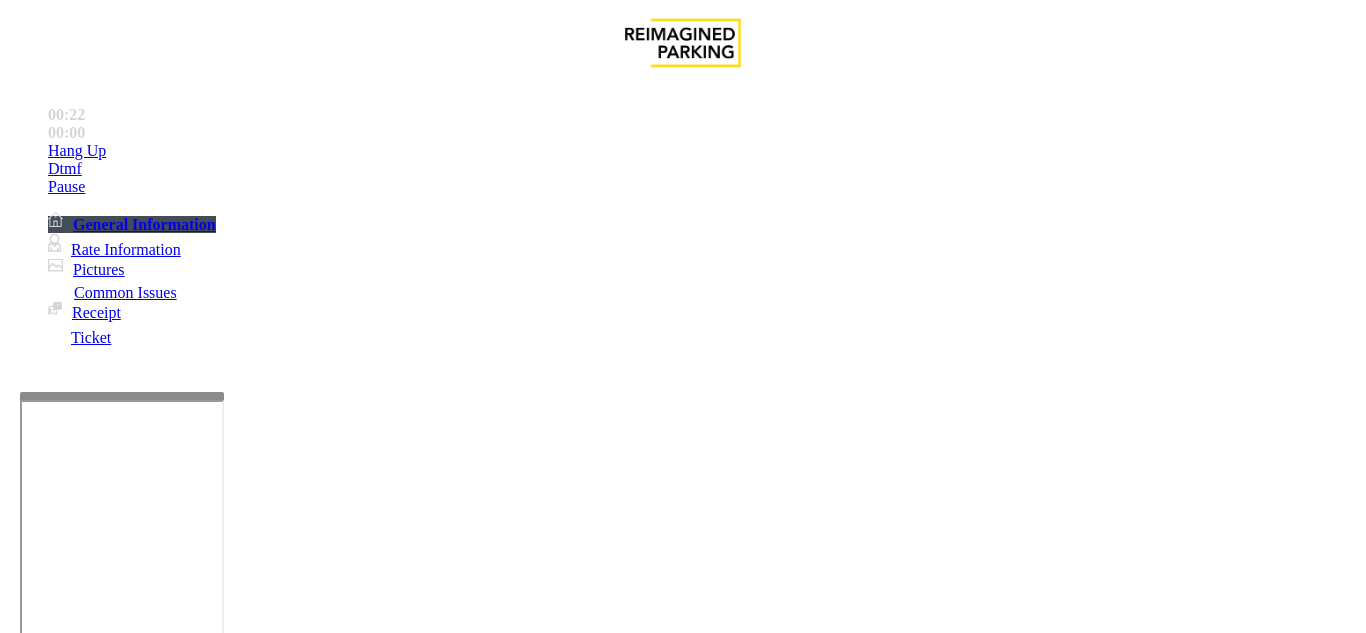 type on "**********" 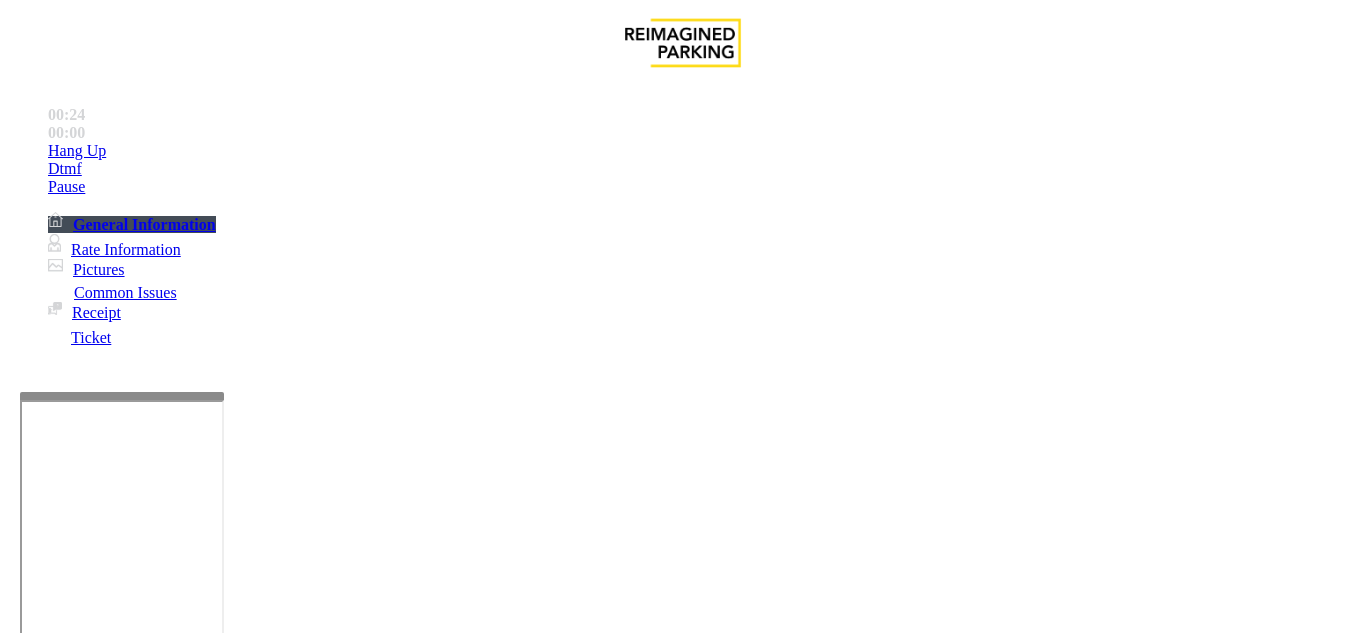 drag, startPoint x: 264, startPoint y: 177, endPoint x: 341, endPoint y: 180, distance: 77.05842 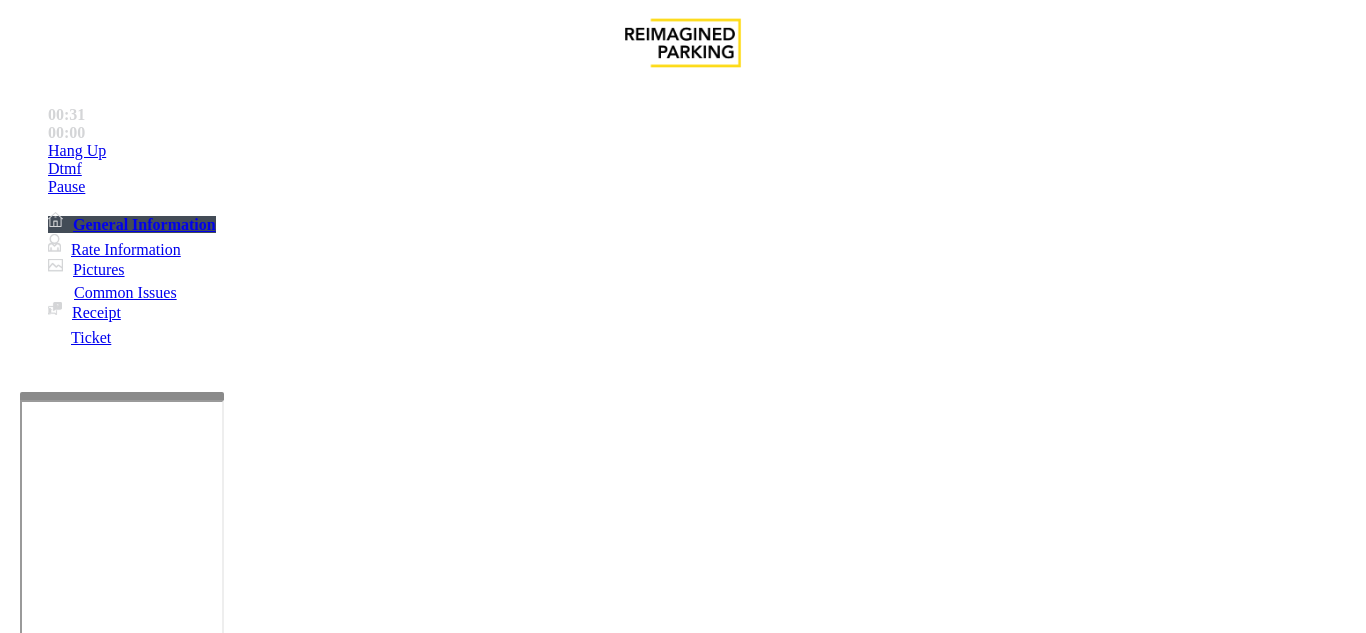 click on "Vend Gate" at bounding box center (69, 1681) 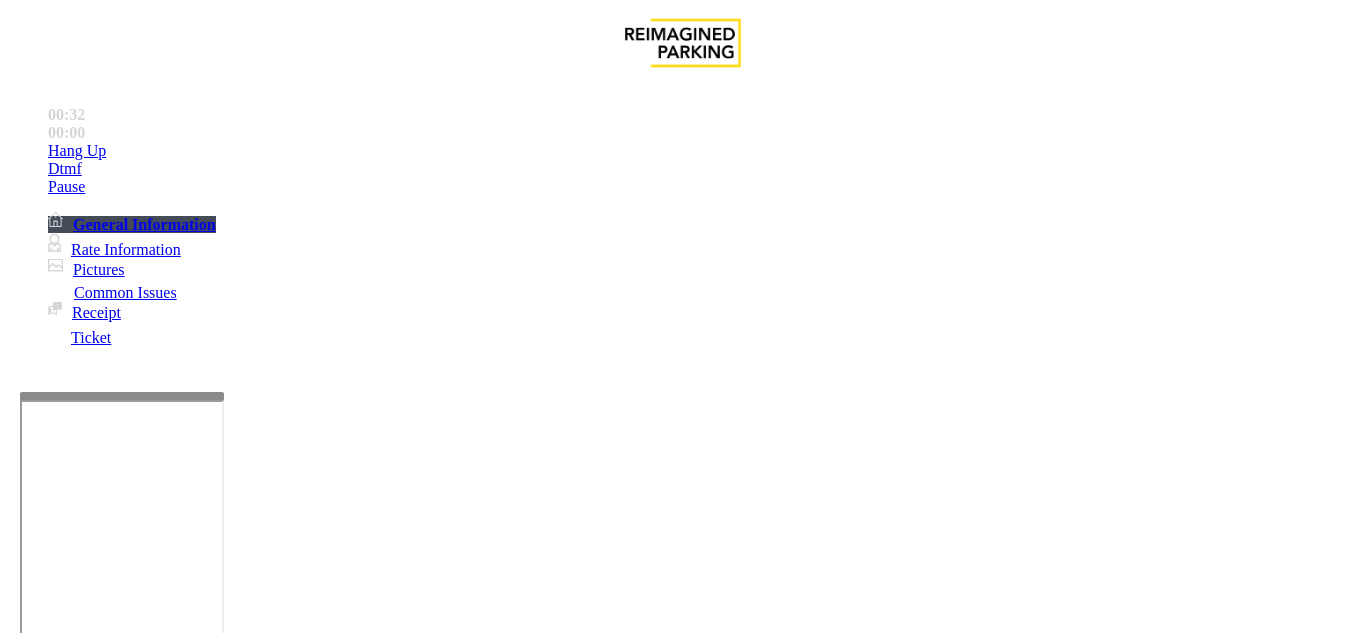 scroll, scrollTop: 0, scrollLeft: 0, axis: both 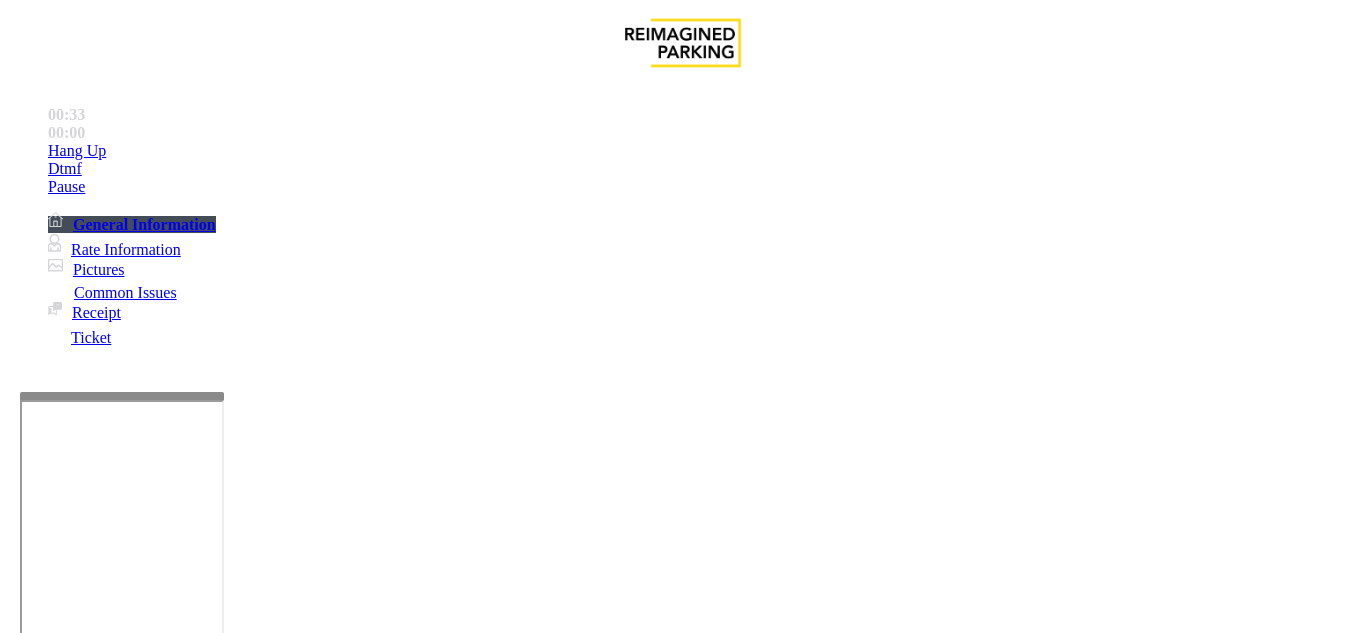 click on "Issue" at bounding box center [42, 1253] 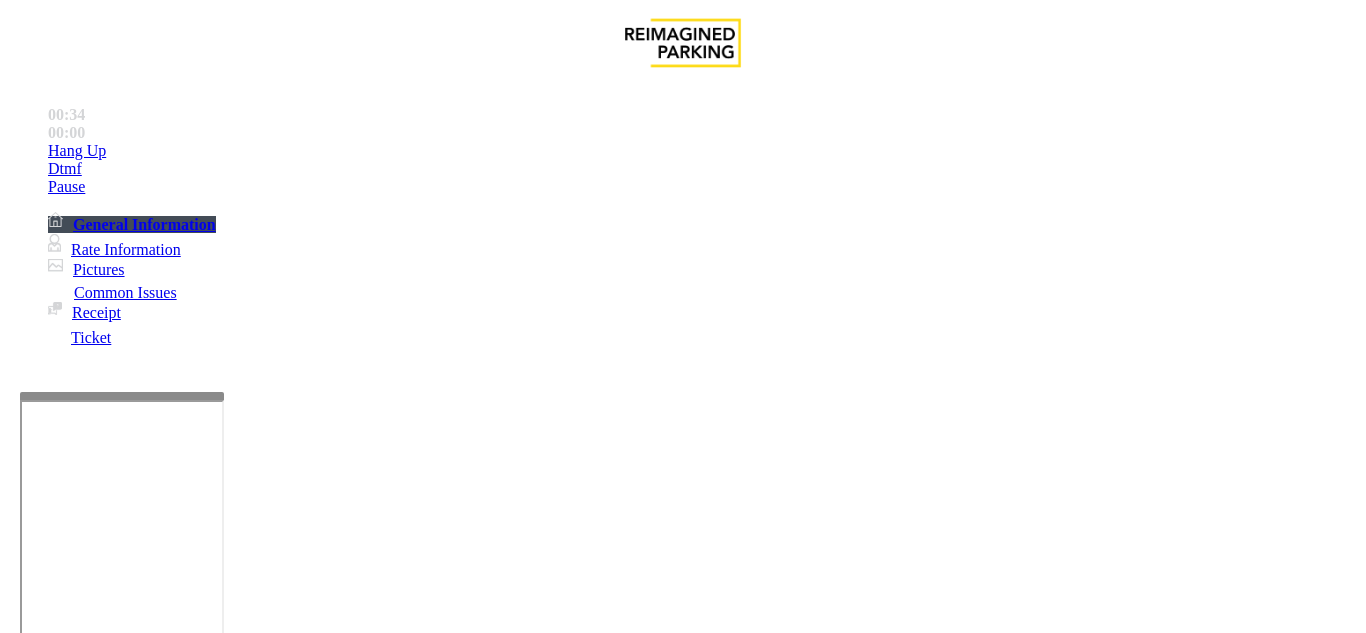 click on "Gate / Door Won't Open" at bounding box center [575, 1286] 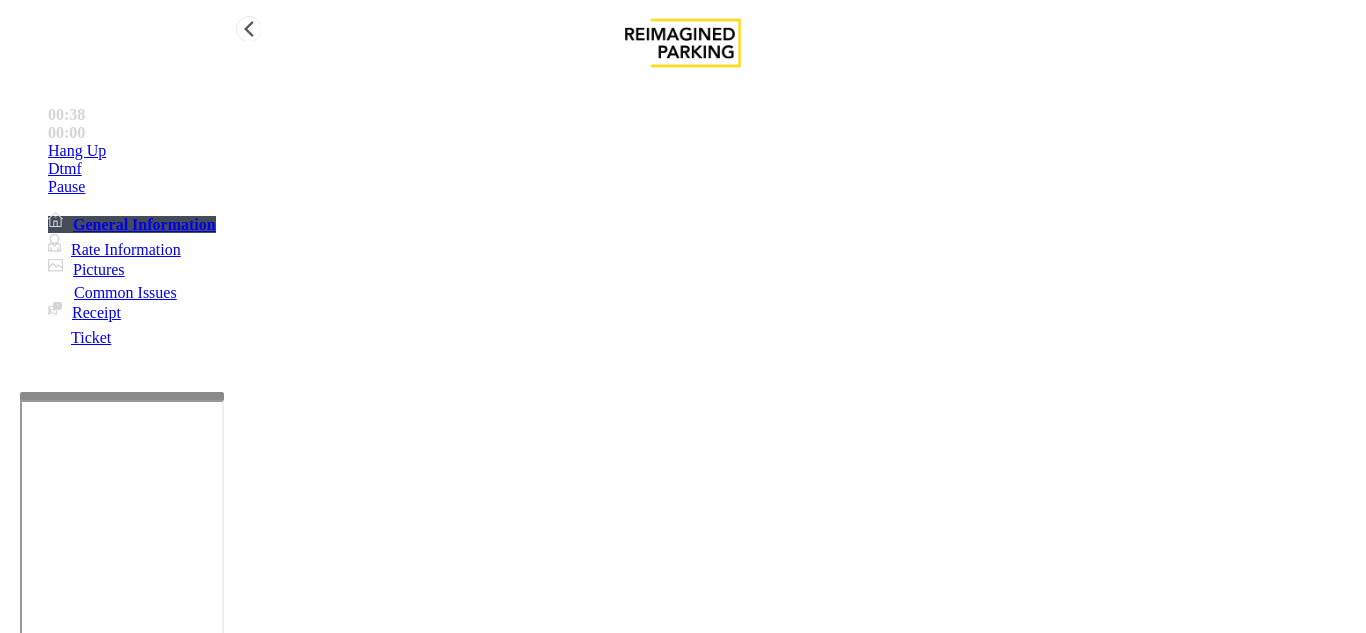 click on "Hang Up" at bounding box center [703, 151] 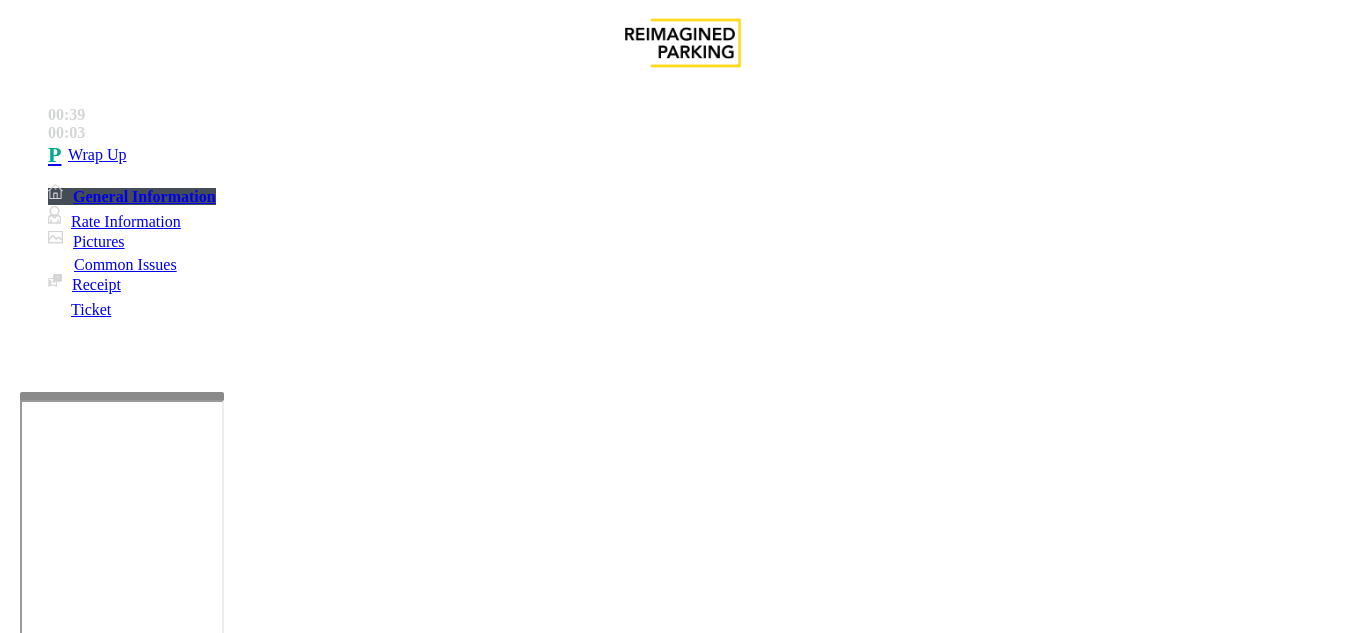 scroll, scrollTop: 100, scrollLeft: 0, axis: vertical 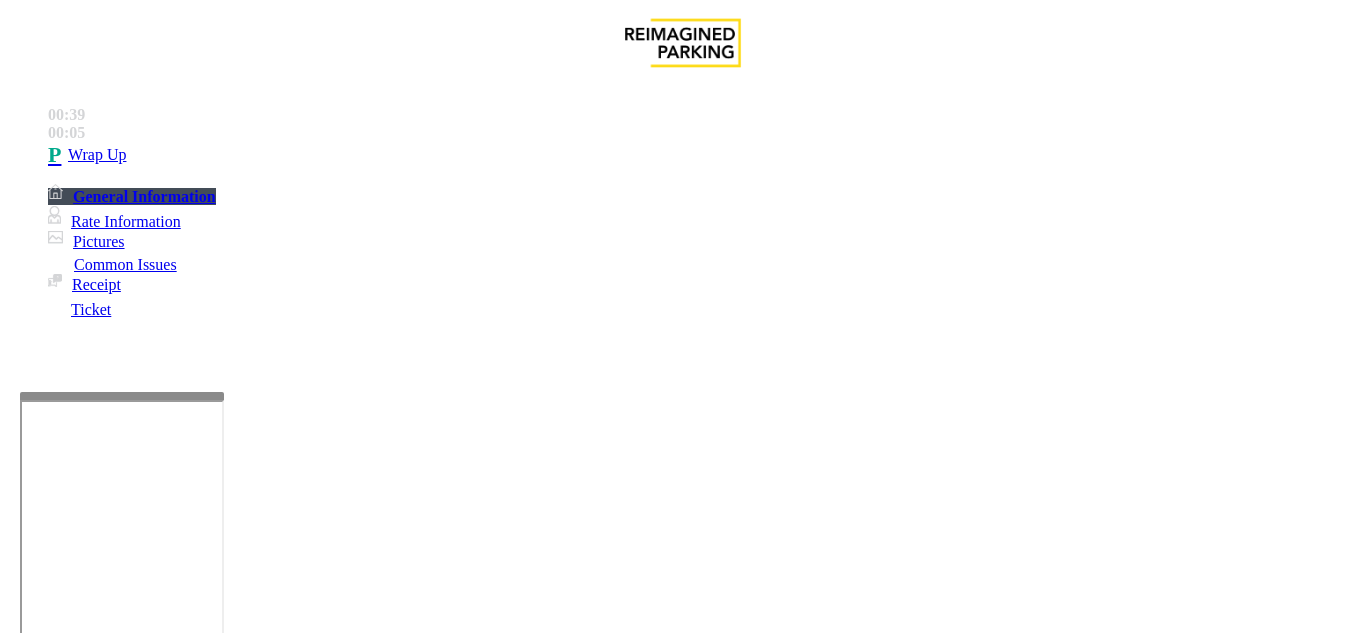drag, startPoint x: 331, startPoint y: 80, endPoint x: 489, endPoint y: 81, distance: 158.00316 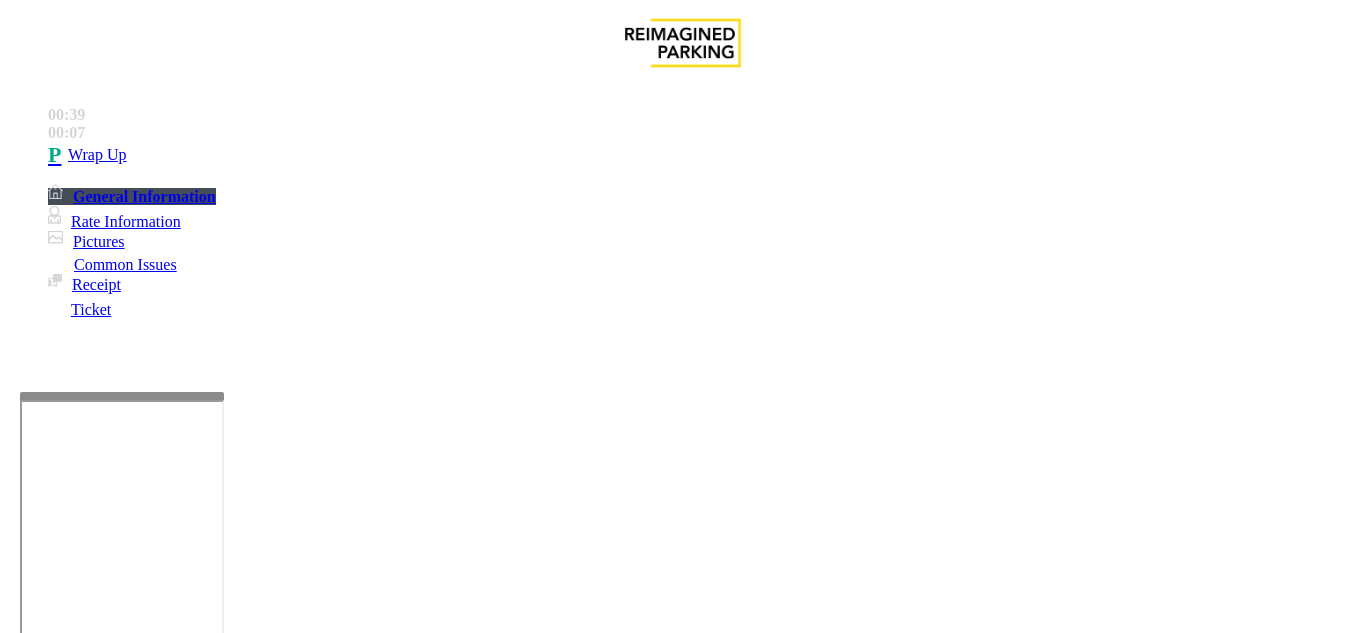 scroll, scrollTop: 200, scrollLeft: 0, axis: vertical 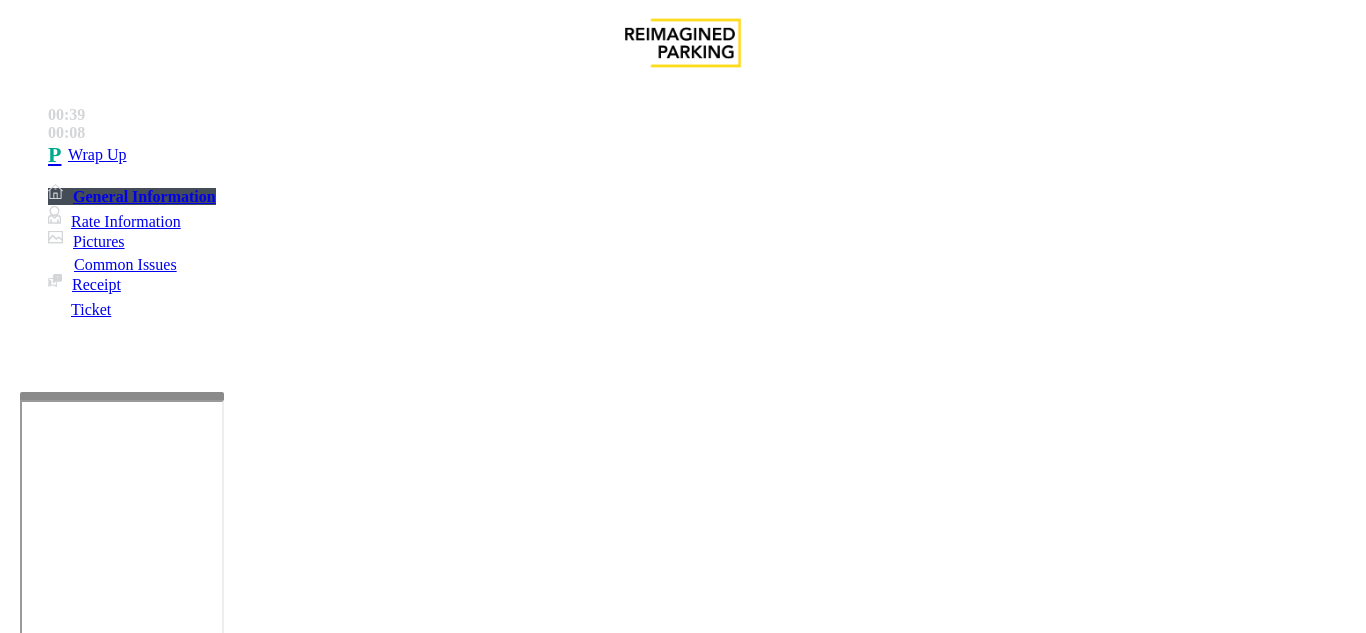 click at bounding box center (221, 1642) 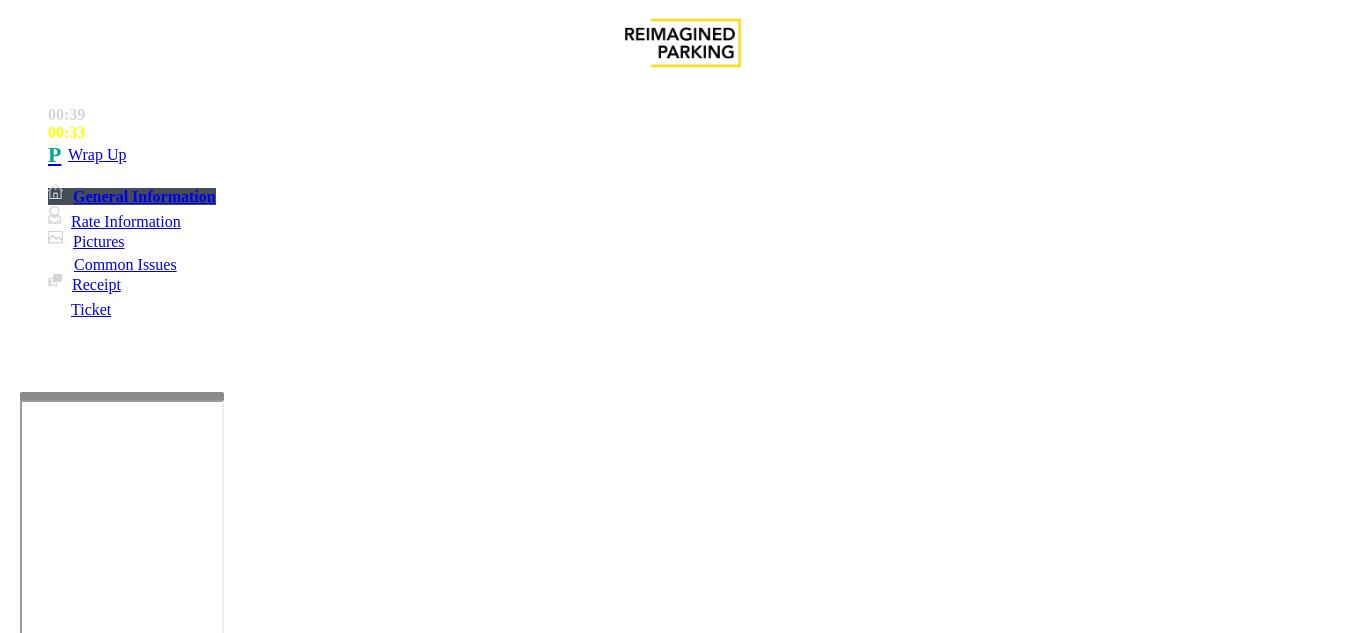 scroll, scrollTop: 15, scrollLeft: 0, axis: vertical 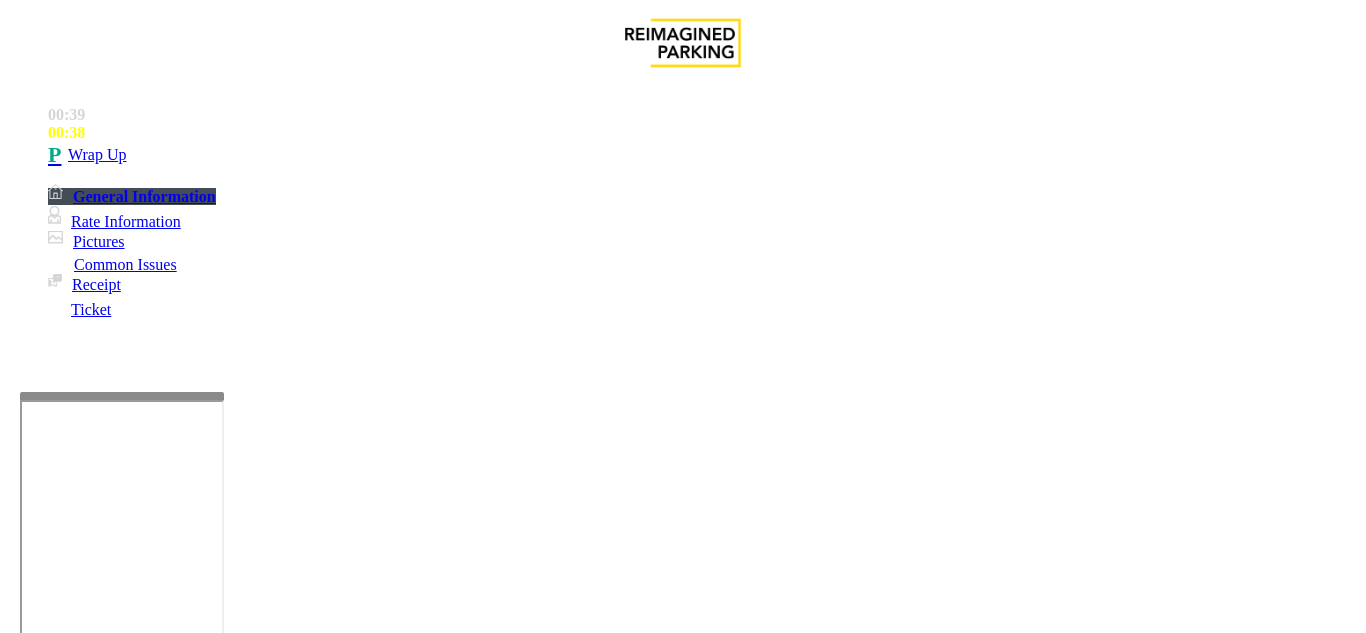 click at bounding box center (221, 1642) 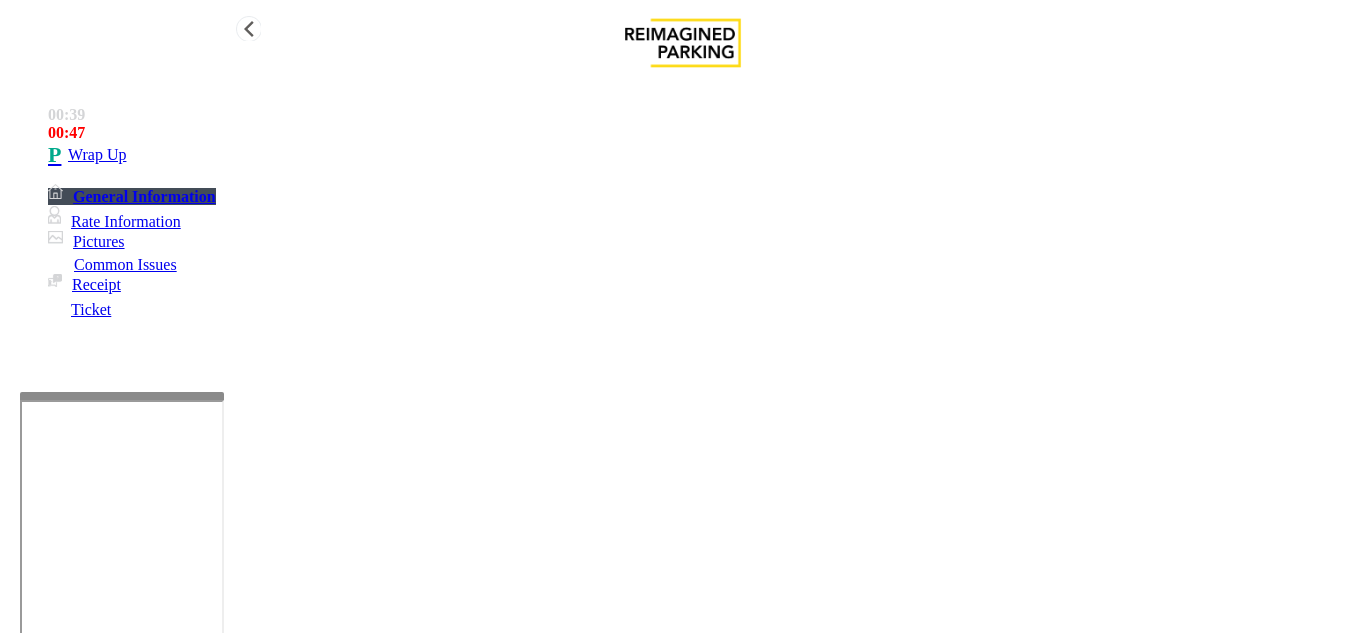 type on "**********" 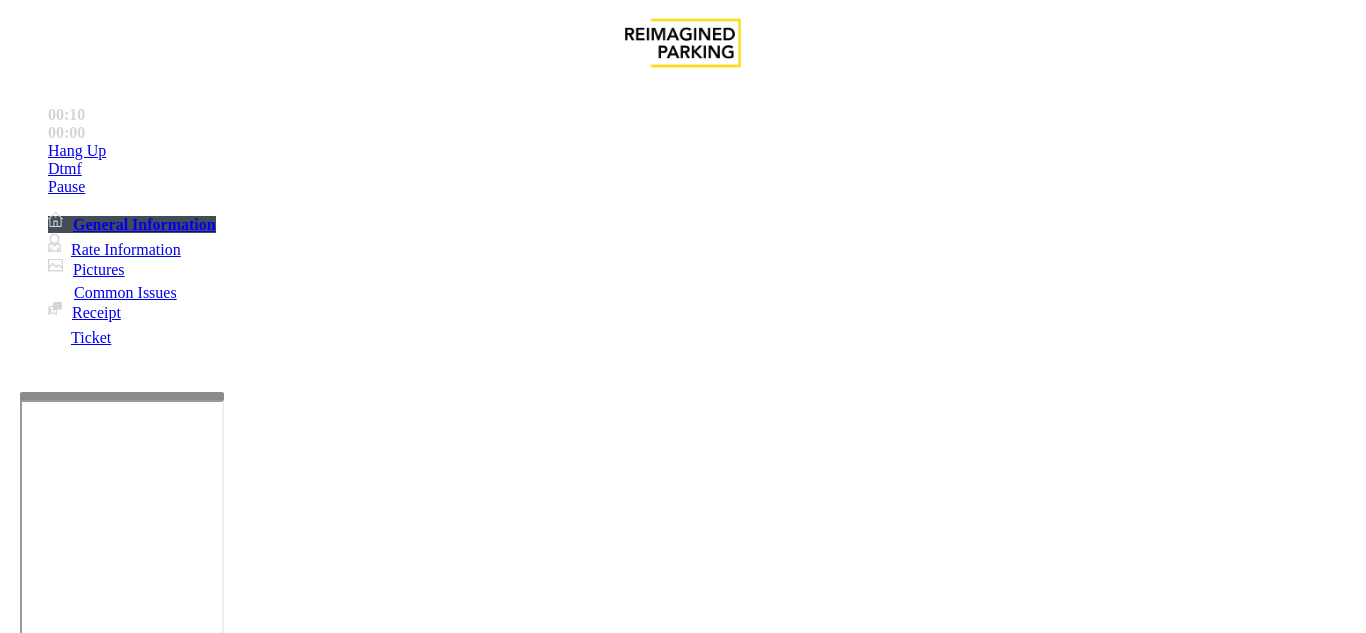 scroll, scrollTop: 400, scrollLeft: 0, axis: vertical 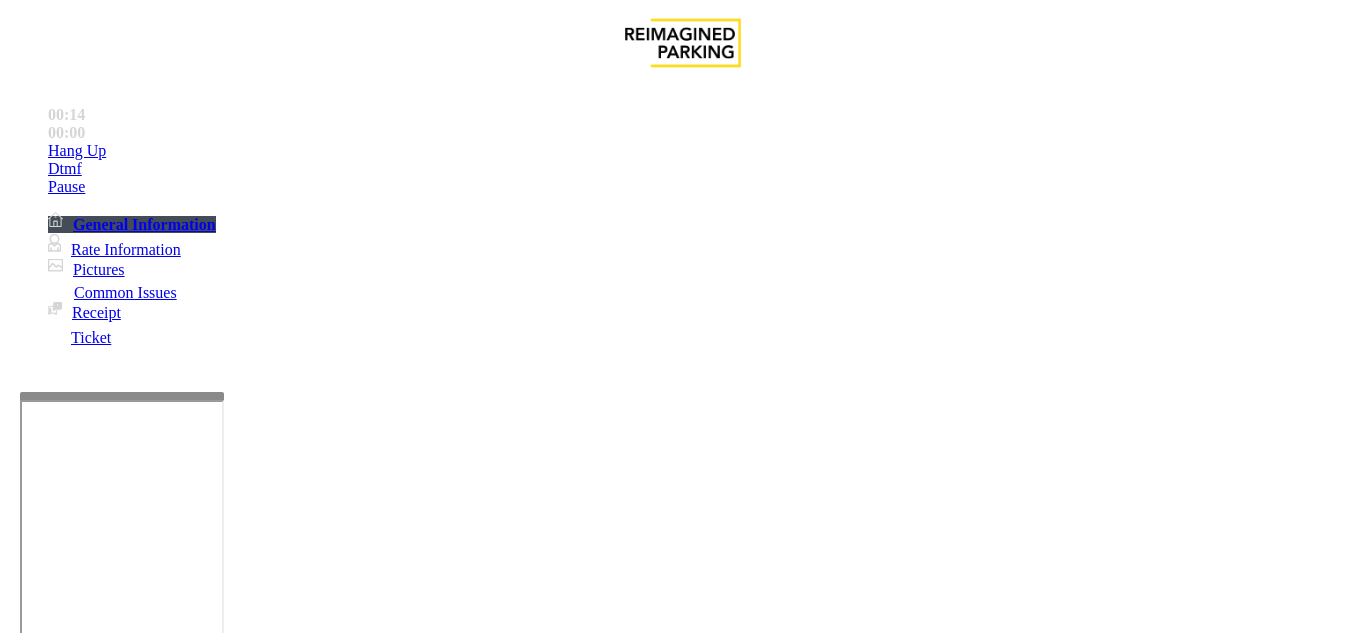 click on "Intercom Issue/No Response" at bounding box center [929, 1286] 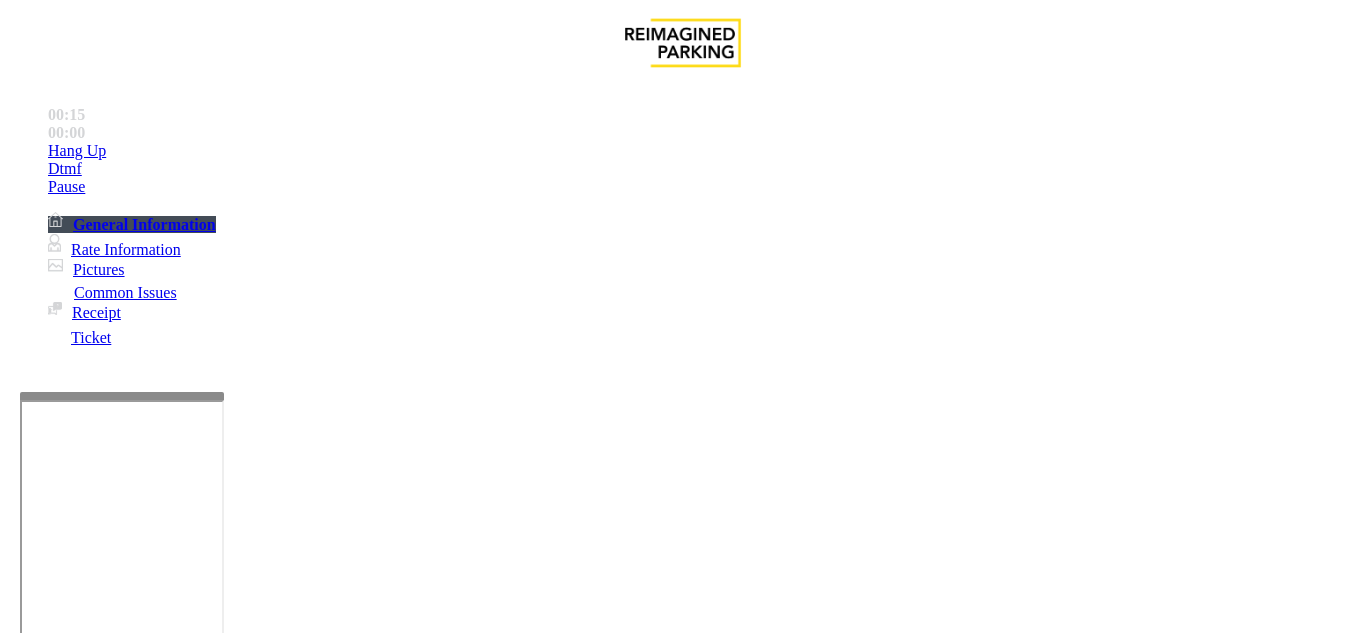 click on "No Response/Unable to hear parker" at bounding box center (142, 1286) 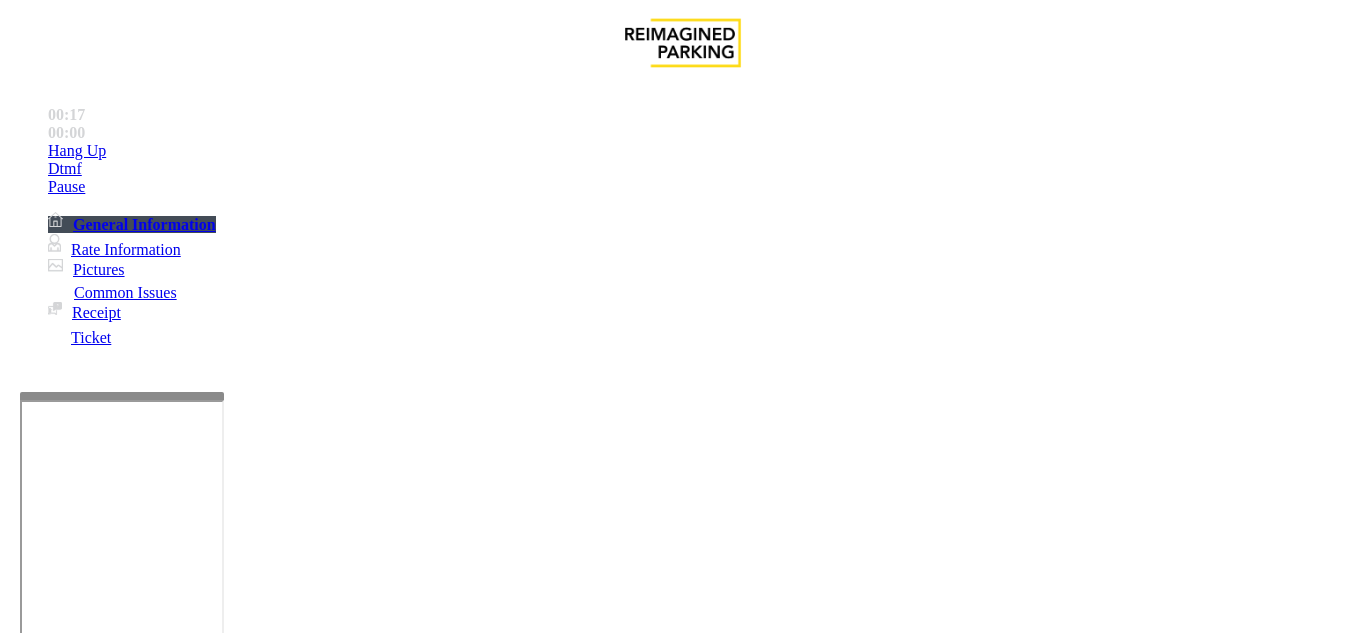 drag, startPoint x: 270, startPoint y: 174, endPoint x: 584, endPoint y: 179, distance: 314.0398 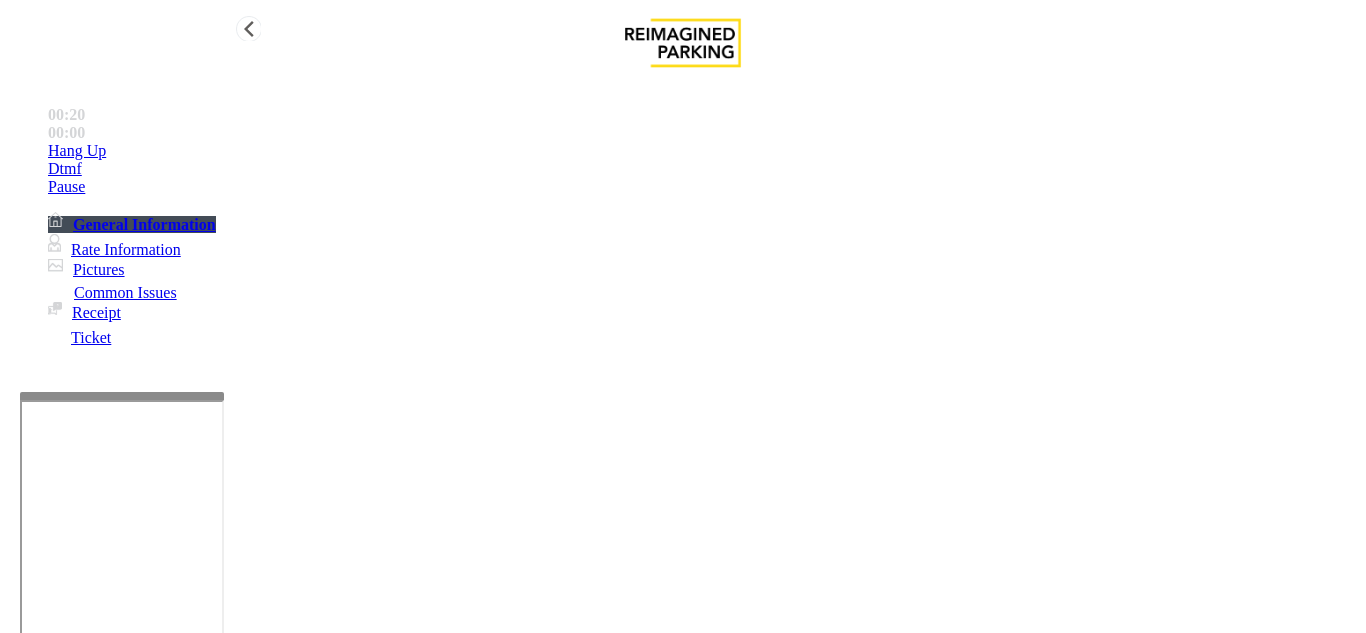type on "**********" 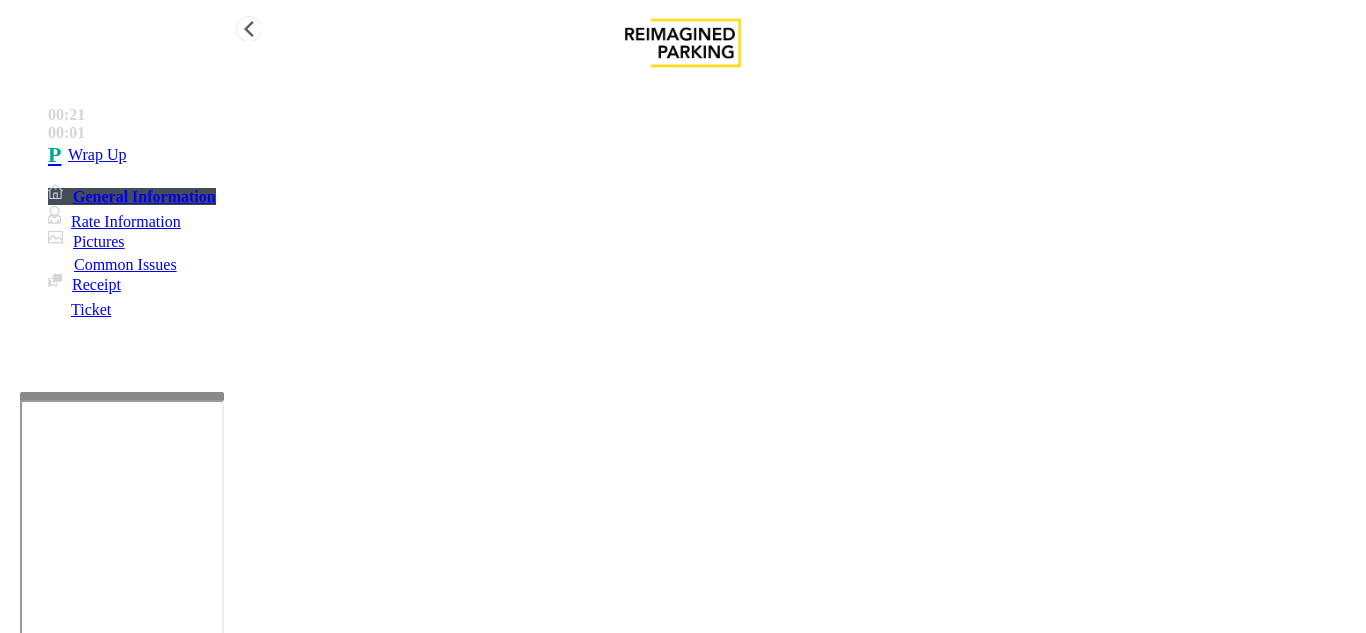 click on "Wrap Up" at bounding box center [703, 155] 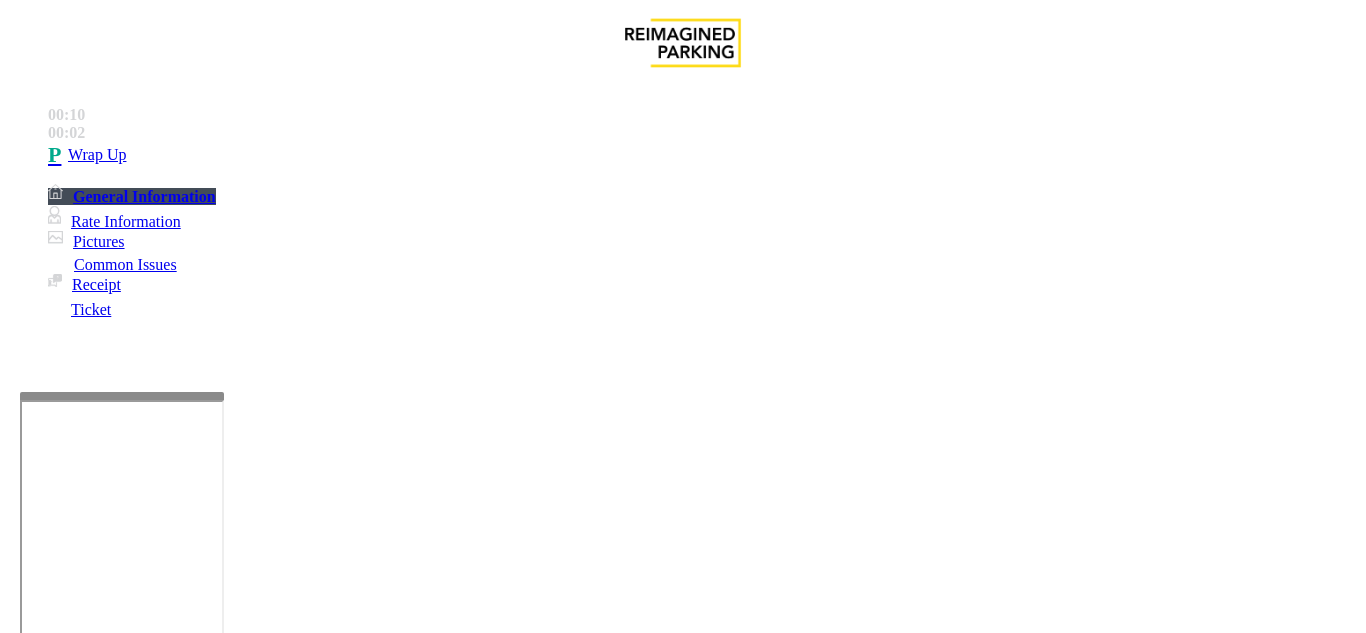 scroll, scrollTop: 1000, scrollLeft: 0, axis: vertical 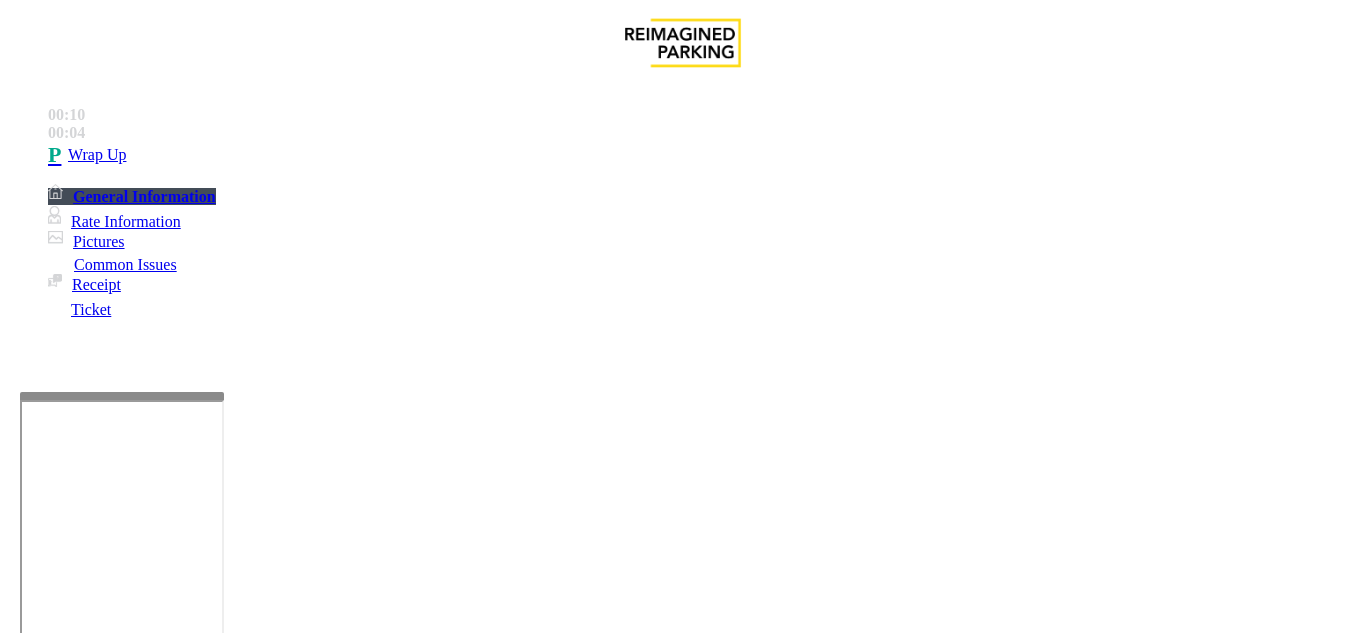 click on "Intercom Issue/No Response" at bounding box center (1080, 1286) 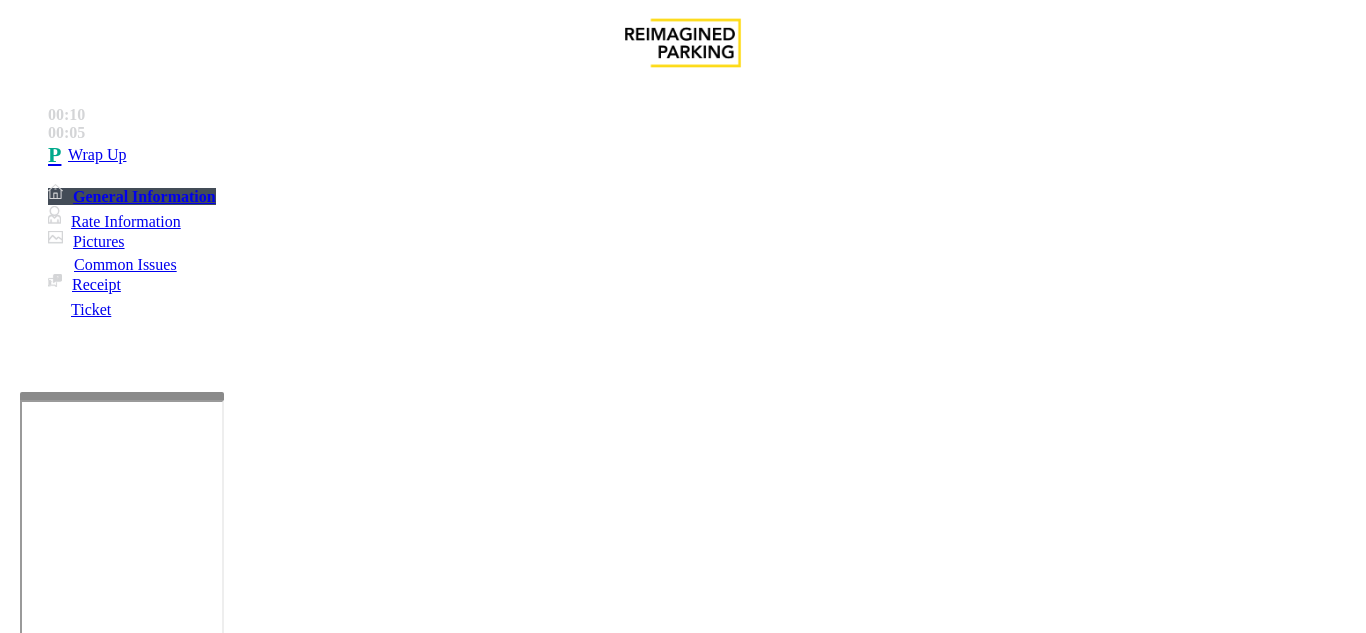 click on "Call dropped" at bounding box center [546, 1286] 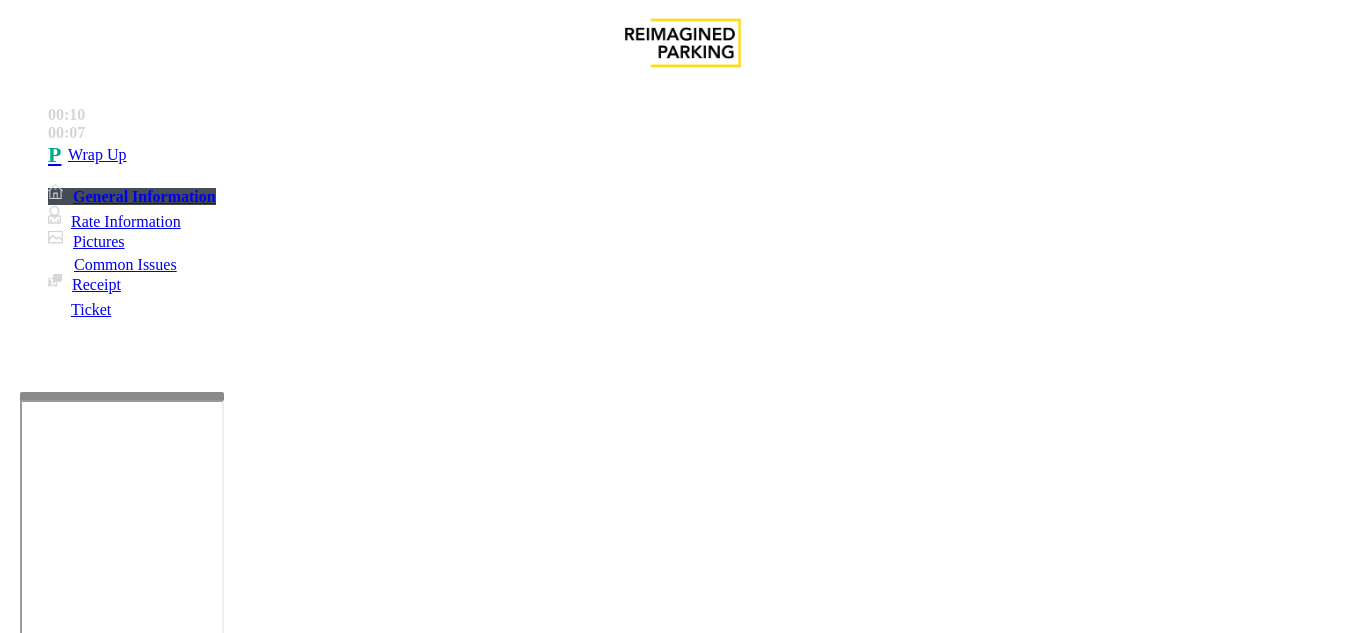 drag, startPoint x: 276, startPoint y: 182, endPoint x: 393, endPoint y: 185, distance: 117.03845 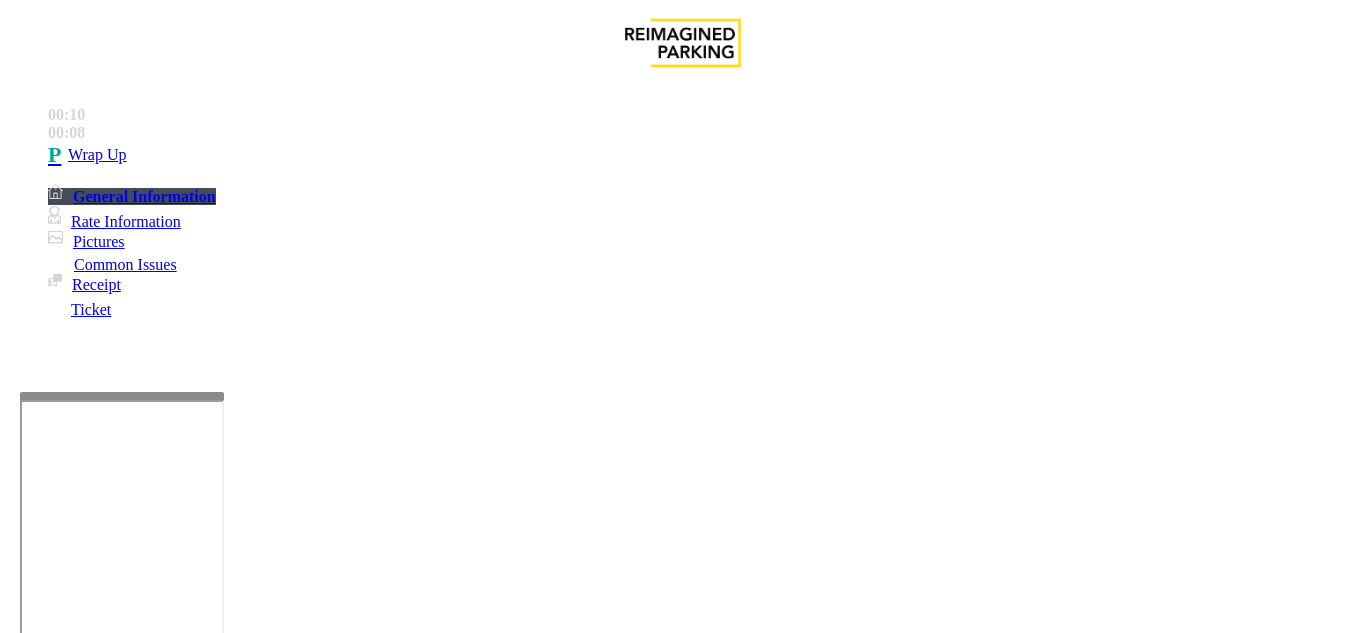 type on "**********" 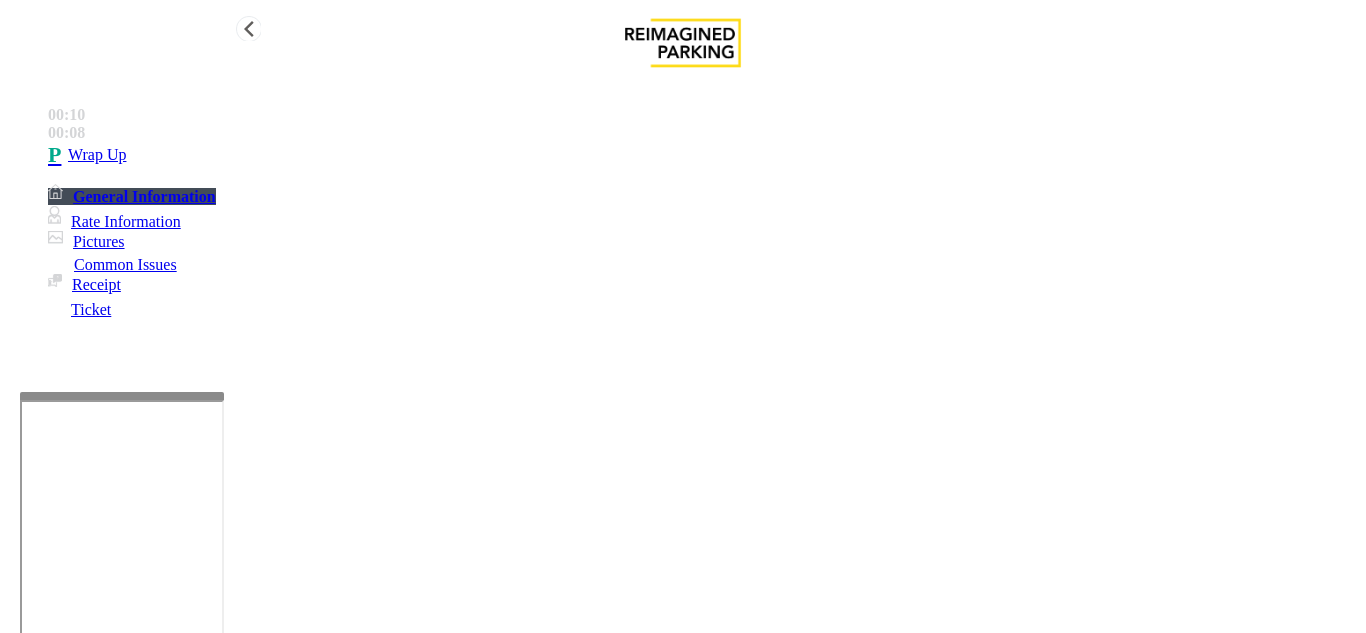click on "Wrap Up" at bounding box center (703, 155) 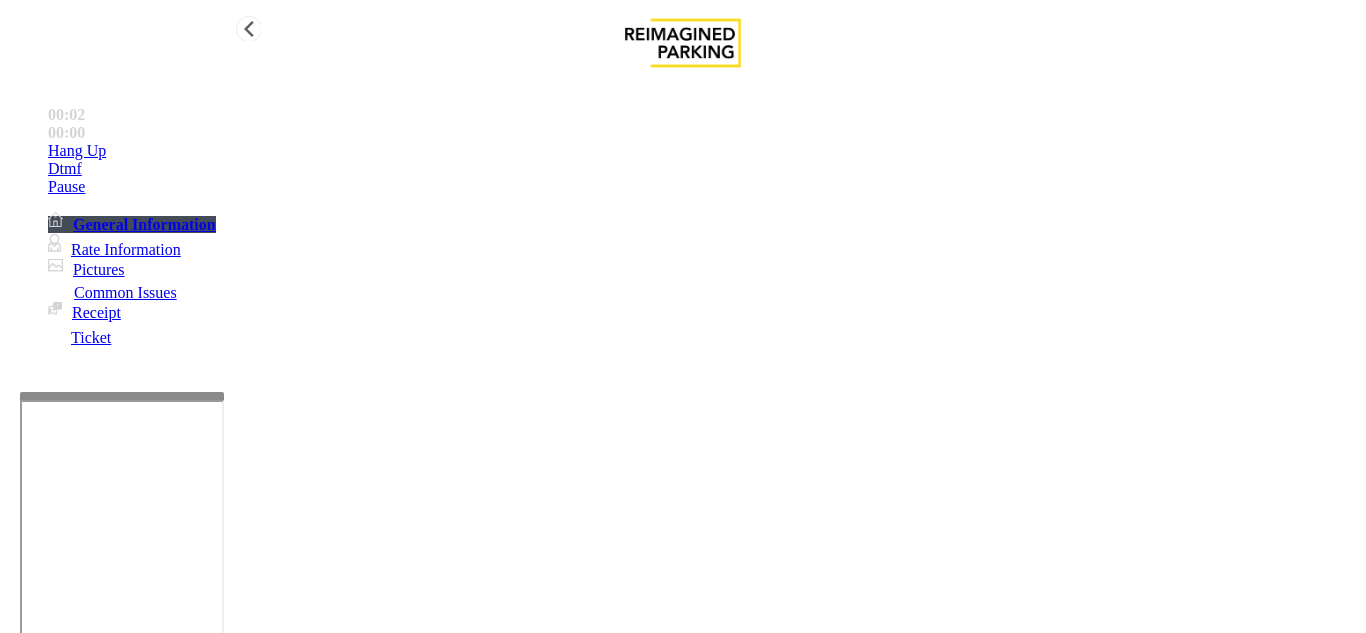 scroll, scrollTop: 400, scrollLeft: 0, axis: vertical 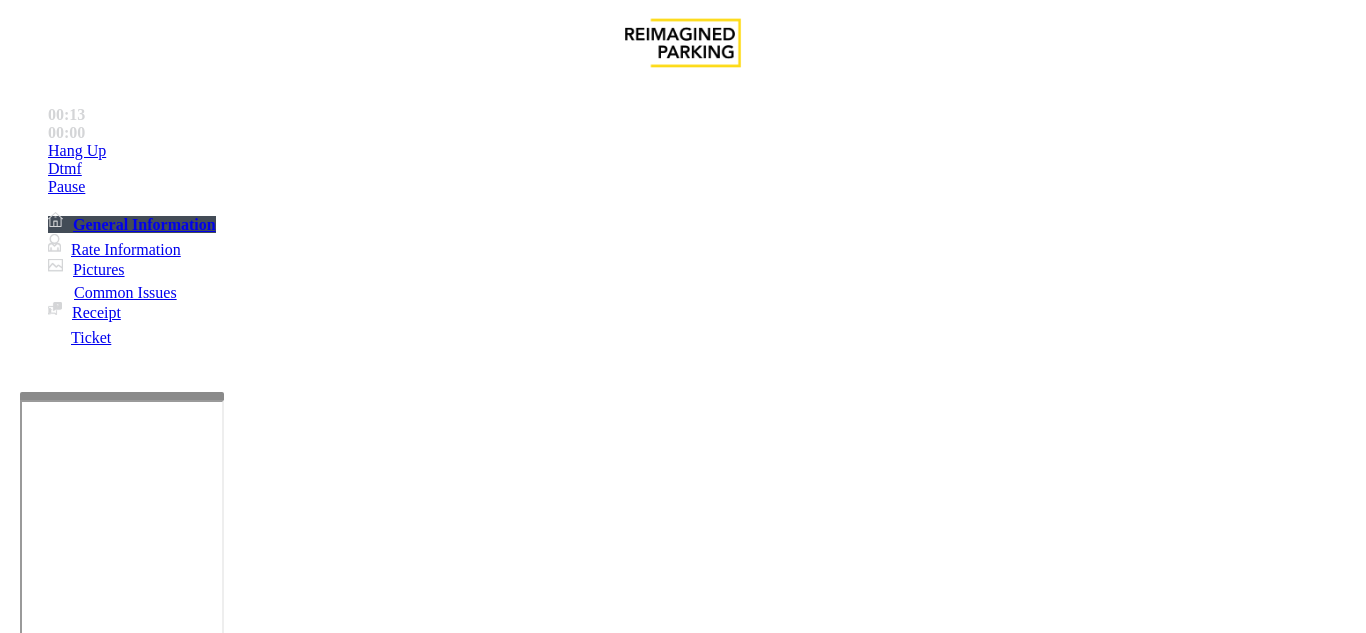 click on "Intercom Issue/No Response" at bounding box center (866, 1286) 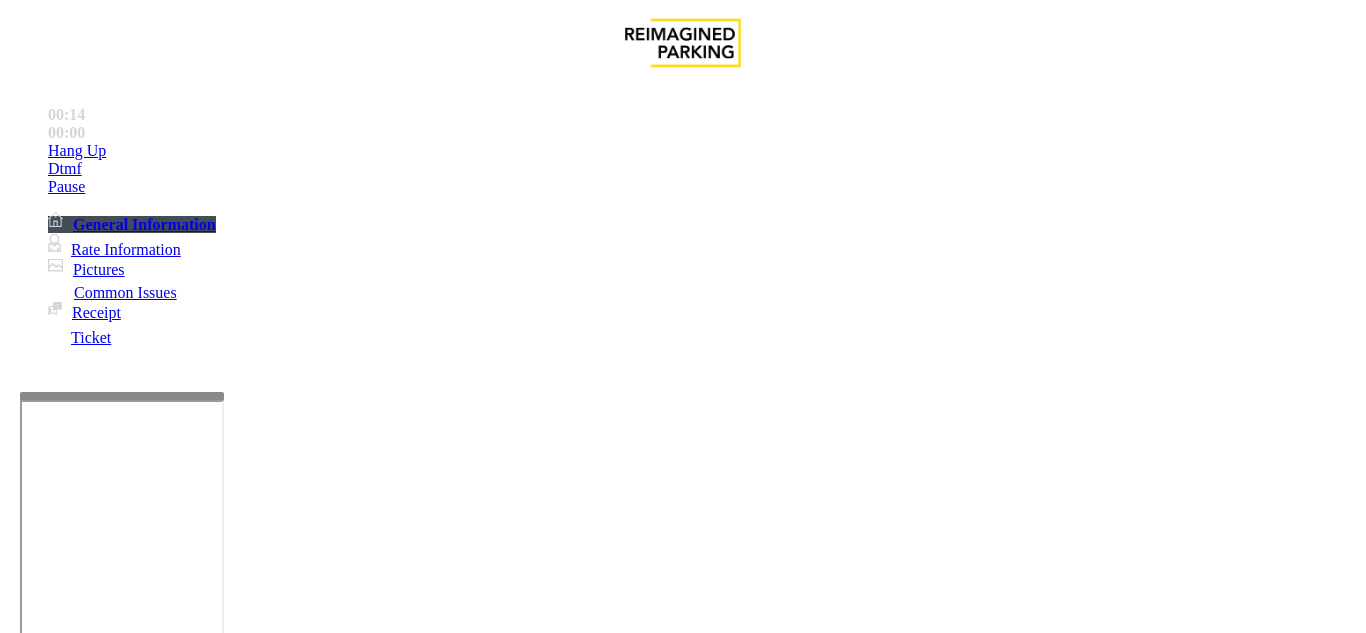 click on "No Response/Unable to hear parker" at bounding box center (142, 1286) 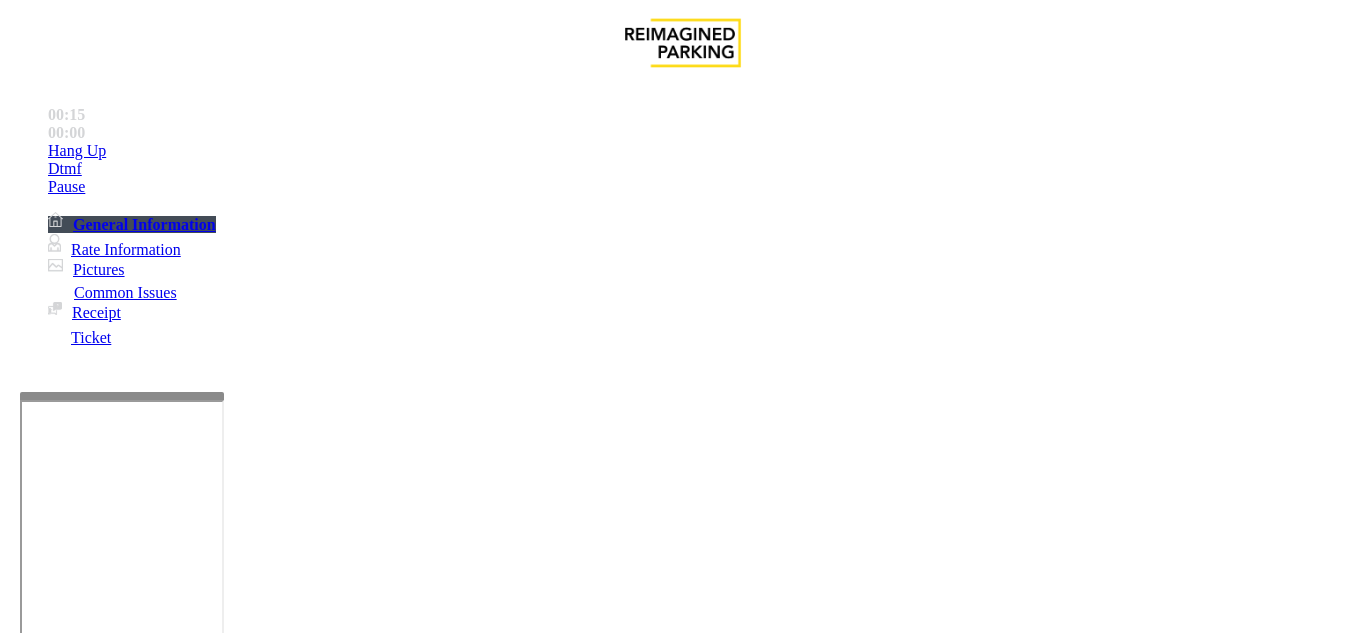drag, startPoint x: 268, startPoint y: 181, endPoint x: 584, endPoint y: 182, distance: 316.0016 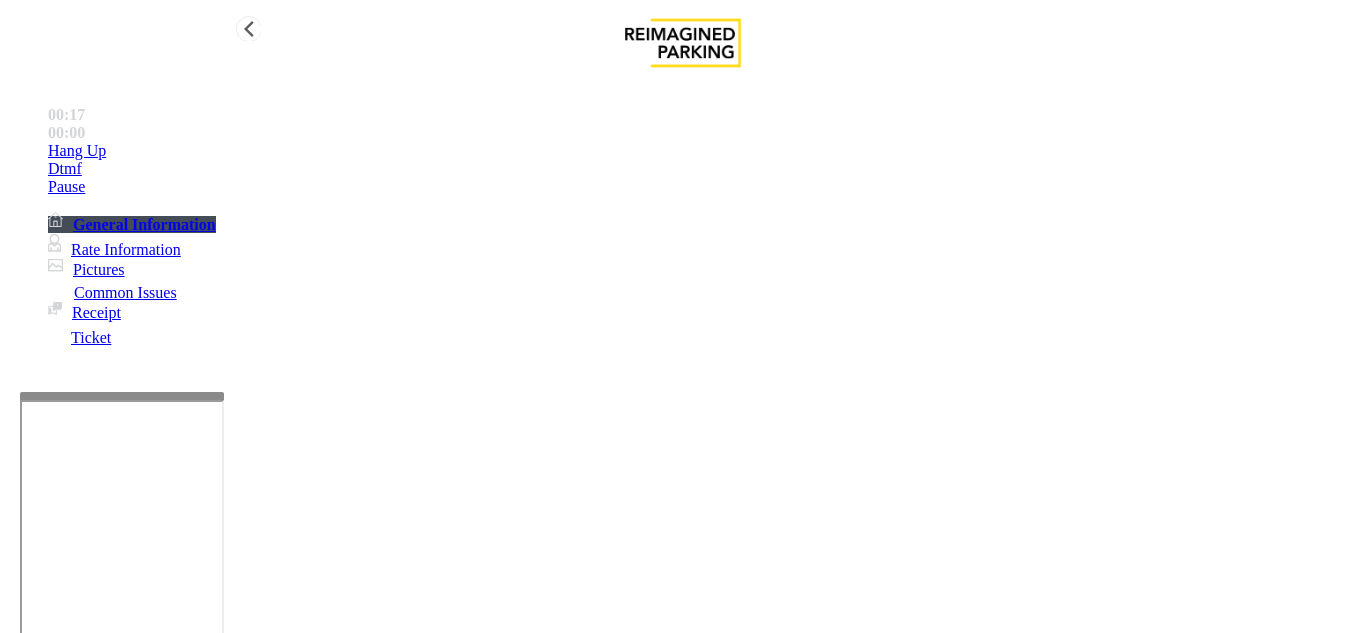 type on "**********" 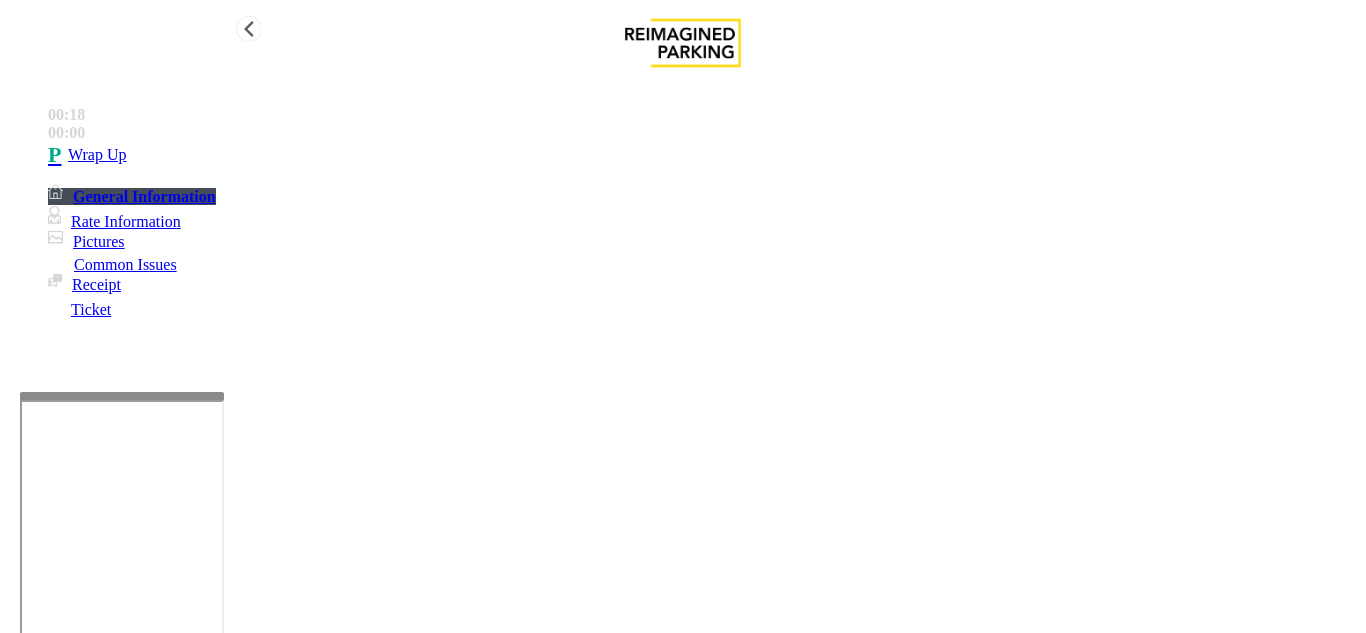 click on "Wrap Up" at bounding box center [703, 155] 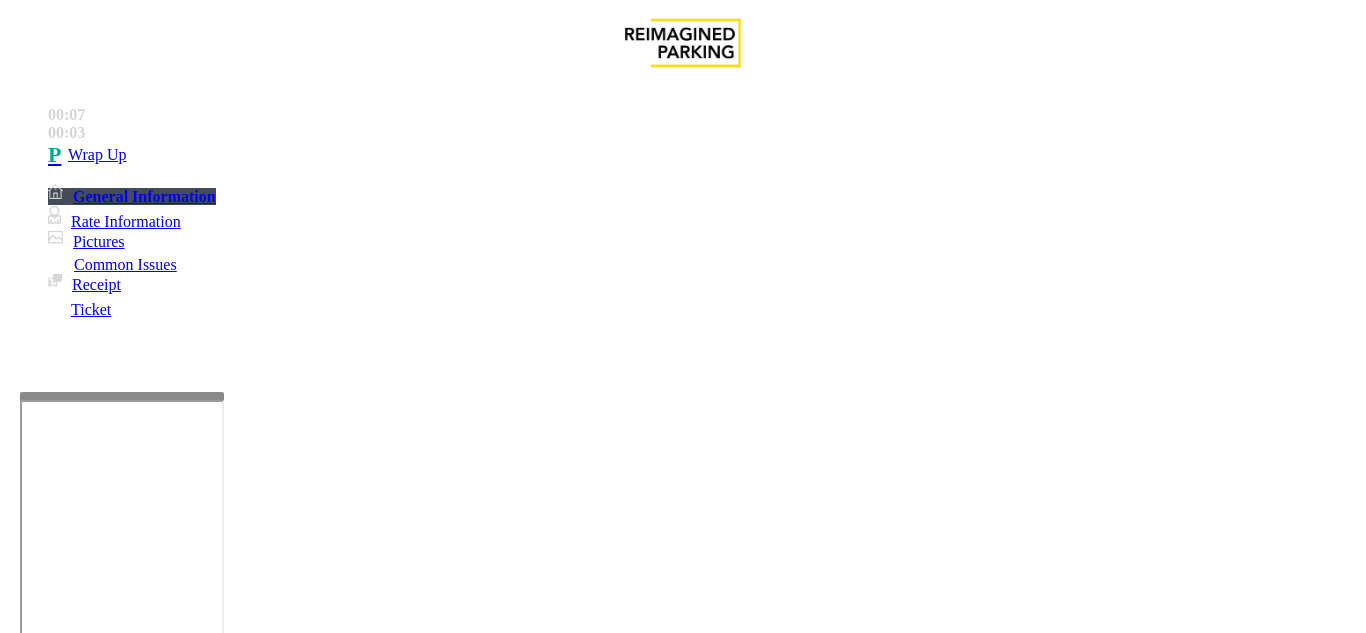 click on "Intercom Issue/No Response" at bounding box center [752, 1286] 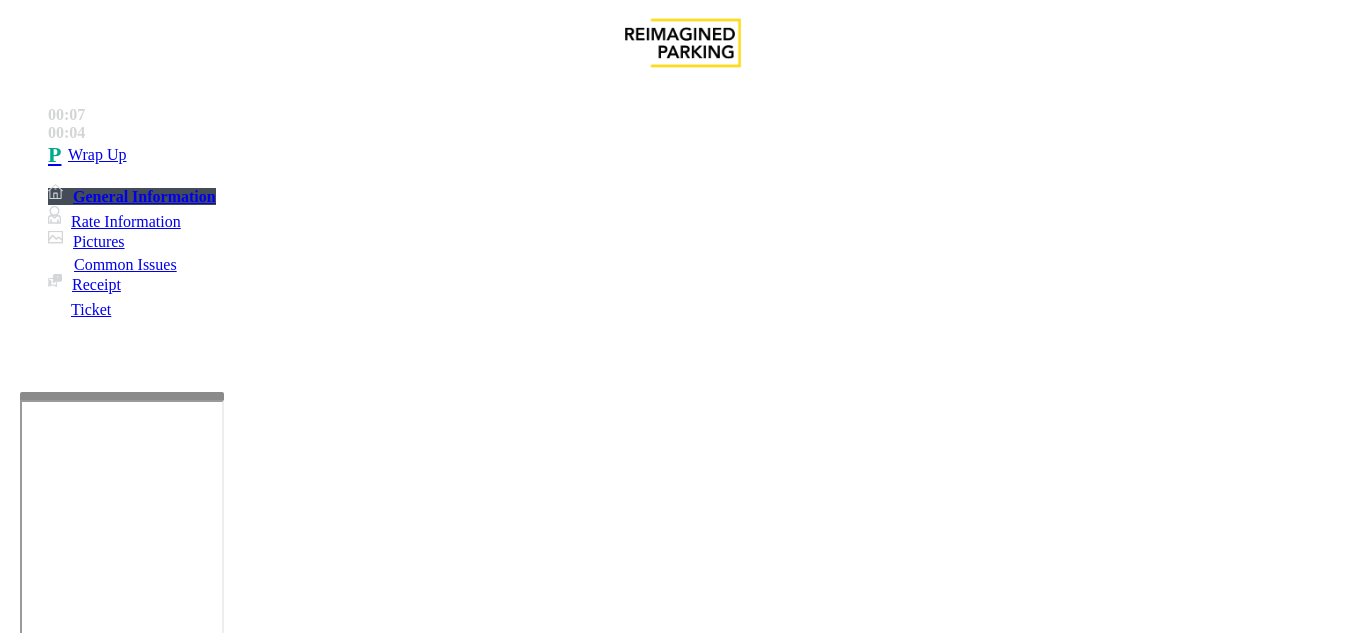 click on "Call dropped" at bounding box center [546, 1286] 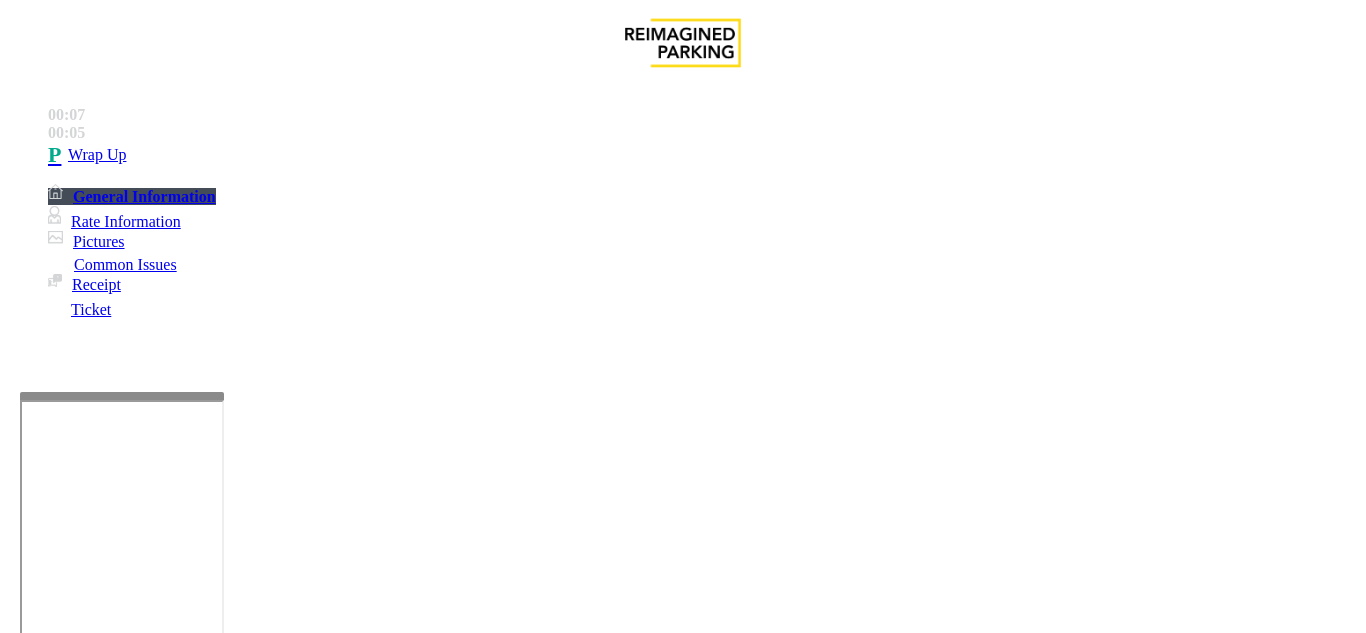 drag, startPoint x: 282, startPoint y: 184, endPoint x: 422, endPoint y: 184, distance: 140 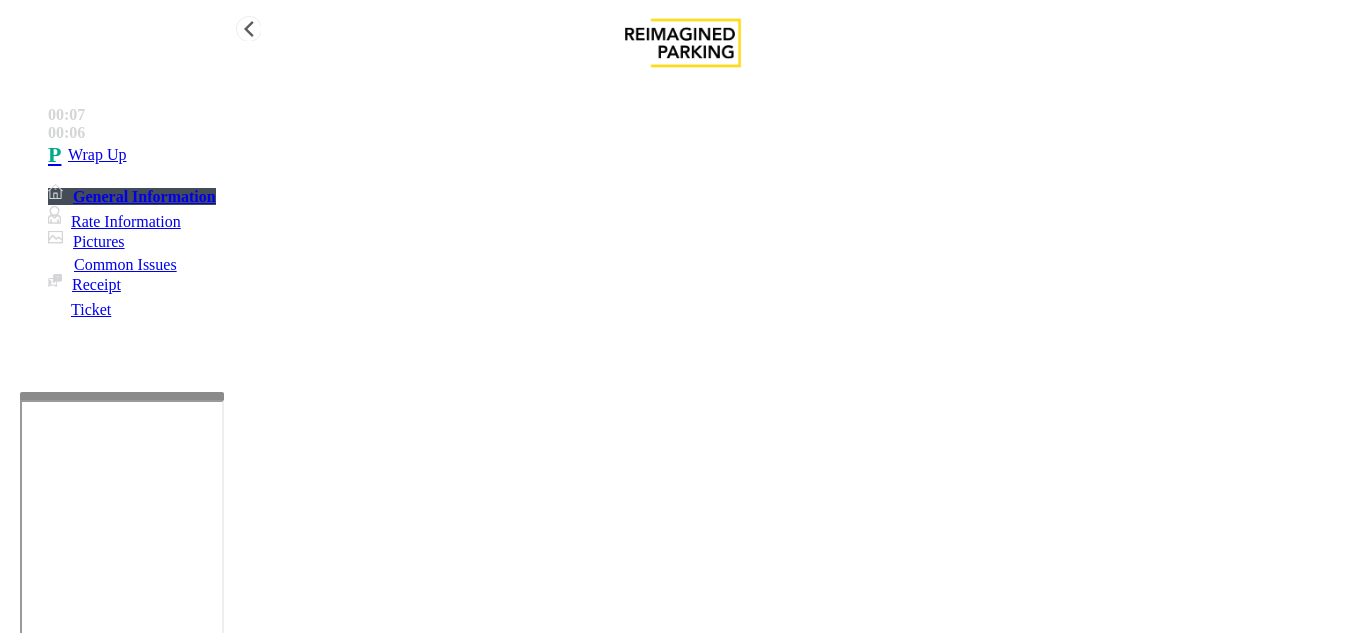 type on "**********" 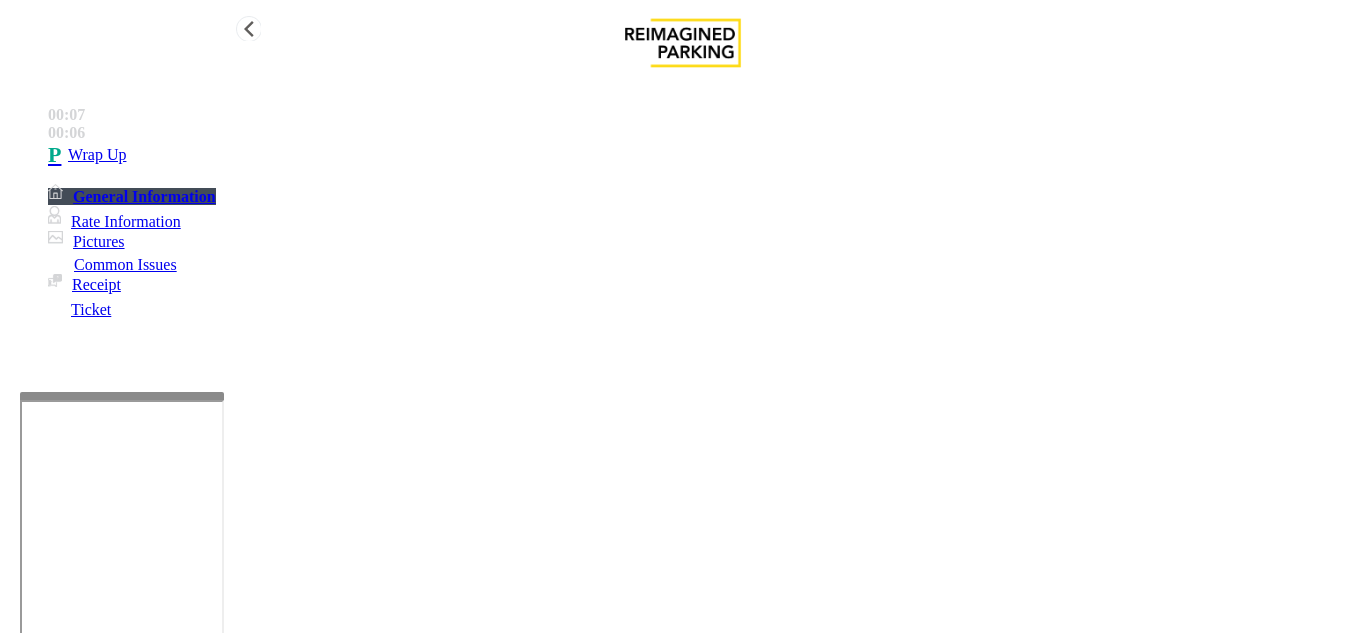 click on "Wrap Up" at bounding box center (703, 155) 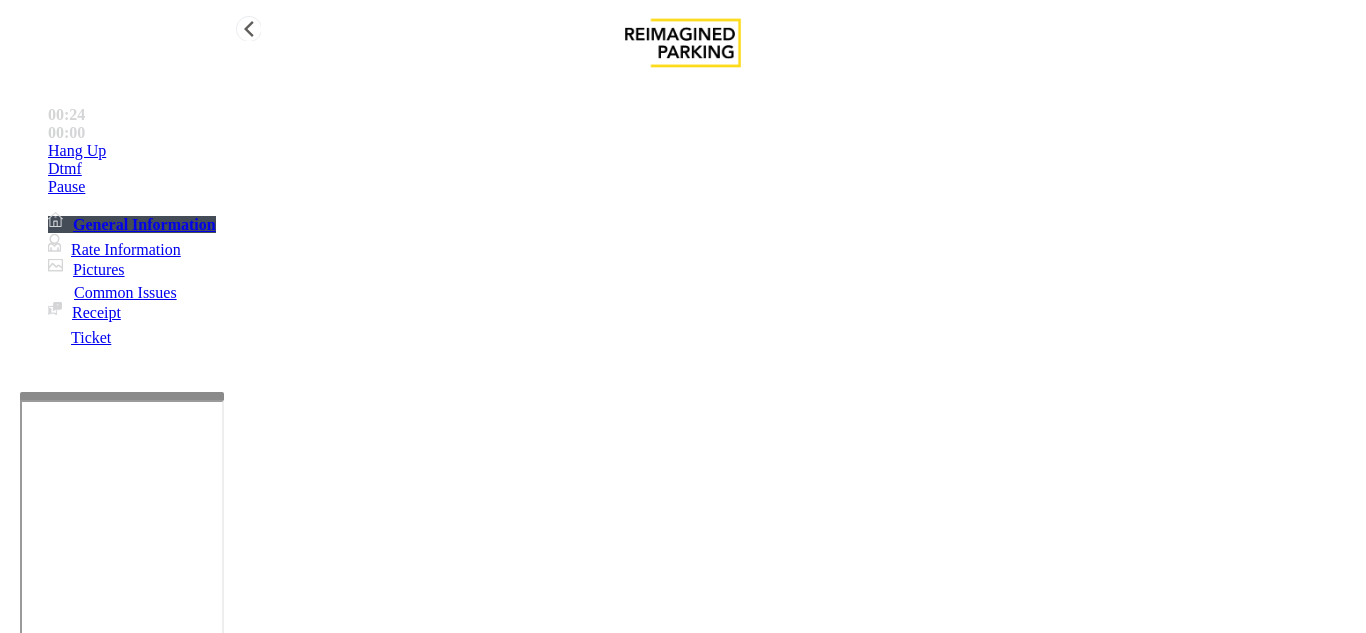 click on "Hang Up" at bounding box center (703, 151) 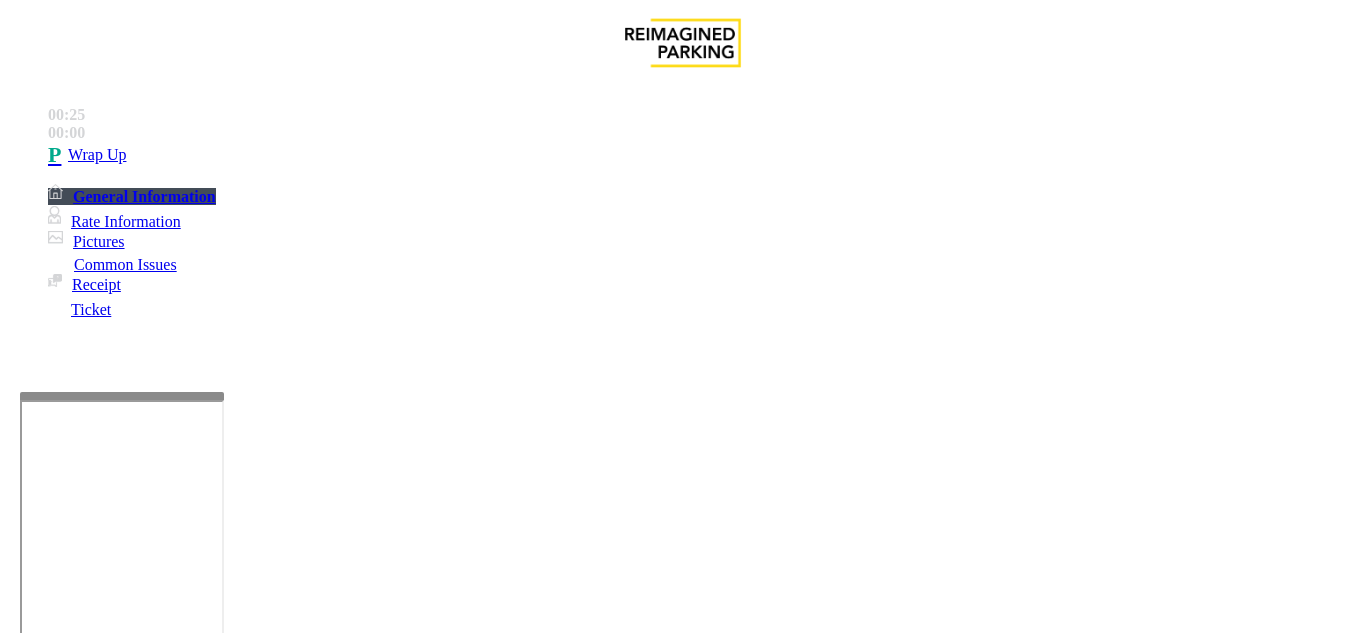 click on "Intercom Issue/No Response" at bounding box center [752, 1286] 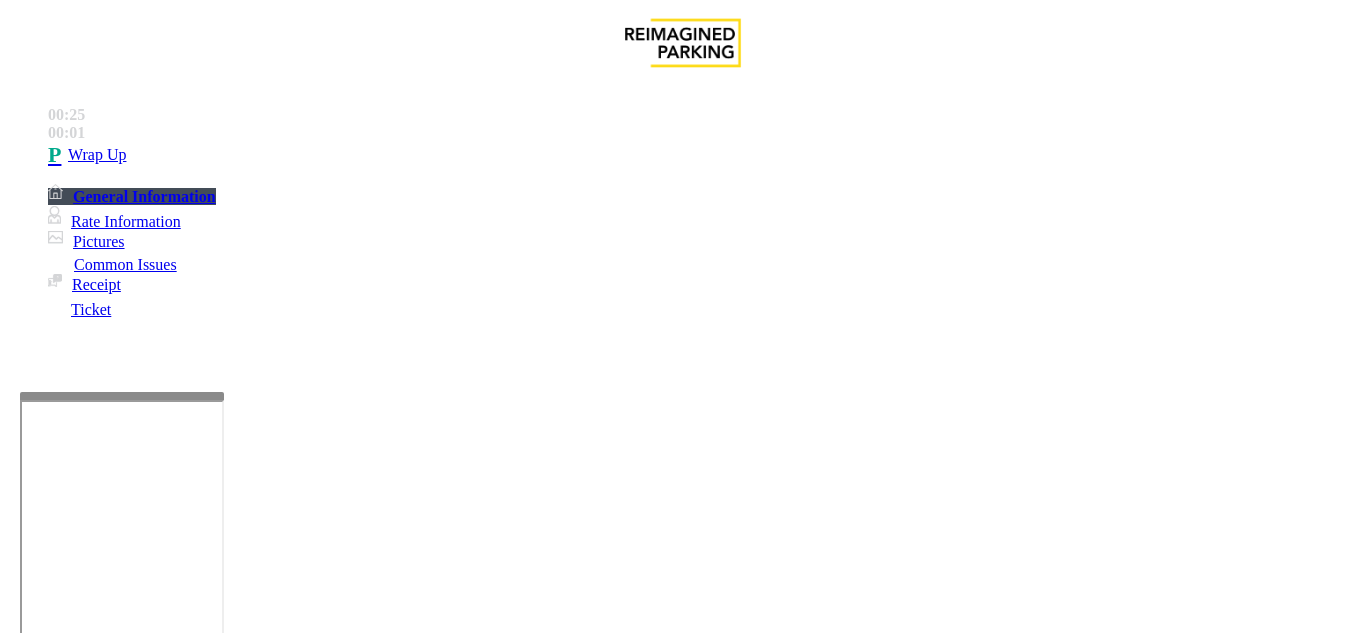 click on "No Response/Unable to hear parker" at bounding box center (142, 1286) 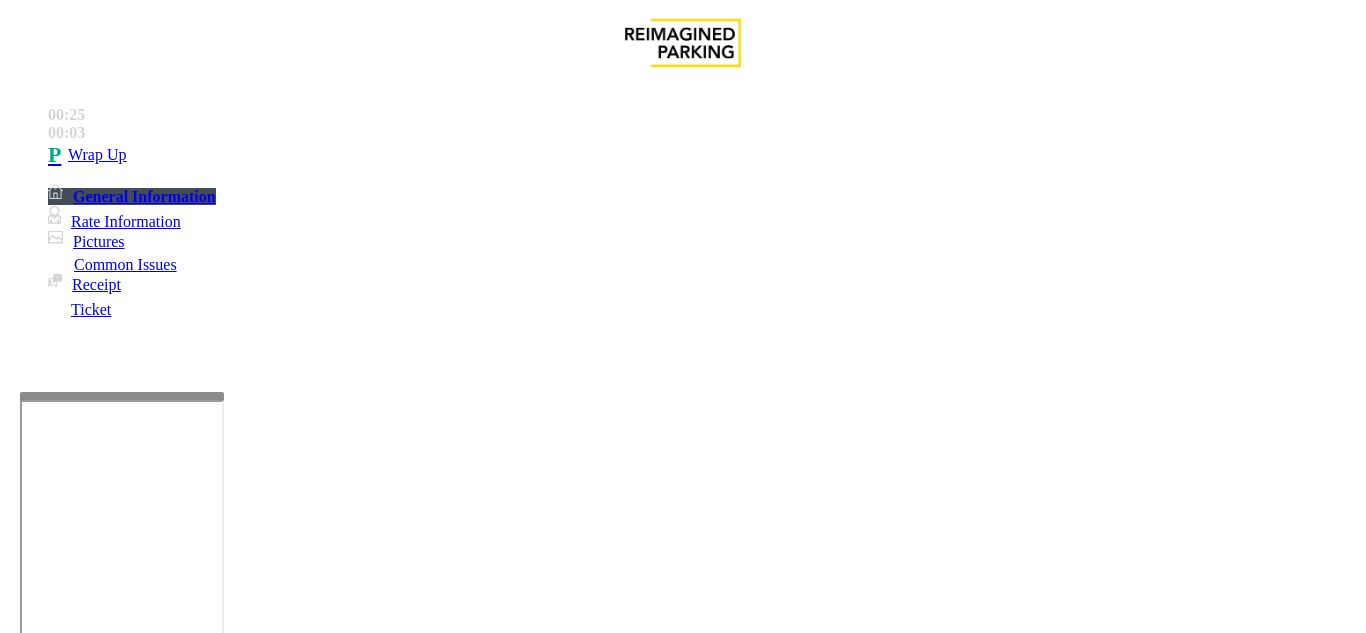 drag, startPoint x: 275, startPoint y: 184, endPoint x: 585, endPoint y: 181, distance: 310.01453 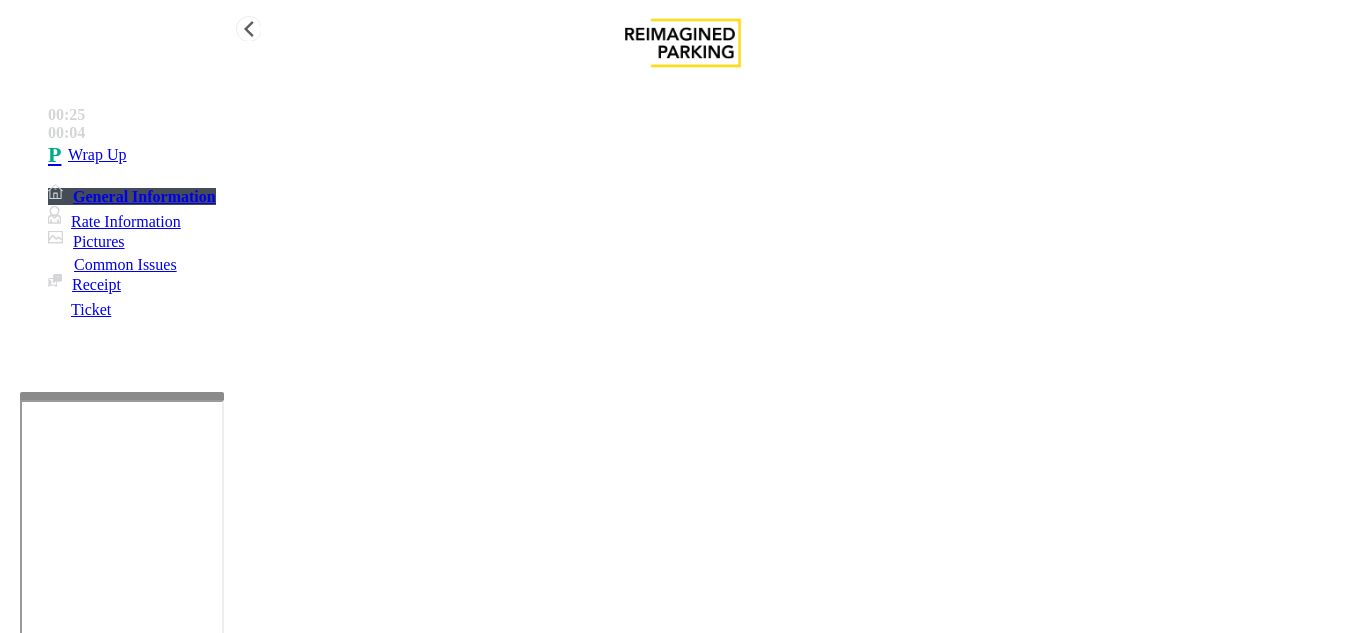 type on "**********" 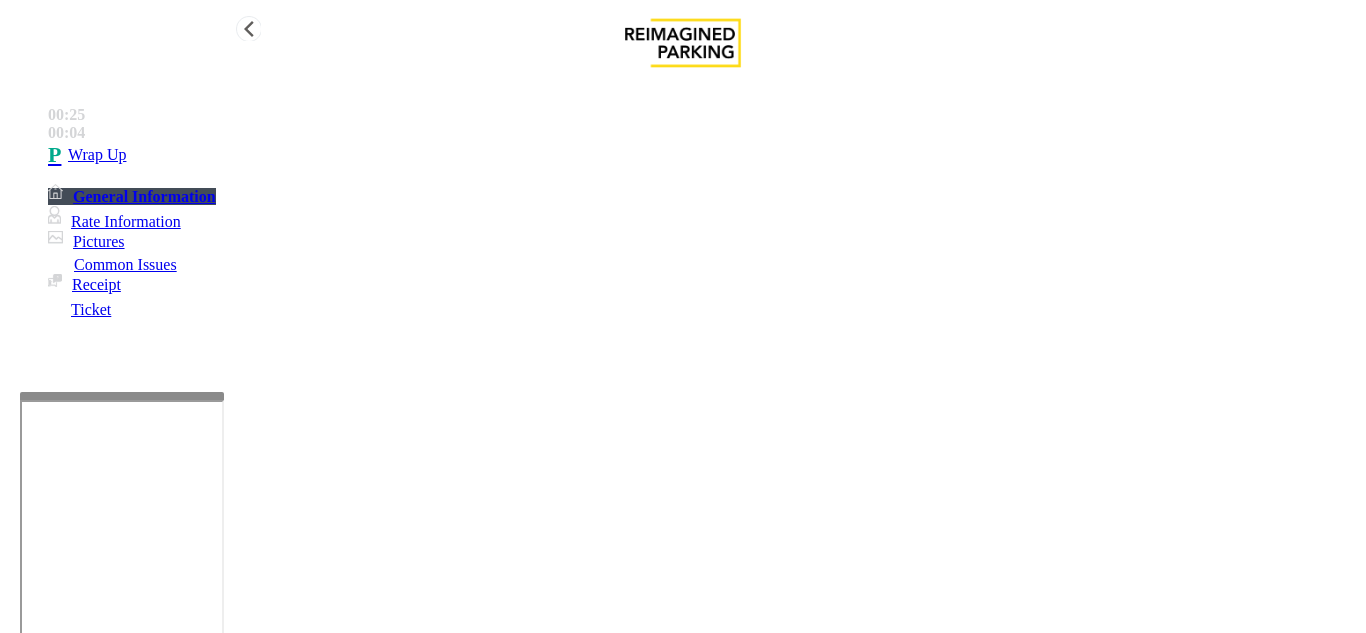 click on "Wrap Up" at bounding box center (703, 155) 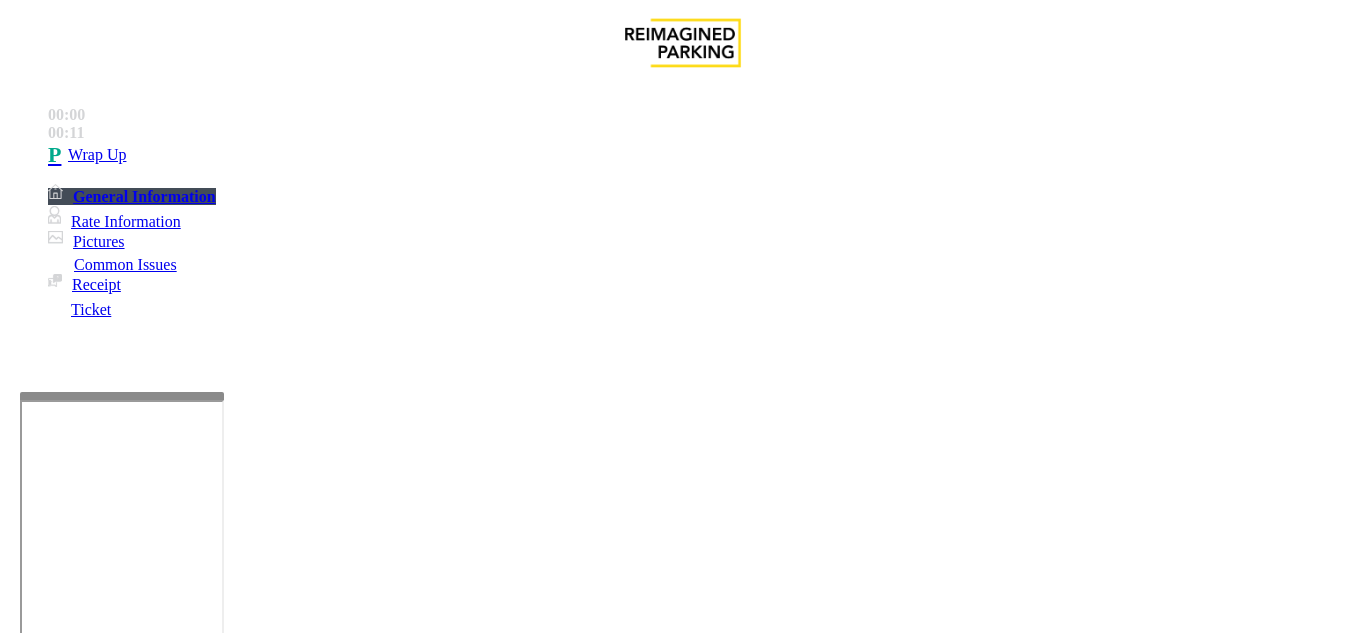 click on "Intercom Issue/No Response" at bounding box center [929, 1286] 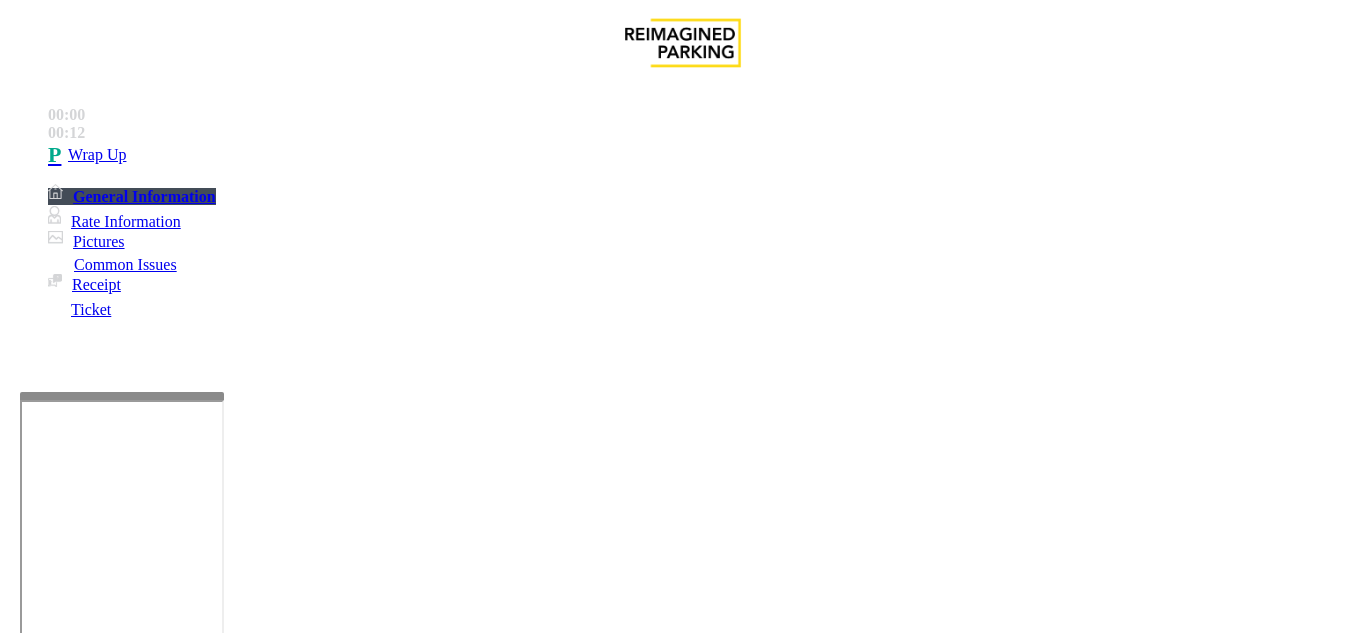 click on "Issue  No Response/Unable to hear parker   Parker Cannot Hear Call Center Agent   Call dropped" at bounding box center [682, 1273] 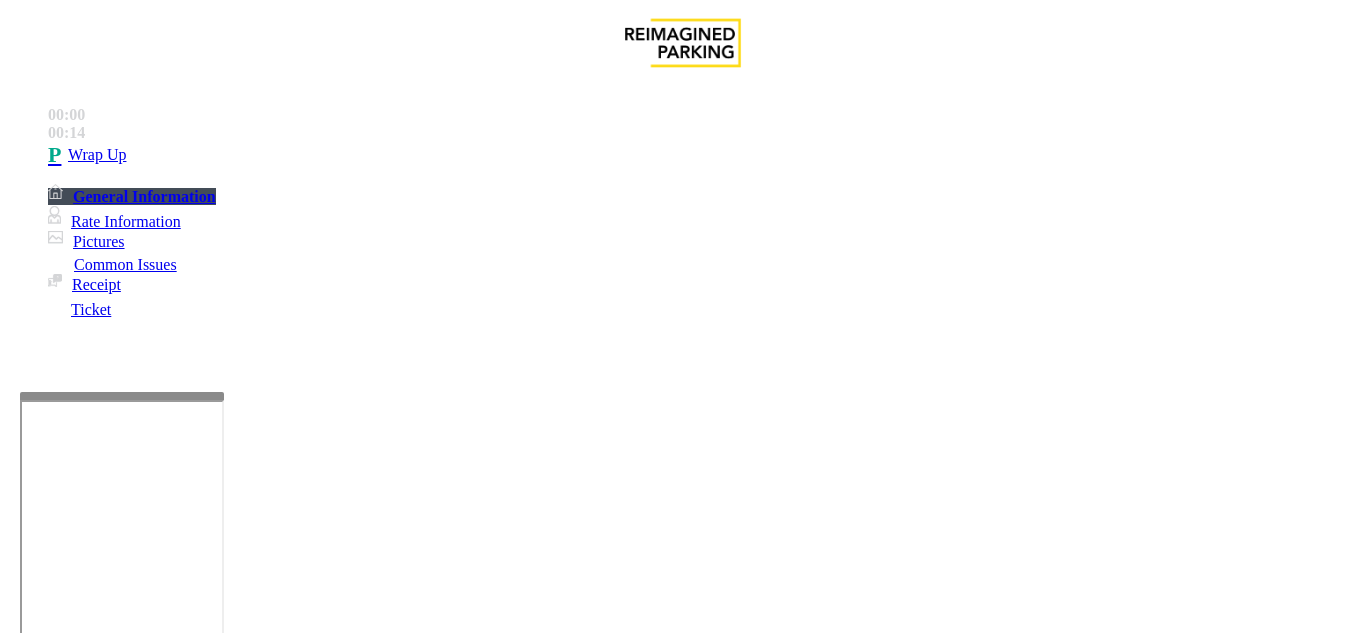 drag, startPoint x: 269, startPoint y: 180, endPoint x: 396, endPoint y: 180, distance: 127 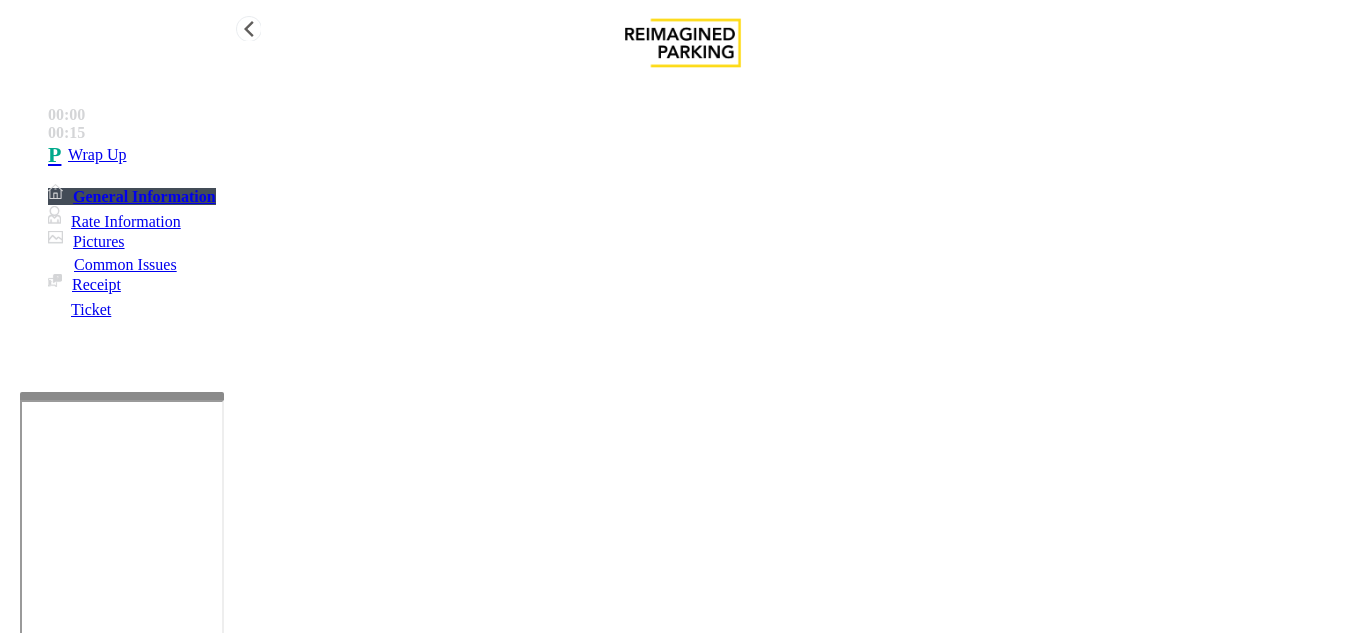 type on "**********" 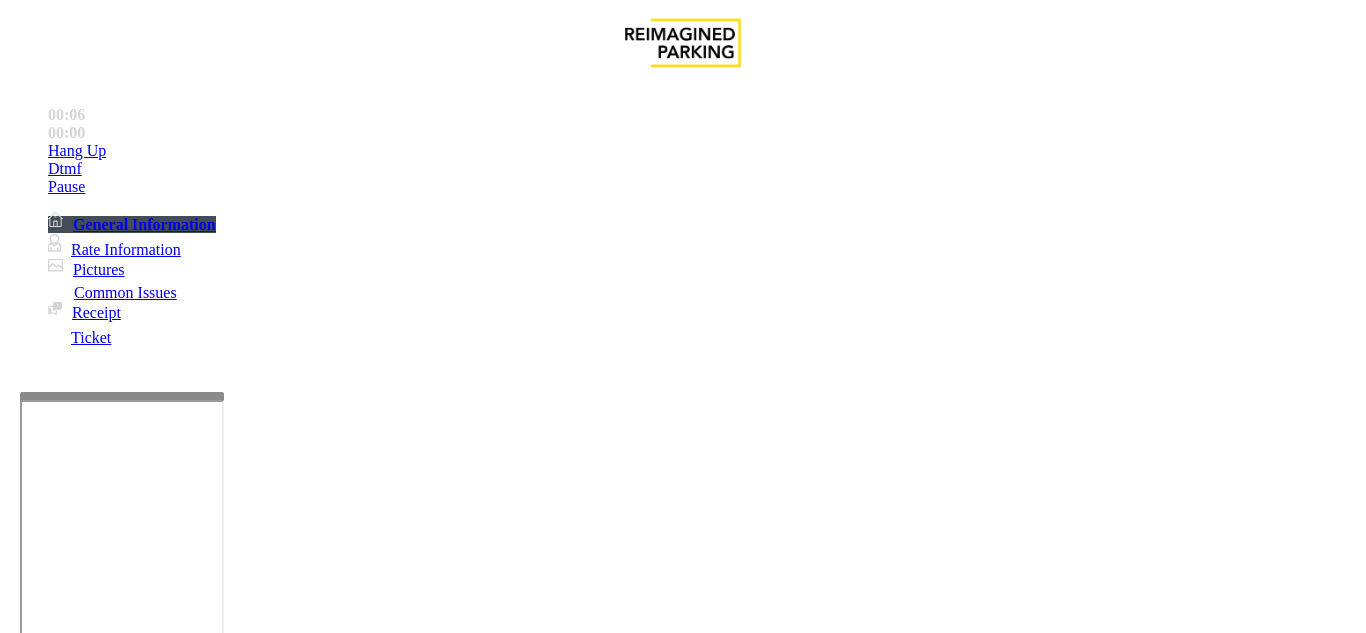 scroll, scrollTop: 1500, scrollLeft: 0, axis: vertical 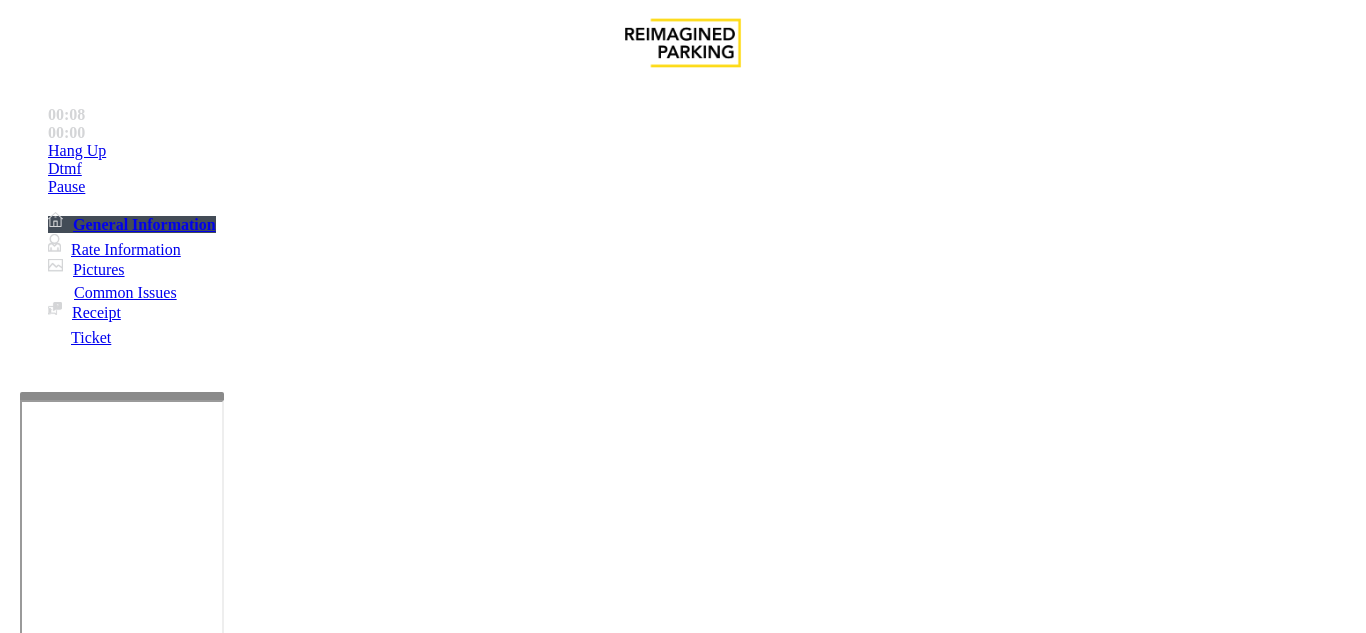 drag, startPoint x: 827, startPoint y: 383, endPoint x: 736, endPoint y: 385, distance: 91.02197 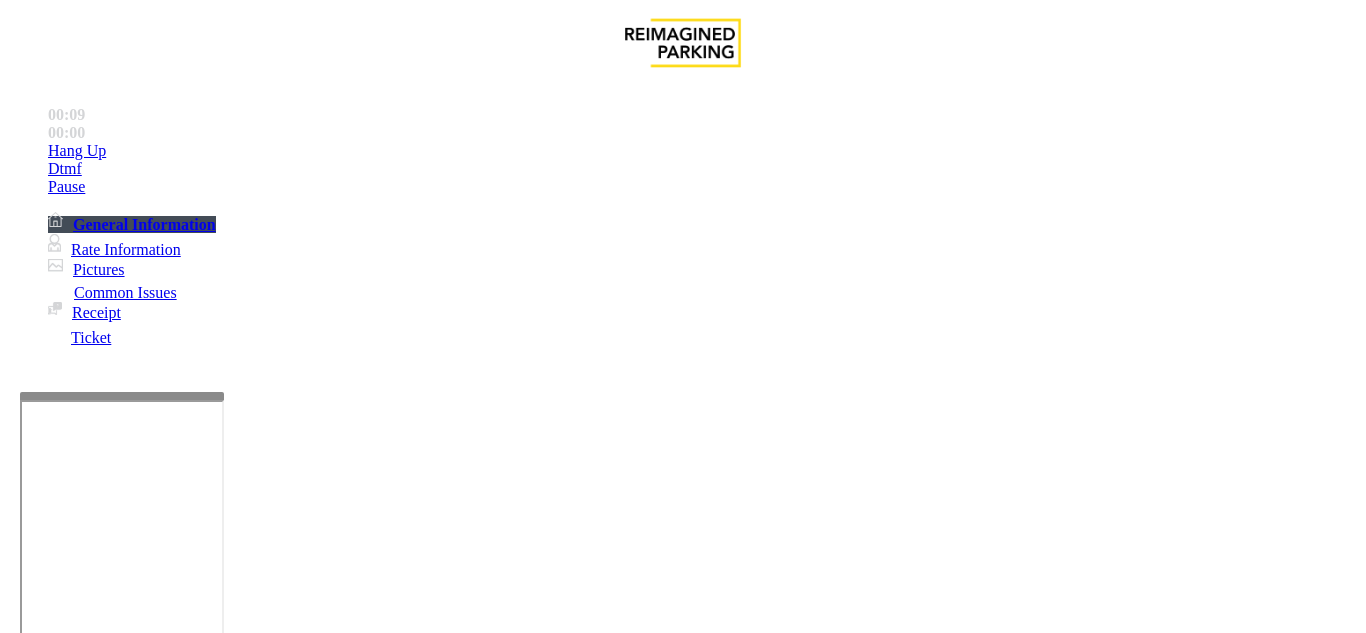 copy on "LAN21091600" 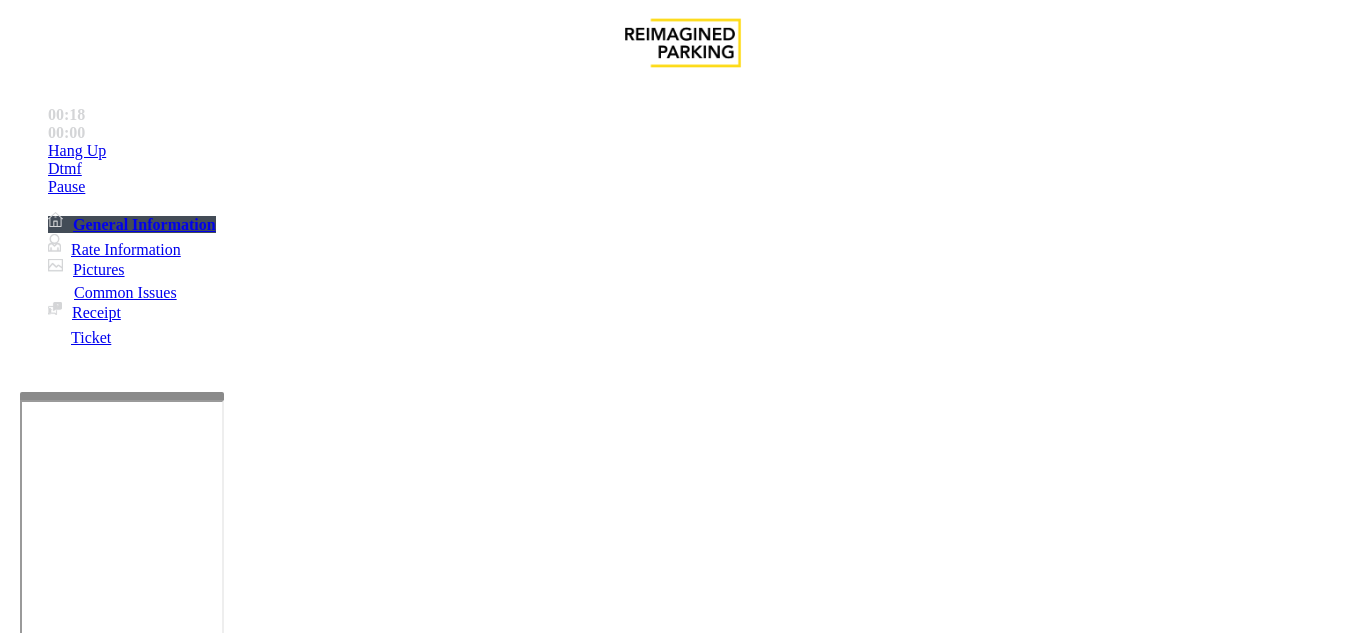 click on "Intercom Issue/No Response" at bounding box center (929, 1286) 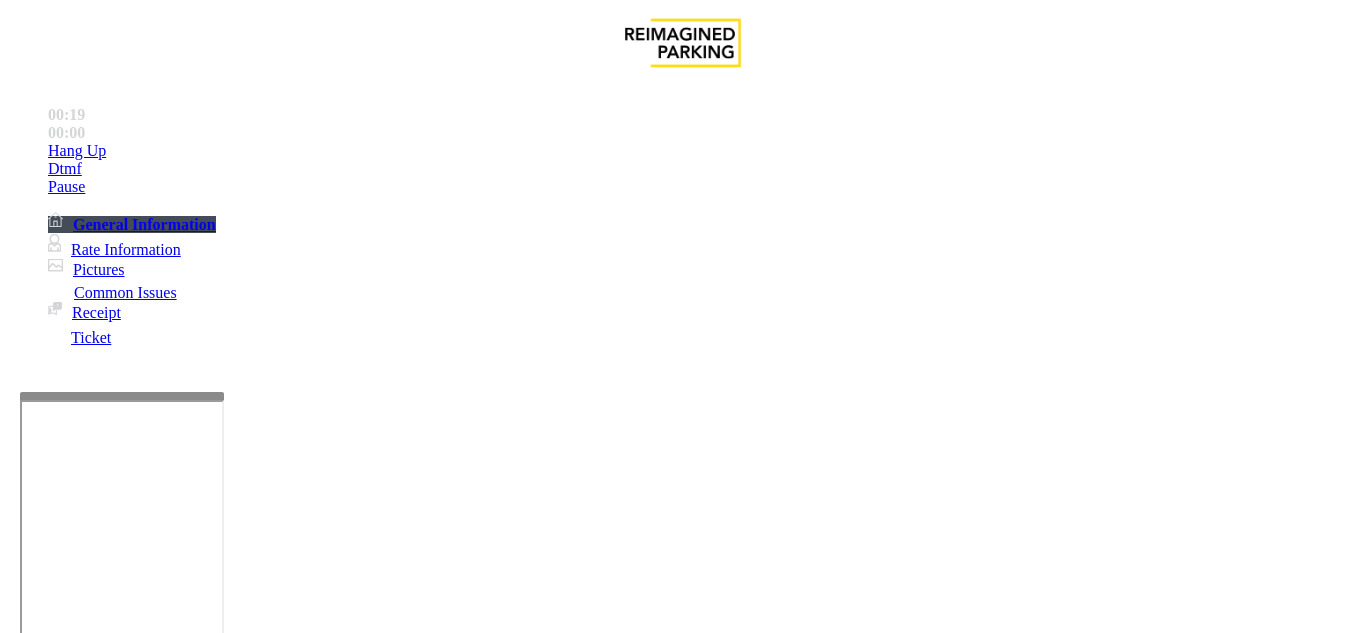 click on "No Response/Unable to hear parker" at bounding box center (142, 1286) 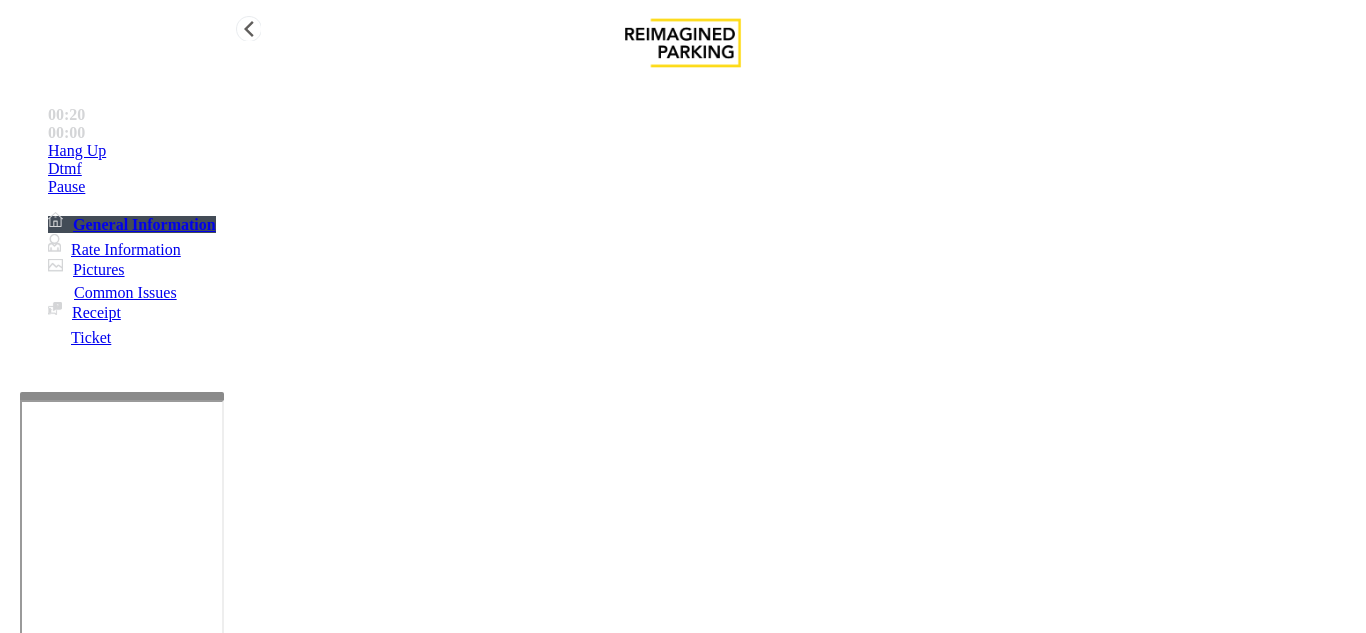 click on "Hang Up" at bounding box center [703, 151] 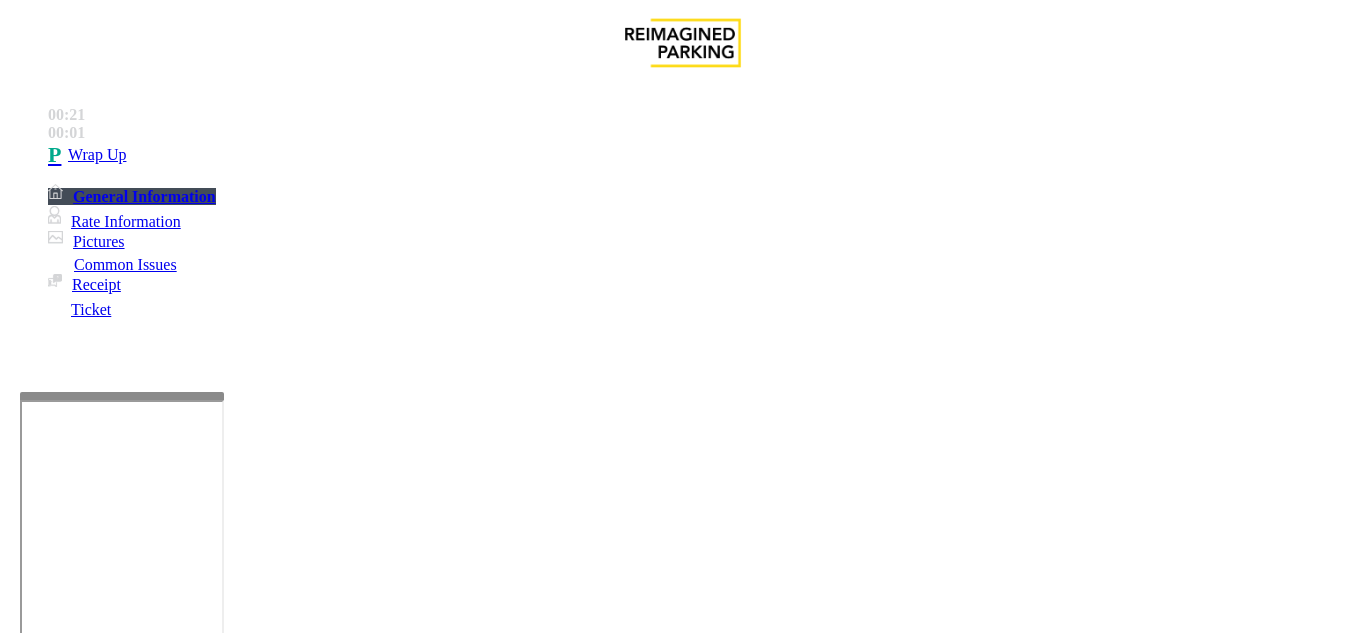 drag, startPoint x: 268, startPoint y: 178, endPoint x: 609, endPoint y: 183, distance: 341.03665 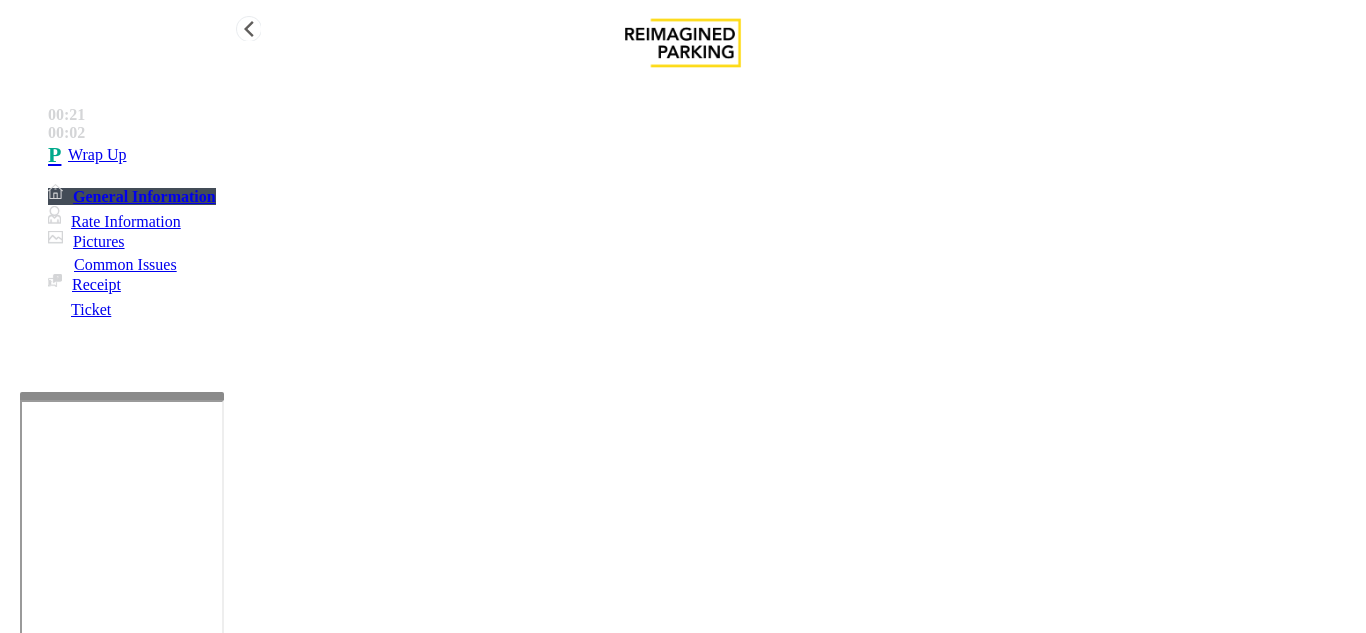type on "**********" 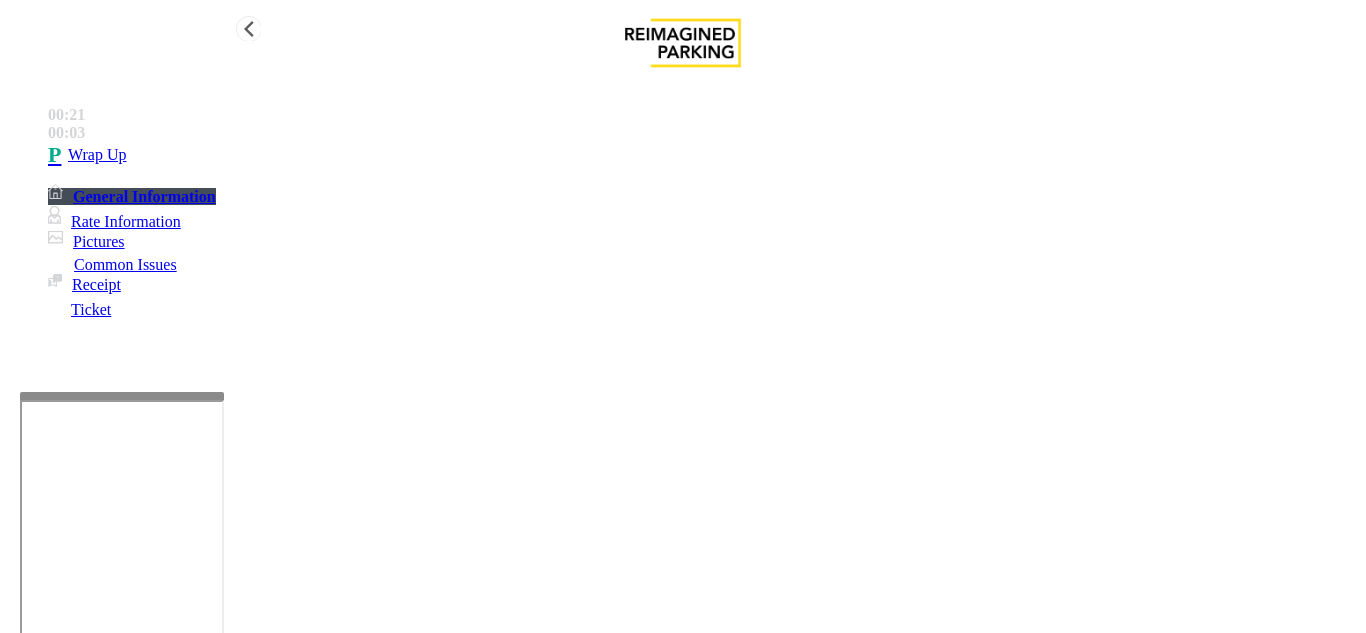 click on "Wrap Up" at bounding box center (703, 155) 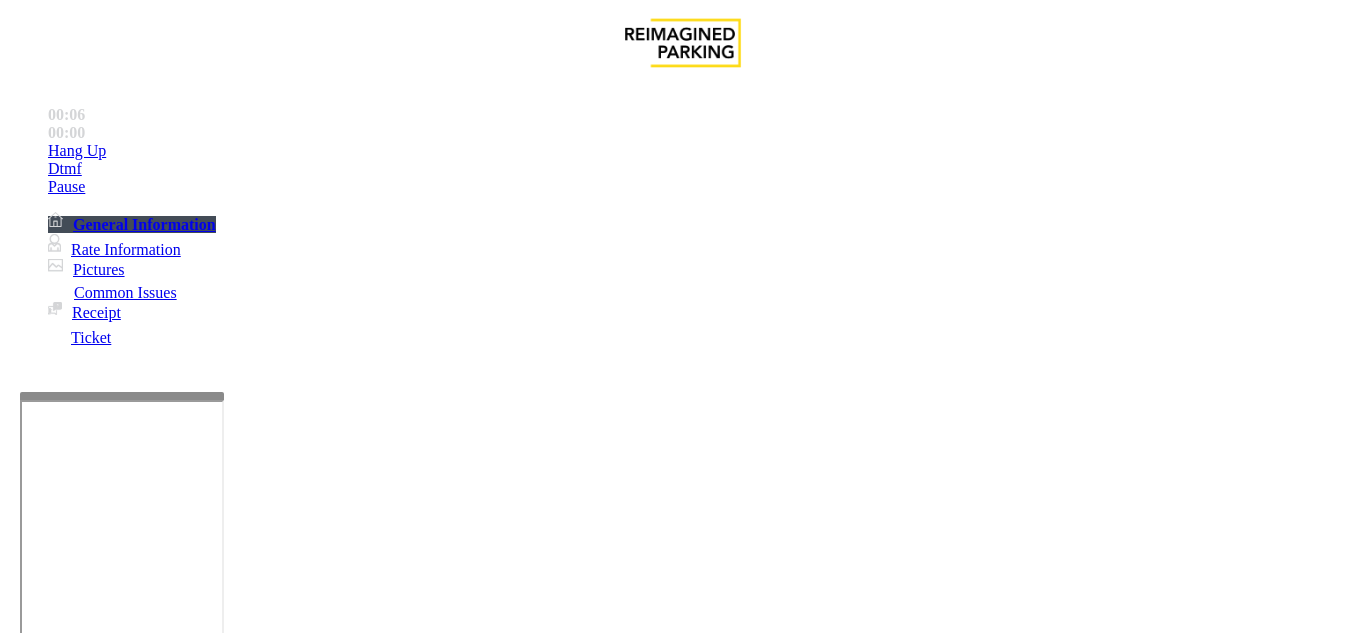 click on "Services" at bounding box center [687, 1286] 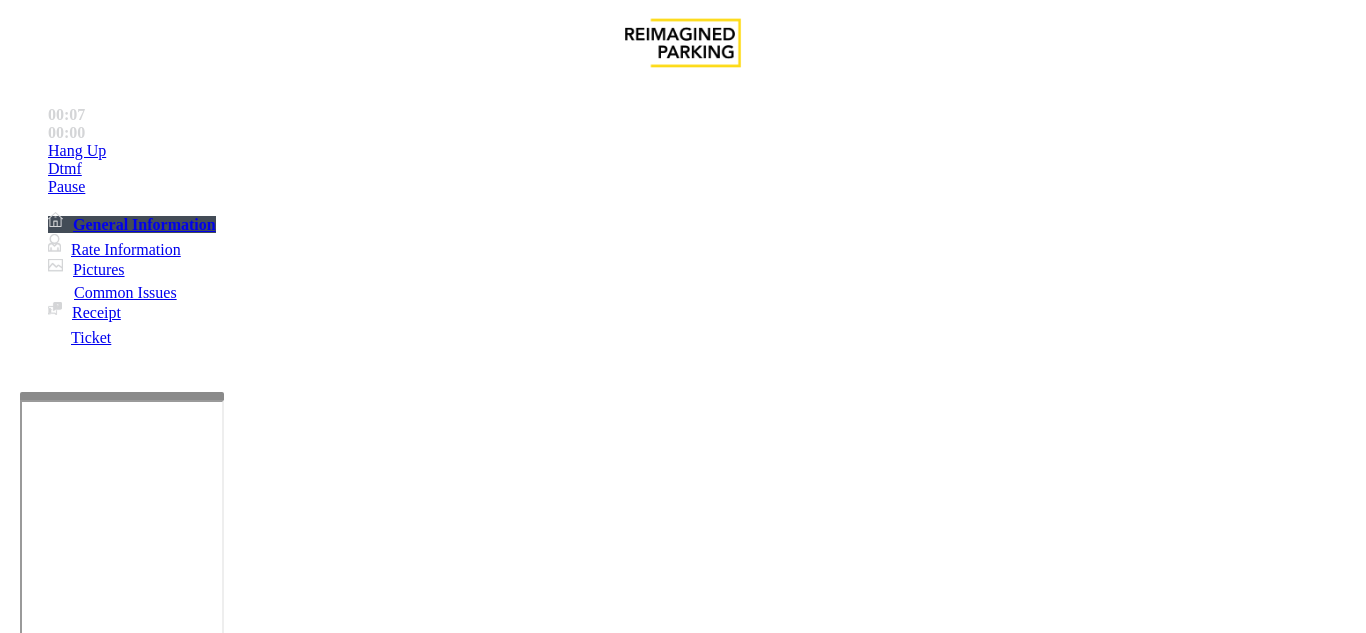 click on "Online Reservations" at bounding box center [528, 1286] 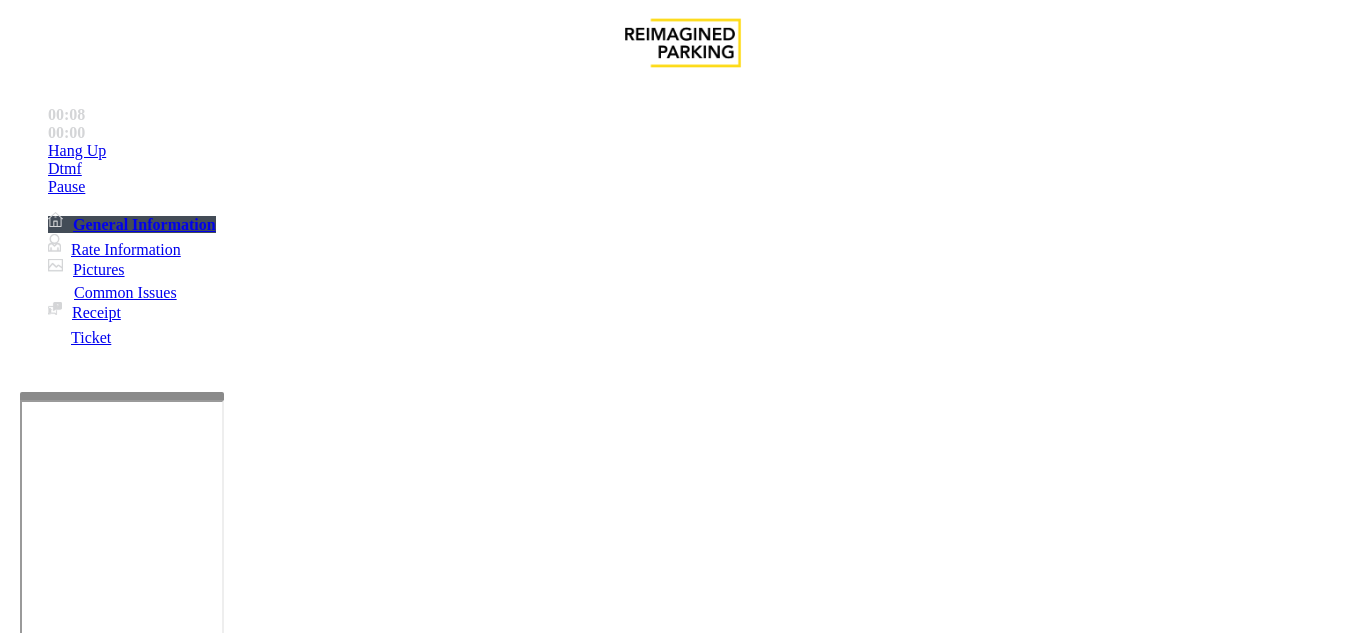 scroll, scrollTop: 100, scrollLeft: 0, axis: vertical 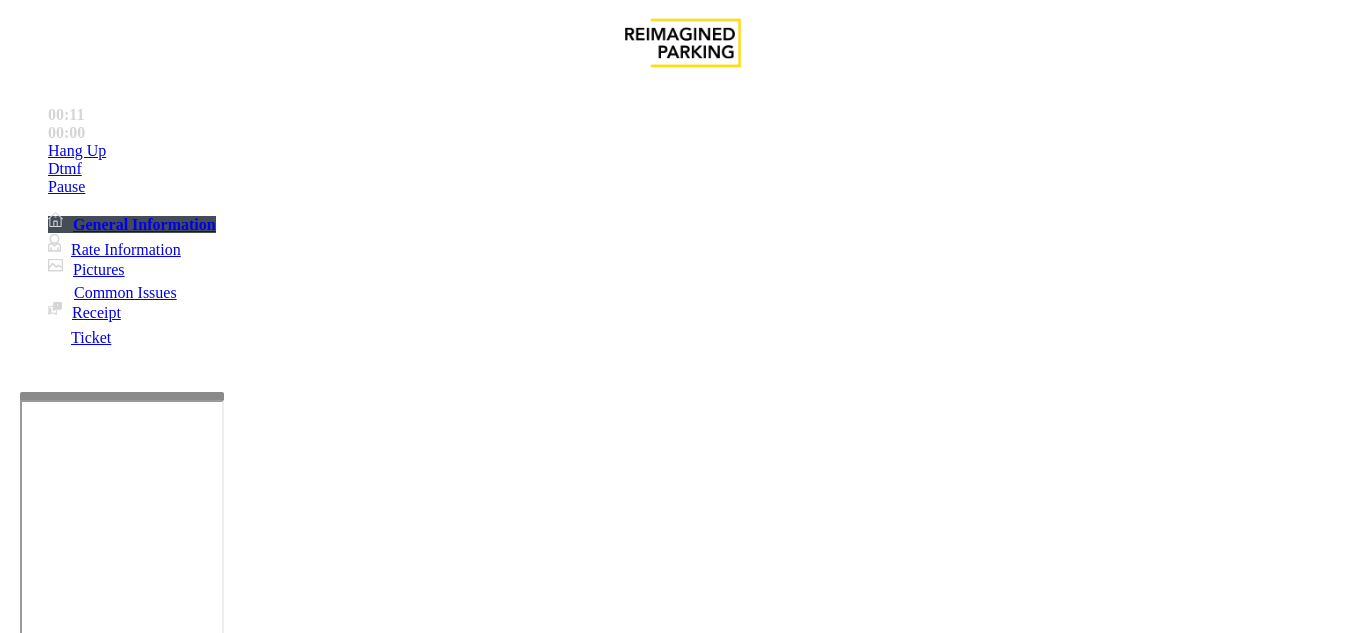click at bounding box center [221, 1680] 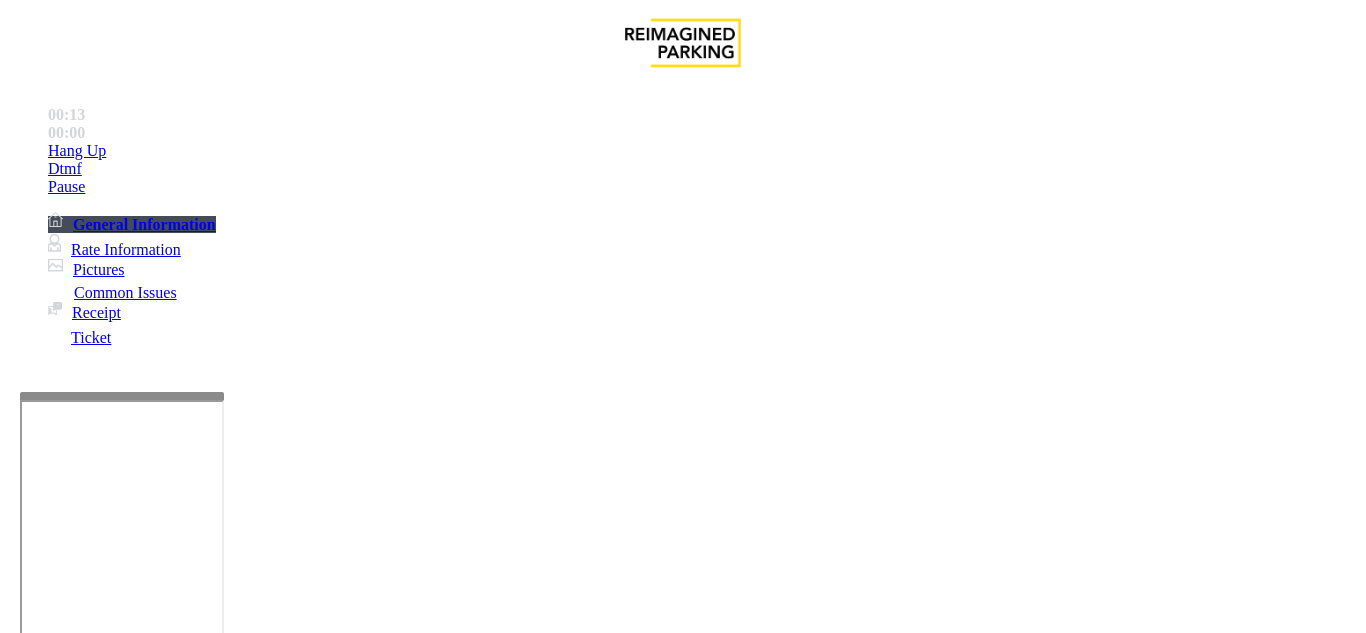 drag, startPoint x: 273, startPoint y: 83, endPoint x: 471, endPoint y: 83, distance: 198 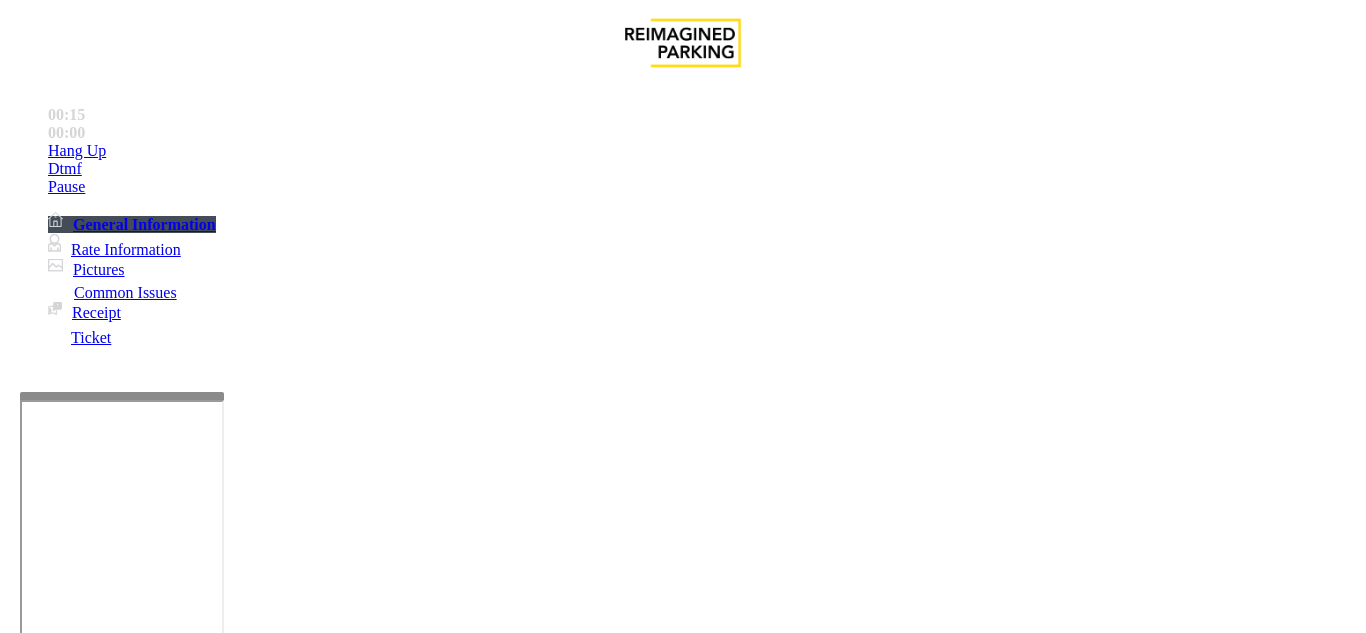 click at bounding box center [221, 1680] 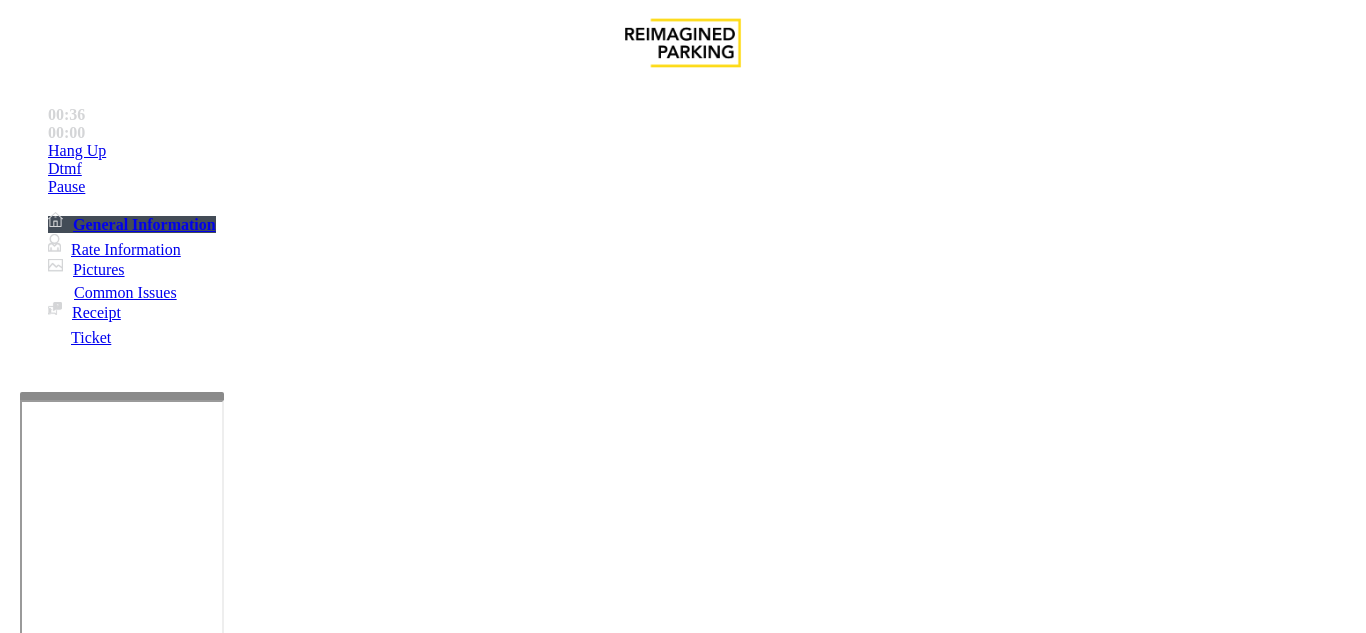 scroll, scrollTop: 300, scrollLeft: 0, axis: vertical 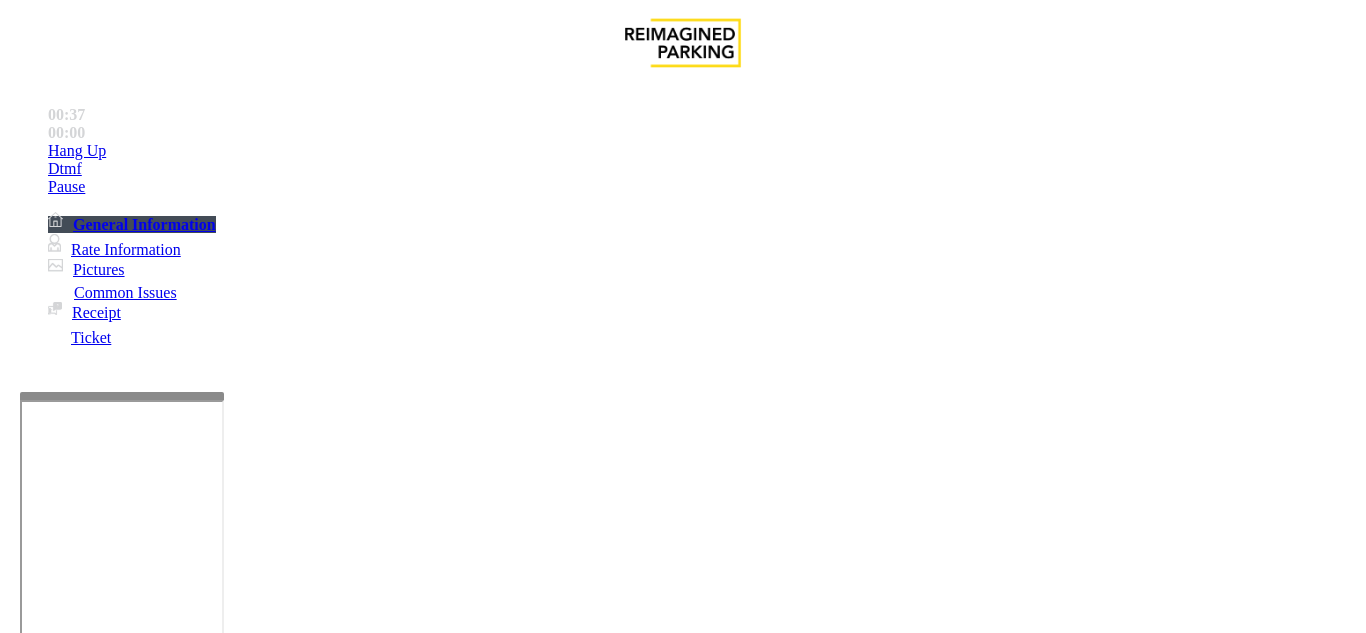 type on "********" 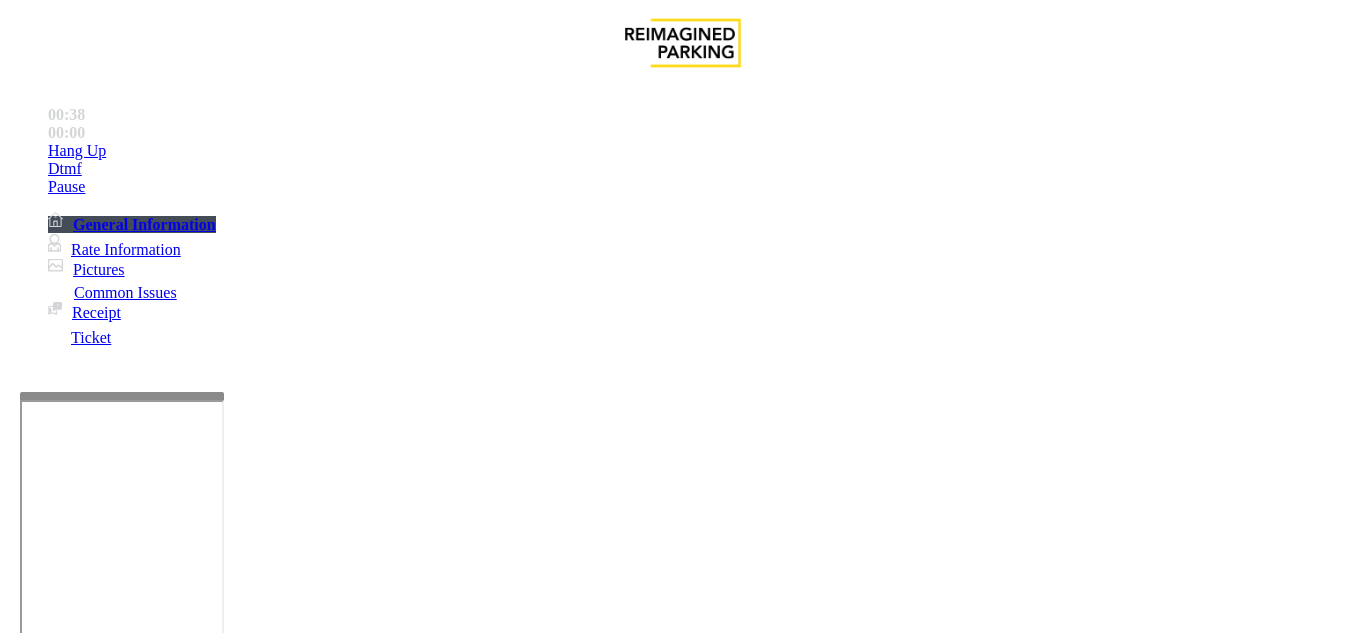 click at bounding box center [221, 1680] 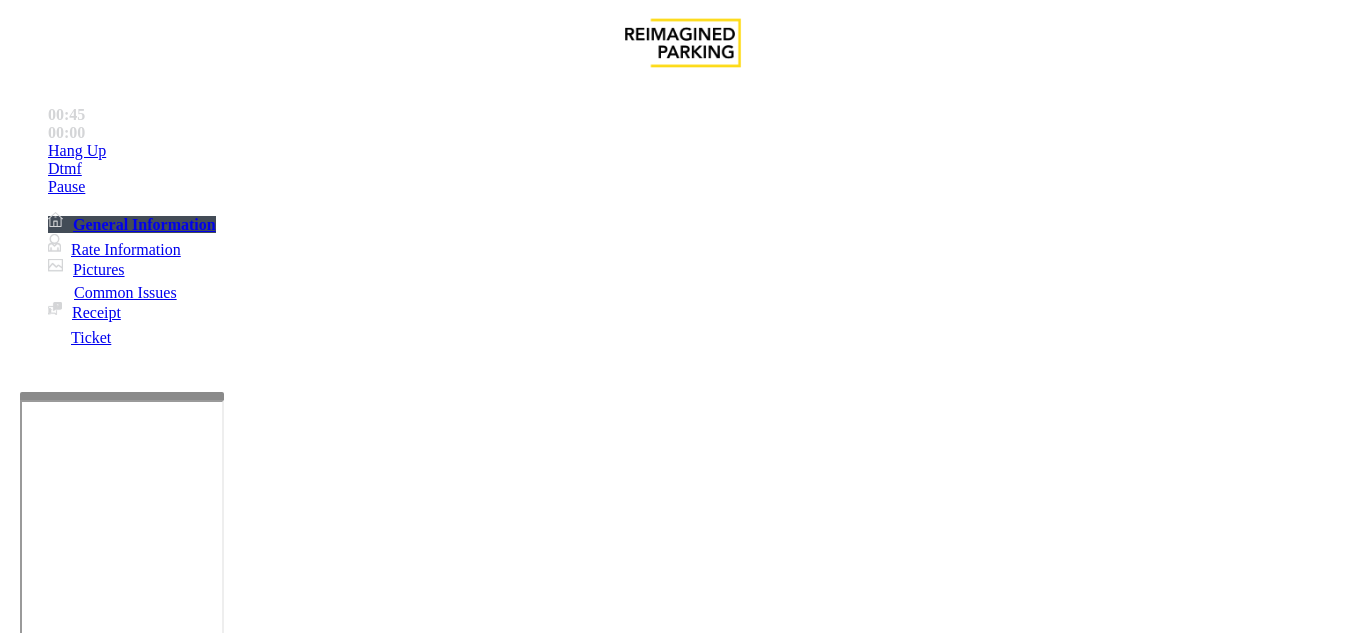 click at bounding box center (221, 1680) 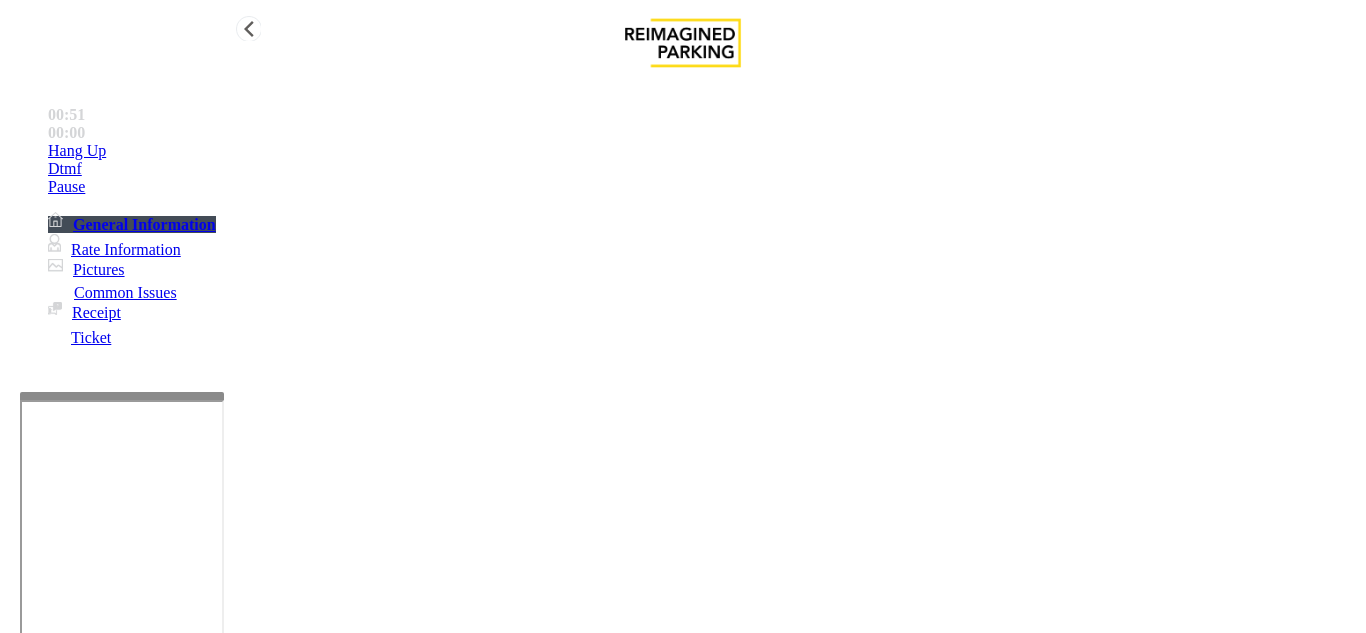 click on "Hang Up" at bounding box center (703, 151) 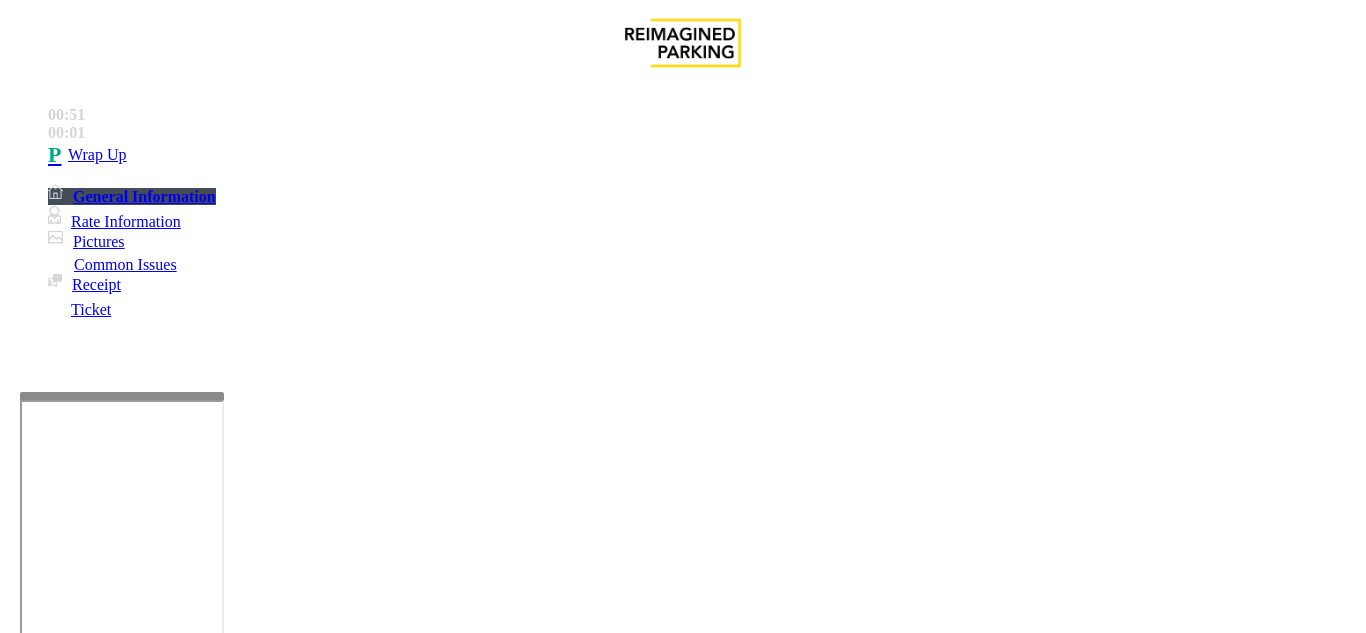 click at bounding box center [221, 1680] 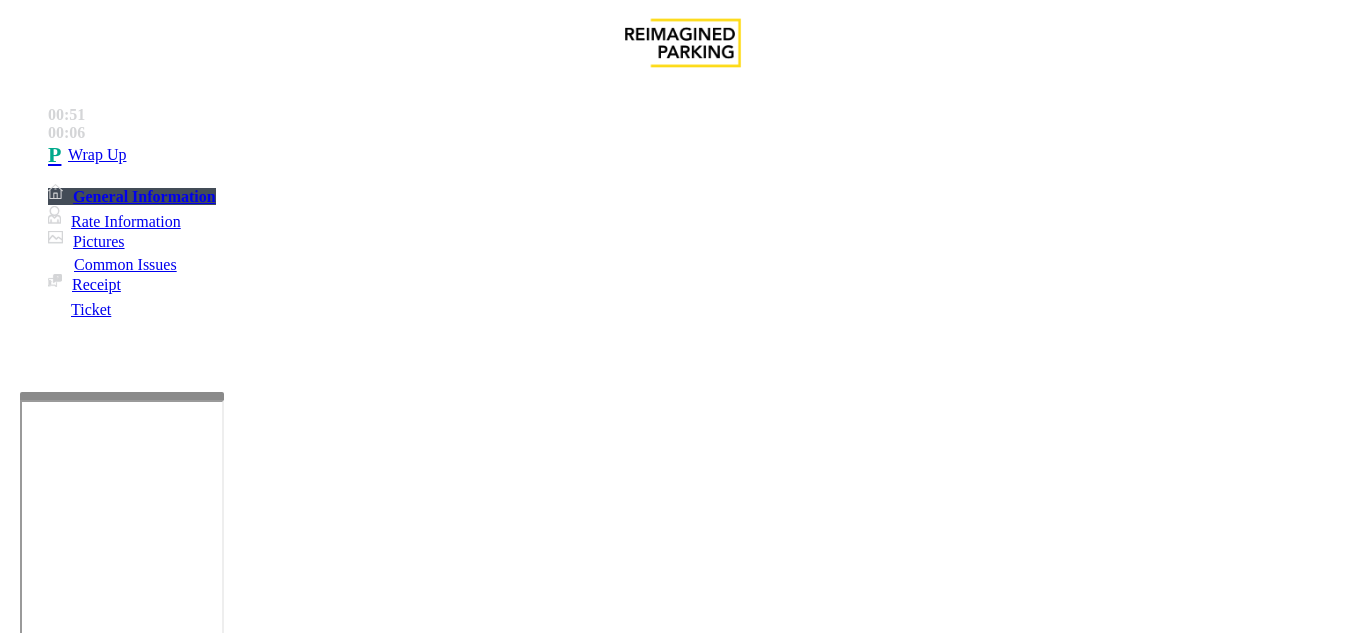 type on "**********" 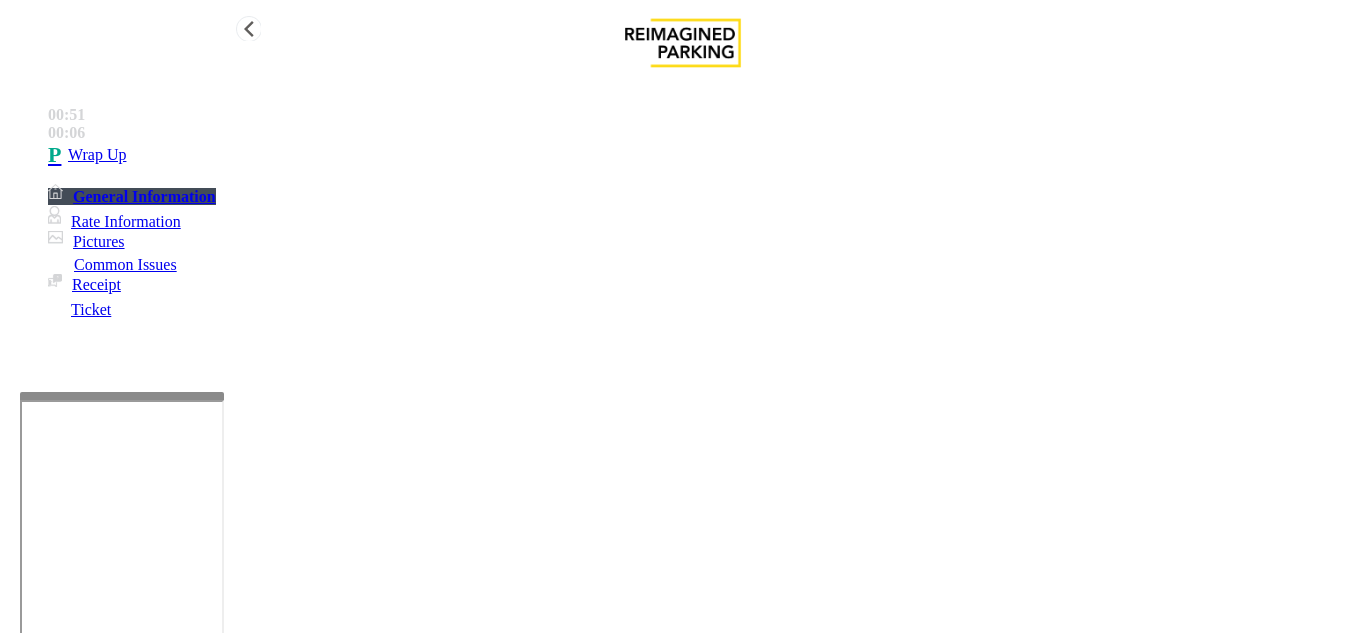 click on "Wrap Up" at bounding box center [703, 155] 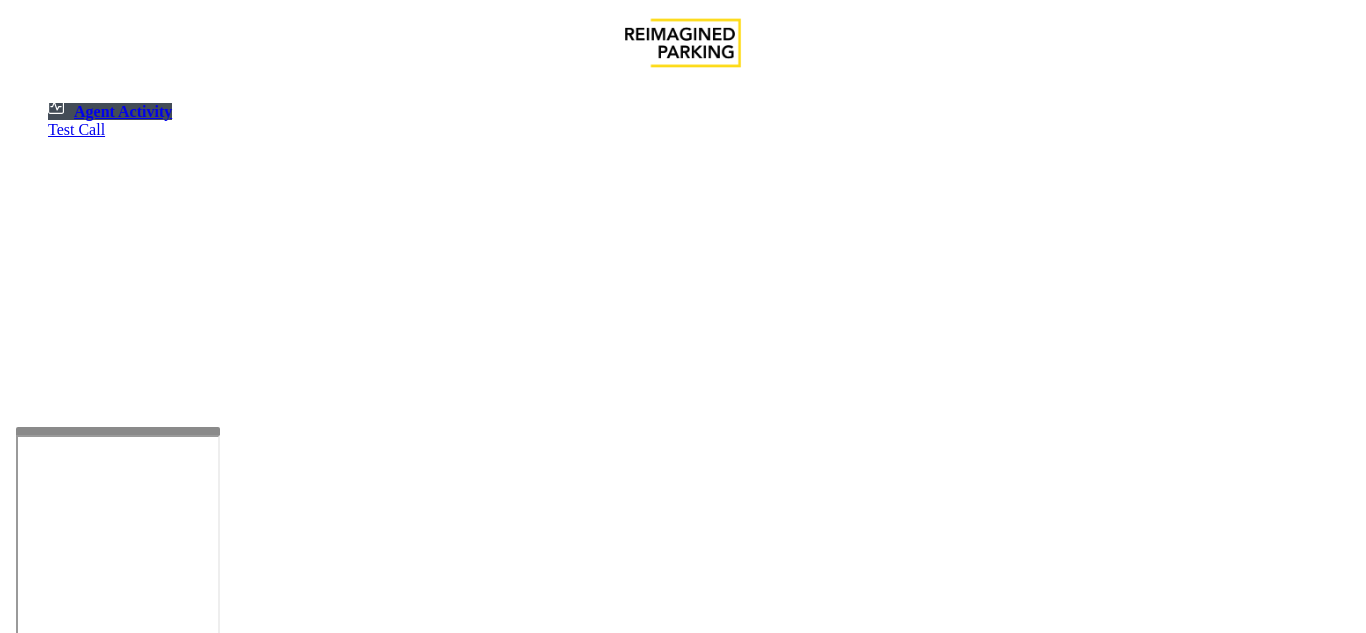 click at bounding box center (118, 431) 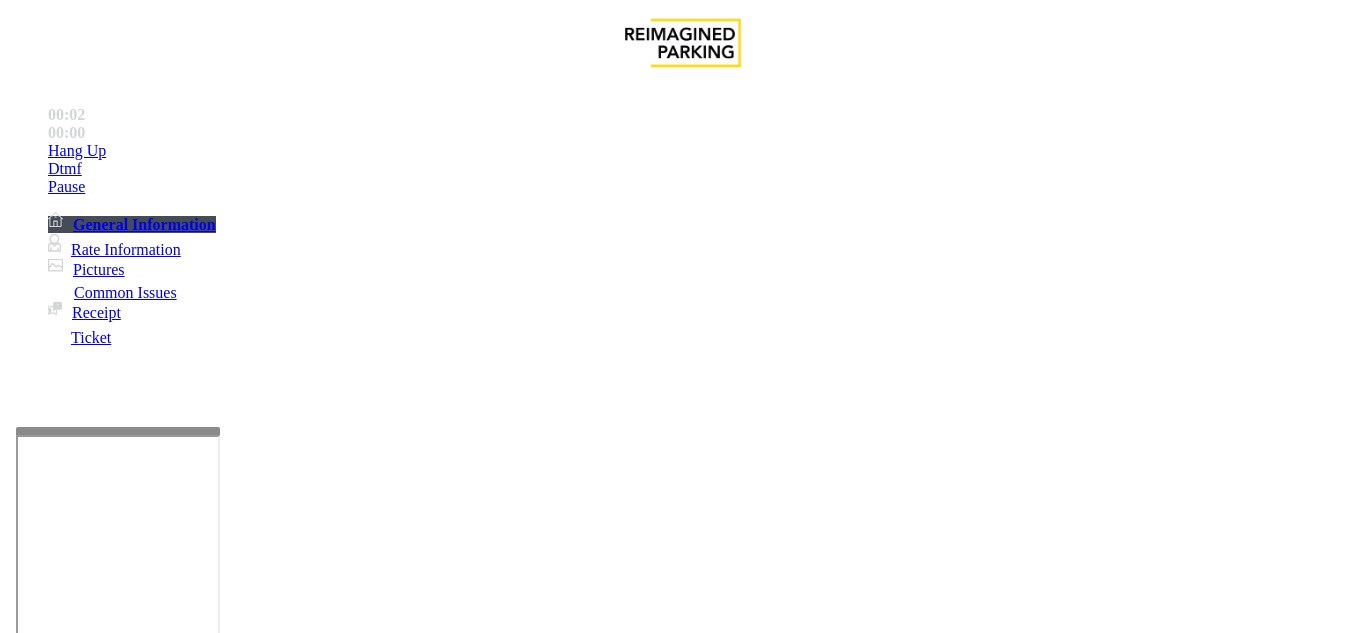 scroll, scrollTop: 300, scrollLeft: 0, axis: vertical 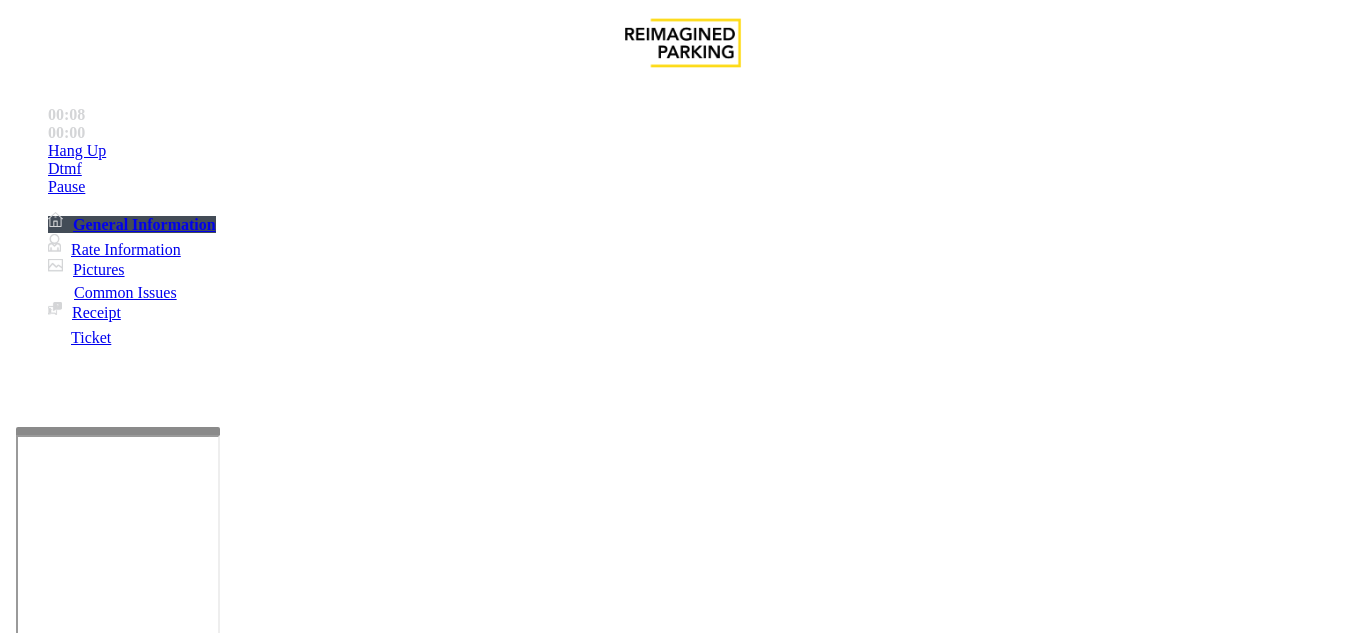 click on "Payment Issue" at bounding box center [167, 1286] 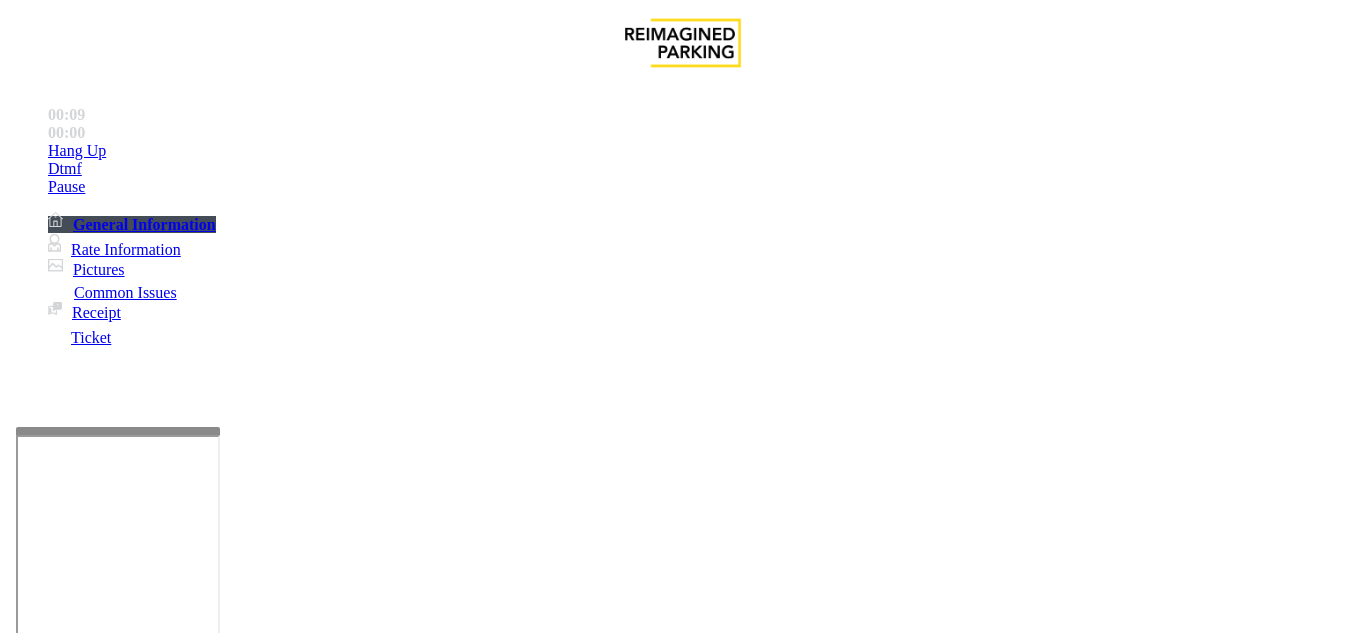click on "Credit Card Not Reading" at bounding box center (109, 1286) 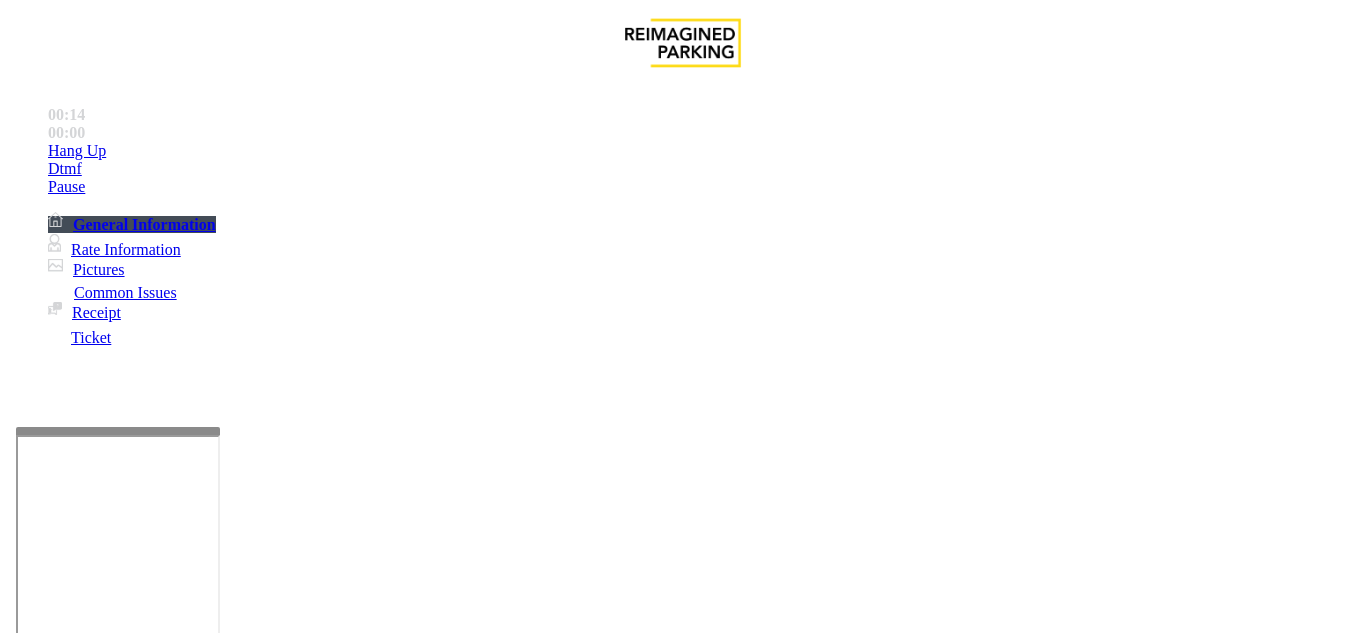 click at bounding box center (221, 1634) 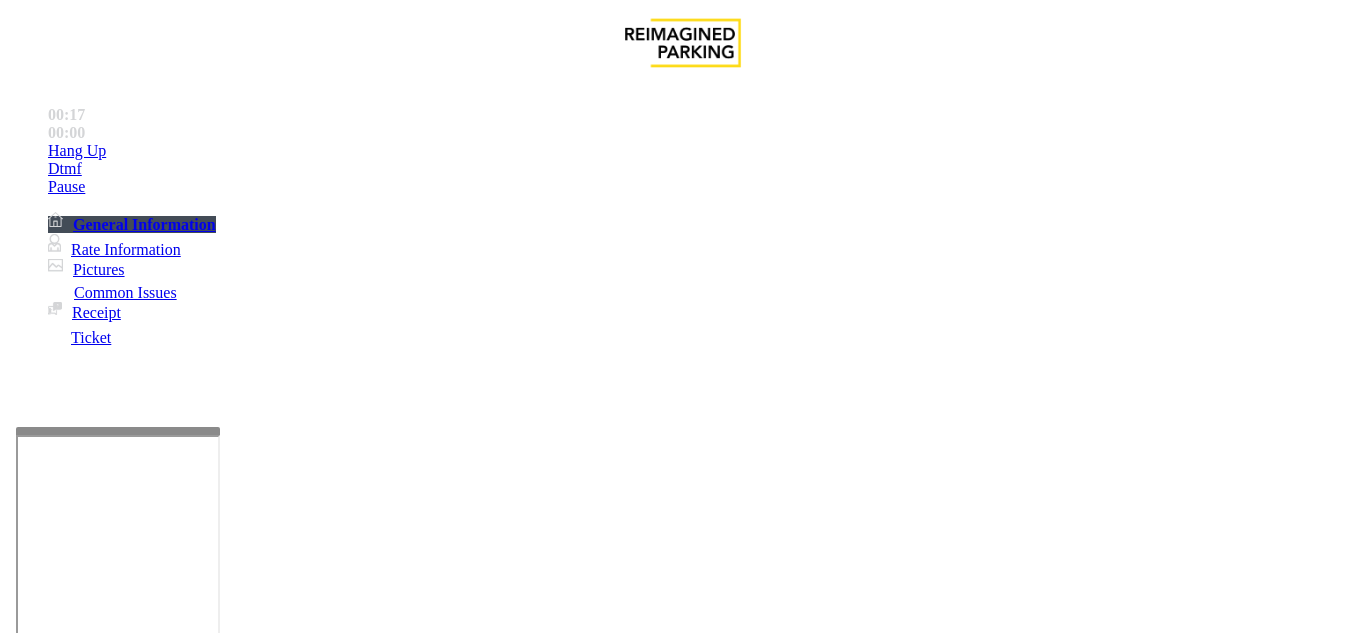 drag, startPoint x: 273, startPoint y: 182, endPoint x: 508, endPoint y: 181, distance: 235.00212 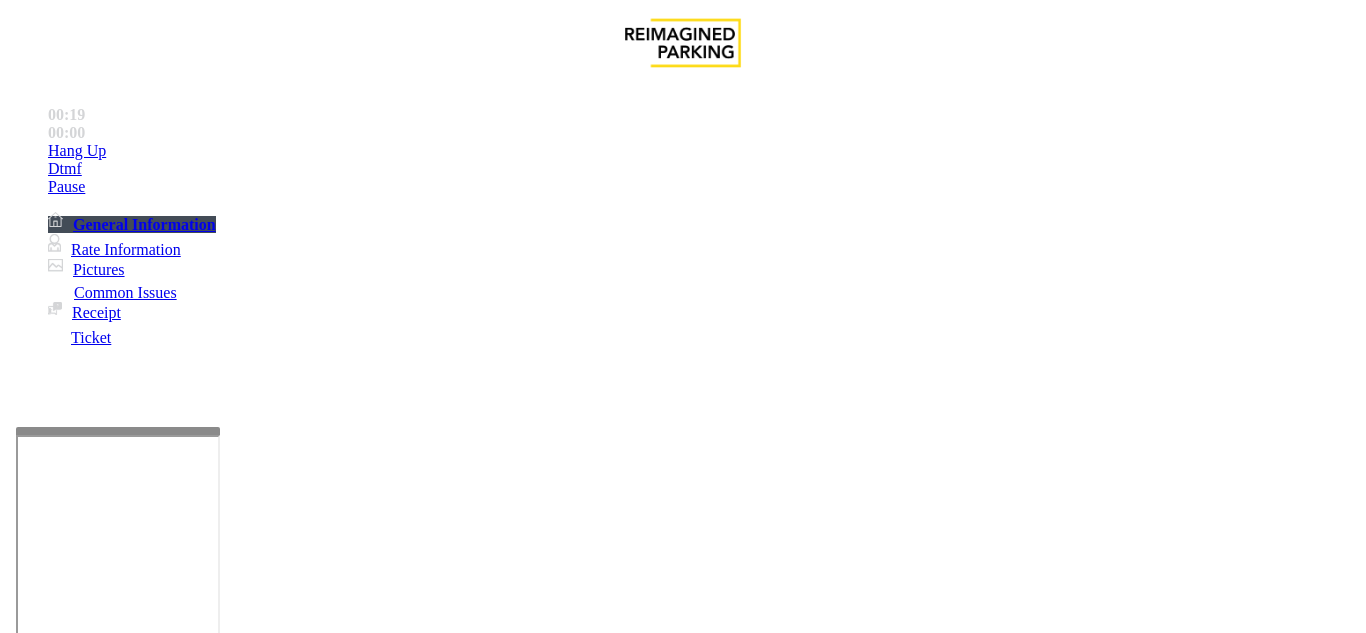 scroll, scrollTop: 184, scrollLeft: 0, axis: vertical 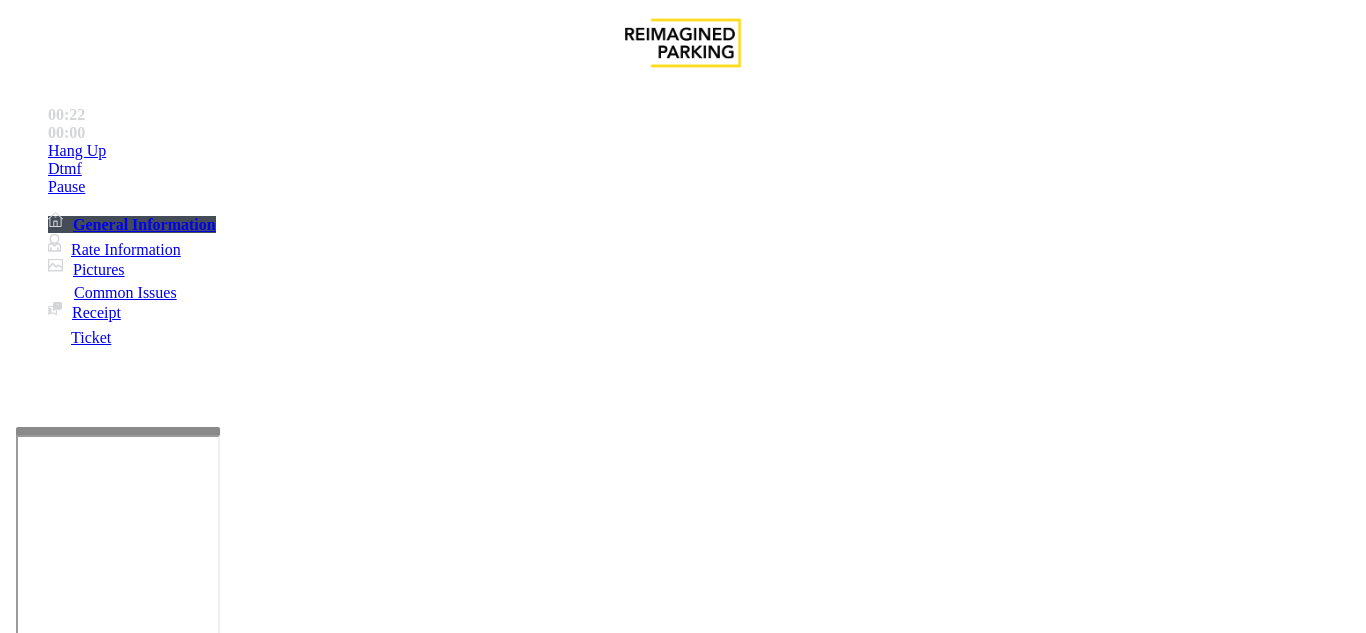 click at bounding box center (221, 1634) 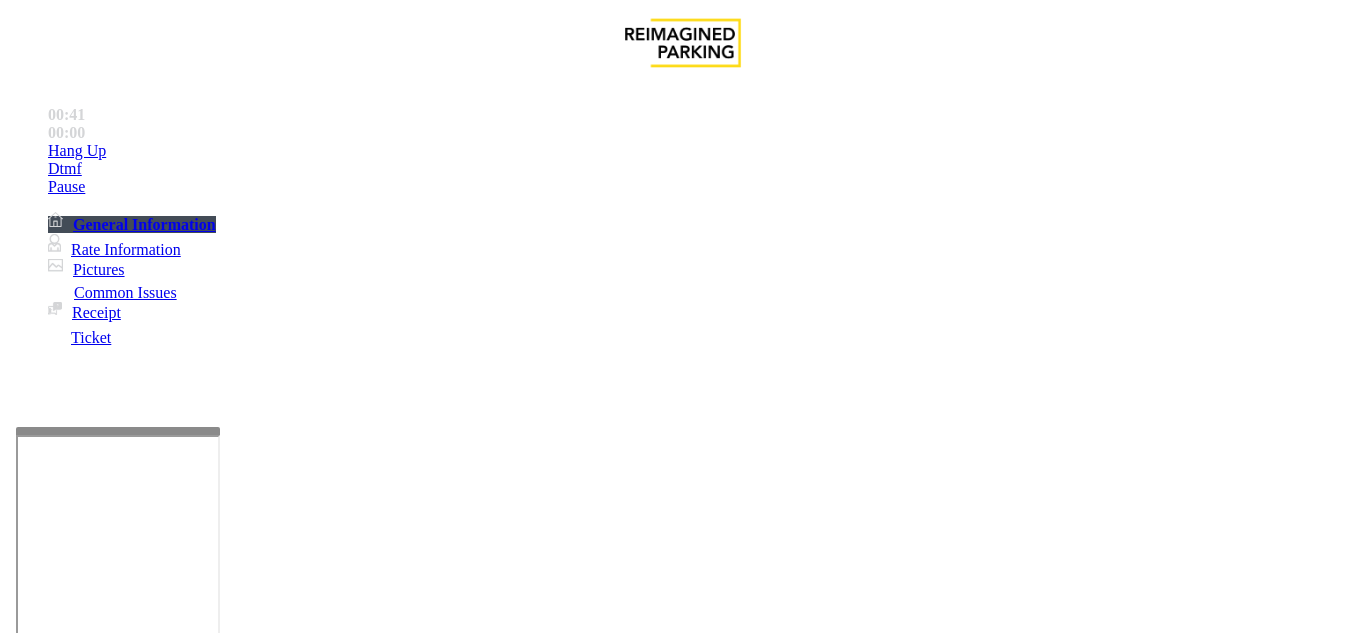scroll, scrollTop: 100, scrollLeft: 0, axis: vertical 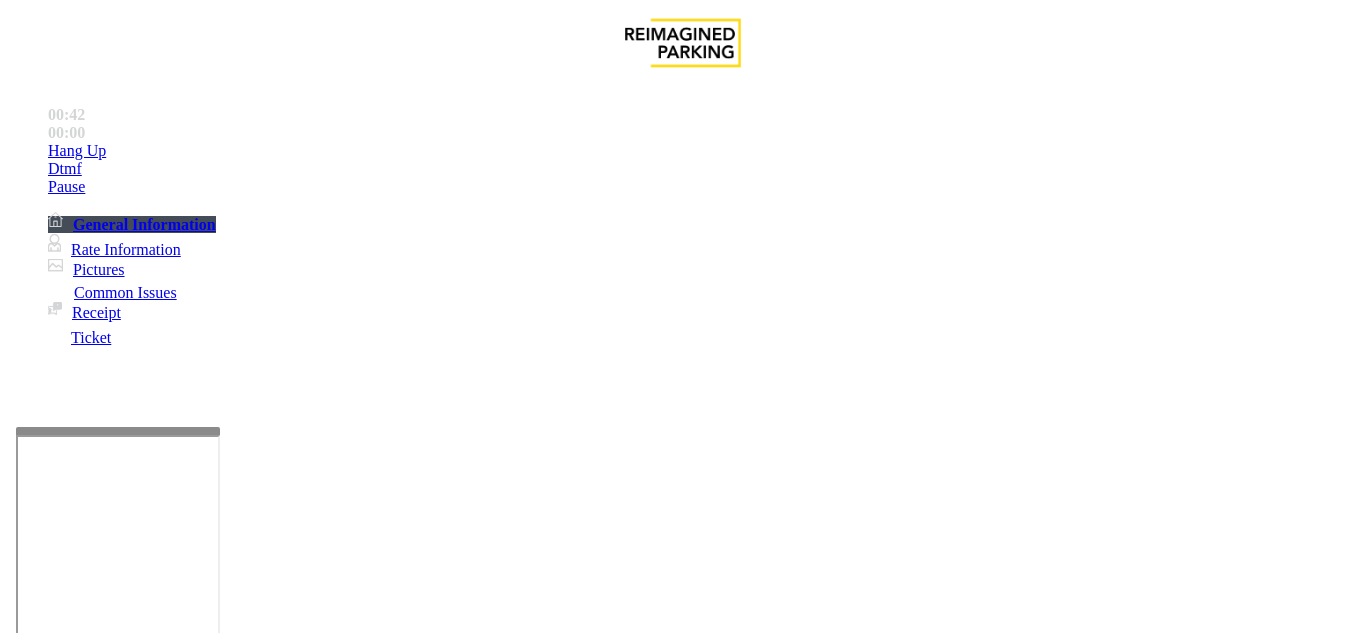 type on "**********" 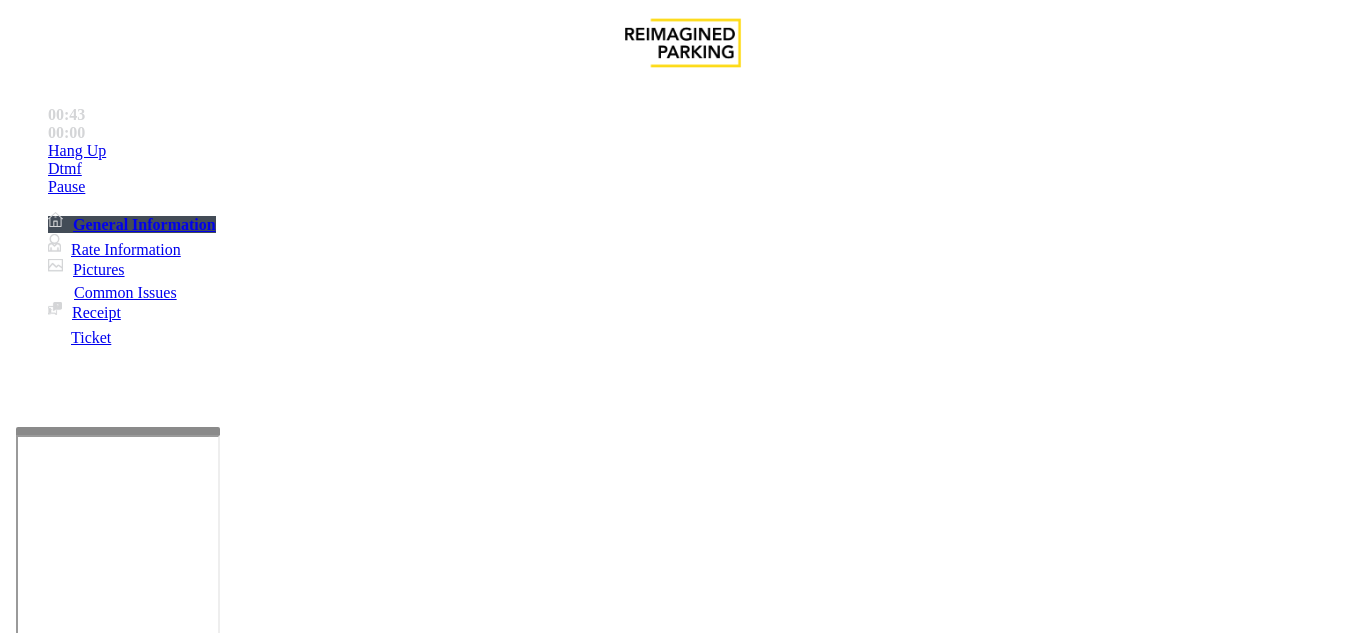 click at bounding box center [96, 1308] 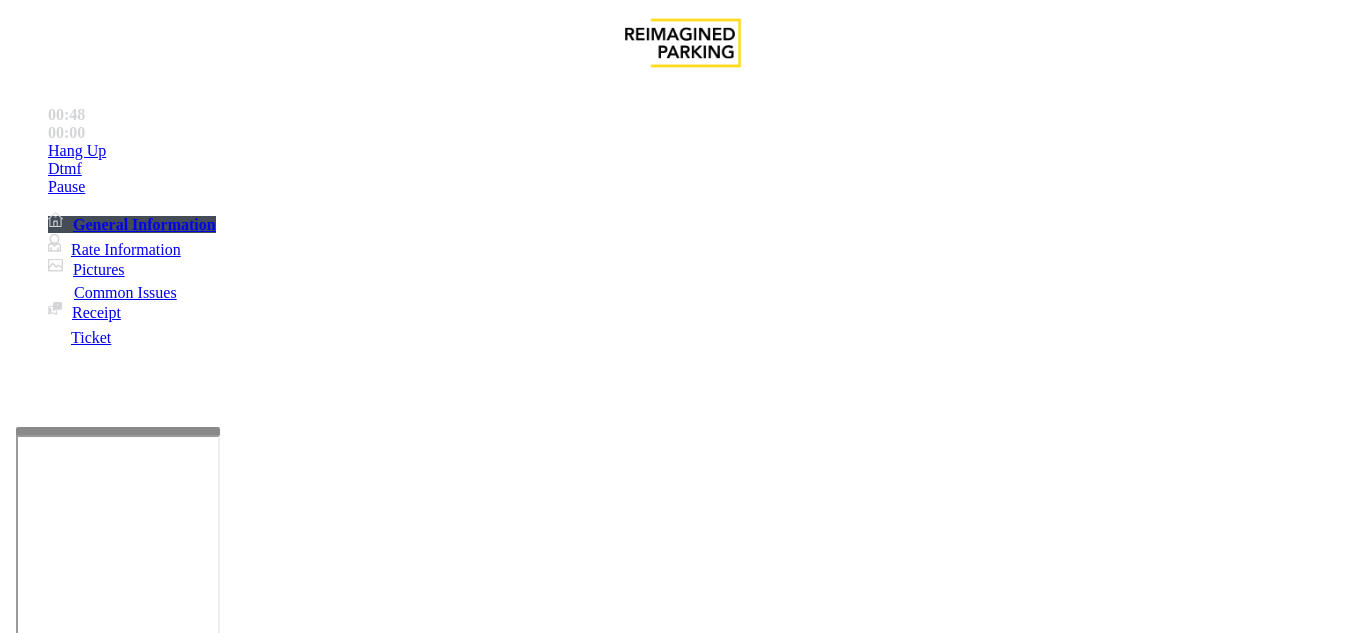 scroll, scrollTop: 300, scrollLeft: 0, axis: vertical 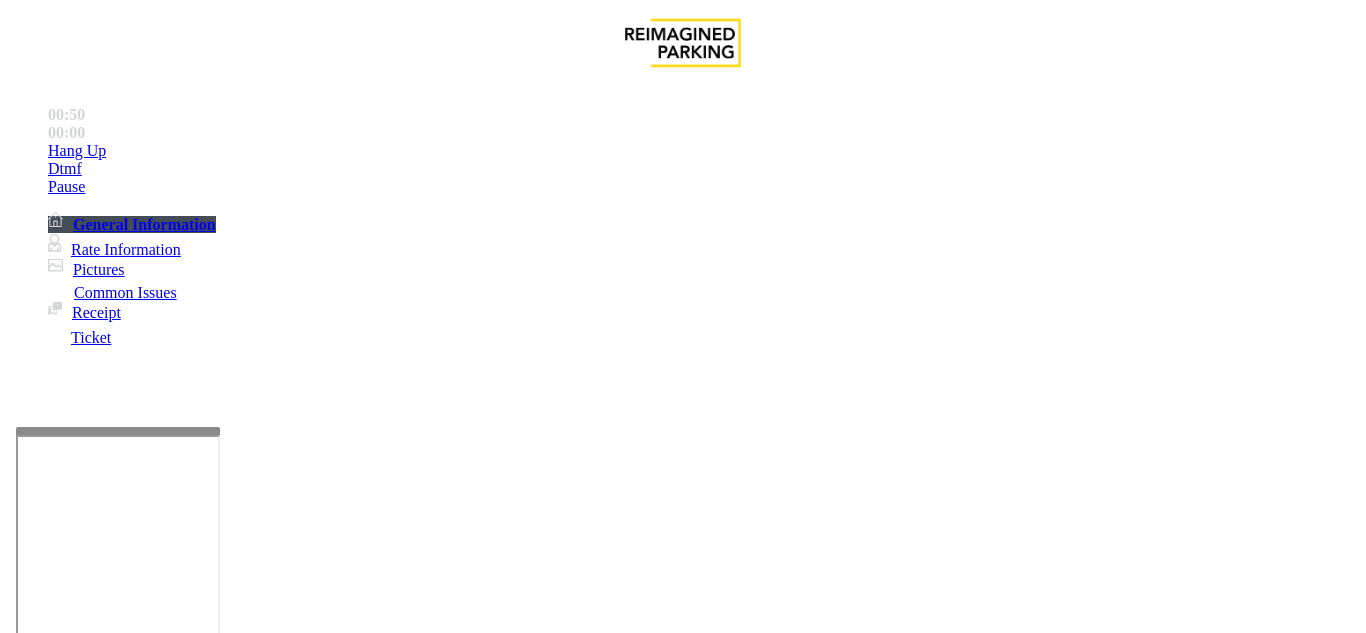 type on "**" 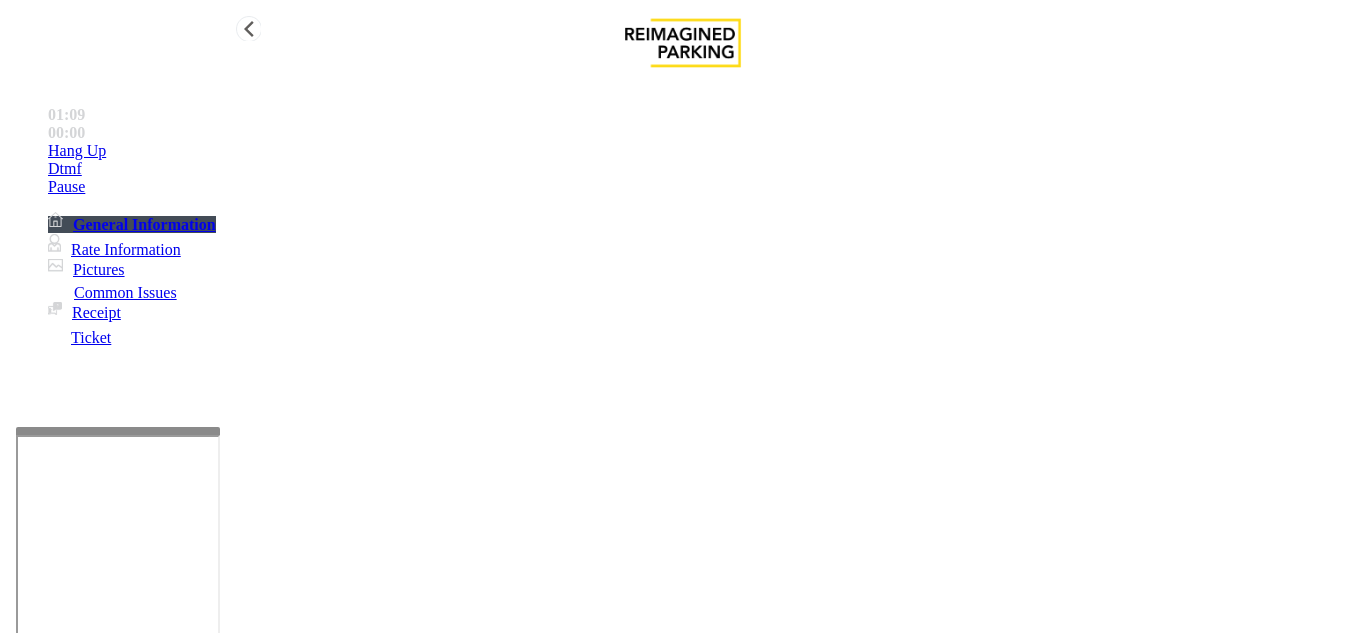click on "Hang Up" at bounding box center (703, 151) 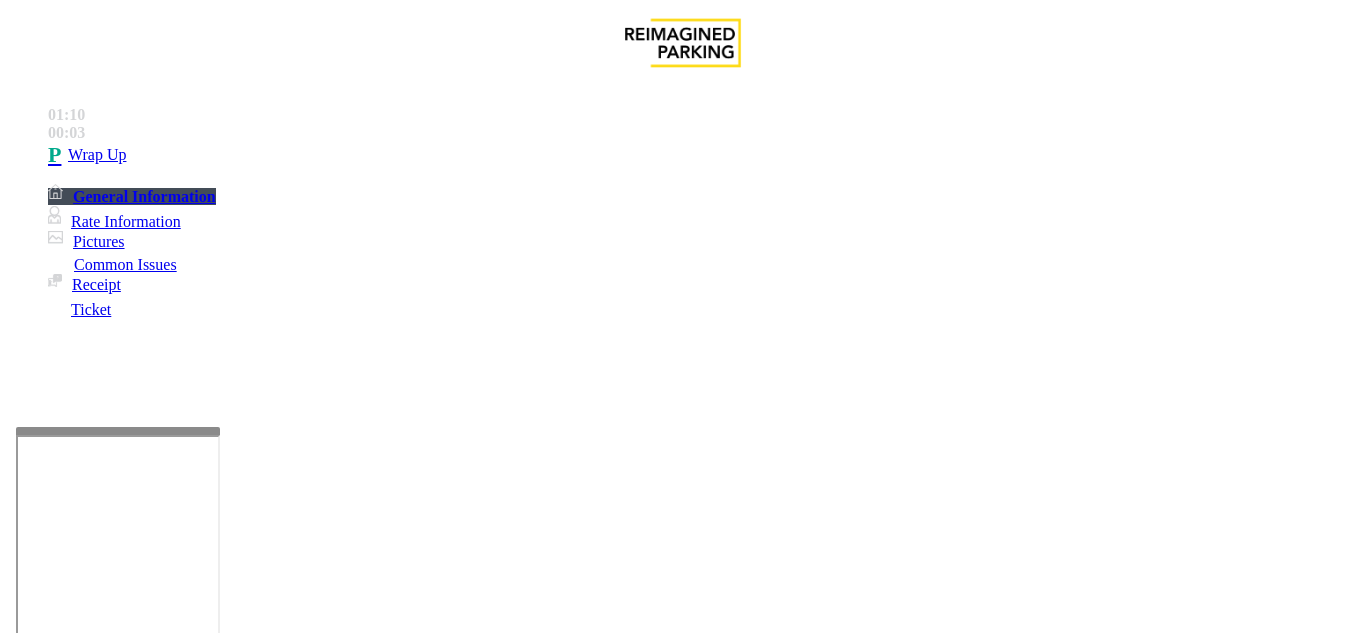 click at bounding box center [221, 1634] 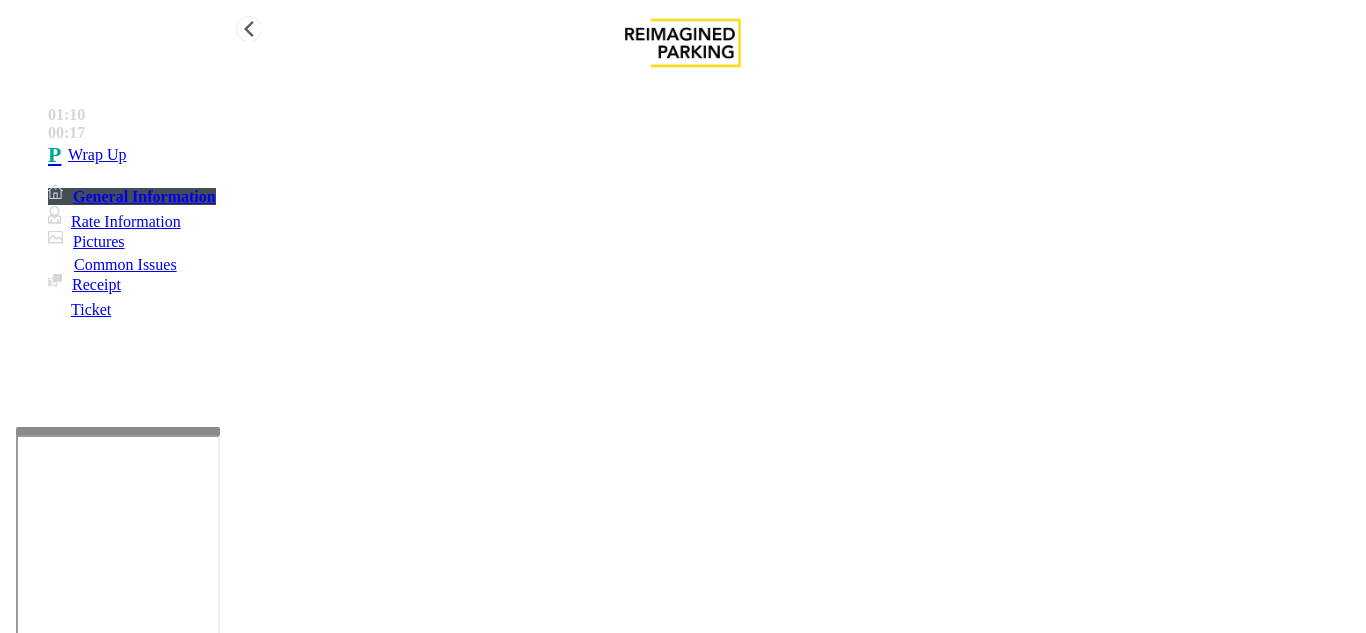 type on "**********" 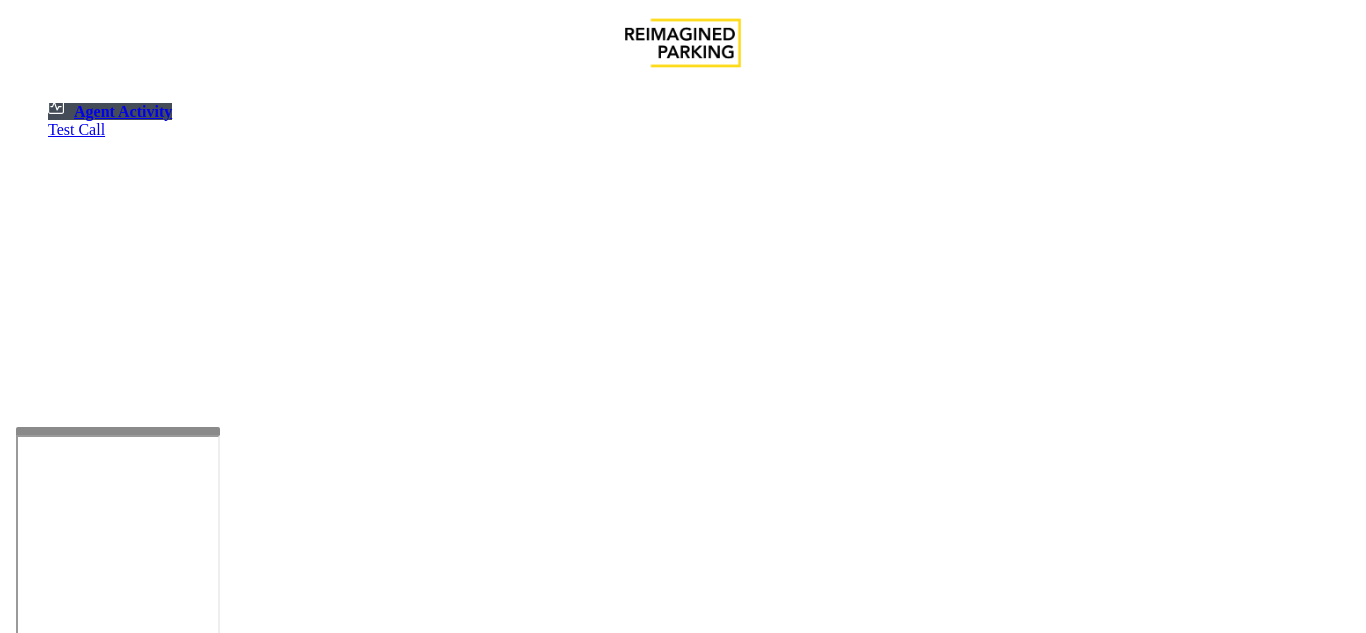drag, startPoint x: 1052, startPoint y: 44, endPoint x: 1052, endPoint y: 62, distance: 18 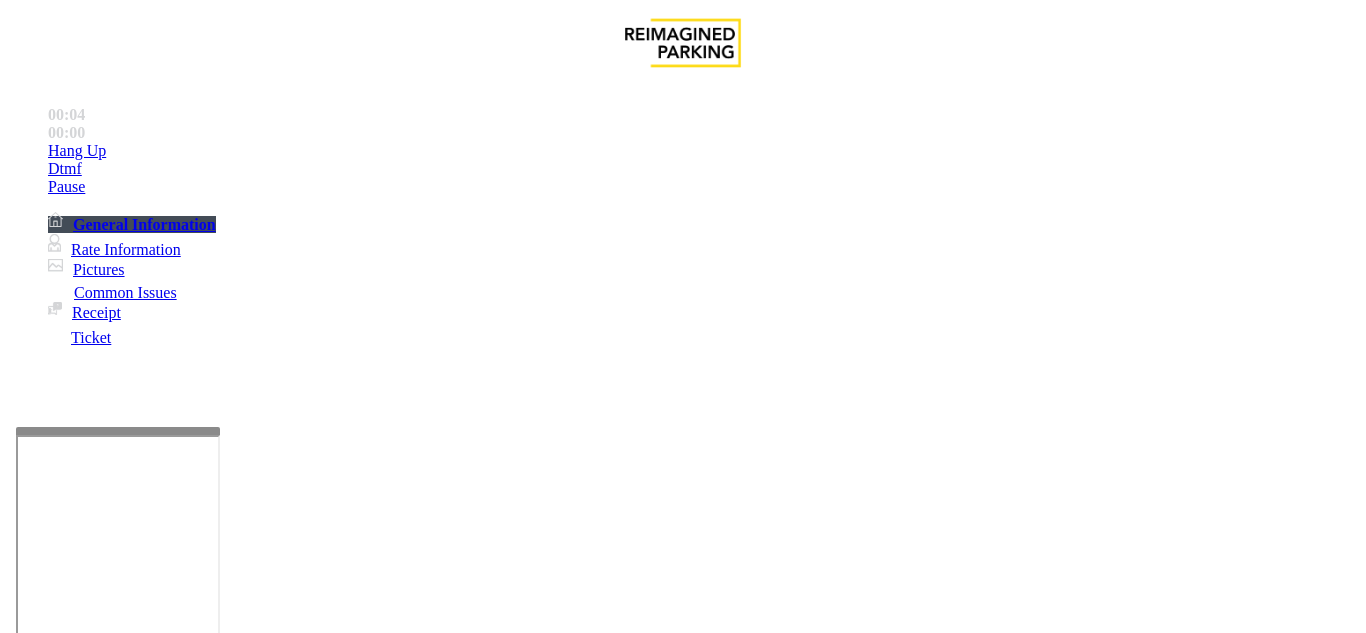 scroll, scrollTop: 400, scrollLeft: 0, axis: vertical 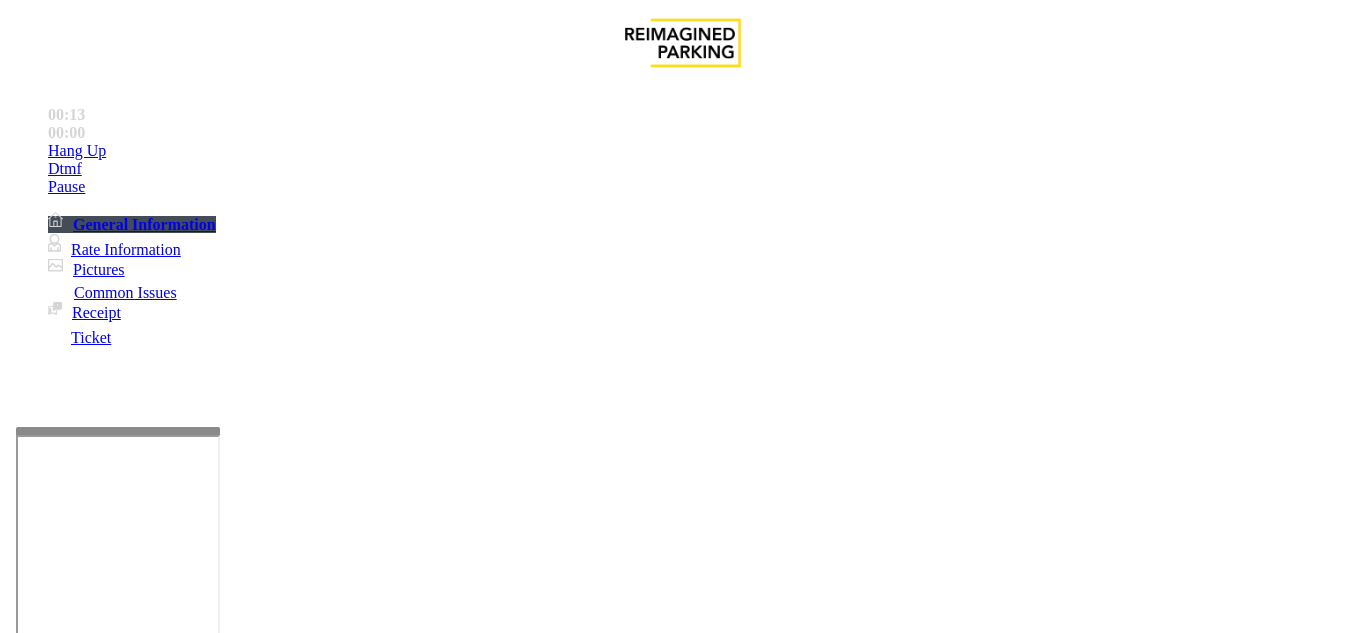 click on "Intercom Issue/No Response" at bounding box center [752, 1286] 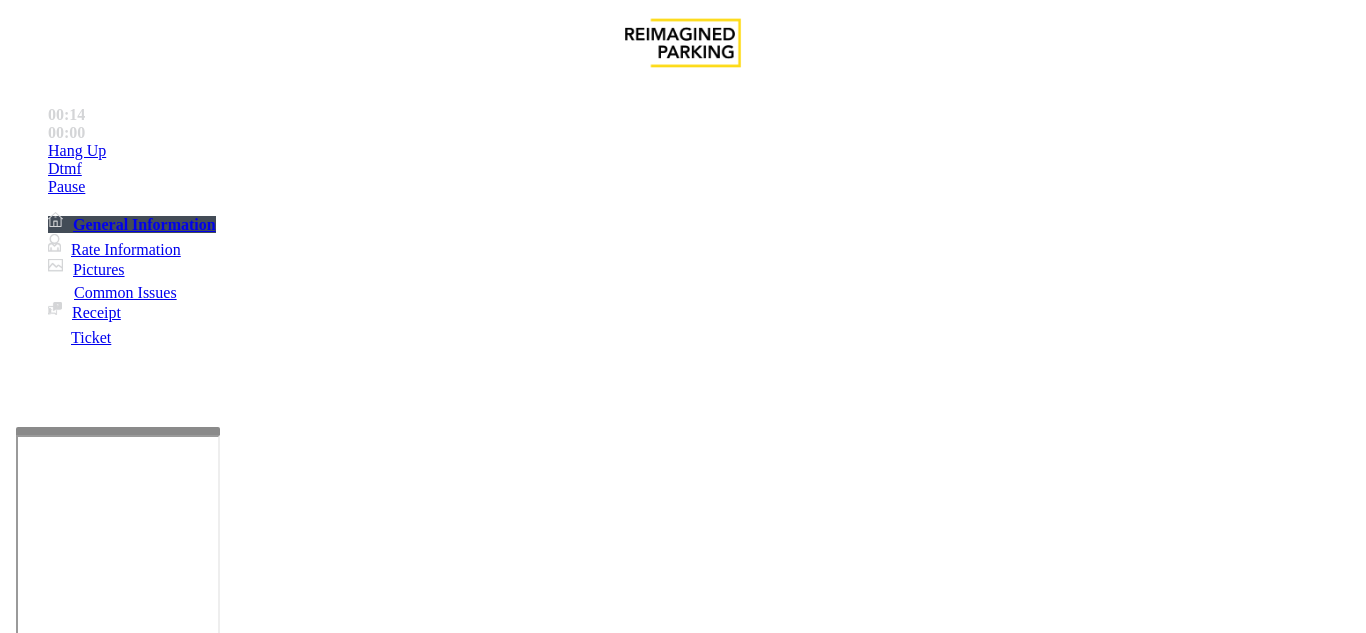 click on "No Response/Unable to hear parker" at bounding box center (142, 1286) 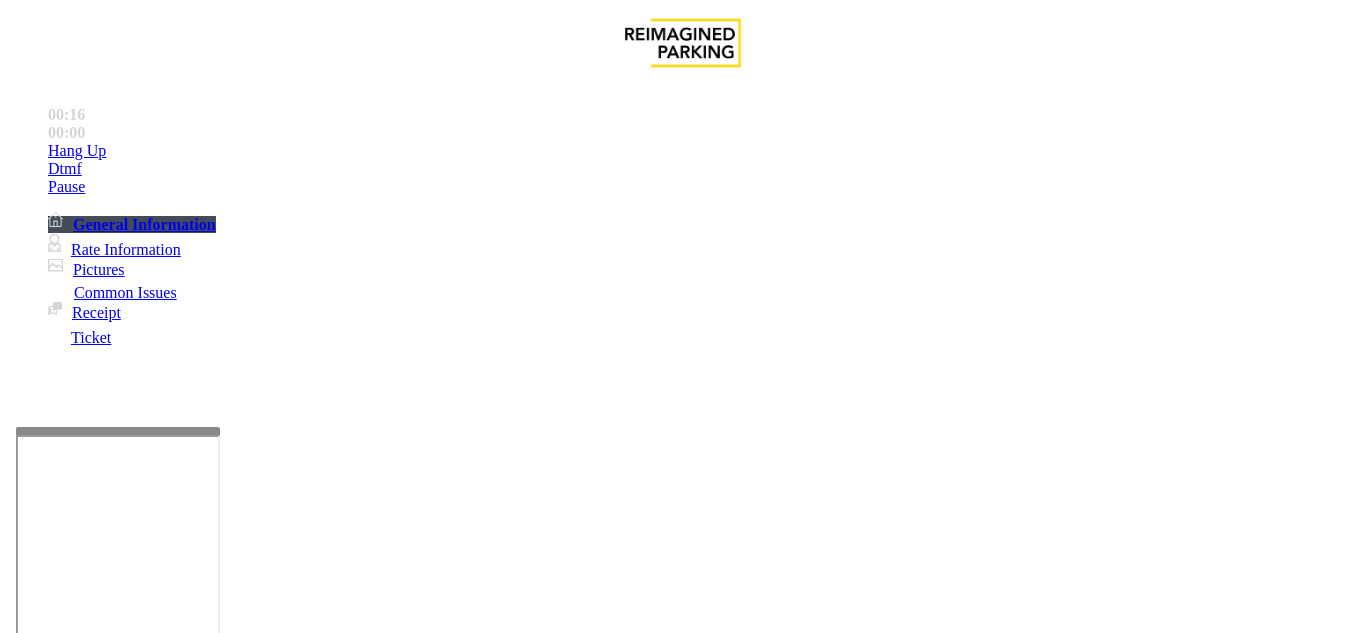 drag, startPoint x: 274, startPoint y: 172, endPoint x: 532, endPoint y: 176, distance: 258.031 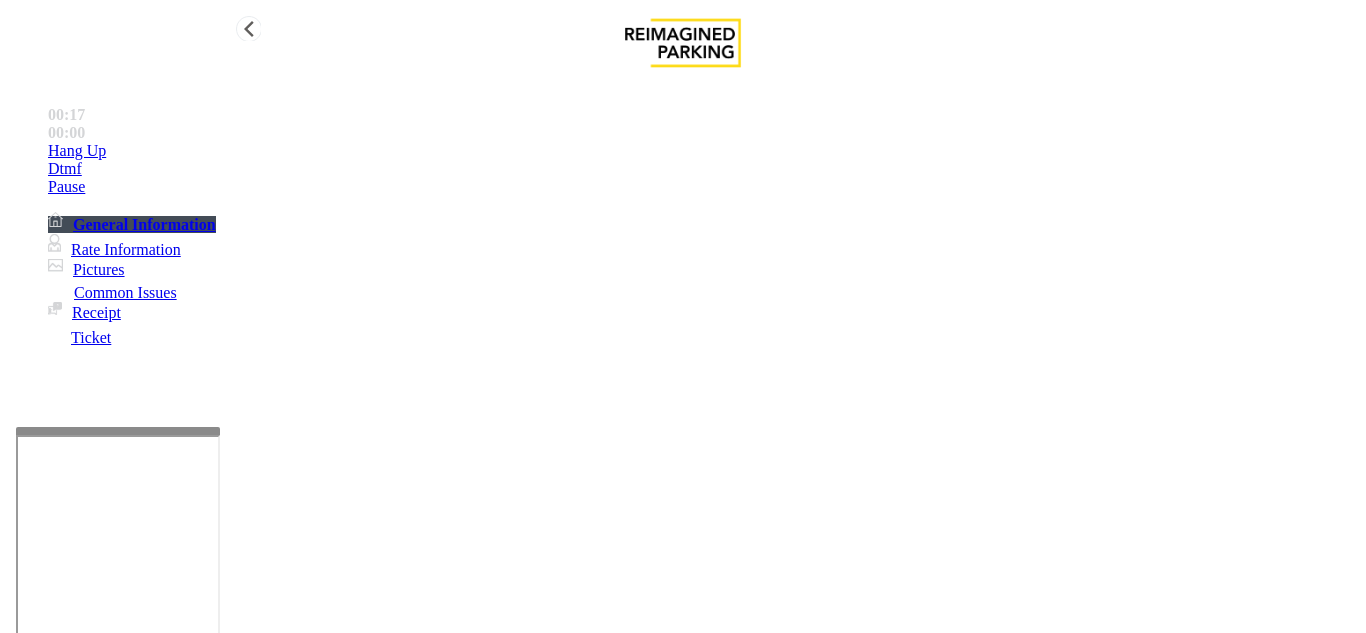type on "**********" 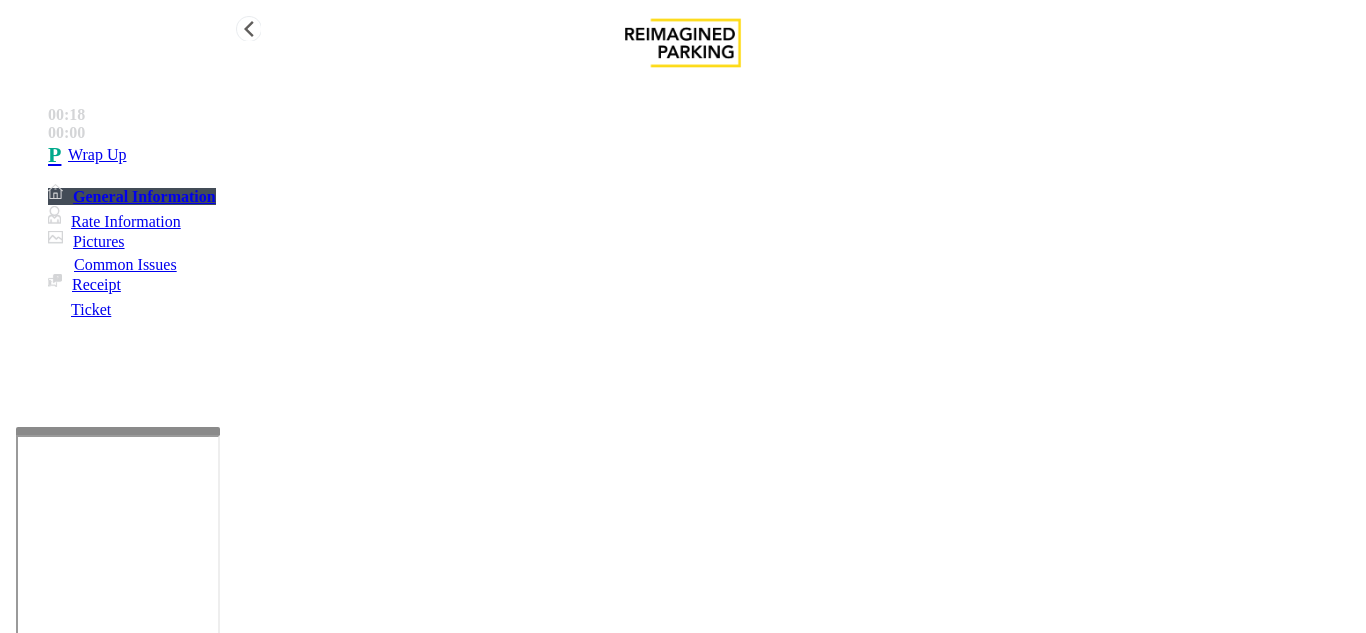 click on "Wrap Up" at bounding box center [703, 155] 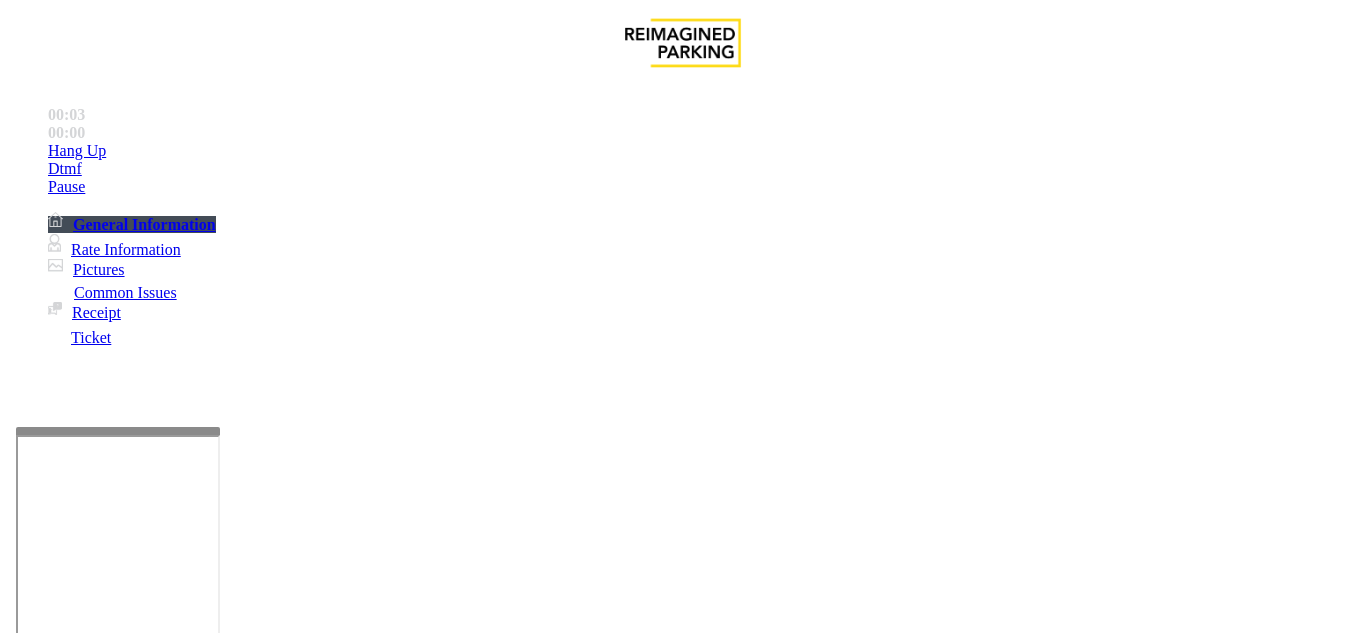 scroll, scrollTop: 400, scrollLeft: 0, axis: vertical 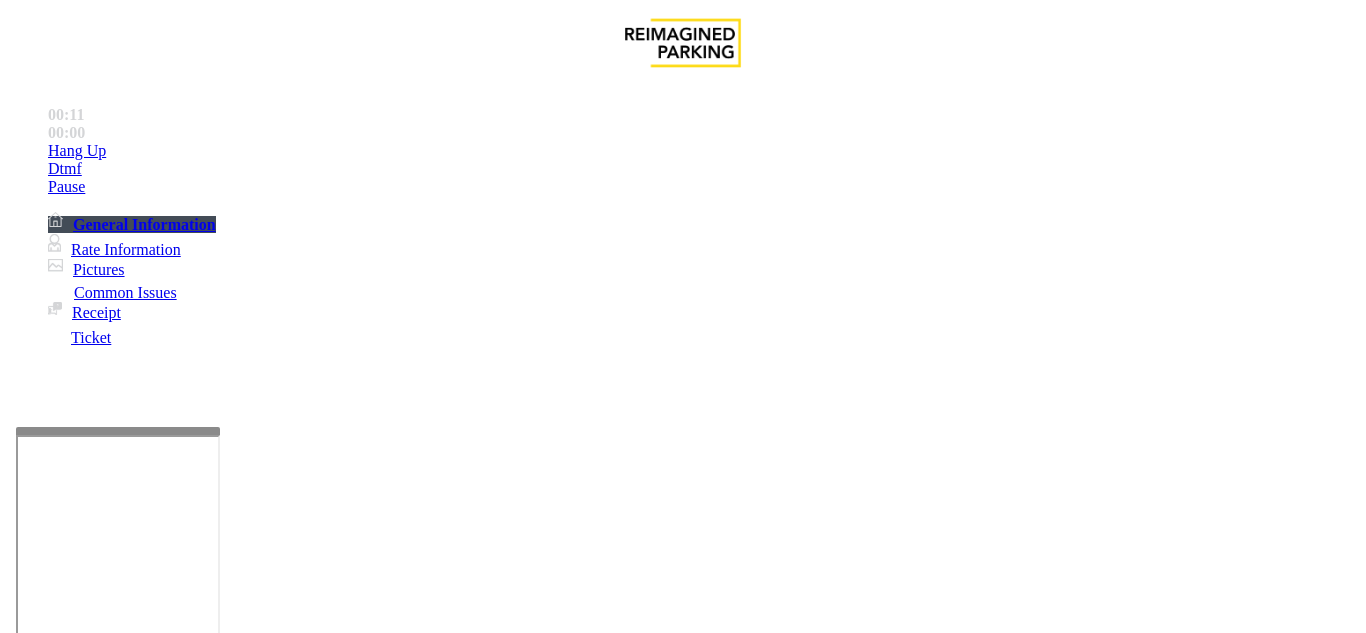 click on "Intercom Issue/No Response" at bounding box center [929, 1286] 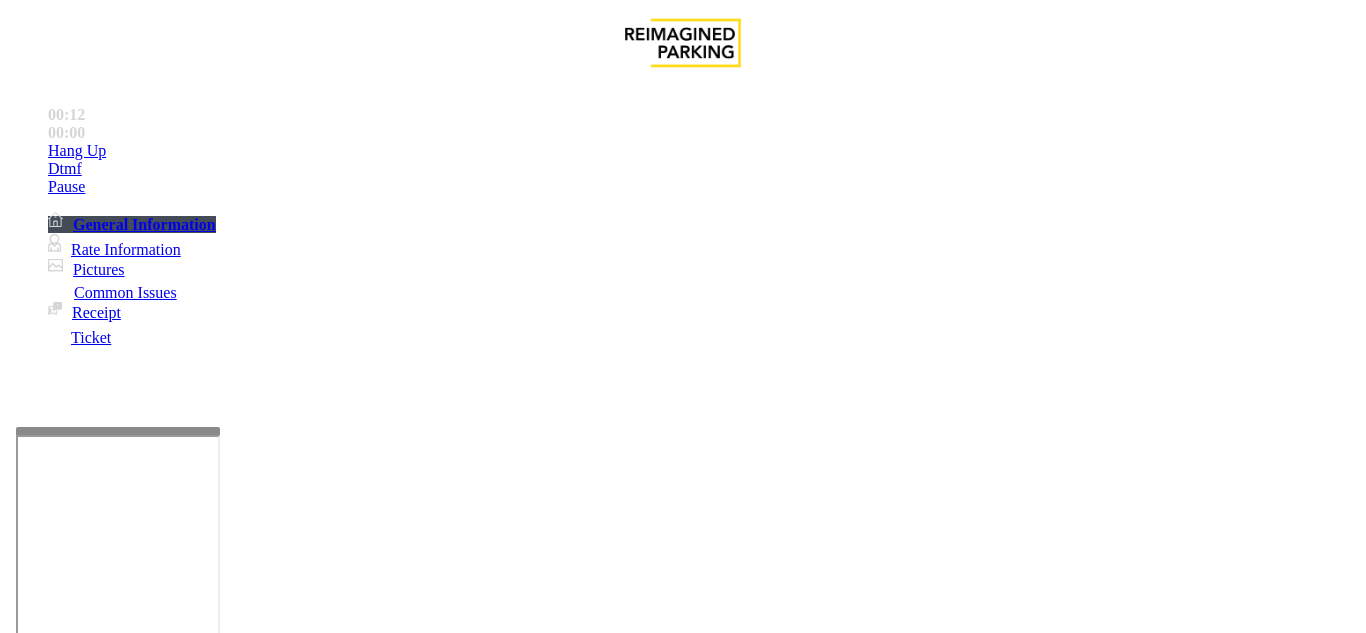 click on "No Response/Unable to hear parker" at bounding box center (142, 1286) 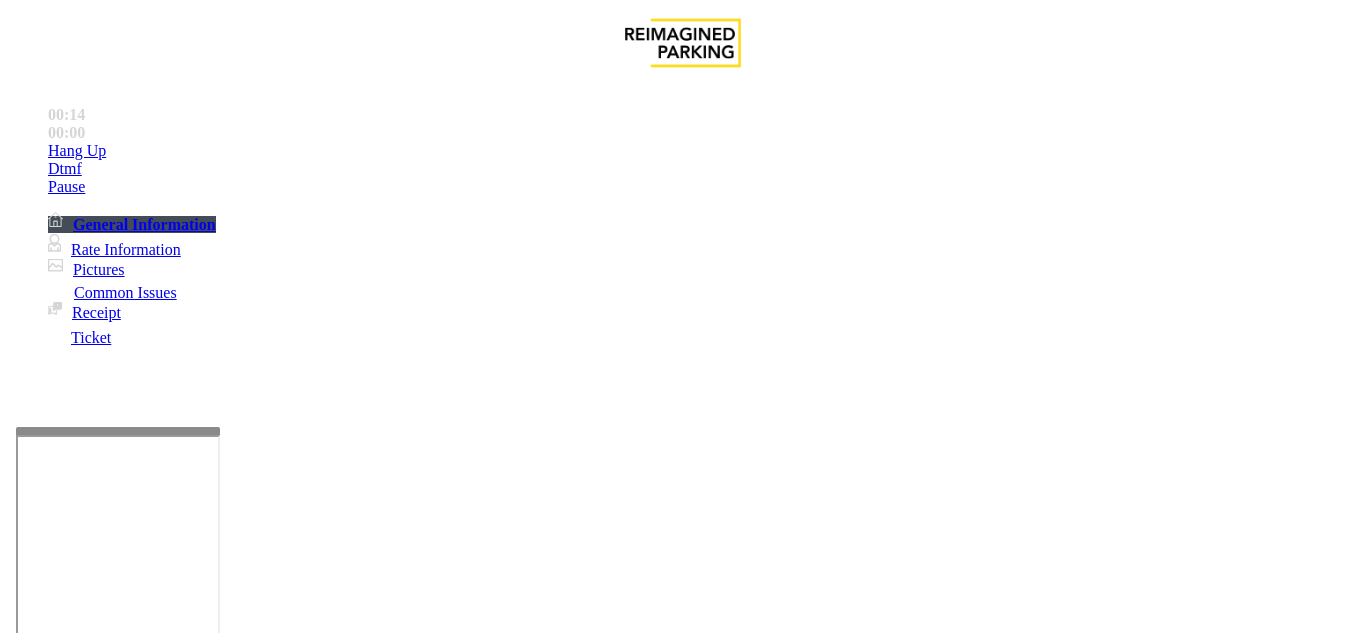 drag, startPoint x: 269, startPoint y: 185, endPoint x: 573, endPoint y: 189, distance: 304.0263 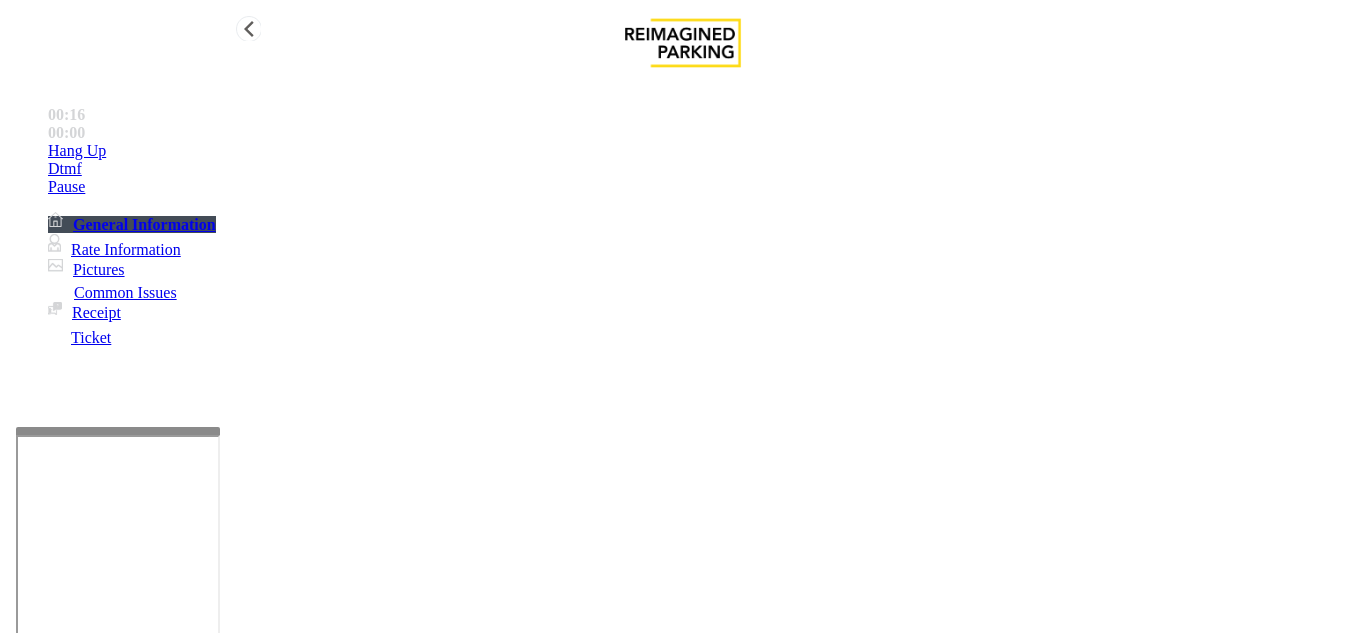 type on "**********" 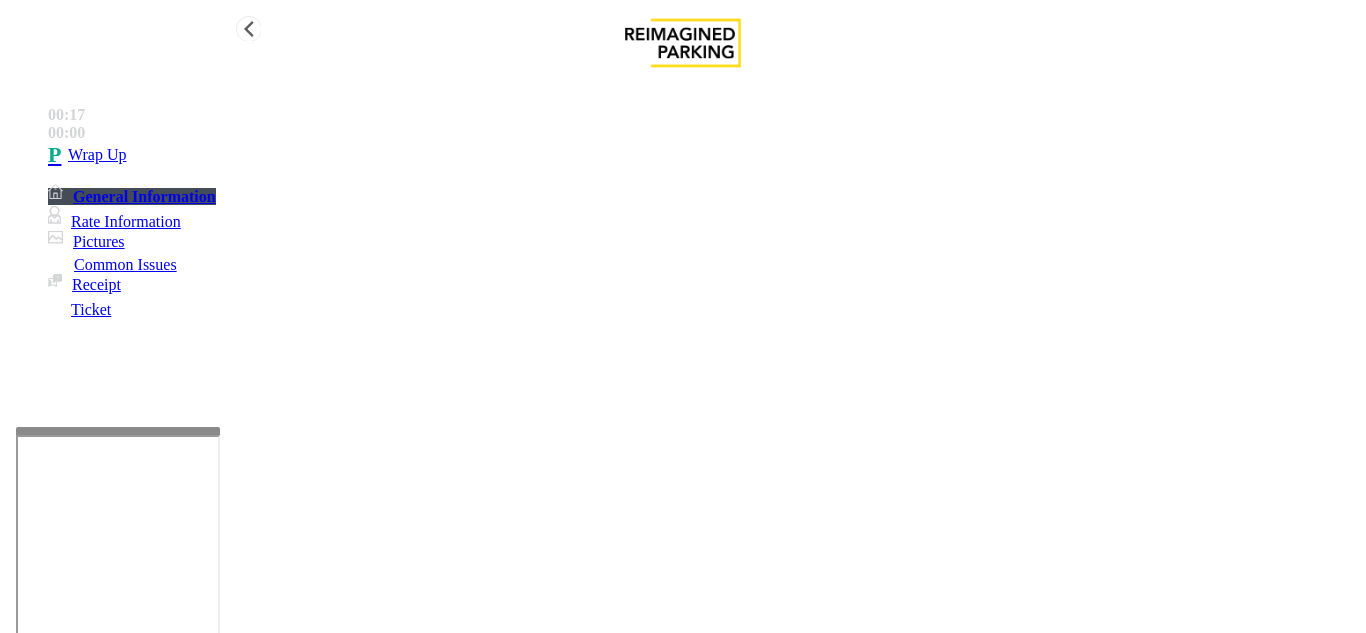 click on "Wrap Up" at bounding box center (703, 155) 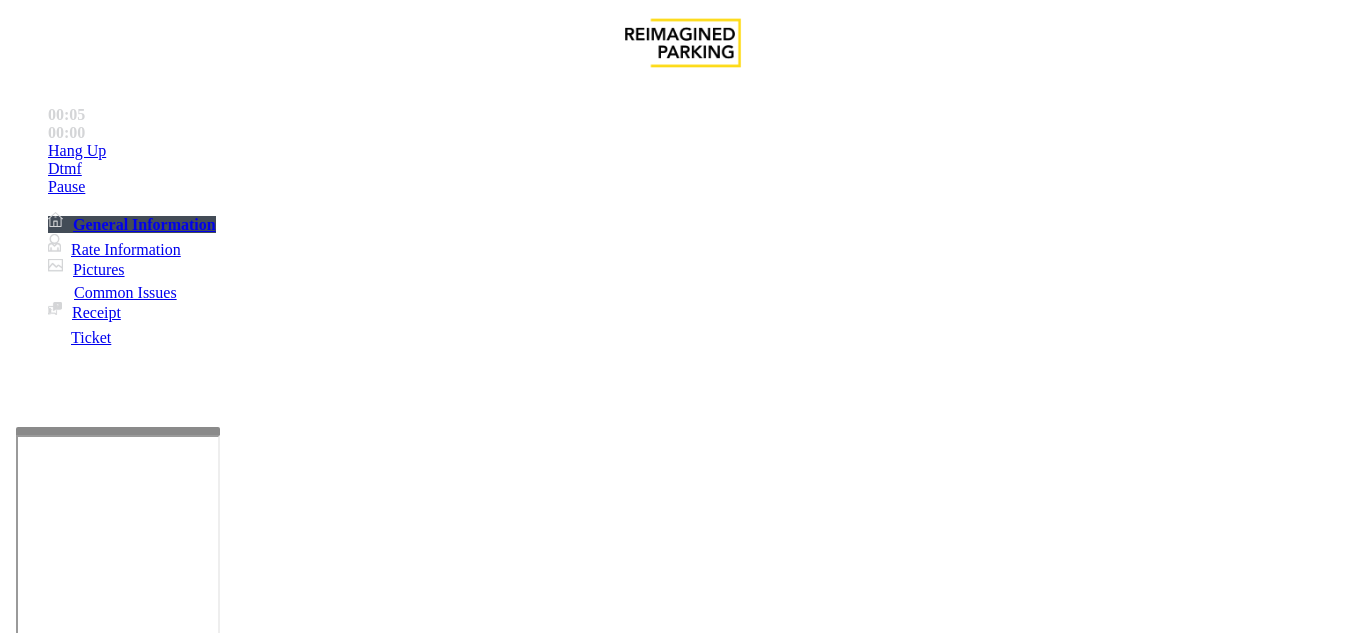 scroll, scrollTop: 1000, scrollLeft: 0, axis: vertical 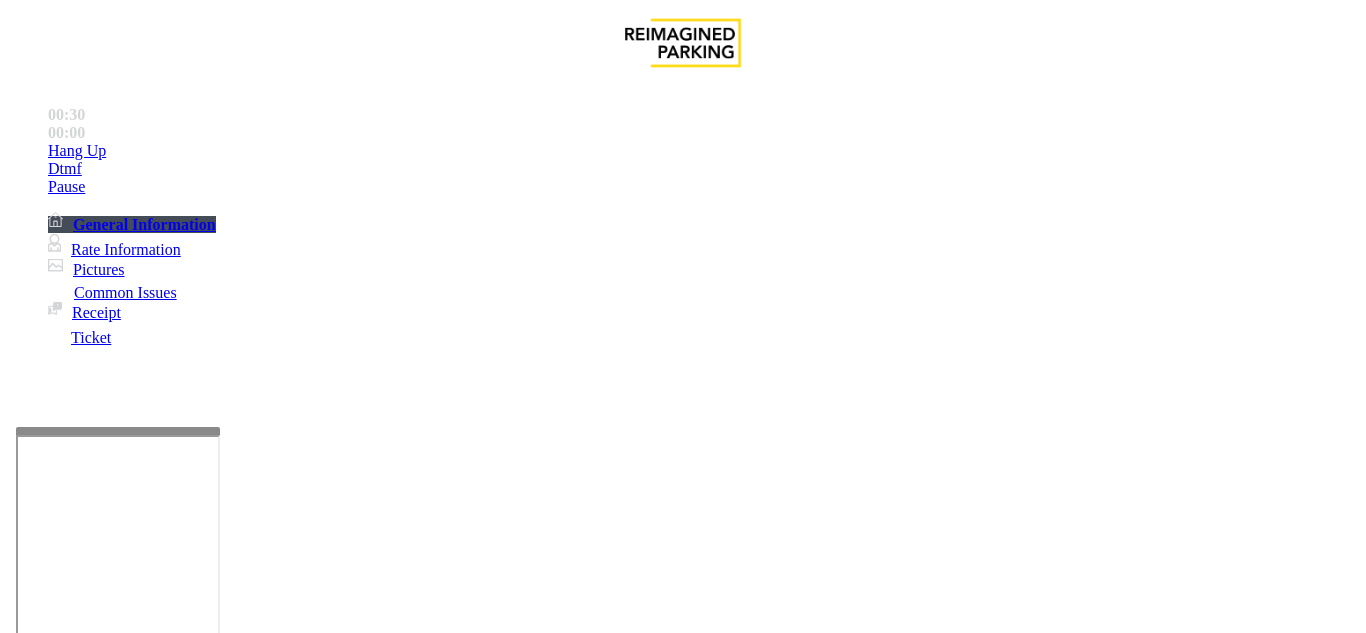 click on "Equipment Issue" at bounding box center [483, 1286] 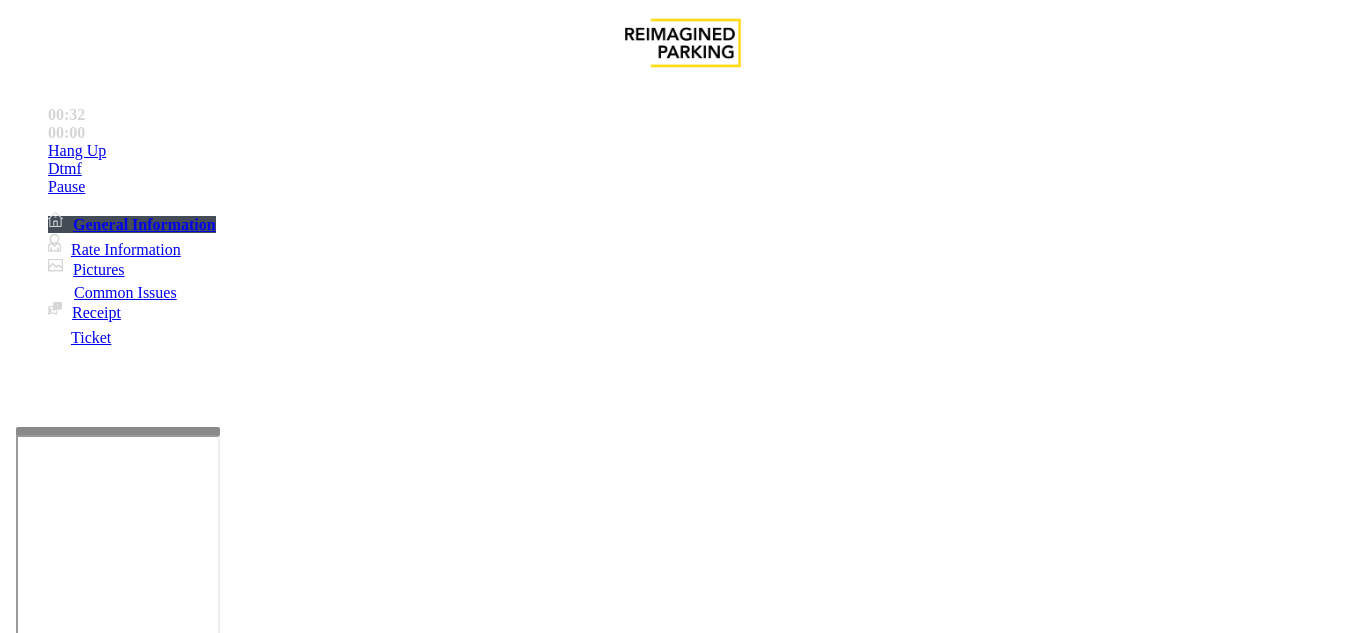 scroll, scrollTop: 0, scrollLeft: 0, axis: both 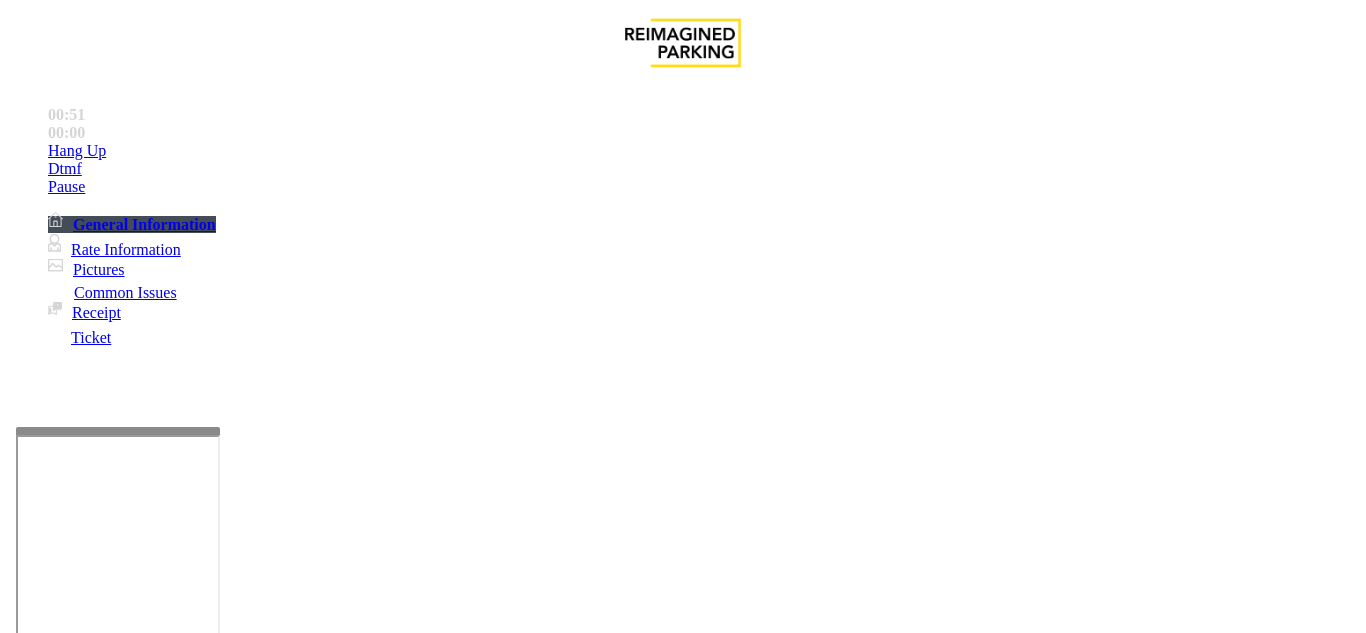 click at bounding box center [221, 1642] 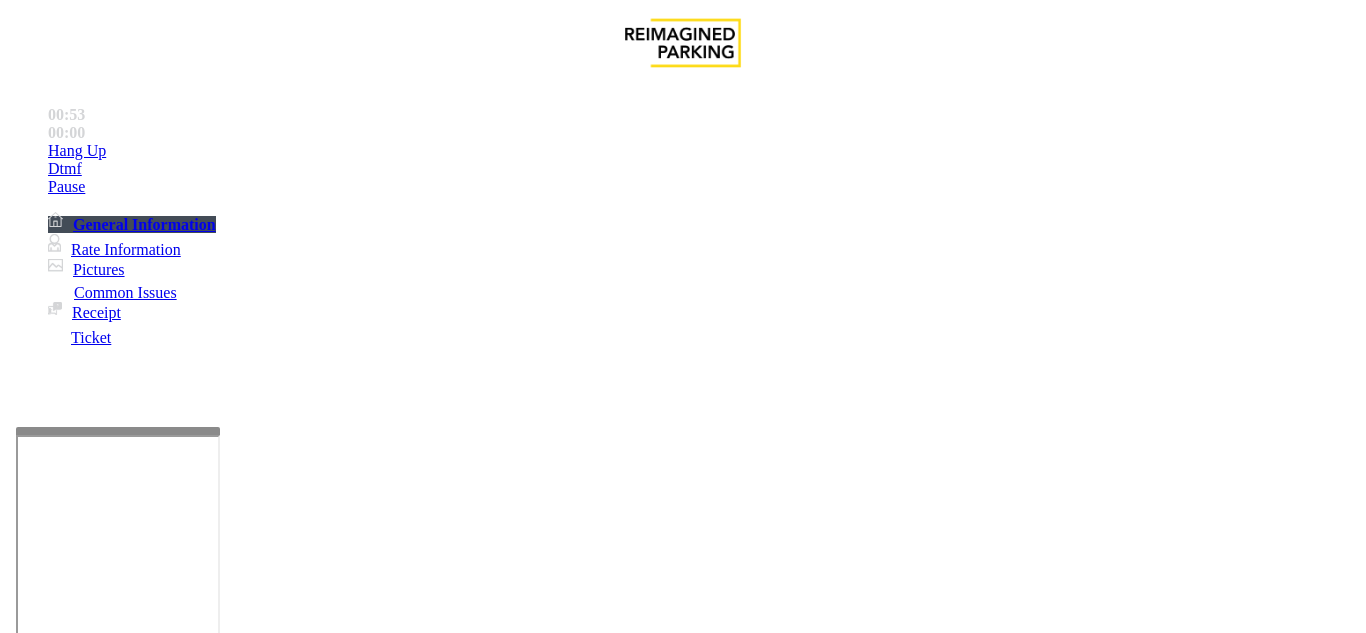 scroll, scrollTop: 1300, scrollLeft: 0, axis: vertical 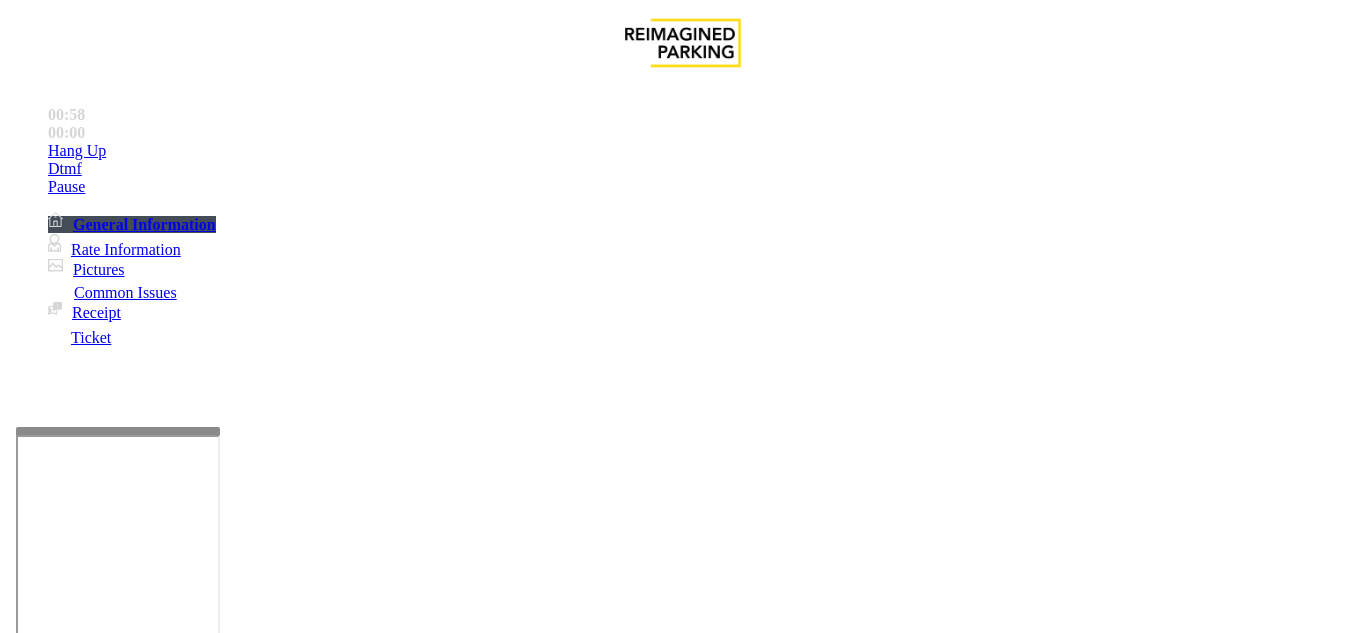 type on "**********" 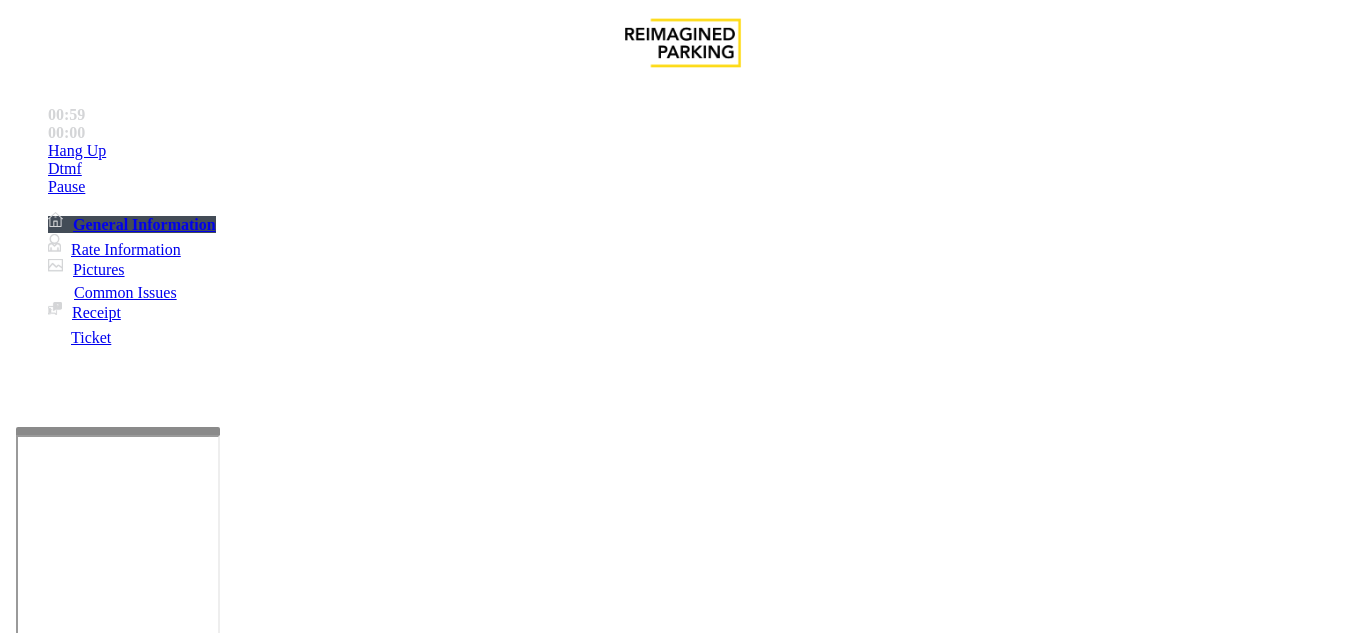 click on "Ticket Issue" at bounding box center (71, 1286) 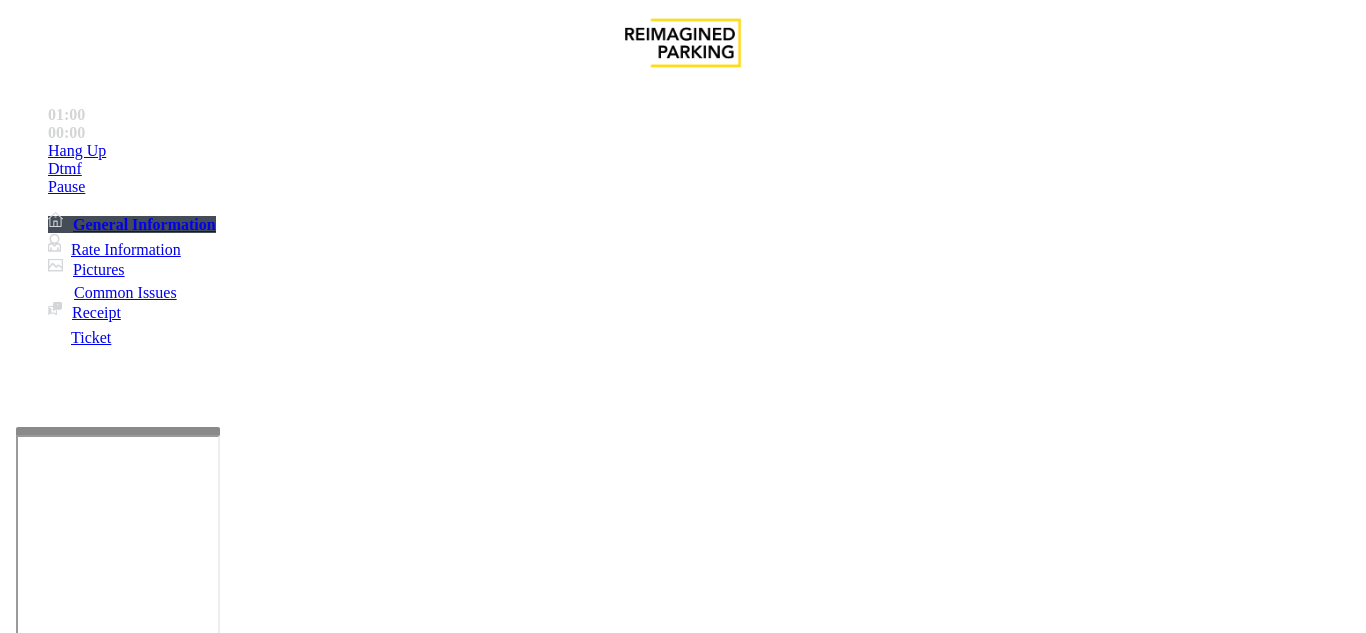 click on "Ticket Unreadable" at bounding box center [300, 1286] 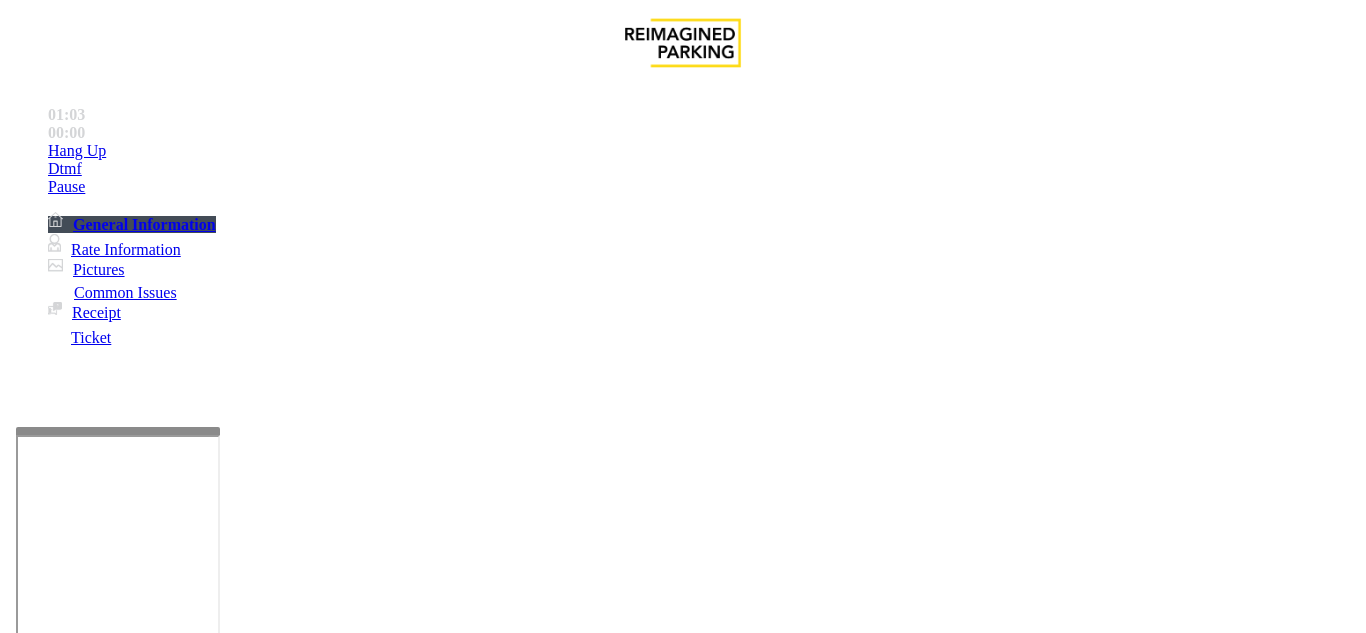 drag, startPoint x: 274, startPoint y: 83, endPoint x: 444, endPoint y: 81, distance: 170.01176 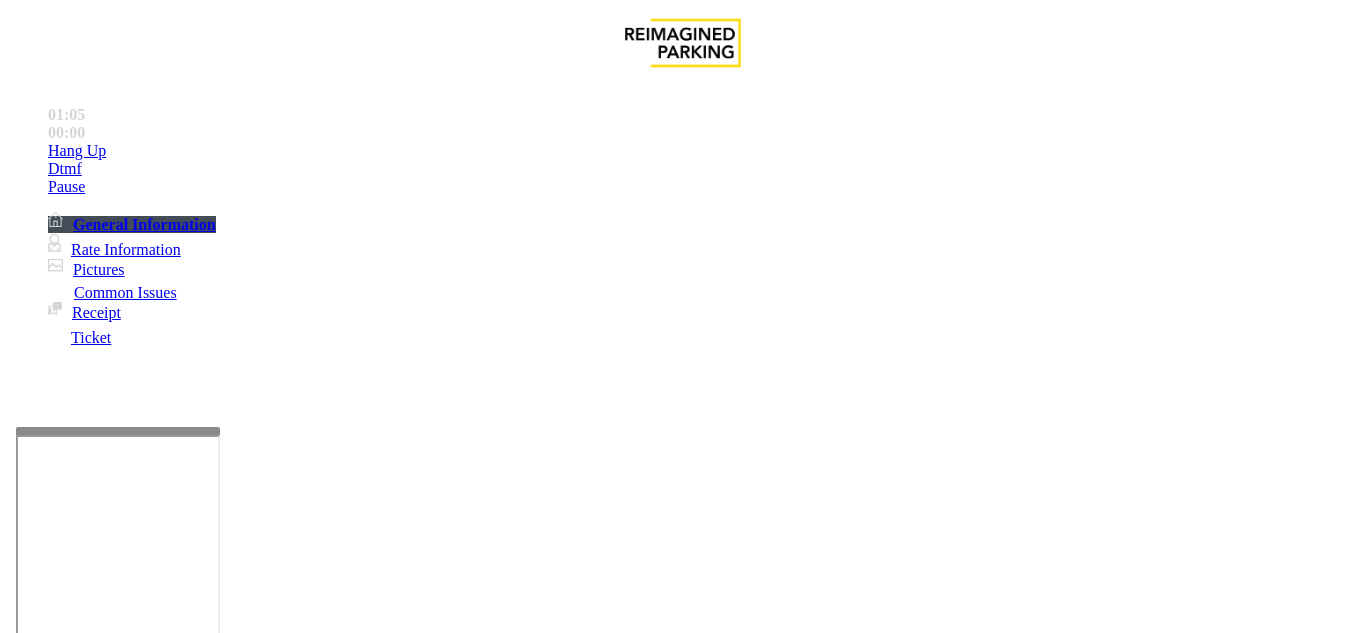 click at bounding box center [221, 1580] 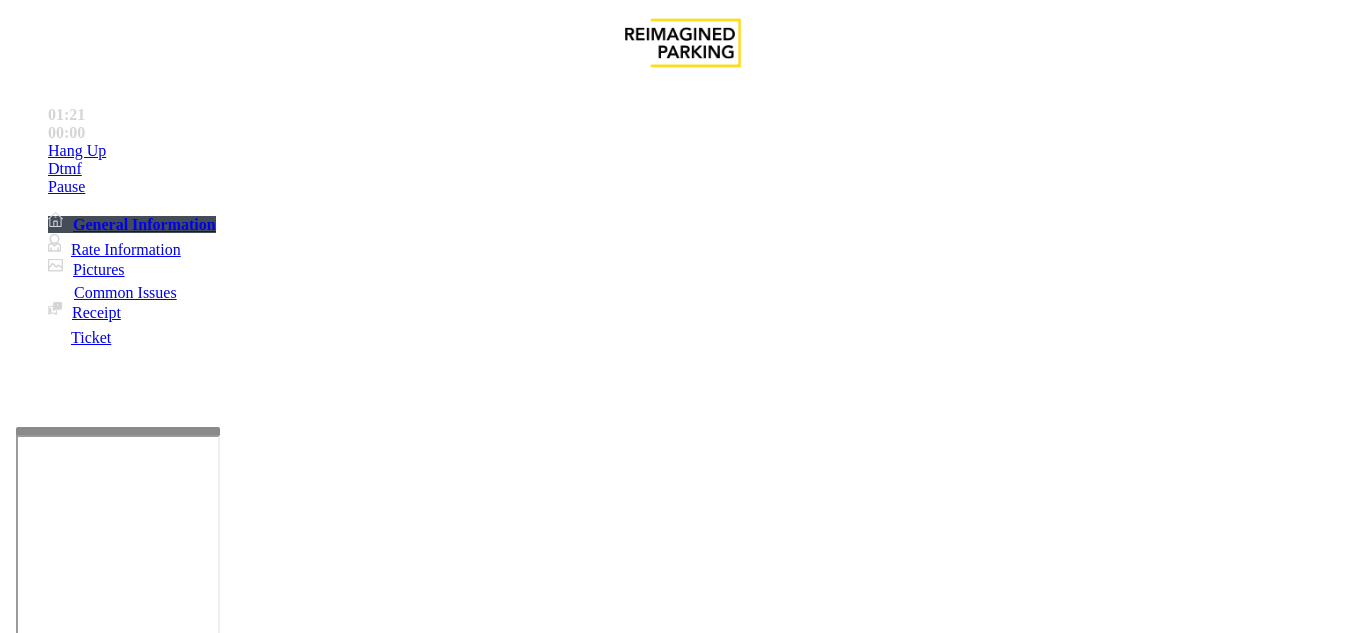 scroll, scrollTop: 800, scrollLeft: 0, axis: vertical 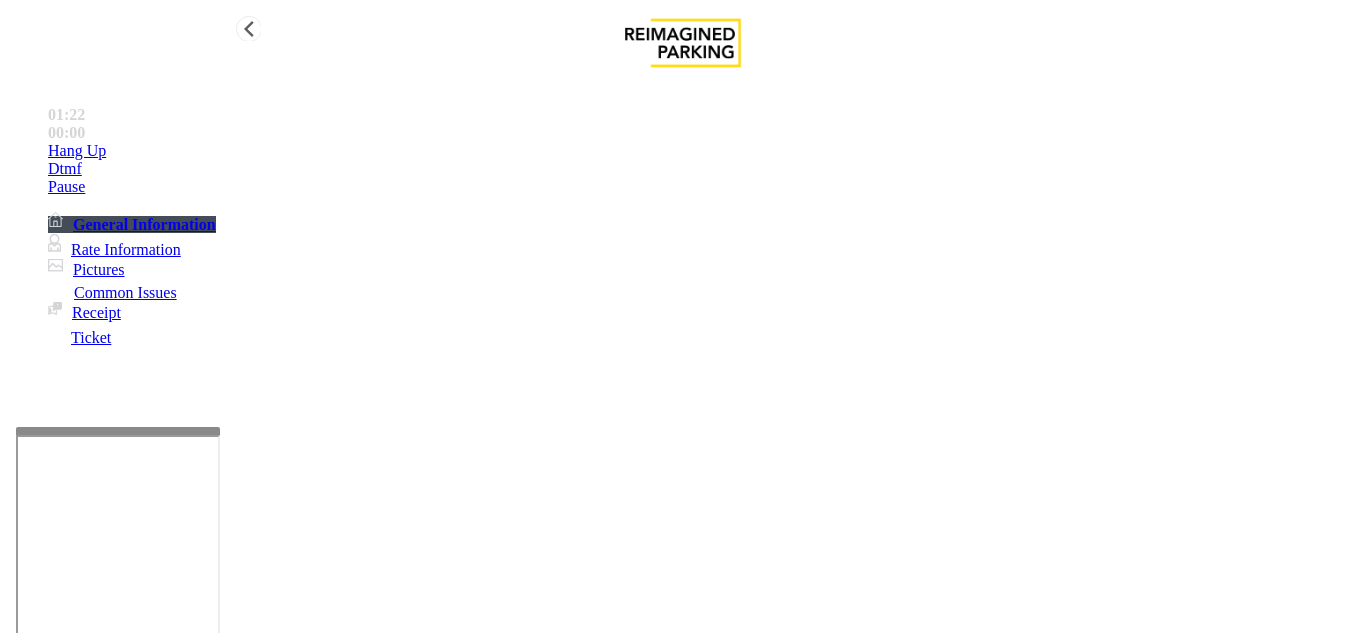 type on "**********" 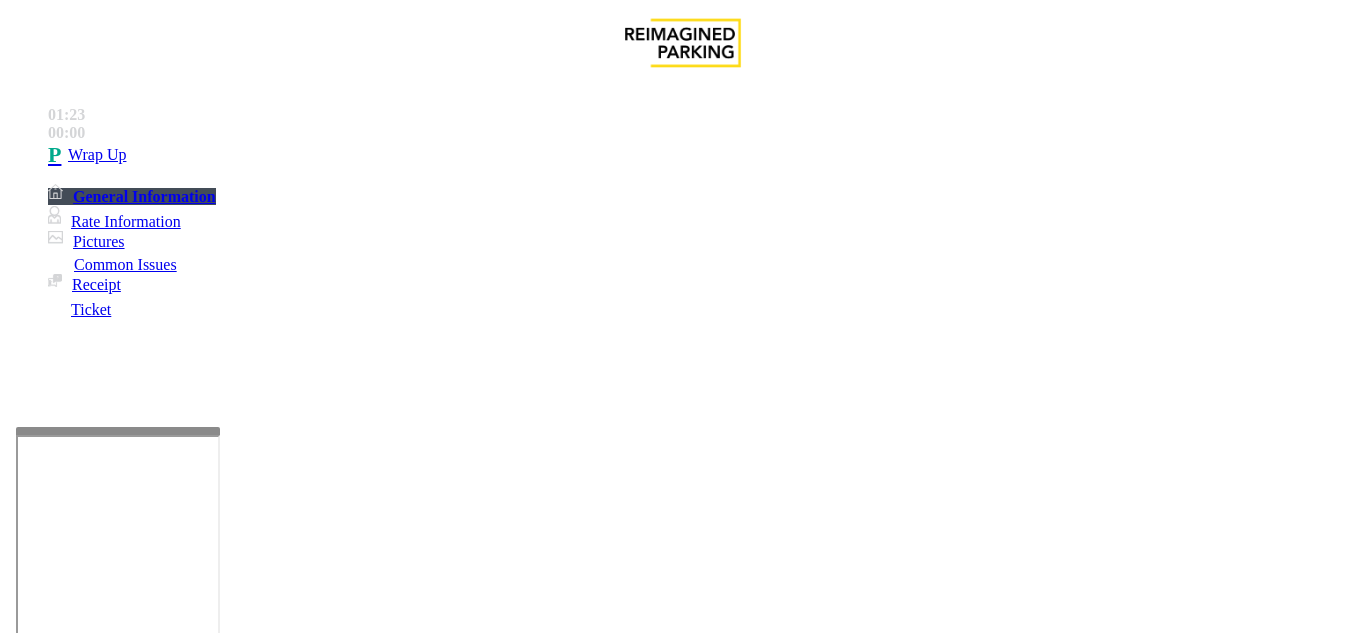 click at bounding box center [96, 1362] 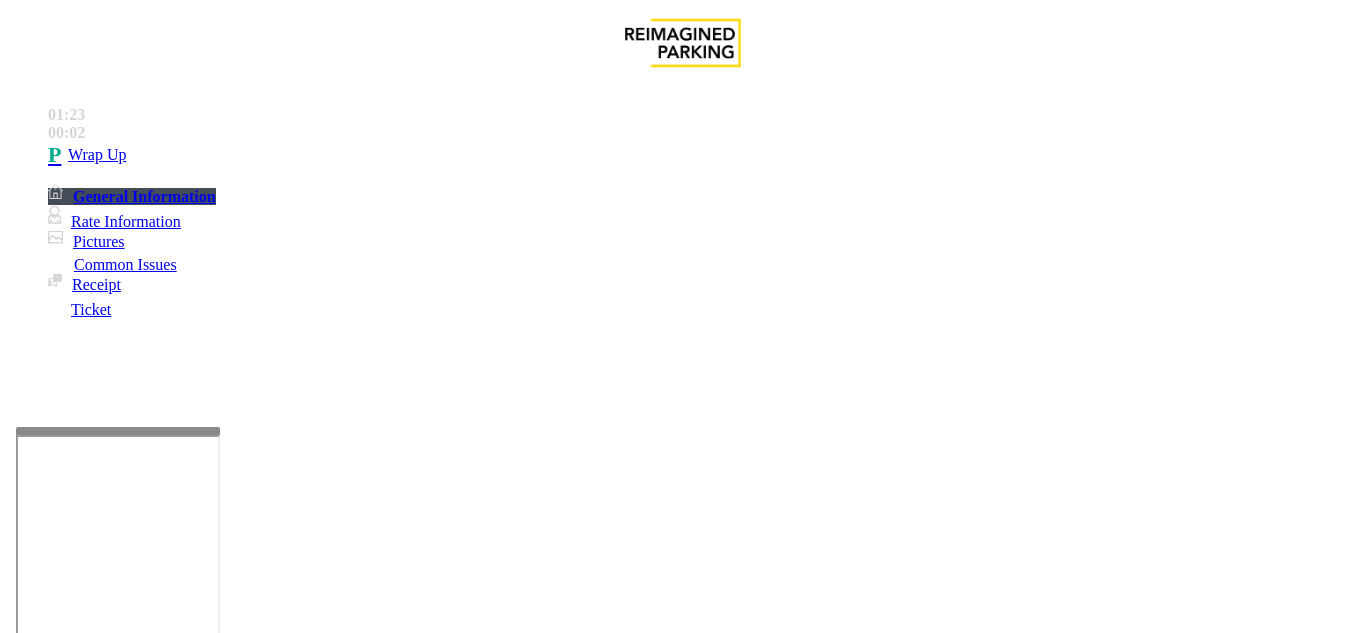 scroll, scrollTop: 200, scrollLeft: 0, axis: vertical 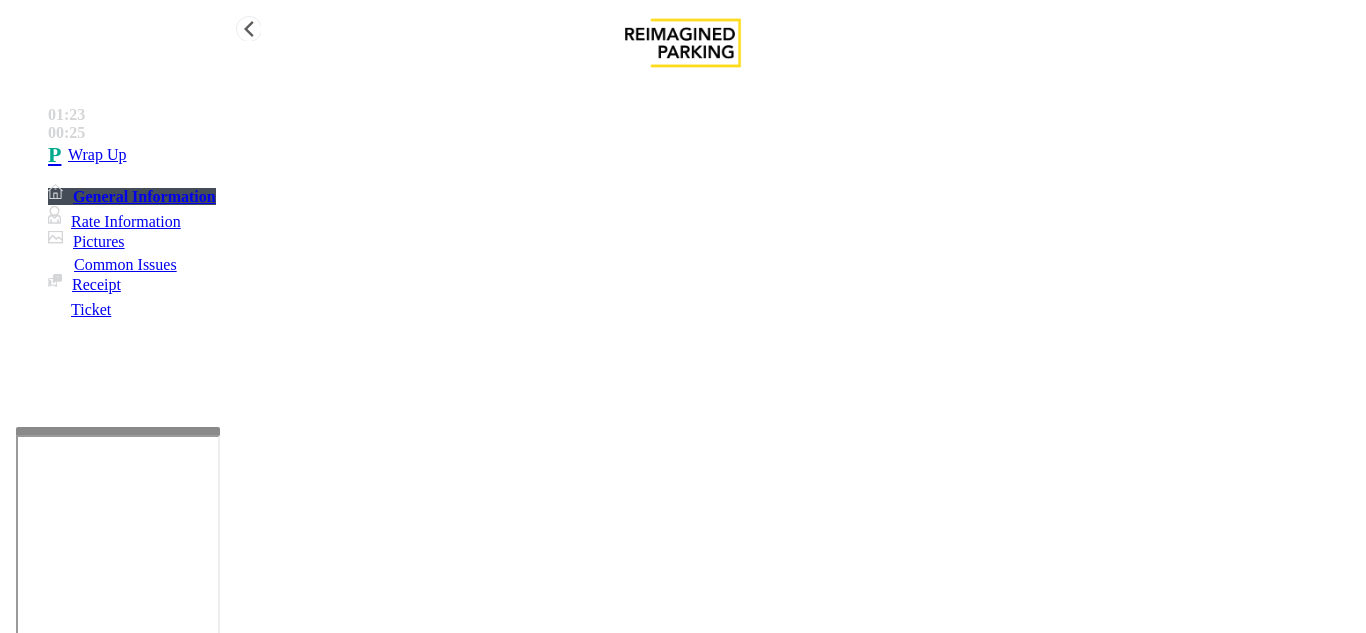 type on "**********" 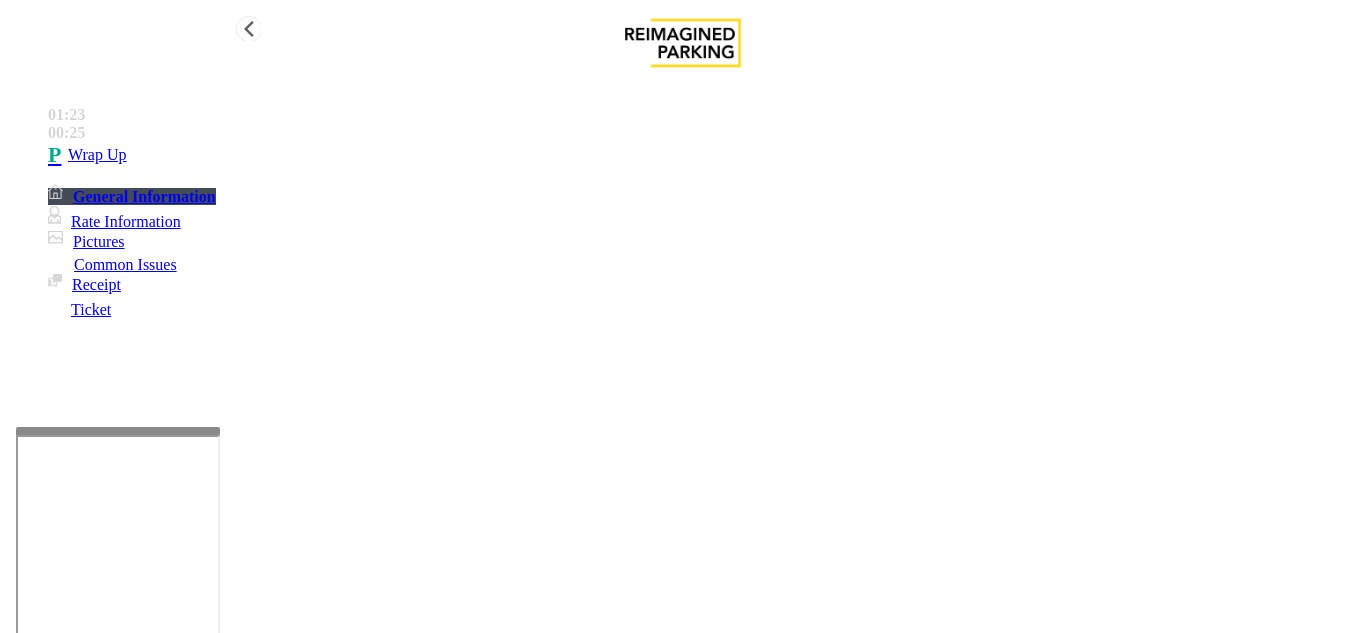 click on "00:25" at bounding box center [703, 115] 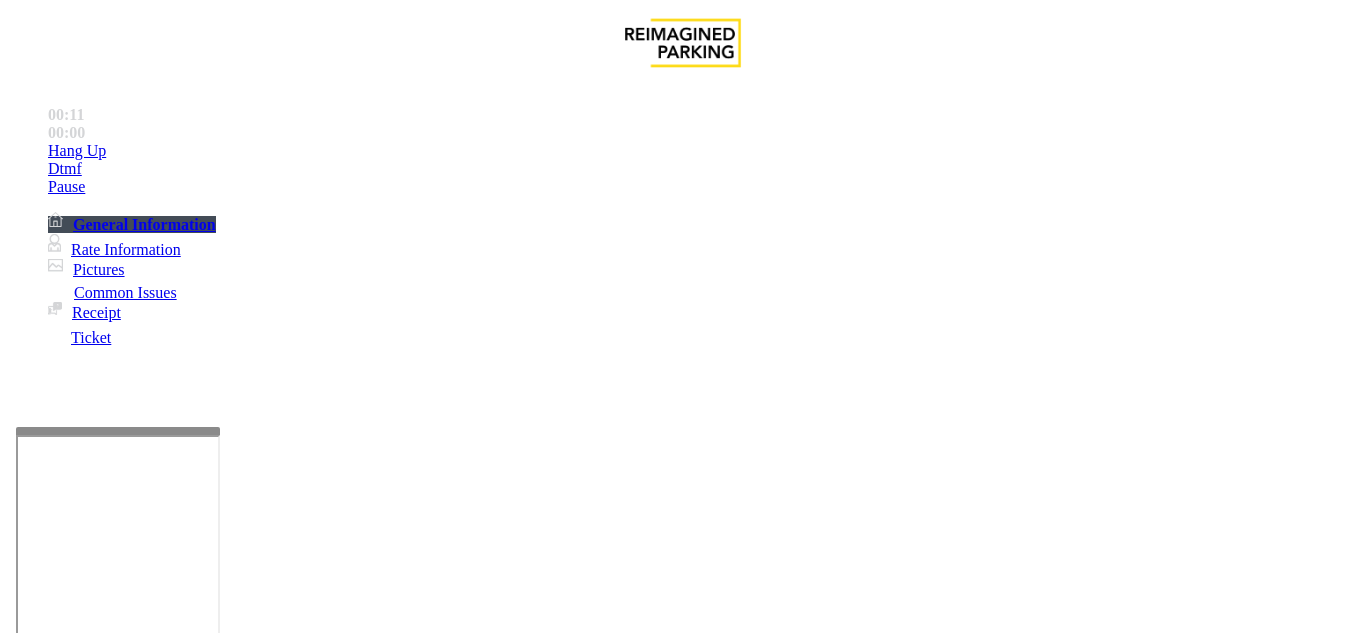 click on "Intercom Issue/No Response" at bounding box center (929, 1286) 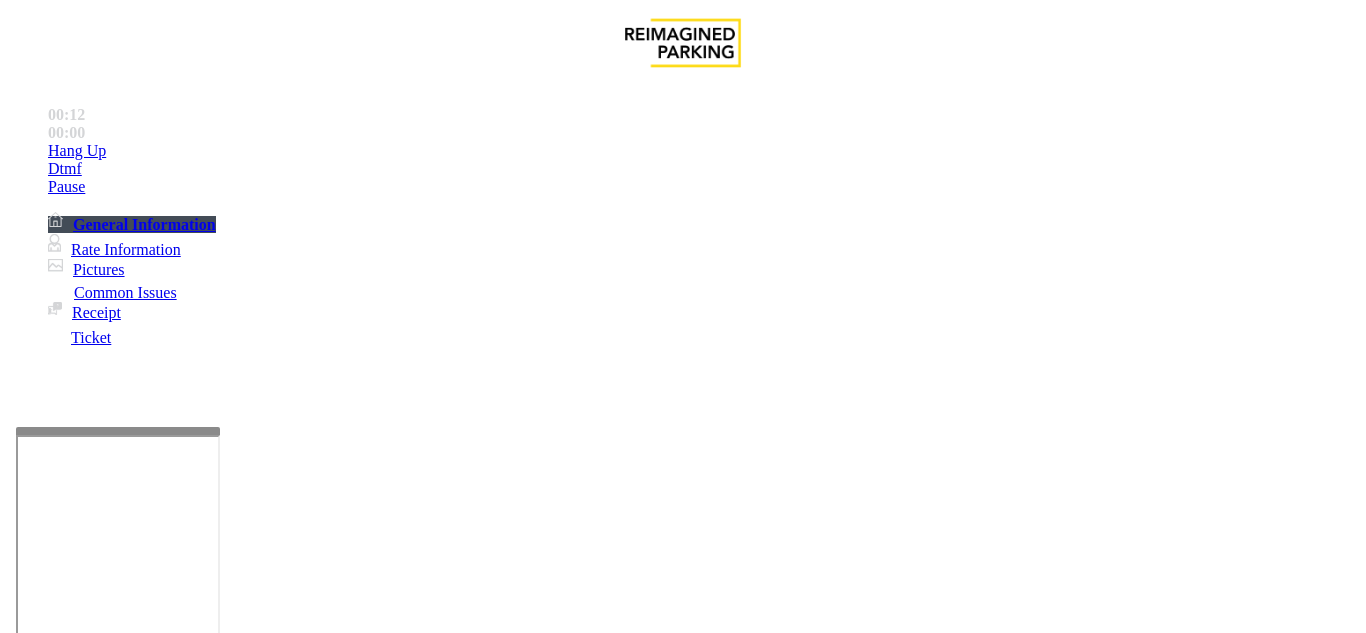 click on "No Response/Unable to hear parker" at bounding box center (142, 1286) 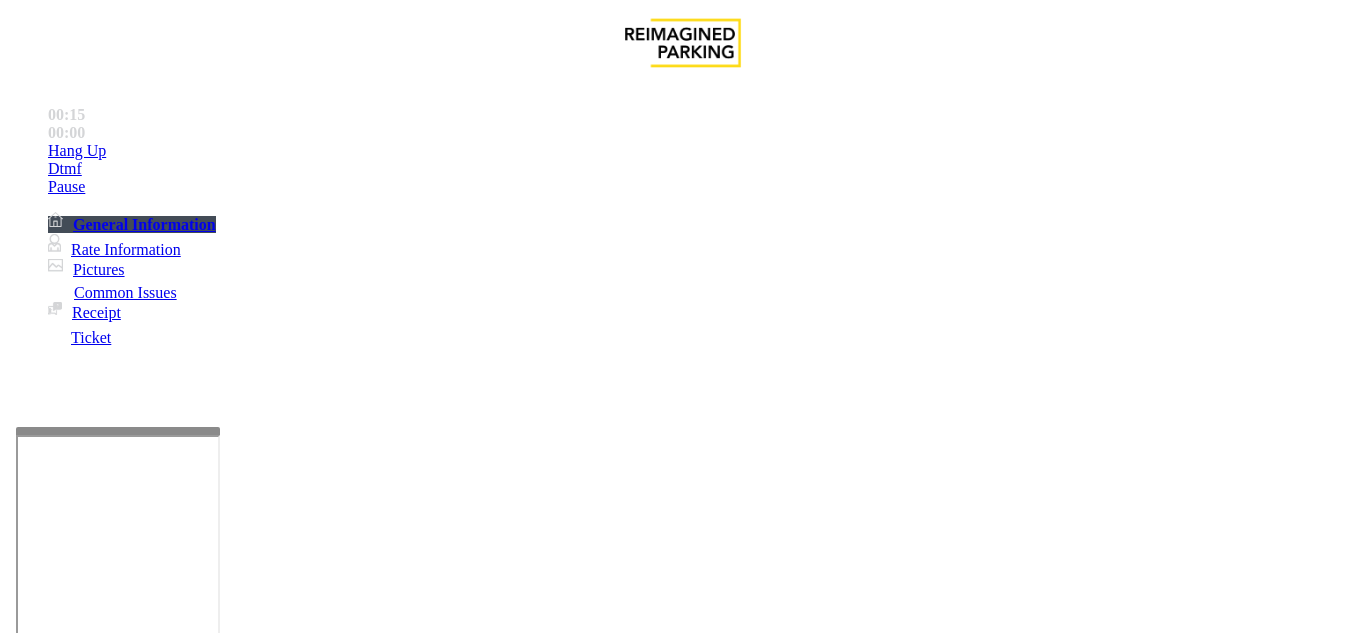 drag, startPoint x: 266, startPoint y: 180, endPoint x: 601, endPoint y: 181, distance: 335.0015 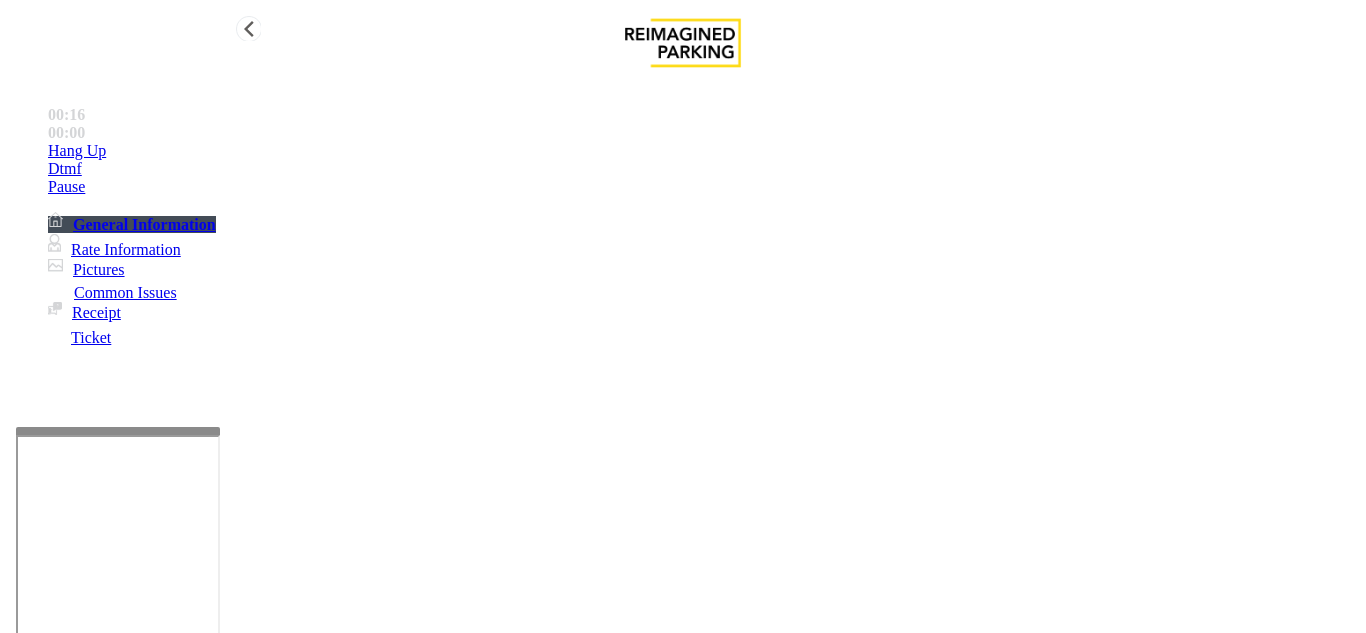 type on "**********" 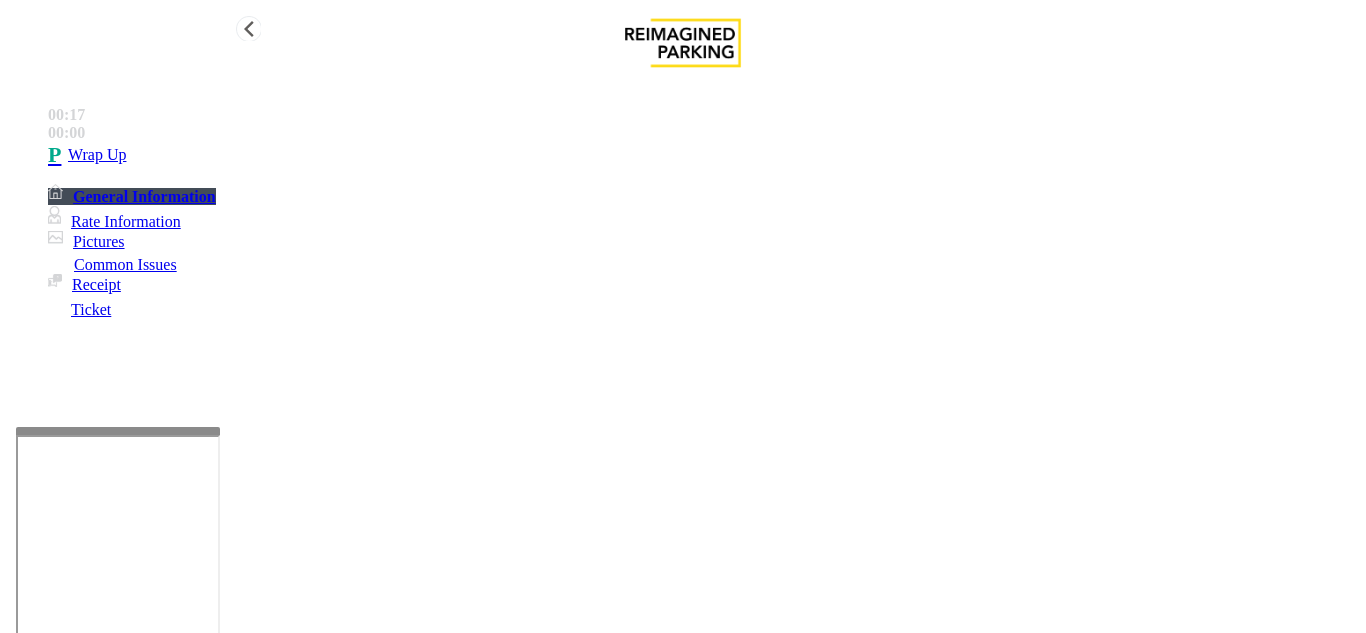 click on "Wrap Up" at bounding box center (703, 155) 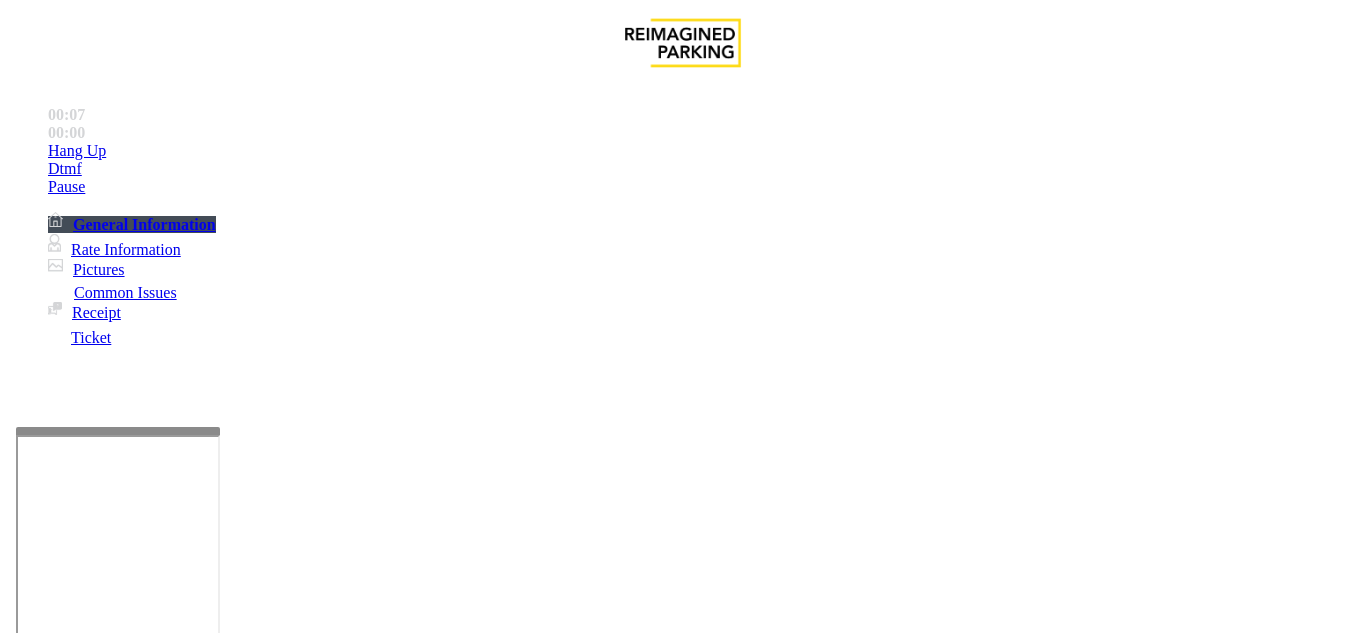 scroll, scrollTop: 294, scrollLeft: 0, axis: vertical 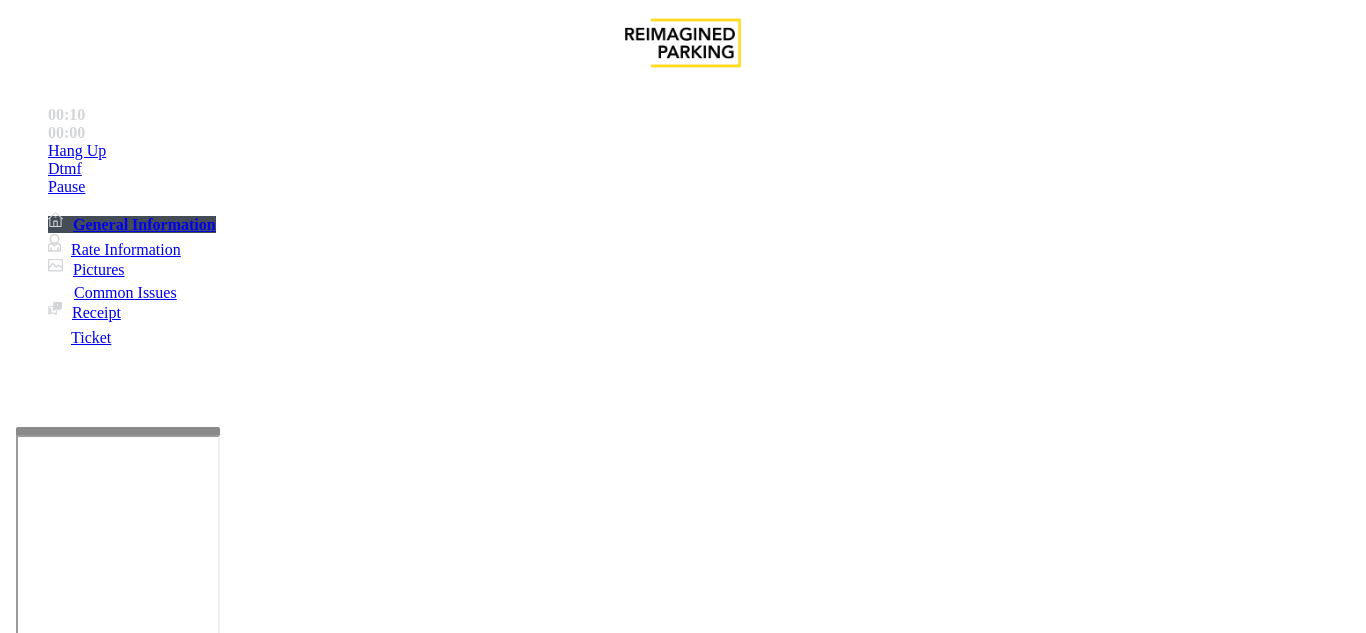 click on "Intercom Issue/No Response" at bounding box center [929, 1286] 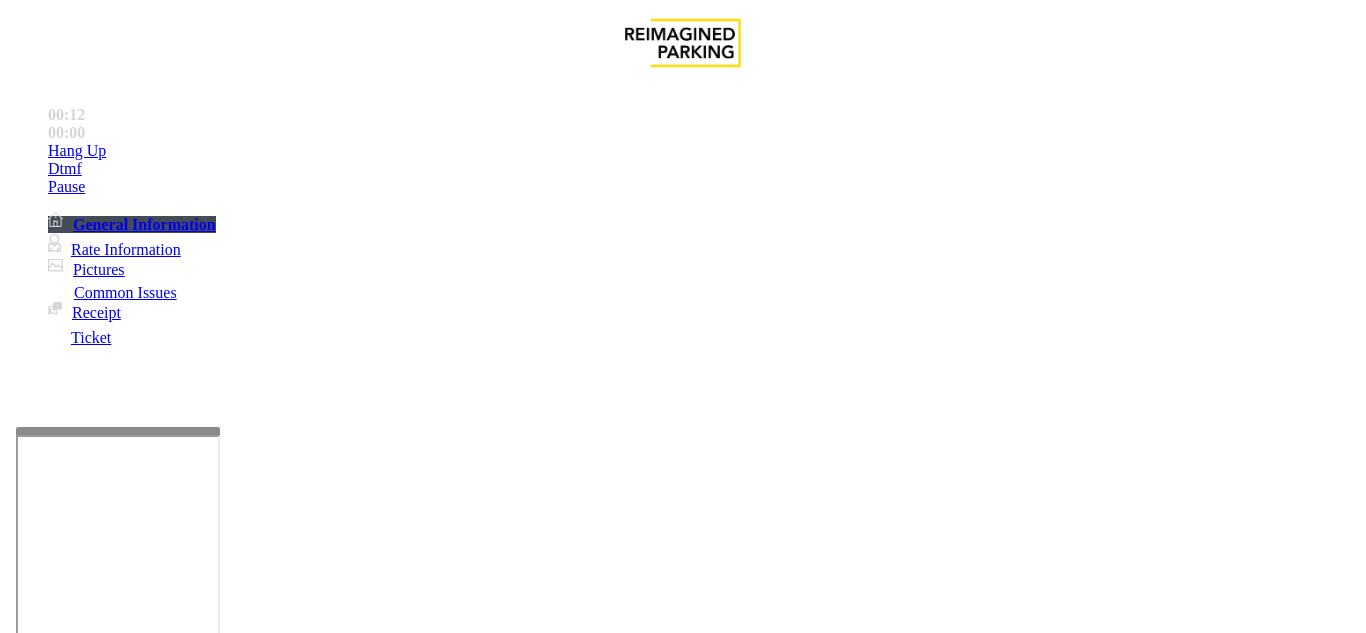 click on "No Response/Unable to hear parker" at bounding box center [142, 1286] 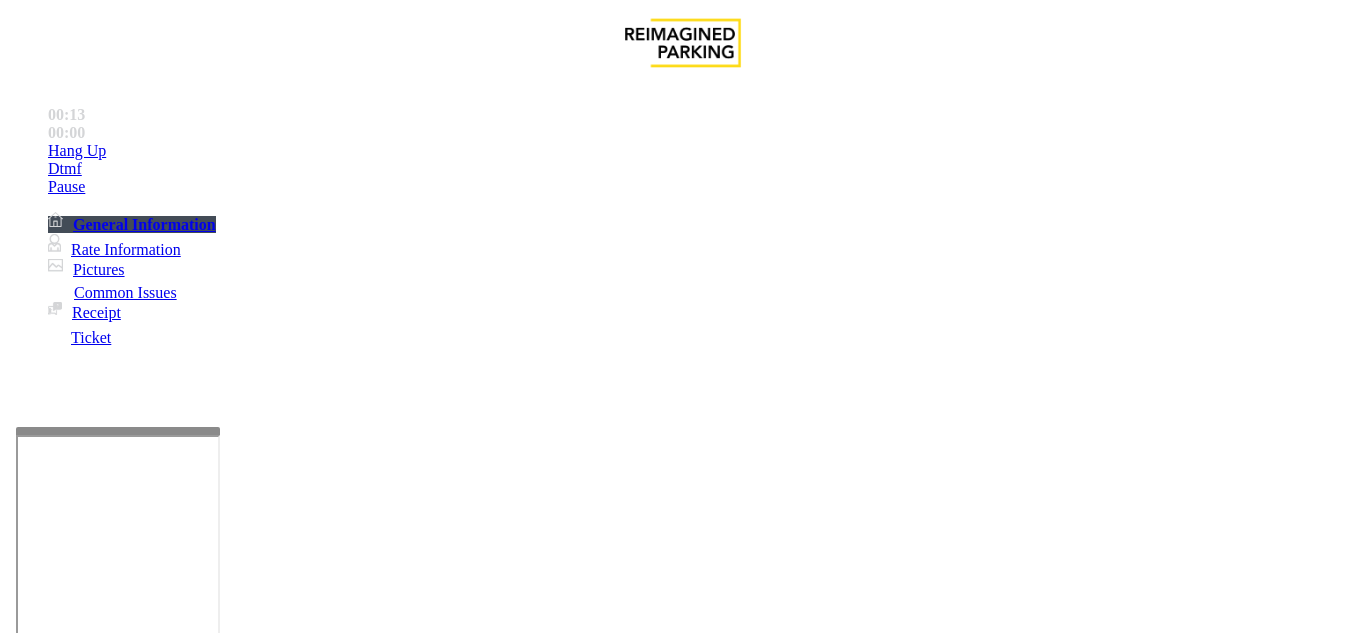 drag, startPoint x: 271, startPoint y: 183, endPoint x: 594, endPoint y: 174, distance: 323.12537 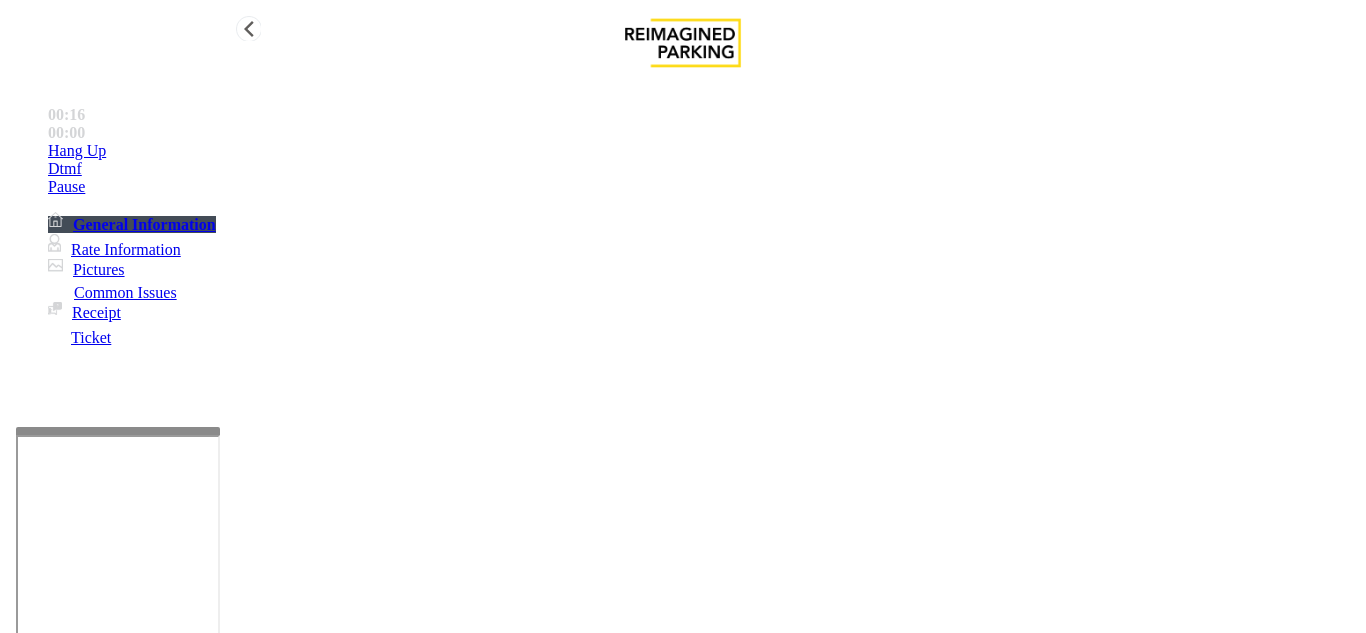 type on "**********" 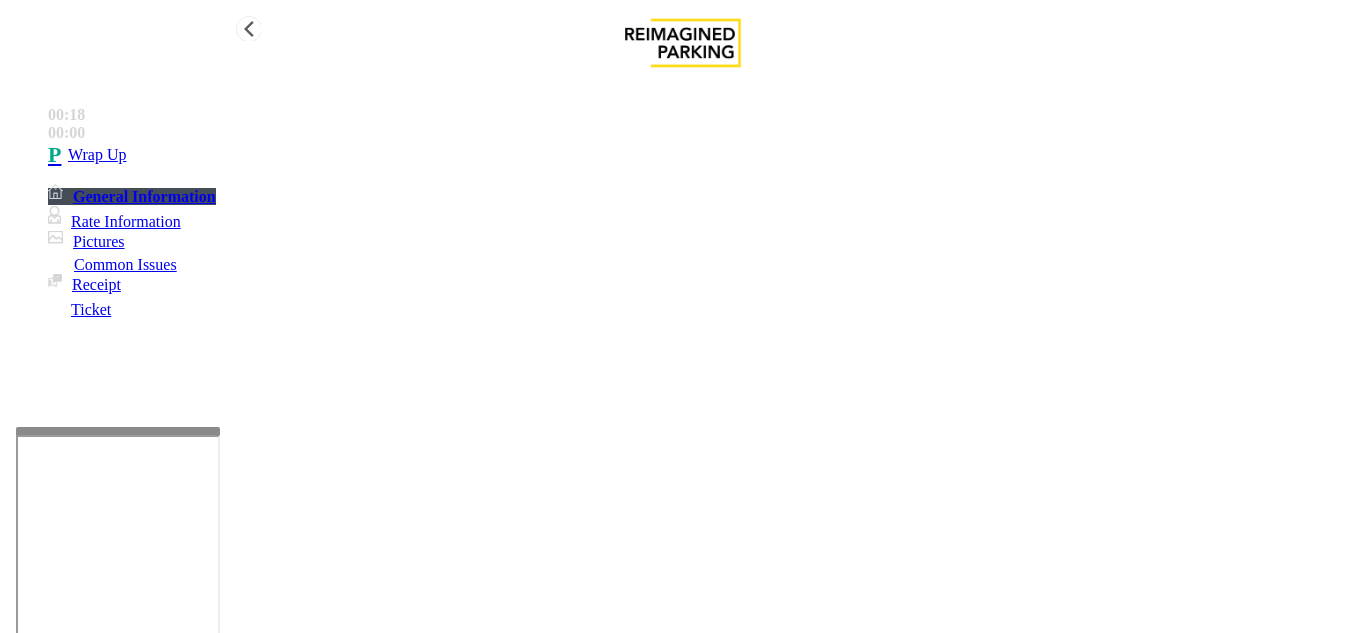 click on "Wrap Up" at bounding box center (703, 155) 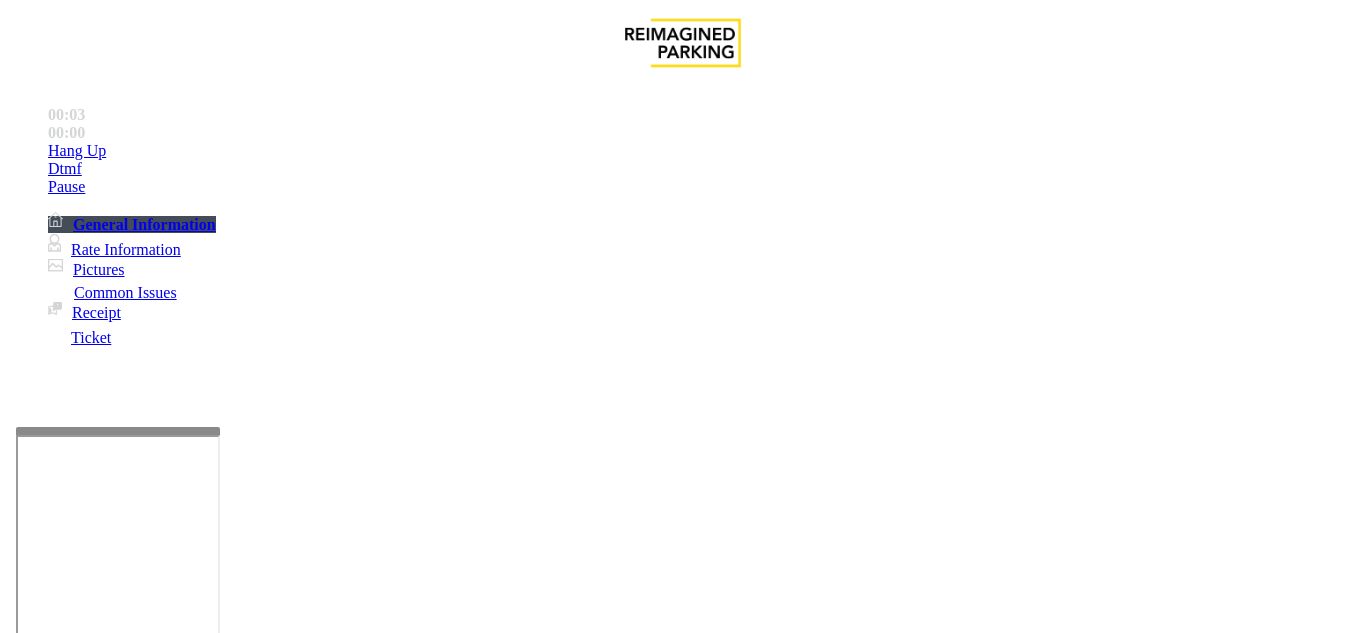 scroll, scrollTop: 294, scrollLeft: 0, axis: vertical 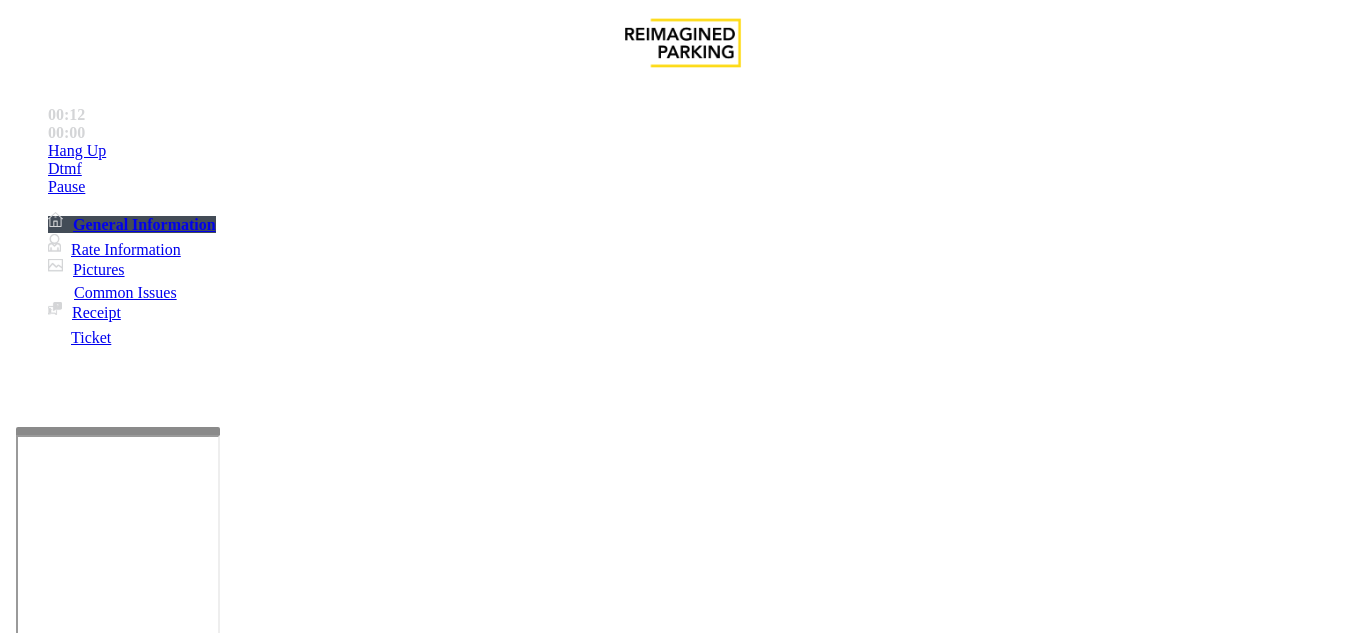 click on "Intercom Issue/No Response" at bounding box center [929, 1286] 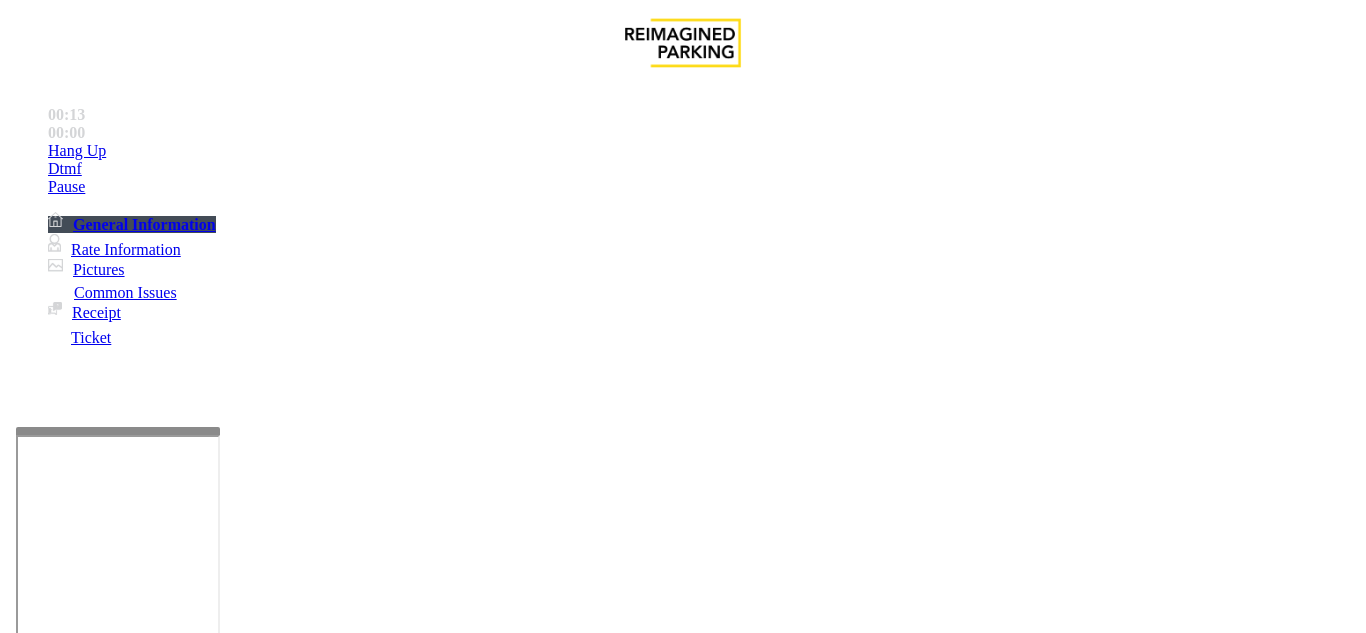 click on "No Response/Unable to hear parker" at bounding box center (142, 1286) 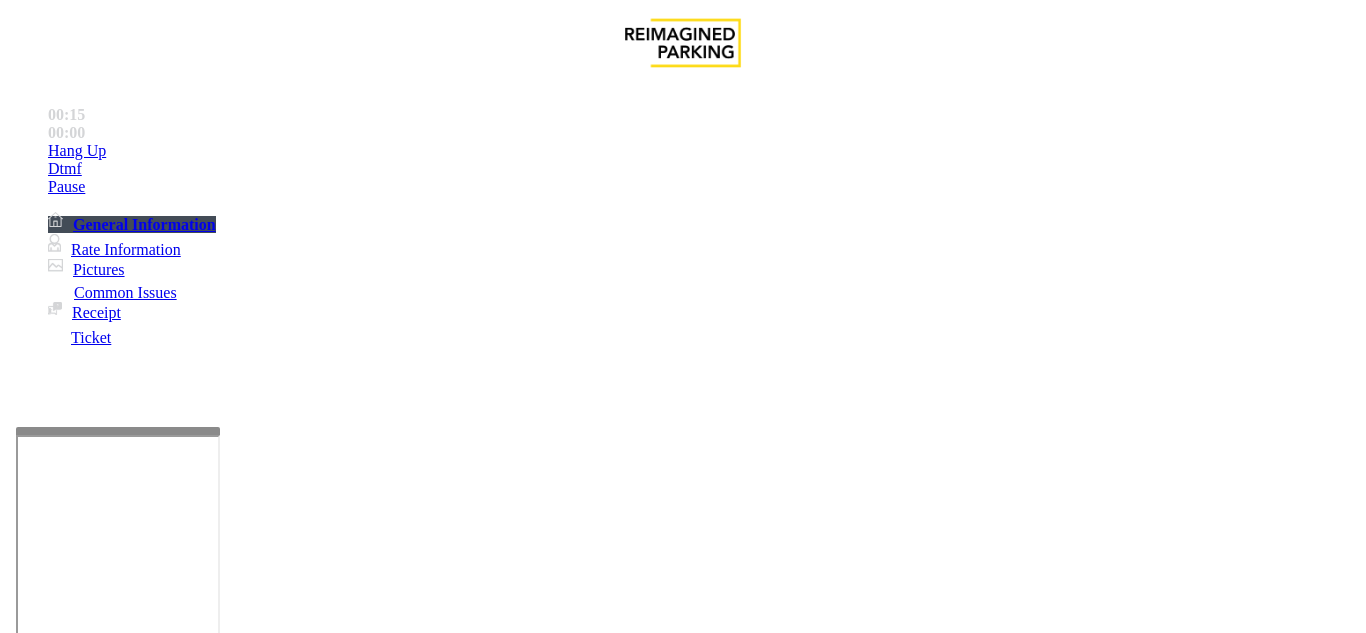 drag, startPoint x: 275, startPoint y: 179, endPoint x: 584, endPoint y: 170, distance: 309.13104 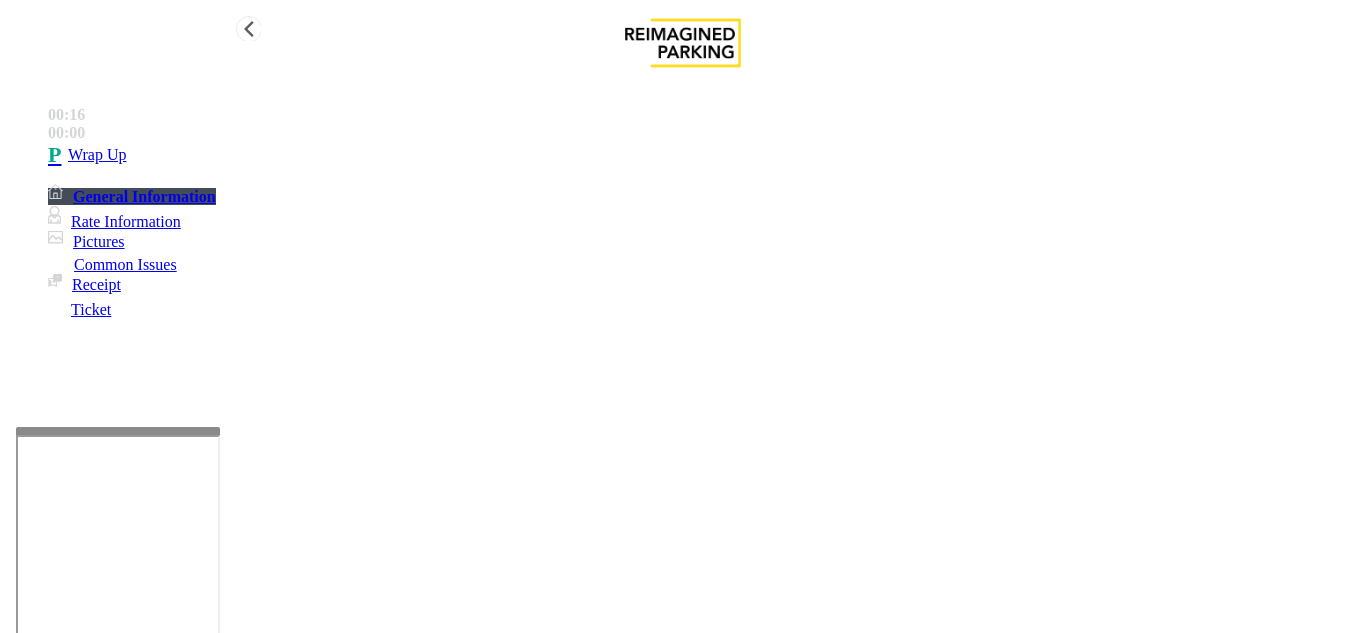 type on "**********" 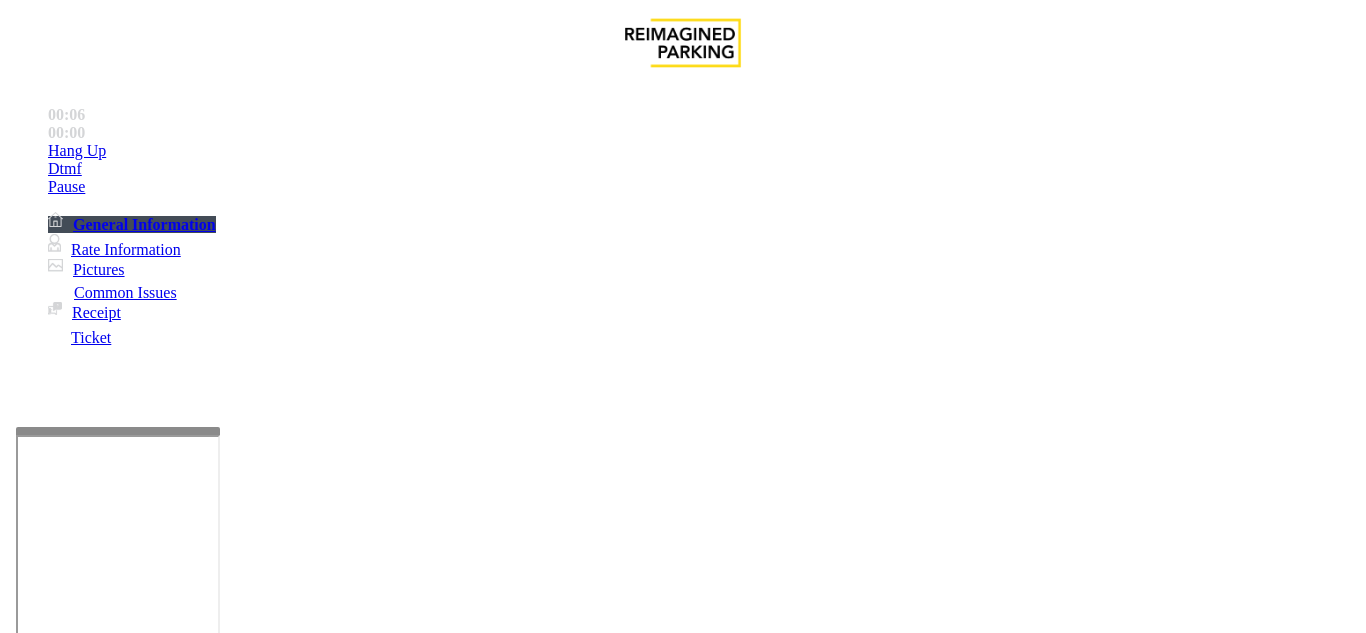 click on "Validation Issue" at bounding box center (371, 1286) 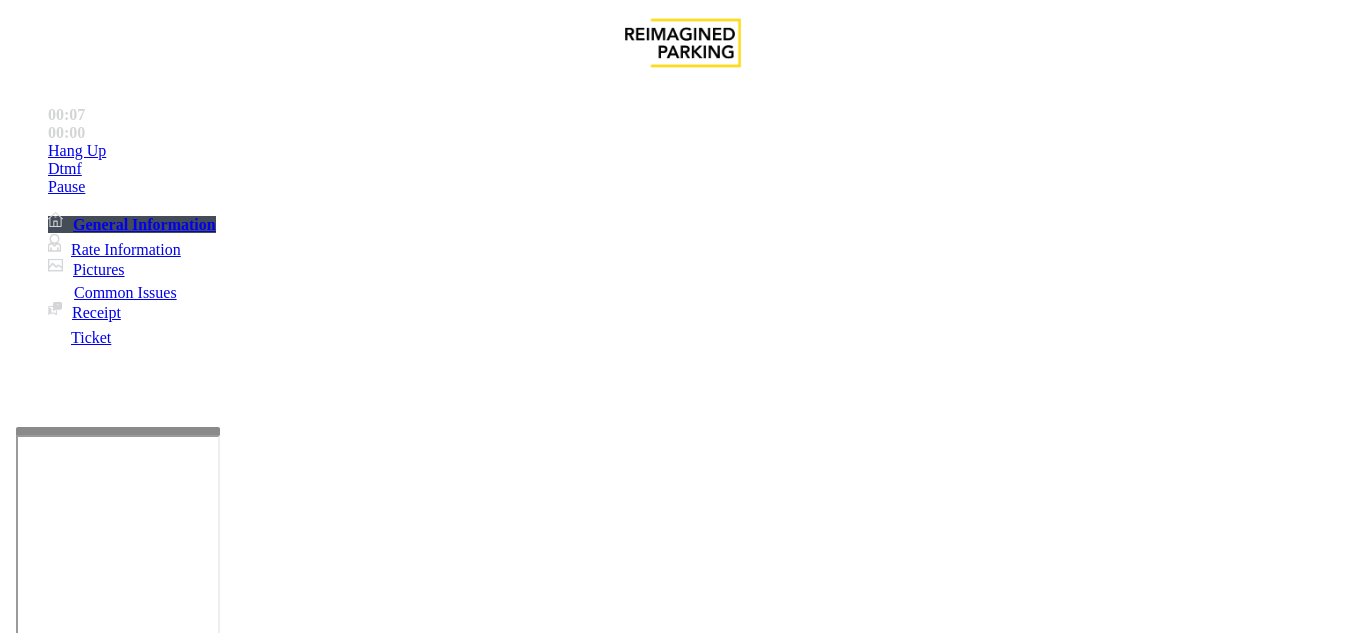 click on "Validation Error" at bounding box center (262, 1286) 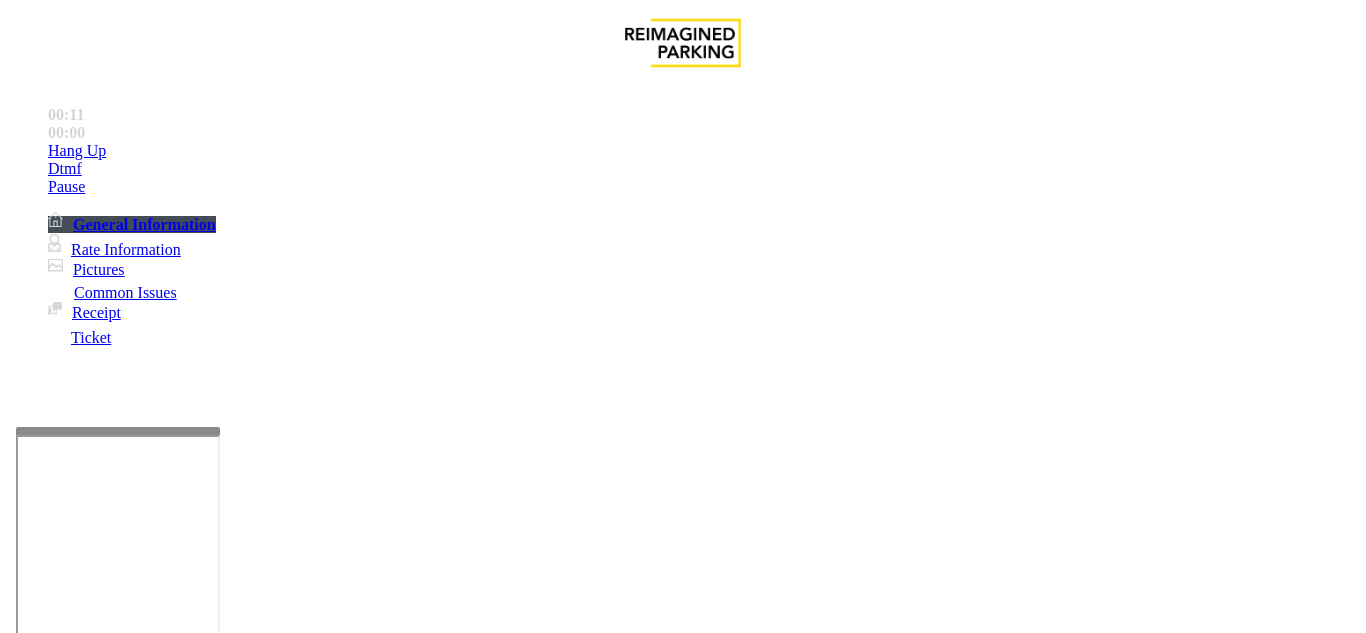 scroll, scrollTop: 1300, scrollLeft: 0, axis: vertical 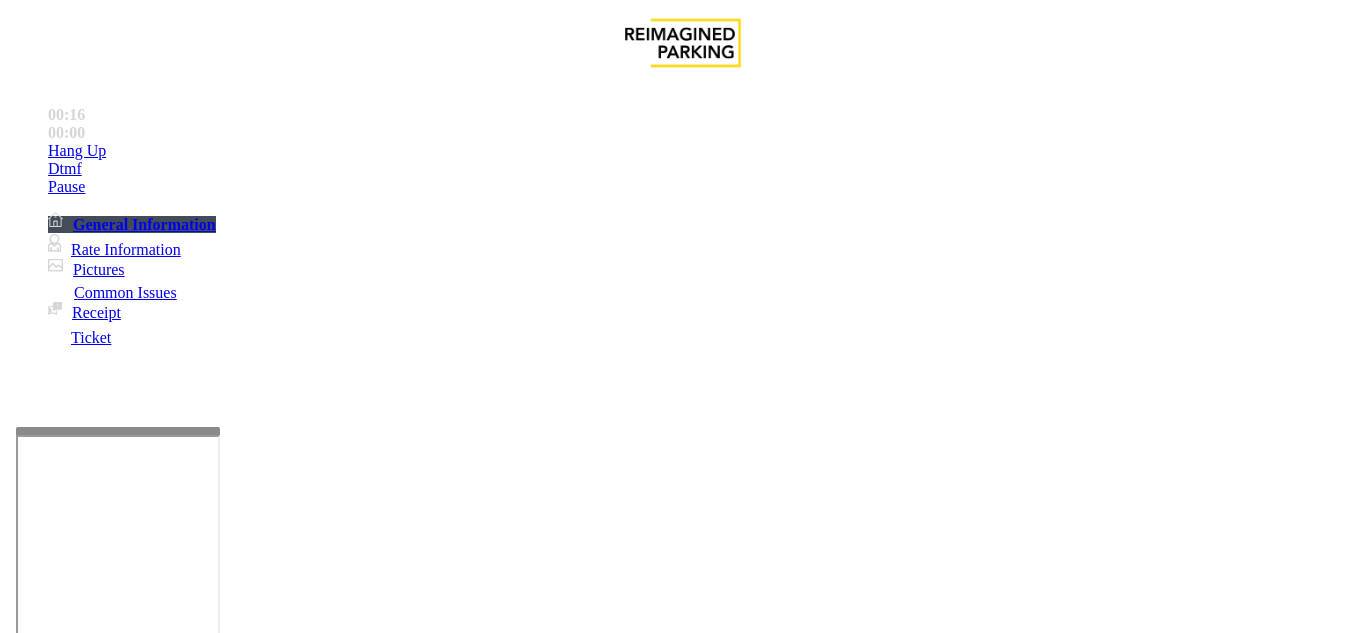 click at bounding box center (221, 1515) 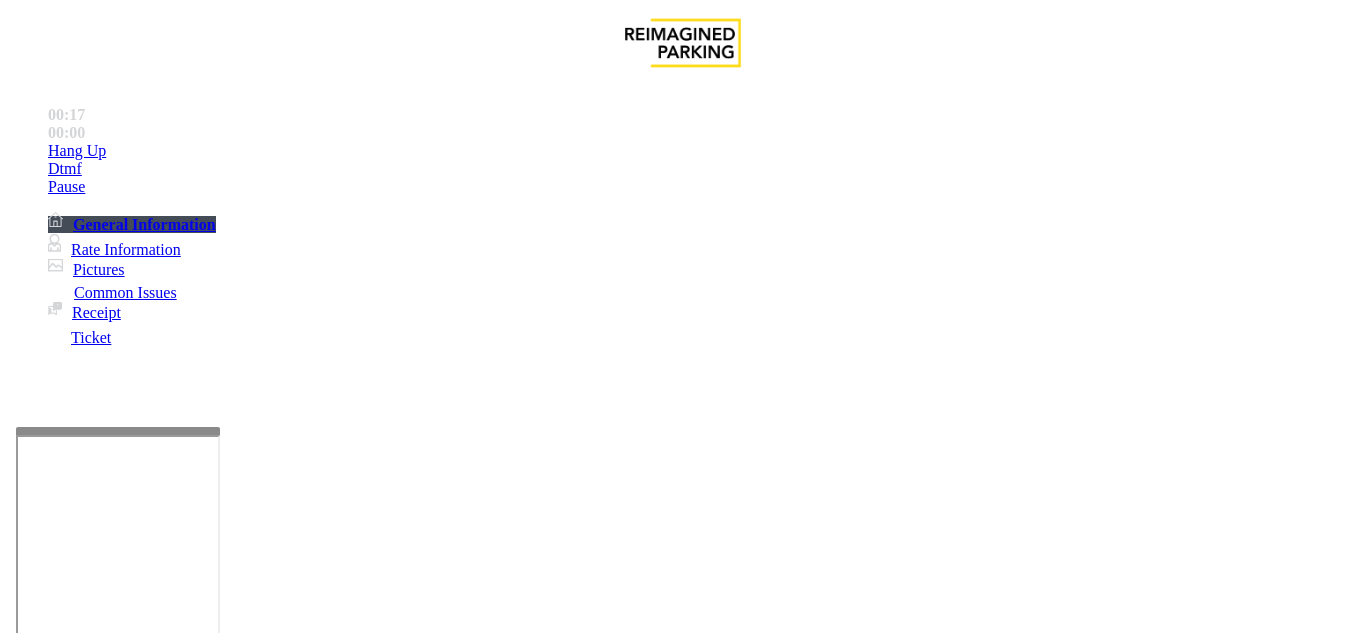 drag, startPoint x: 269, startPoint y: 179, endPoint x: 408, endPoint y: 183, distance: 139.05754 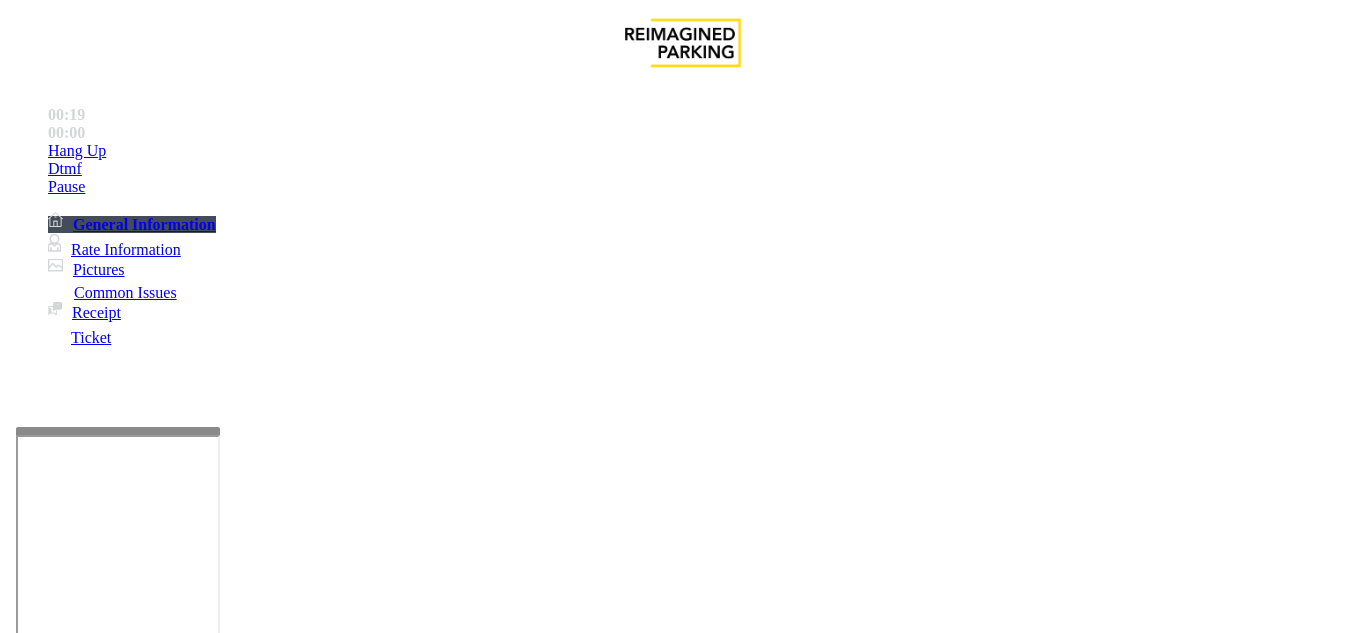 type on "**********" 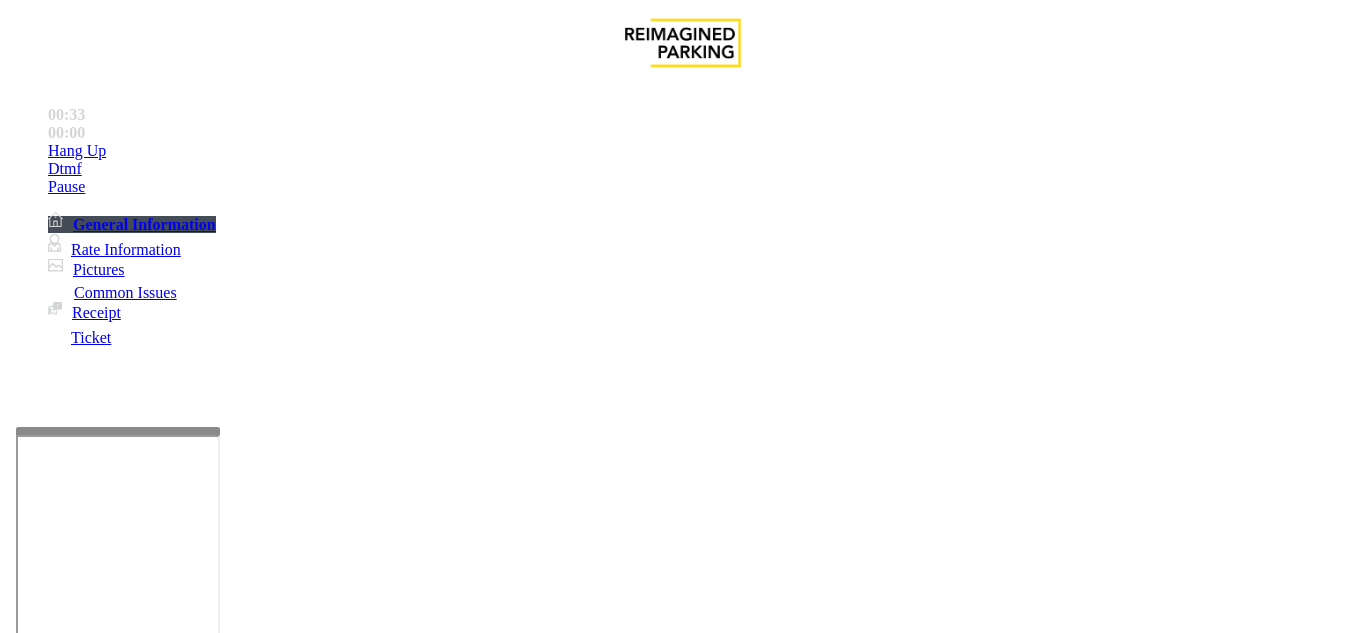 scroll, scrollTop: 2900, scrollLeft: 0, axis: vertical 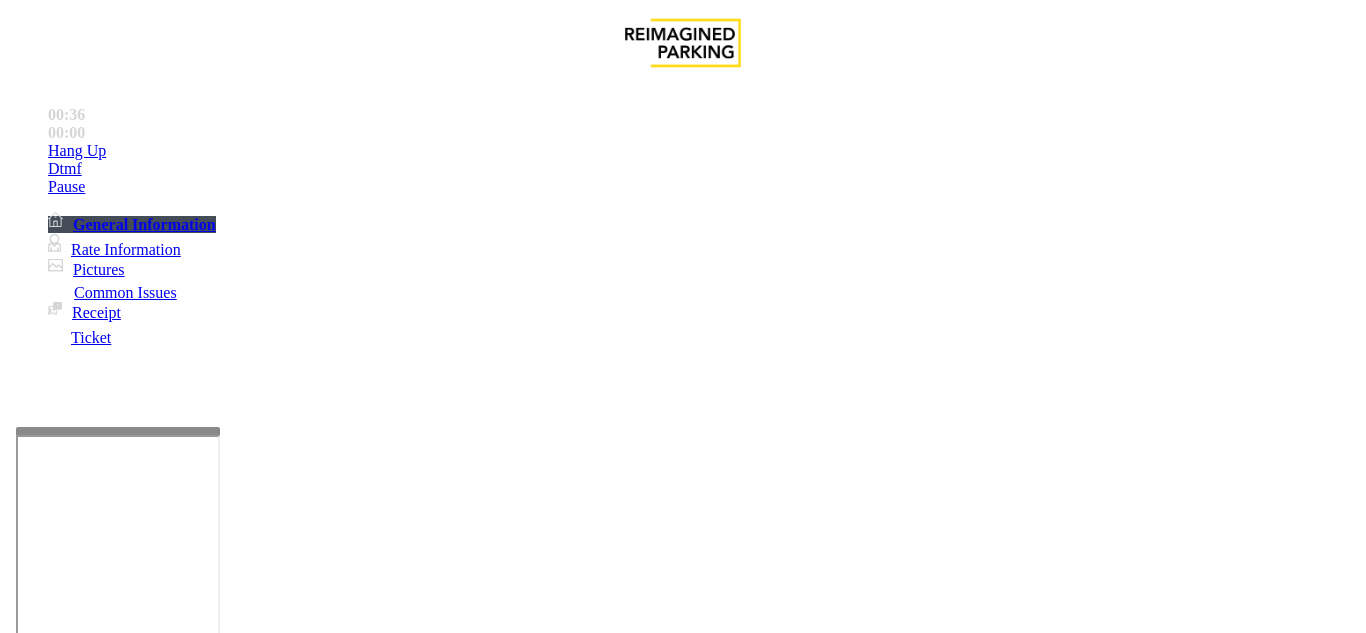 drag, startPoint x: 959, startPoint y: 530, endPoint x: 862, endPoint y: 534, distance: 97.082436 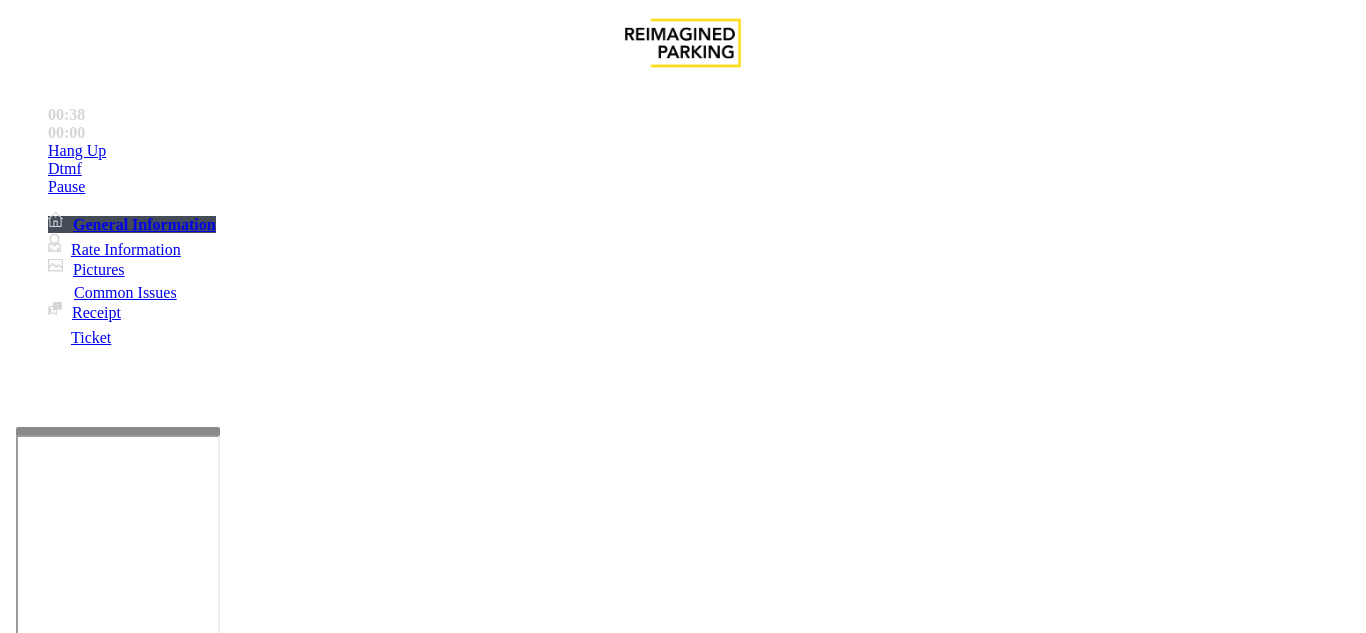 type on "**********" 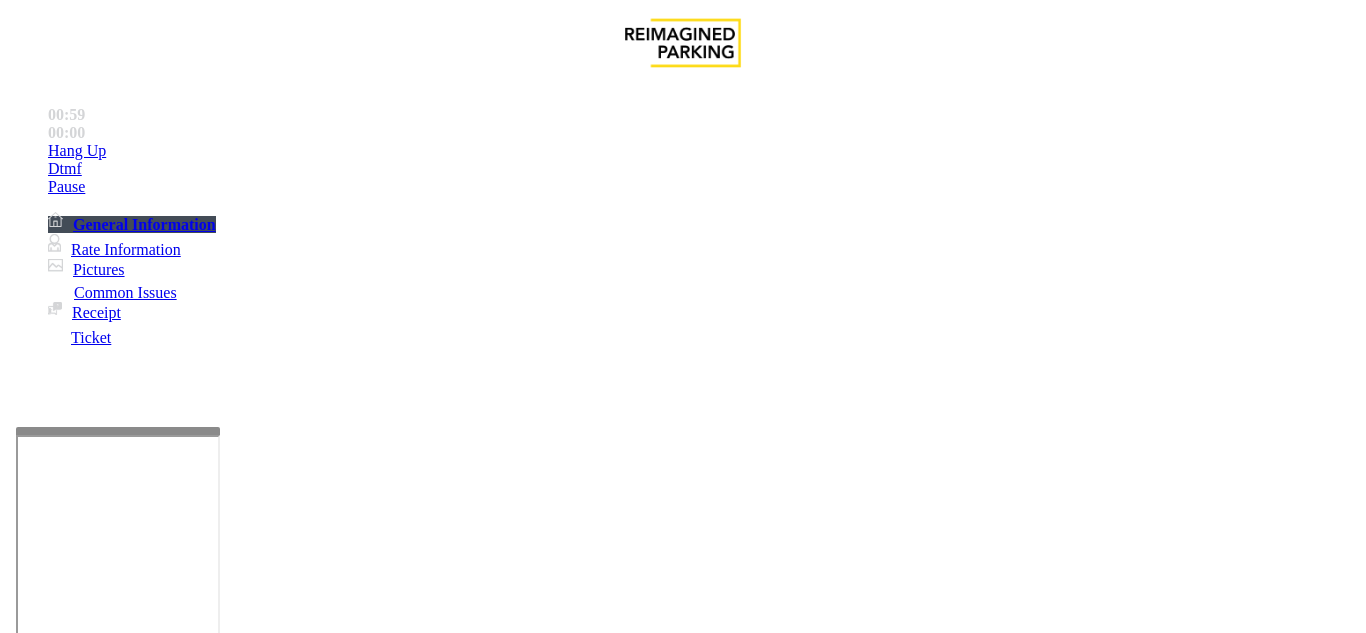 scroll, scrollTop: 400, scrollLeft: 0, axis: vertical 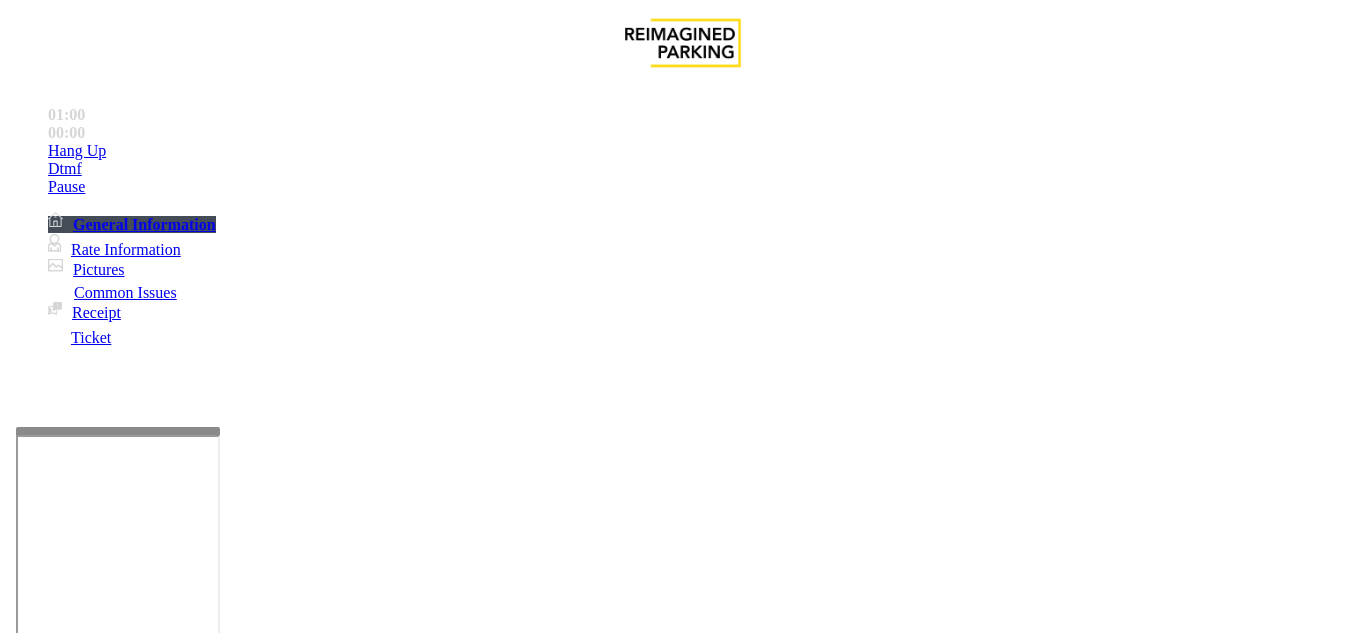 click at bounding box center (96, 1335) 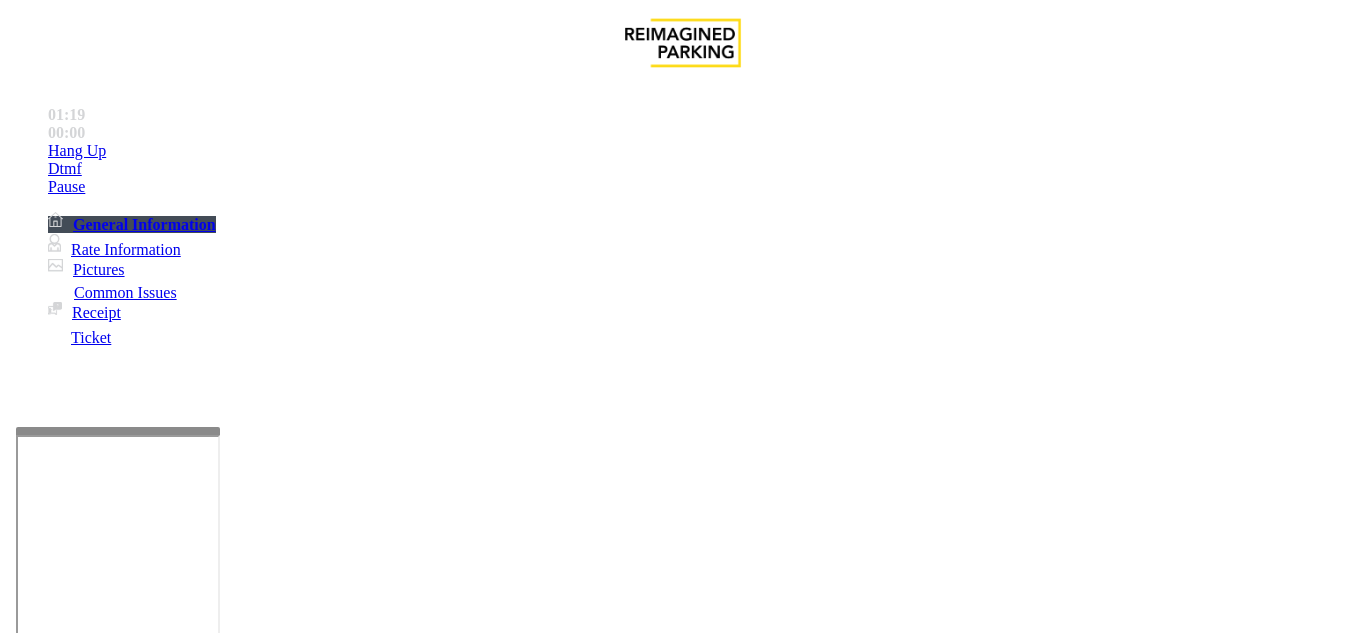 scroll, scrollTop: 1600, scrollLeft: 0, axis: vertical 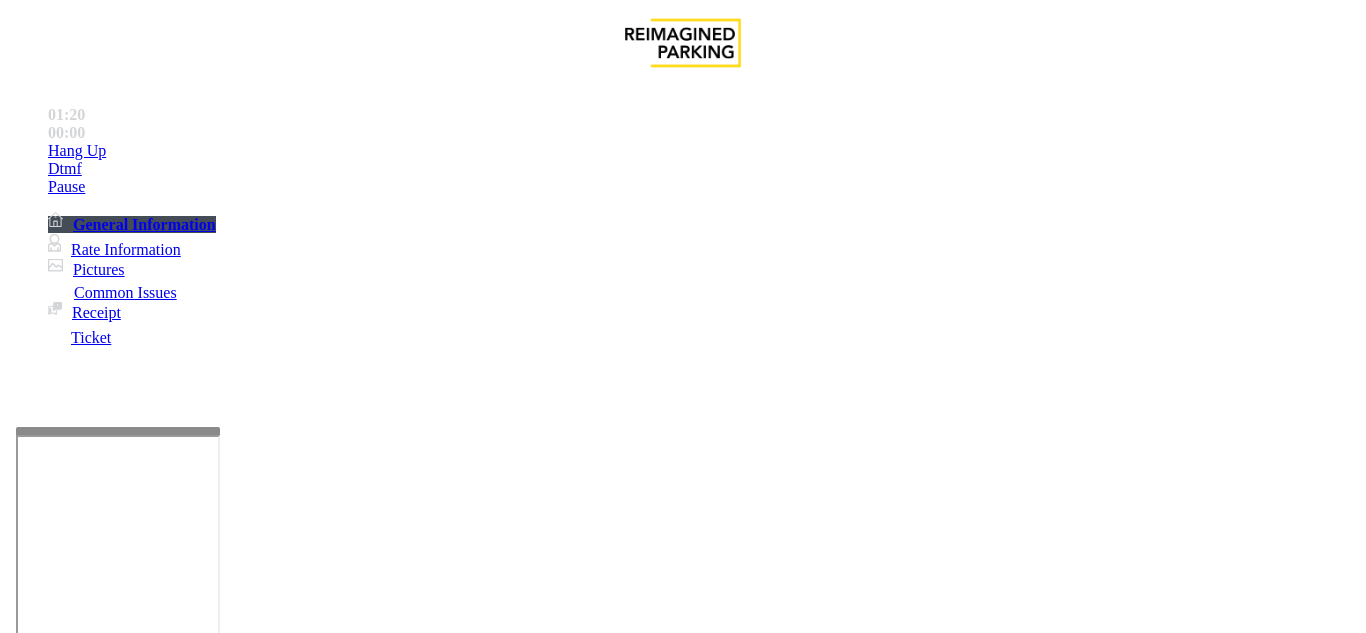 type on "*******" 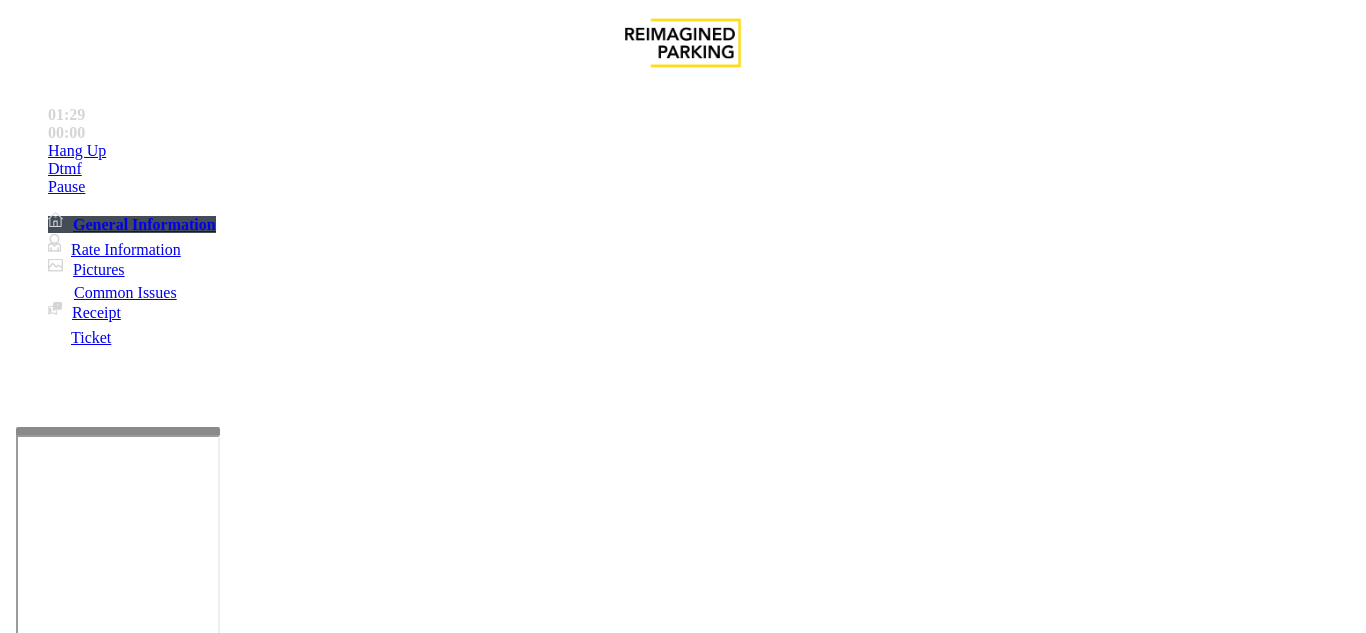 click at bounding box center (221, 1515) 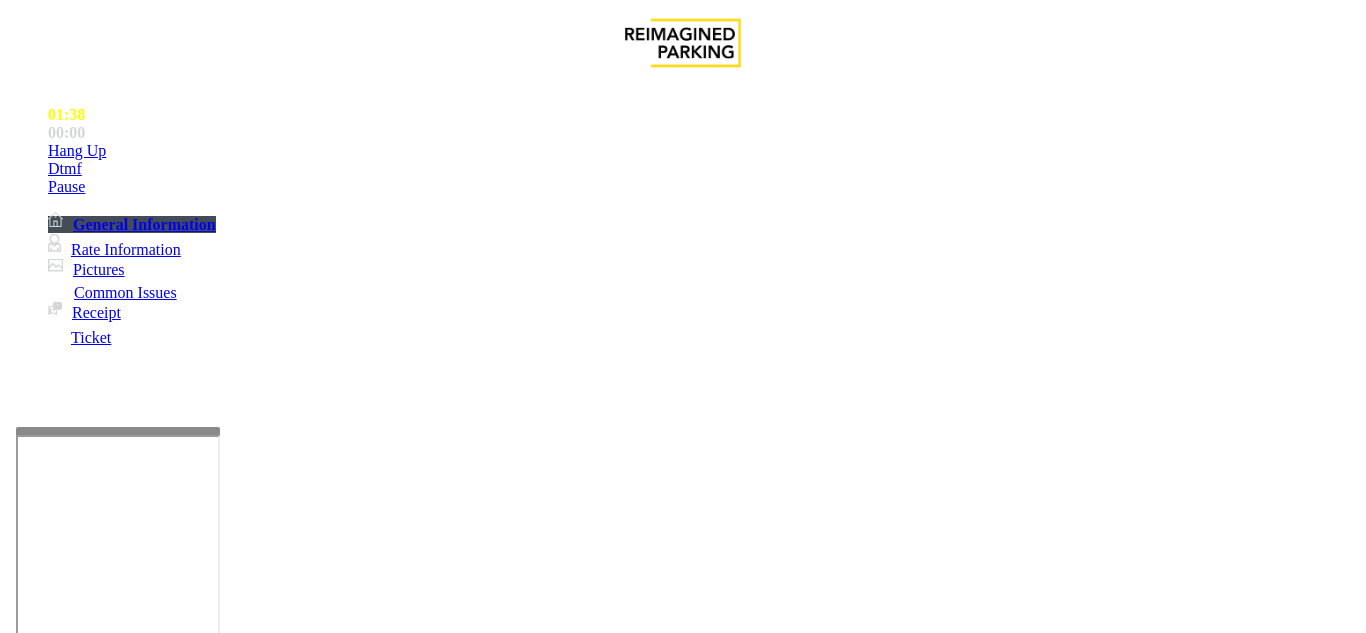 type on "**********" 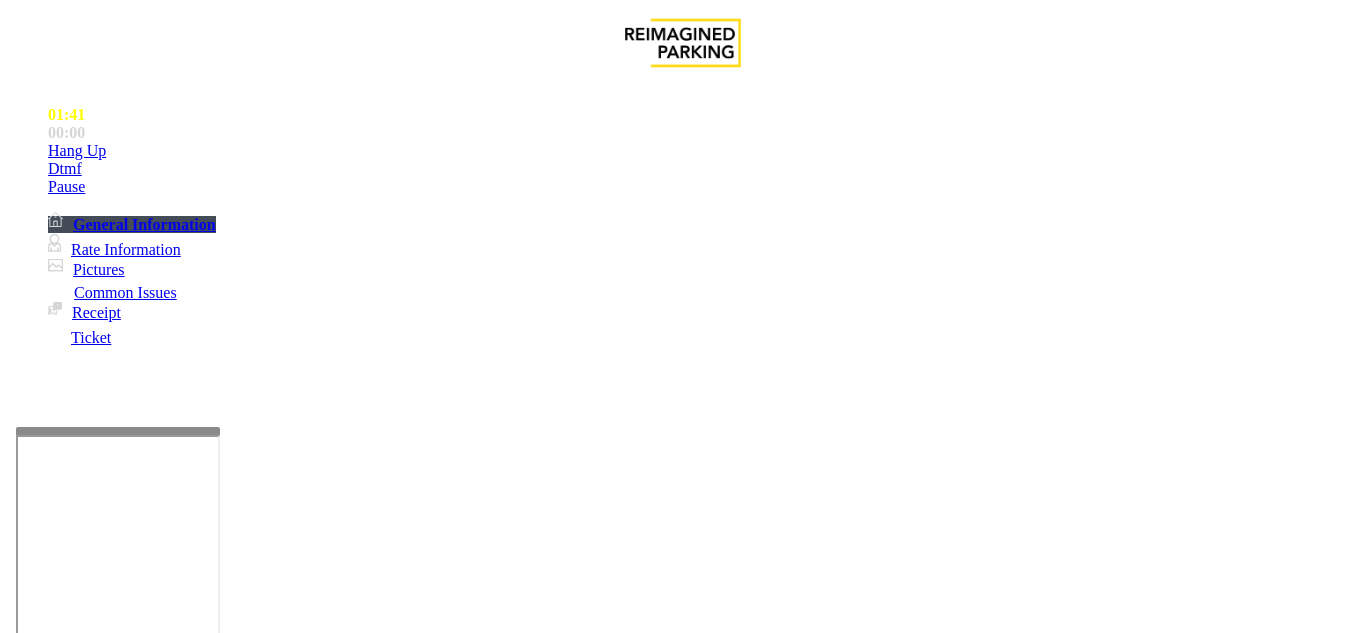 scroll, scrollTop: 1100, scrollLeft: 0, axis: vertical 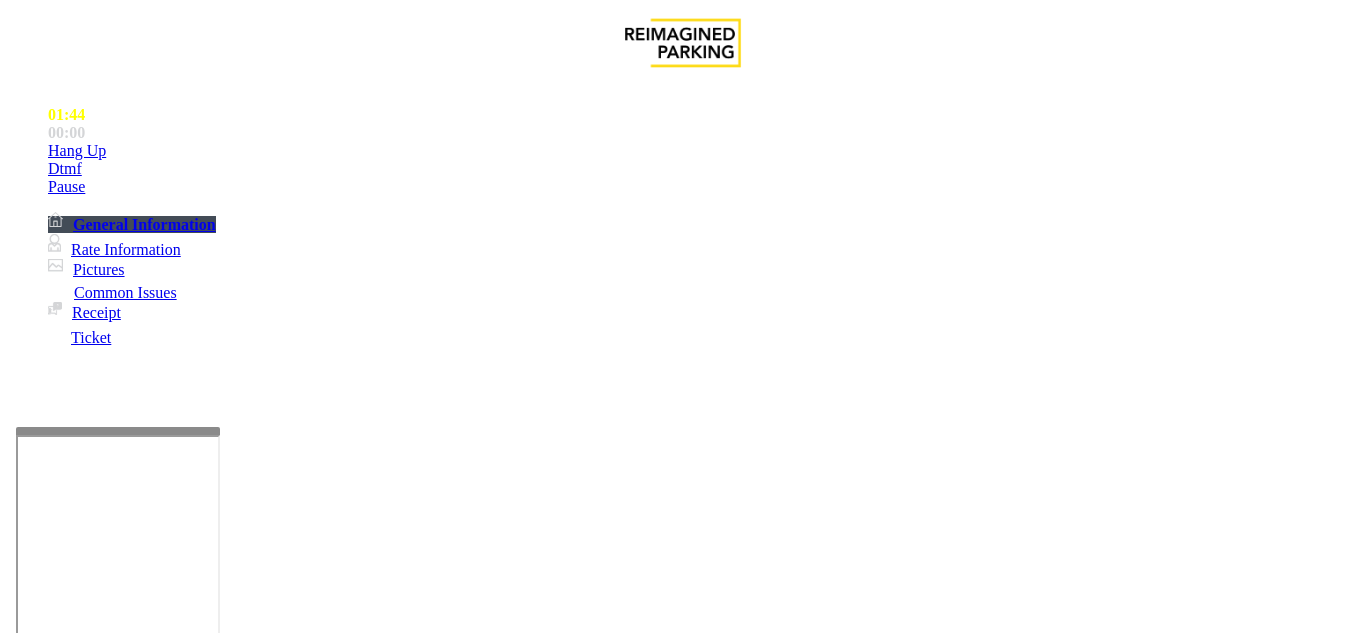 drag, startPoint x: 762, startPoint y: 458, endPoint x: 709, endPoint y: 439, distance: 56.302753 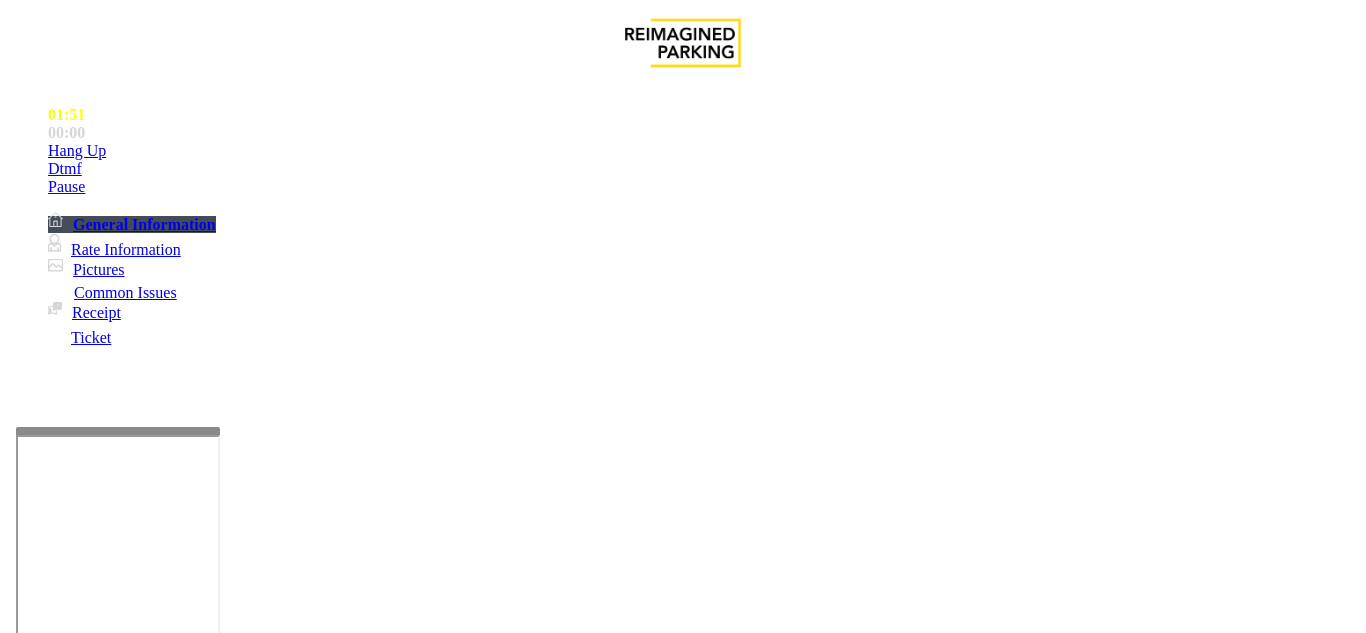 click at bounding box center [96, 1308] 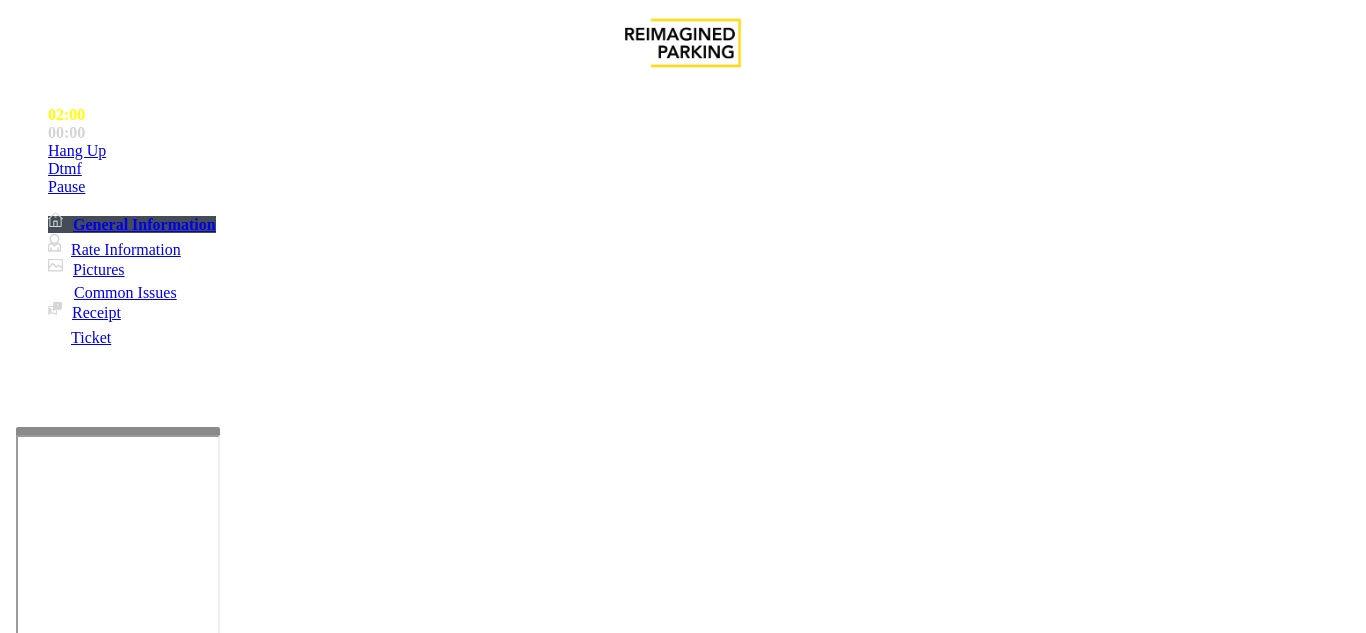 type on "*****" 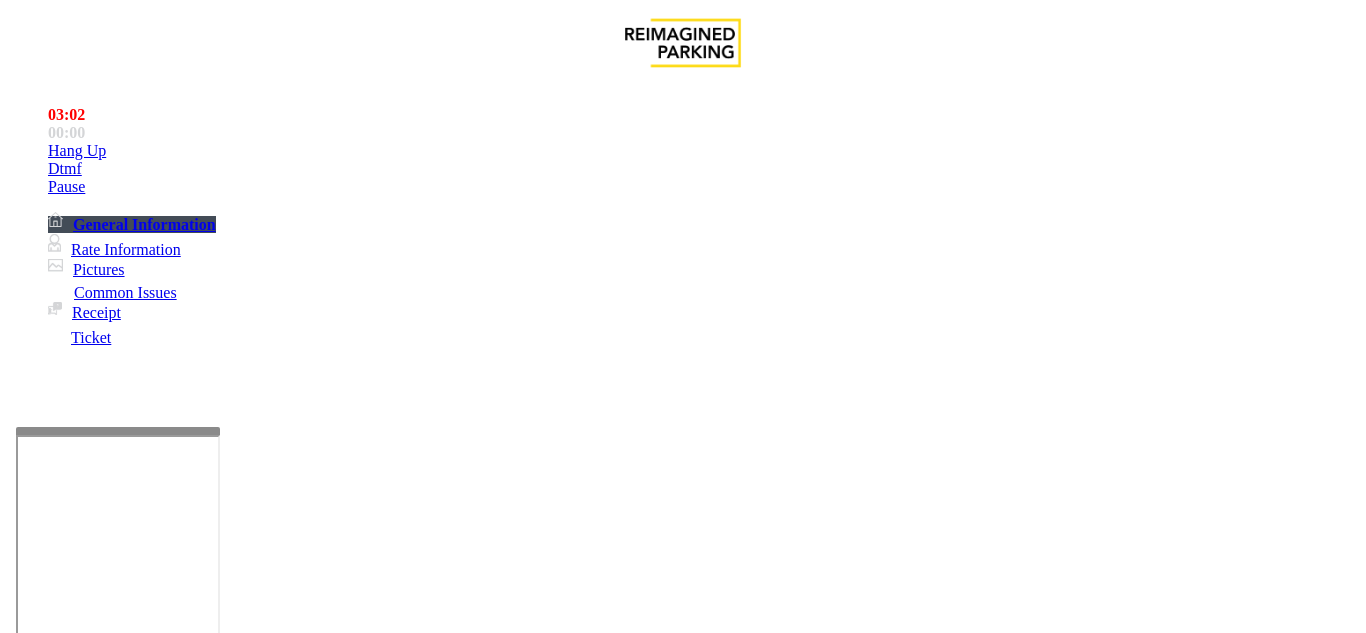 click on "Vend Gate" at bounding box center [69, 1608] 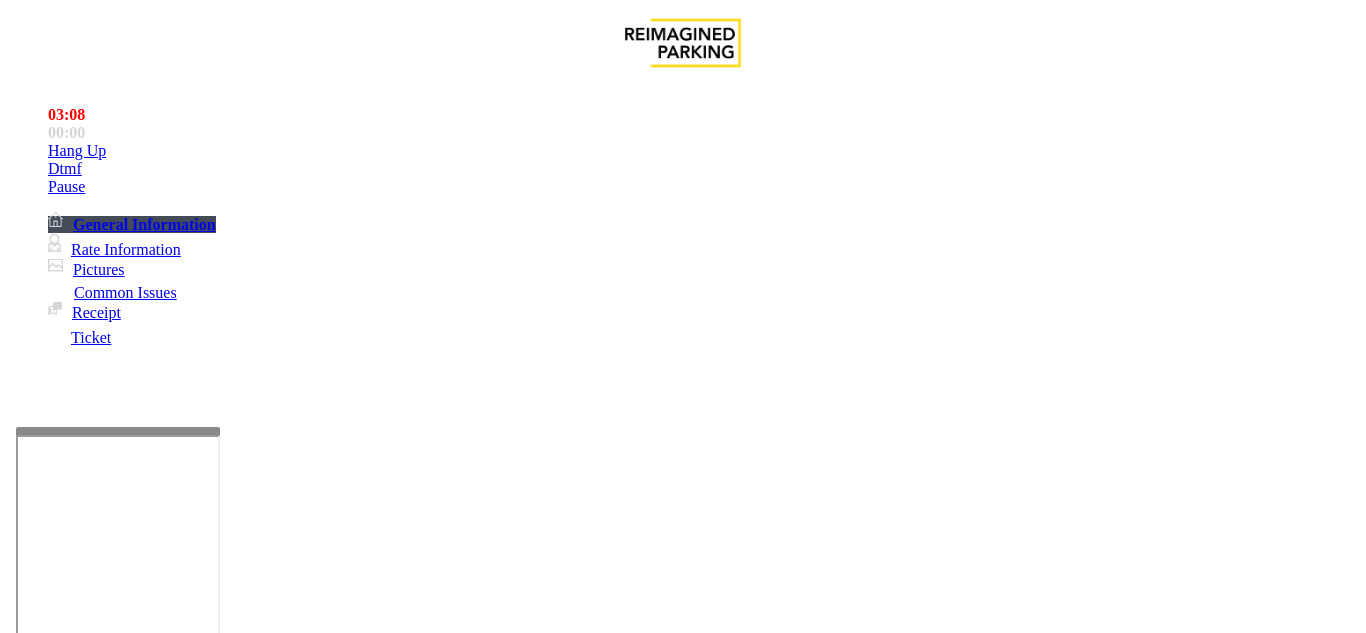 scroll, scrollTop: 300, scrollLeft: 0, axis: vertical 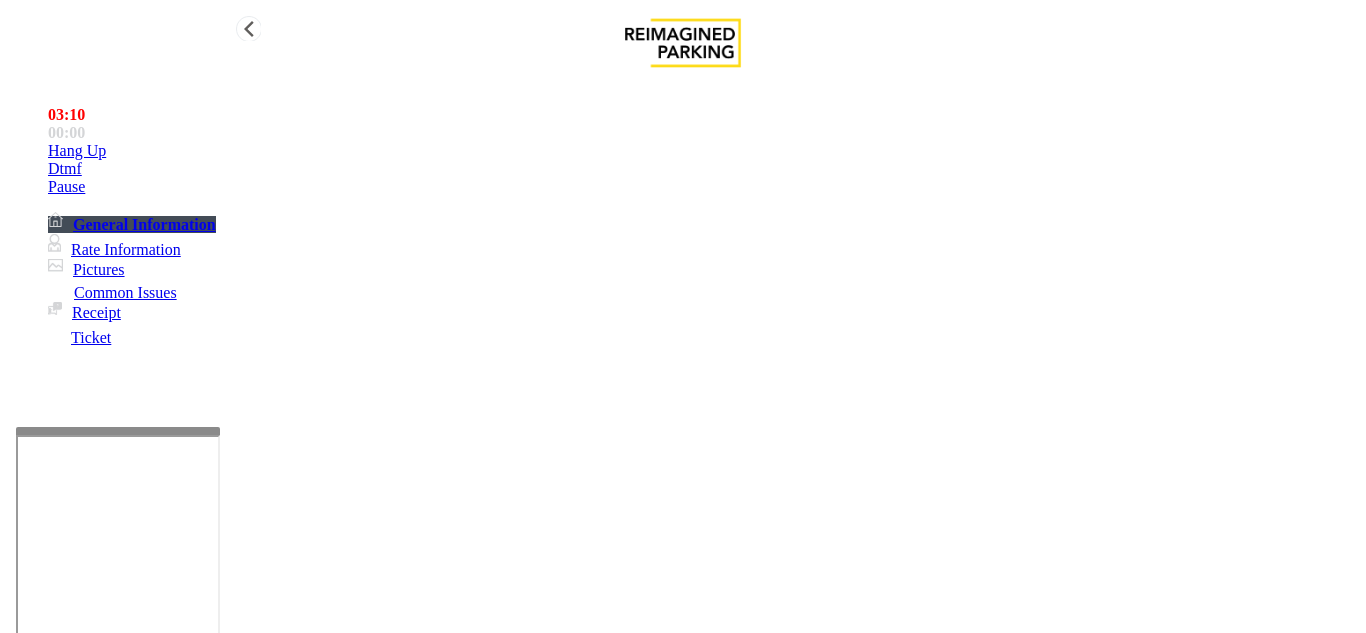 click on "Hang Up" at bounding box center [703, 151] 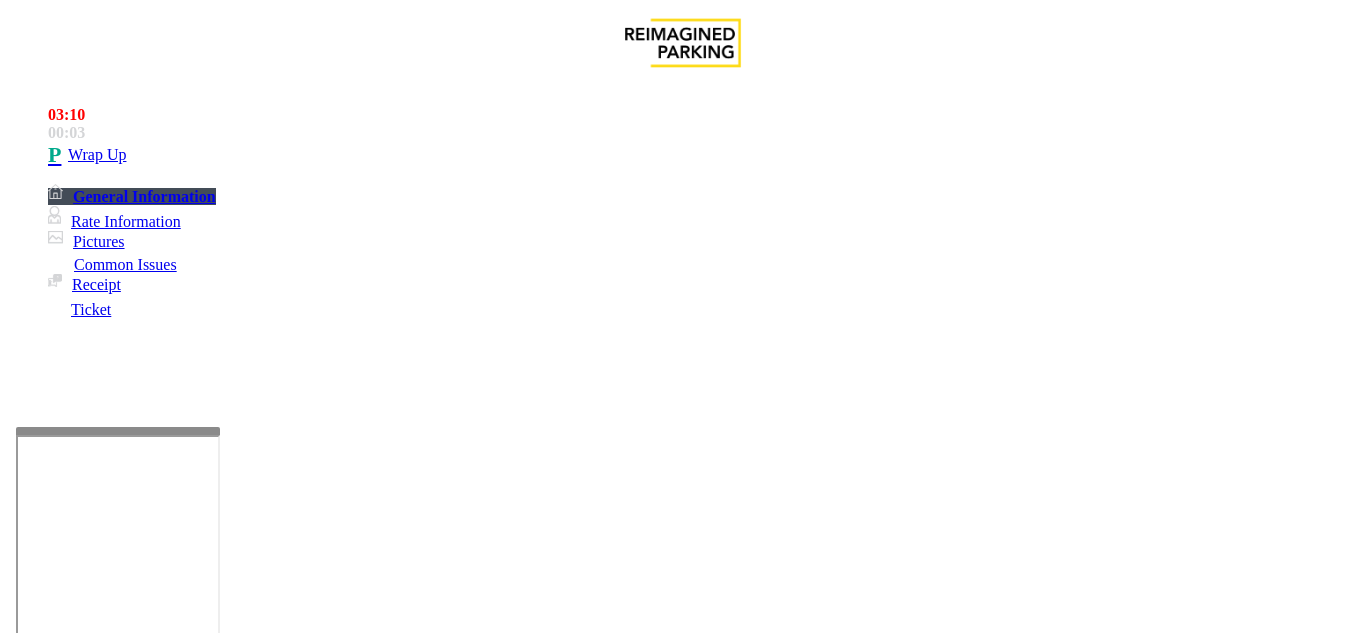 scroll, scrollTop: 200, scrollLeft: 0, axis: vertical 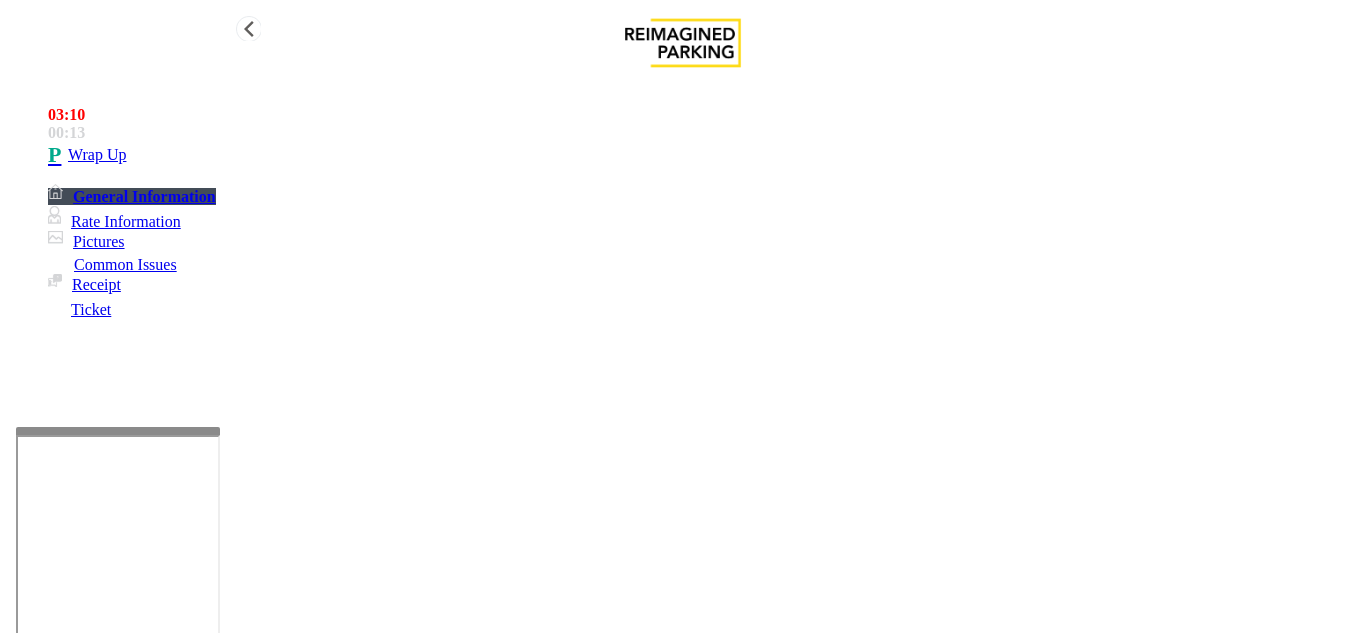 type on "**********" 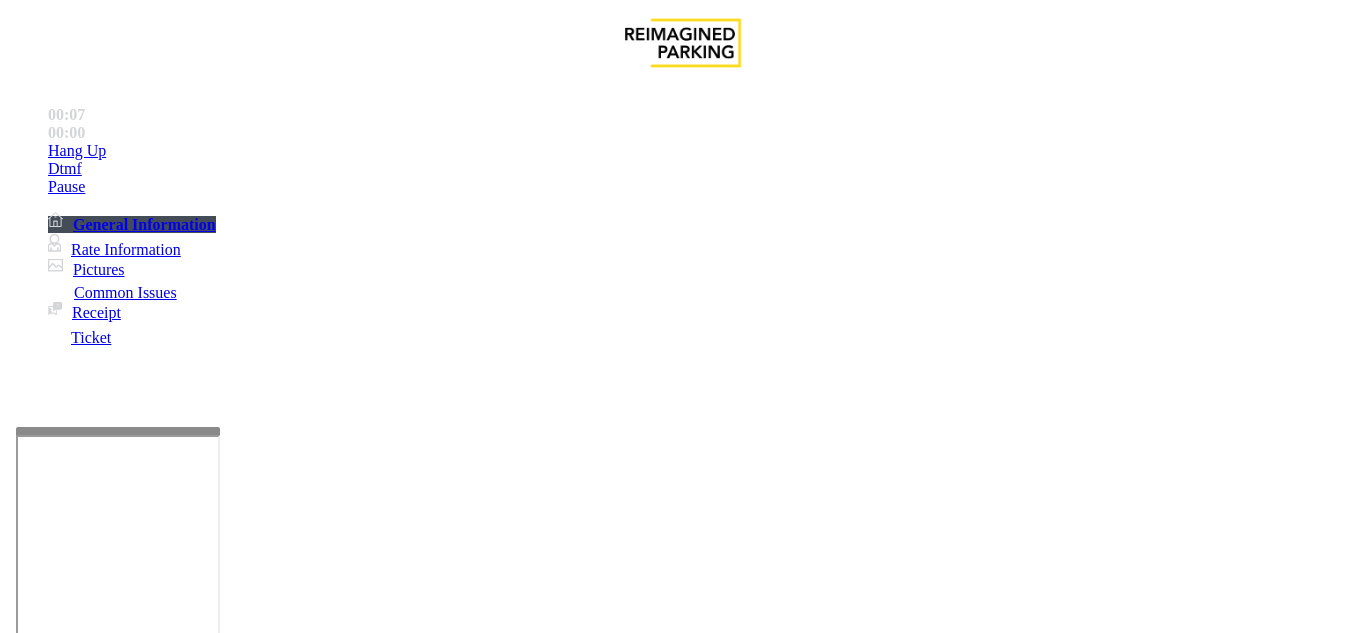 scroll, scrollTop: 400, scrollLeft: 0, axis: vertical 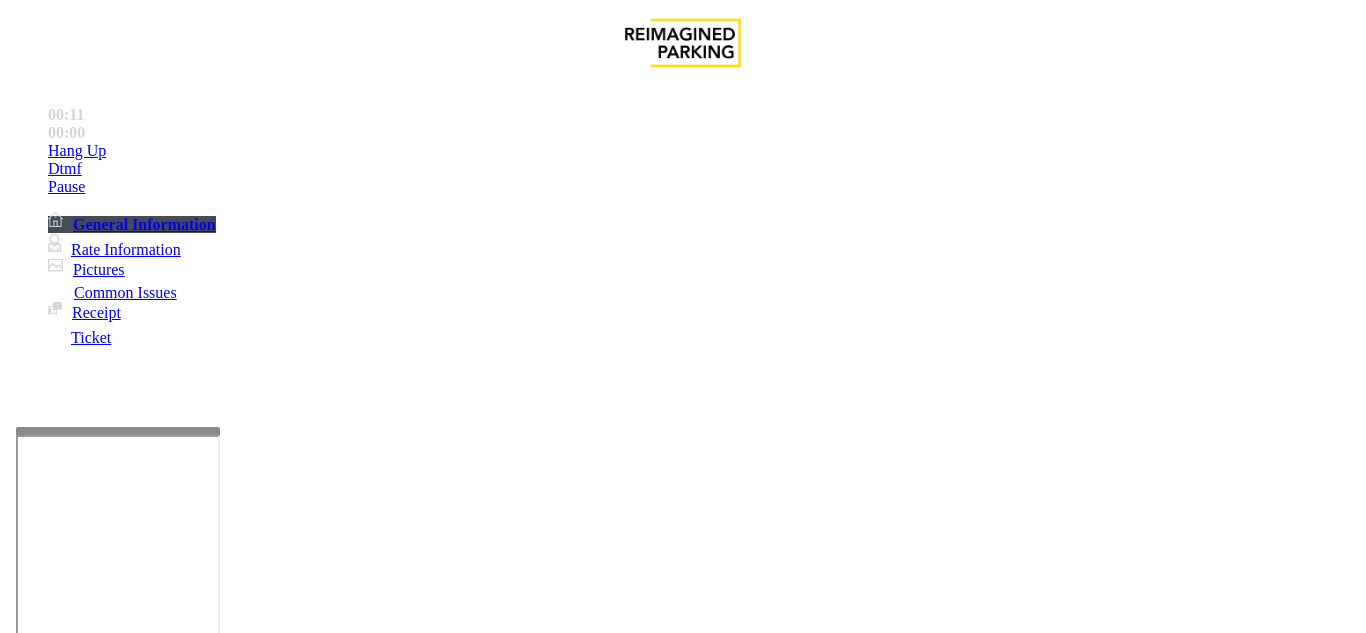 click on "Equipment Issue" at bounding box center [483, 1286] 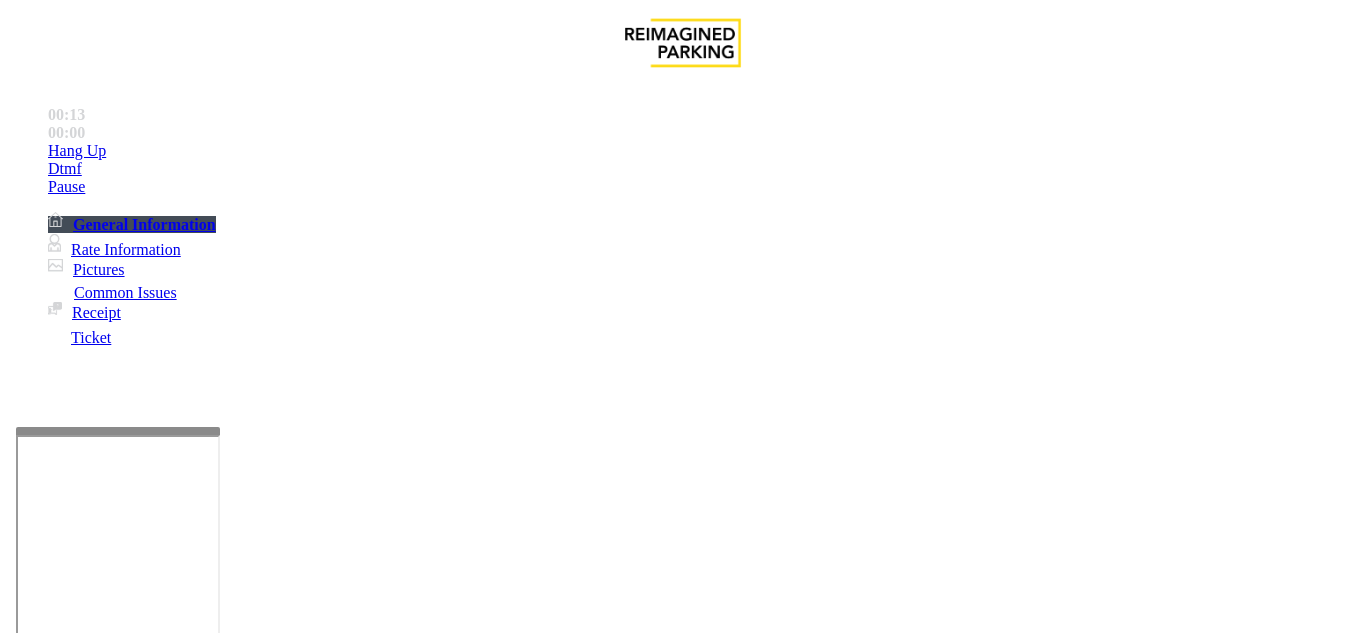 scroll, scrollTop: 200, scrollLeft: 0, axis: vertical 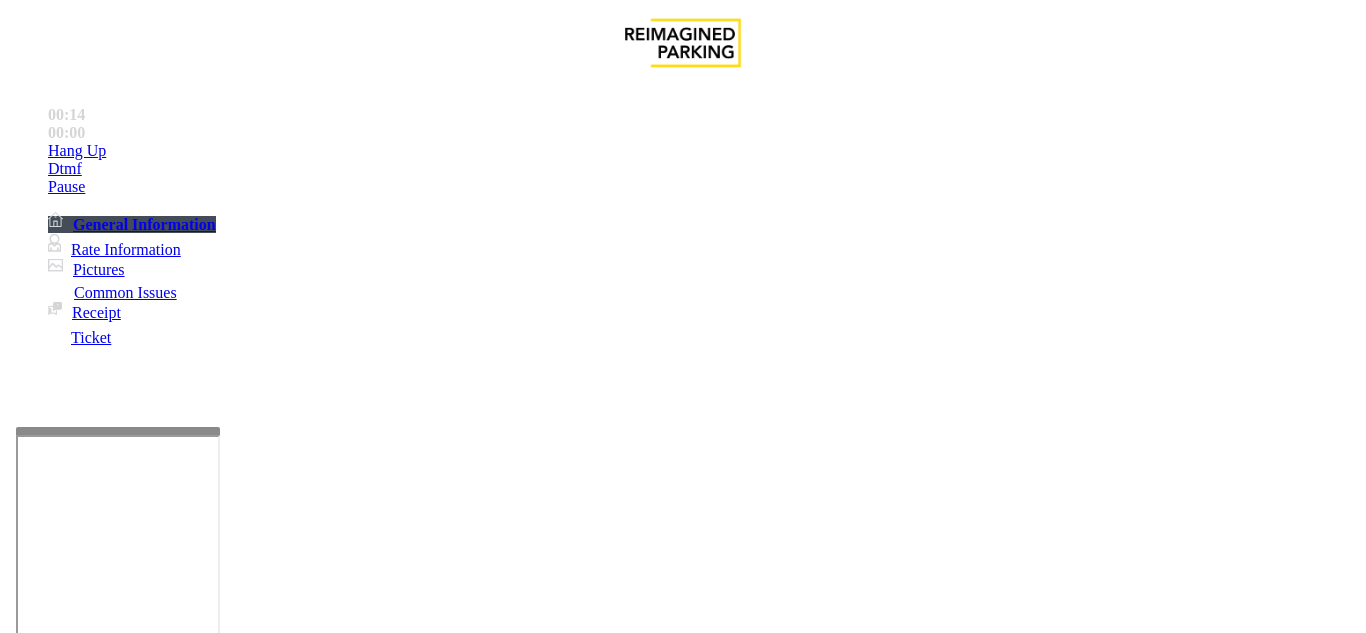 click on "Vend Gate" at bounding box center (69, 1735) 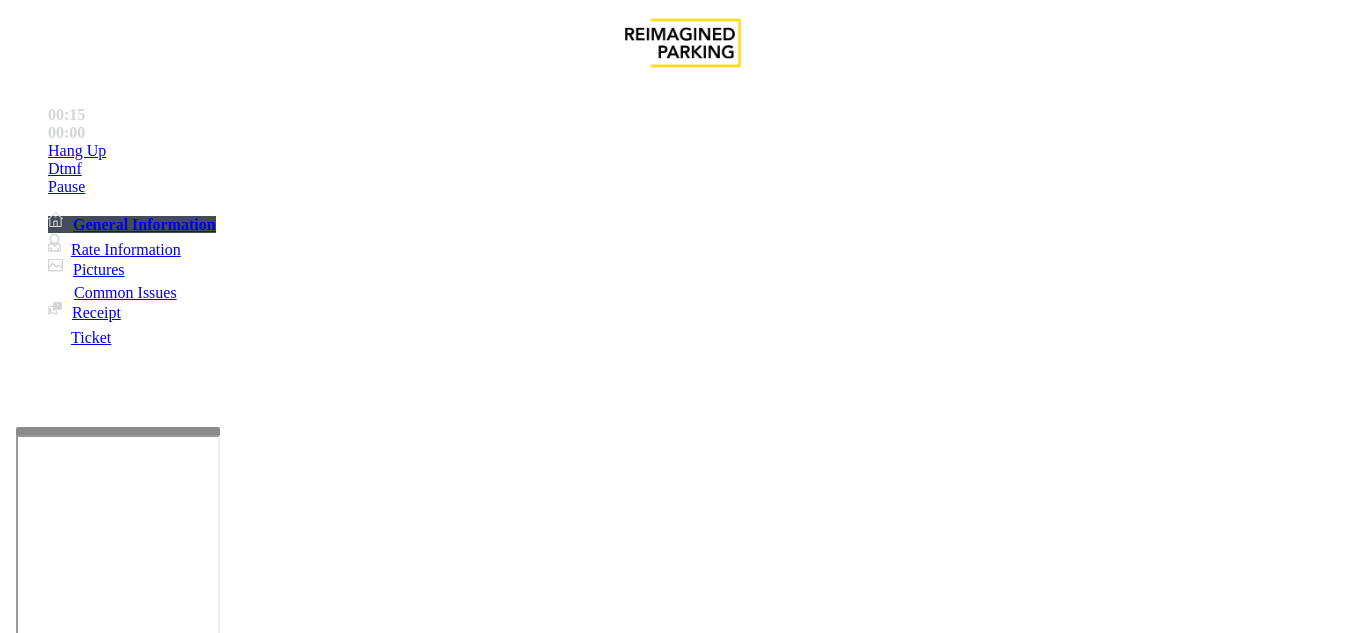 drag, startPoint x: 629, startPoint y: 406, endPoint x: 692, endPoint y: 440, distance: 71.5891 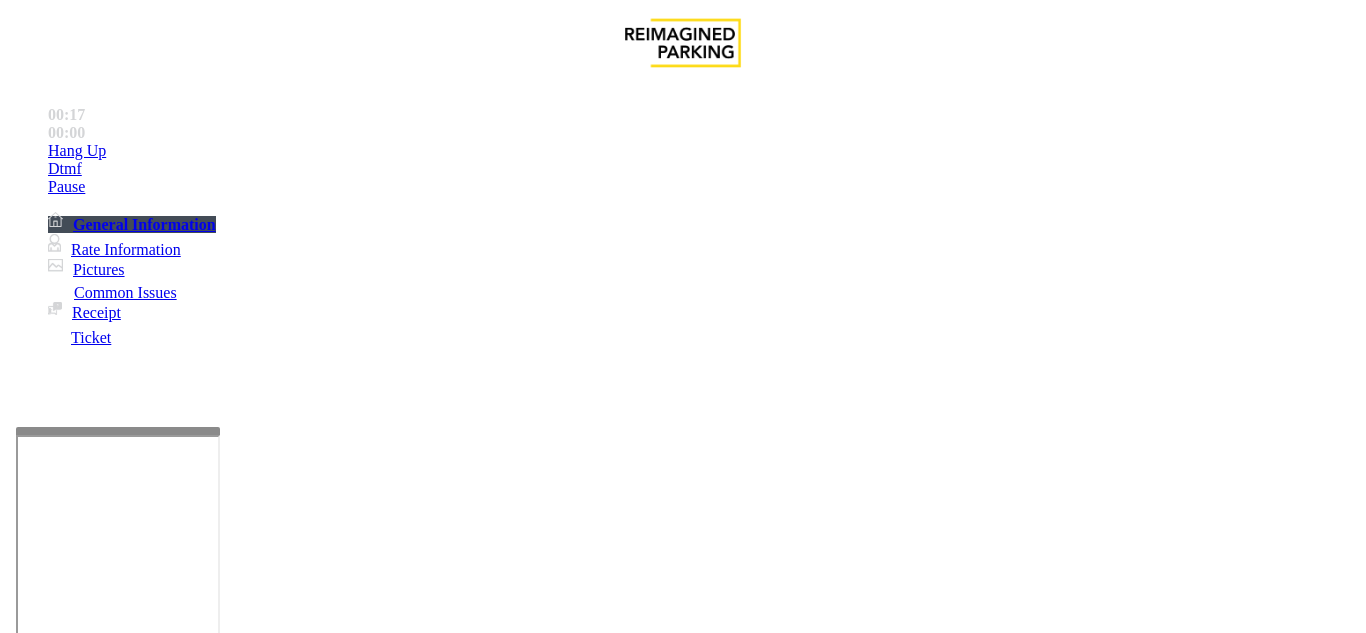 click at bounding box center (221, 1642) 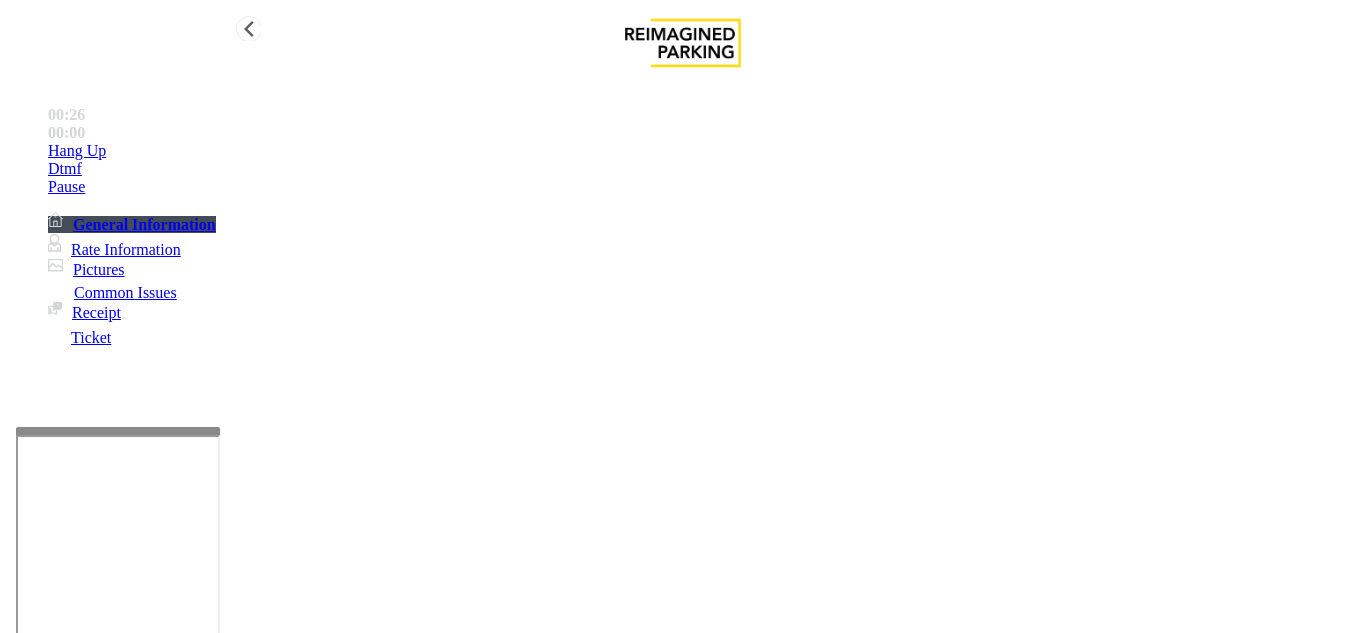 type on "**********" 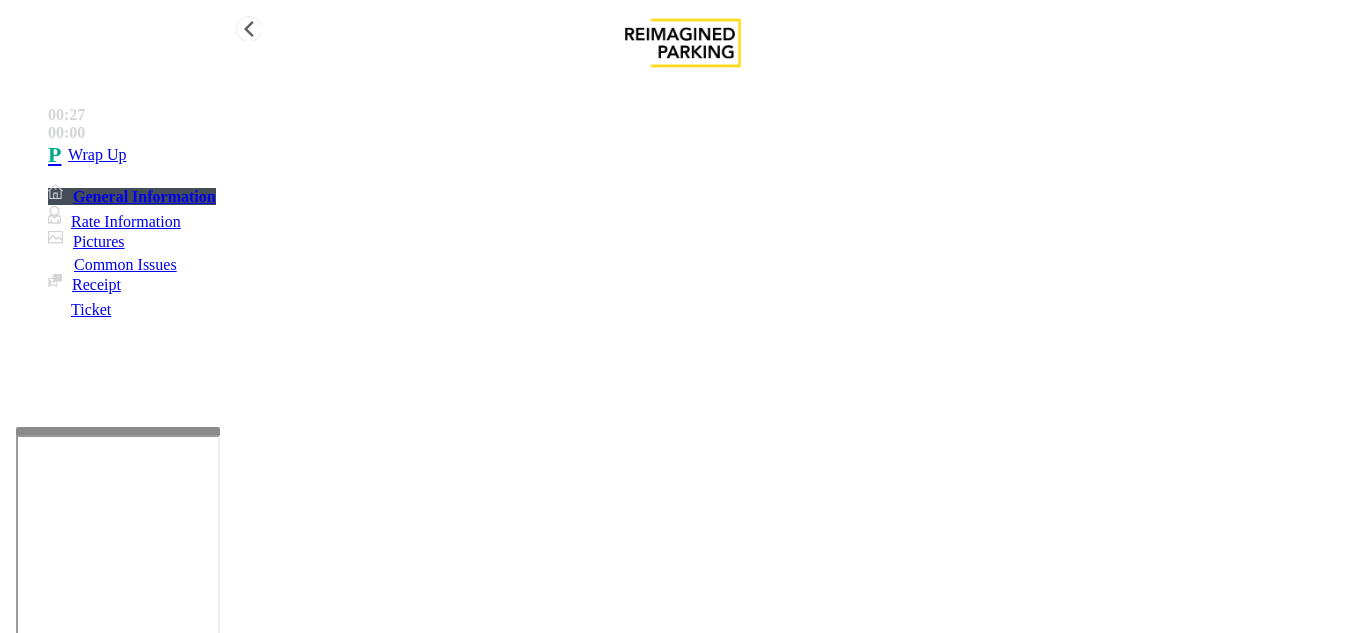 click on "Wrap Up" at bounding box center [703, 155] 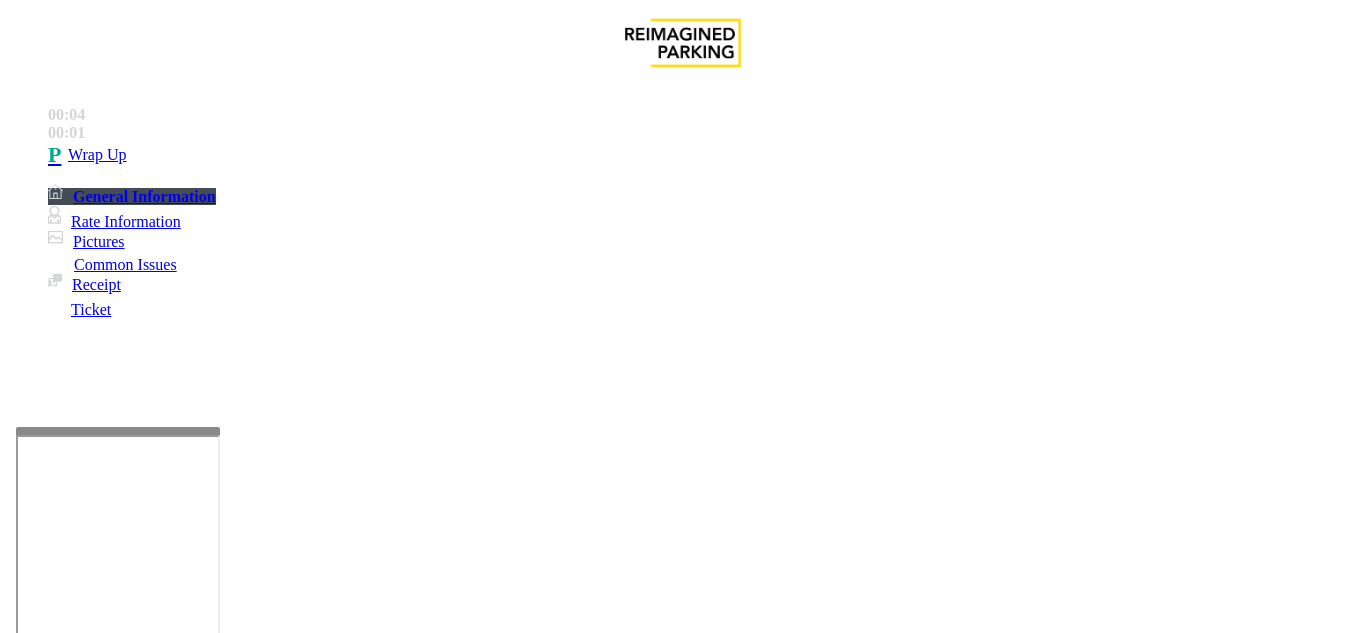click on "Intercom Issue/No Response" at bounding box center [929, 1286] 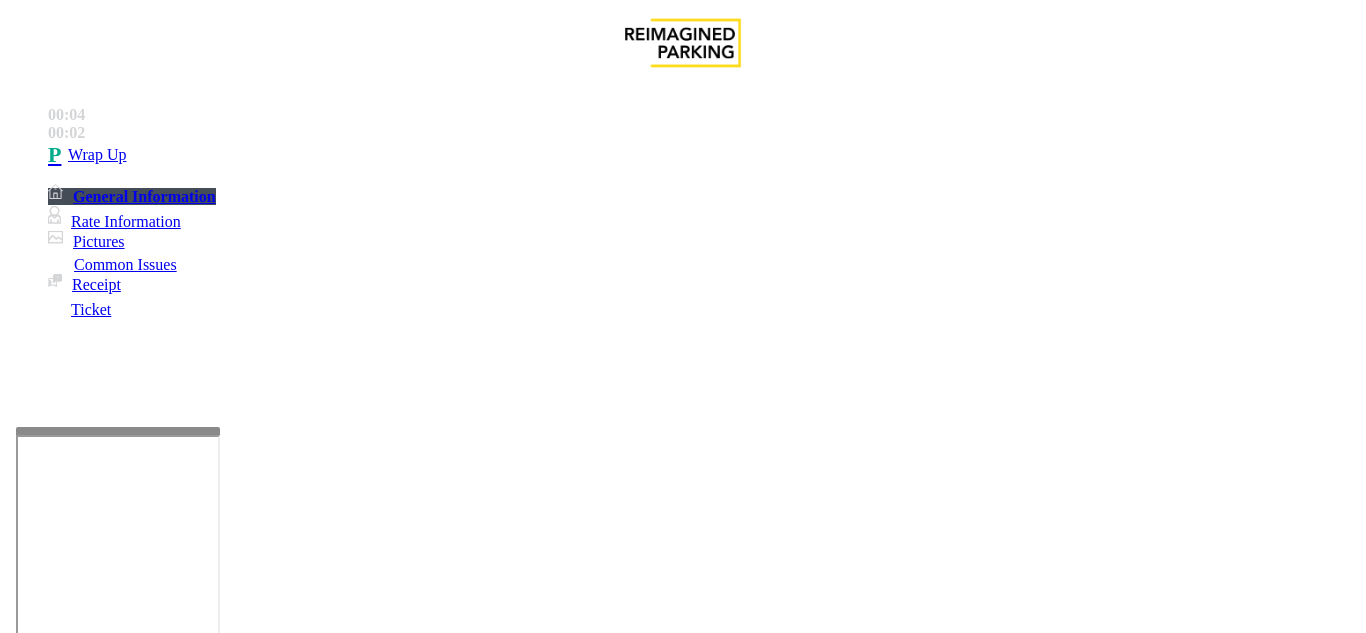 click on "Issue  No Response/Unable to hear parker   Parker Cannot Hear Call Center Agent   Call dropped" at bounding box center (682, 1273) 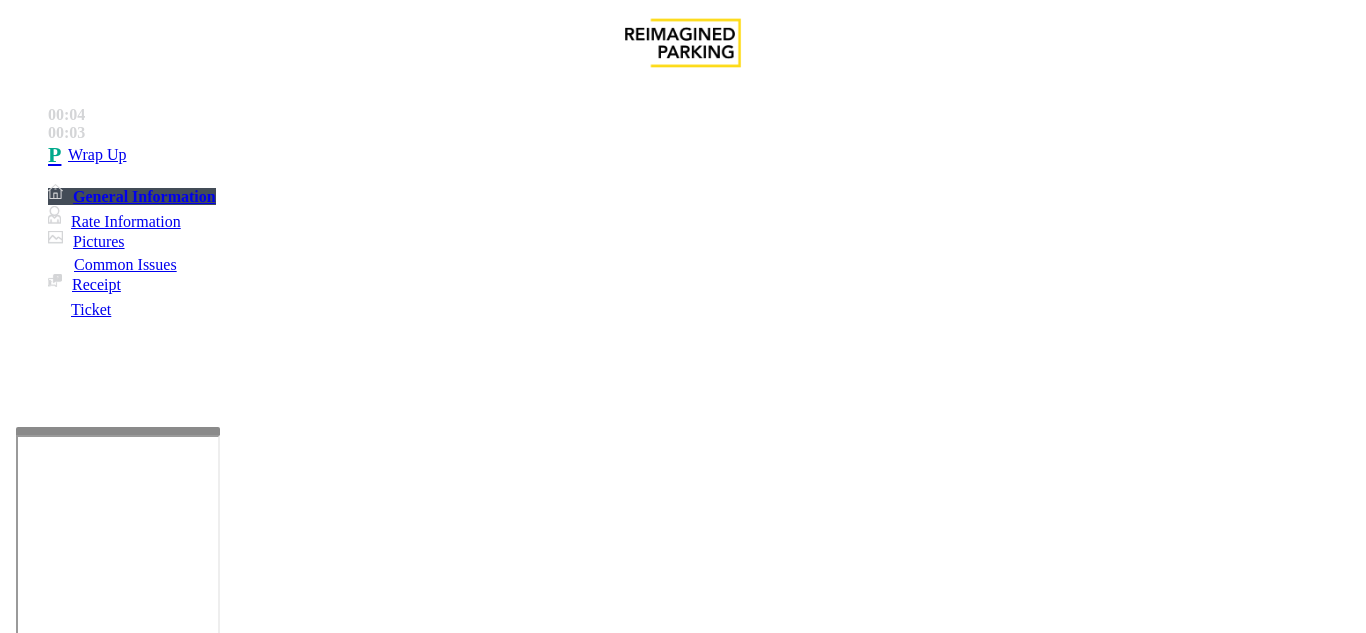 click on "Call dropped" at bounding box center [546, 1286] 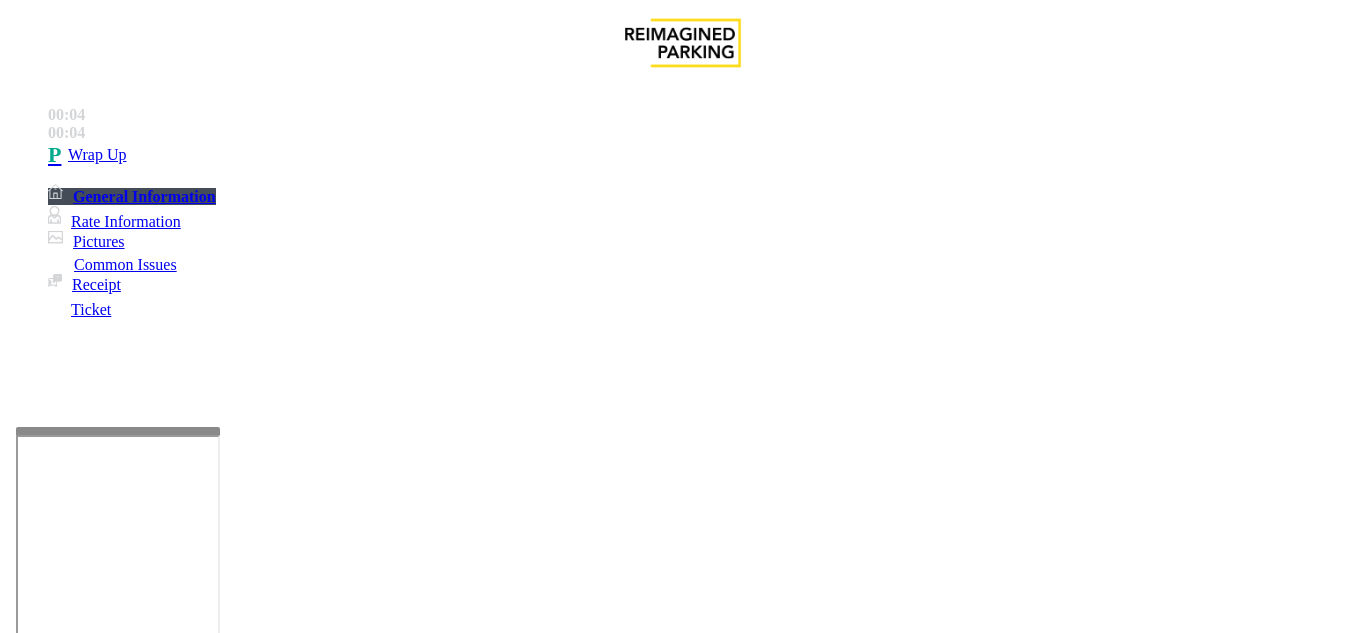 drag, startPoint x: 274, startPoint y: 169, endPoint x: 413, endPoint y: 169, distance: 139 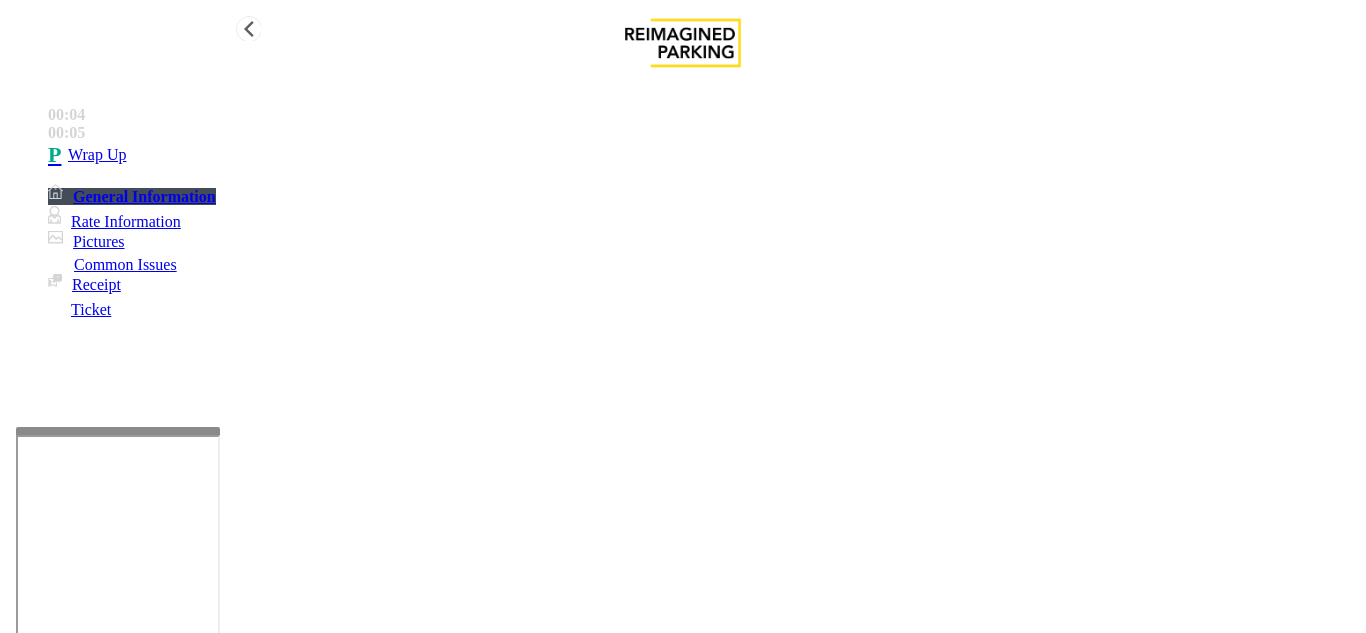 type on "**********" 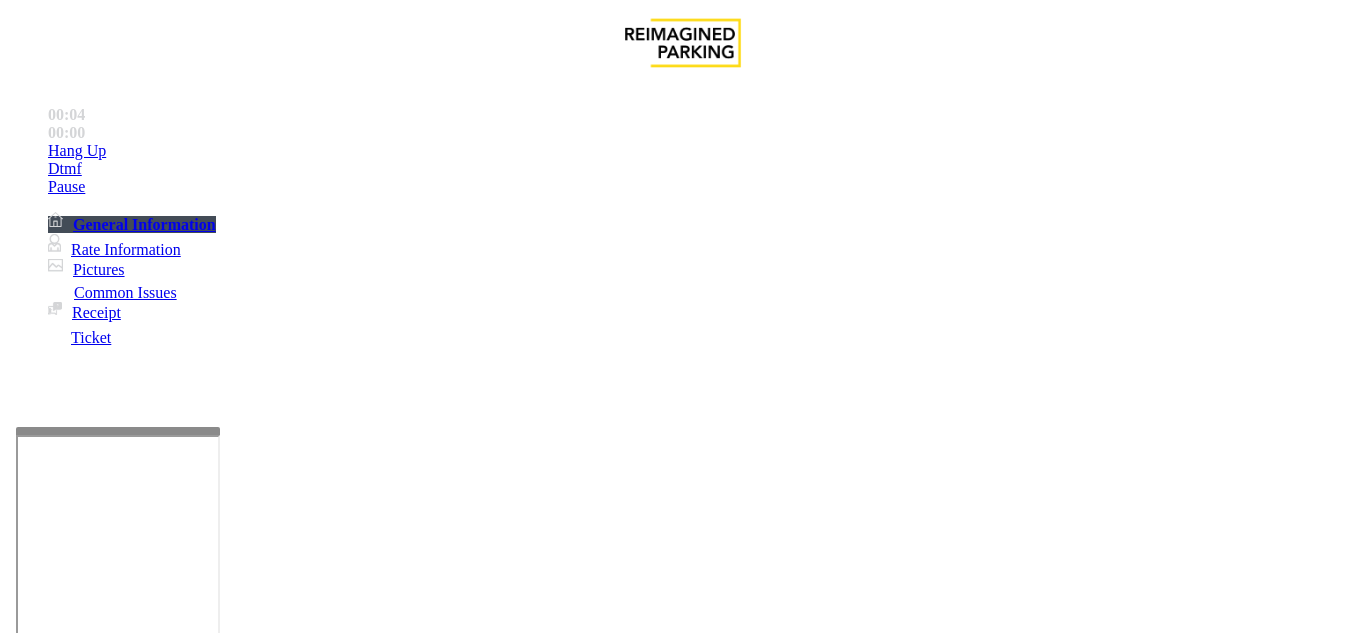 scroll, scrollTop: 600, scrollLeft: 0, axis: vertical 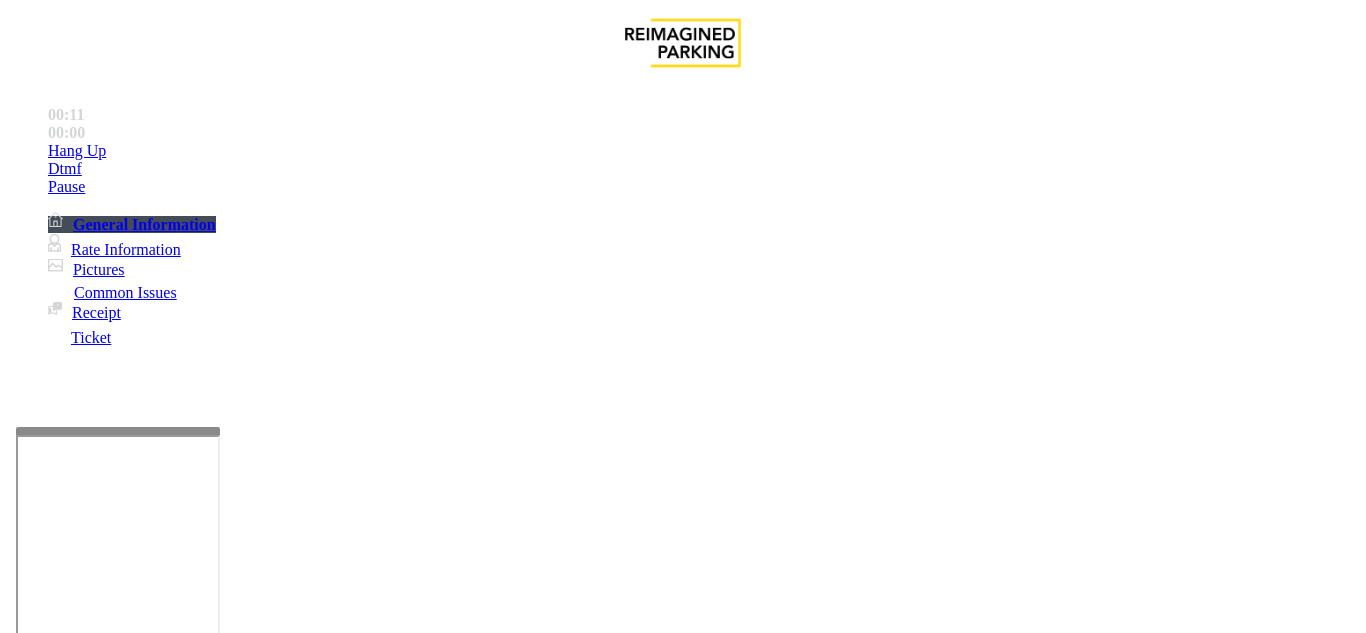 click on "Intercom Issue/No Response" at bounding box center [929, 1286] 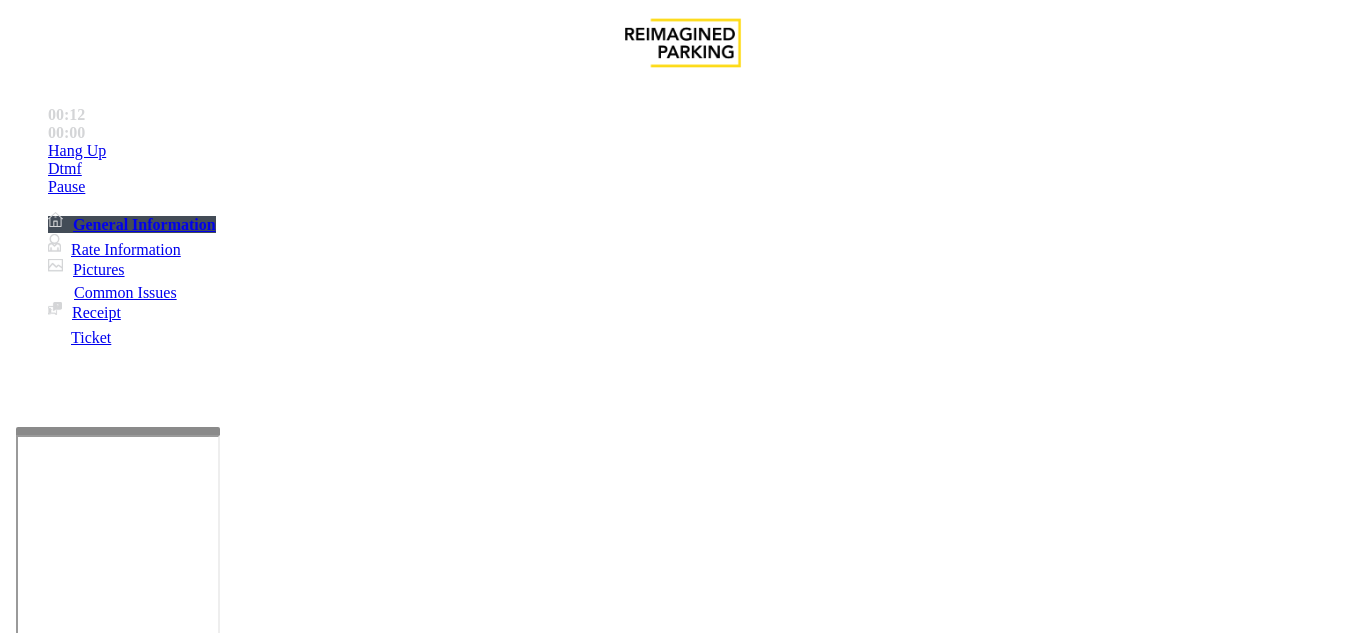 click on "No Response/Unable to hear parker" at bounding box center (142, 1286) 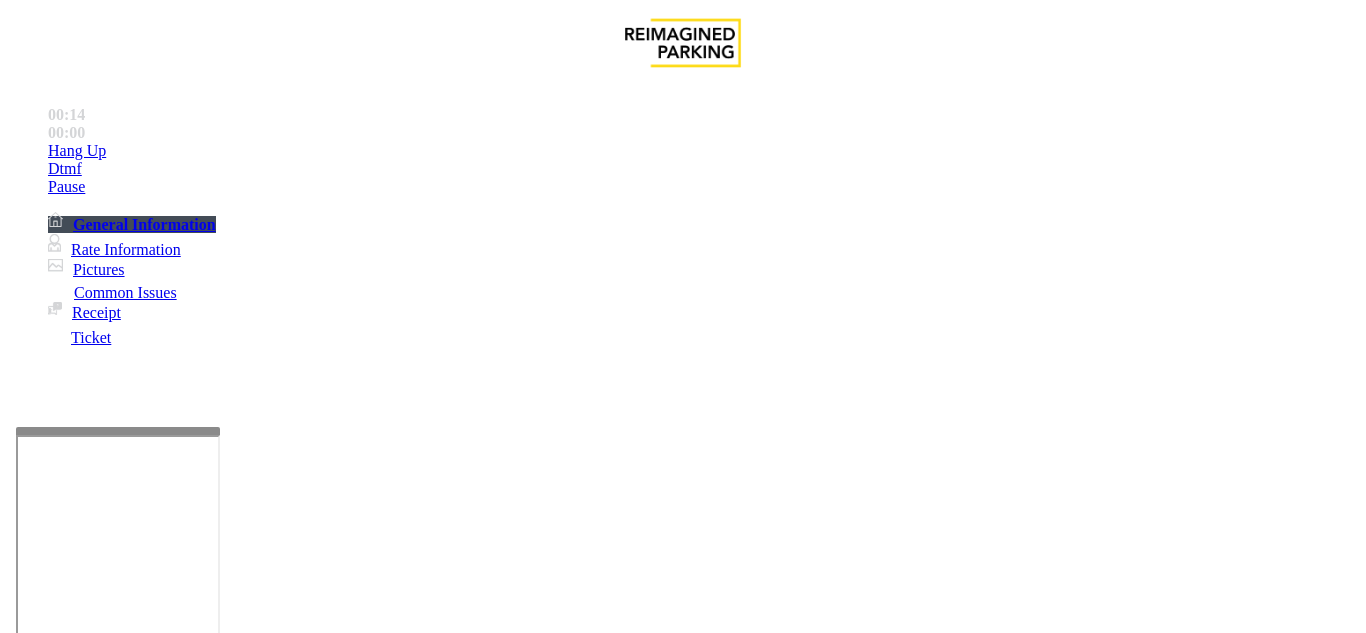 drag, startPoint x: 269, startPoint y: 182, endPoint x: 587, endPoint y: 177, distance: 318.0393 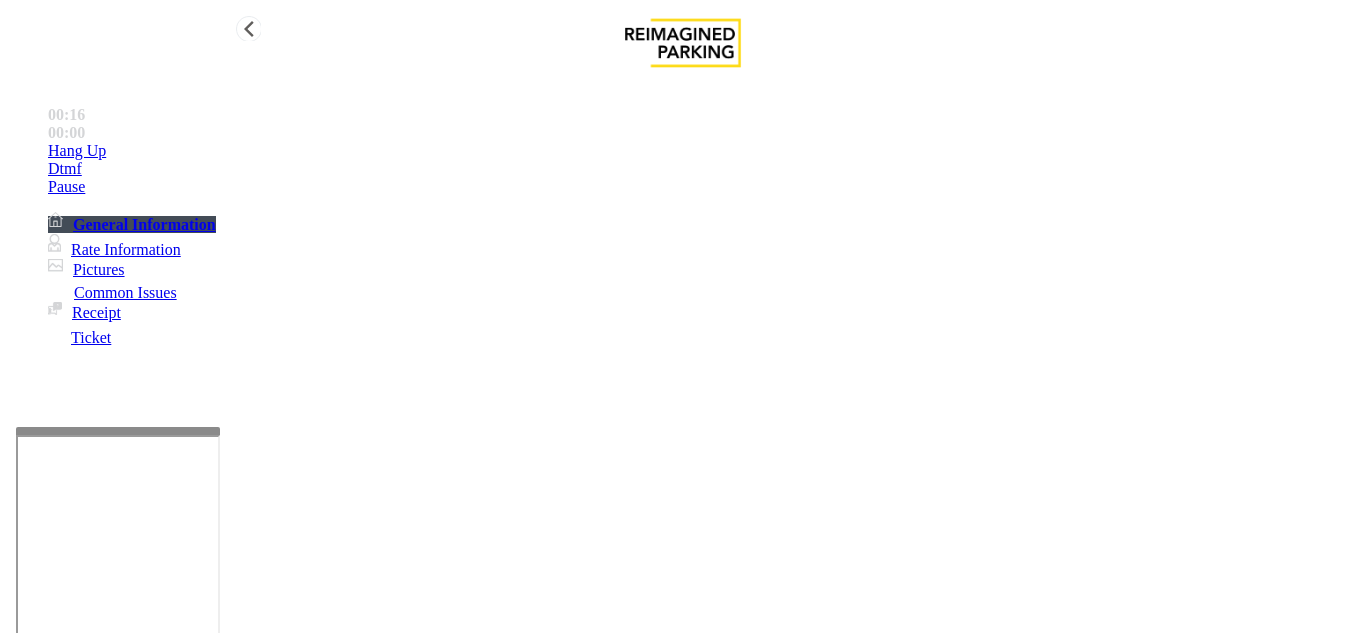 type on "**********" 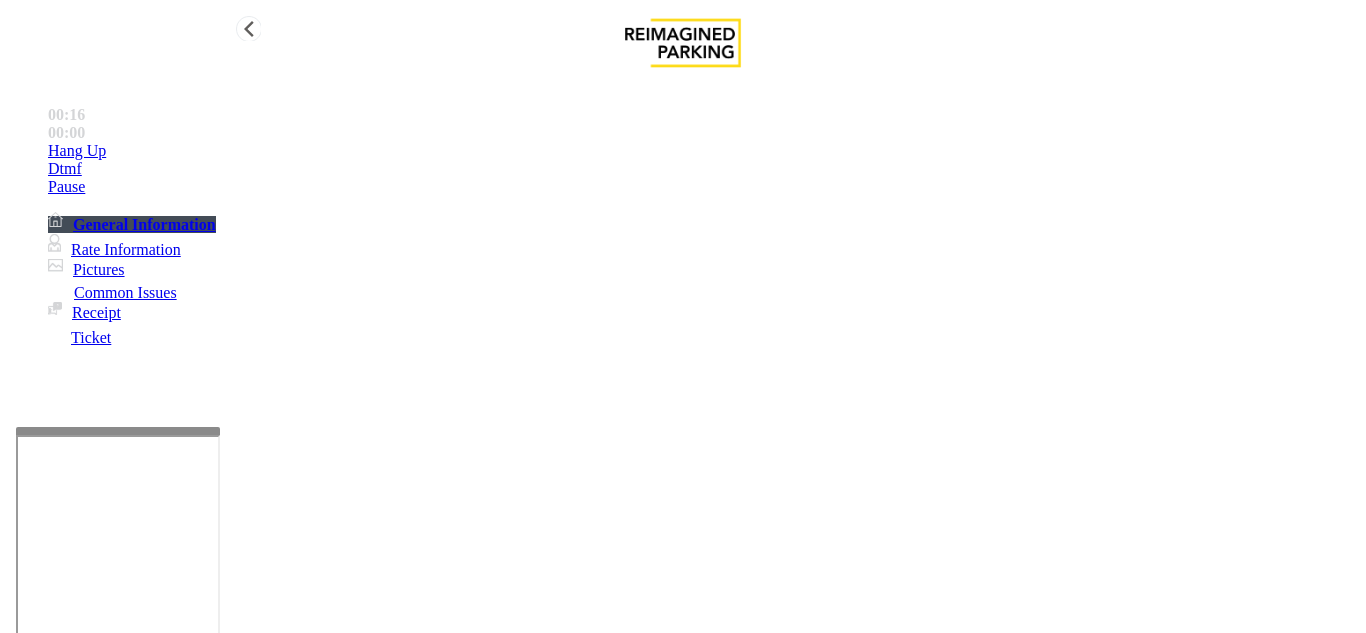 click on "Hang Up" at bounding box center (703, 151) 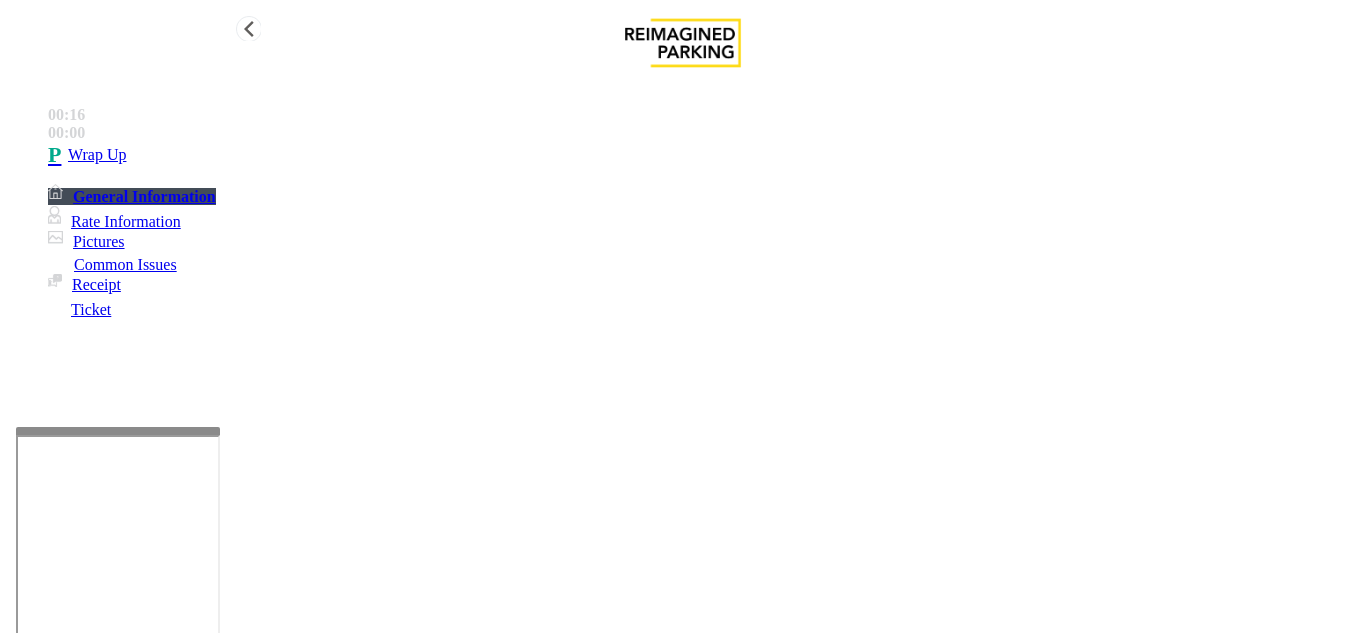 click on "Wrap Up" at bounding box center [703, 155] 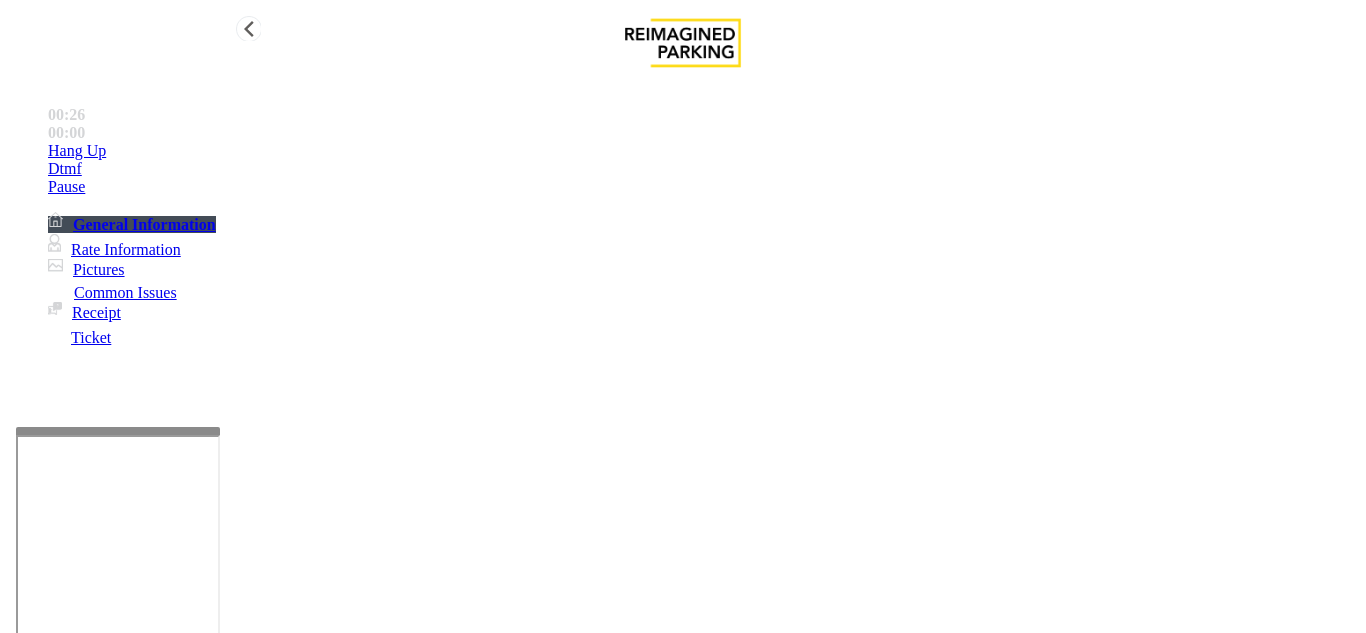 scroll, scrollTop: 1100, scrollLeft: 0, axis: vertical 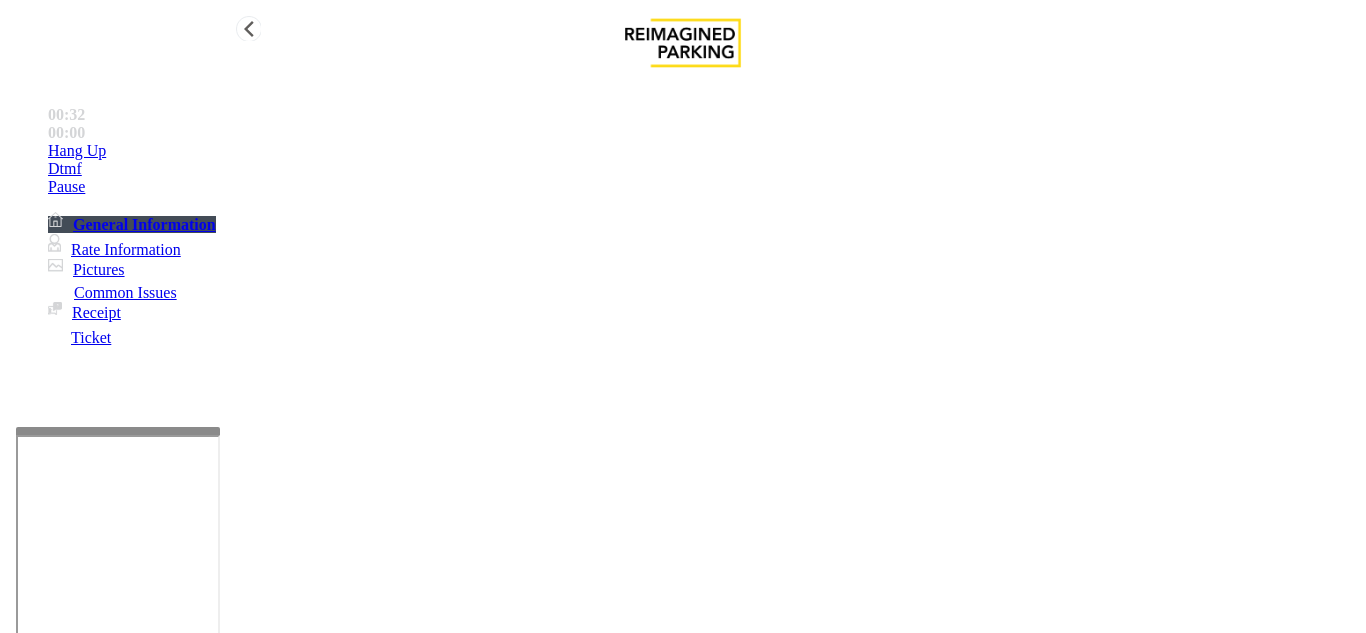click on "Payment Issue" at bounding box center [167, 1286] 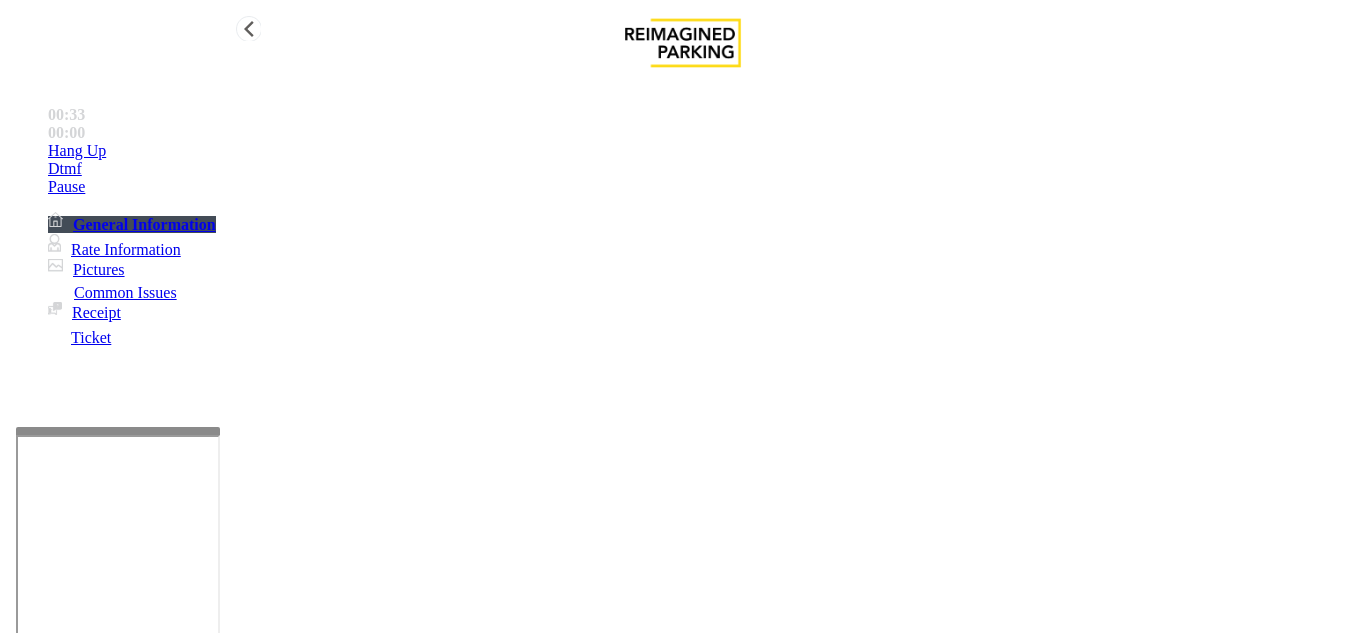 scroll, scrollTop: 100, scrollLeft: 0, axis: vertical 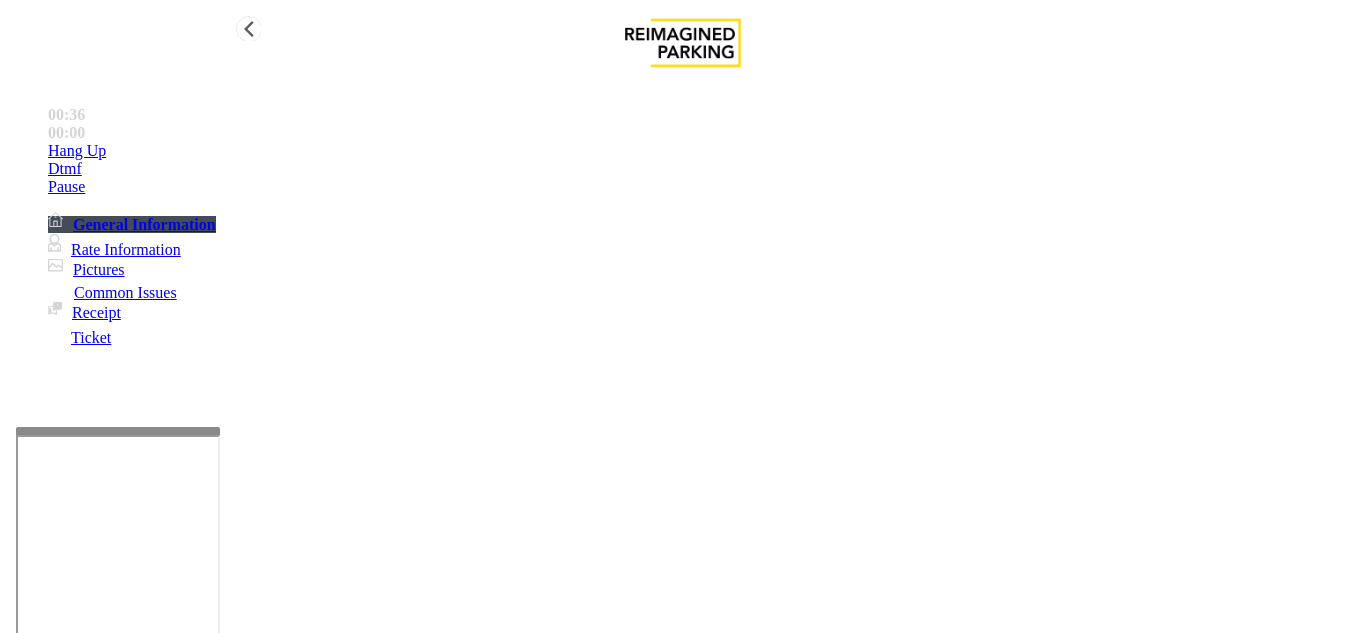 click at bounding box center [221, 1634] 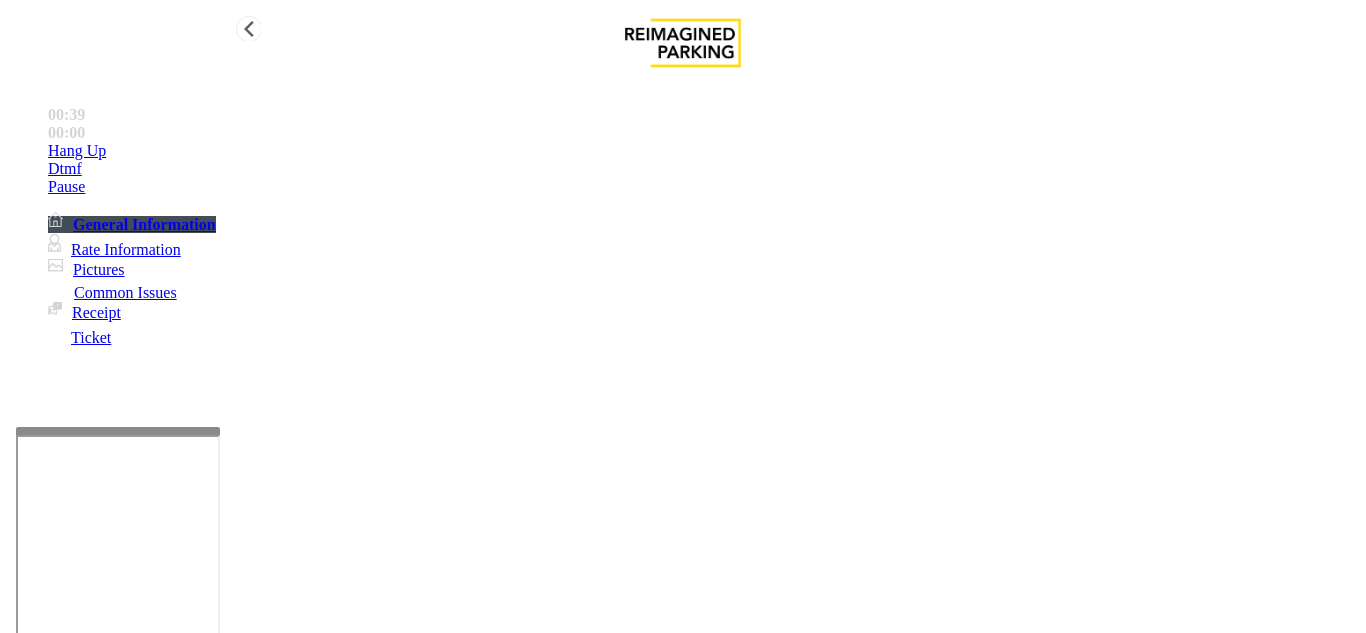 drag, startPoint x: 280, startPoint y: 82, endPoint x: 485, endPoint y: 83, distance: 205.00244 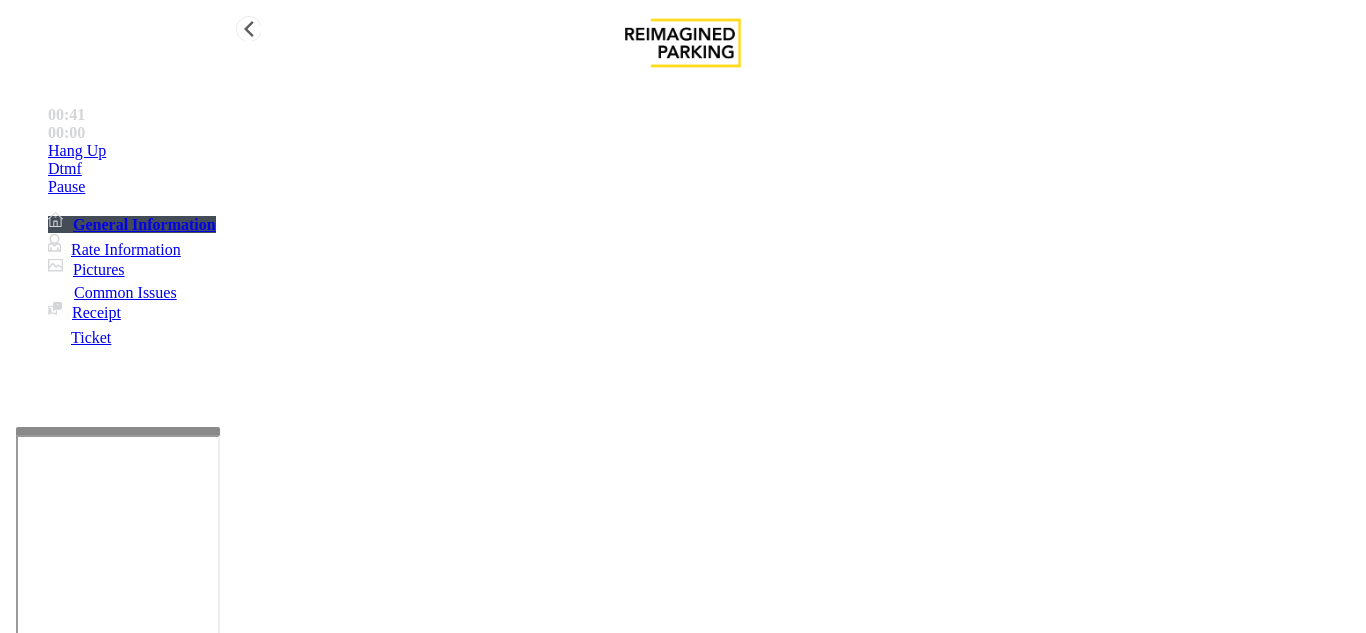 type on "**********" 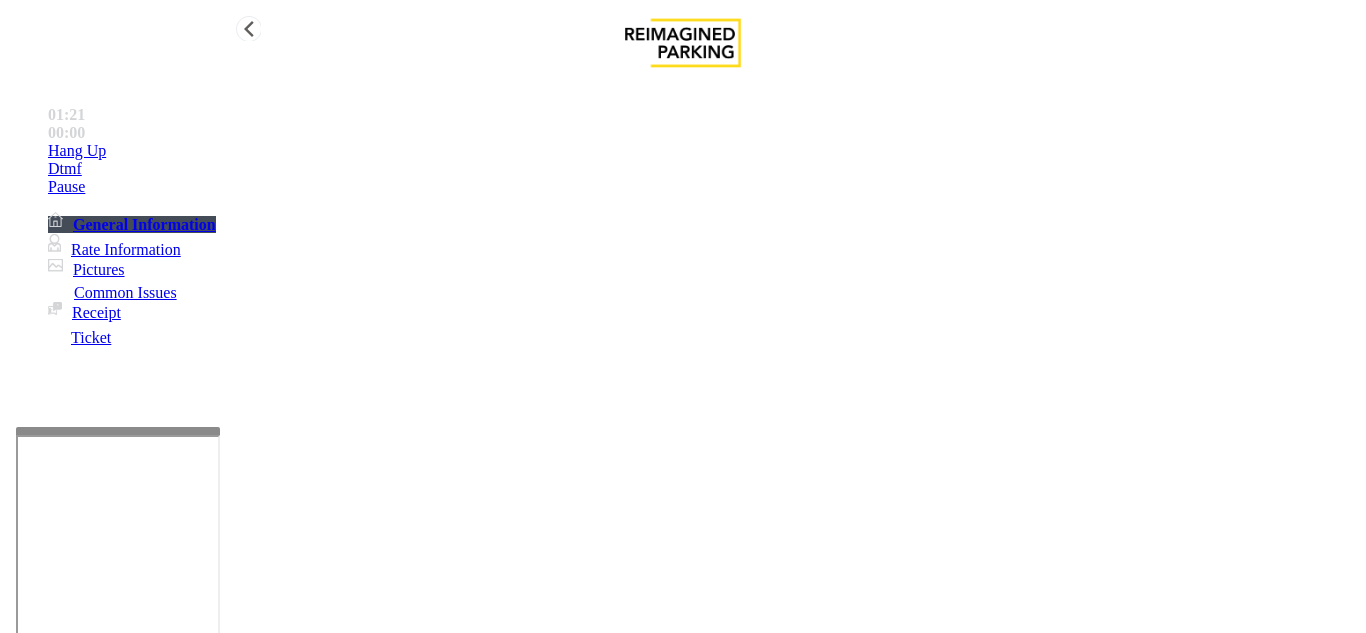 type on "******" 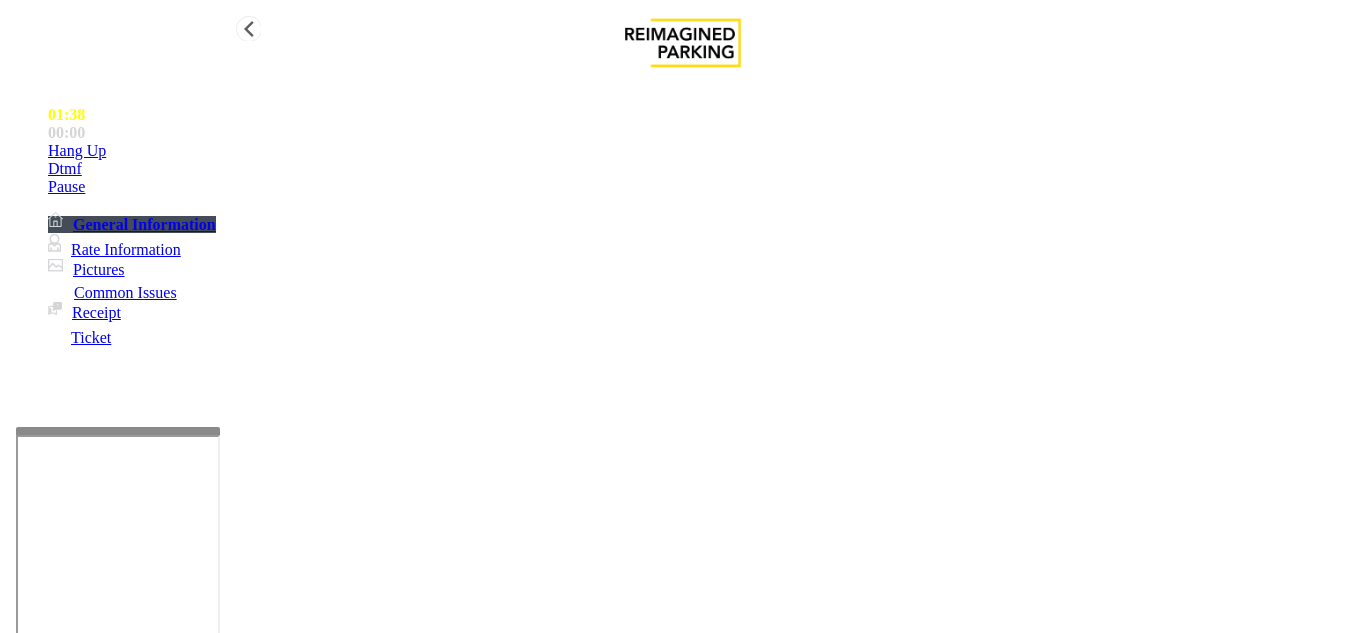 scroll, scrollTop: 200, scrollLeft: 0, axis: vertical 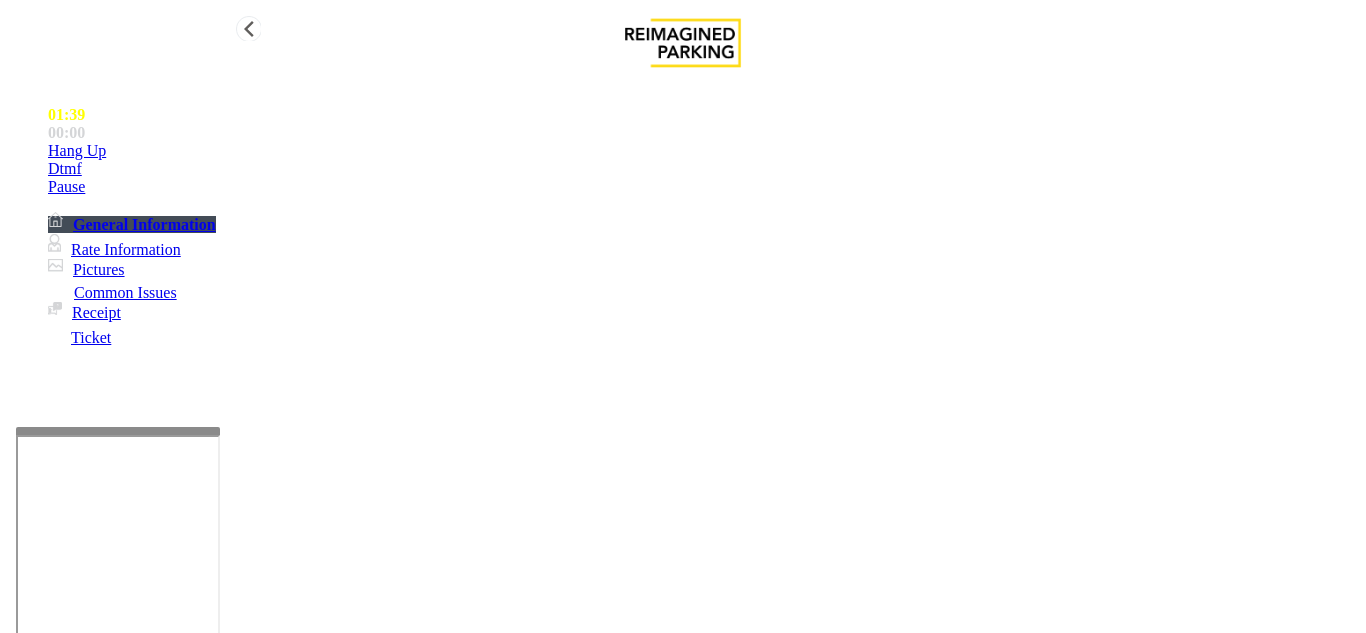 type on "****" 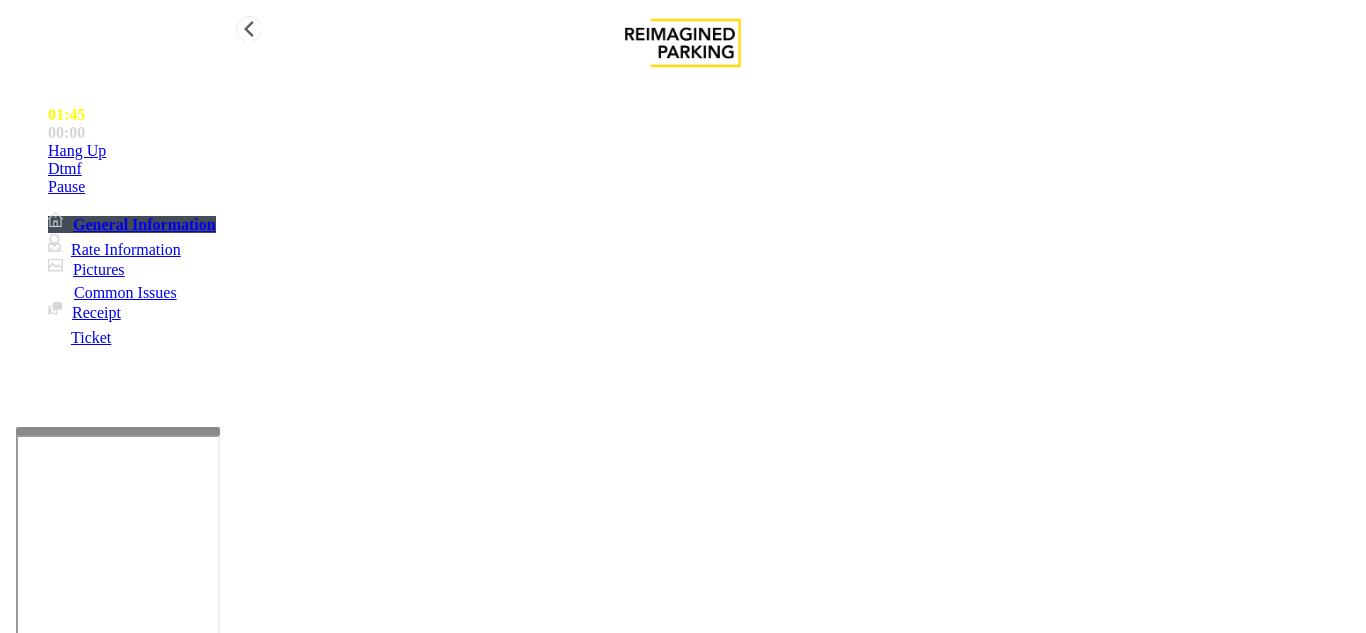 type on "**********" 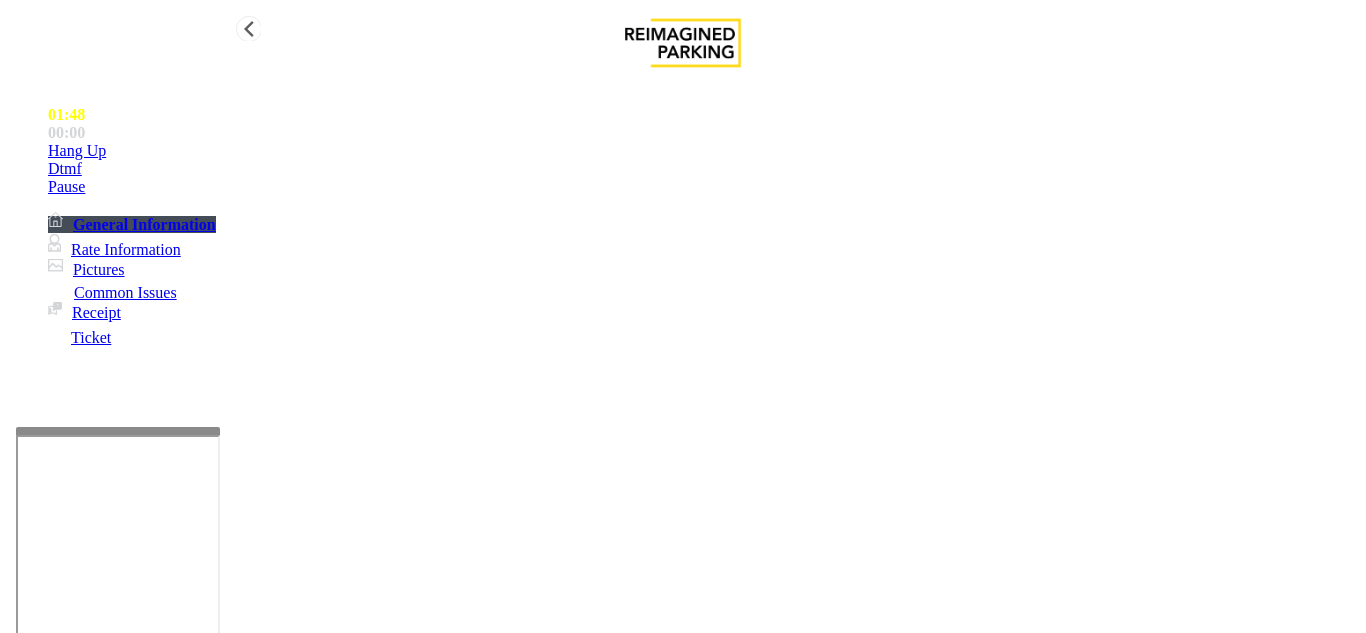 scroll, scrollTop: 300, scrollLeft: 0, axis: vertical 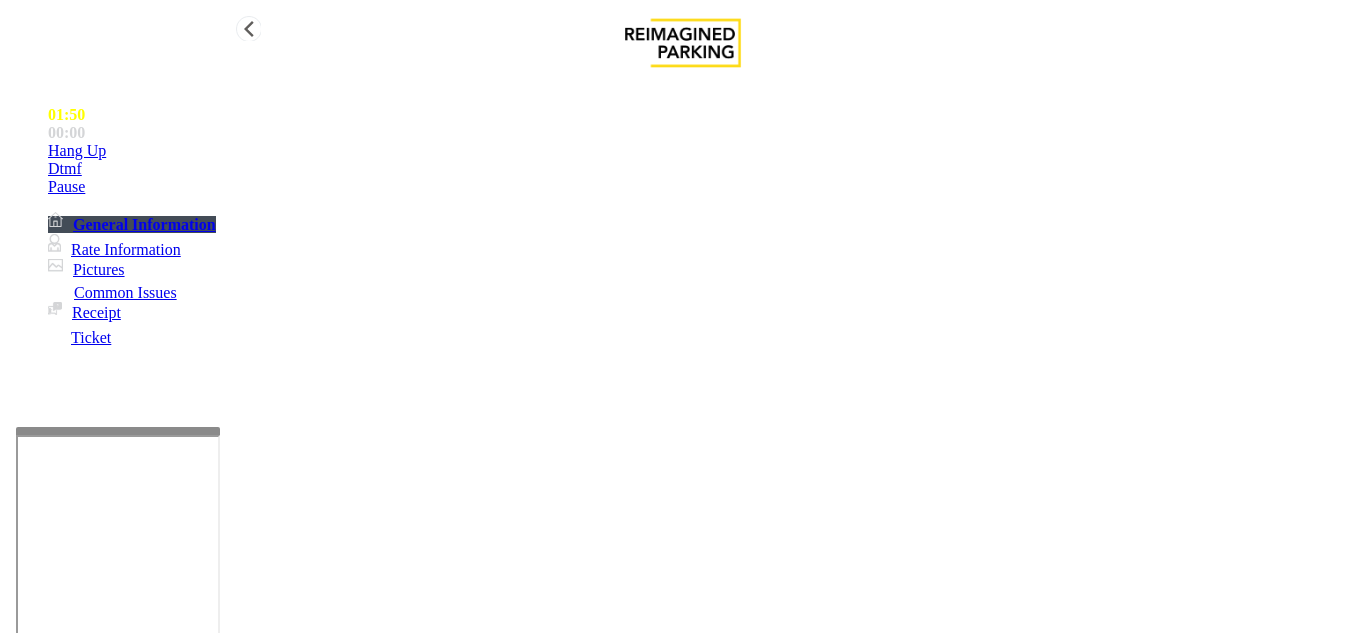 click on "Hang Up" at bounding box center [703, 151] 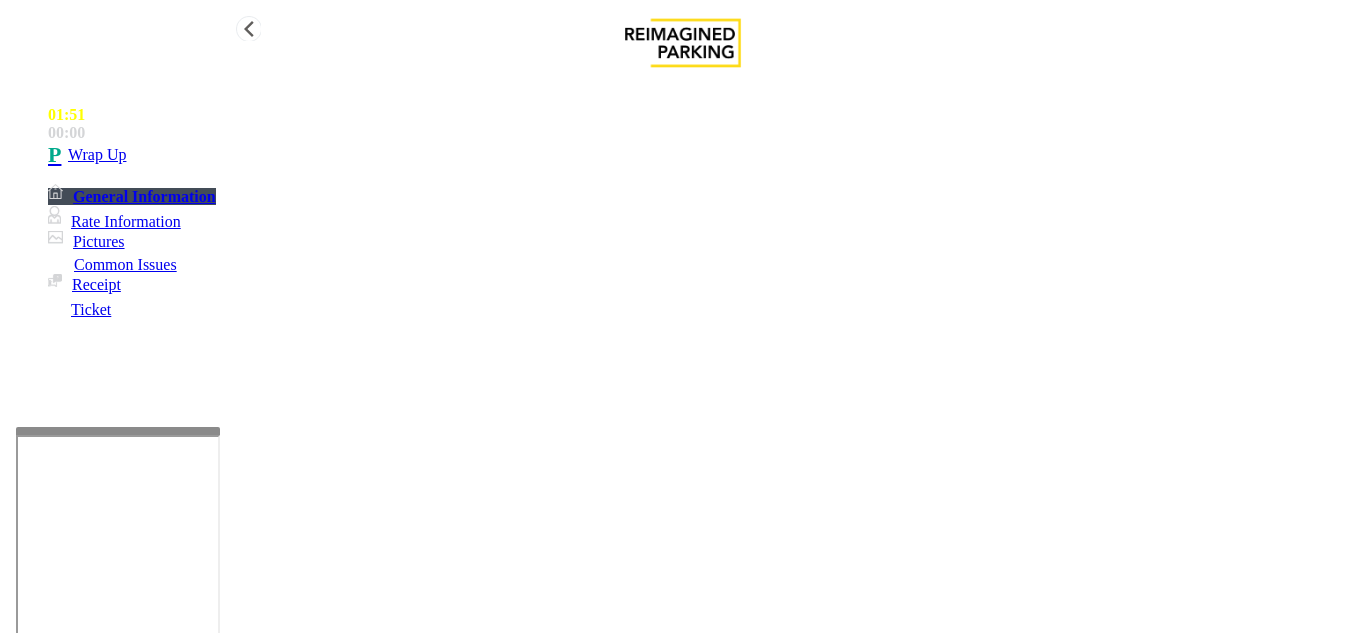 click on "Wrap Up" at bounding box center [703, 155] 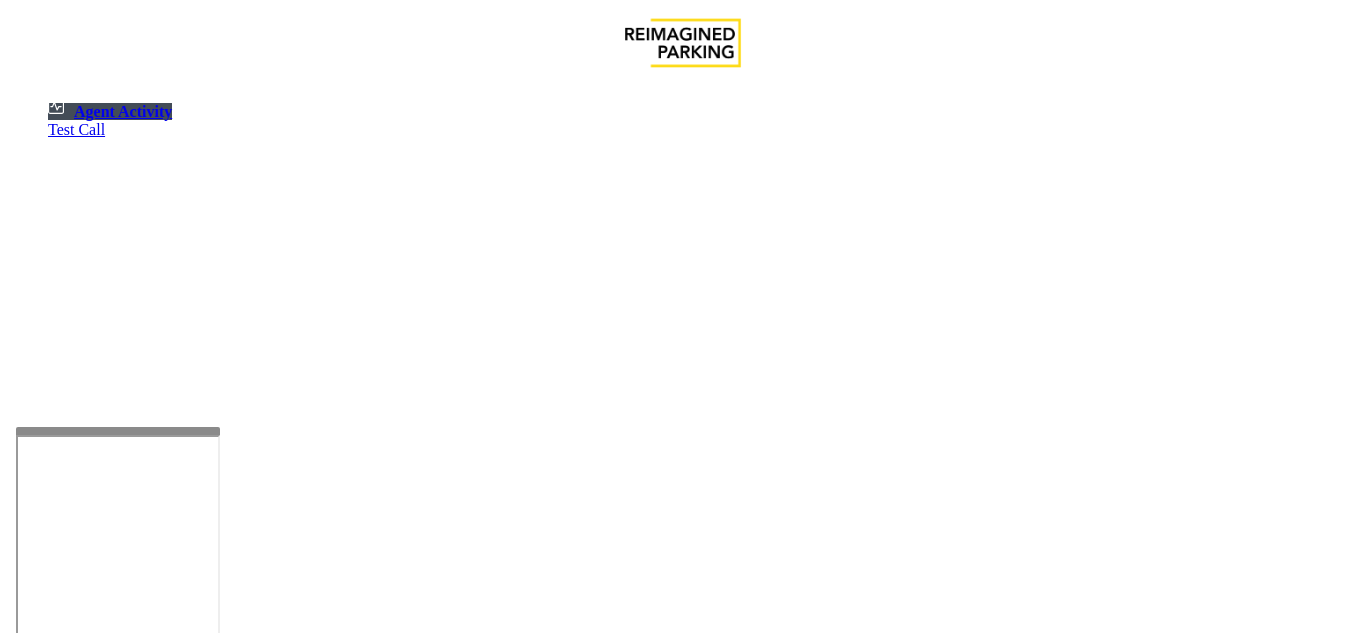 click on "Logout" at bounding box center (41, 1172) 